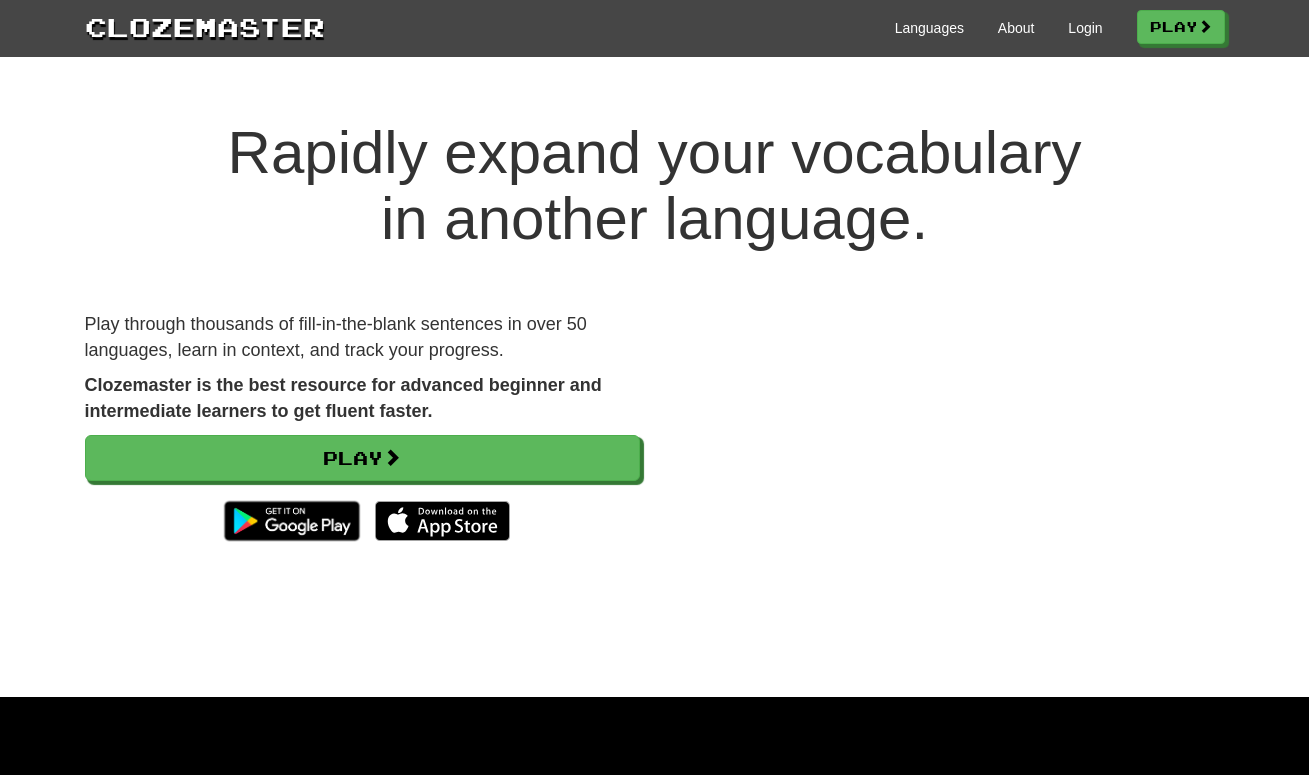 scroll, scrollTop: 0, scrollLeft: 0, axis: both 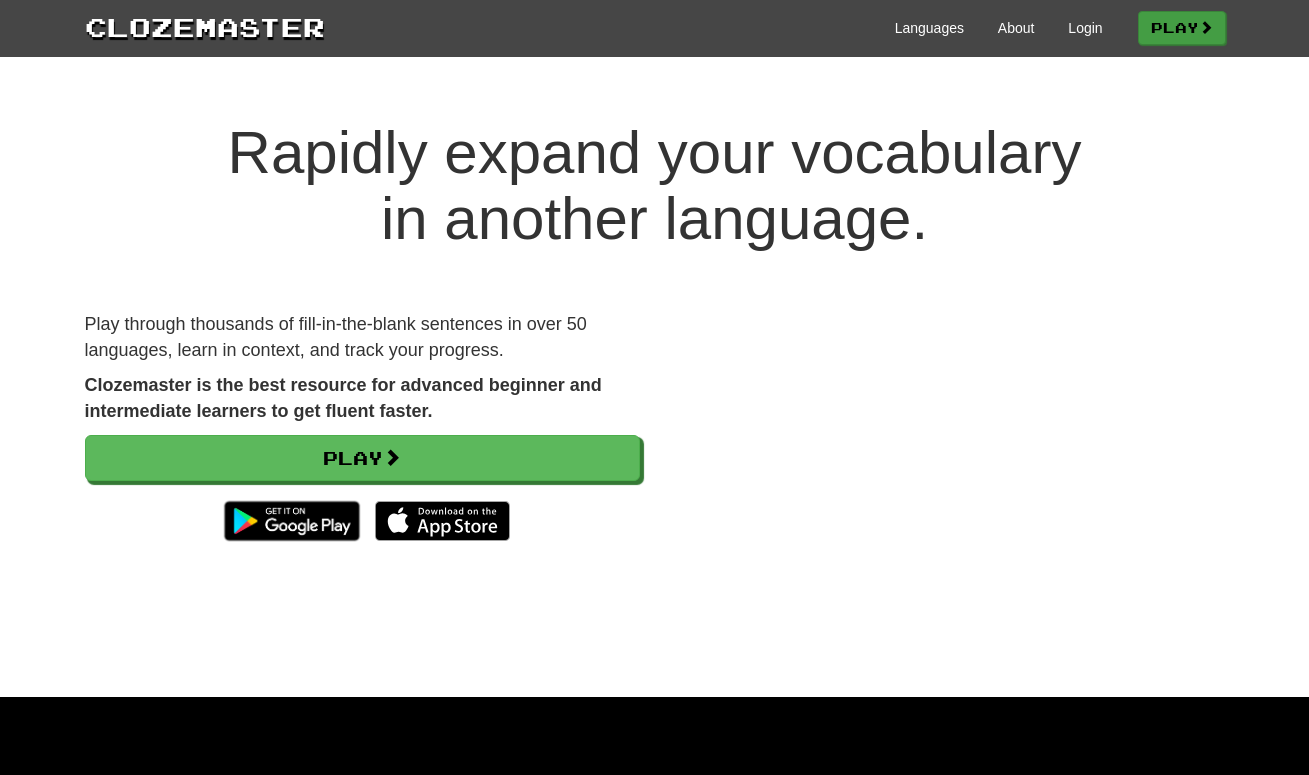 click on "Play" at bounding box center (1182, 28) 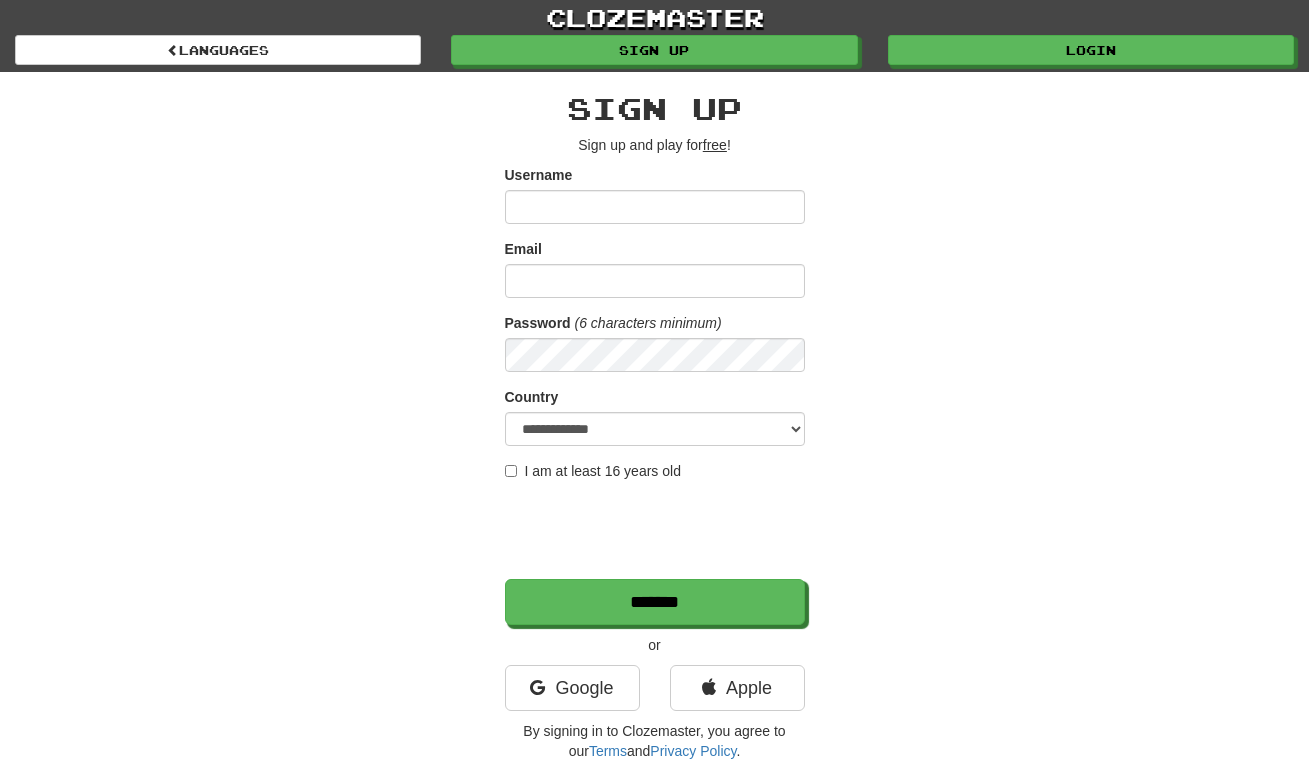 scroll, scrollTop: 0, scrollLeft: 0, axis: both 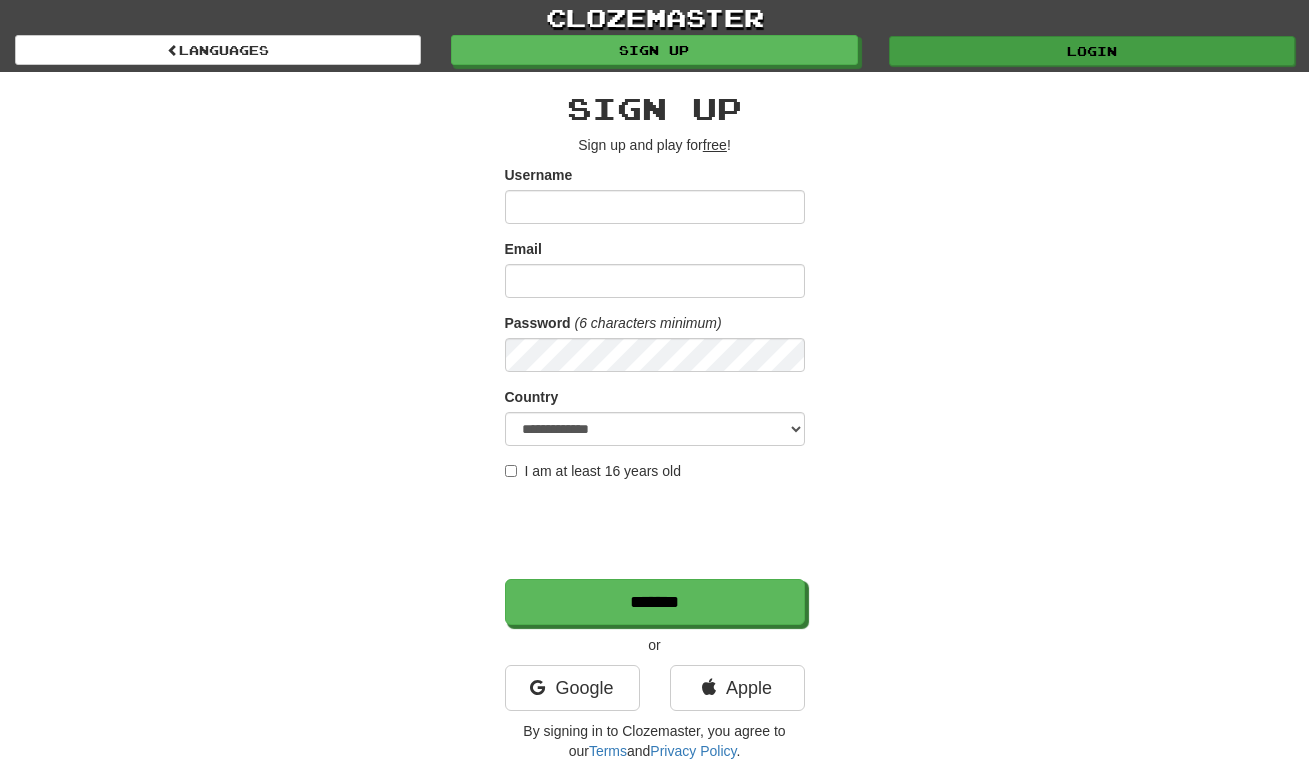 click on "Login" at bounding box center [1092, 51] 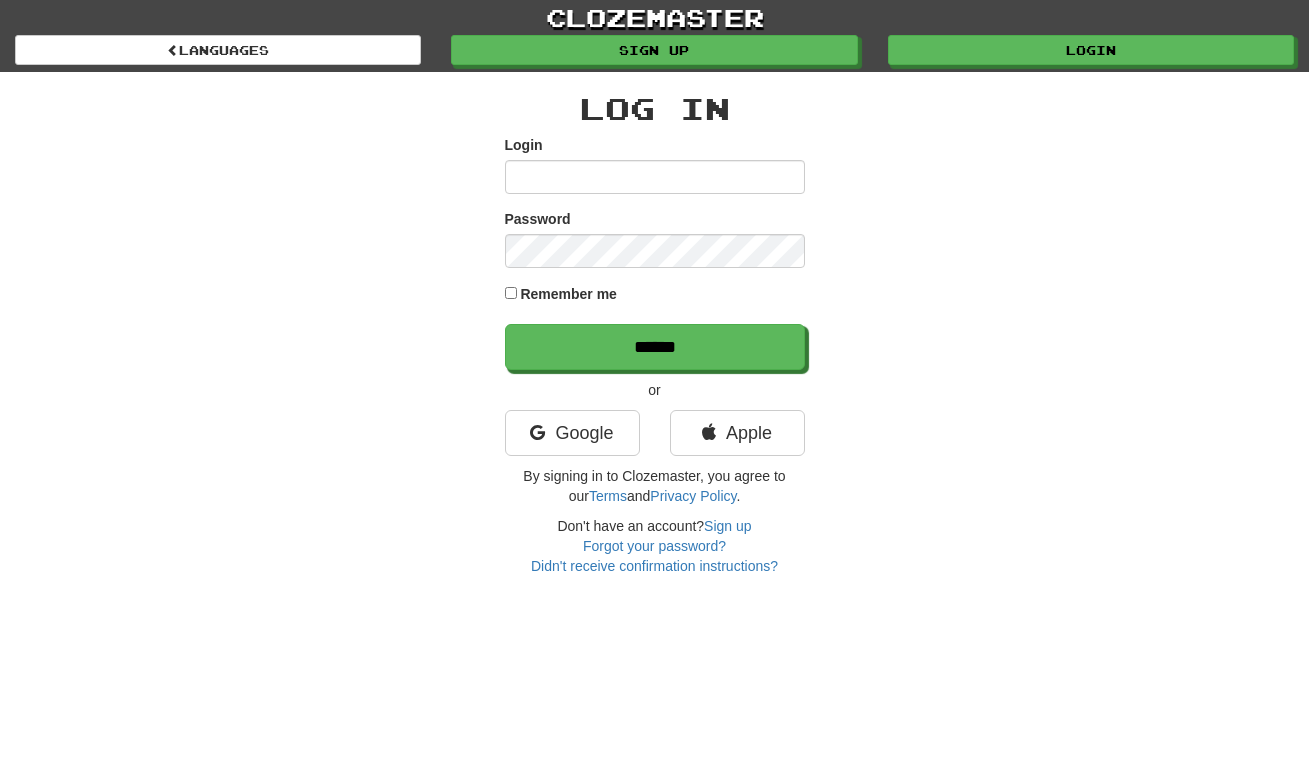 scroll, scrollTop: 0, scrollLeft: 0, axis: both 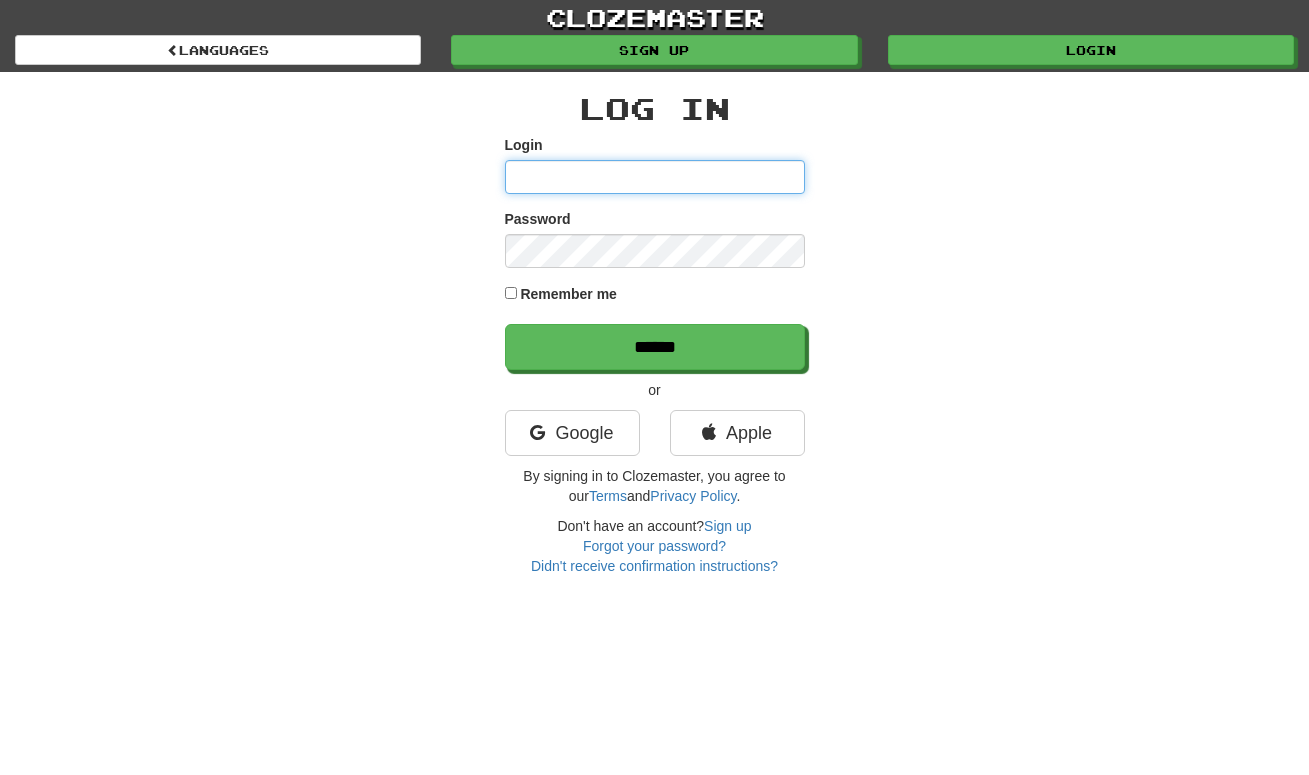 type on "*****" 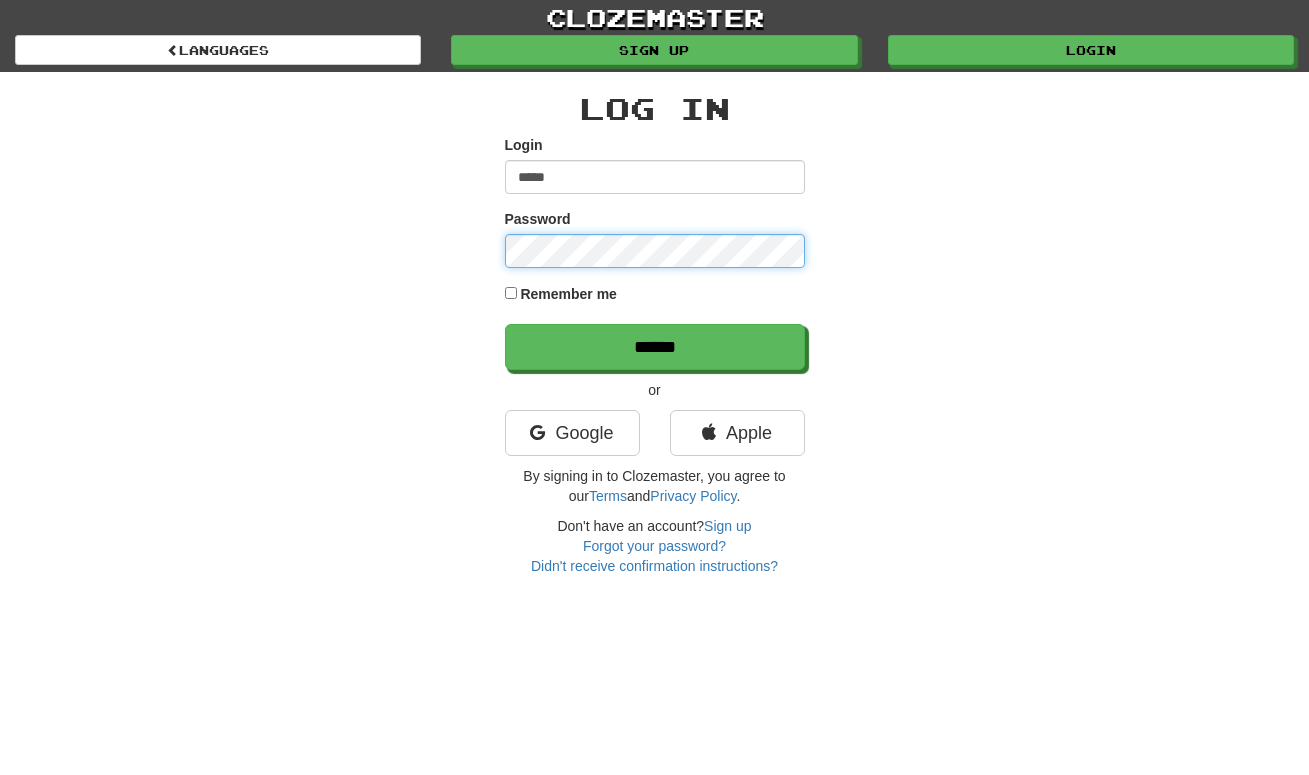 click on "******" at bounding box center (655, 347) 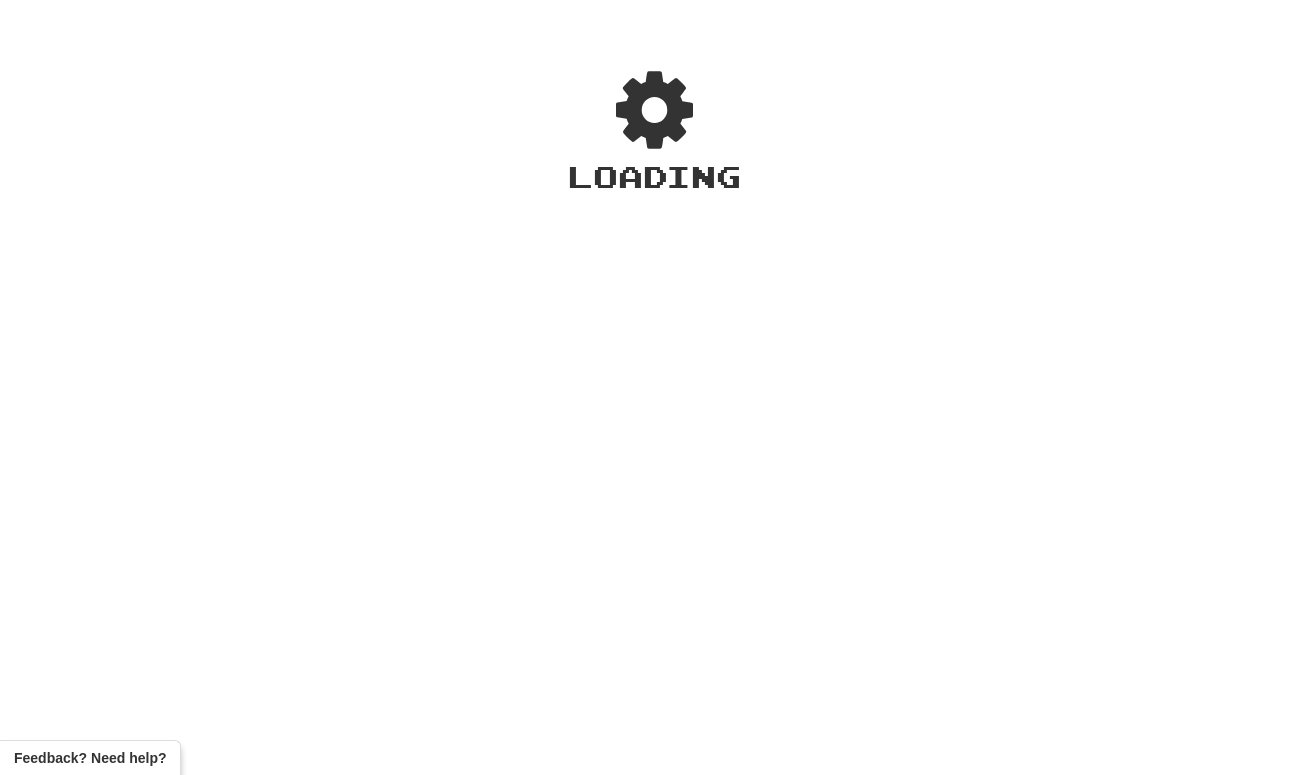 scroll, scrollTop: 0, scrollLeft: 0, axis: both 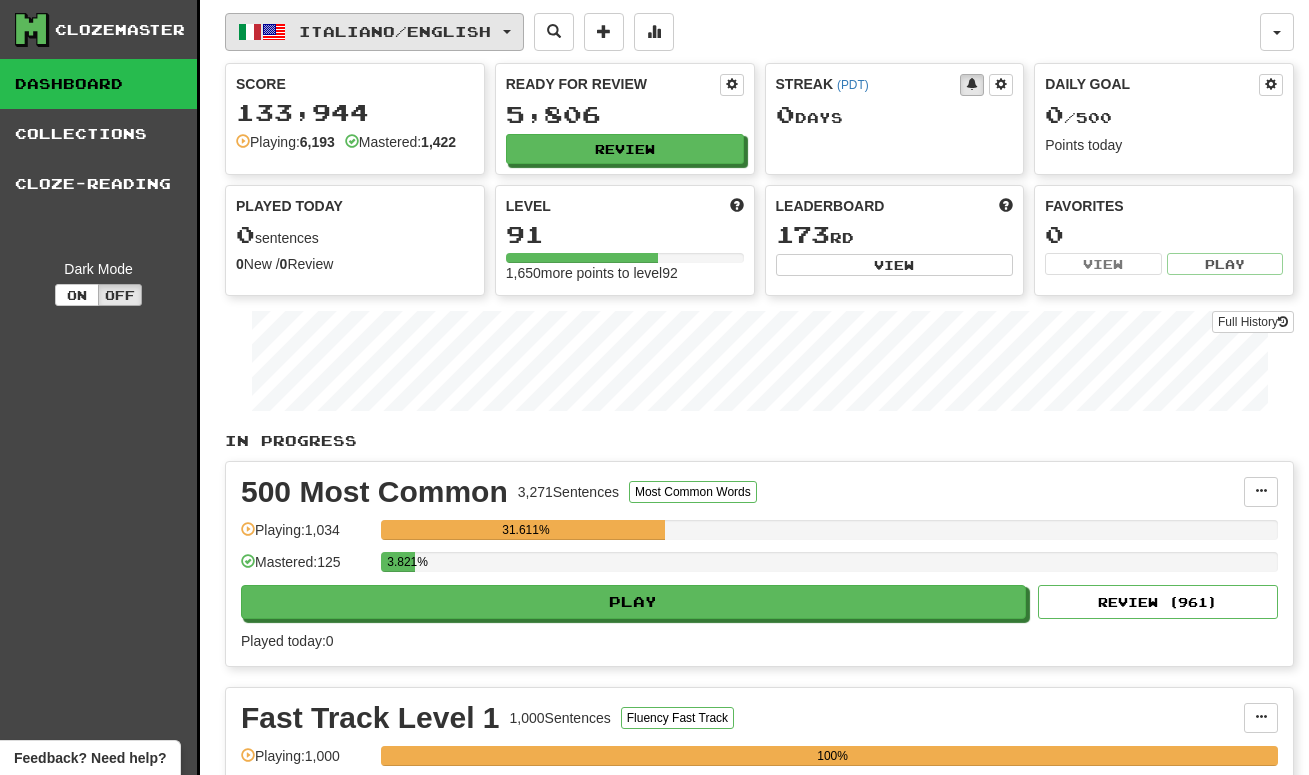 click on "Italiano  /  English" at bounding box center (374, 32) 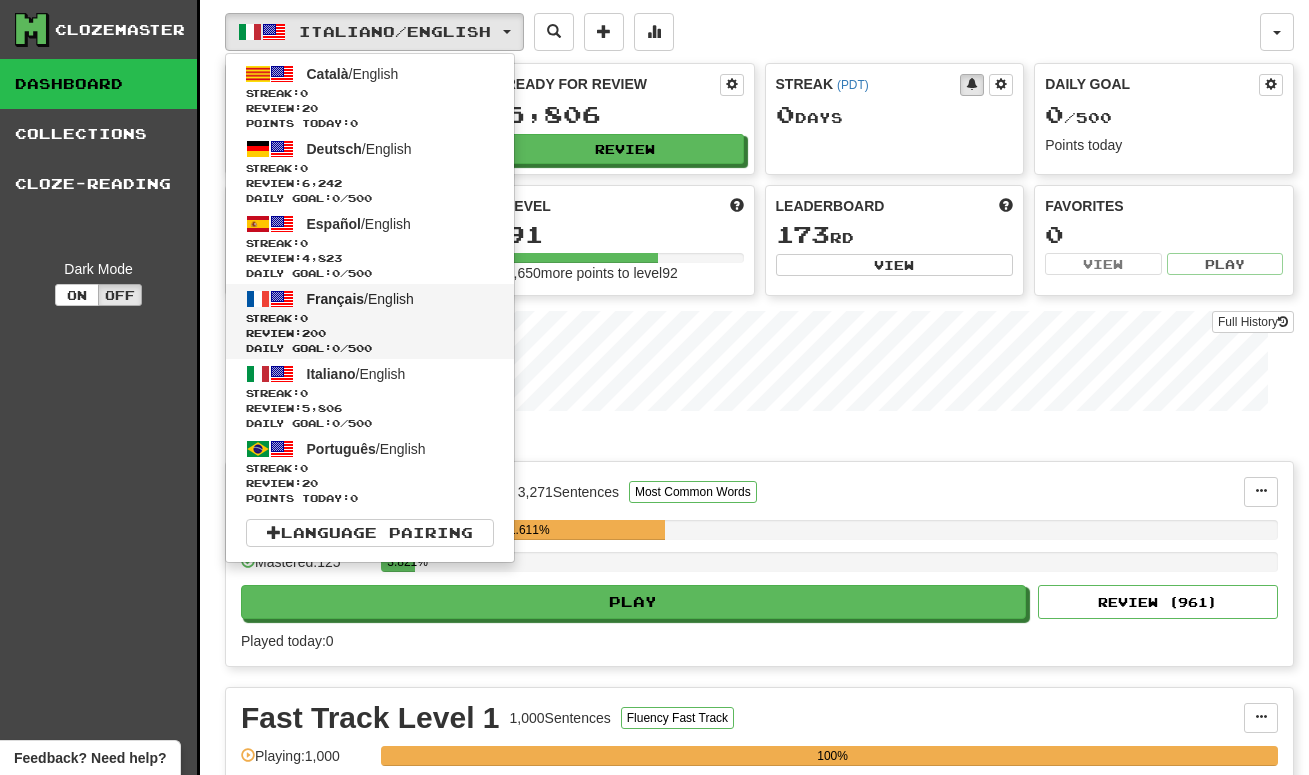 click on "Français  /  English" at bounding box center [360, 299] 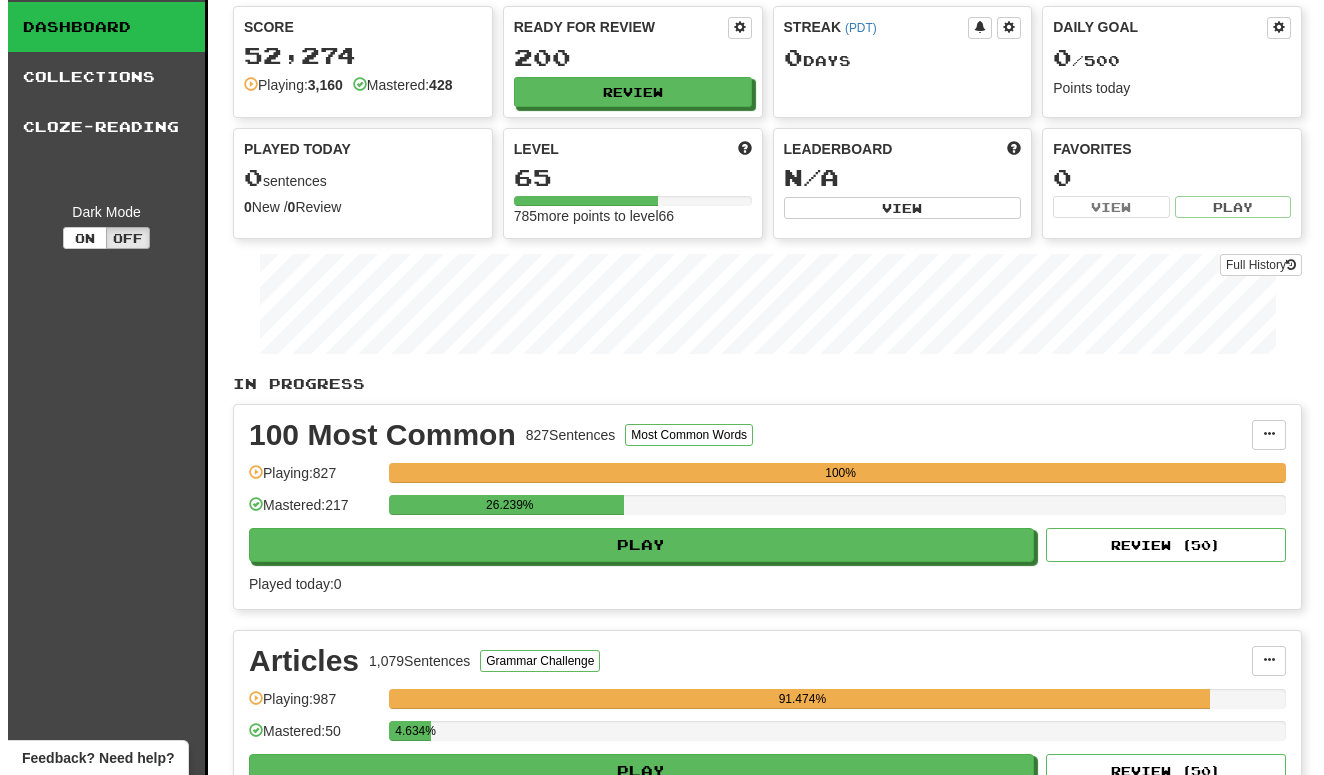 scroll, scrollTop: 53, scrollLeft: 0, axis: vertical 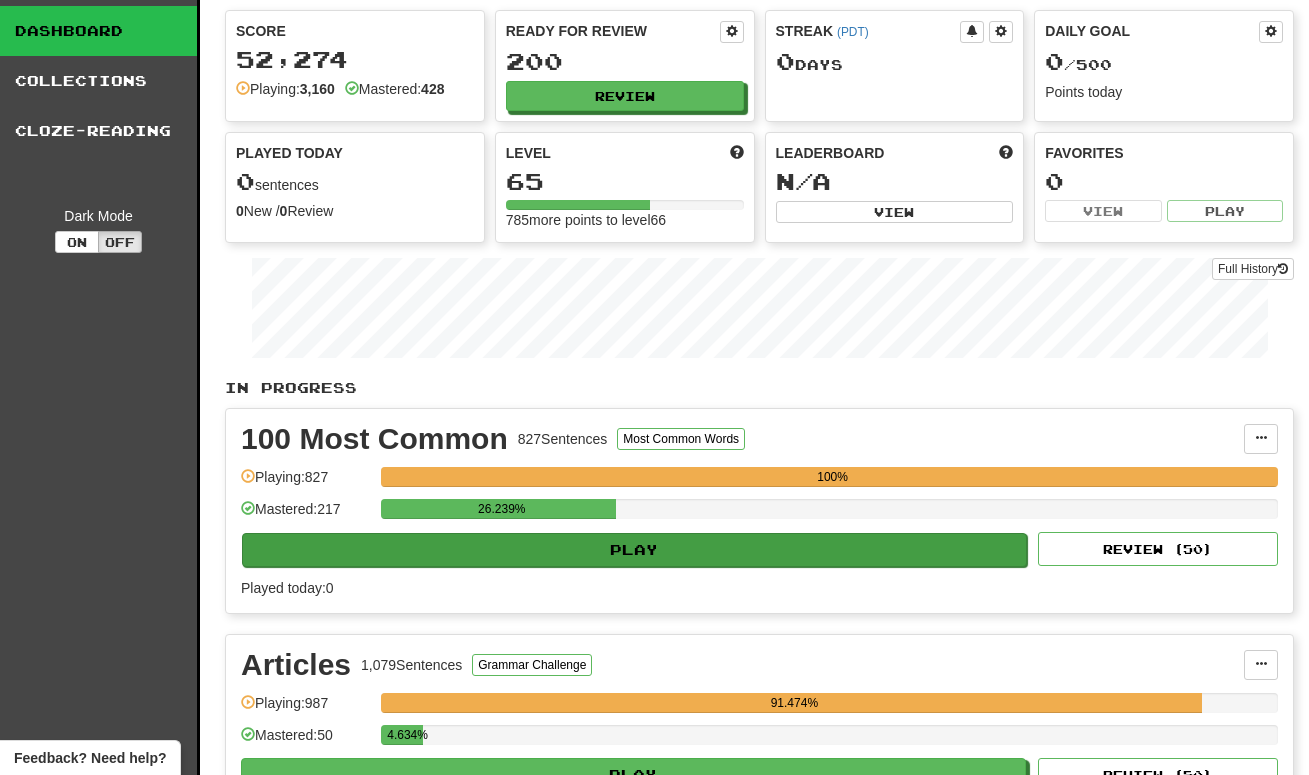 click on "Play" at bounding box center (634, 550) 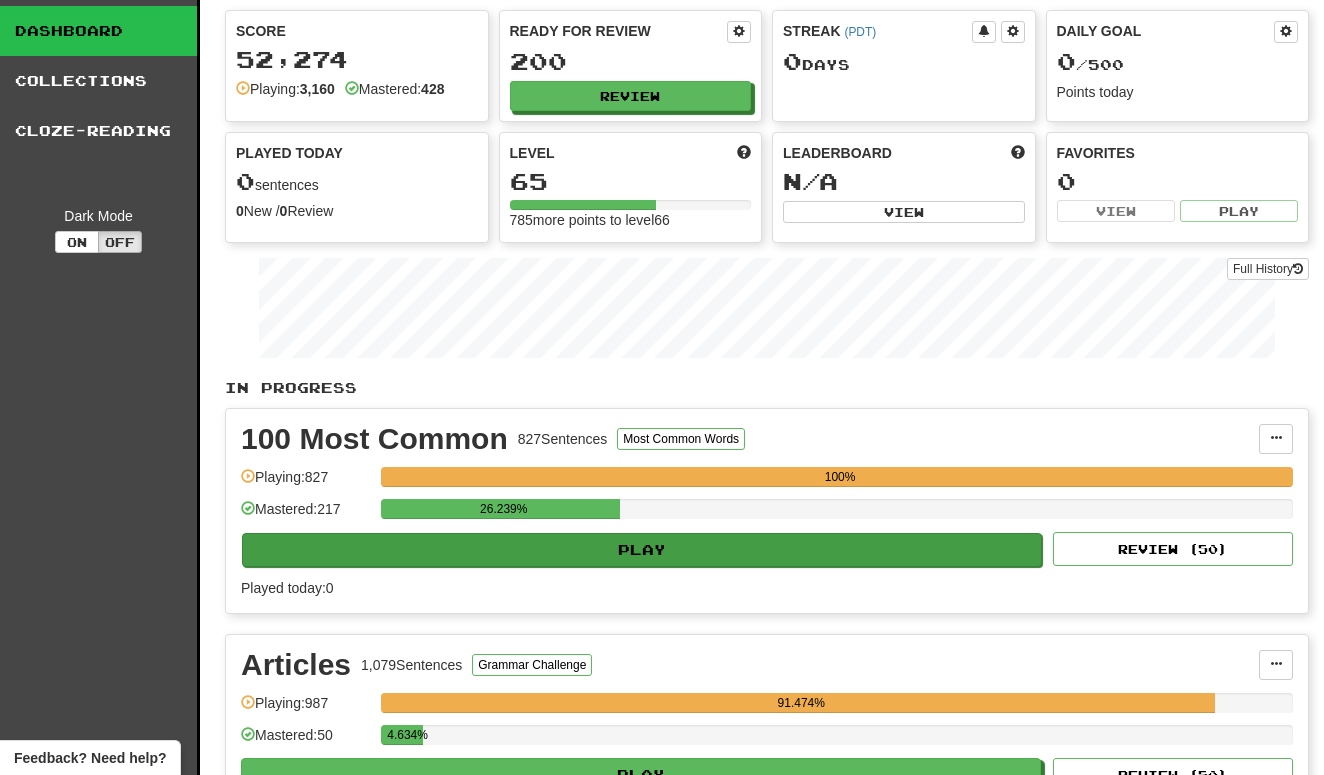 select on "**" 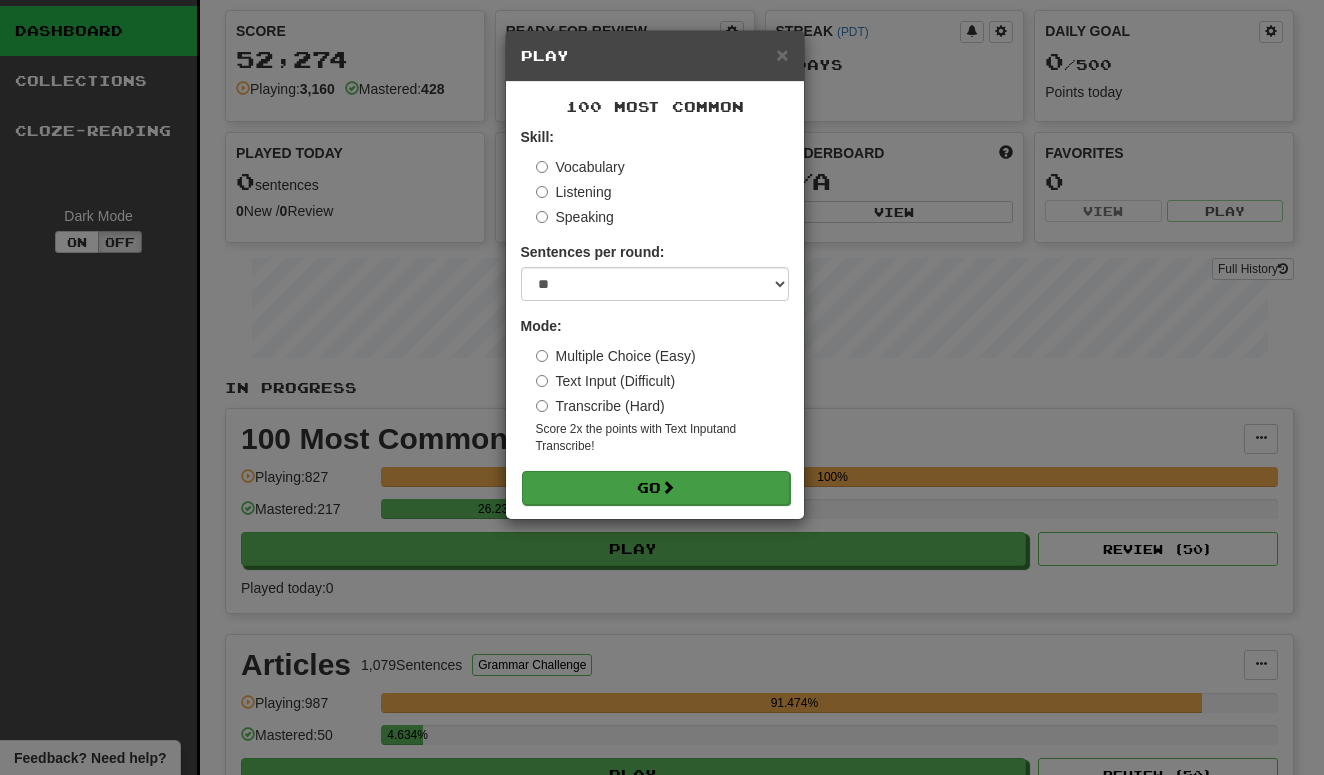 click on "Go" at bounding box center [656, 488] 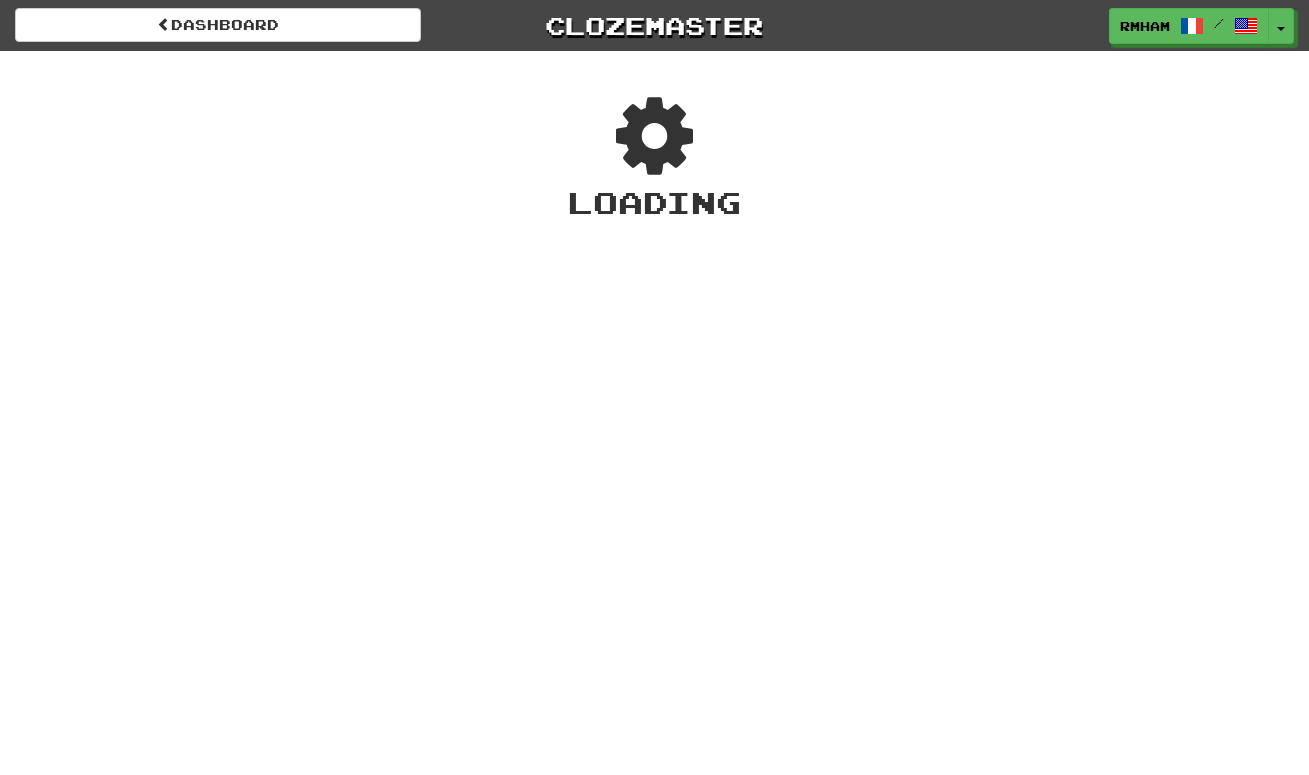 scroll, scrollTop: 0, scrollLeft: 0, axis: both 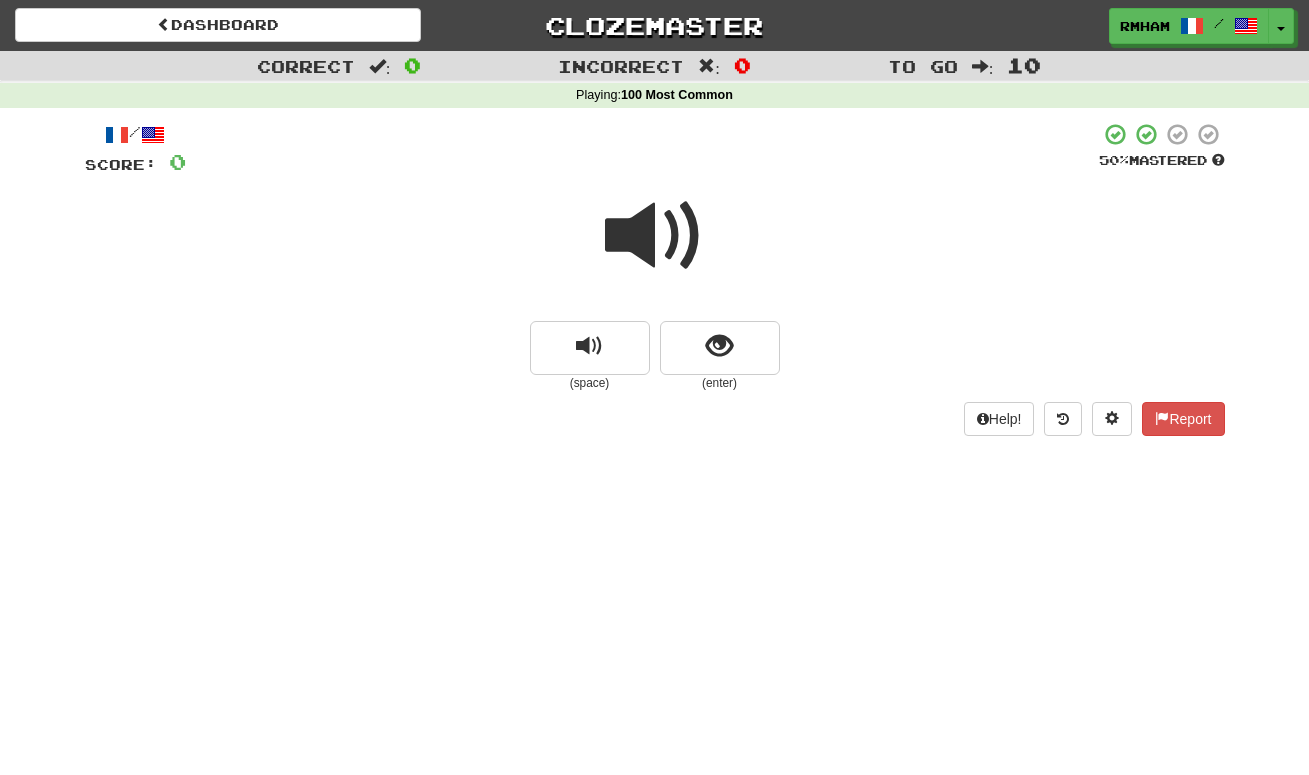 click at bounding box center [589, 346] 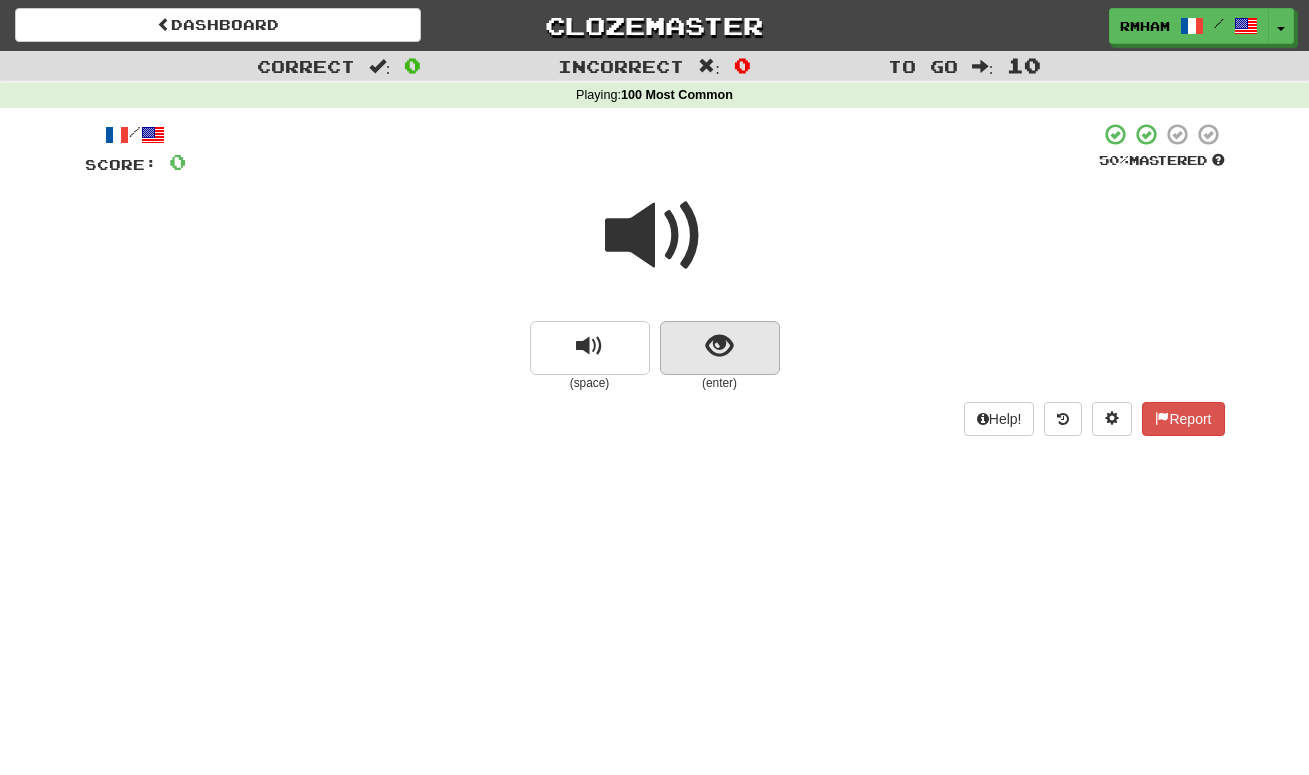 click at bounding box center (719, 346) 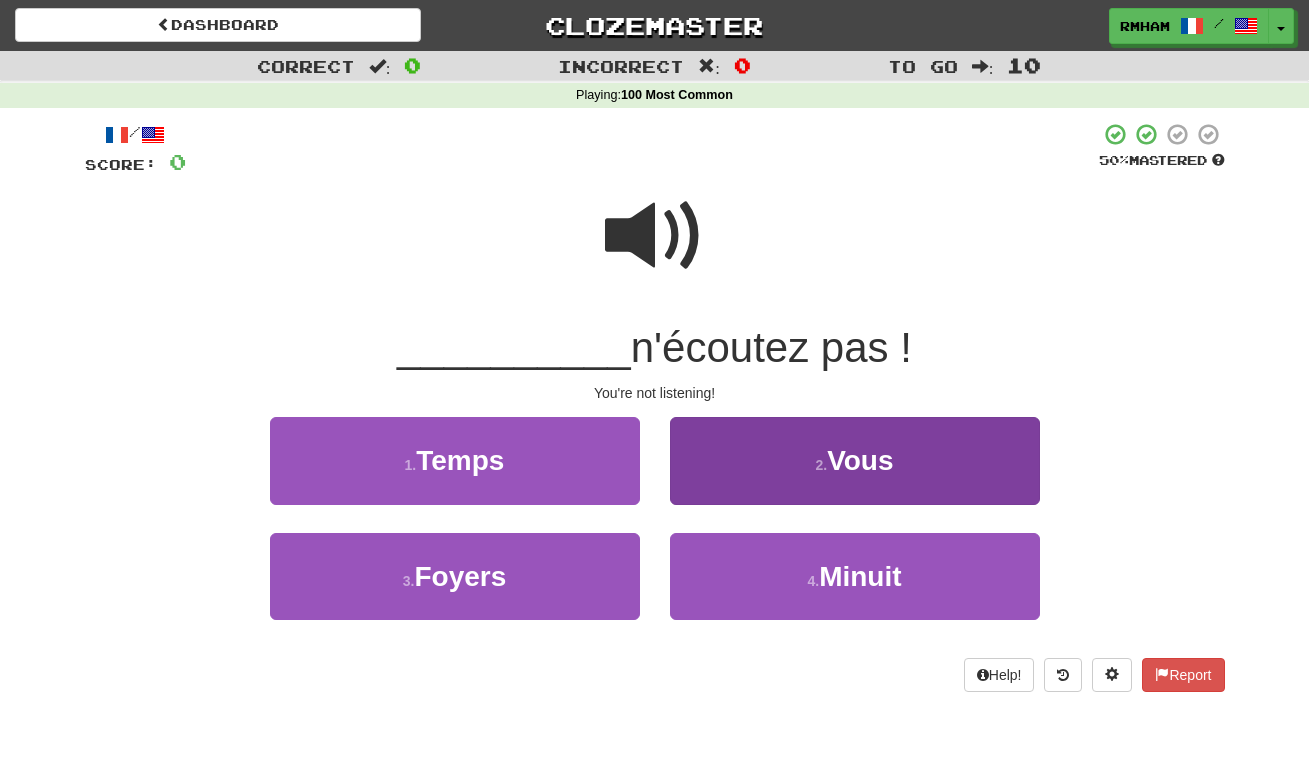 click on "2 .  Vous" at bounding box center (855, 460) 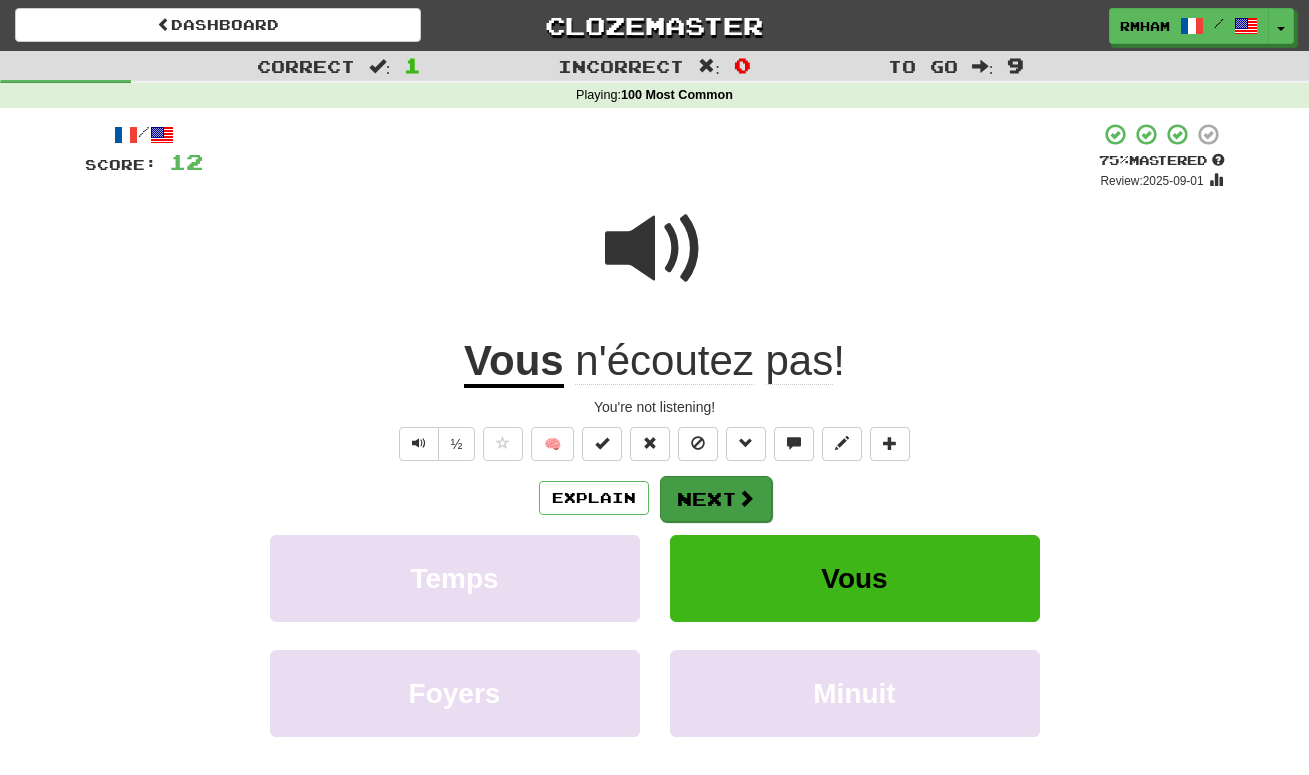 click on "Next" at bounding box center [716, 499] 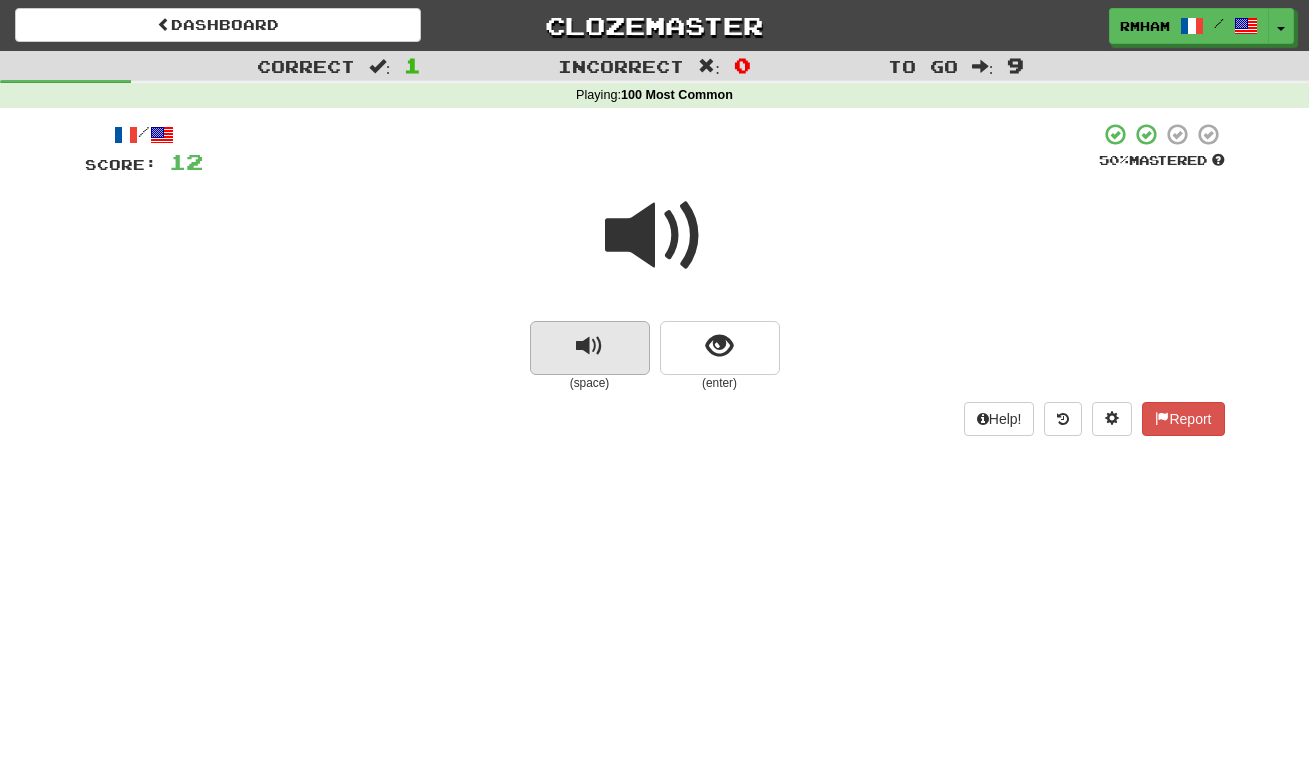 click at bounding box center (590, 348) 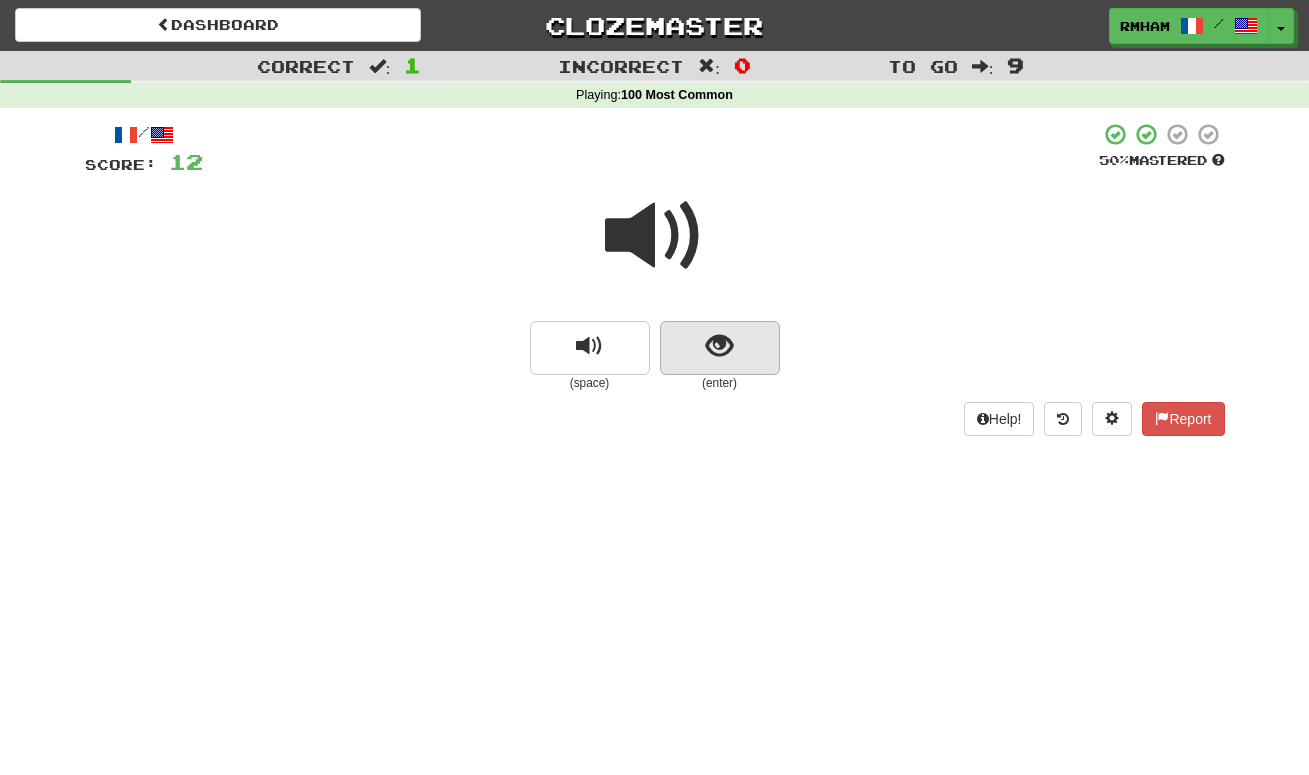 click at bounding box center [719, 346] 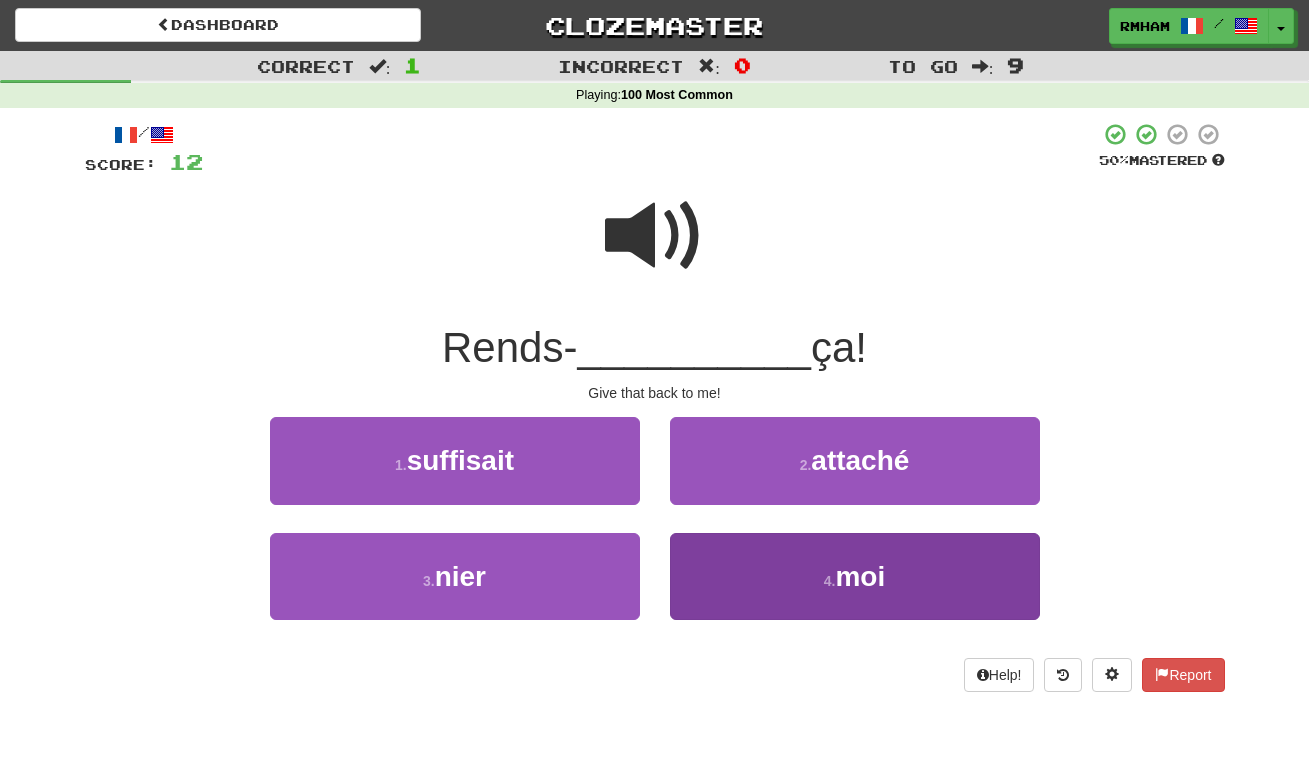 click on "moi" at bounding box center (860, 576) 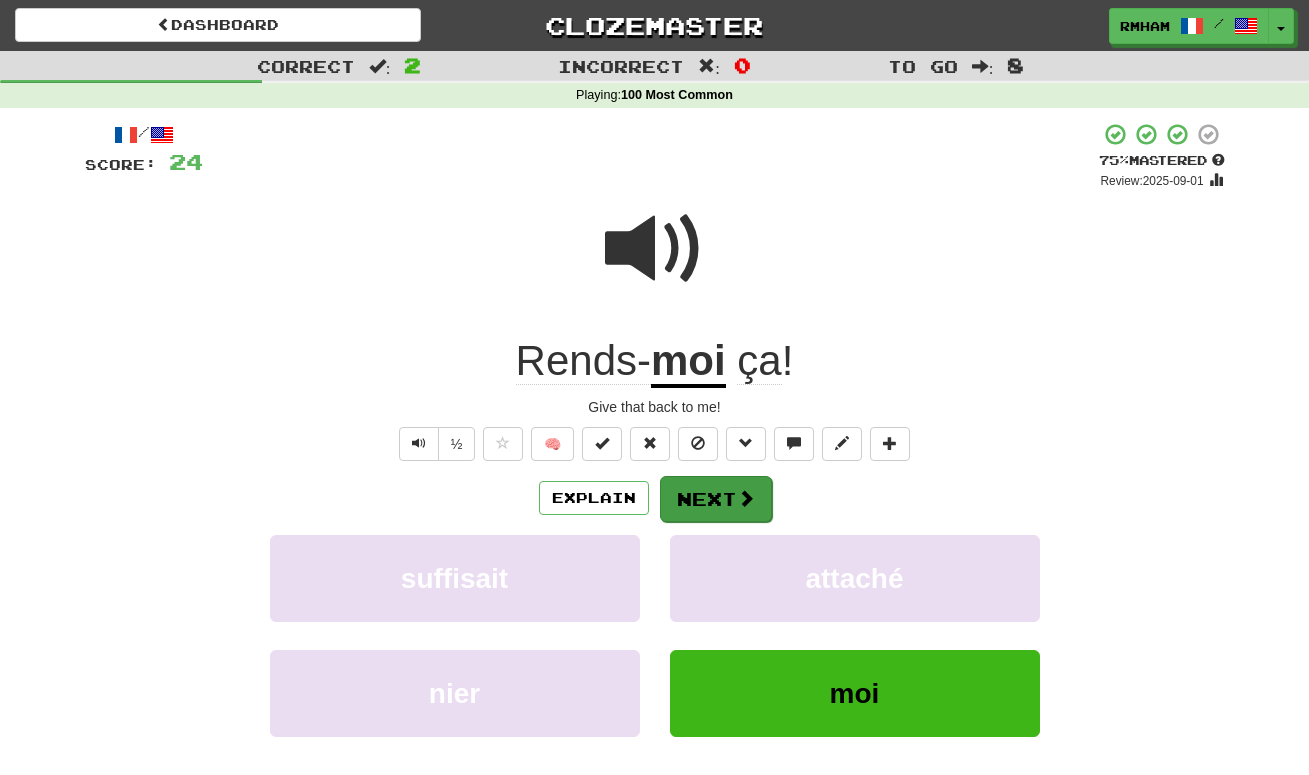click on "Next" at bounding box center [716, 499] 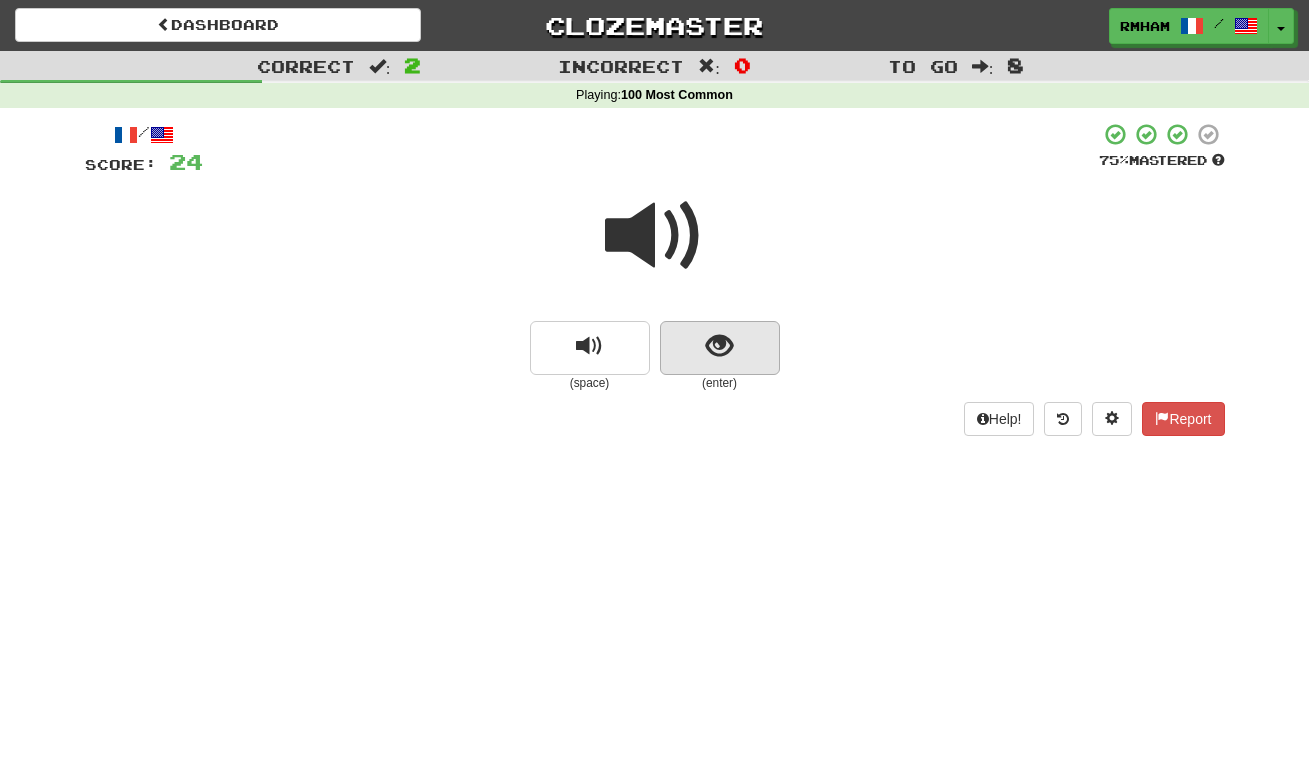 click at bounding box center [719, 346] 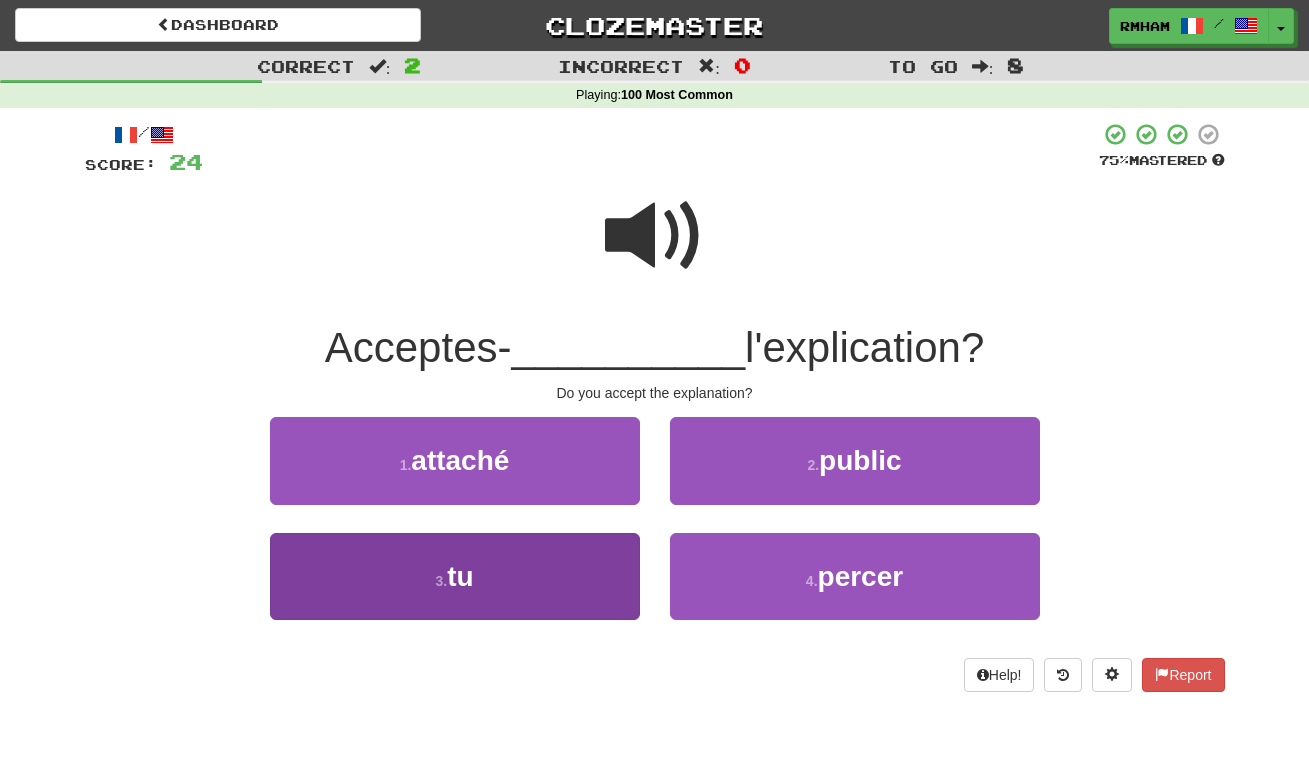 click on "3 .  tu" at bounding box center [455, 576] 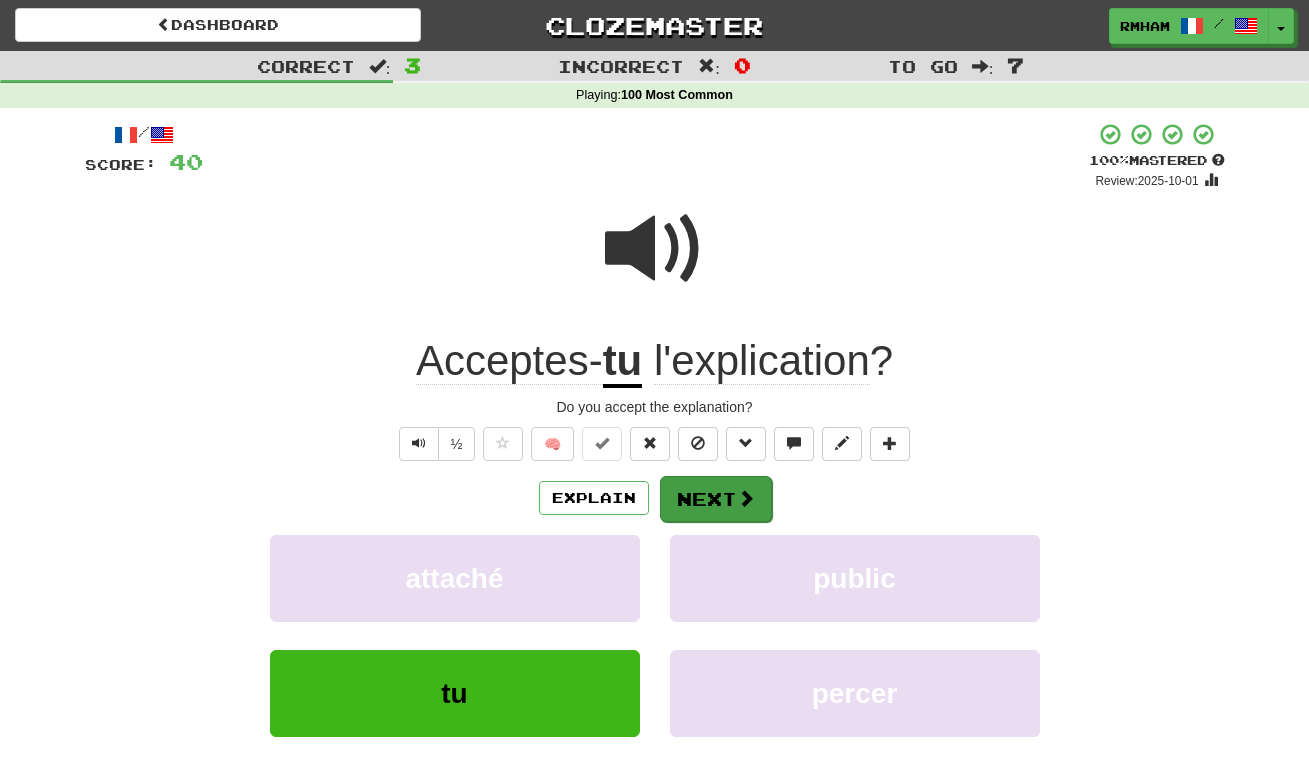 click on "Next" at bounding box center [716, 499] 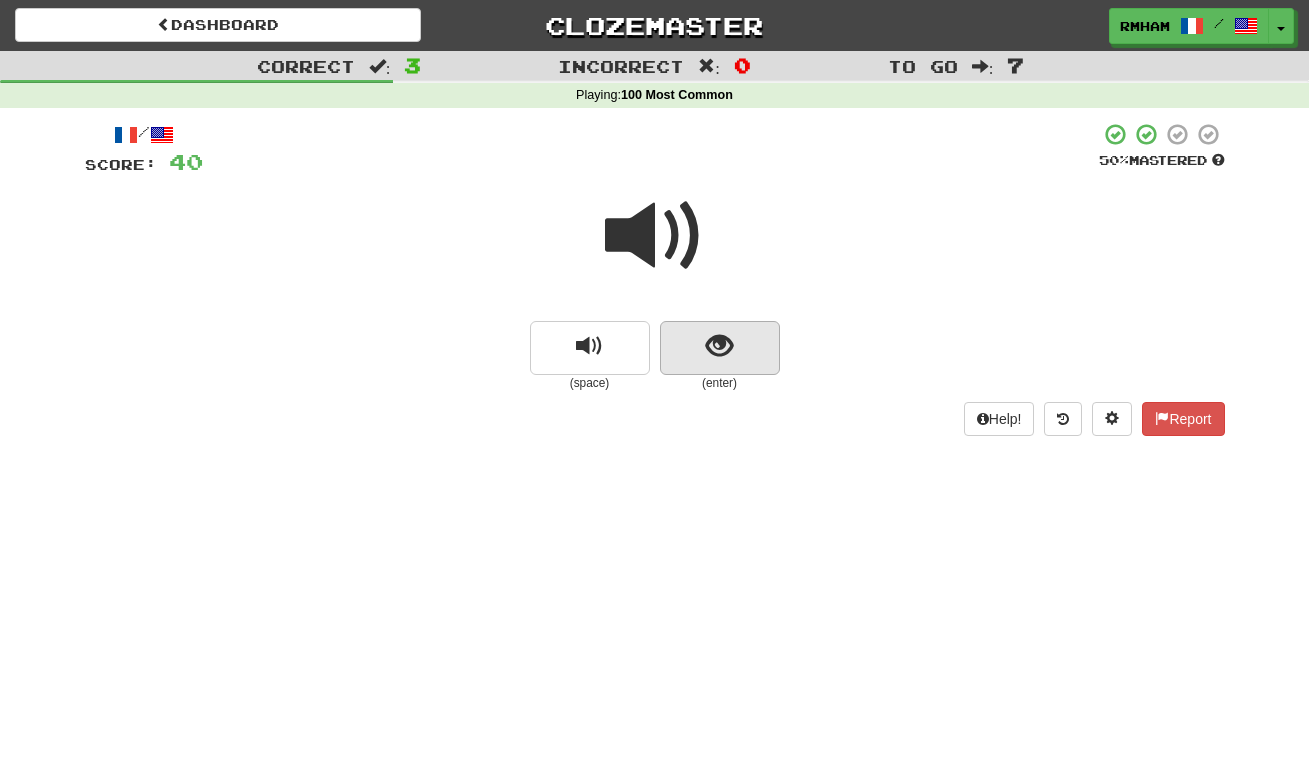 click at bounding box center [719, 346] 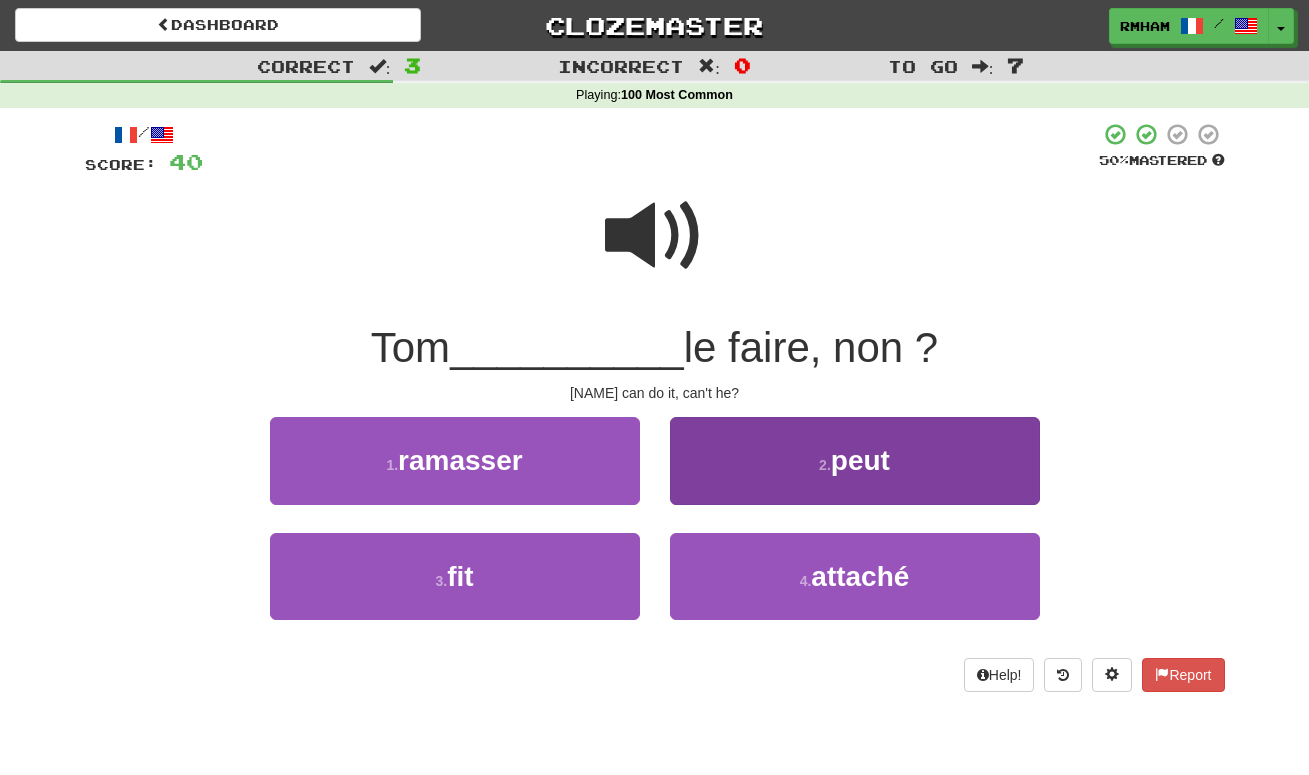 click on "2 .  peut" at bounding box center [855, 460] 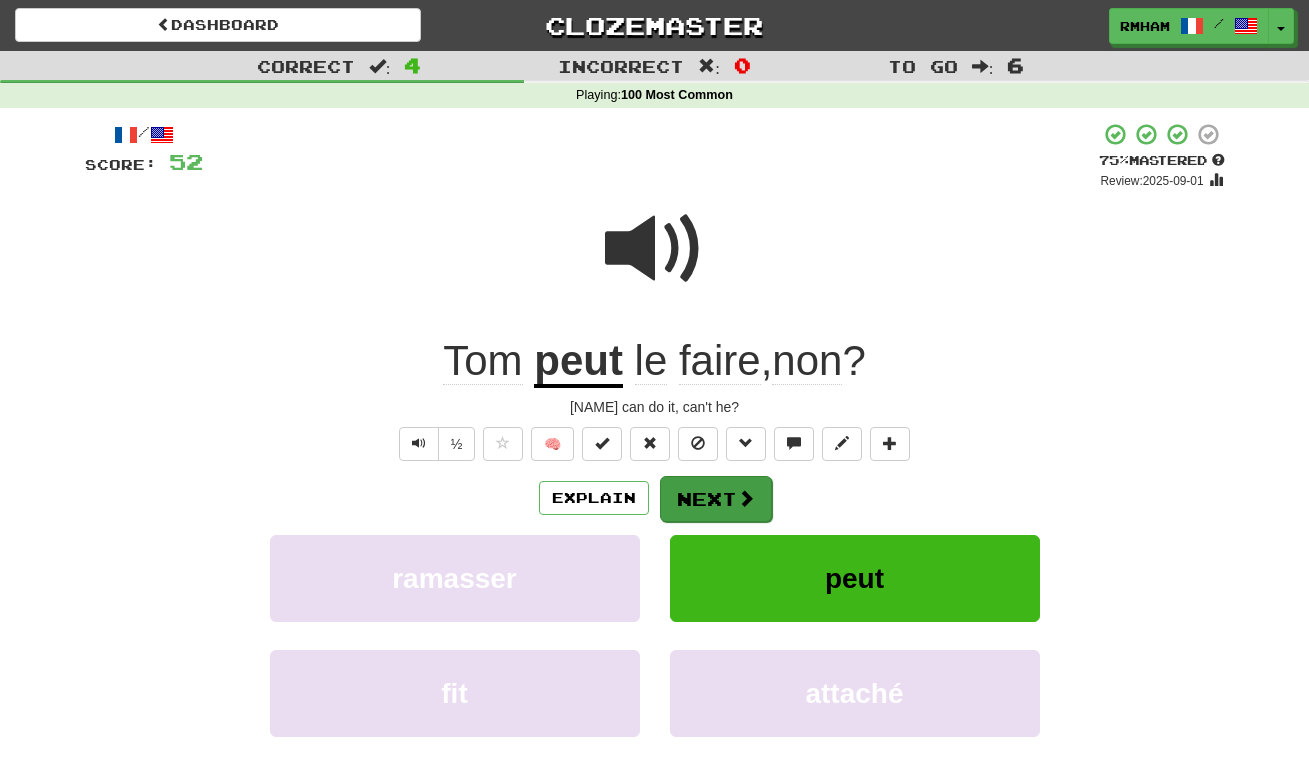 click on "Next" at bounding box center [716, 499] 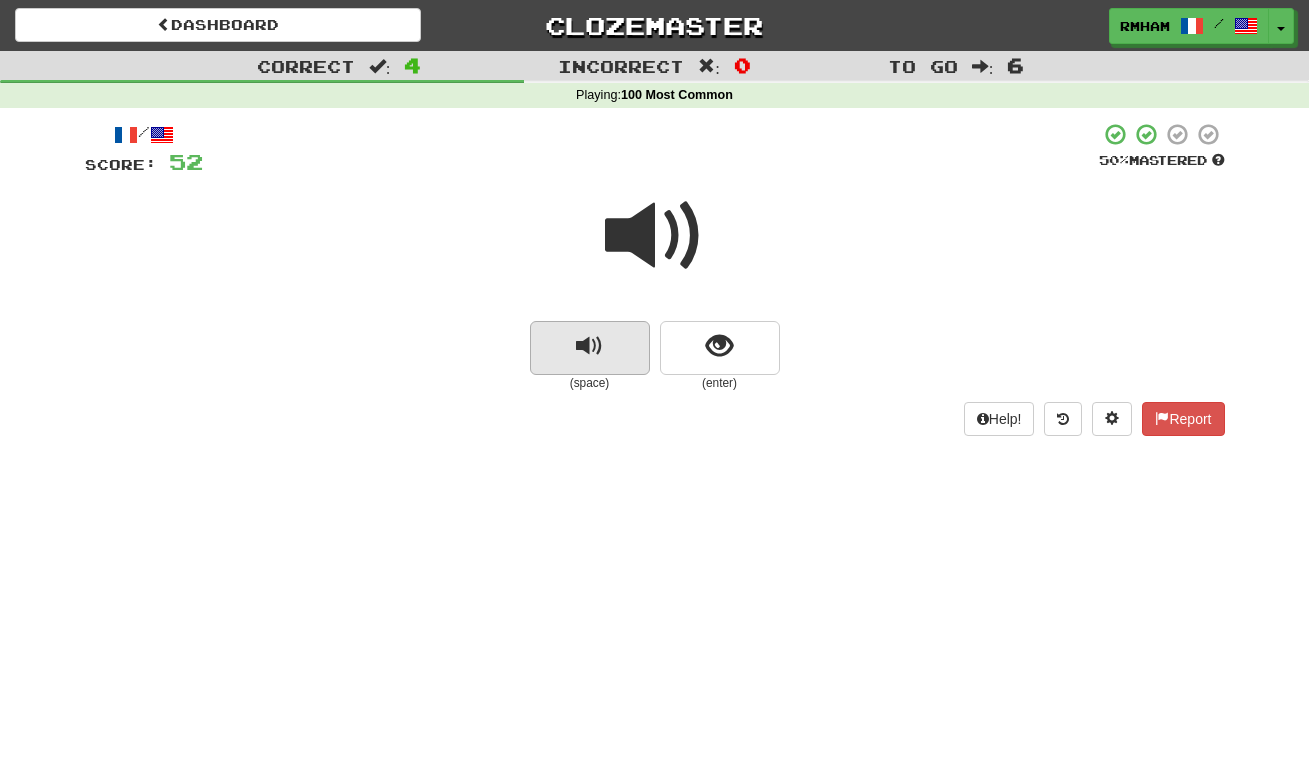 click at bounding box center [590, 348] 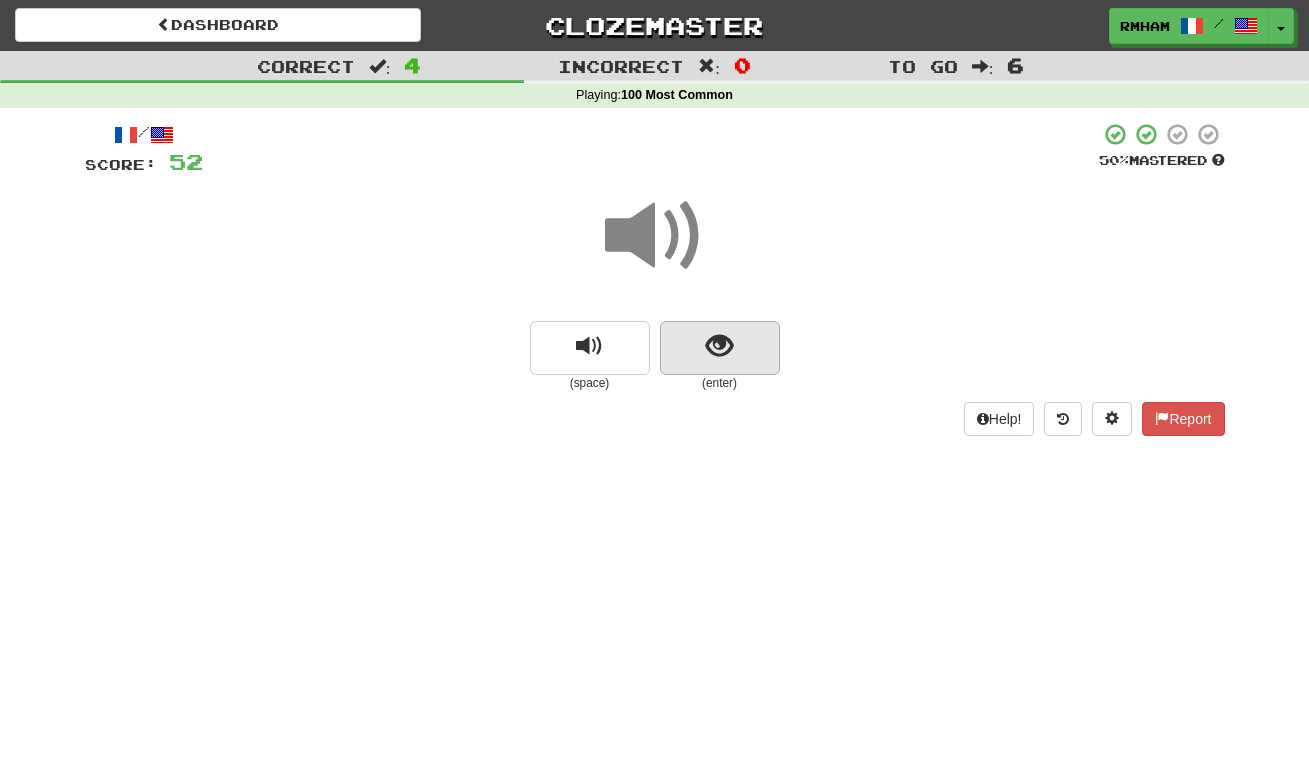 click at bounding box center (720, 348) 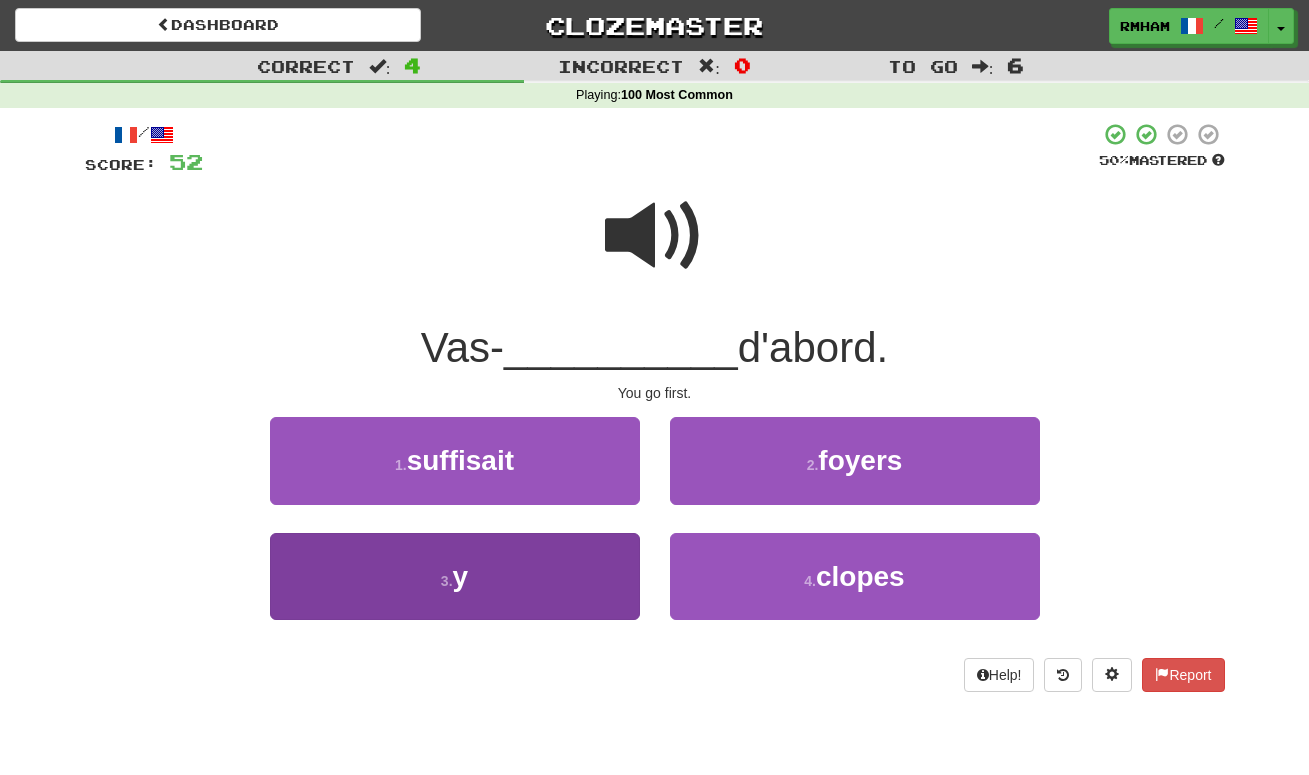 click on "y" at bounding box center [461, 576] 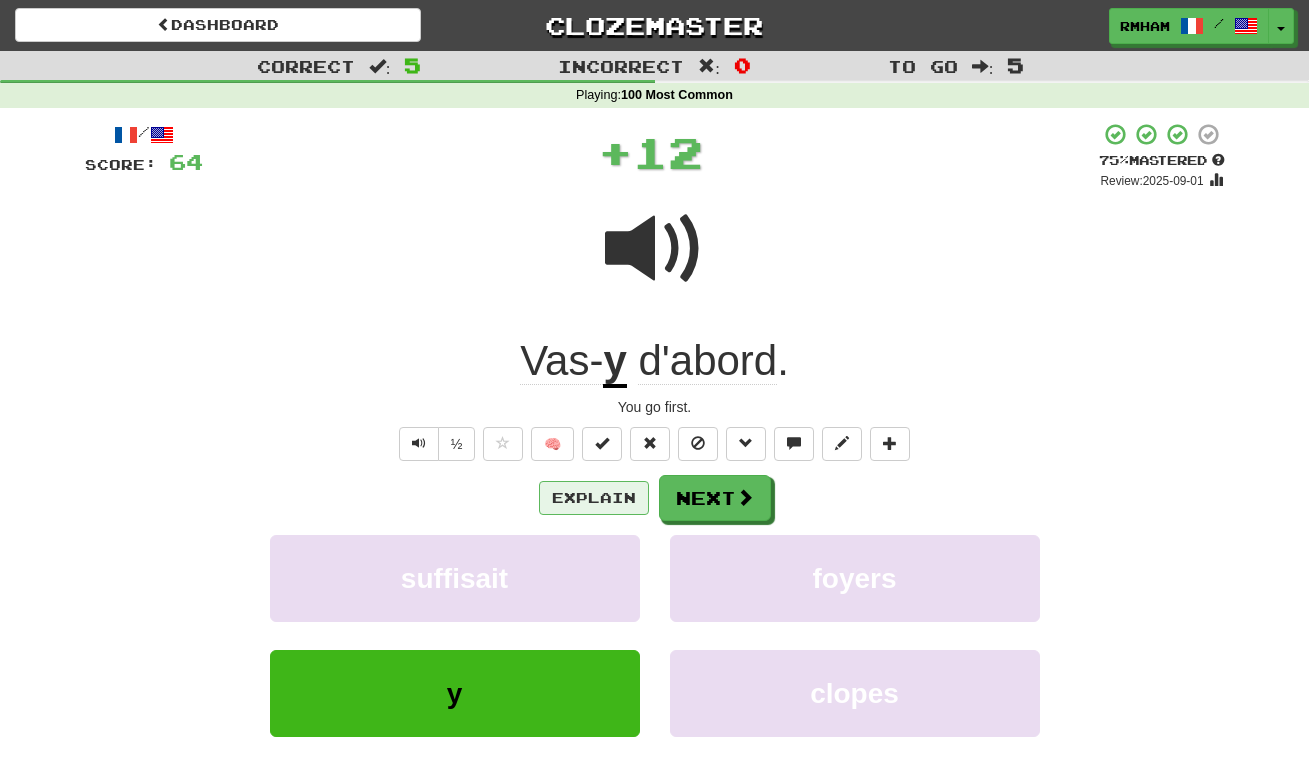 click on "Explain" at bounding box center [594, 498] 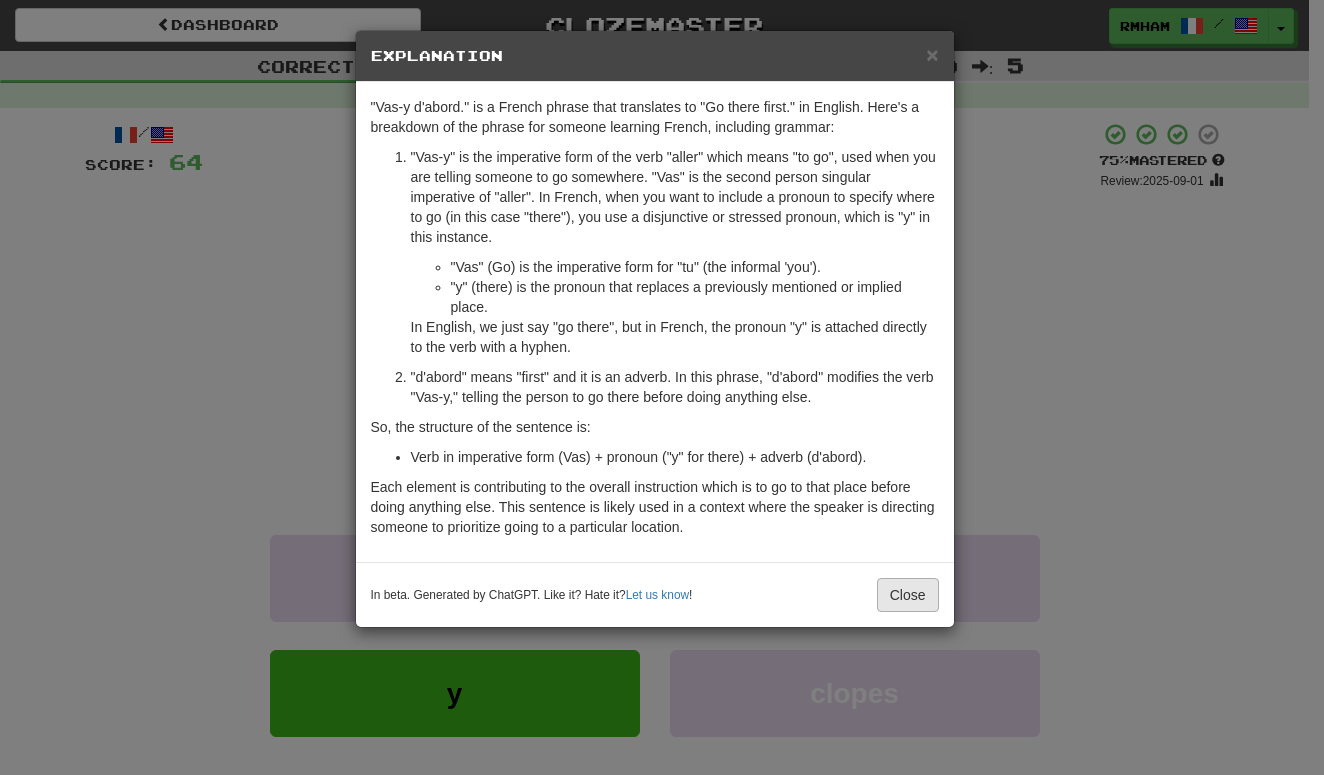 click on "Close" at bounding box center (908, 595) 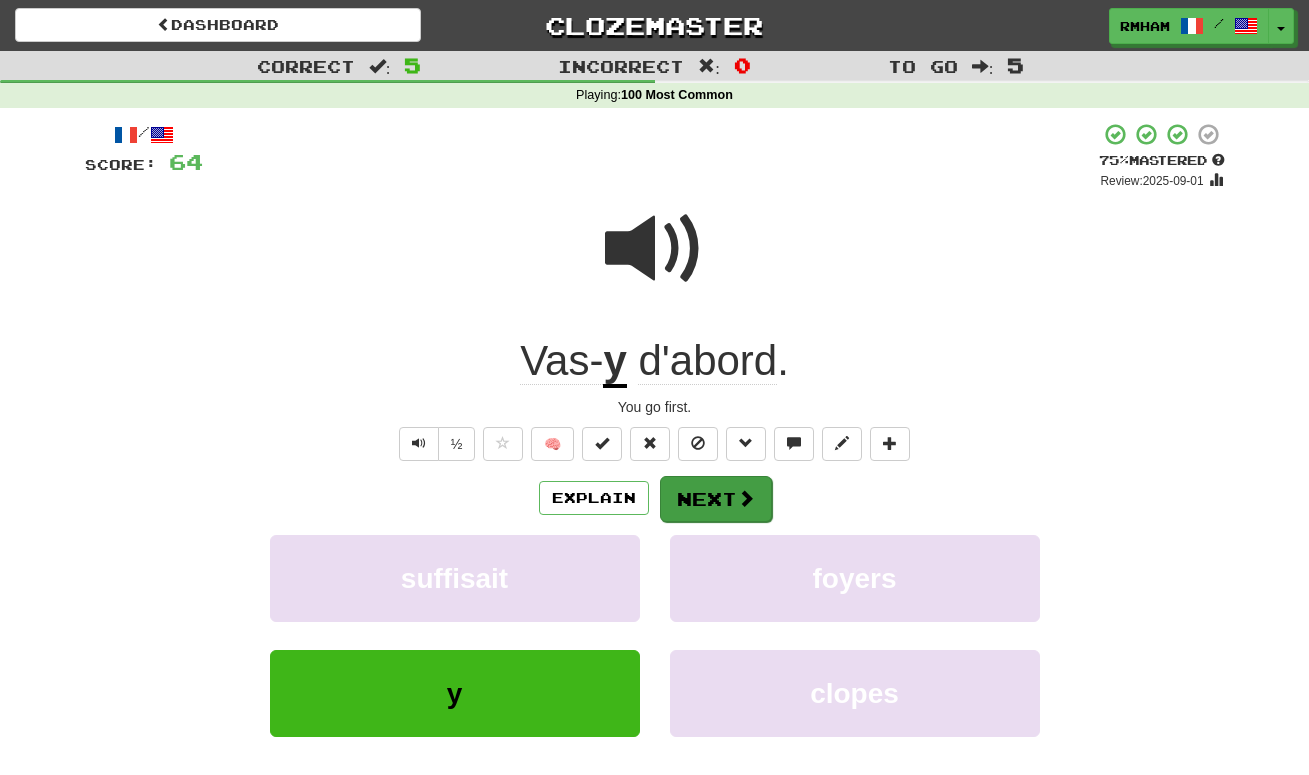 click at bounding box center (746, 498) 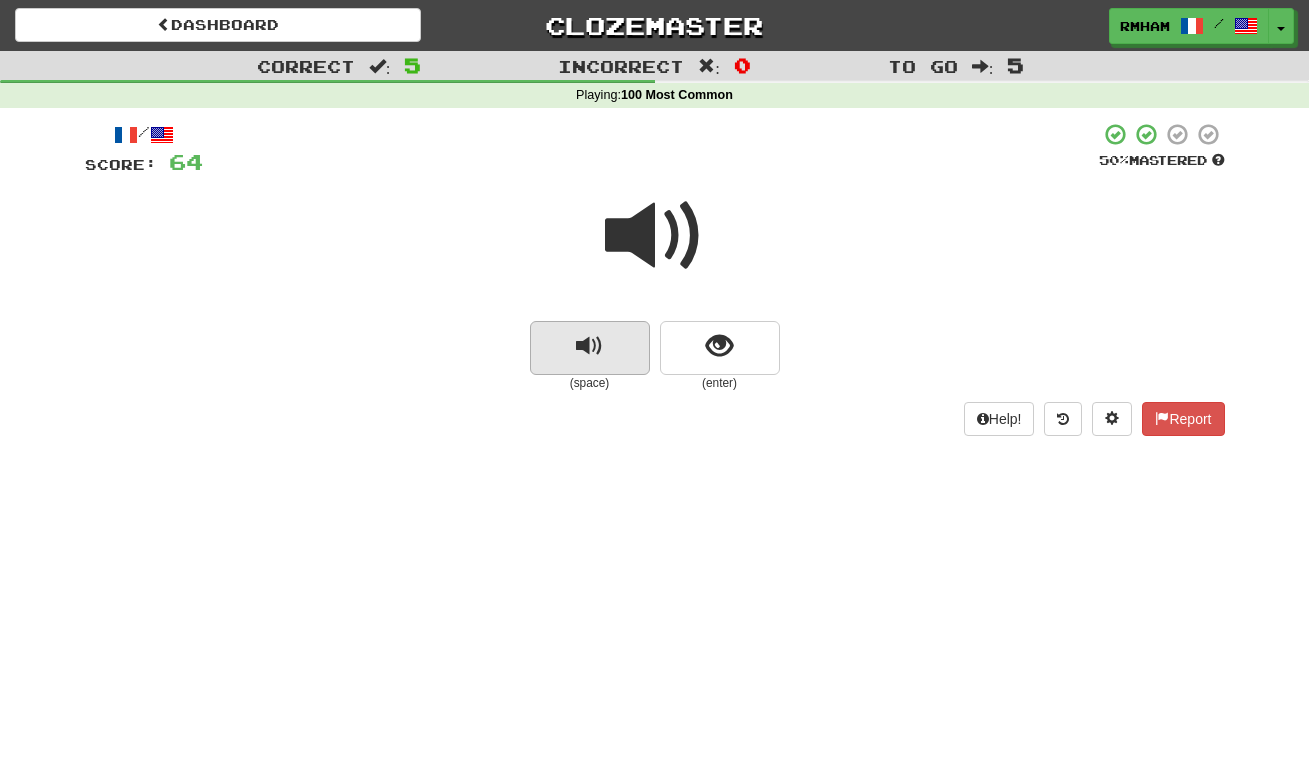 click at bounding box center (589, 346) 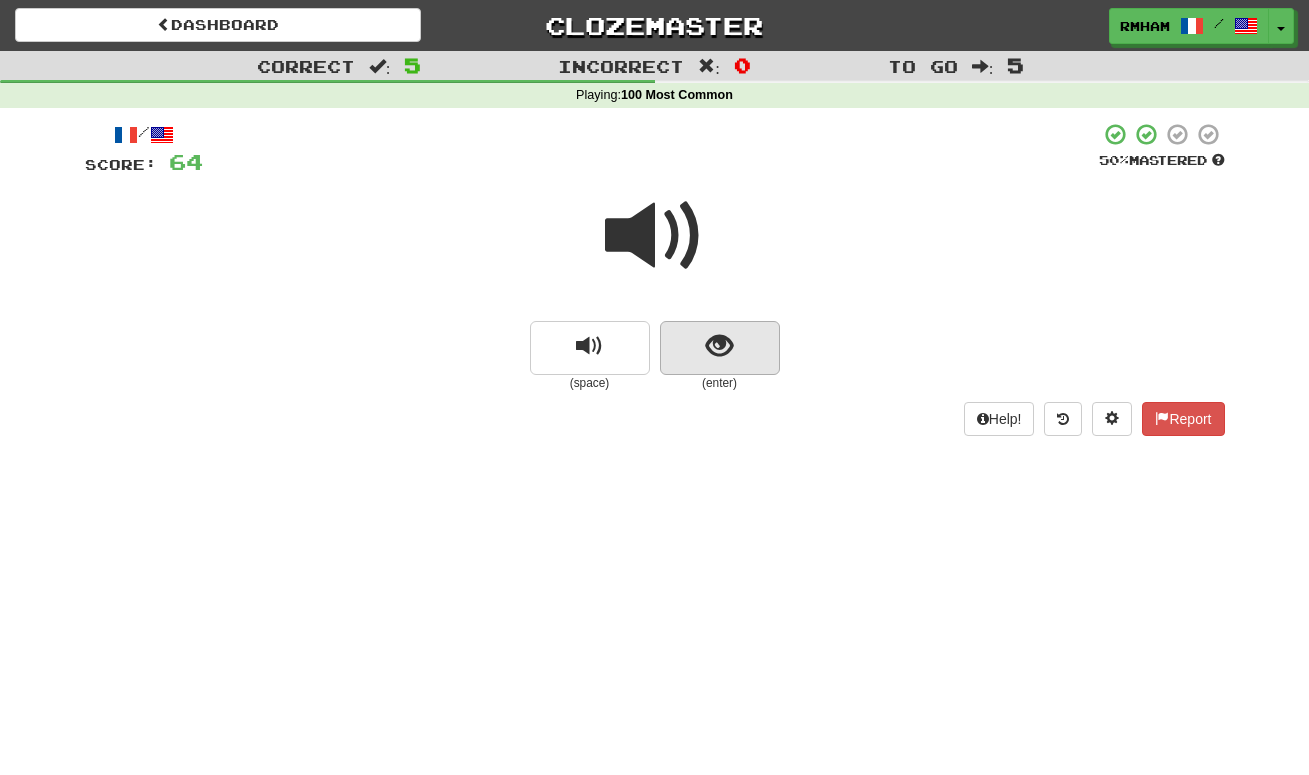 click at bounding box center (719, 346) 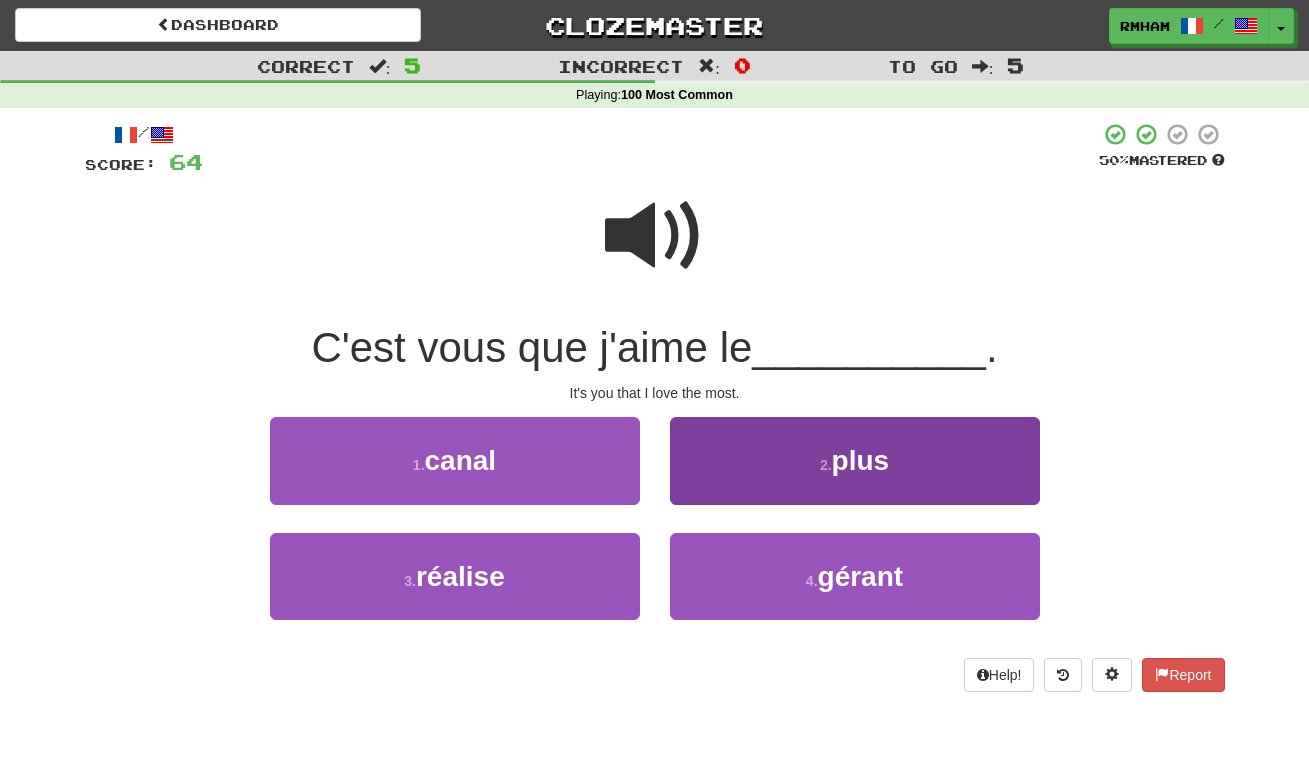 click on "plus" at bounding box center [861, 460] 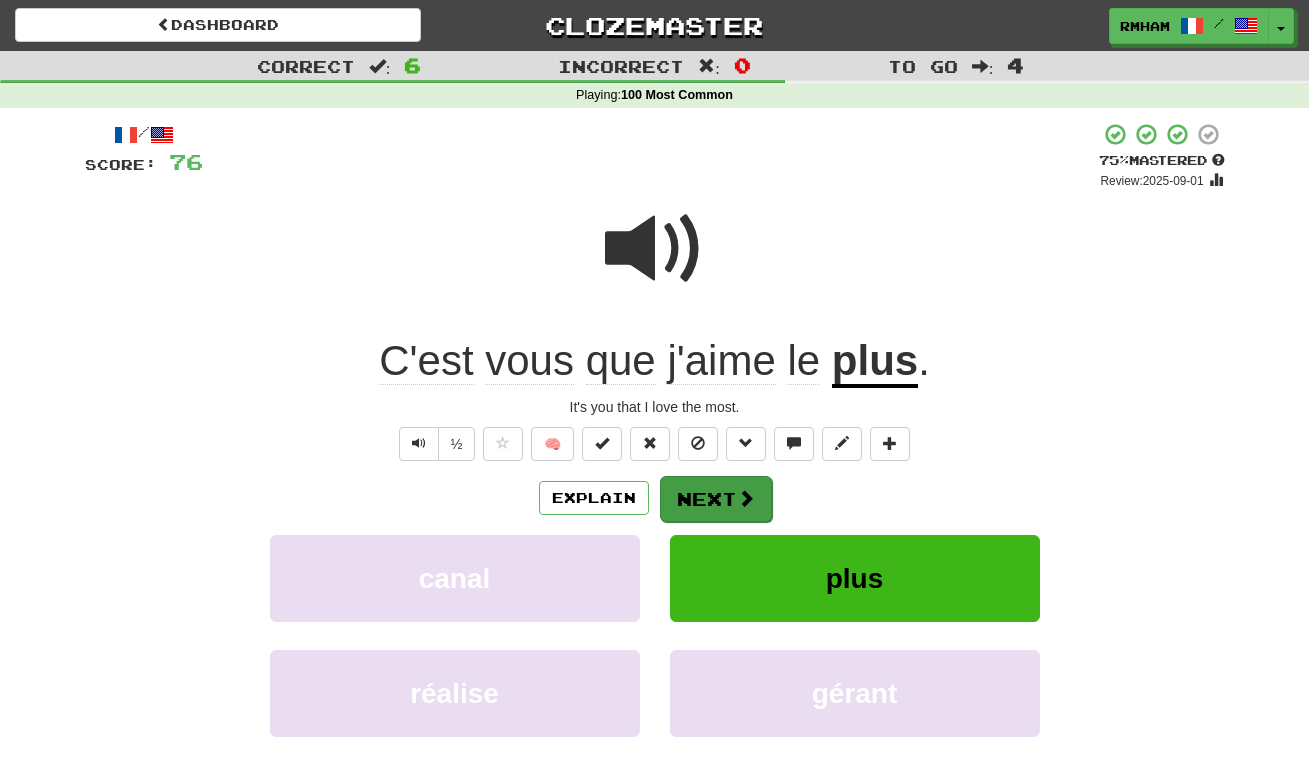 click at bounding box center [746, 498] 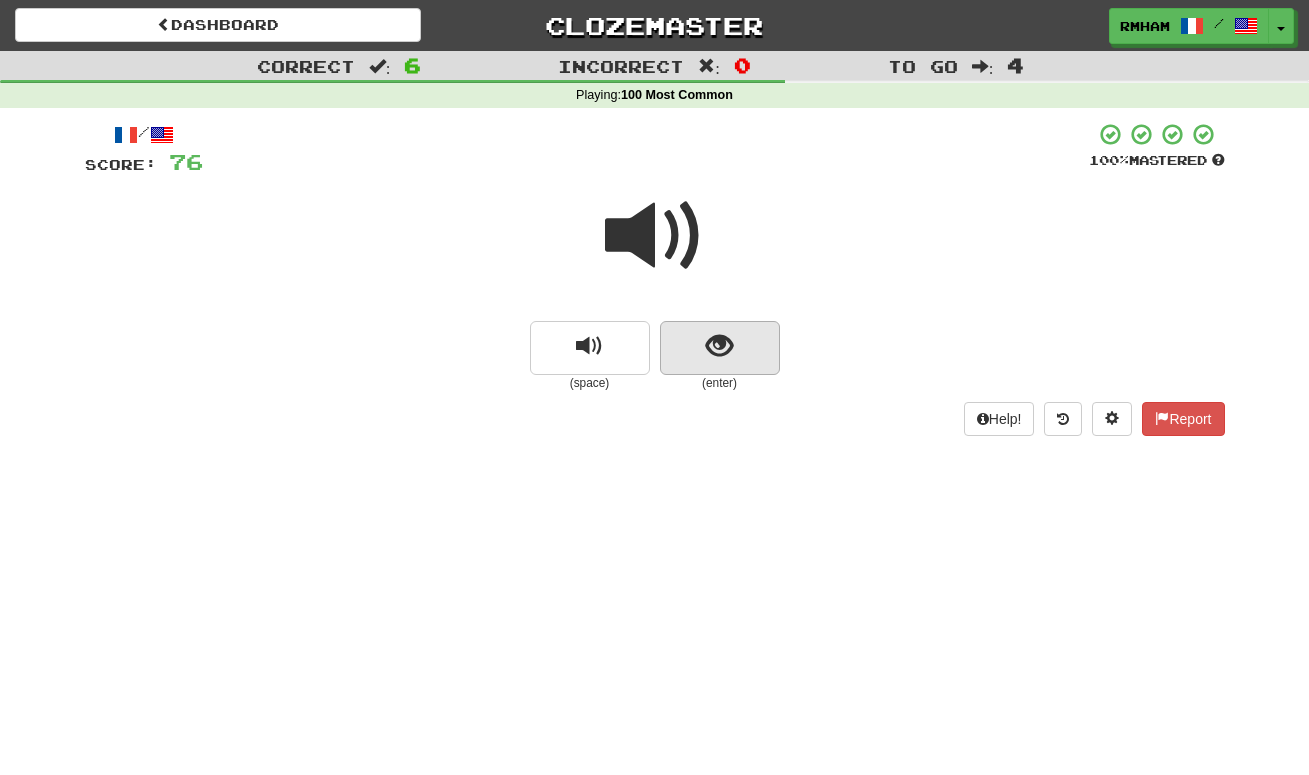 click at bounding box center [719, 346] 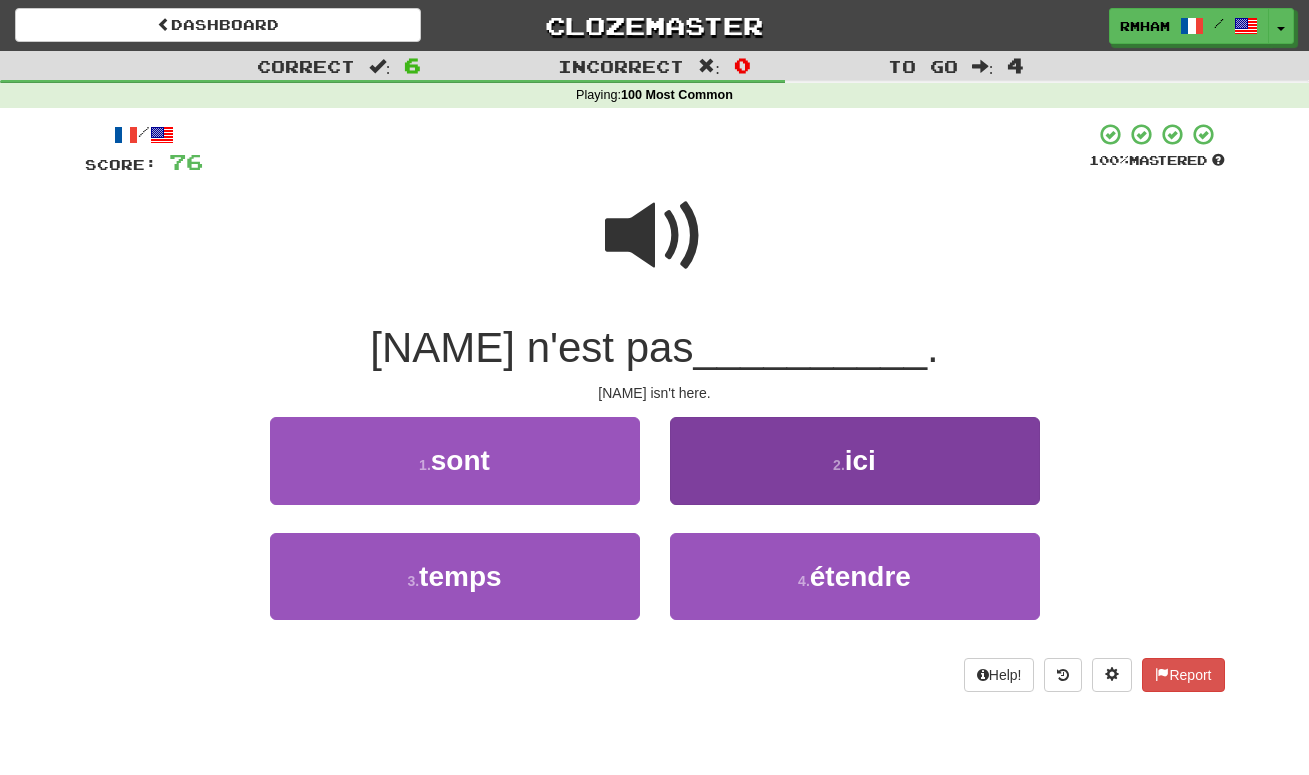 click on "ici" at bounding box center (860, 460) 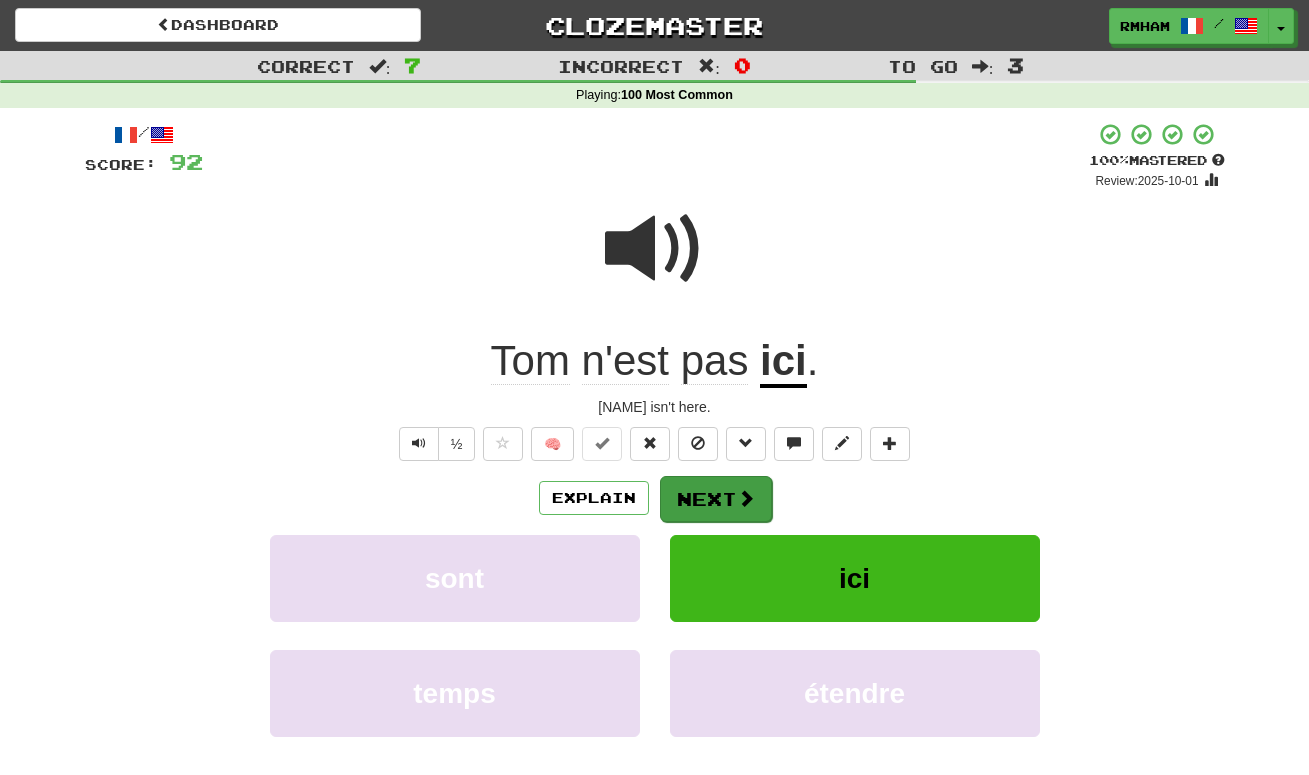 click at bounding box center [746, 498] 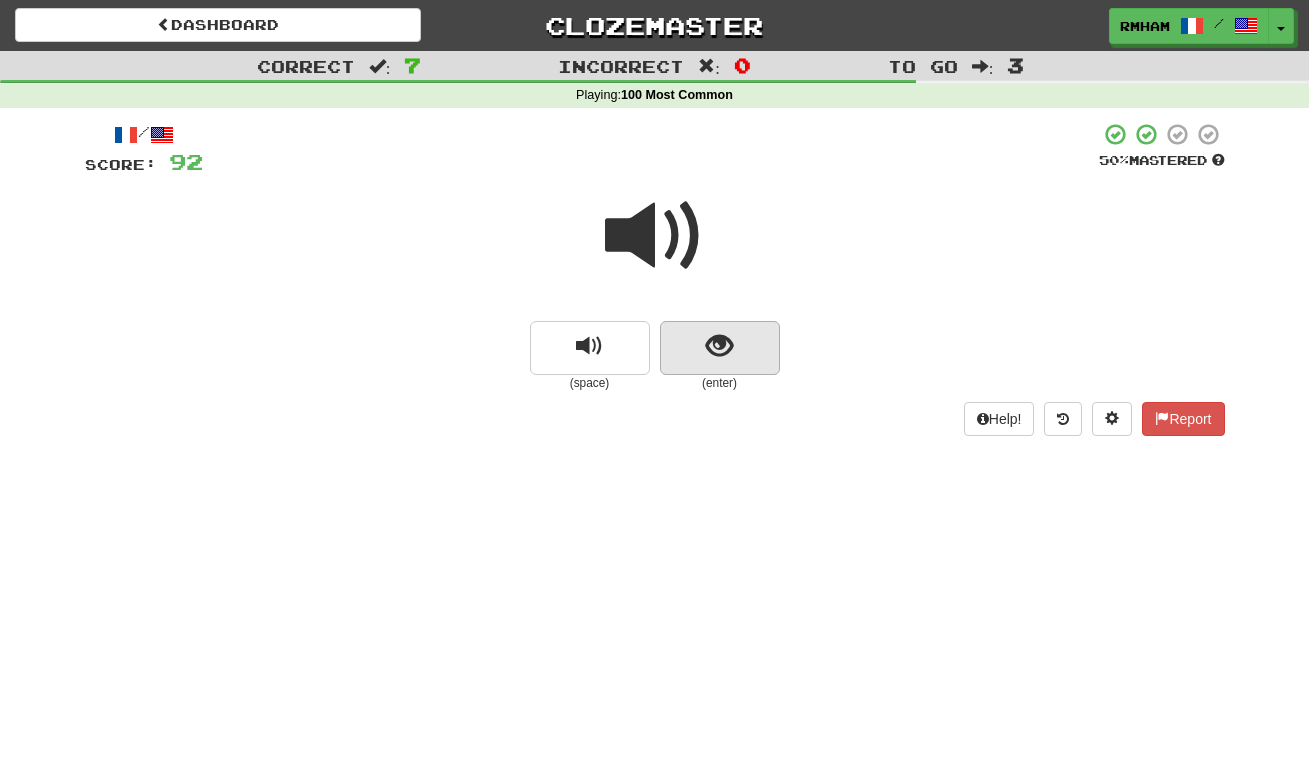 click at bounding box center (719, 346) 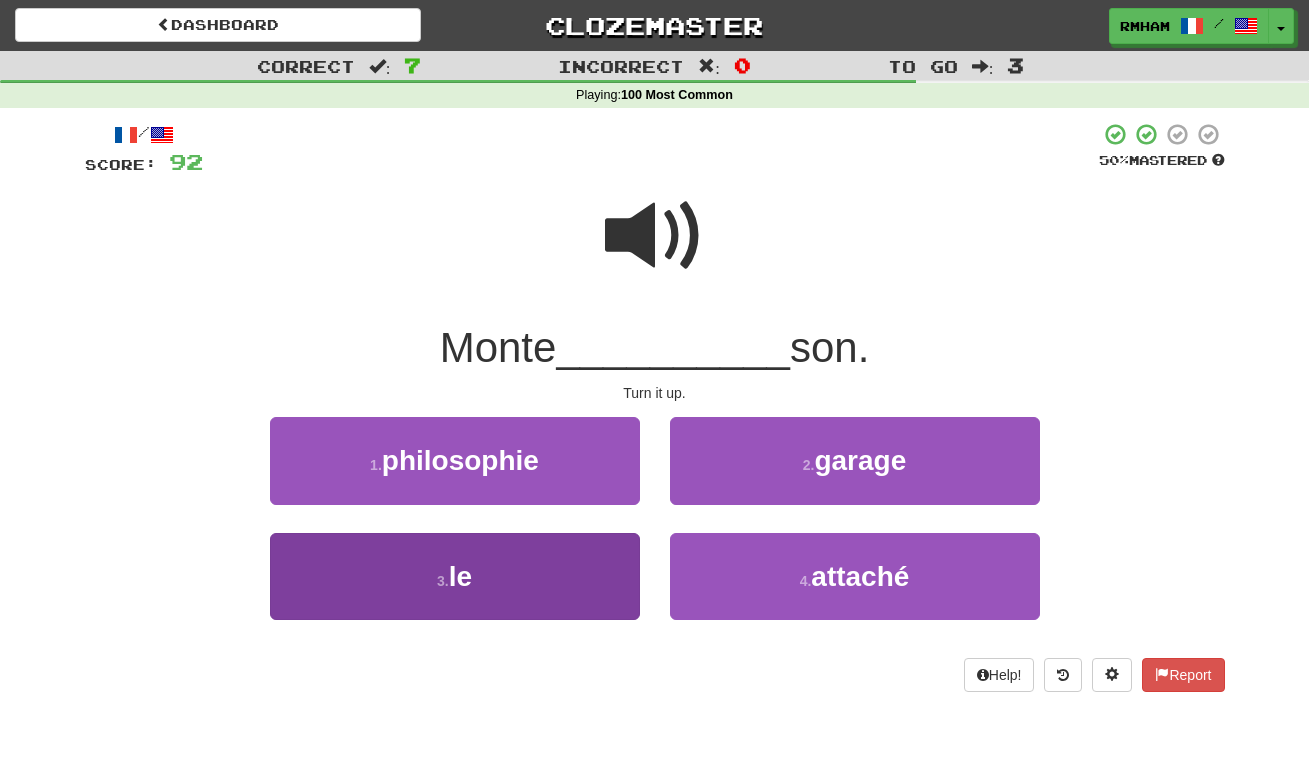 click on "3 .  le" at bounding box center (455, 576) 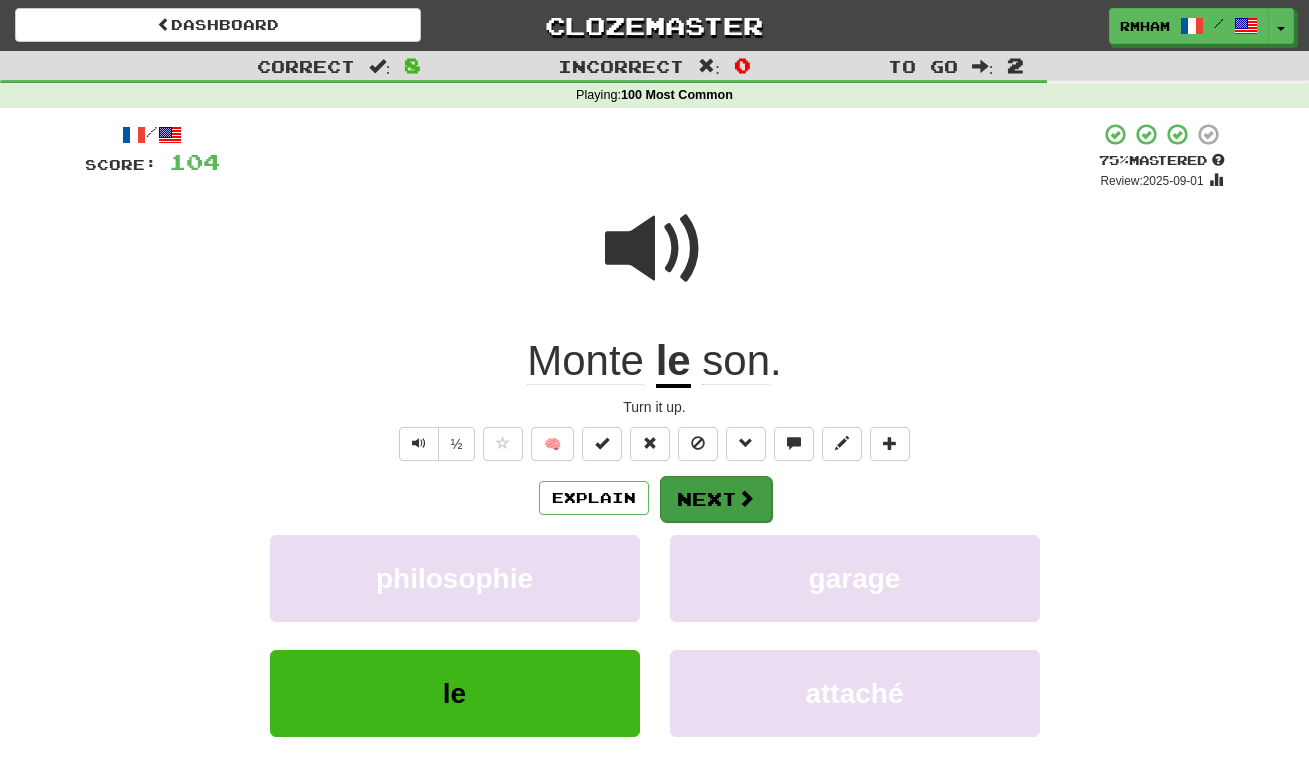 click on "Next" at bounding box center [716, 499] 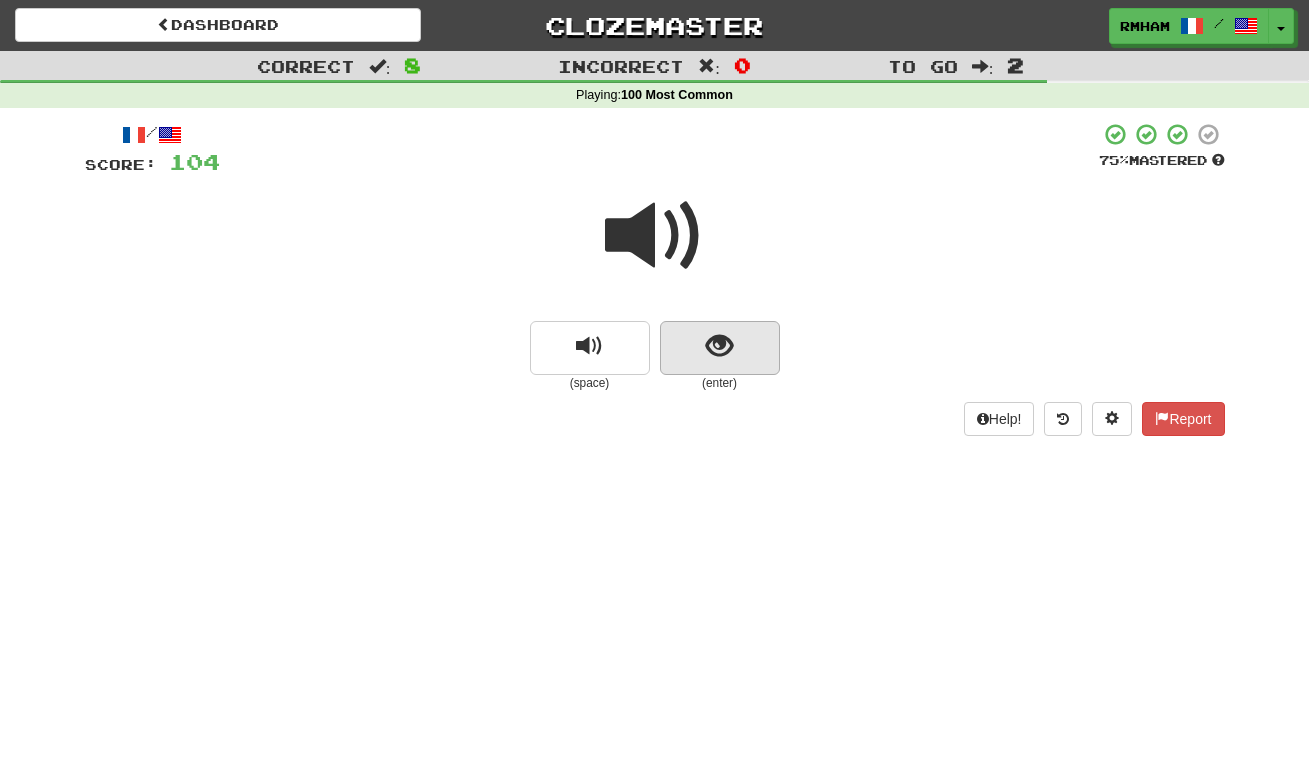 click at bounding box center [719, 346] 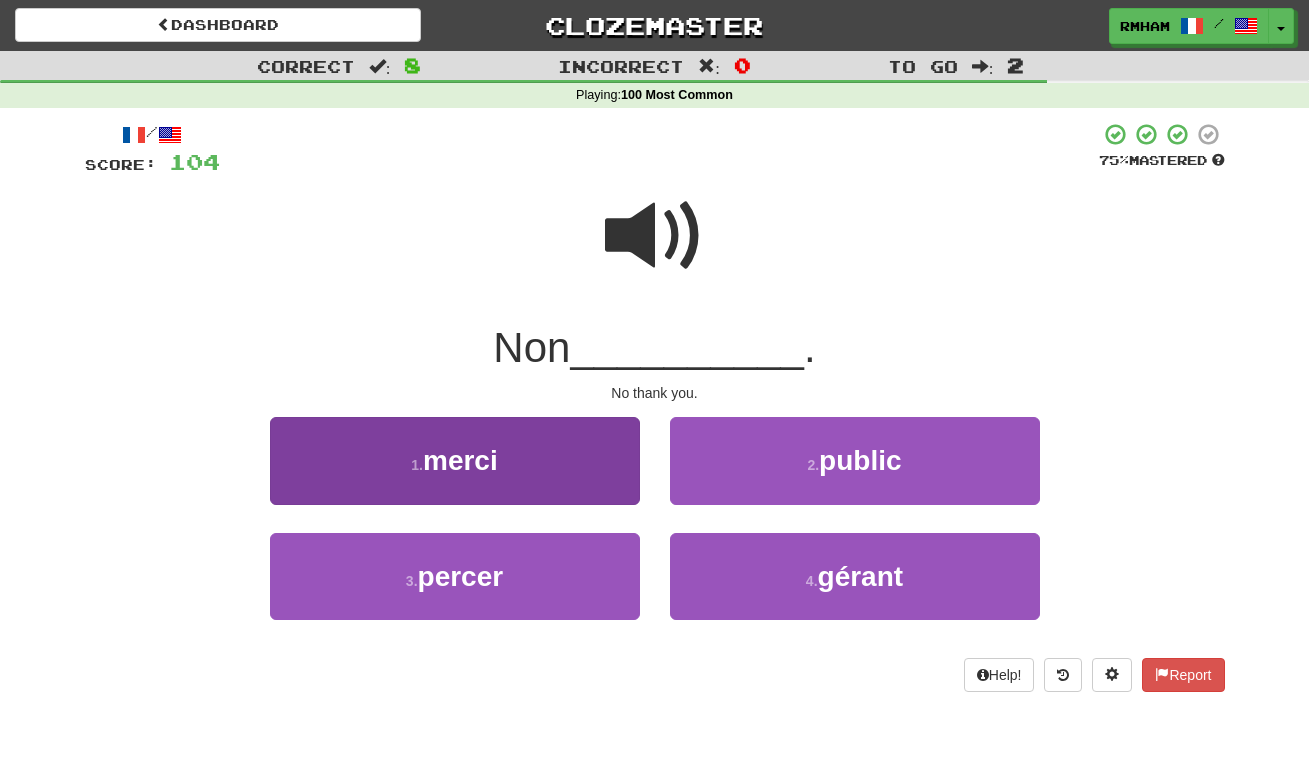 click on "1 .  merci" at bounding box center (455, 460) 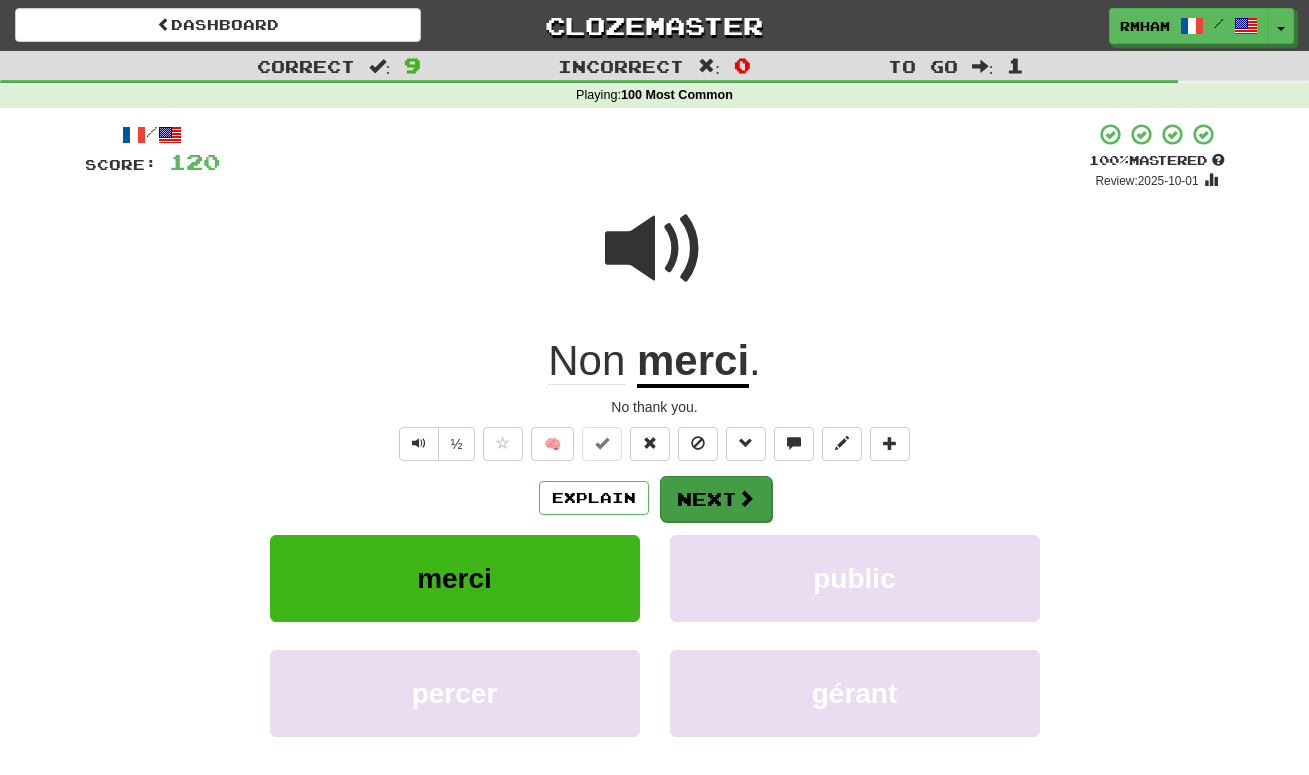 click on "Next" at bounding box center [716, 499] 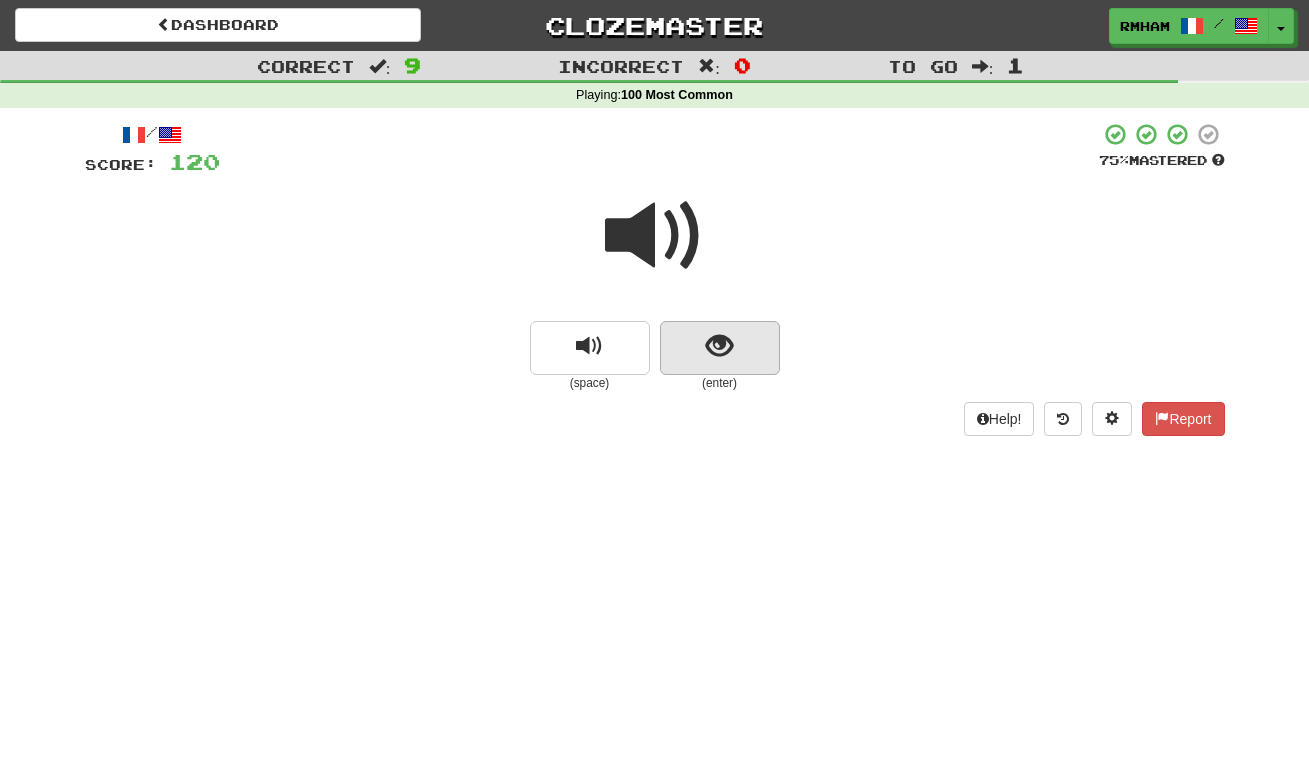 click at bounding box center [719, 346] 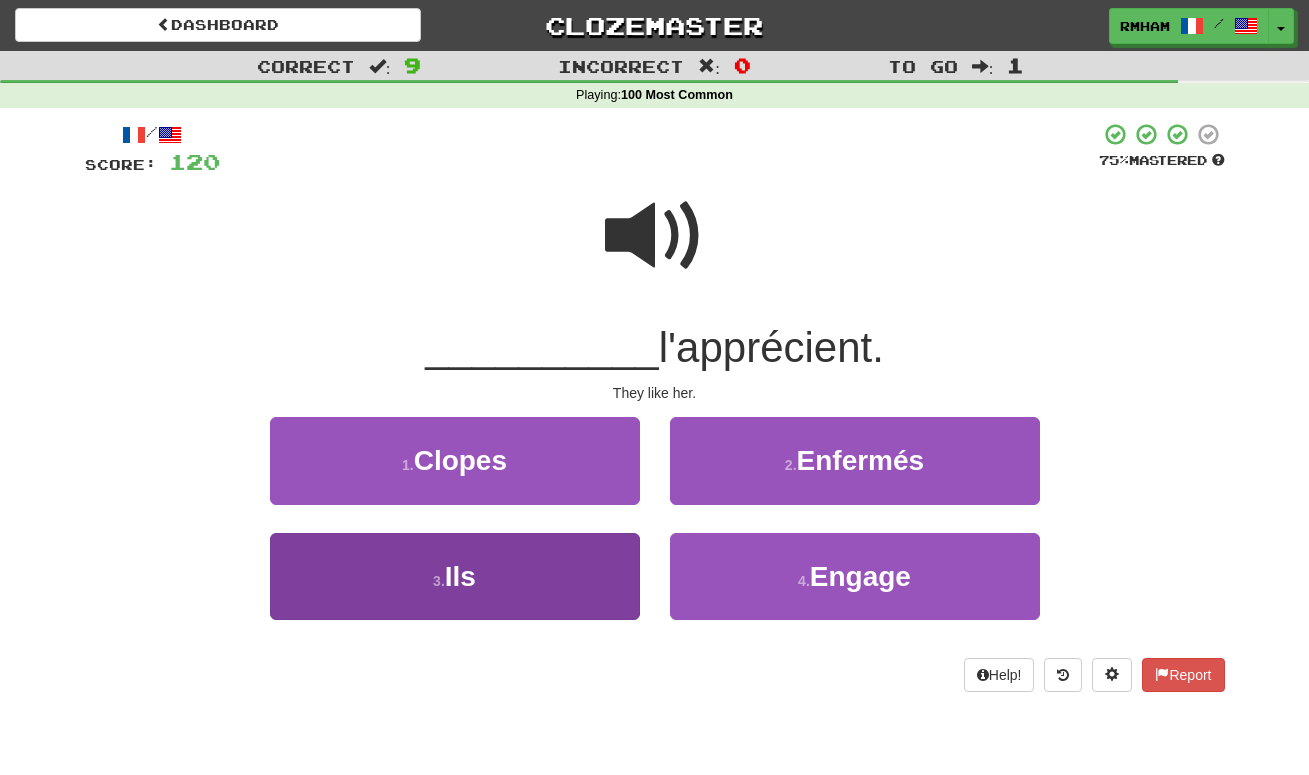 click on "3 .  Ils" at bounding box center (455, 576) 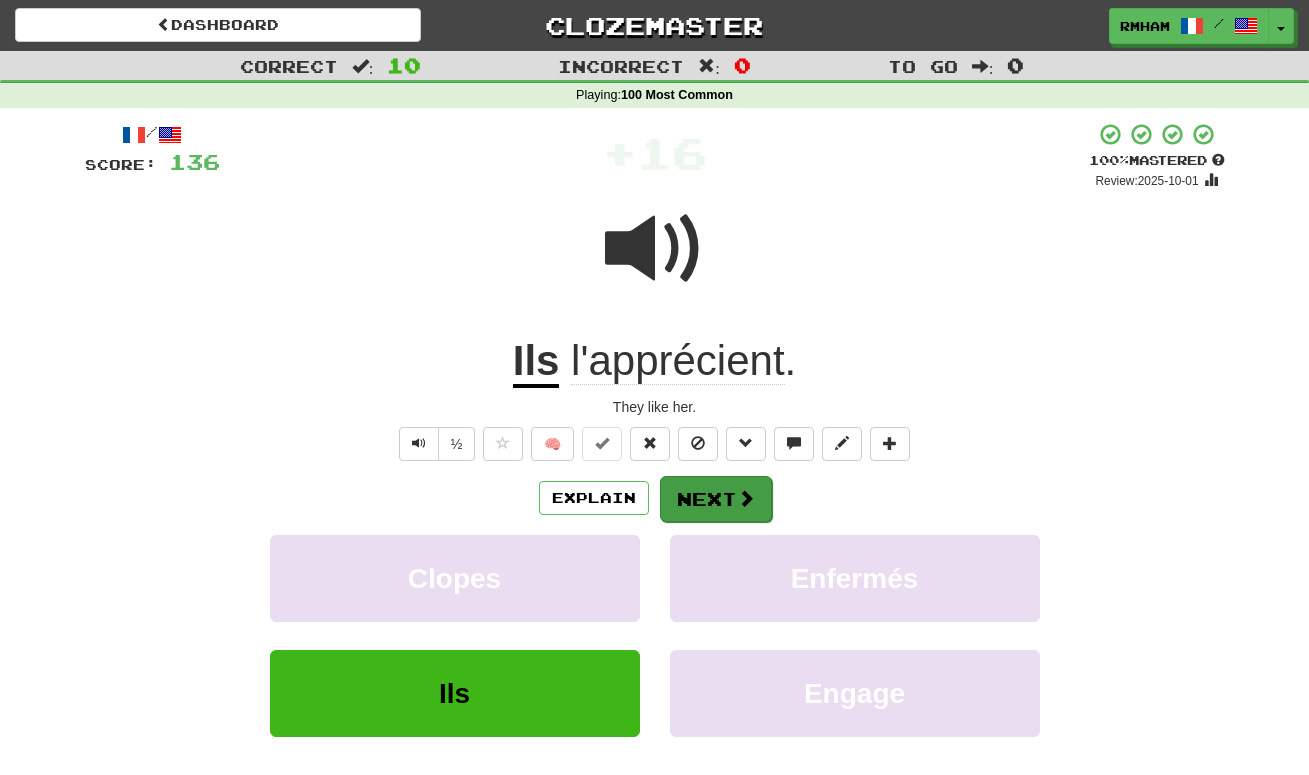 click on "Next" at bounding box center (716, 499) 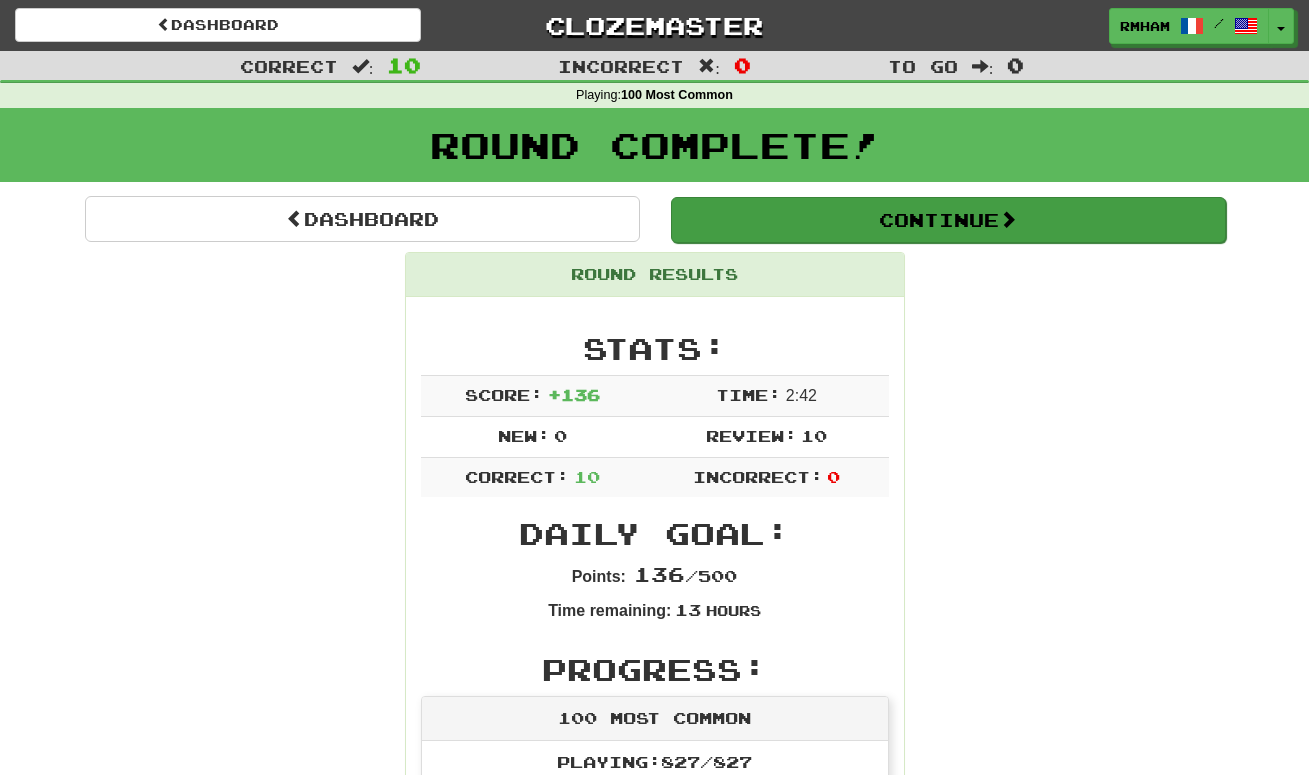 click on "Continue" at bounding box center [948, 220] 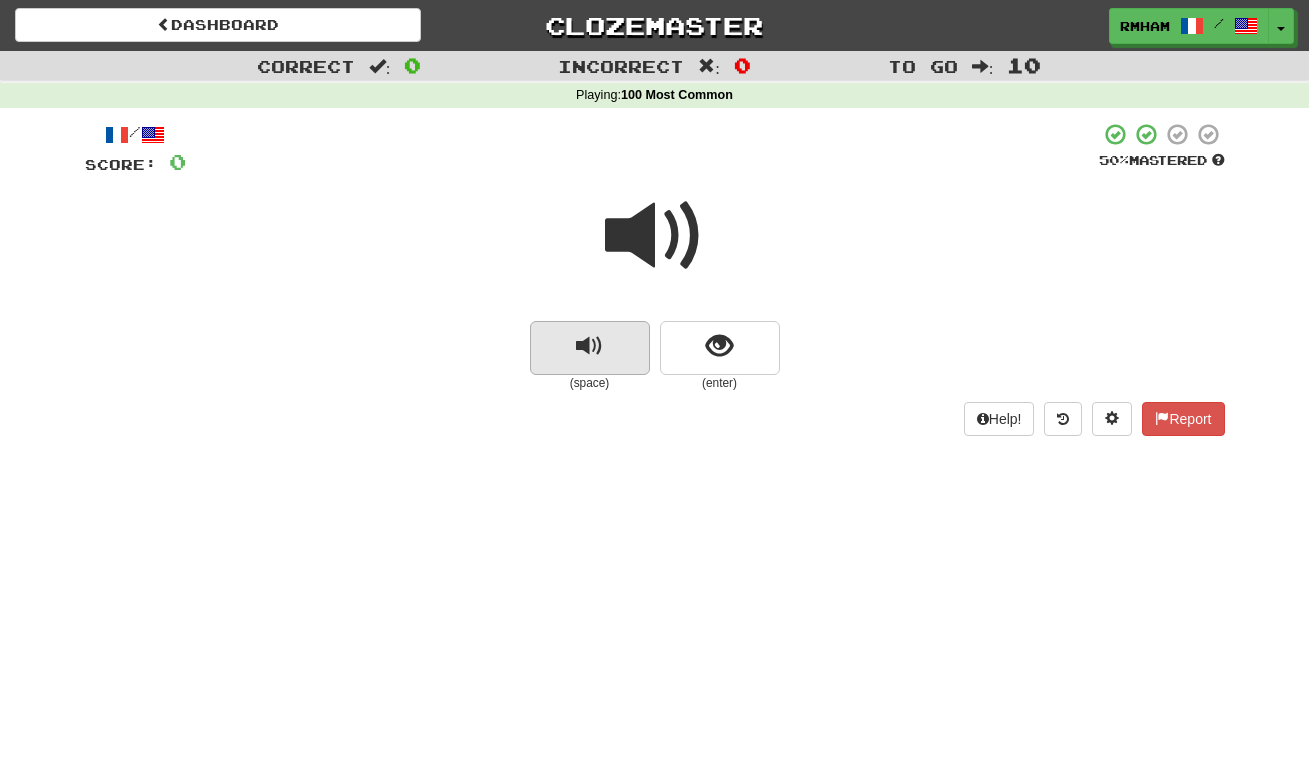 click at bounding box center (589, 346) 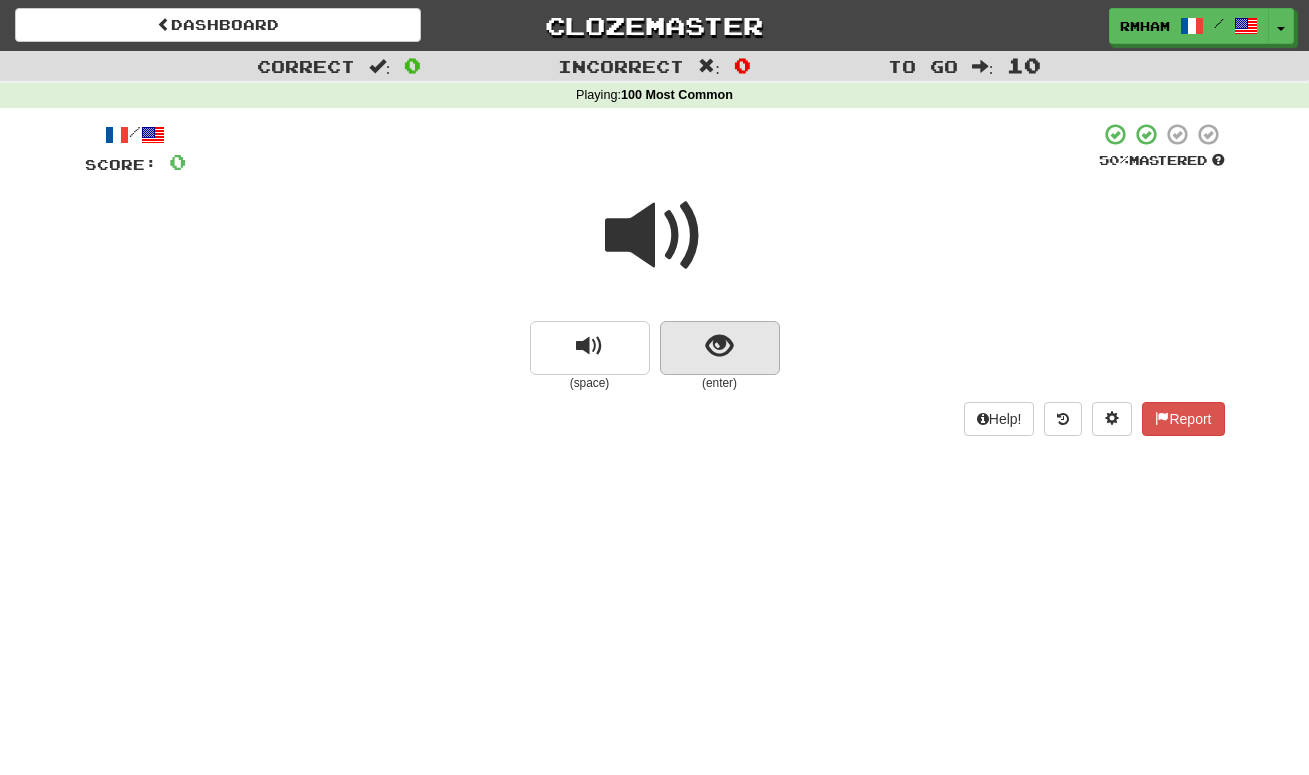 click at bounding box center [719, 346] 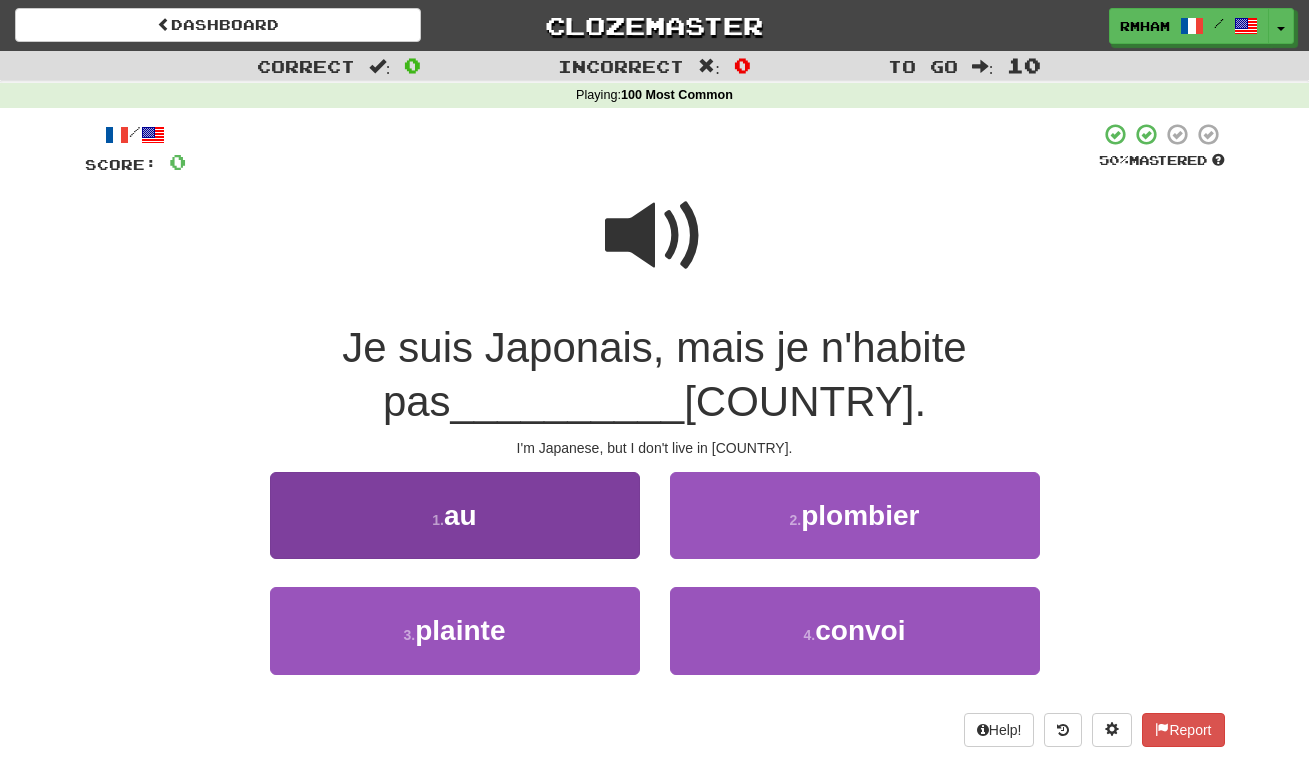 click on "1 .  au" at bounding box center [455, 515] 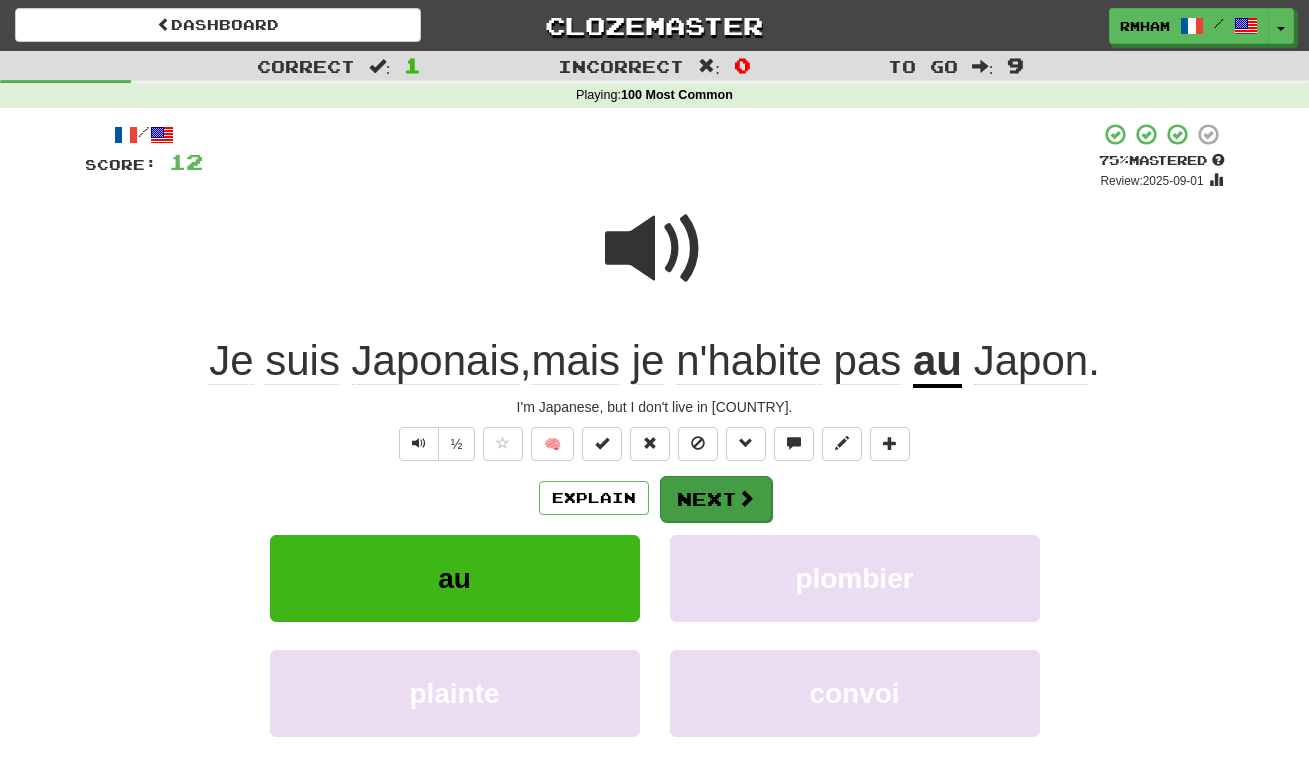 click on "Next" at bounding box center [716, 499] 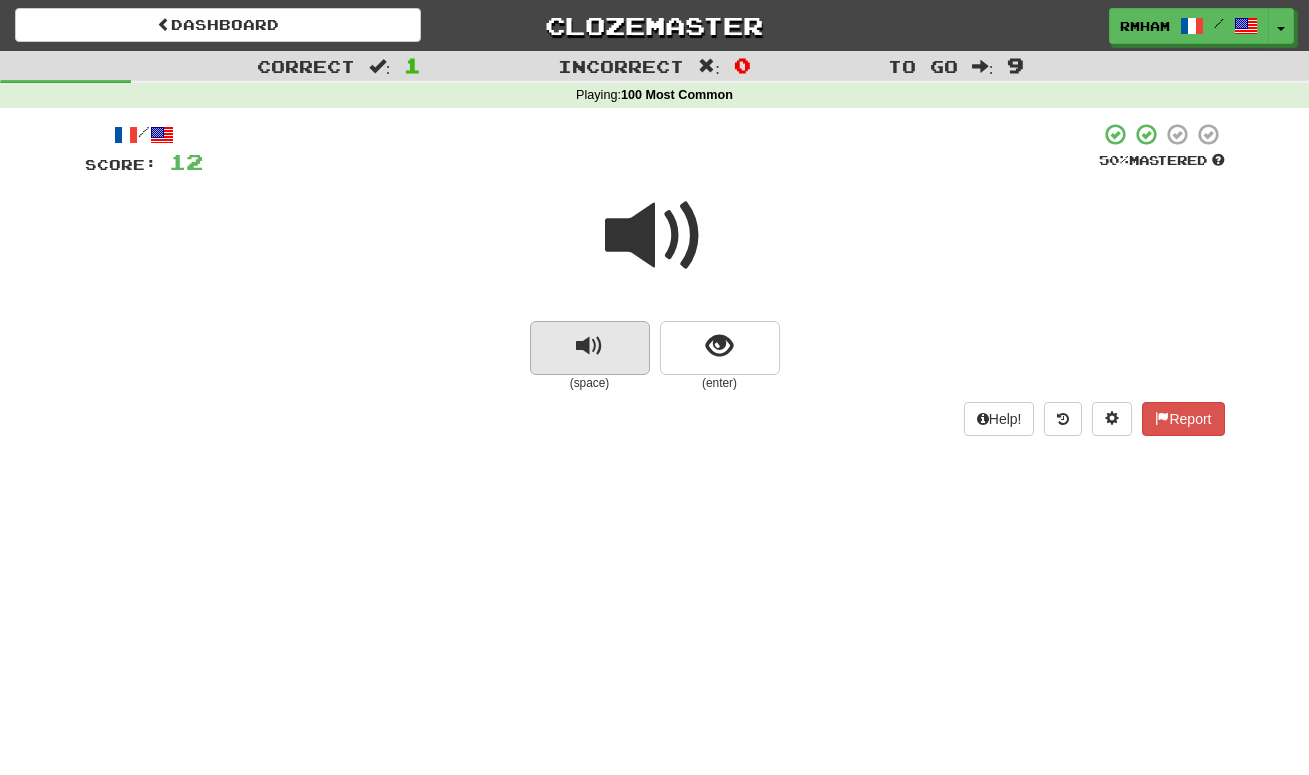 click at bounding box center (589, 346) 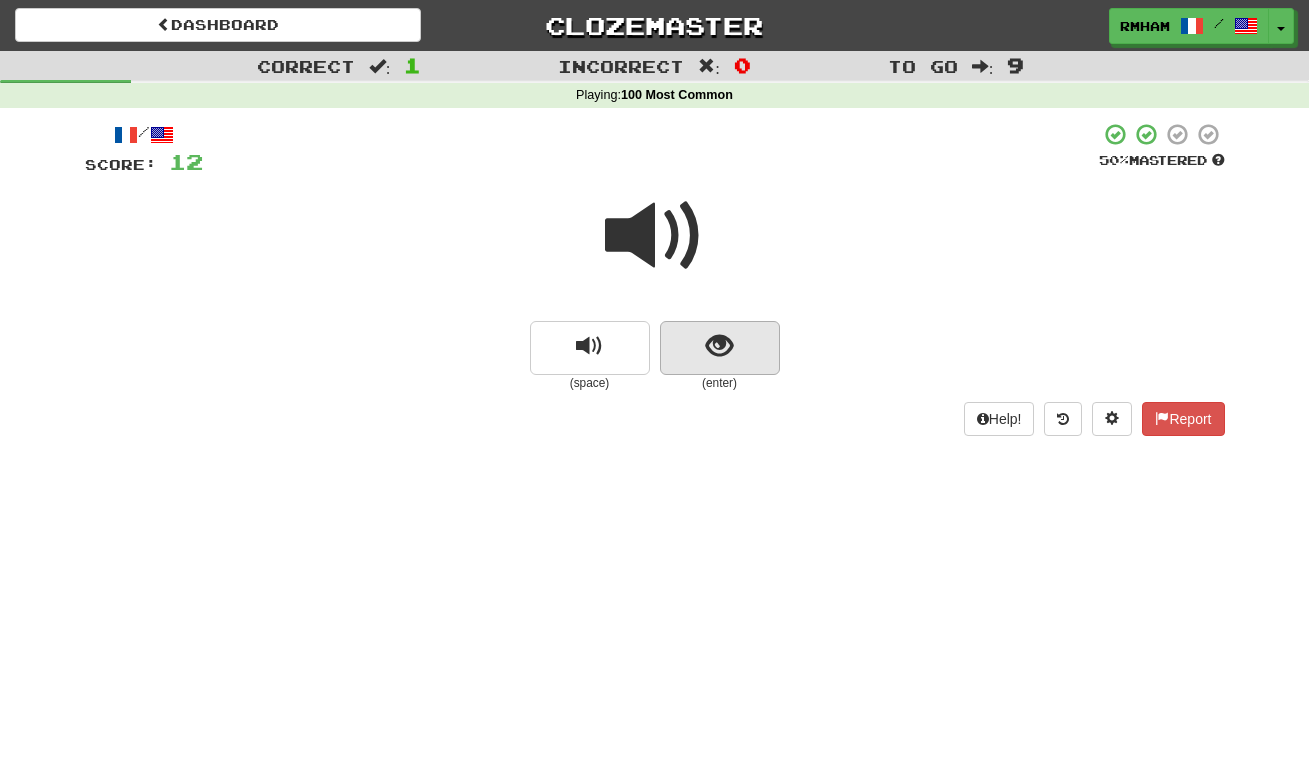 click at bounding box center (719, 346) 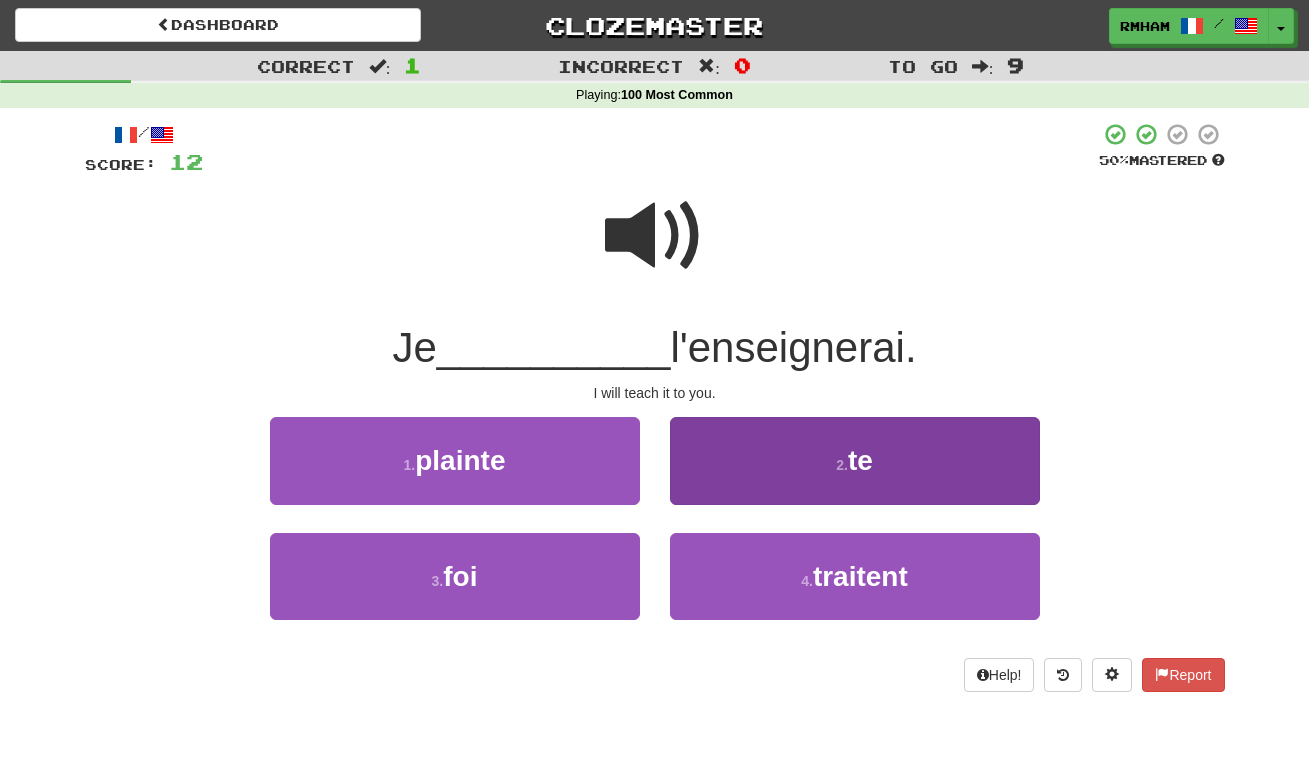 click on "2 .  te" at bounding box center (855, 460) 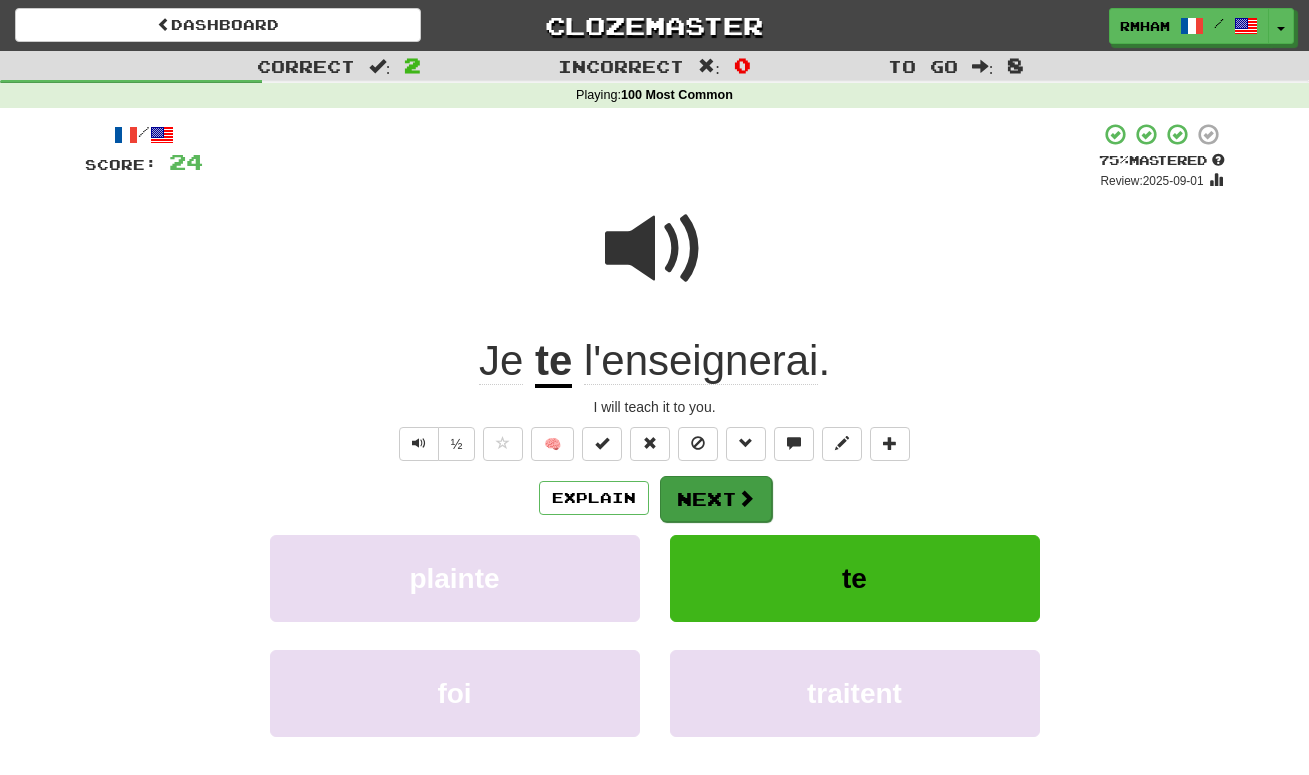 click on "Next" at bounding box center [716, 499] 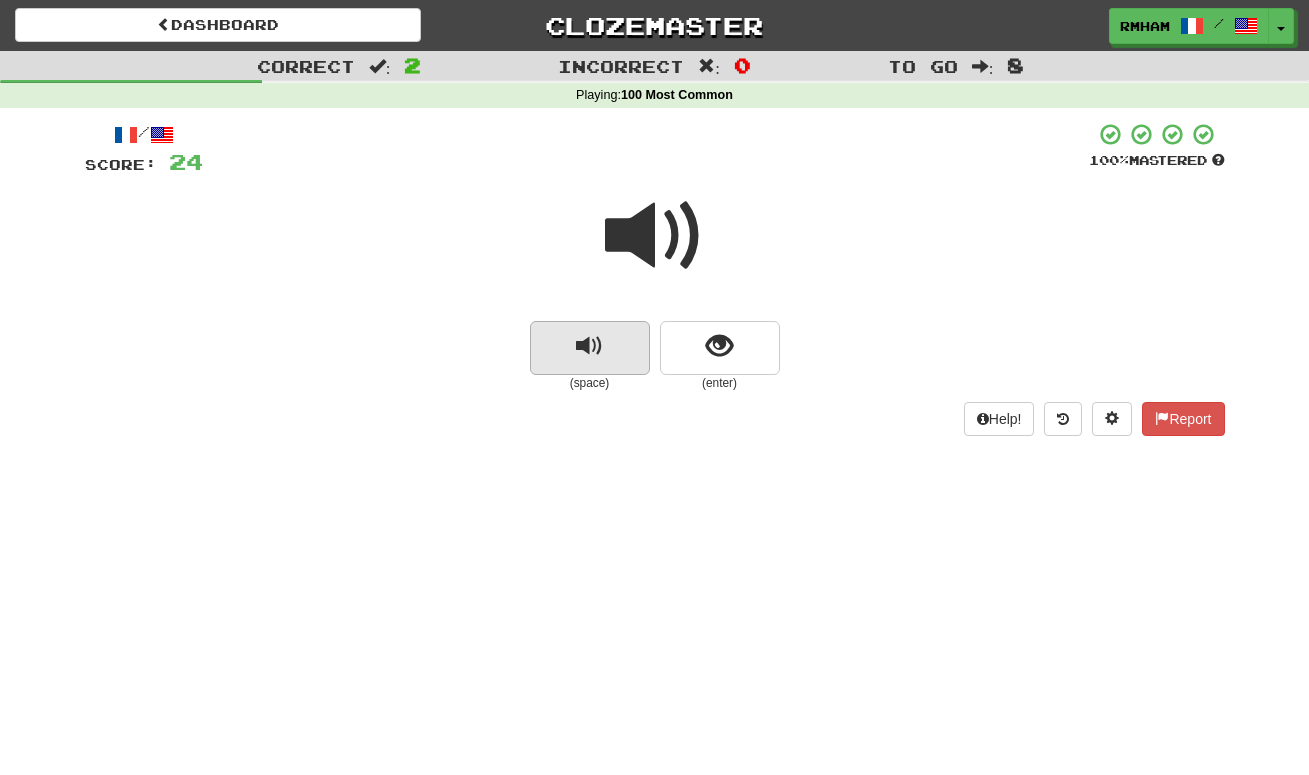 click at bounding box center [589, 346] 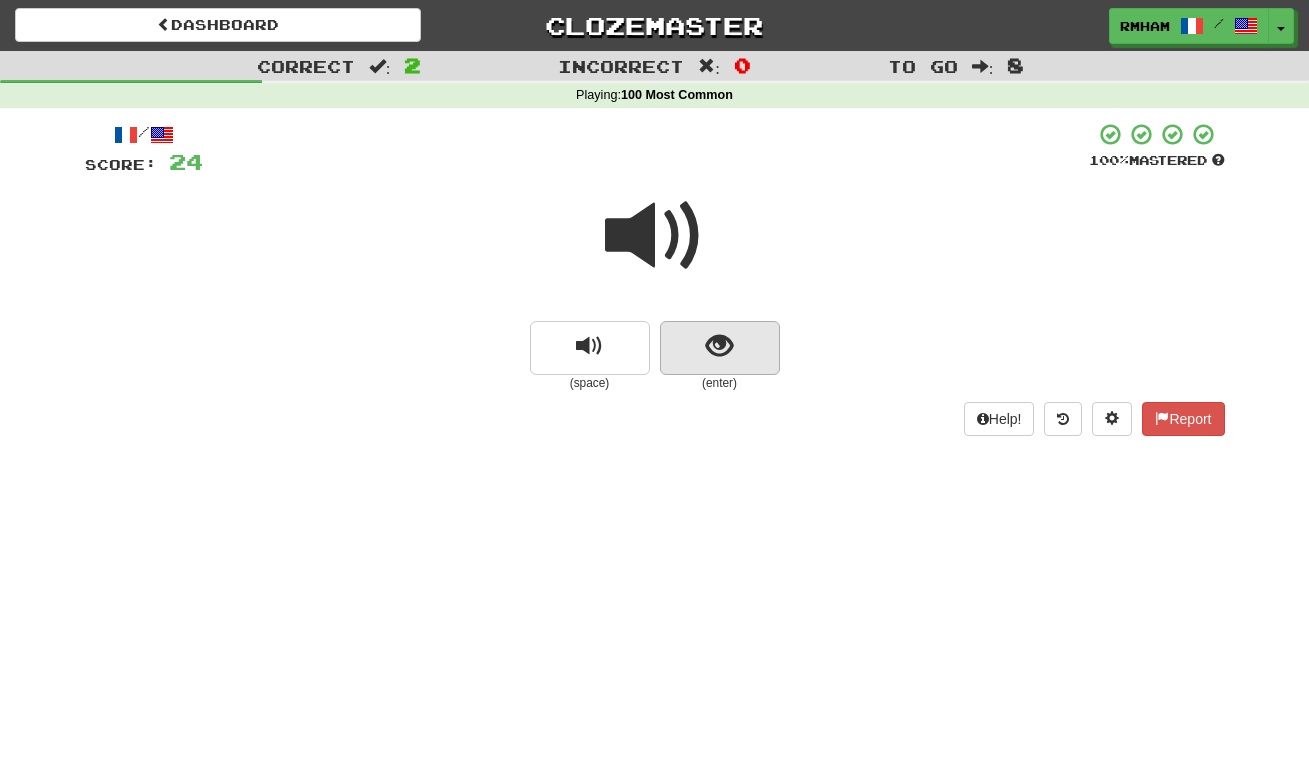 click at bounding box center [719, 346] 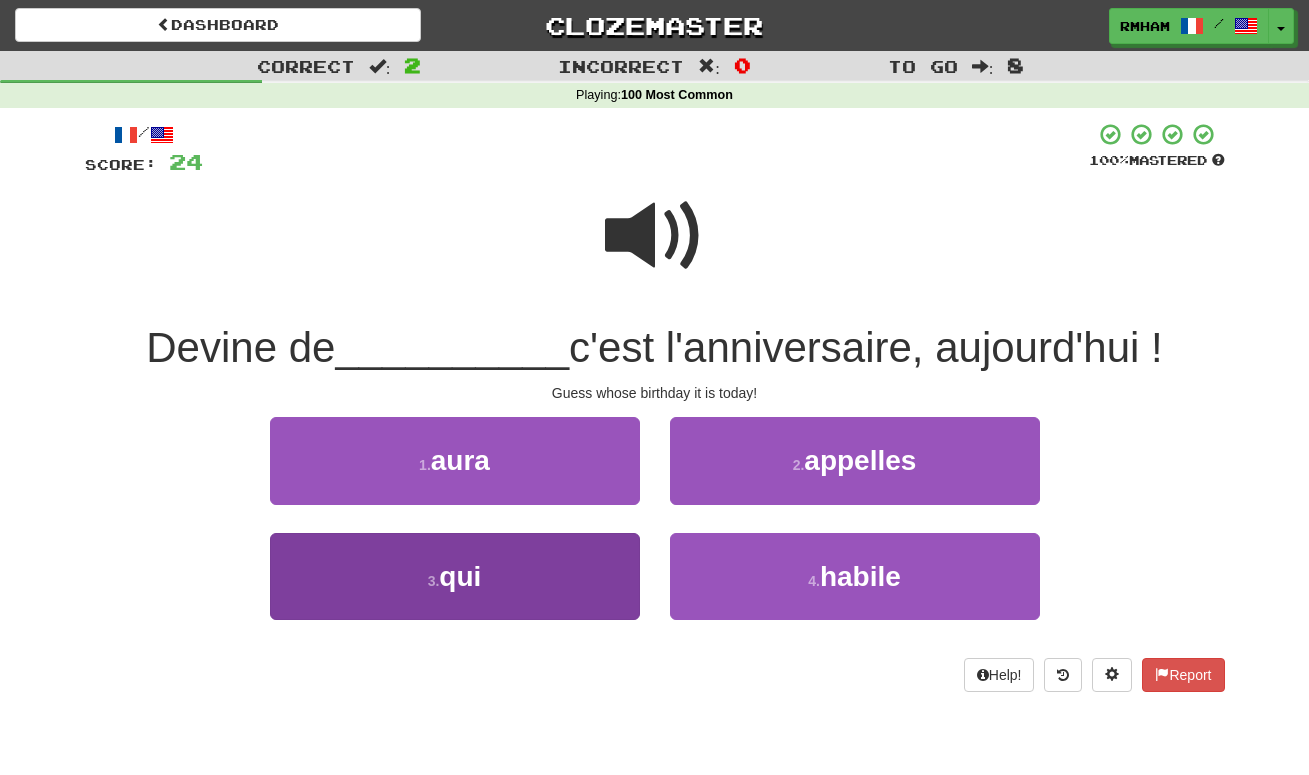 click on "3 .  qui" at bounding box center (455, 576) 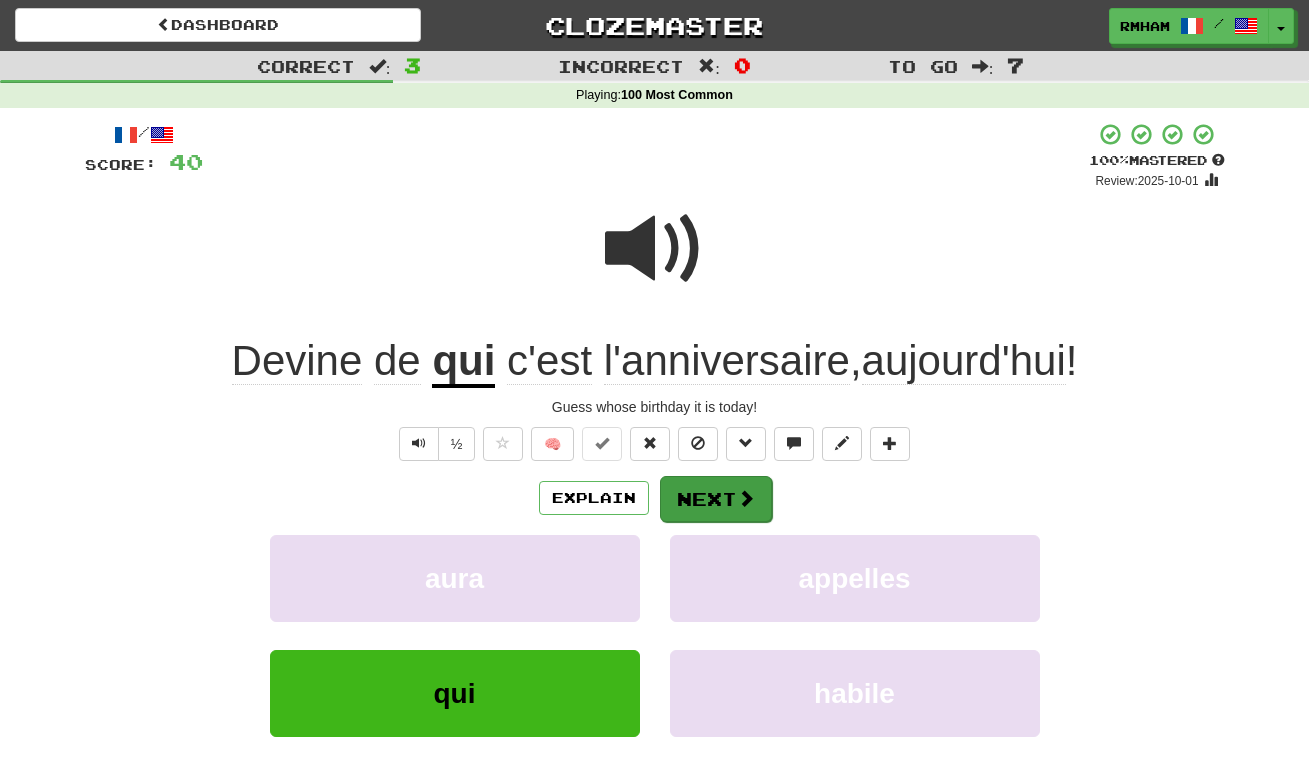 click on "Next" at bounding box center [716, 499] 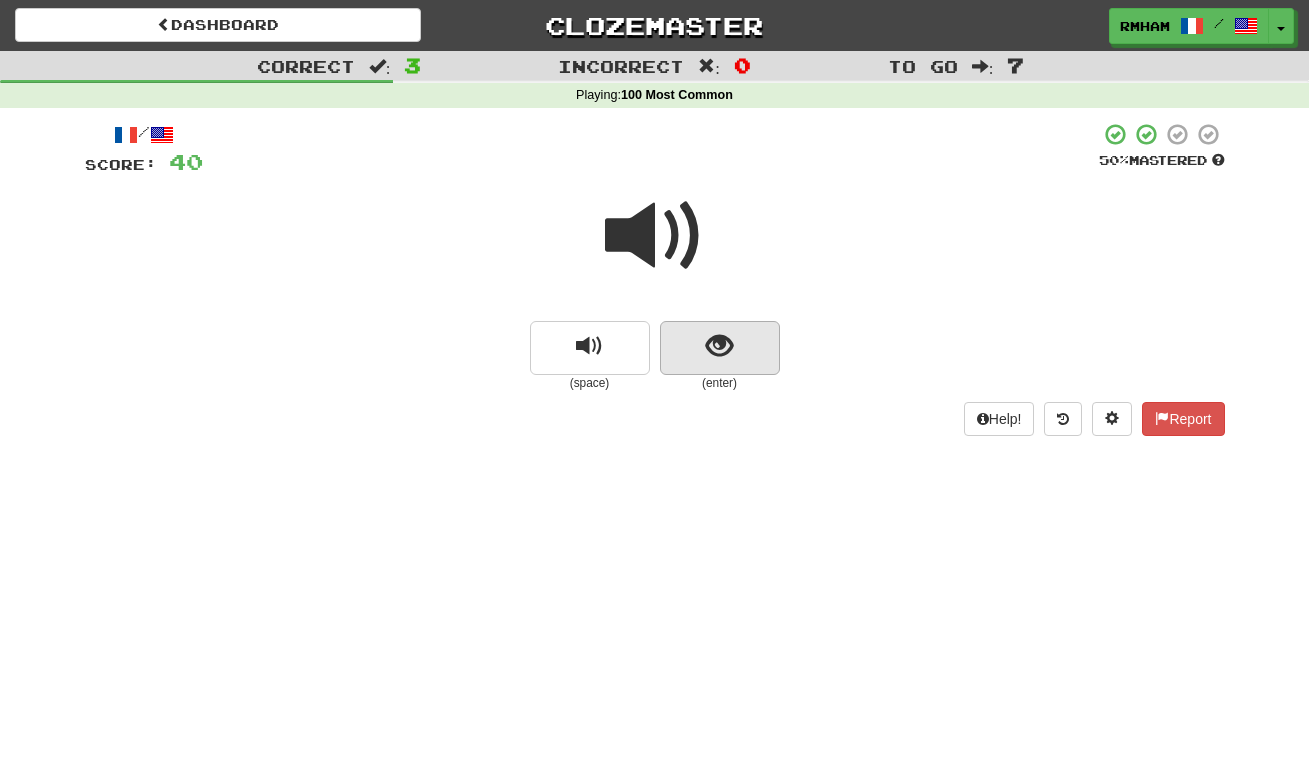 click at bounding box center (719, 346) 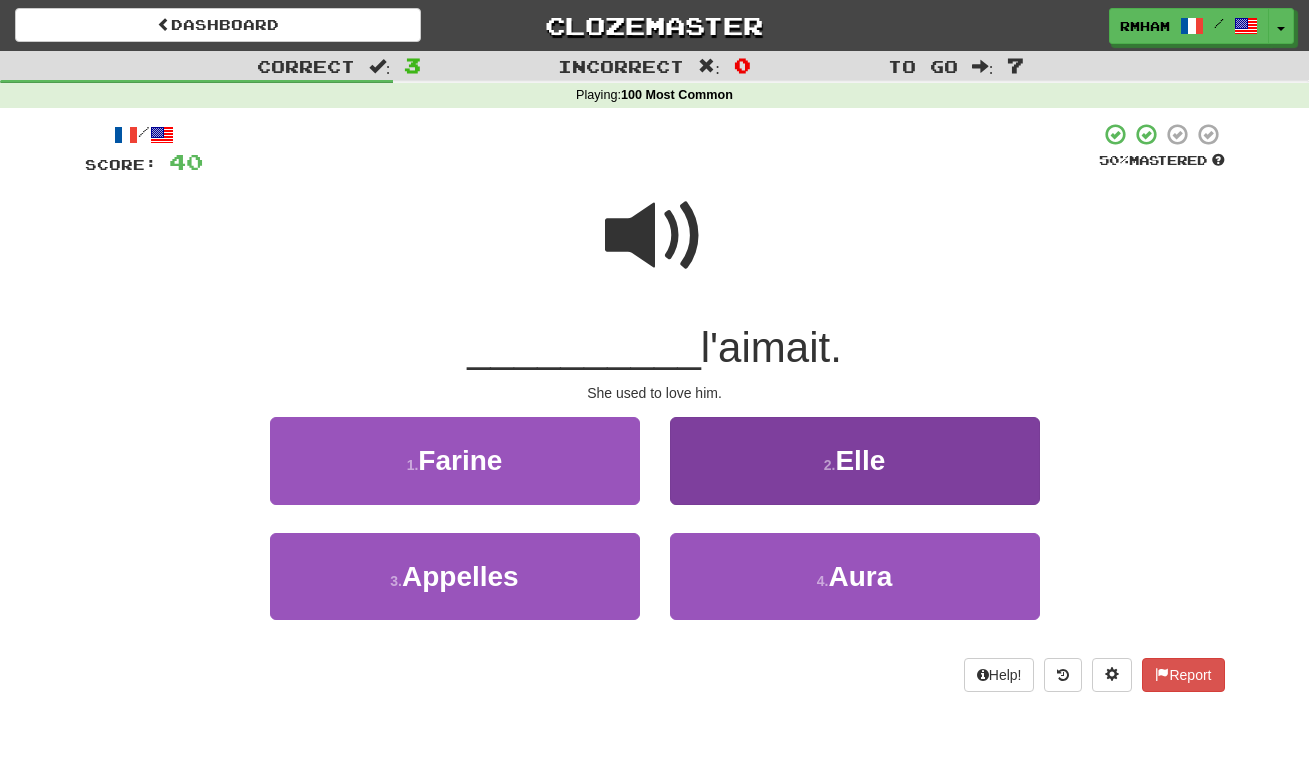 click on "2 .  Elle" at bounding box center [855, 460] 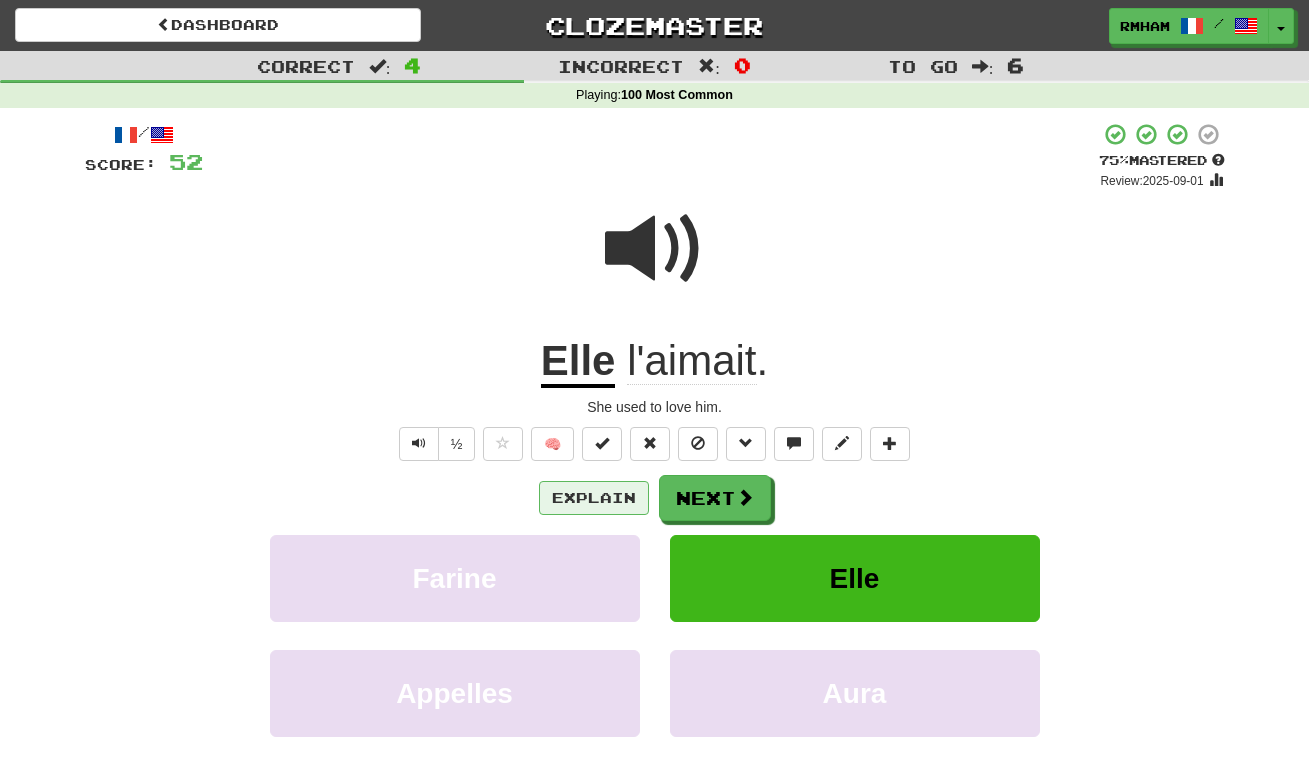 click on "Explain" at bounding box center [594, 498] 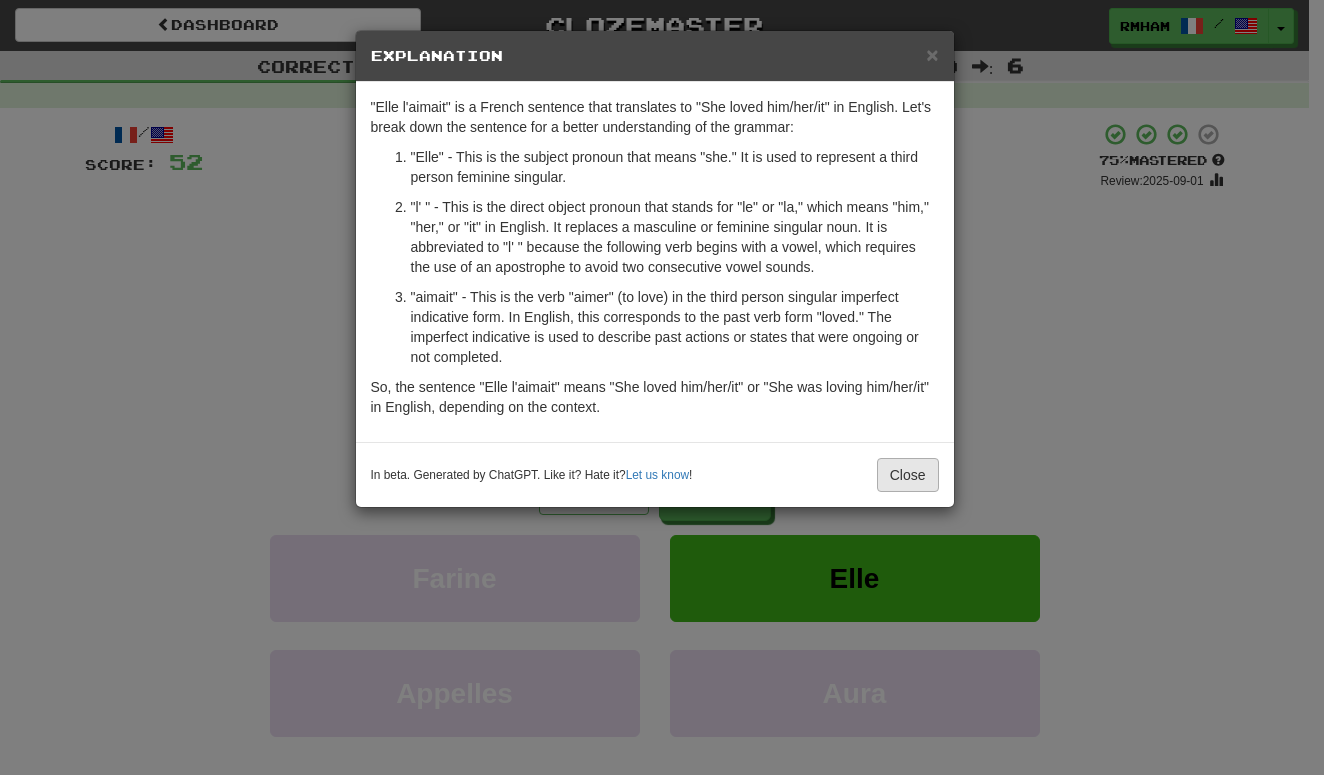 click on "Close" at bounding box center [908, 475] 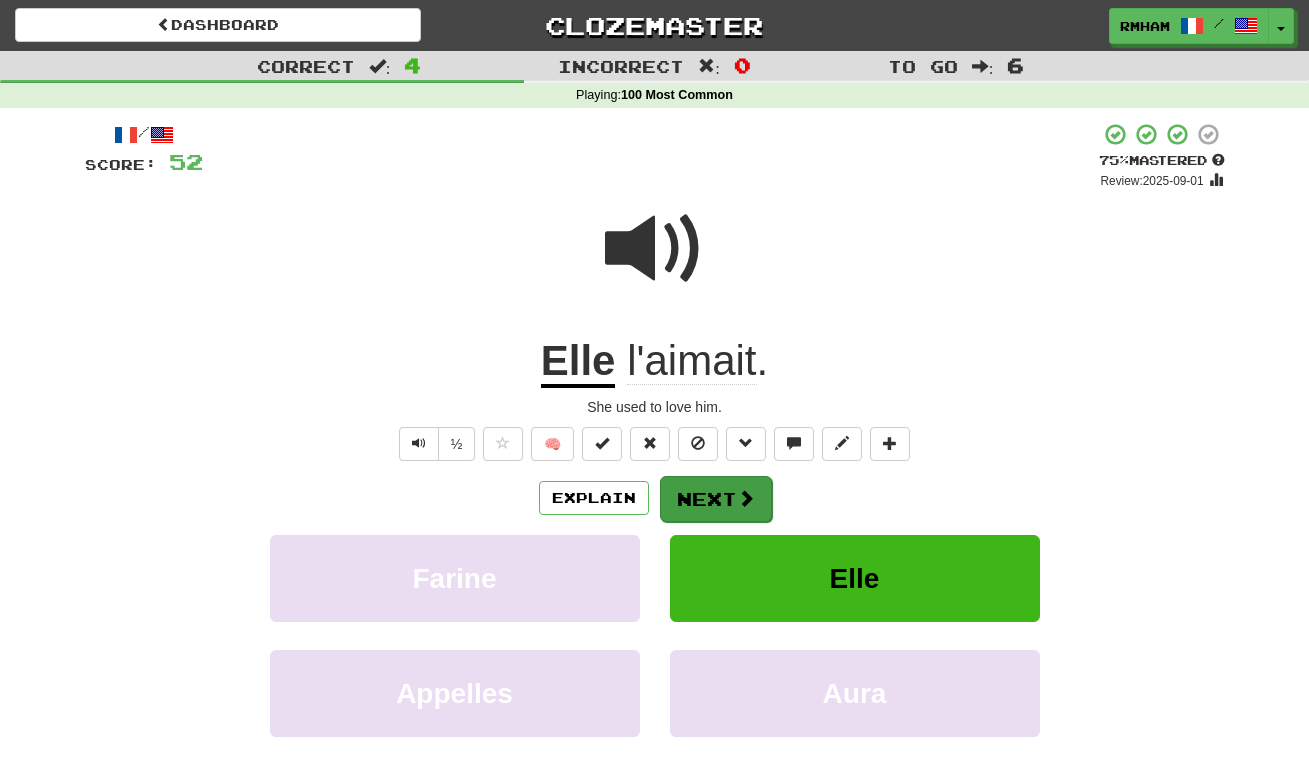 click on "Next" at bounding box center [716, 499] 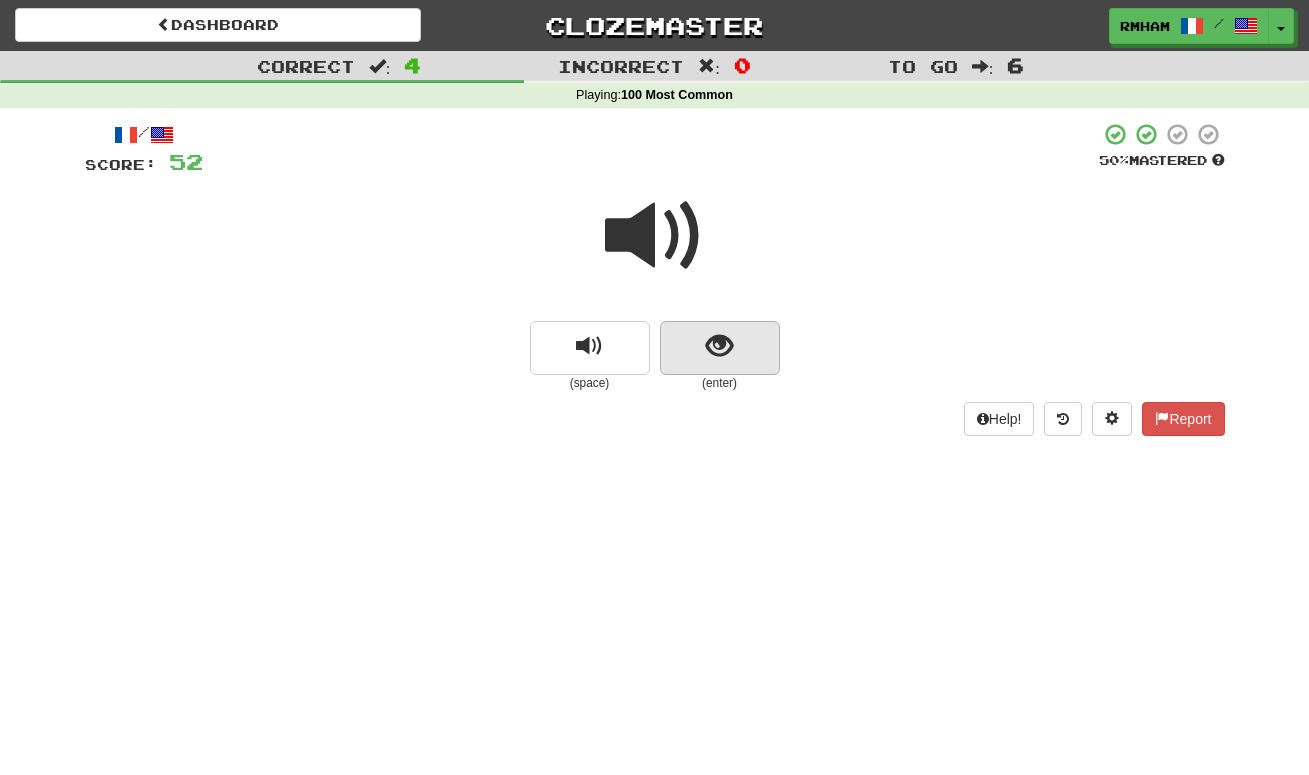 click at bounding box center [719, 346] 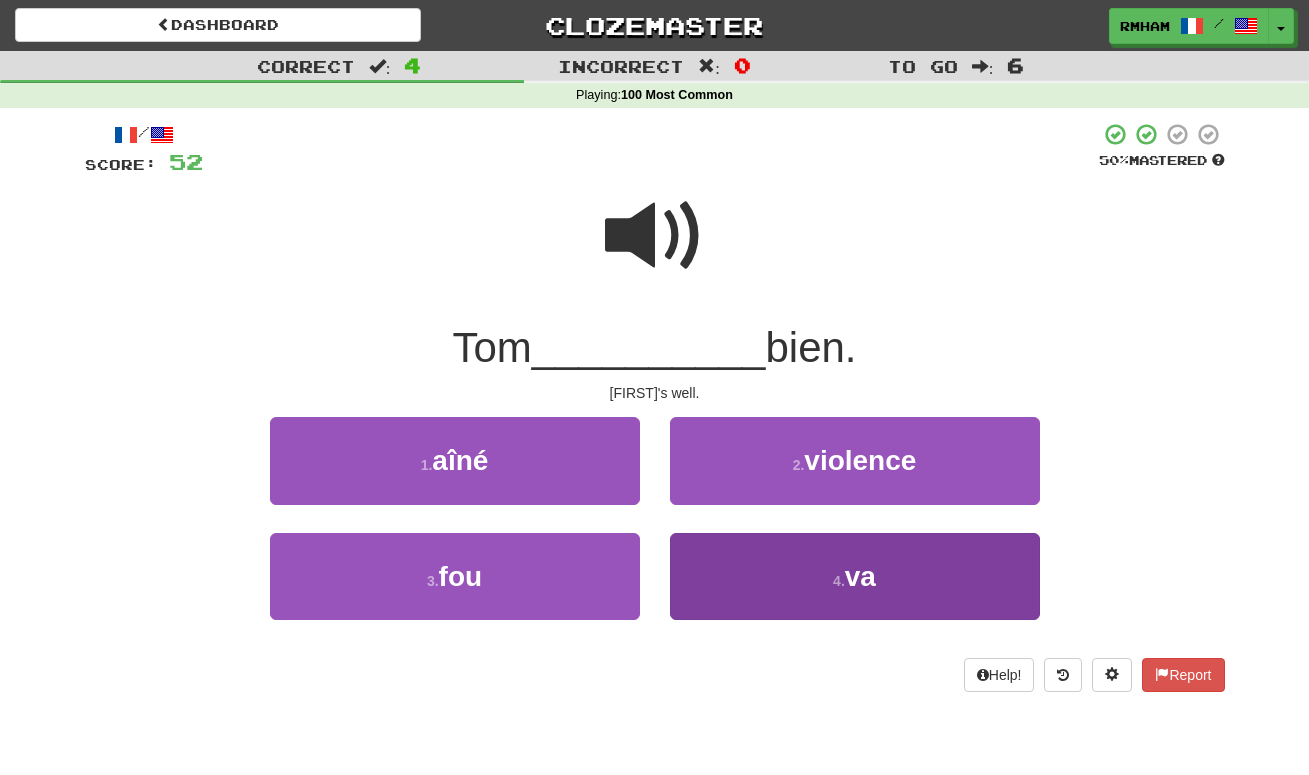 click on "4 .  va" at bounding box center (855, 576) 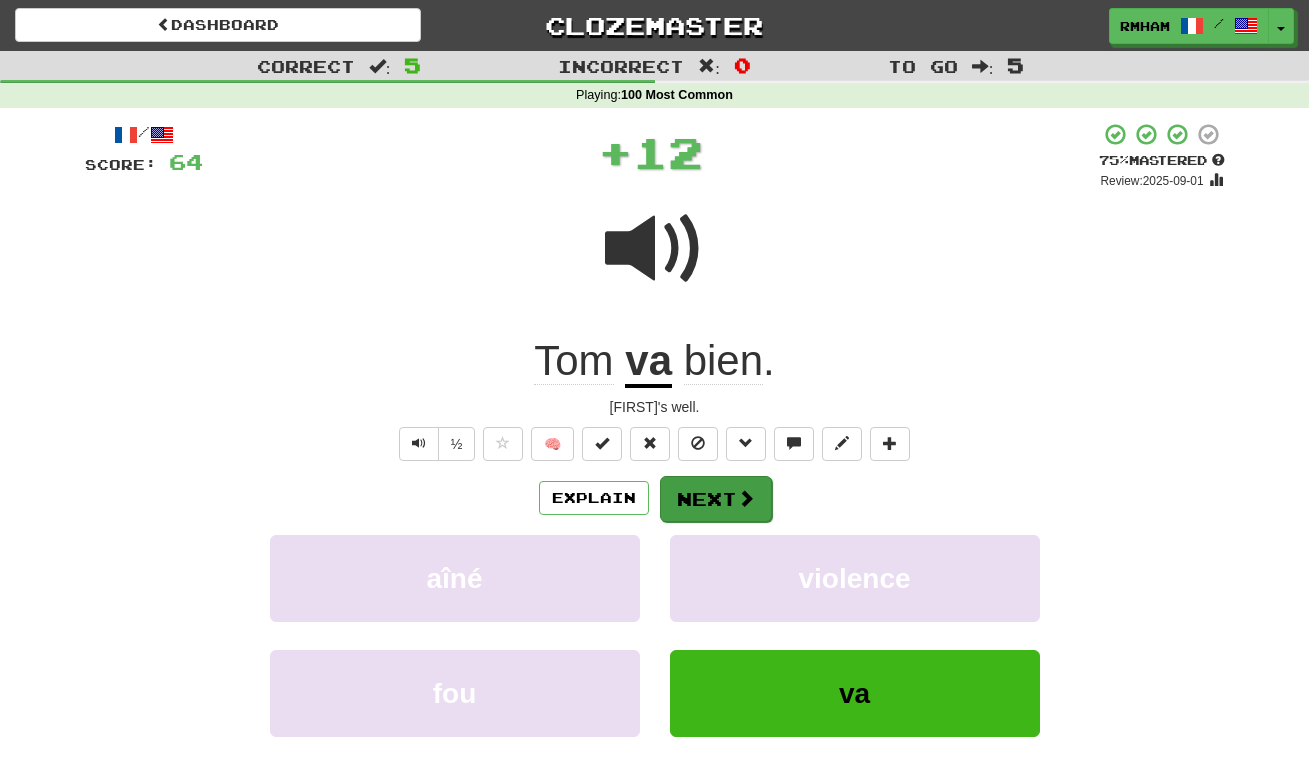 click on "Next" at bounding box center [716, 499] 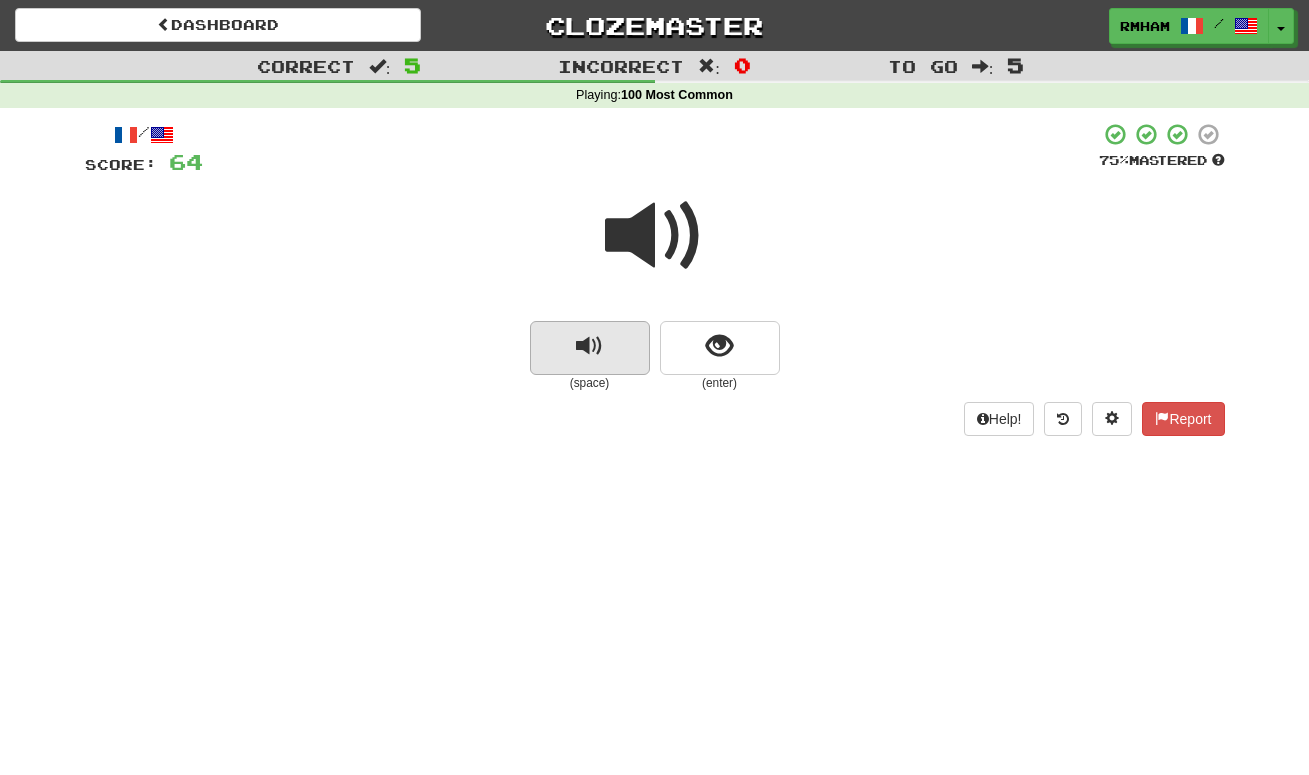 click at bounding box center [589, 346] 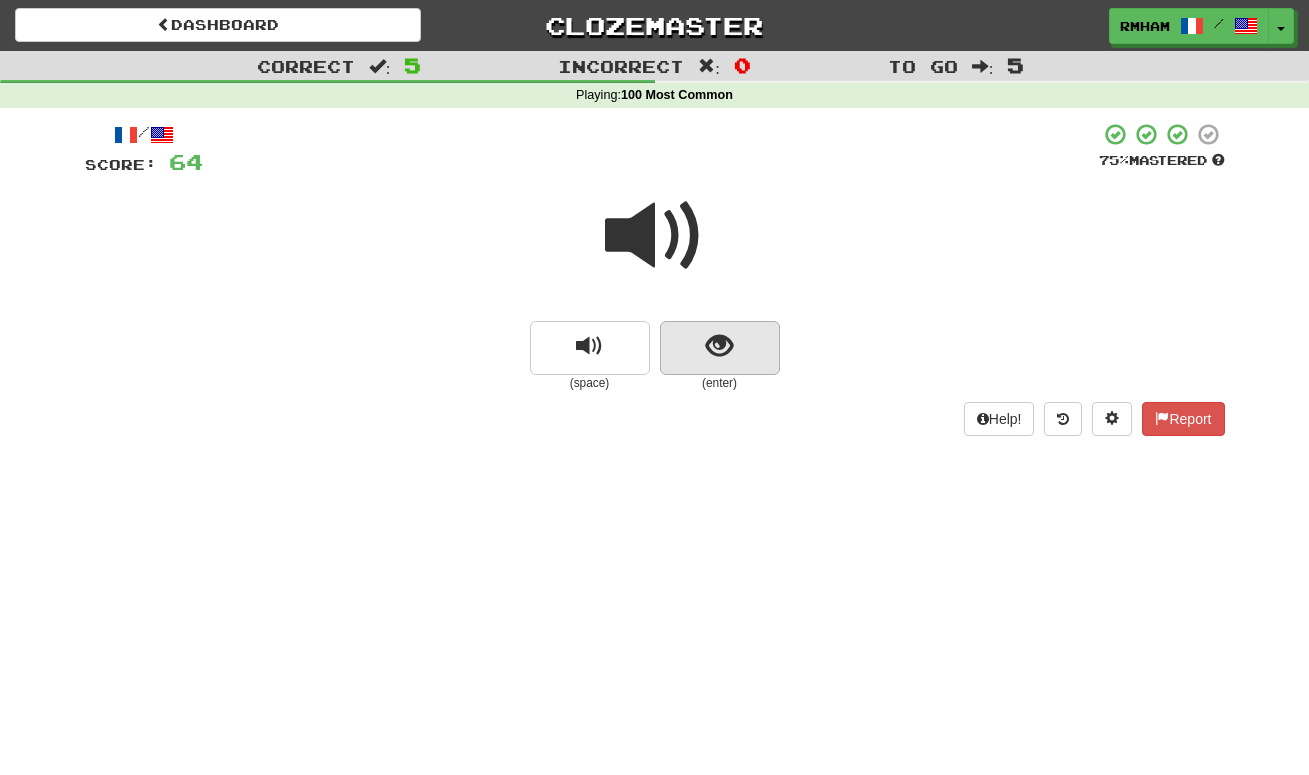 click at bounding box center [719, 346] 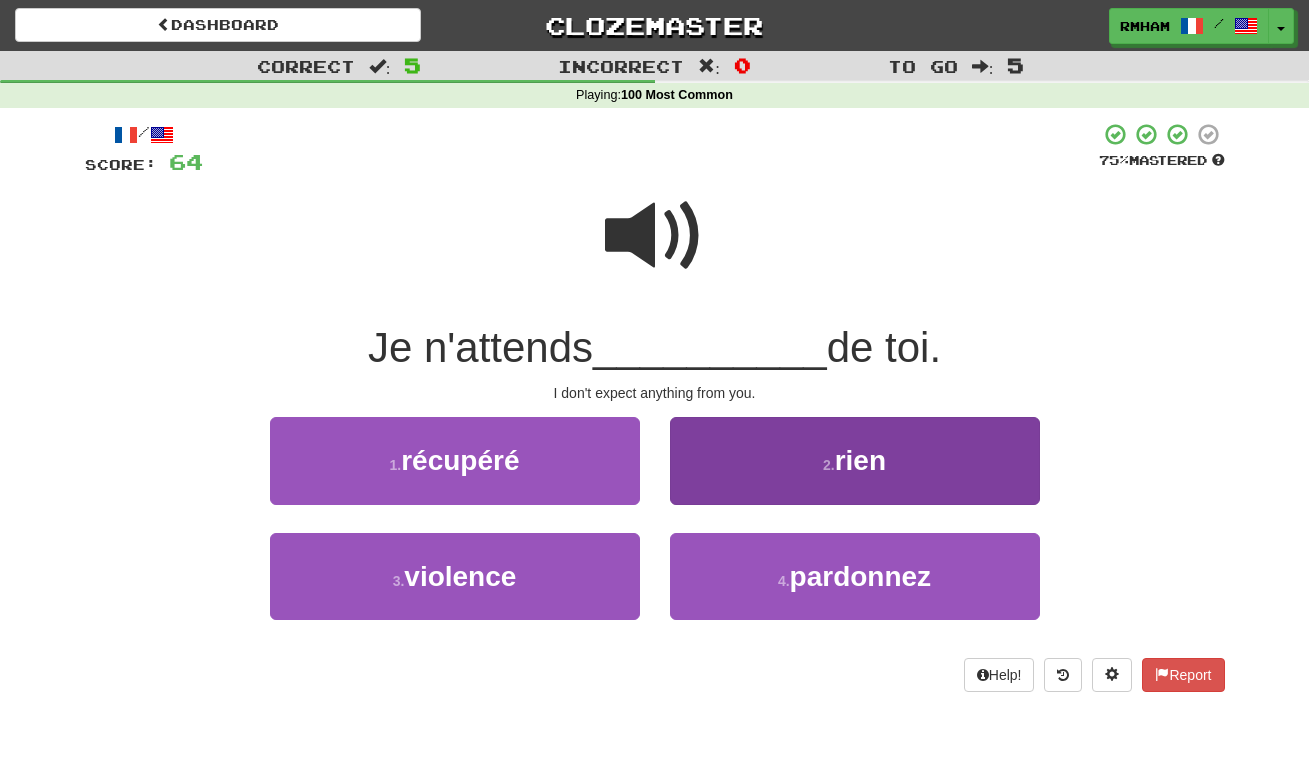 click on "rien" at bounding box center [860, 460] 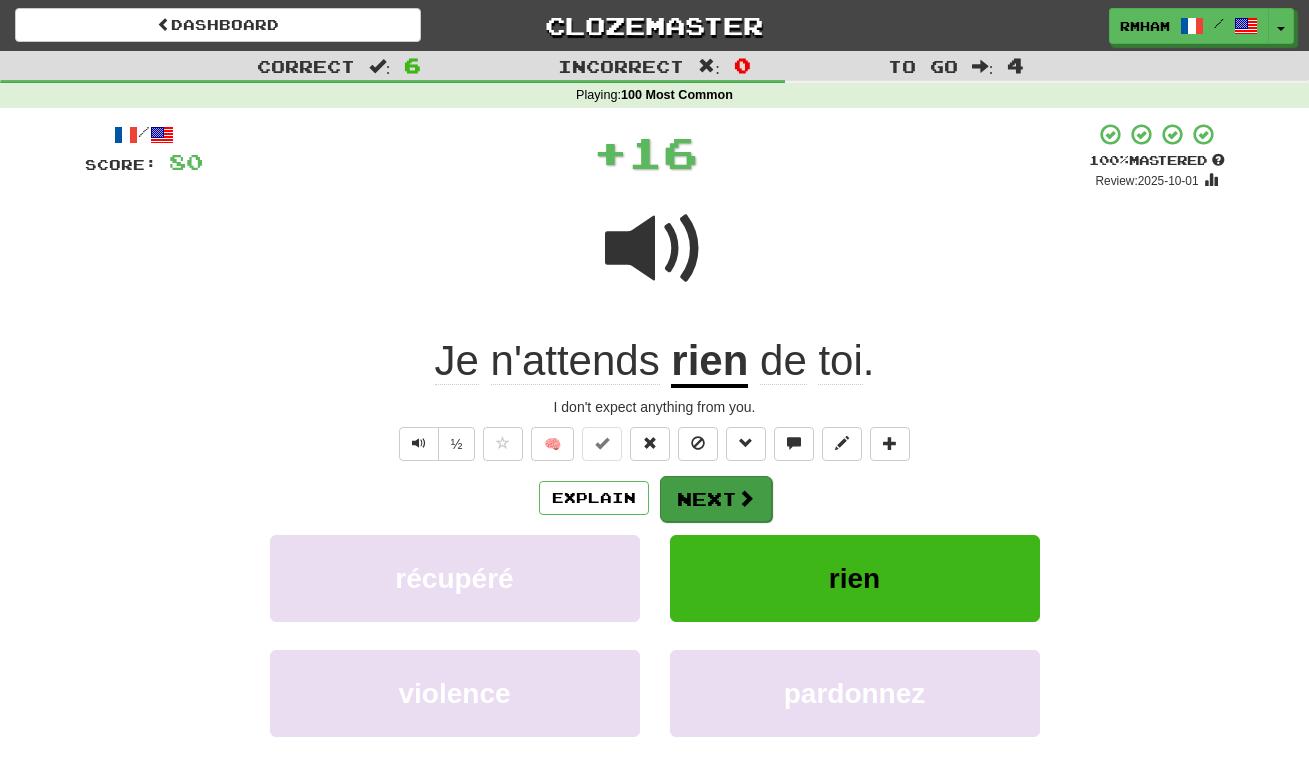 click on "Next" at bounding box center (716, 499) 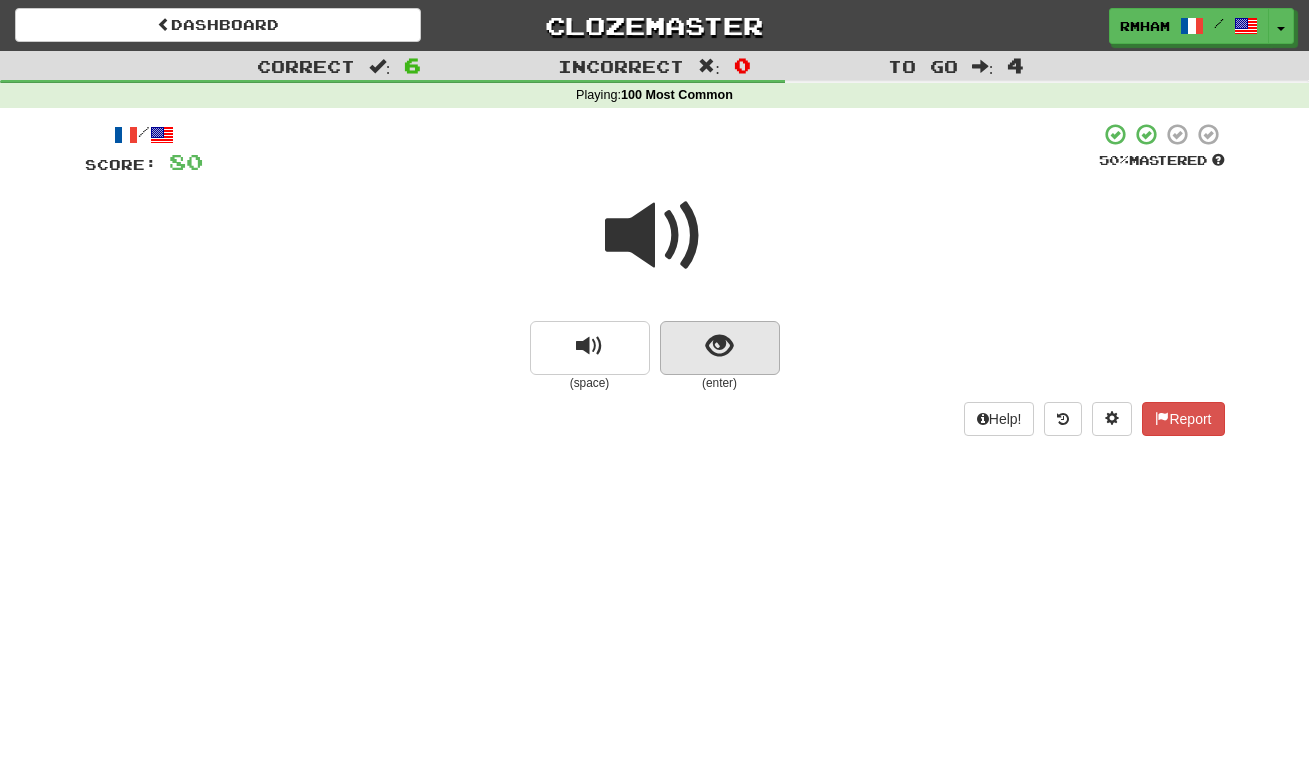 click at bounding box center (719, 346) 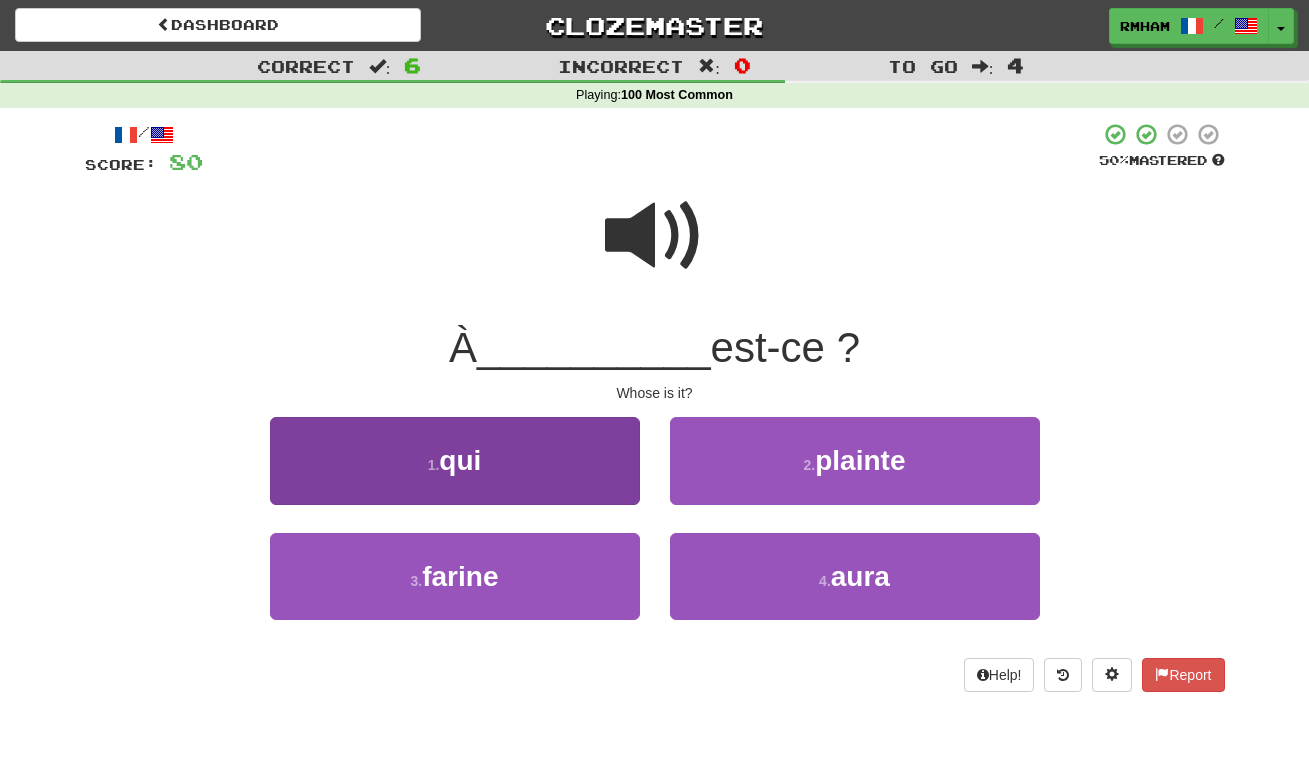 click on "1 .  qui" at bounding box center (455, 460) 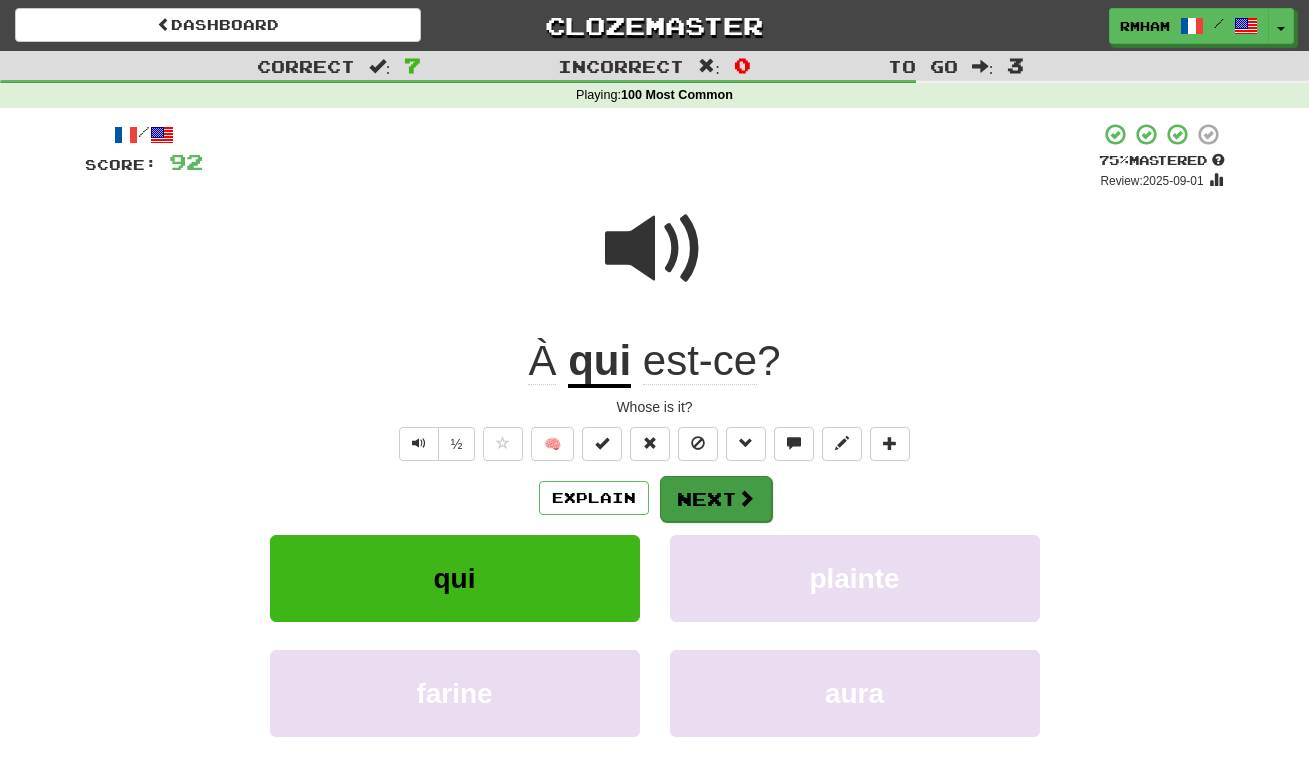 click on "Next" at bounding box center (716, 499) 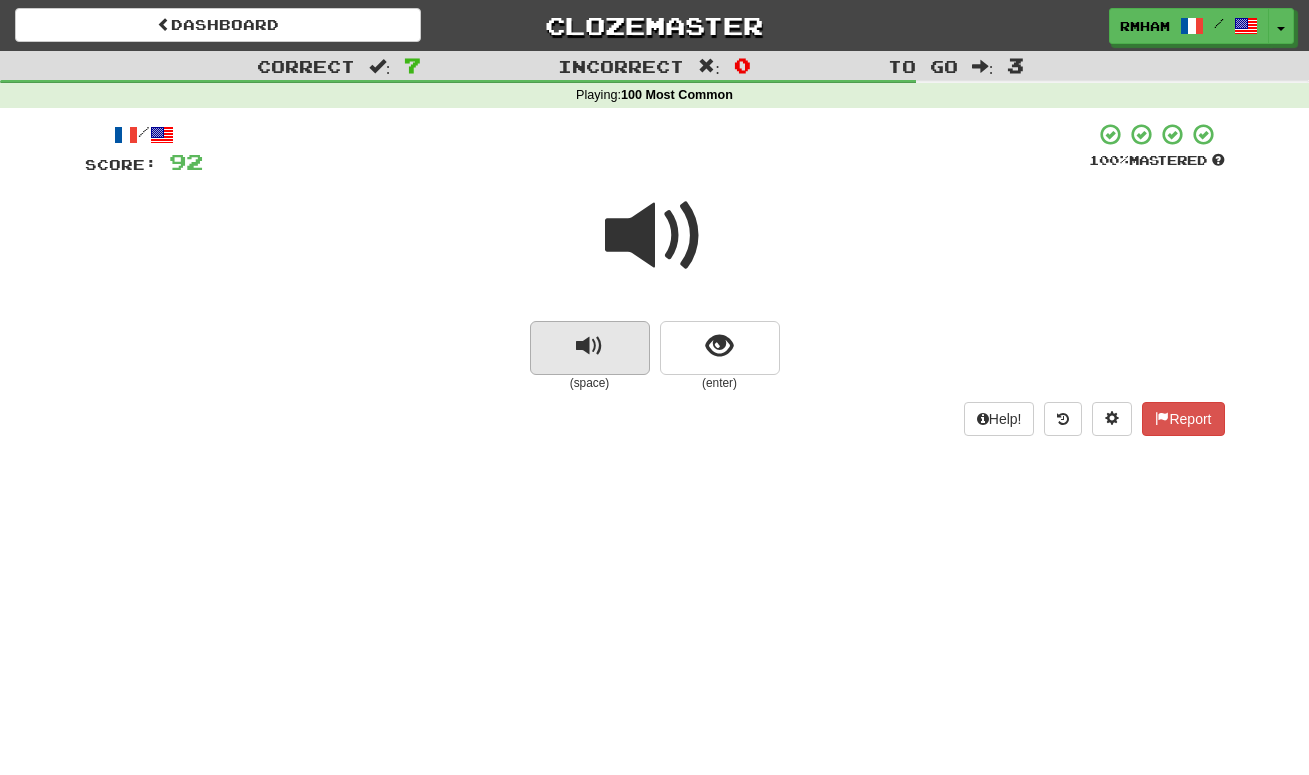 click at bounding box center (589, 346) 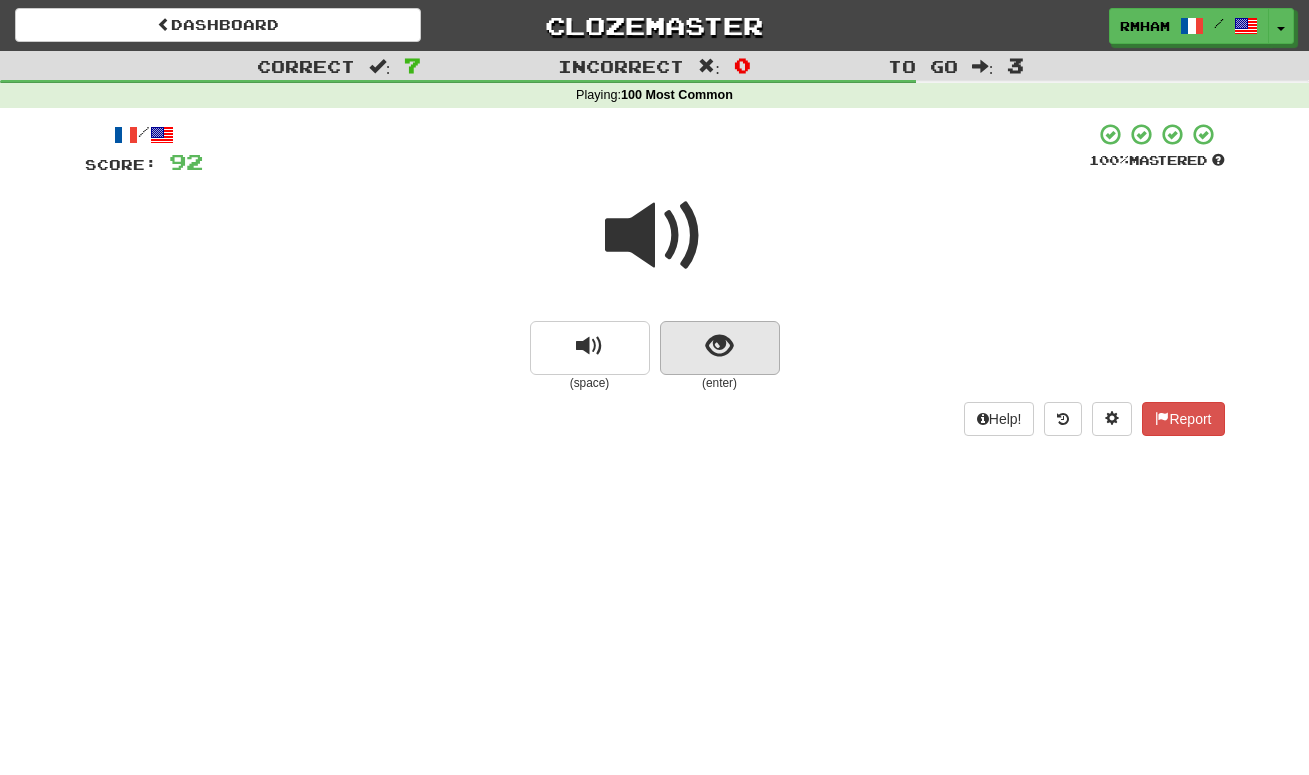 click at bounding box center [719, 346] 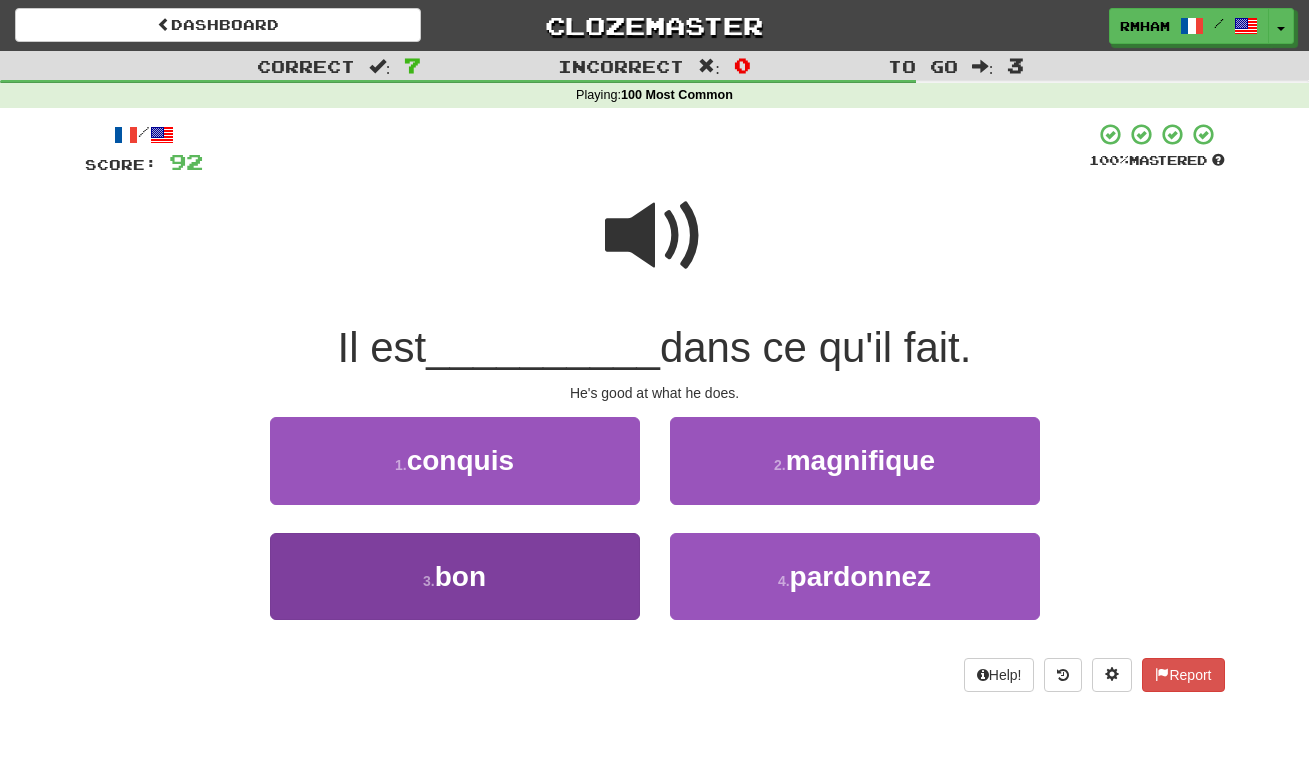 click on "3 .  bon" at bounding box center [455, 576] 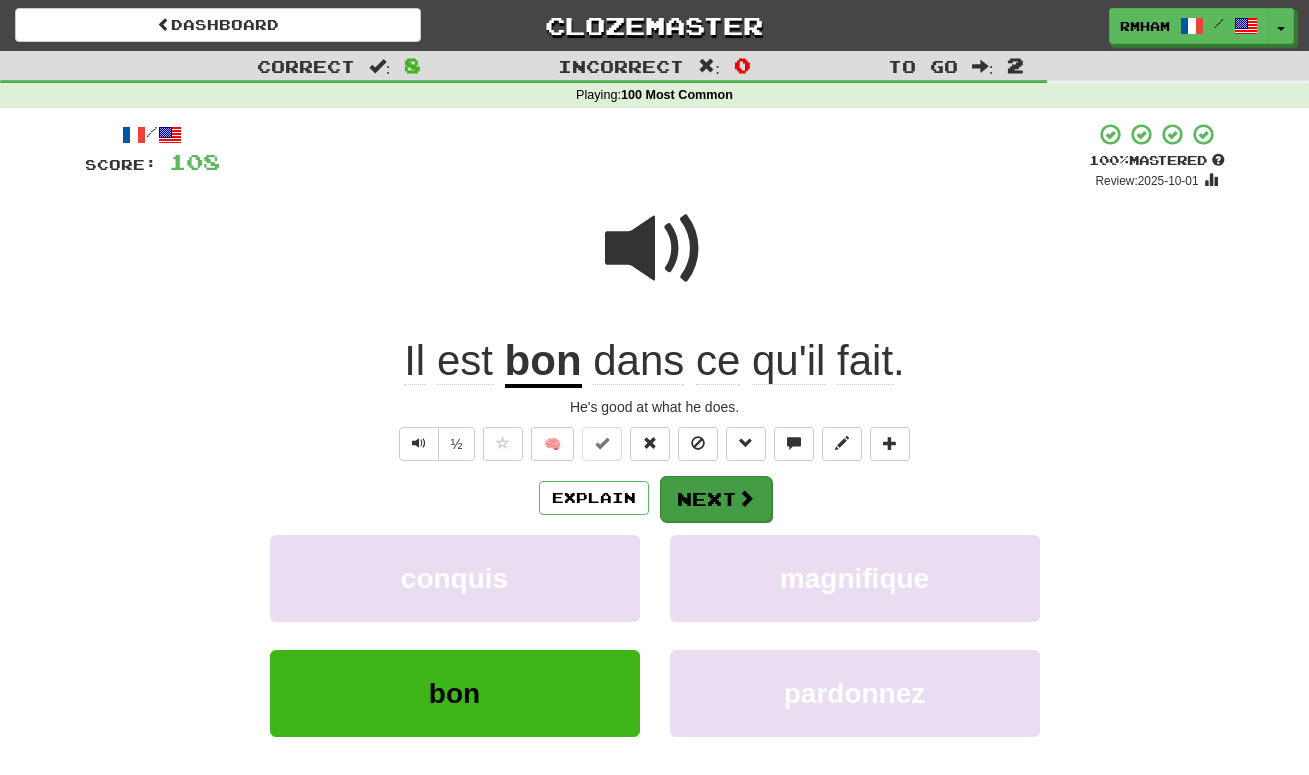click on "Next" at bounding box center [716, 499] 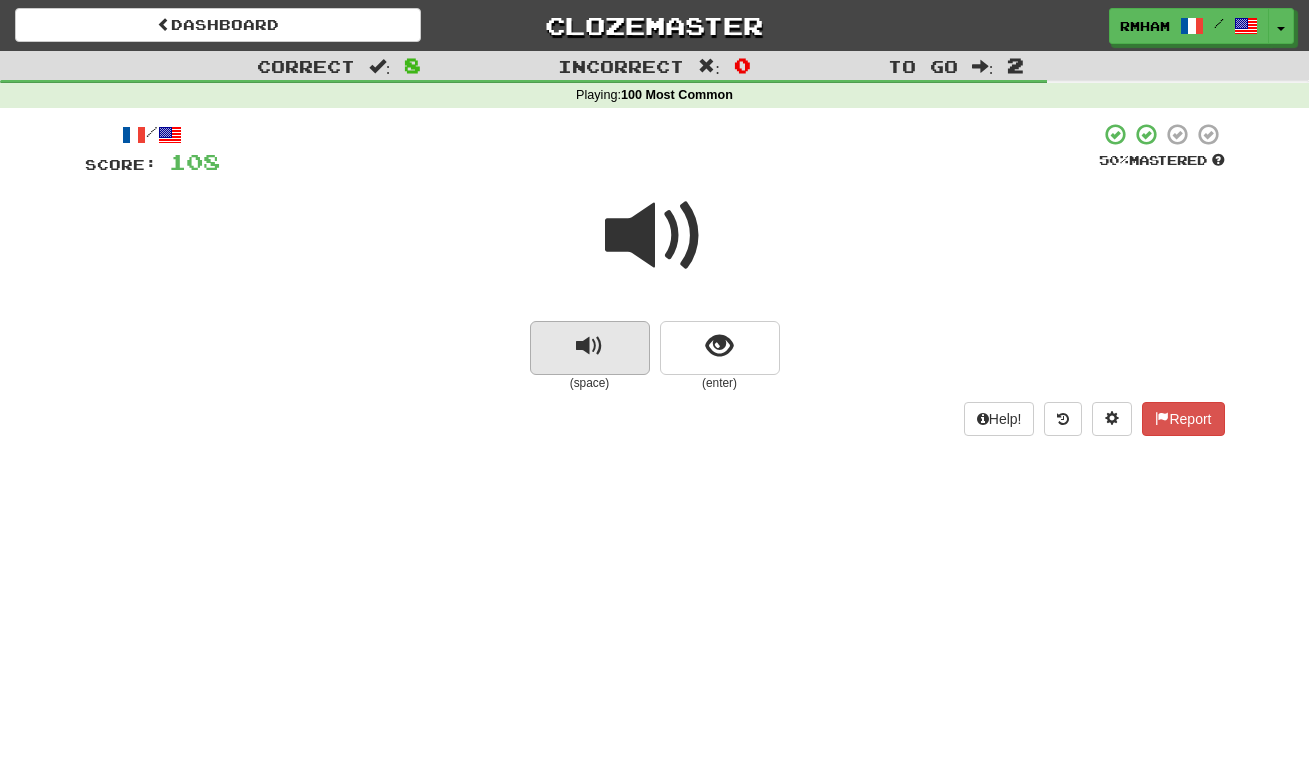 click at bounding box center [589, 346] 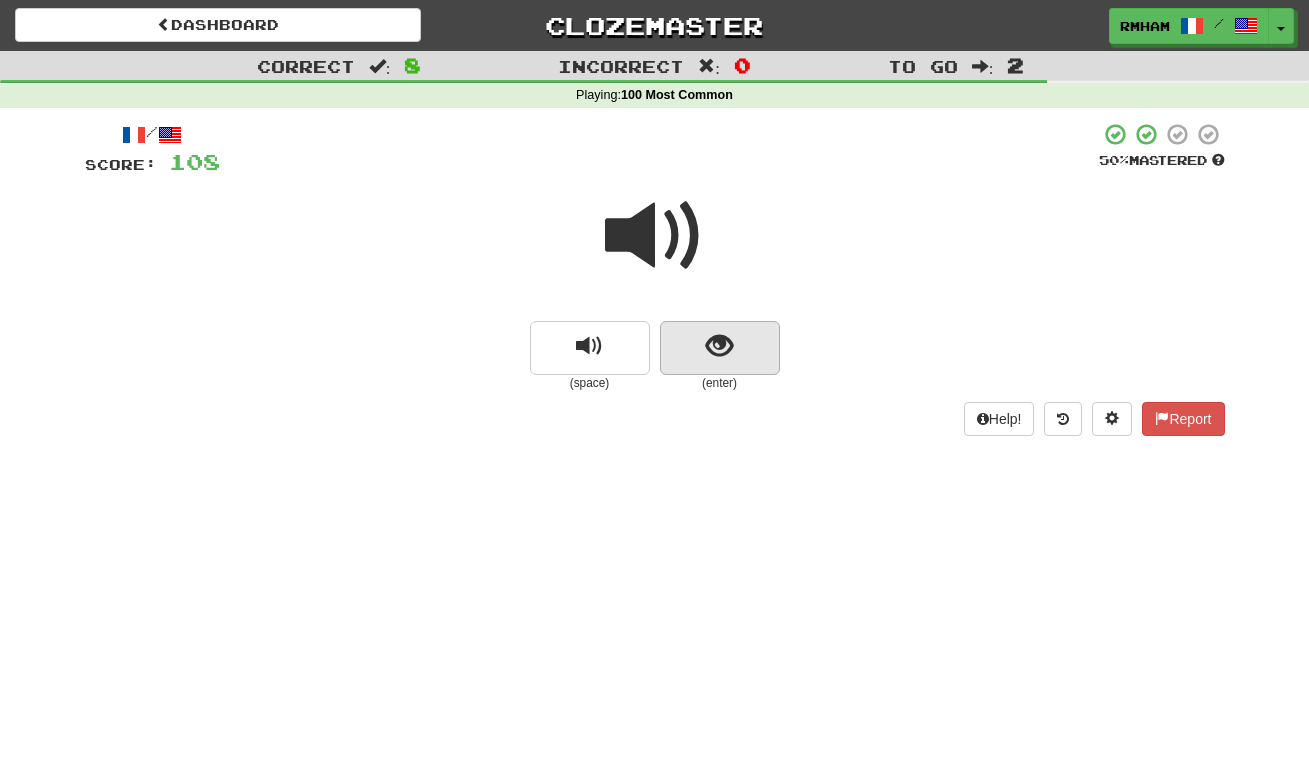 click at bounding box center (719, 346) 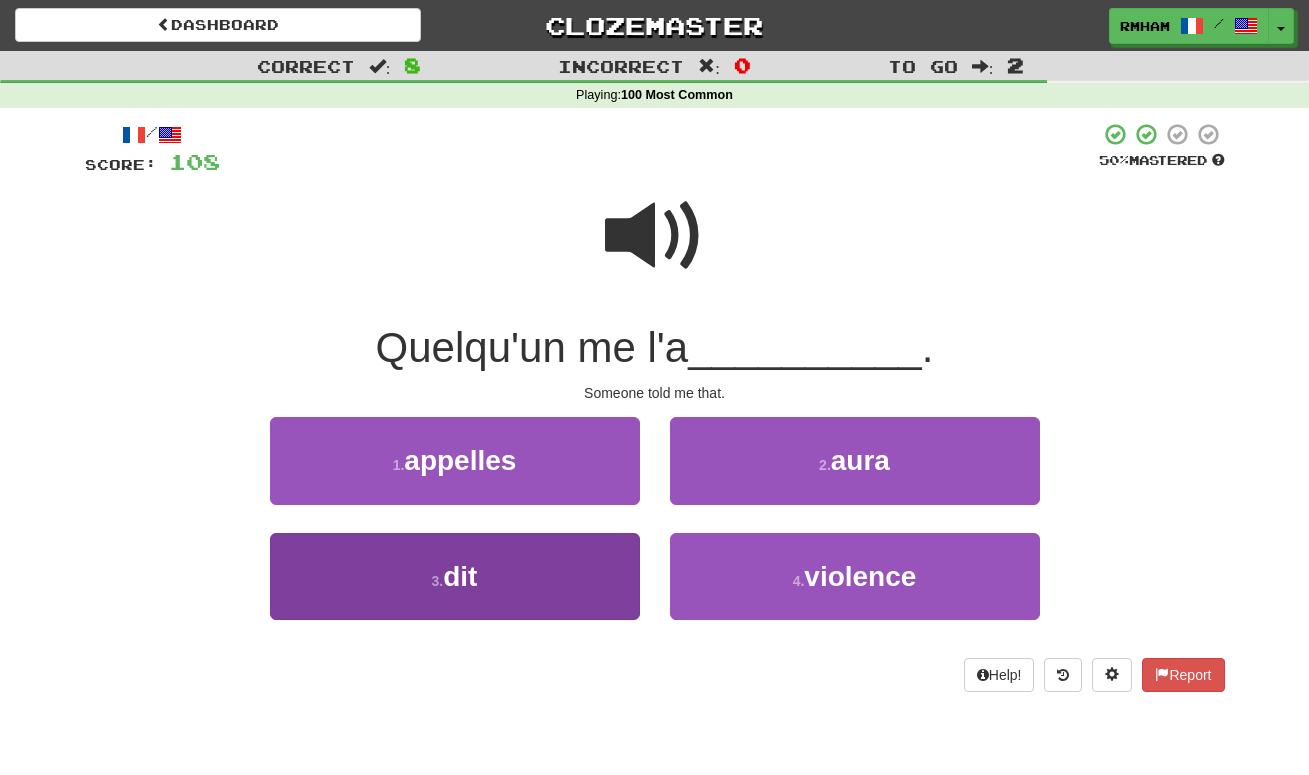 click on "3 .  dit" at bounding box center [455, 576] 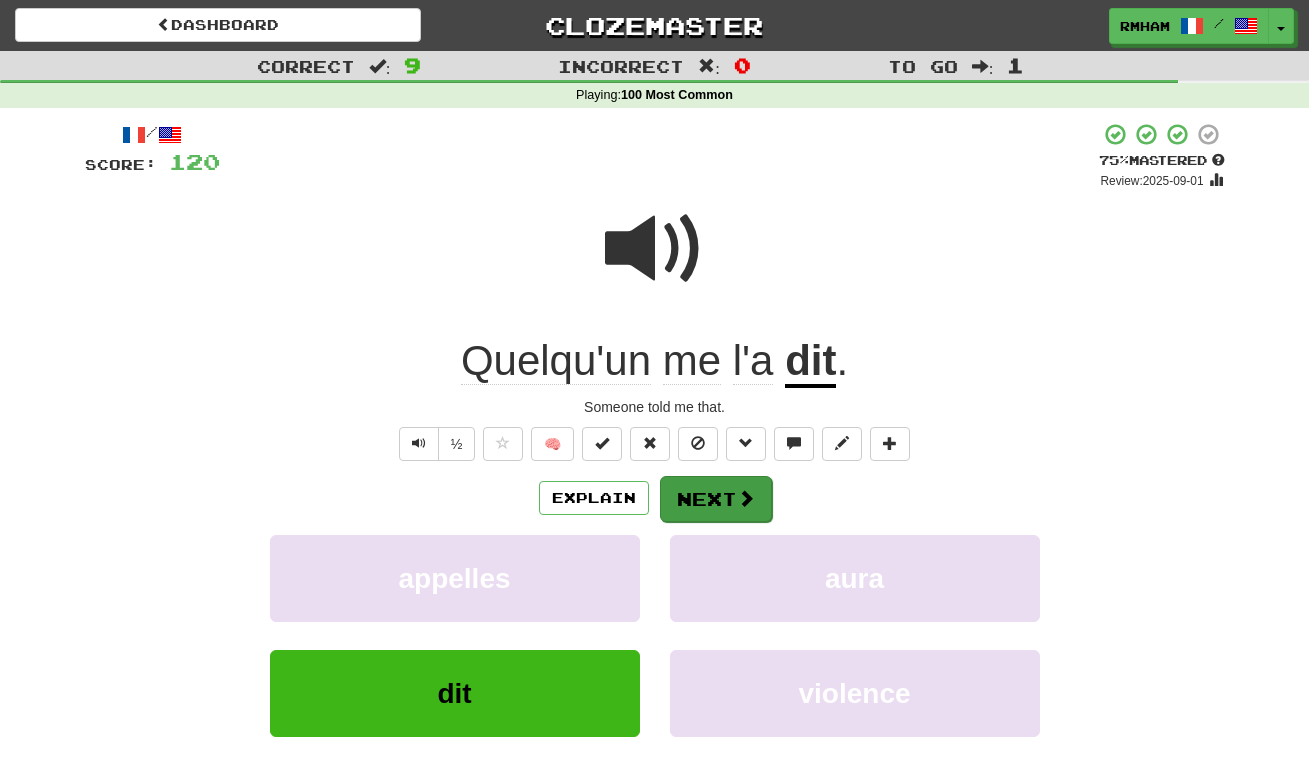 click on "Next" at bounding box center [716, 499] 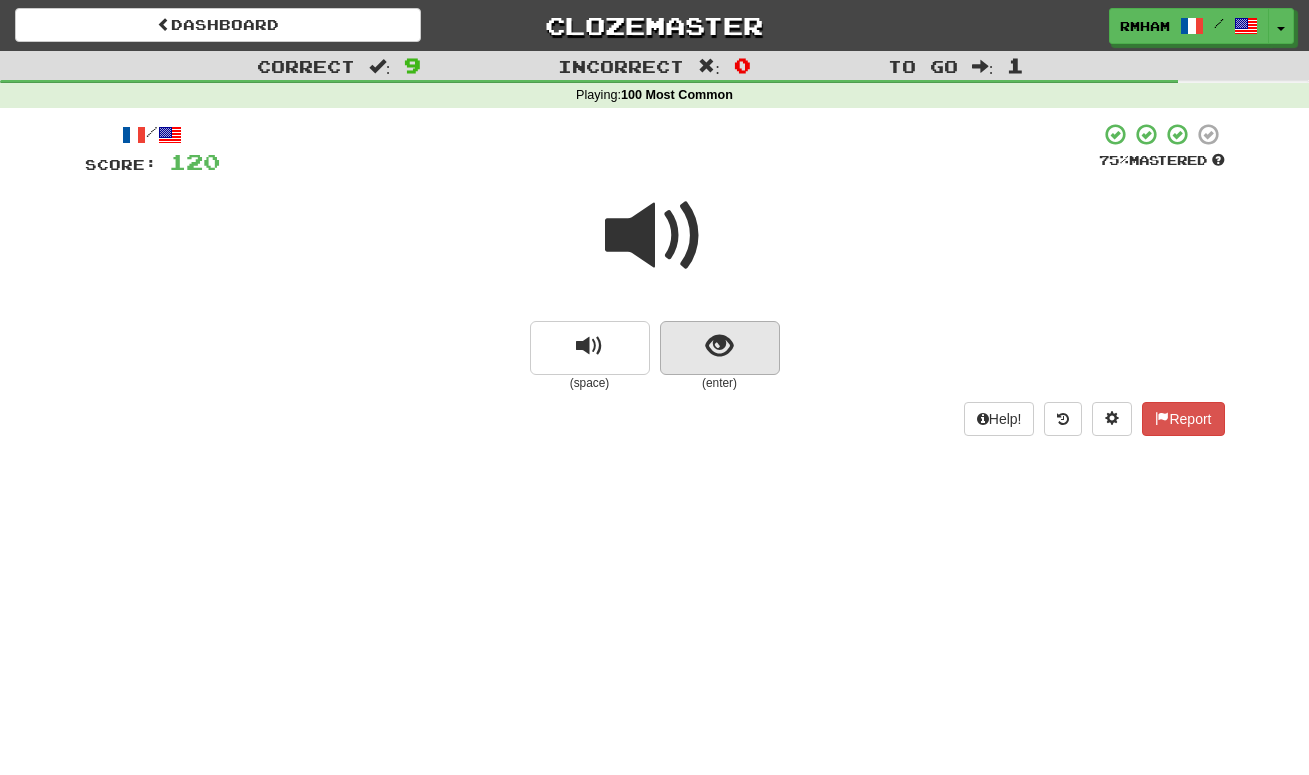 click at bounding box center [719, 346] 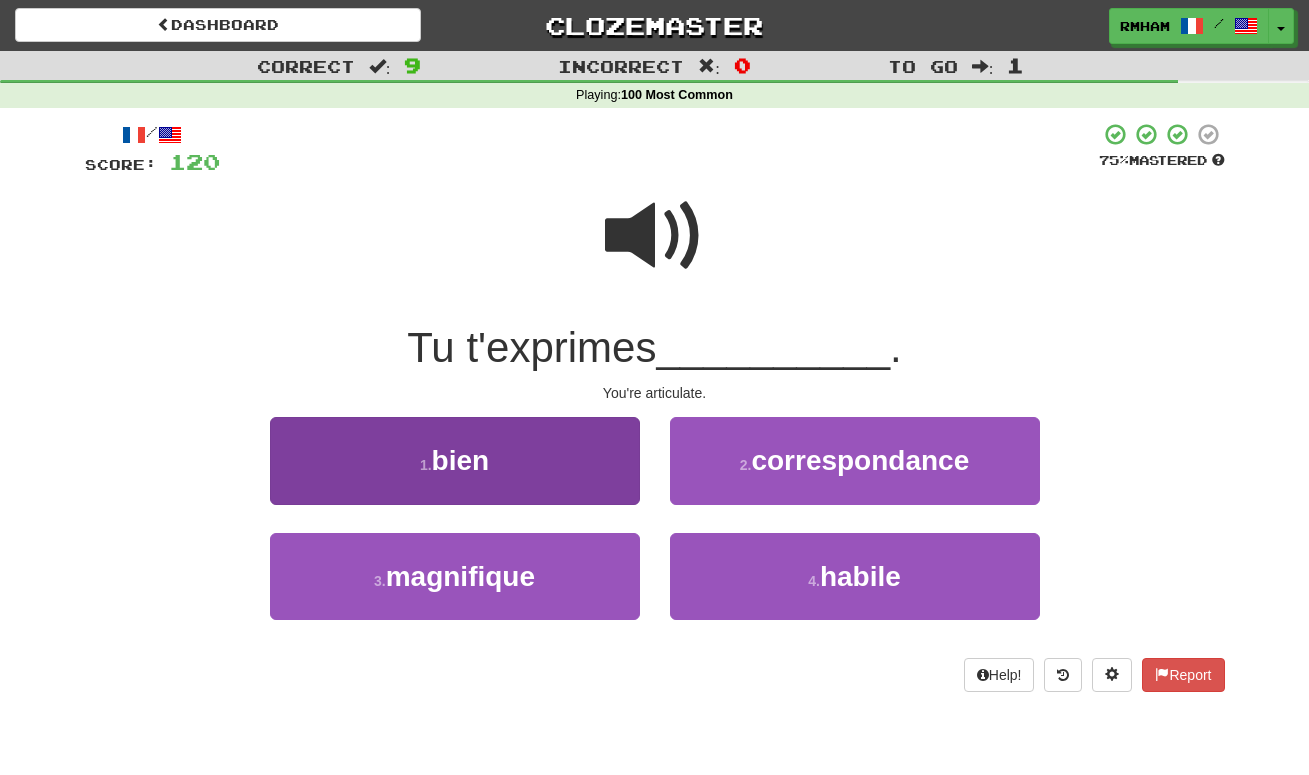 click on "1 .  bien" at bounding box center (455, 460) 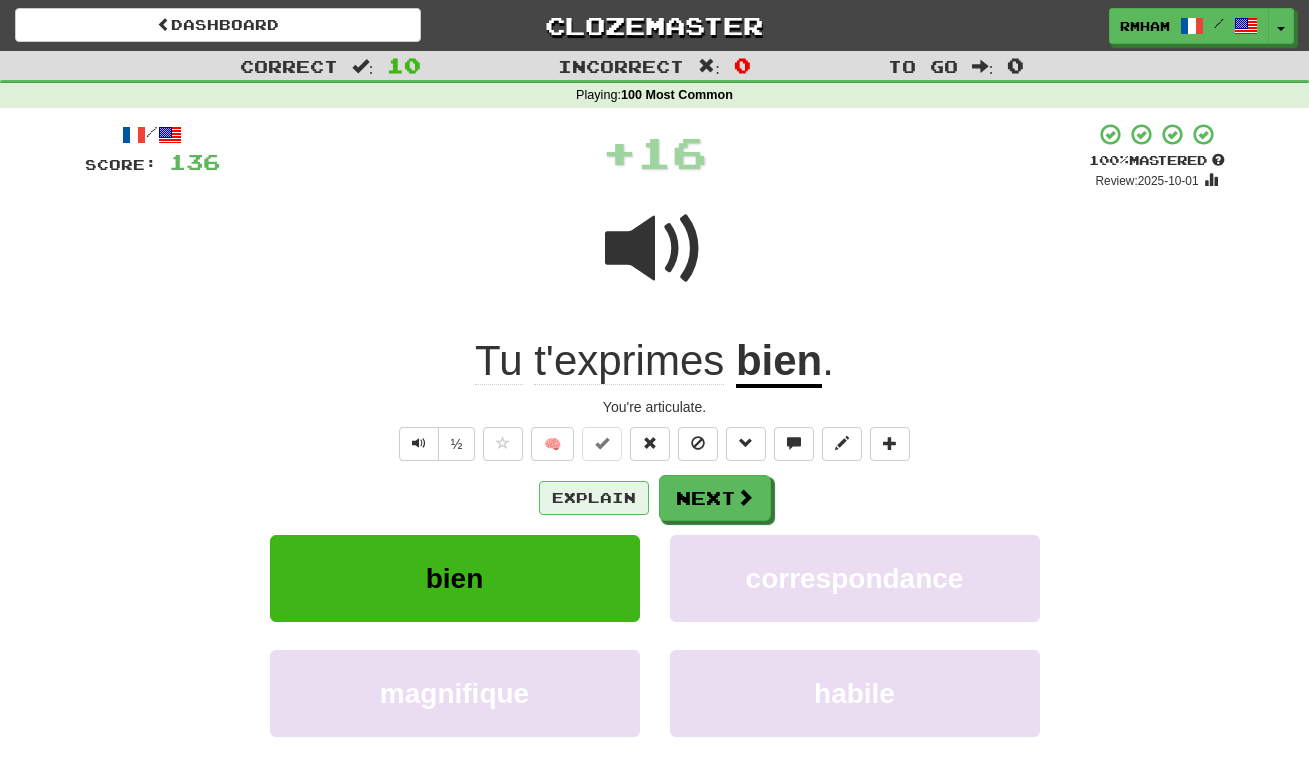 click on "Explain" at bounding box center (594, 498) 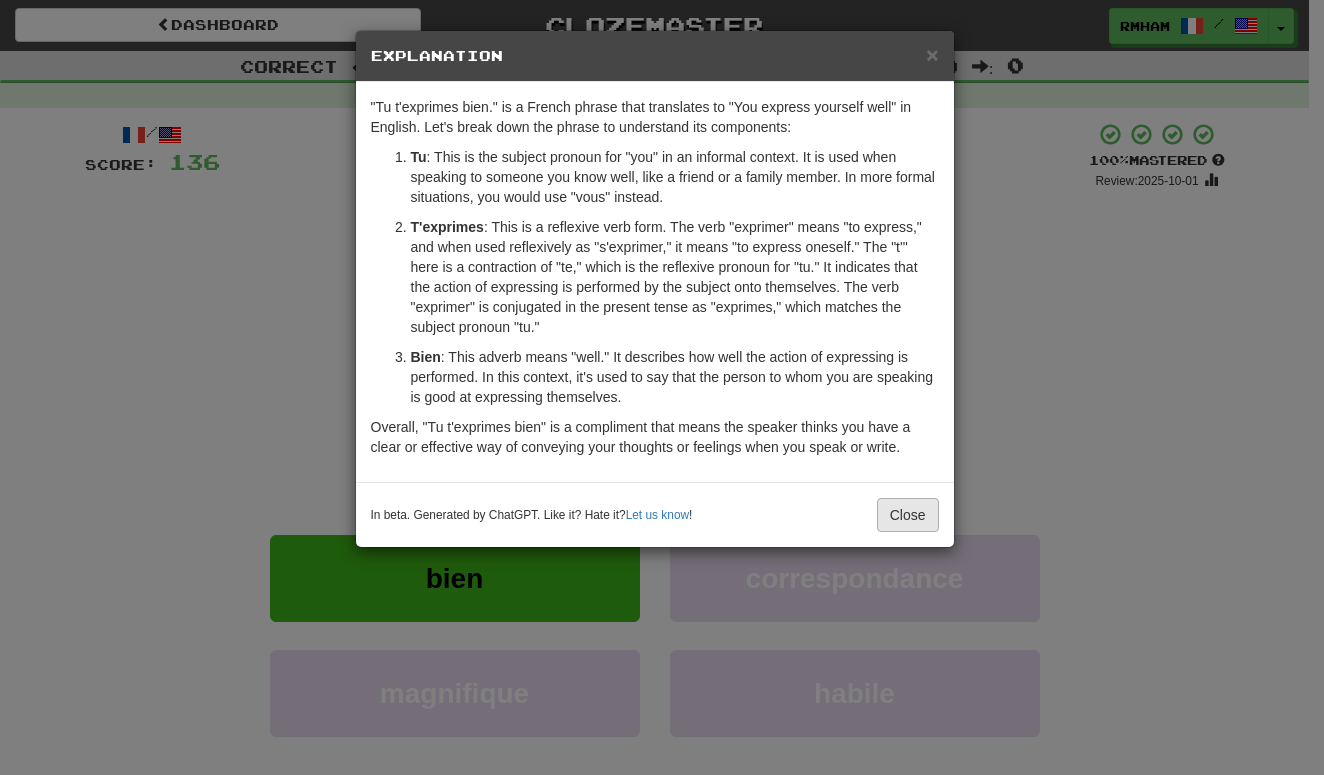 click on "Close" at bounding box center (908, 515) 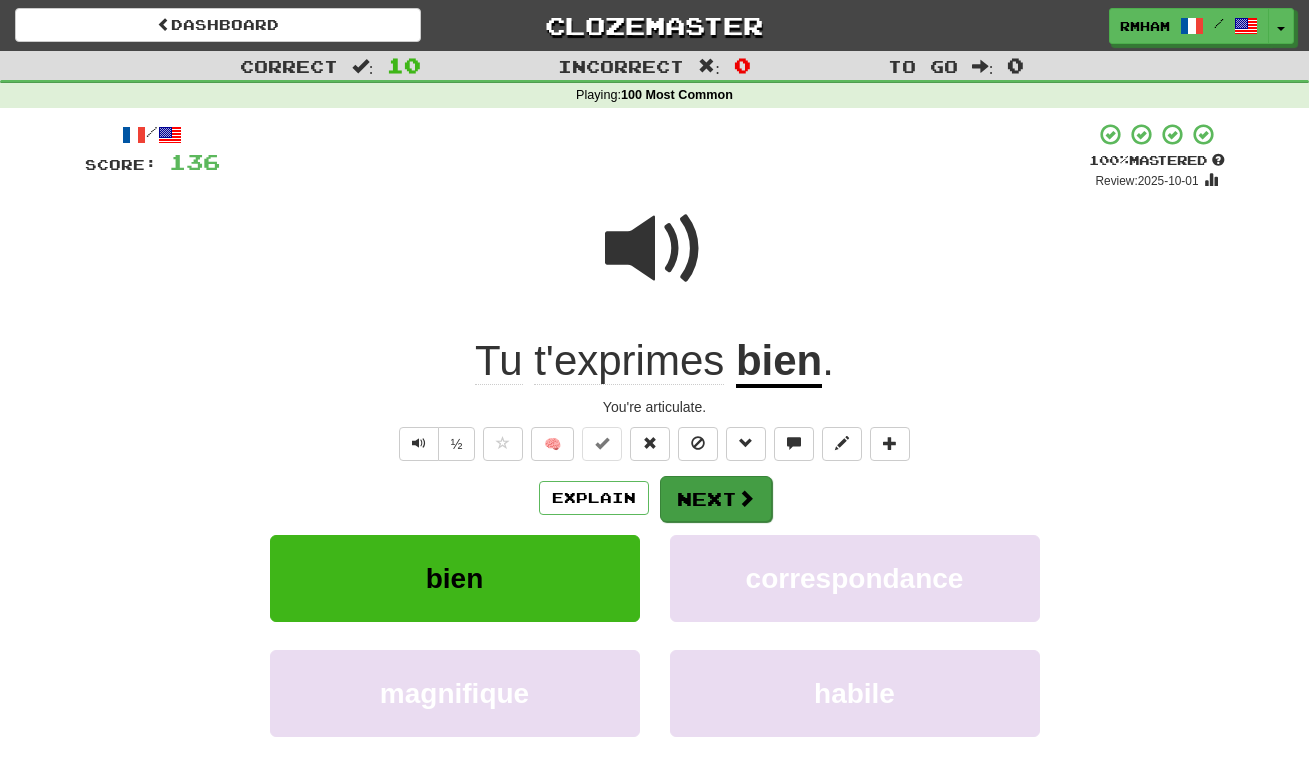 click on "Next" at bounding box center [716, 499] 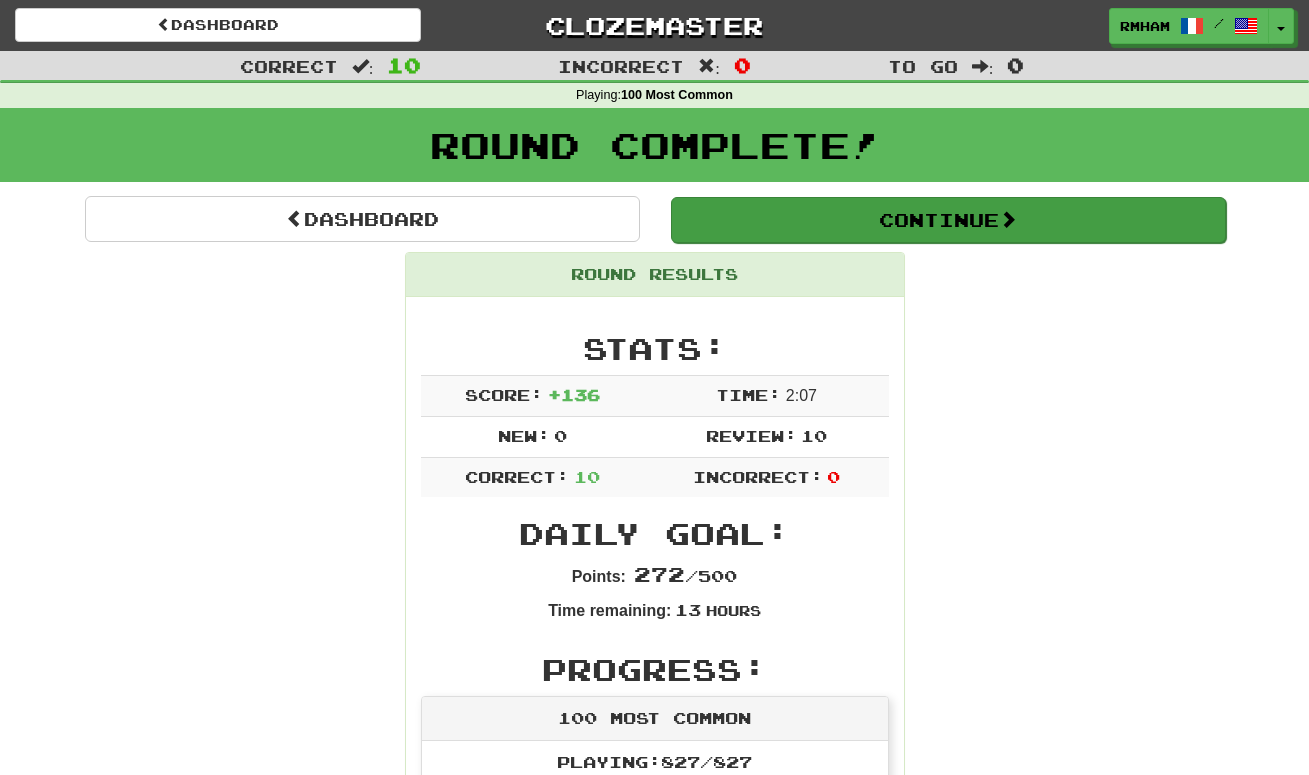 click on "Continue" at bounding box center [948, 220] 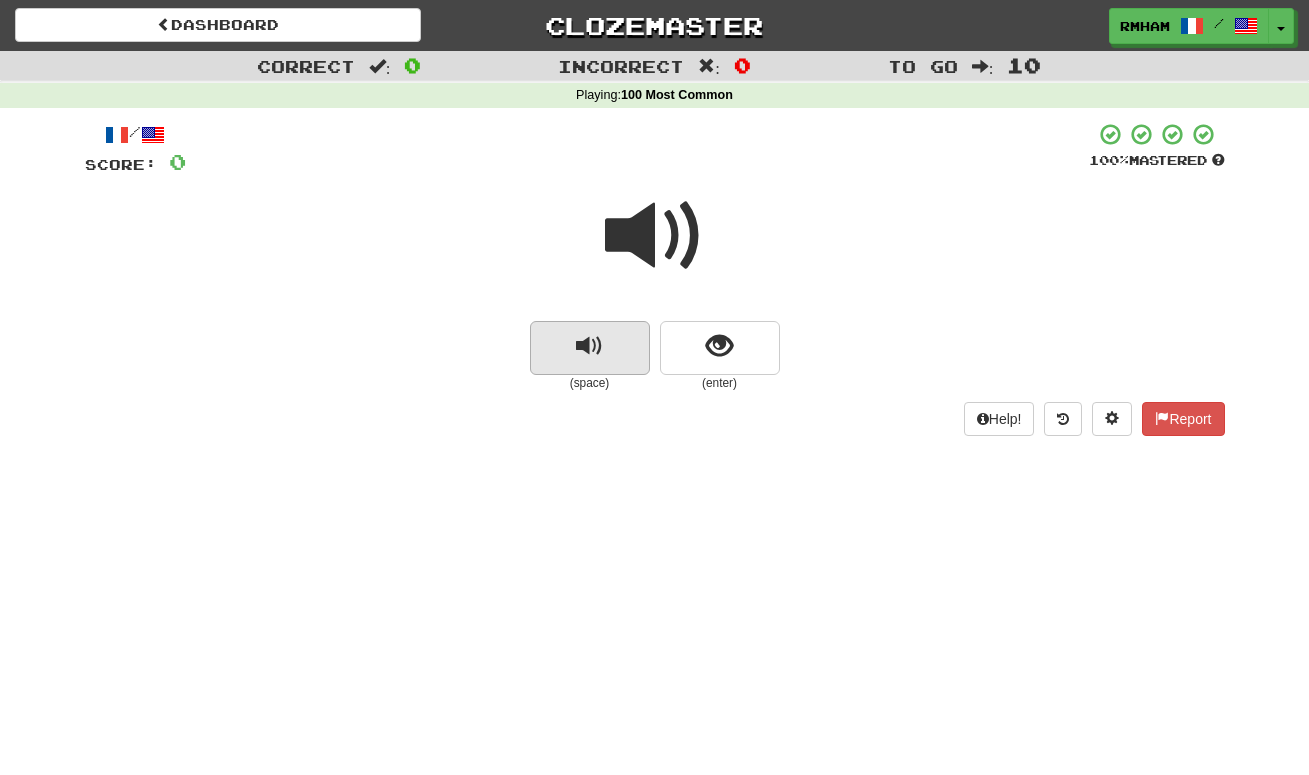click at bounding box center [590, 348] 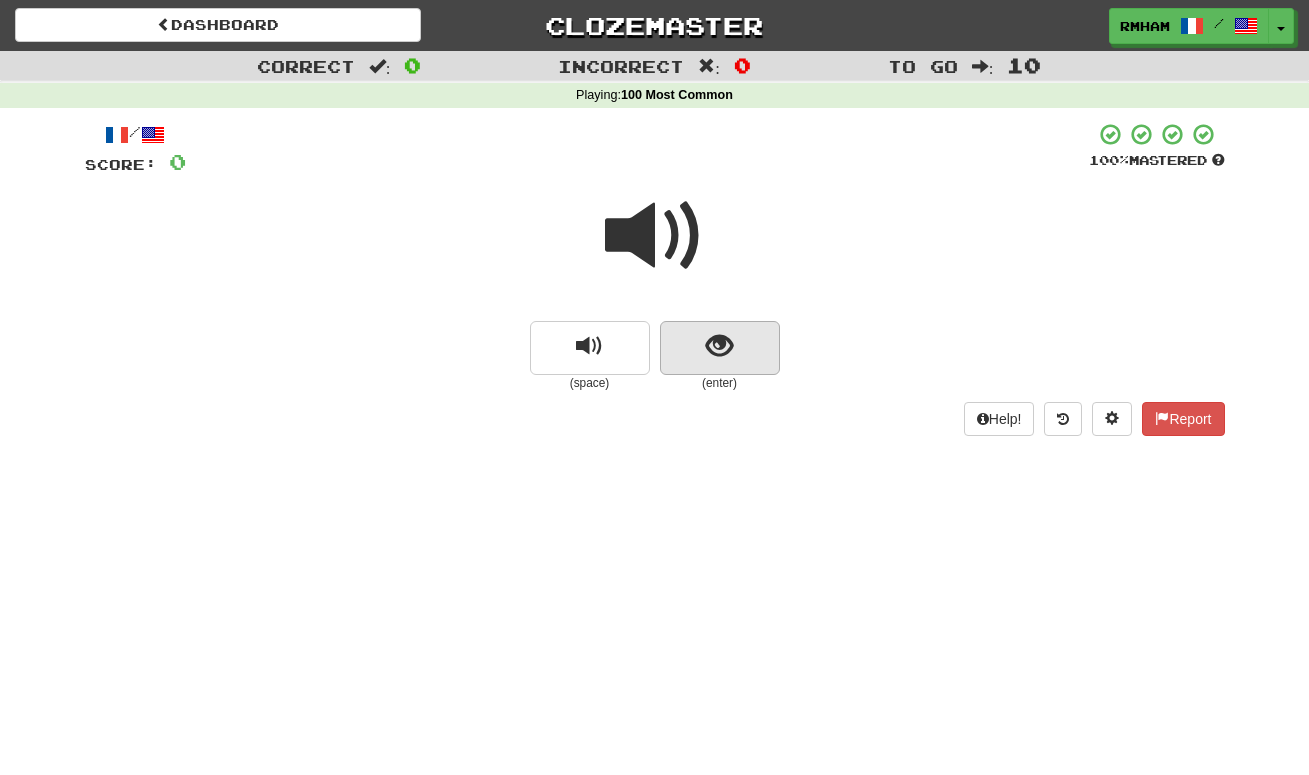 click at bounding box center (720, 348) 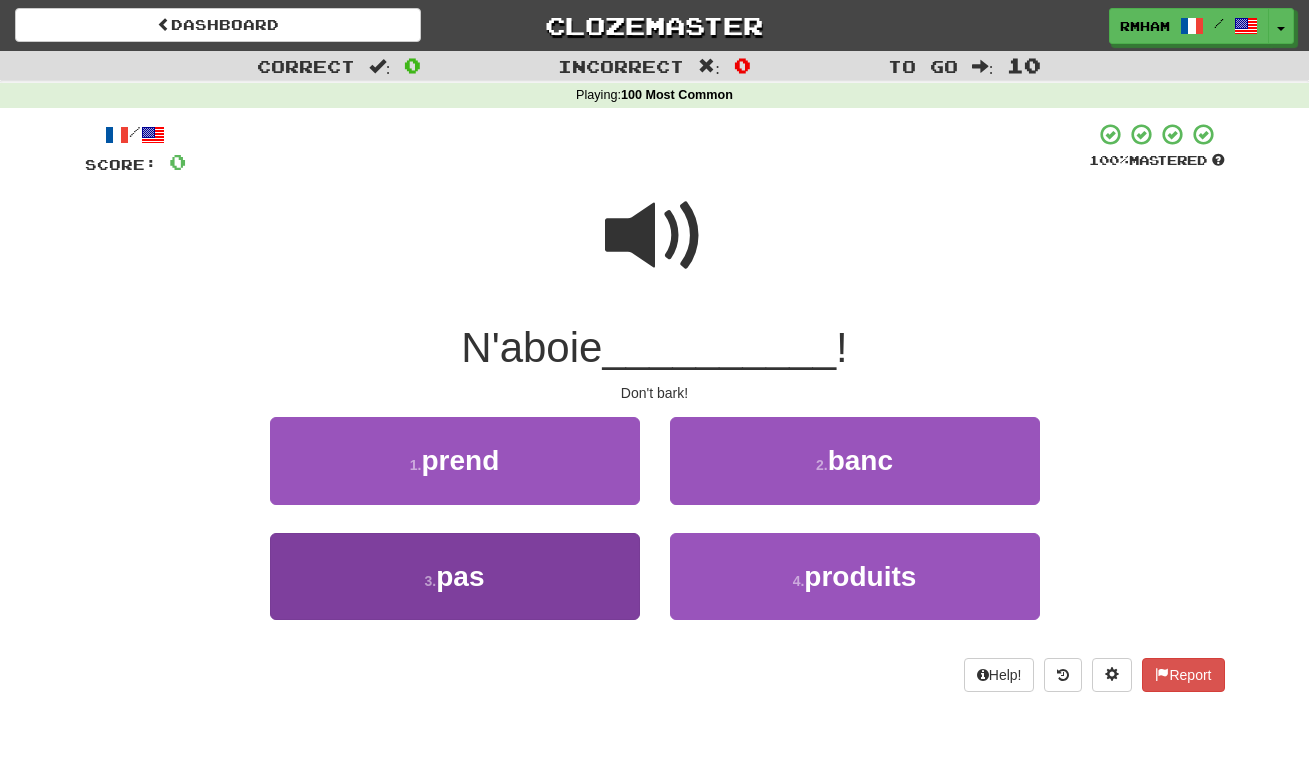 click on "3 .  pas" at bounding box center [455, 576] 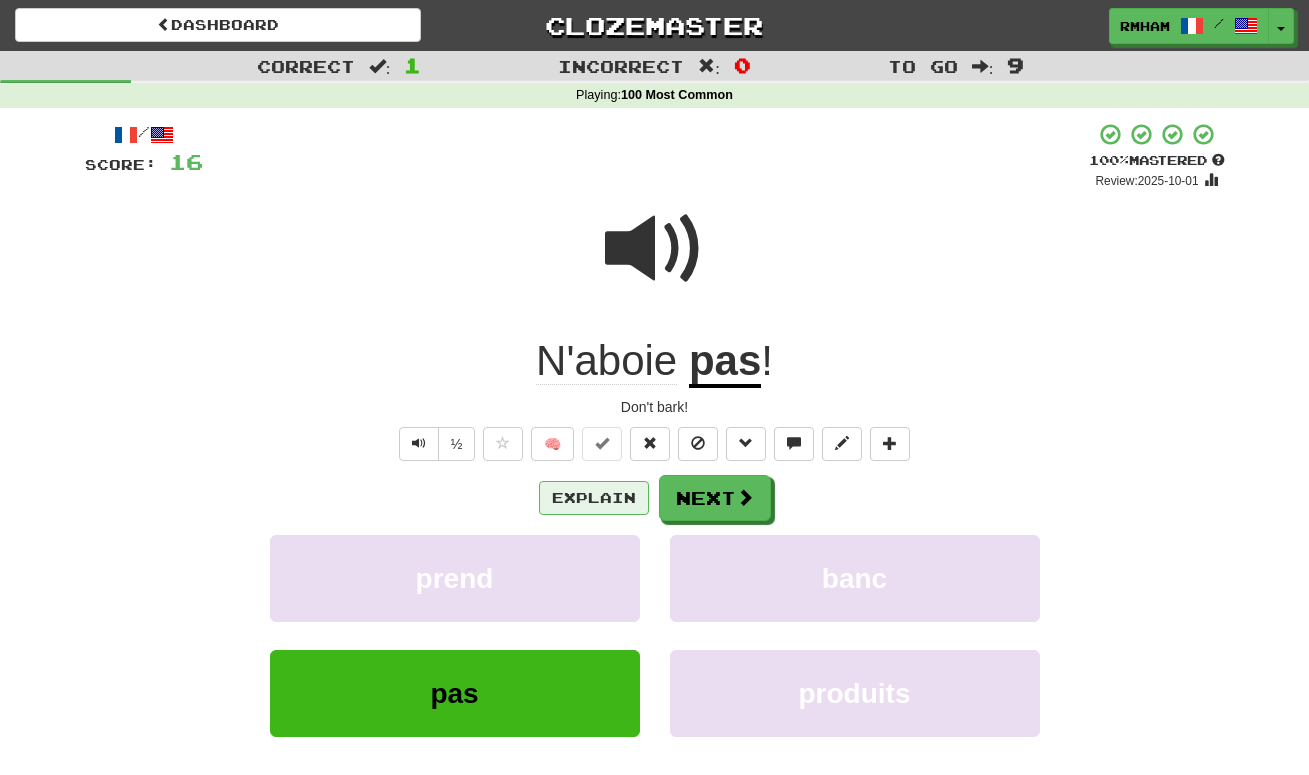 click on "Explain" at bounding box center (594, 498) 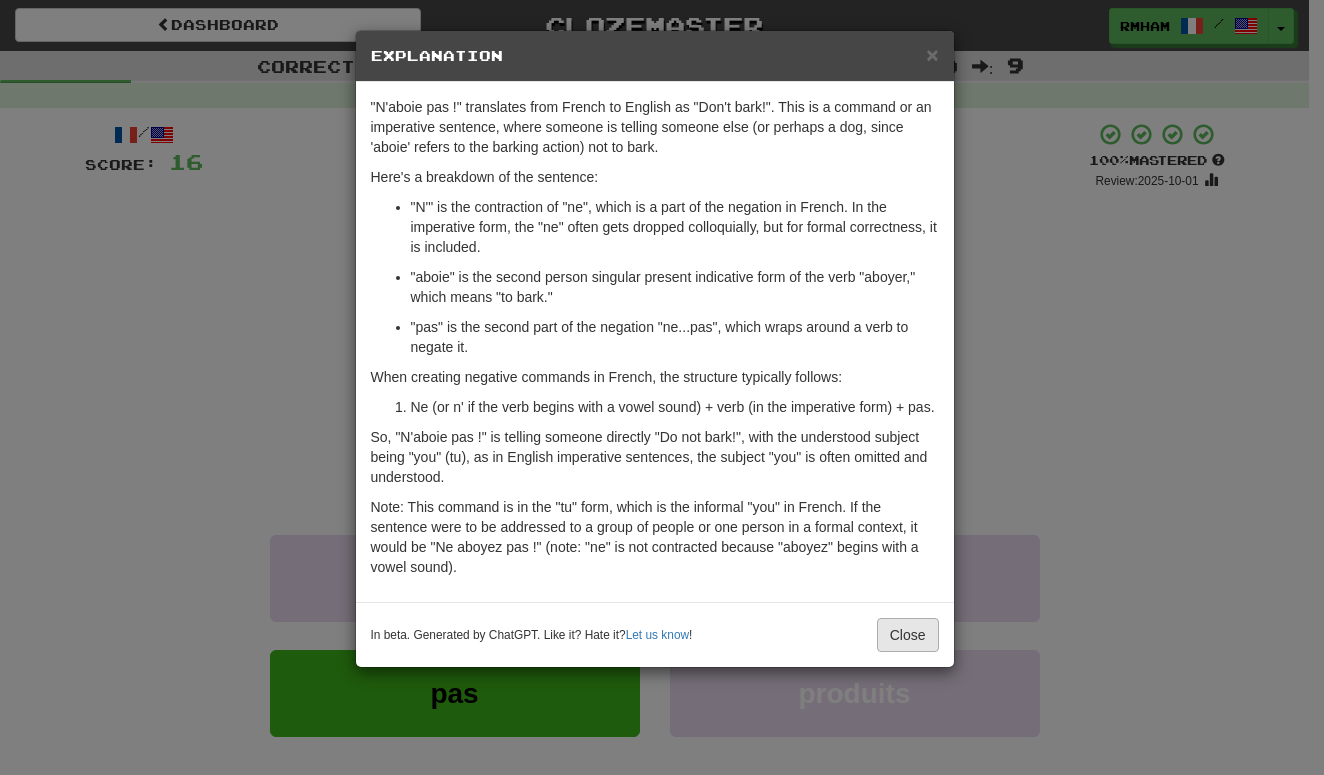 click on "Close" at bounding box center (908, 635) 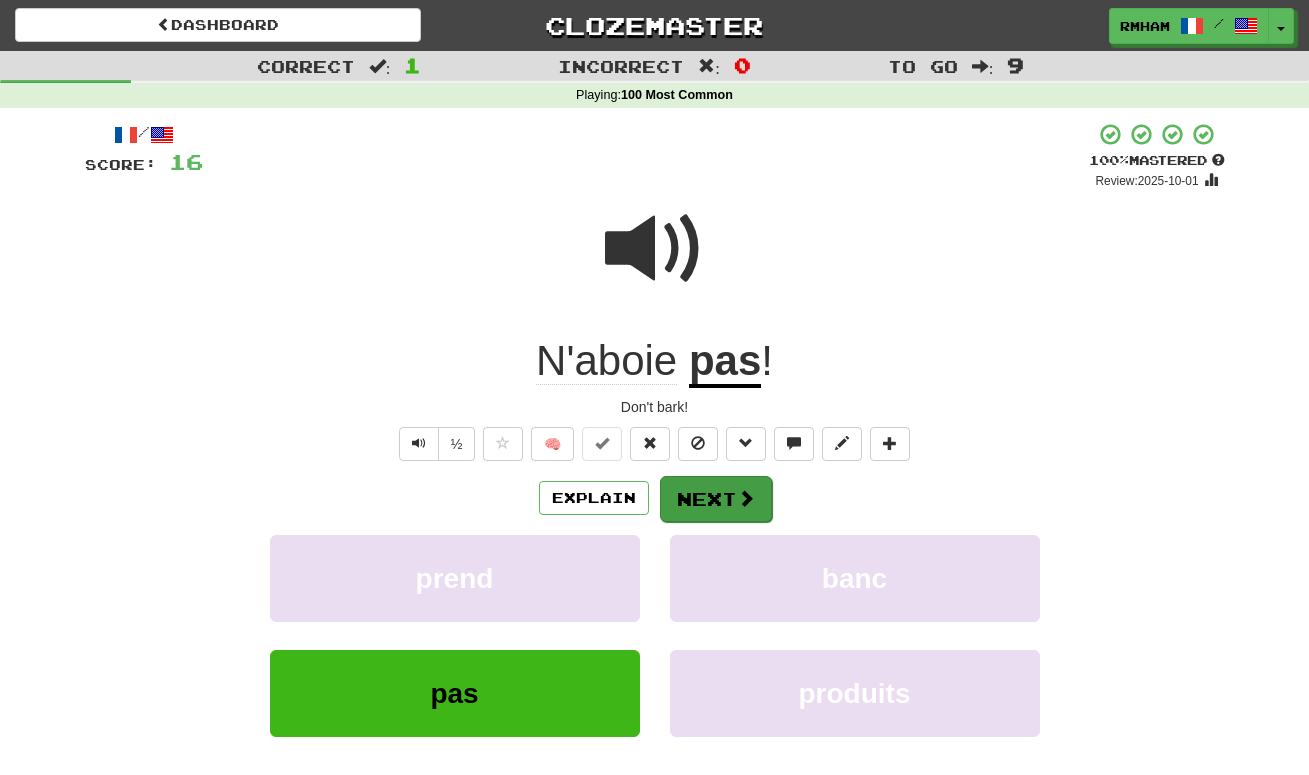 click at bounding box center [746, 498] 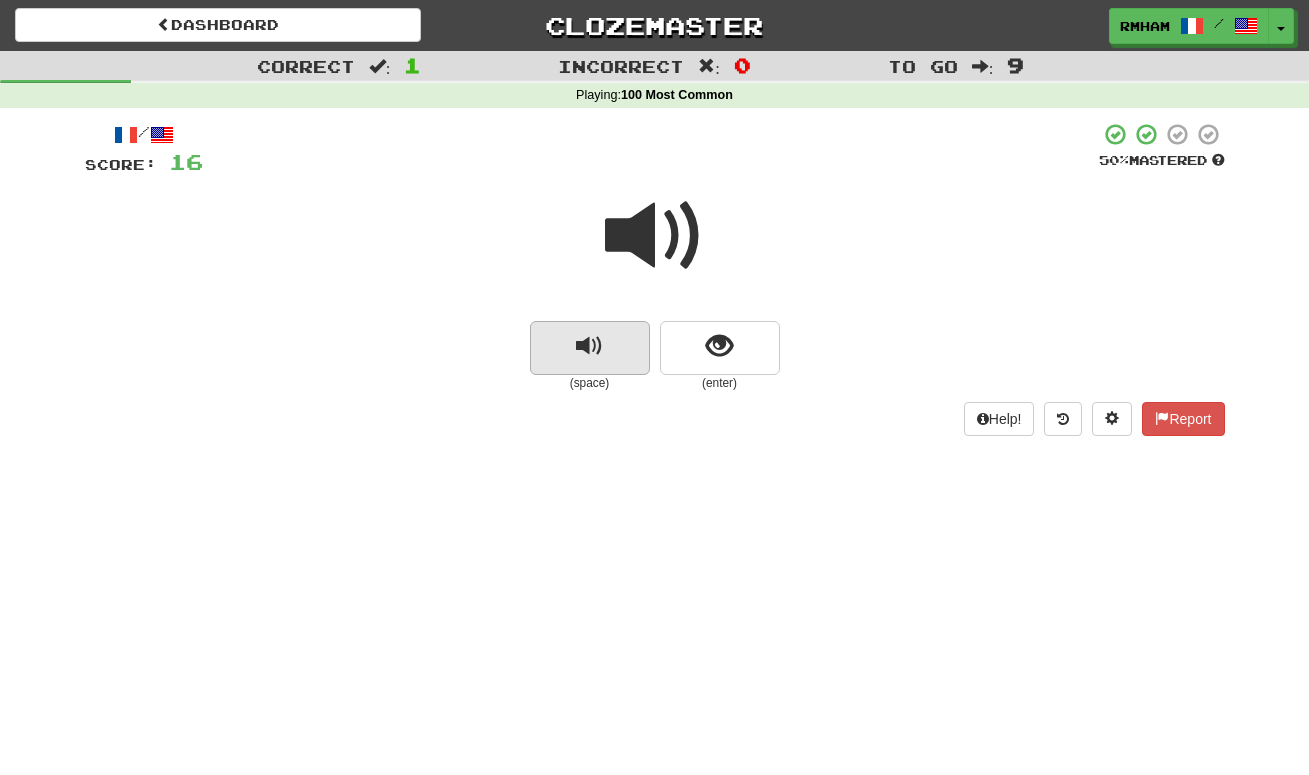 click at bounding box center (589, 346) 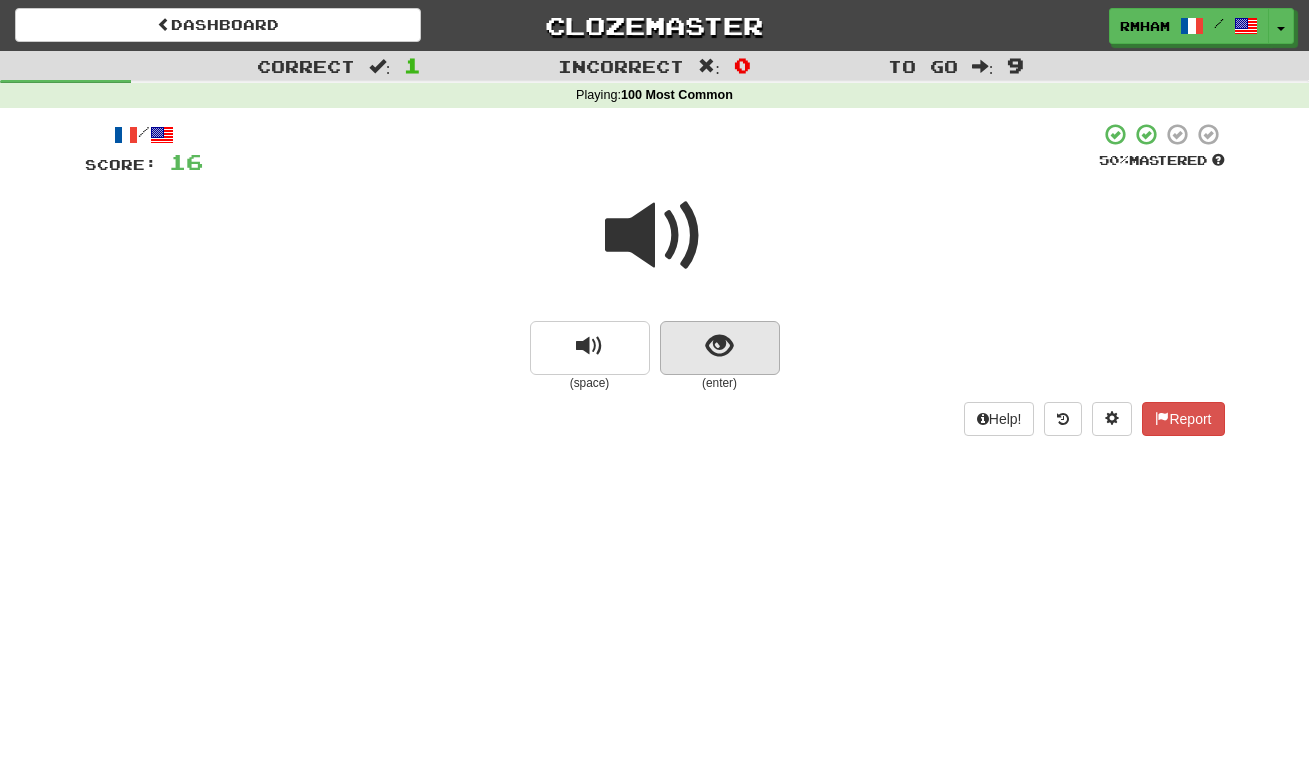 click at bounding box center (719, 346) 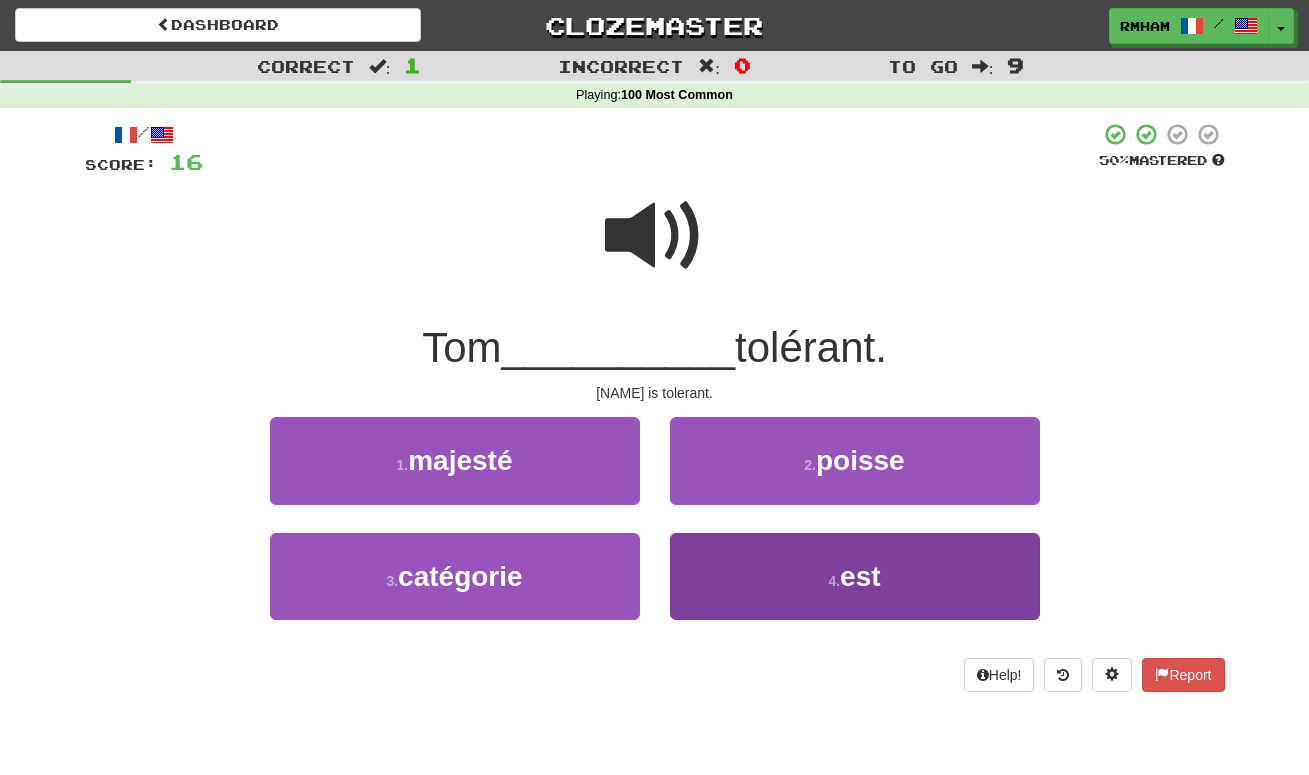 click on "est" at bounding box center [860, 576] 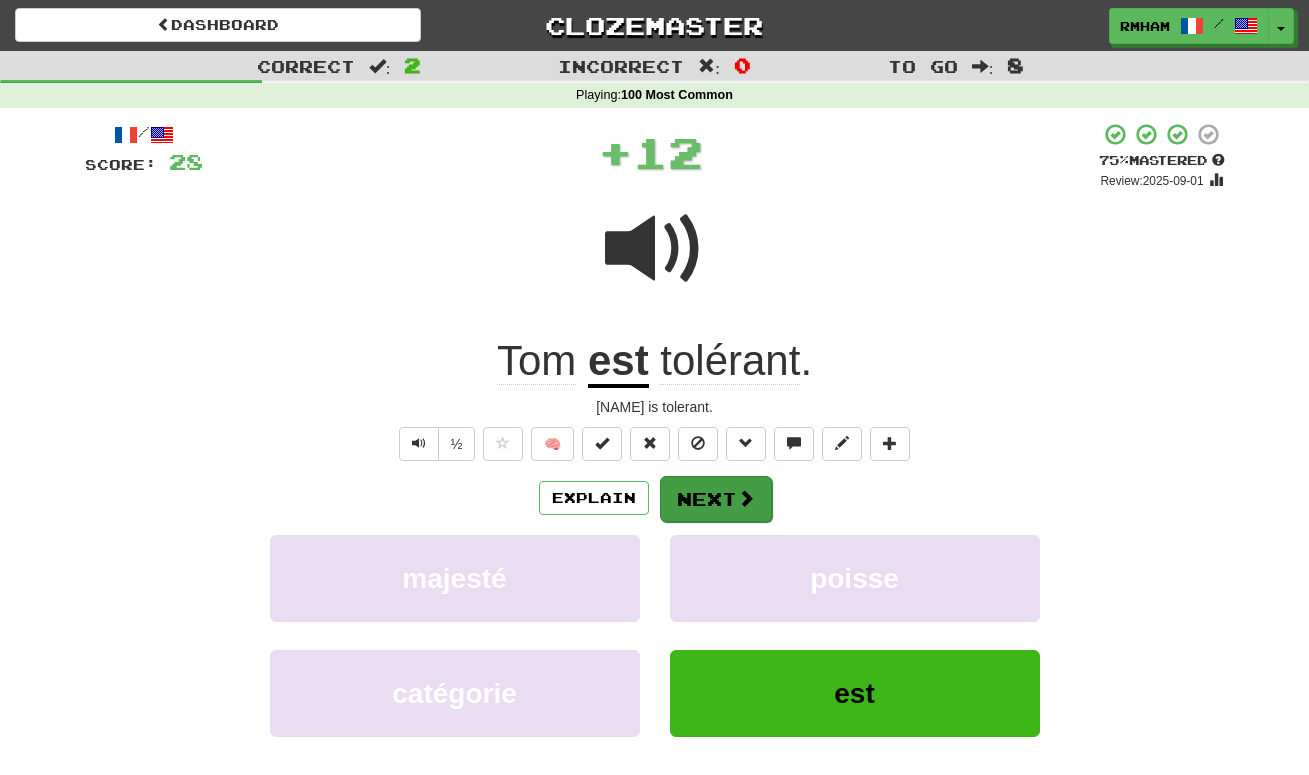 click on "Next" at bounding box center [716, 499] 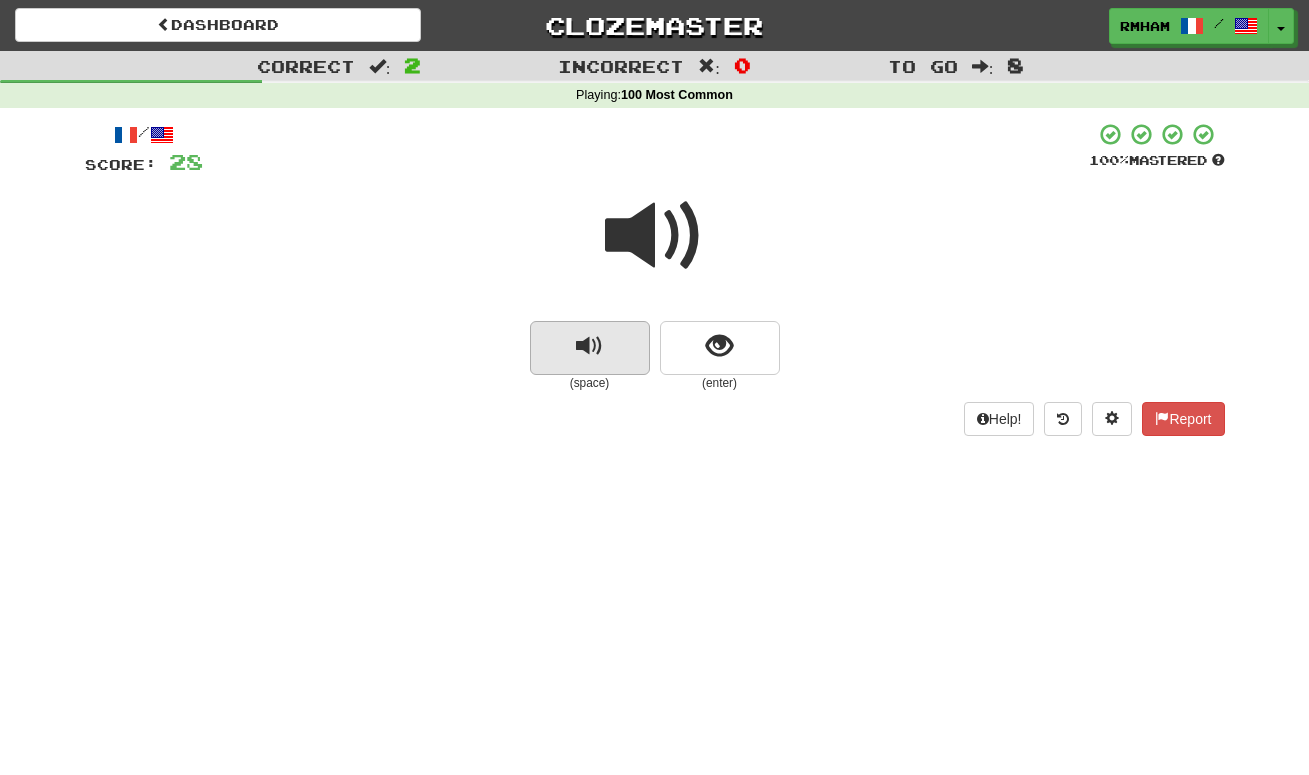 click at bounding box center [589, 346] 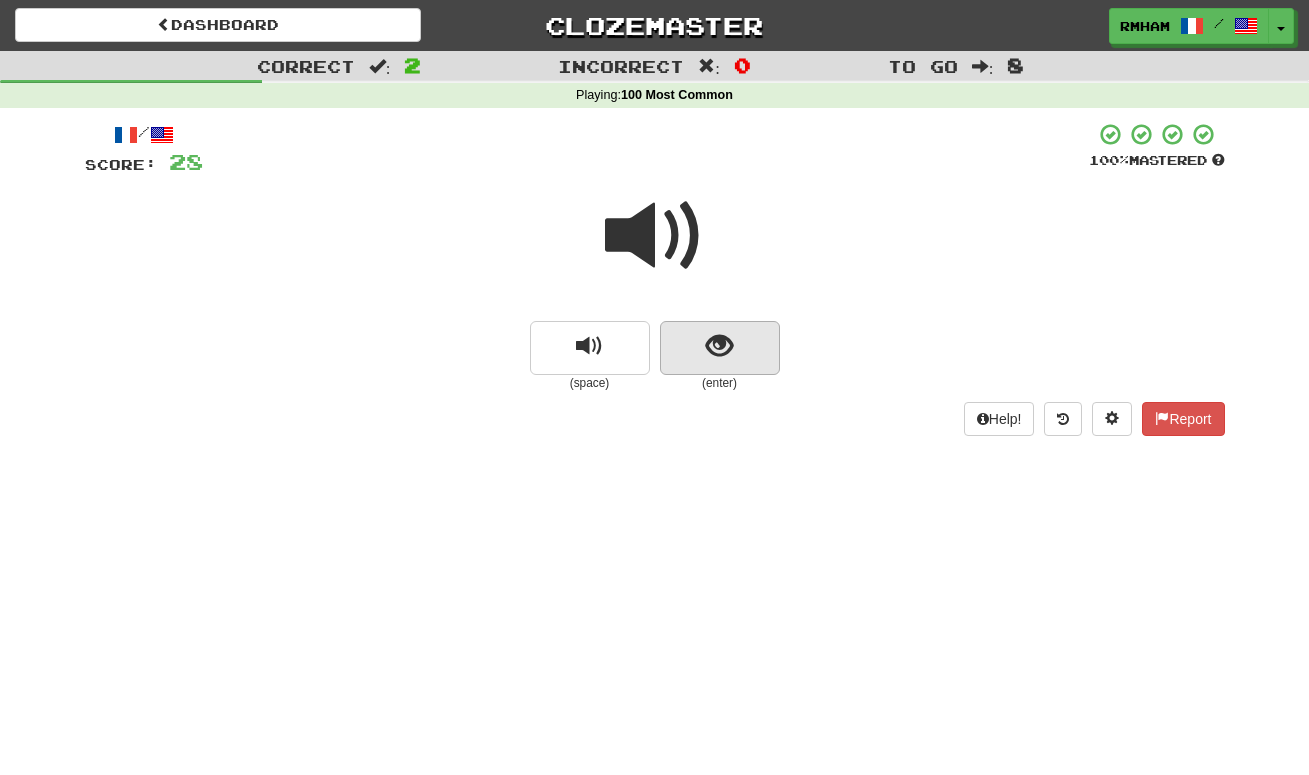 click at bounding box center [719, 346] 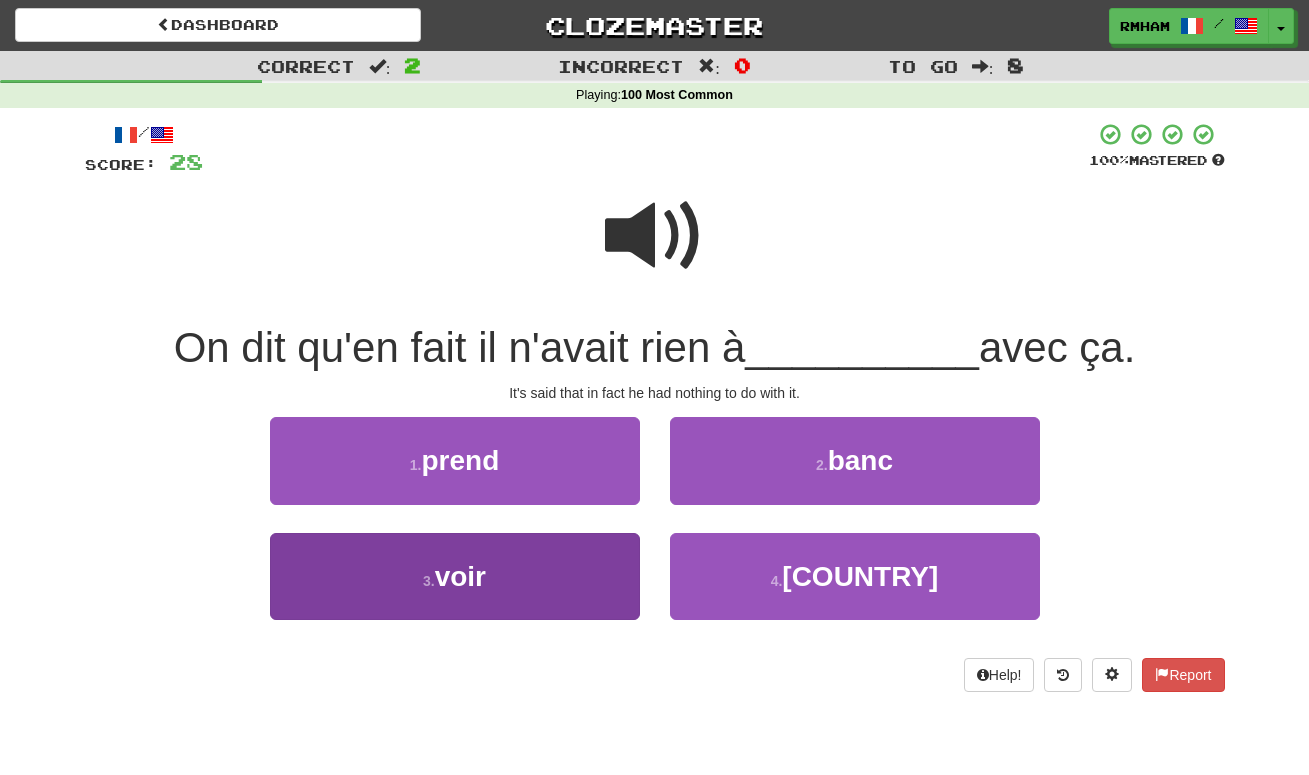 click on "3 .  voir" at bounding box center [455, 576] 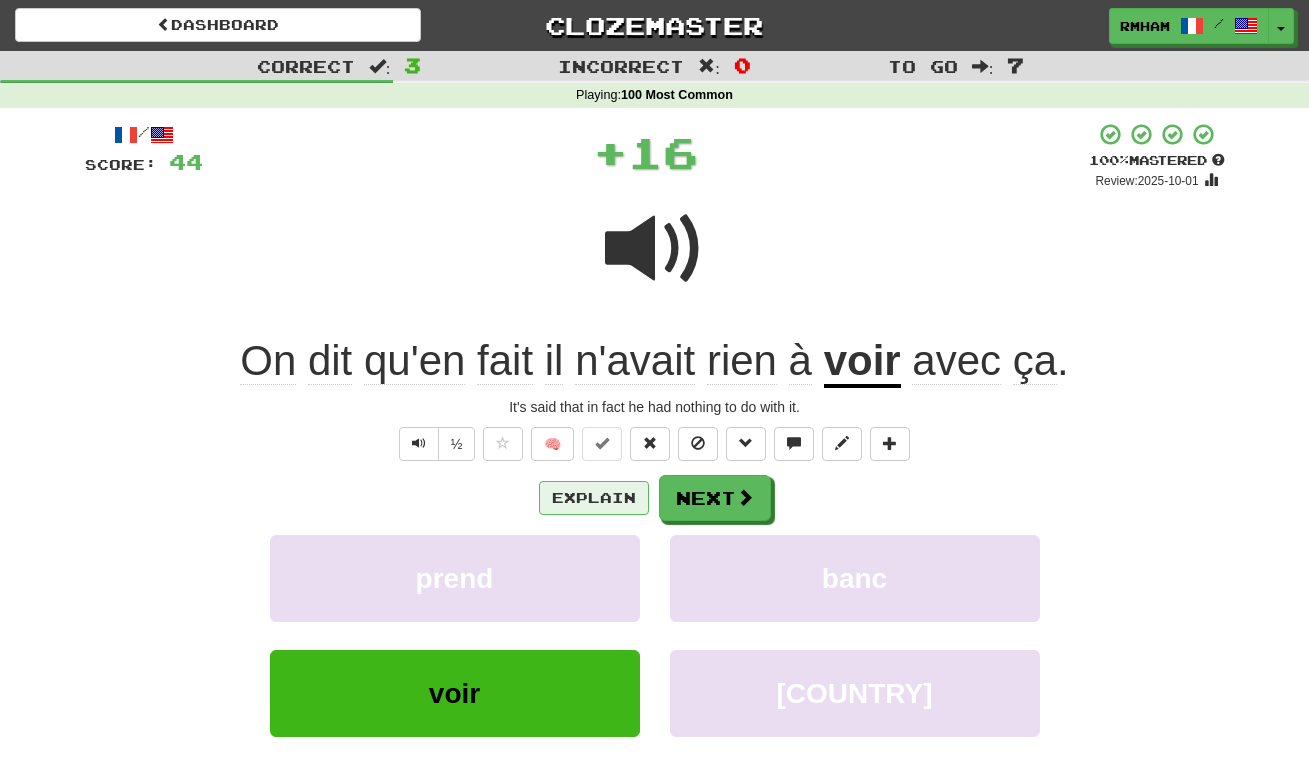 click on "Explain" at bounding box center (594, 498) 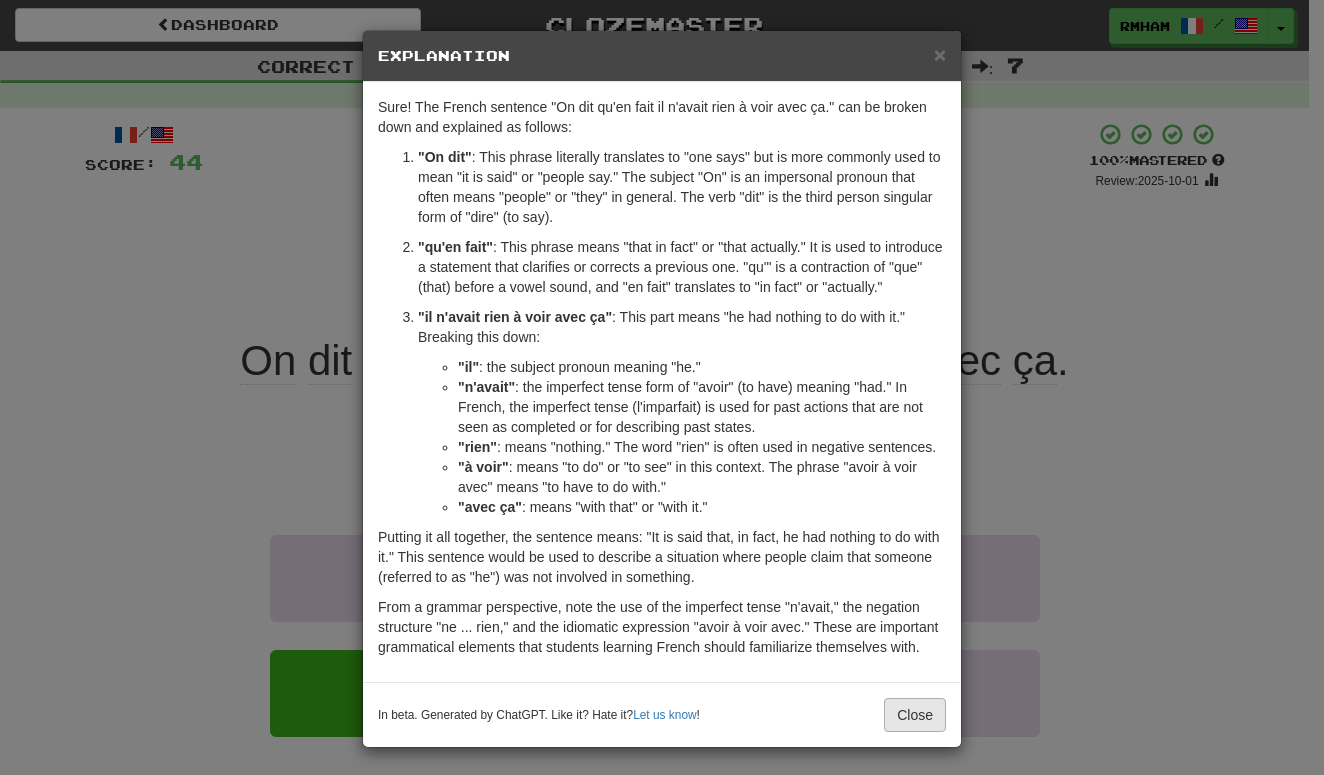 click on "Close" at bounding box center (915, 715) 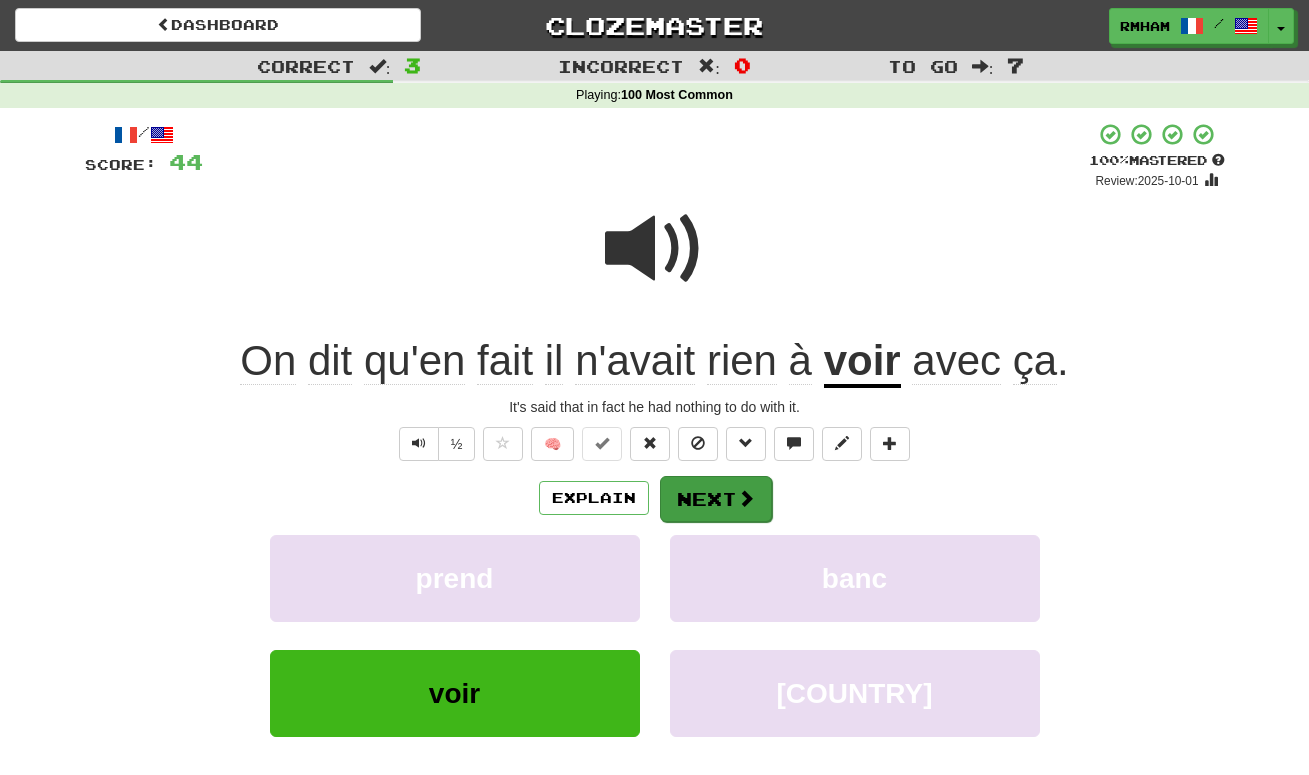 click at bounding box center [746, 498] 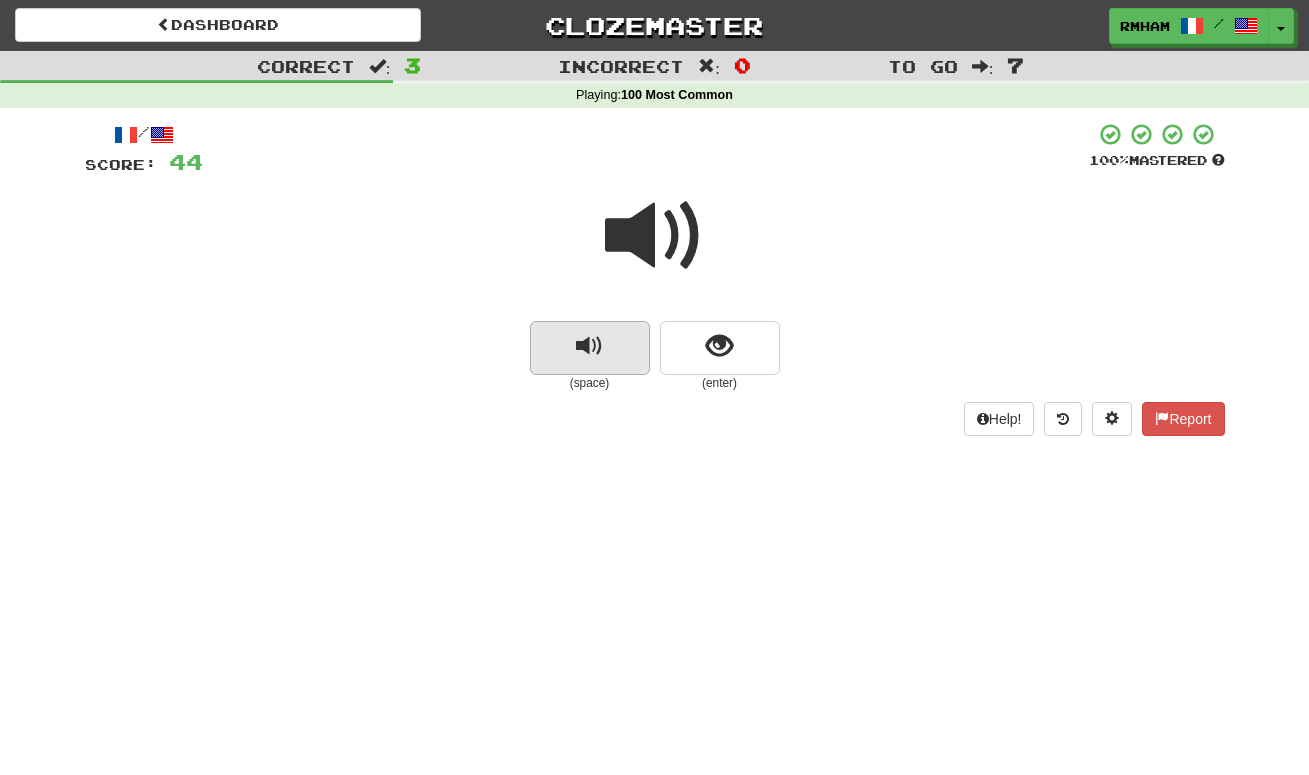click at bounding box center [589, 346] 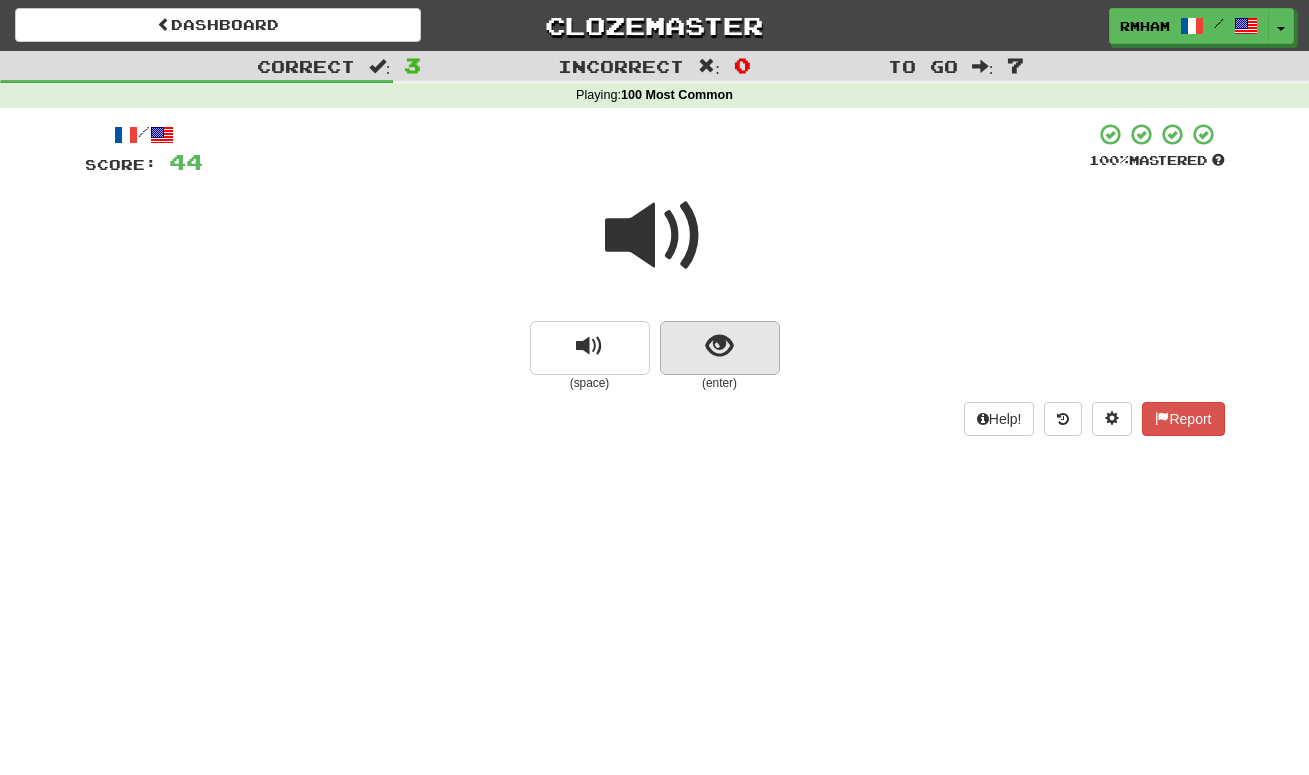 click at bounding box center (719, 346) 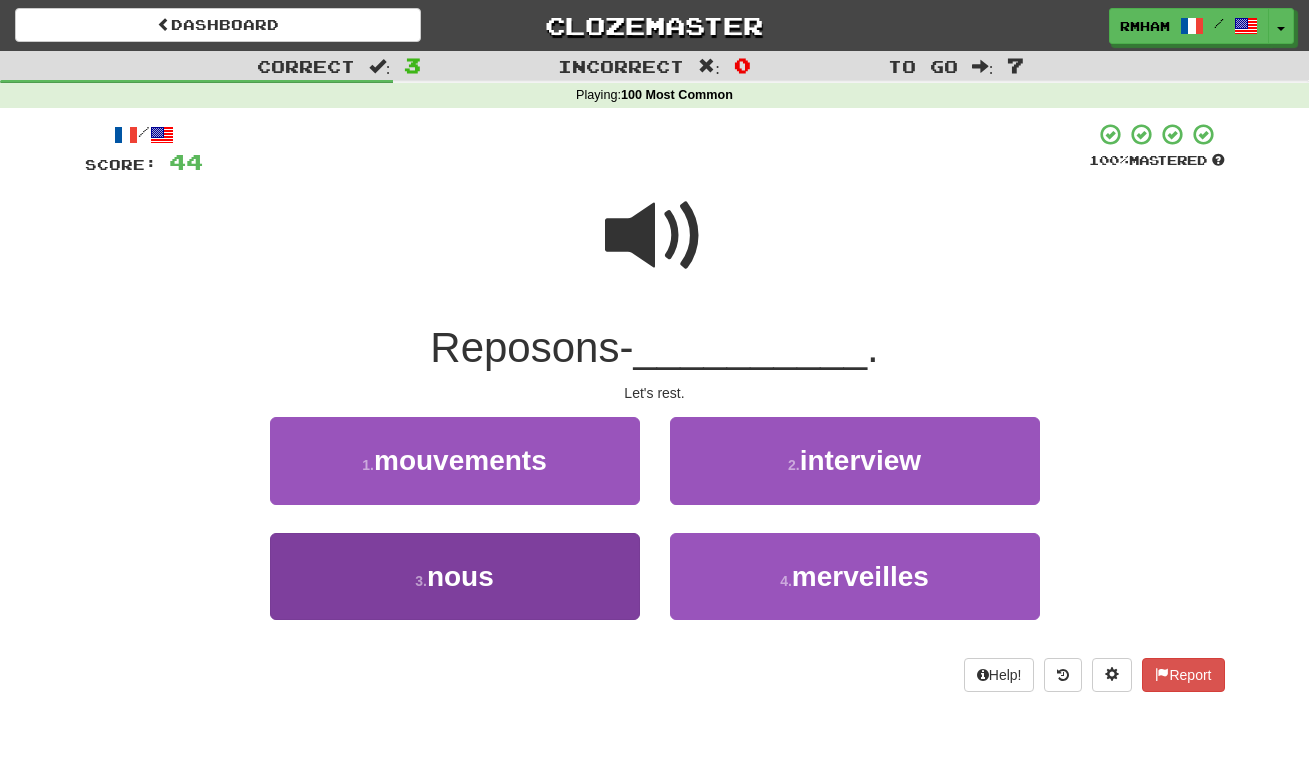 click on "3 .  nous" at bounding box center [455, 576] 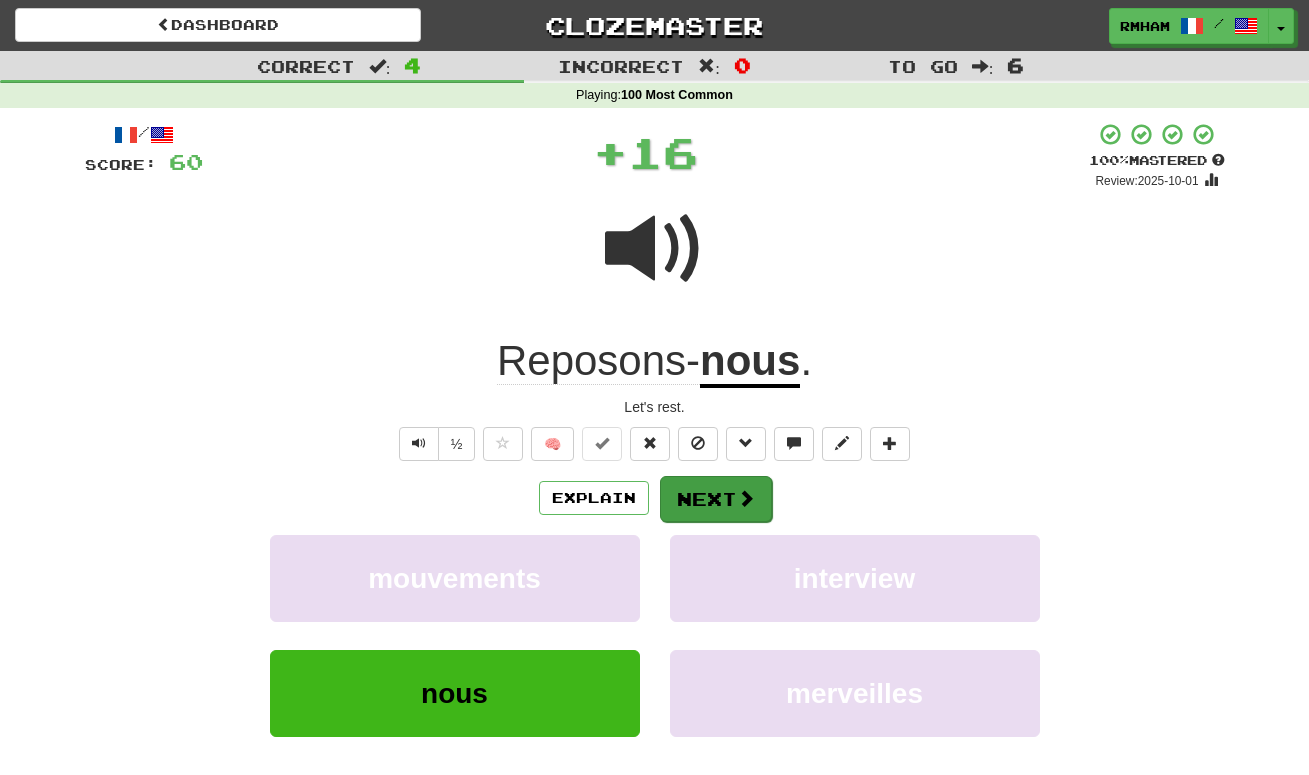 click on "Next" at bounding box center [716, 499] 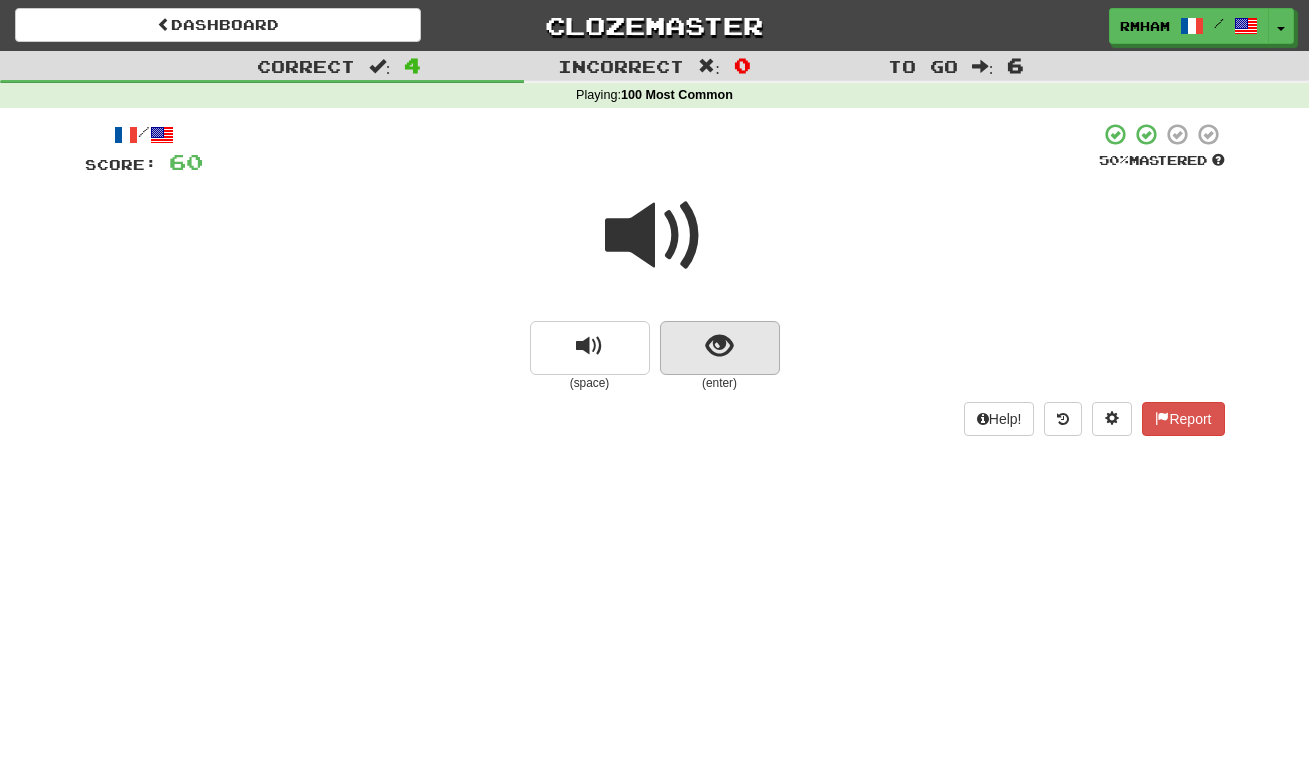 click at bounding box center [719, 346] 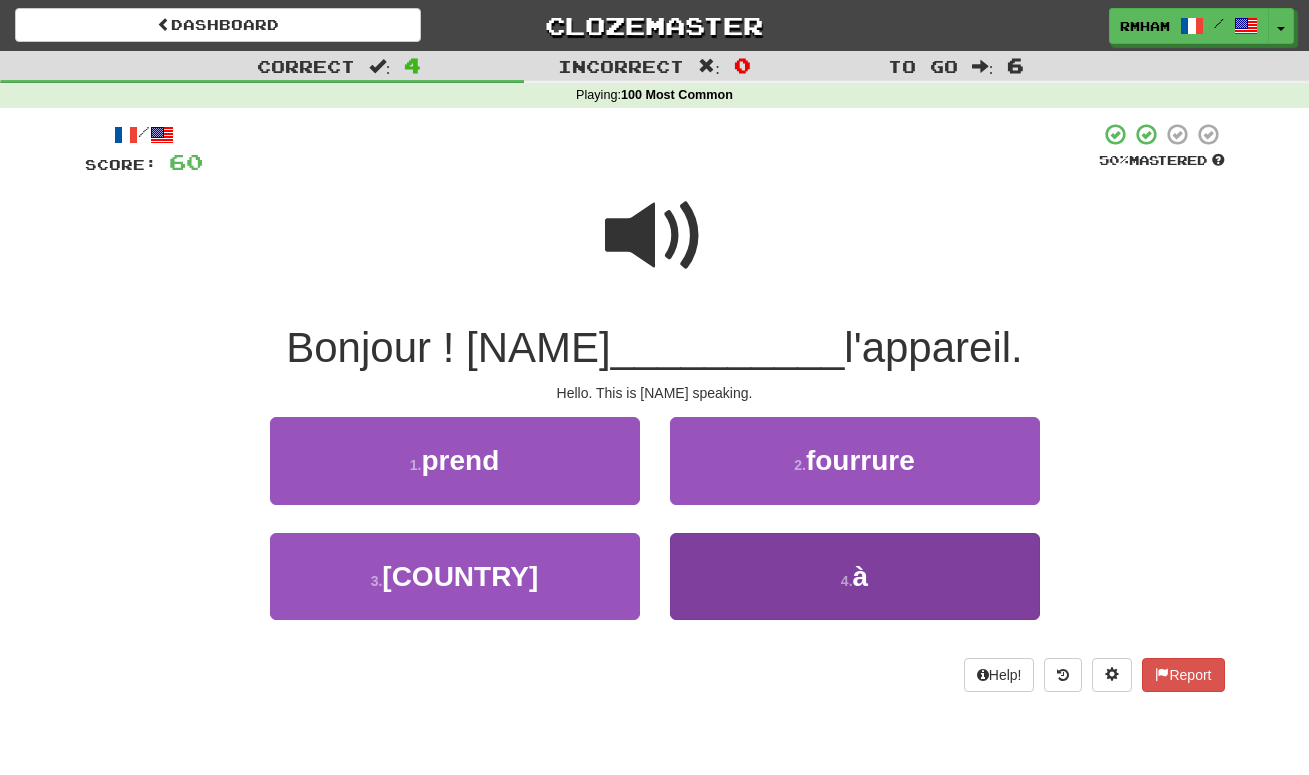 click on "4 ." at bounding box center (847, 581) 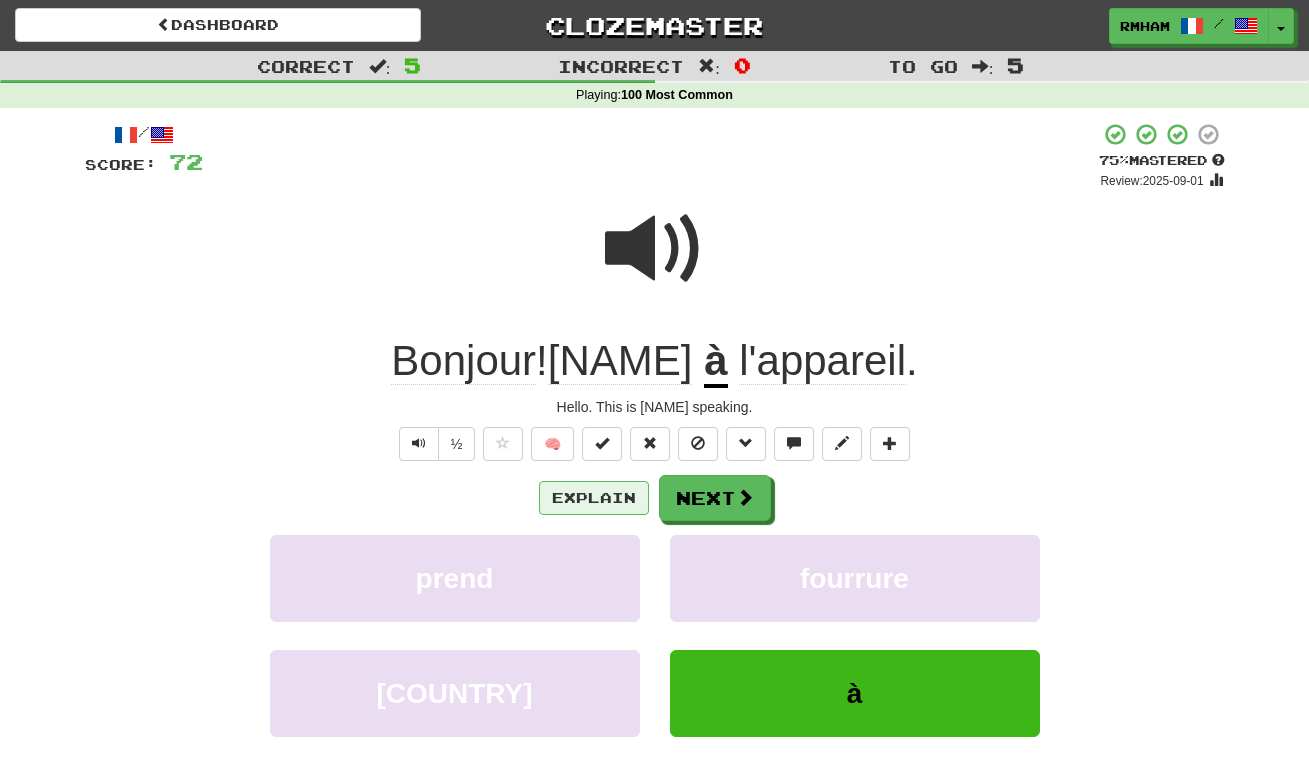click on "Explain" at bounding box center (594, 498) 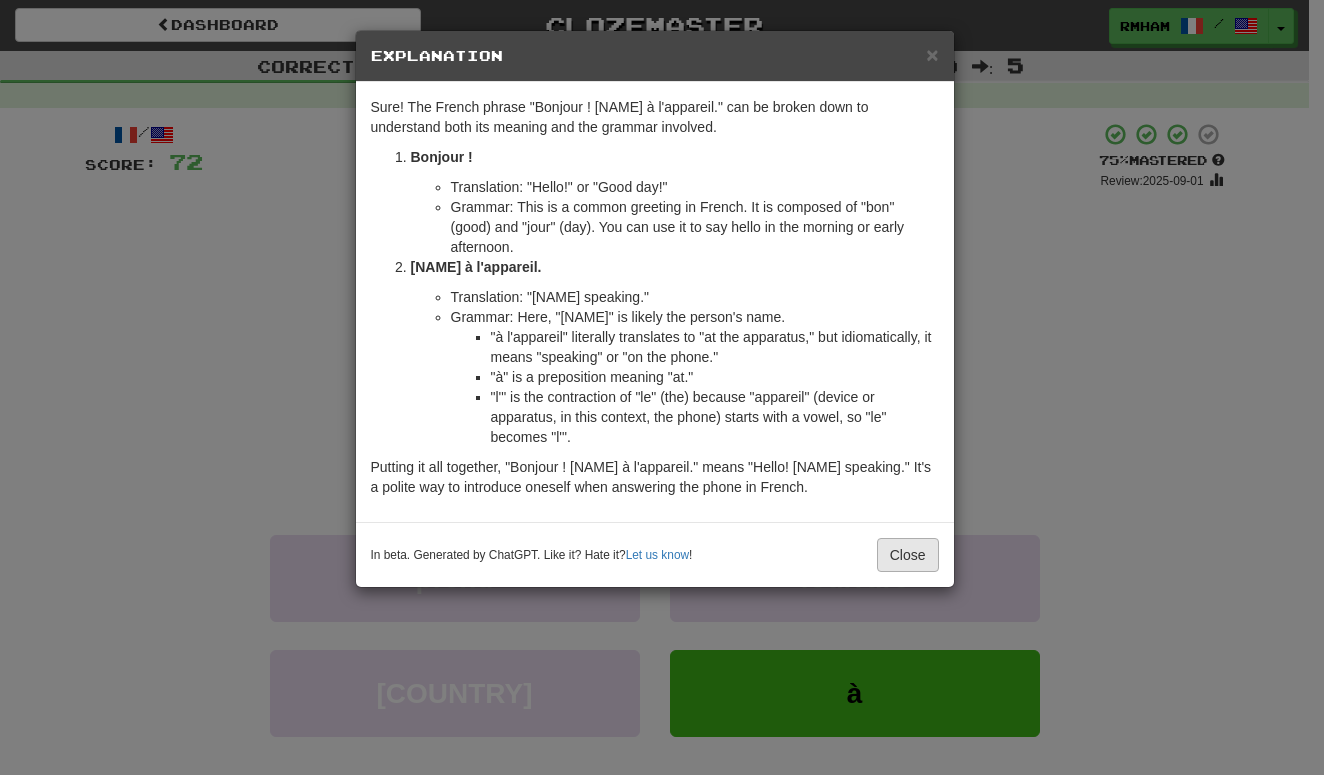 click on "Close" at bounding box center [908, 555] 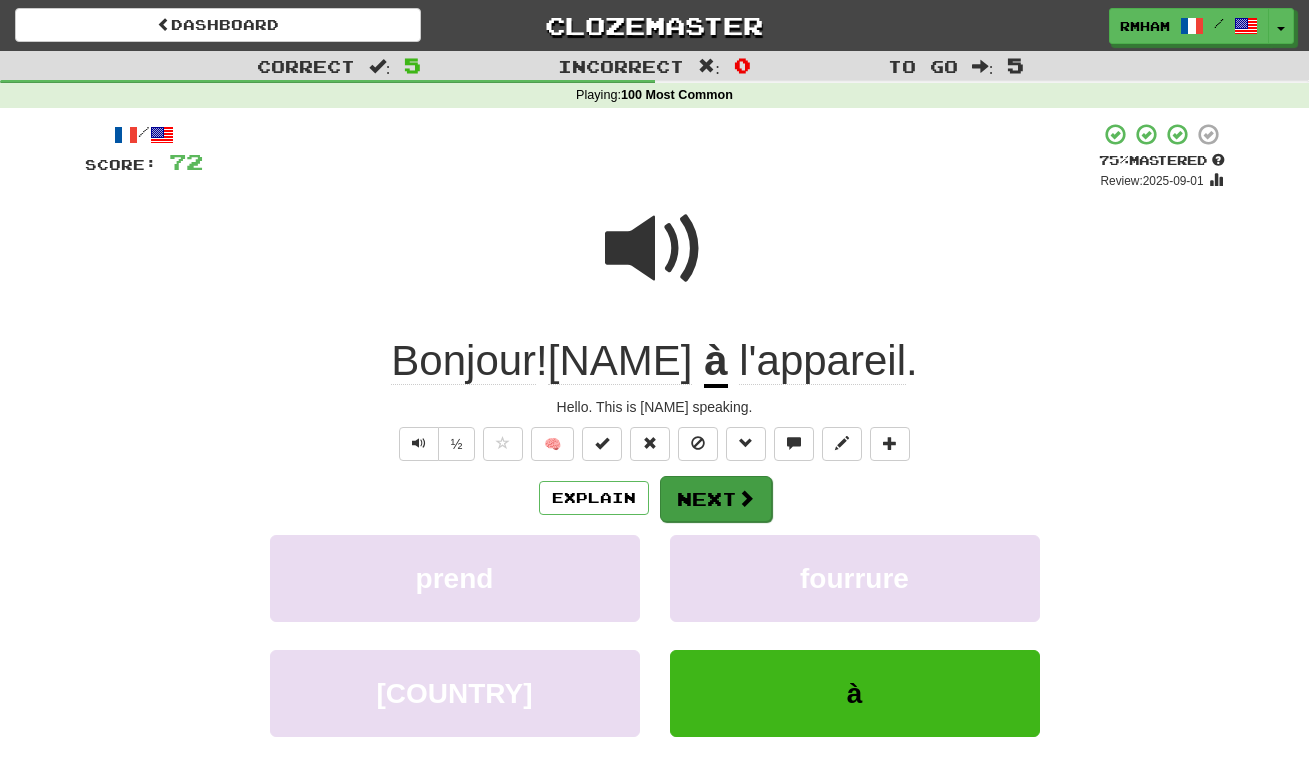 click on "Next" at bounding box center [716, 499] 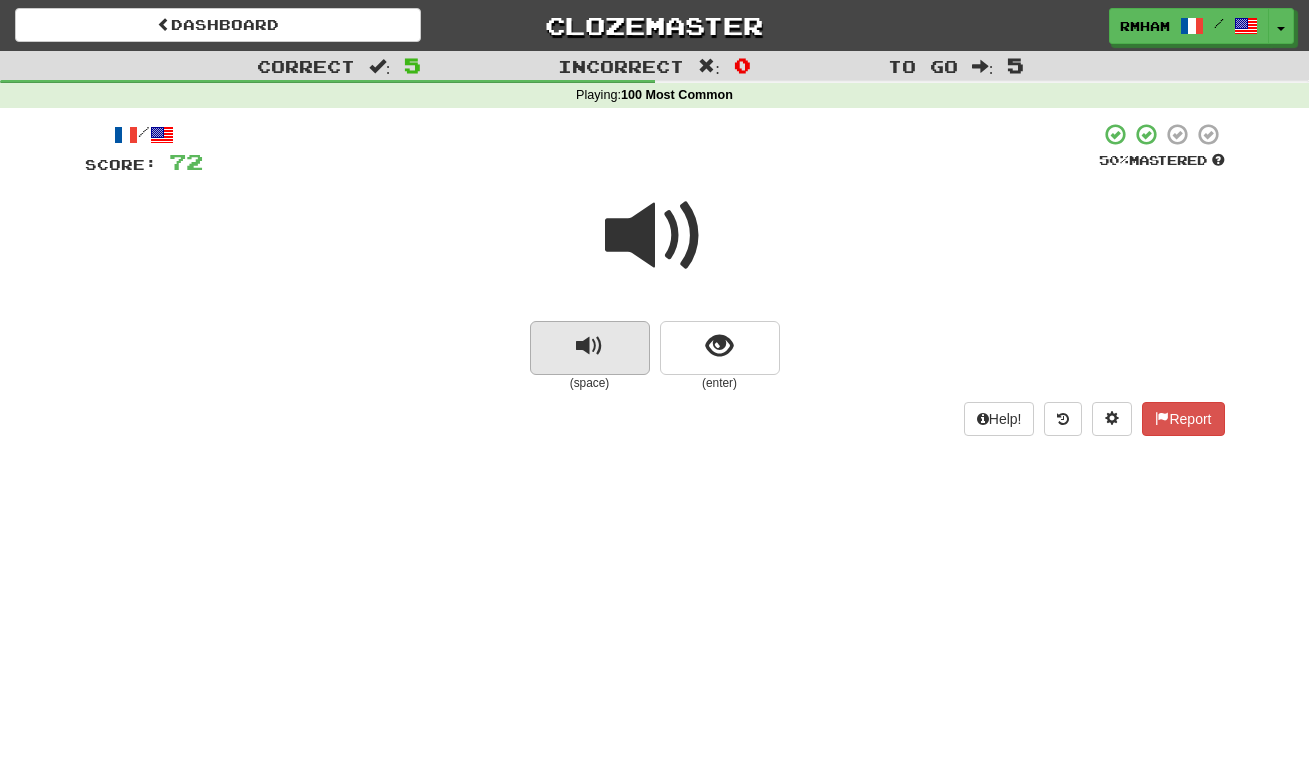 click at bounding box center [589, 346] 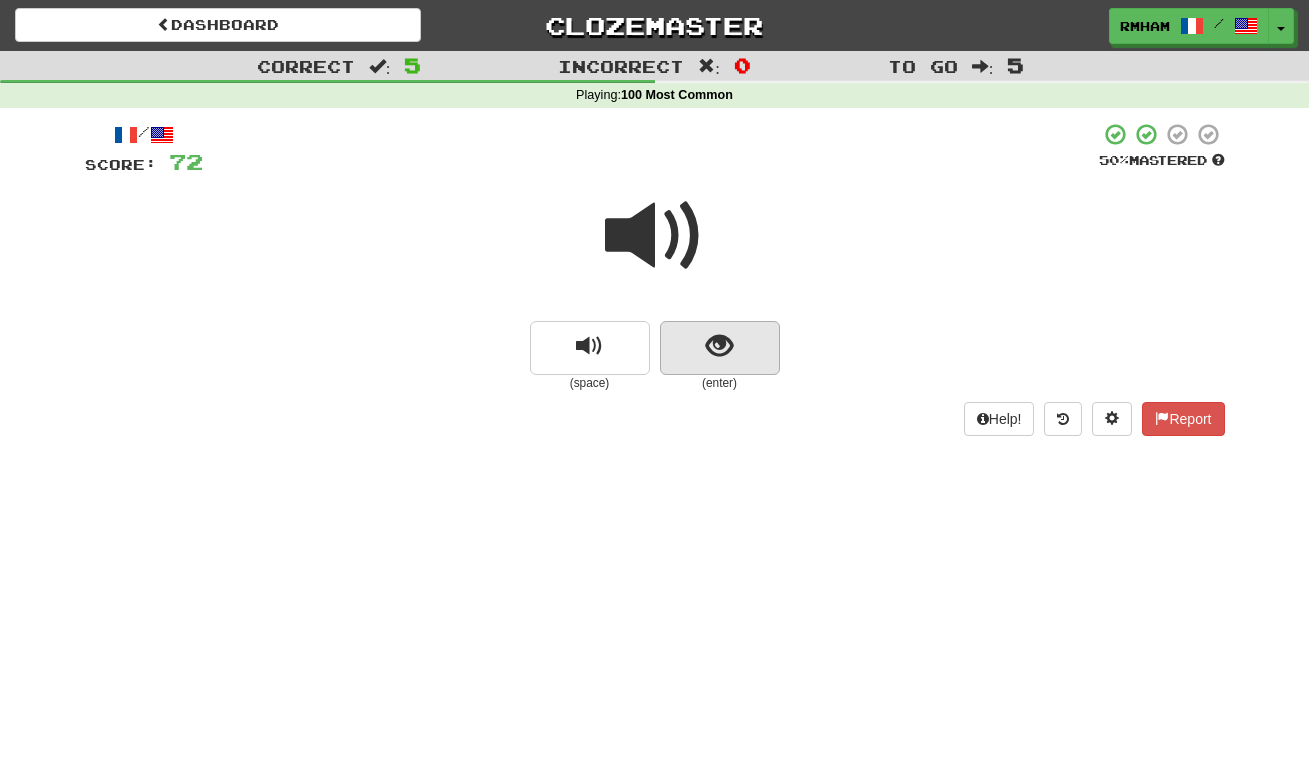 click at bounding box center (719, 346) 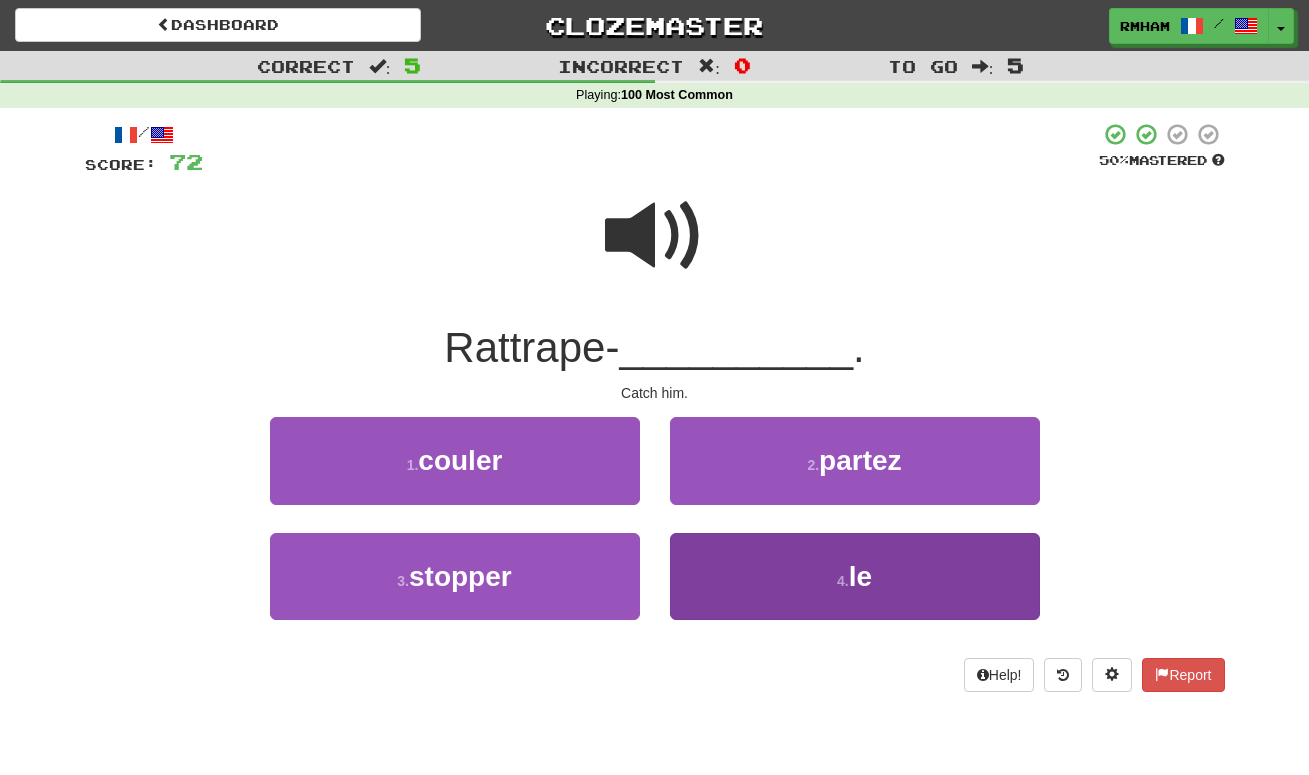 click on "le" at bounding box center [860, 576] 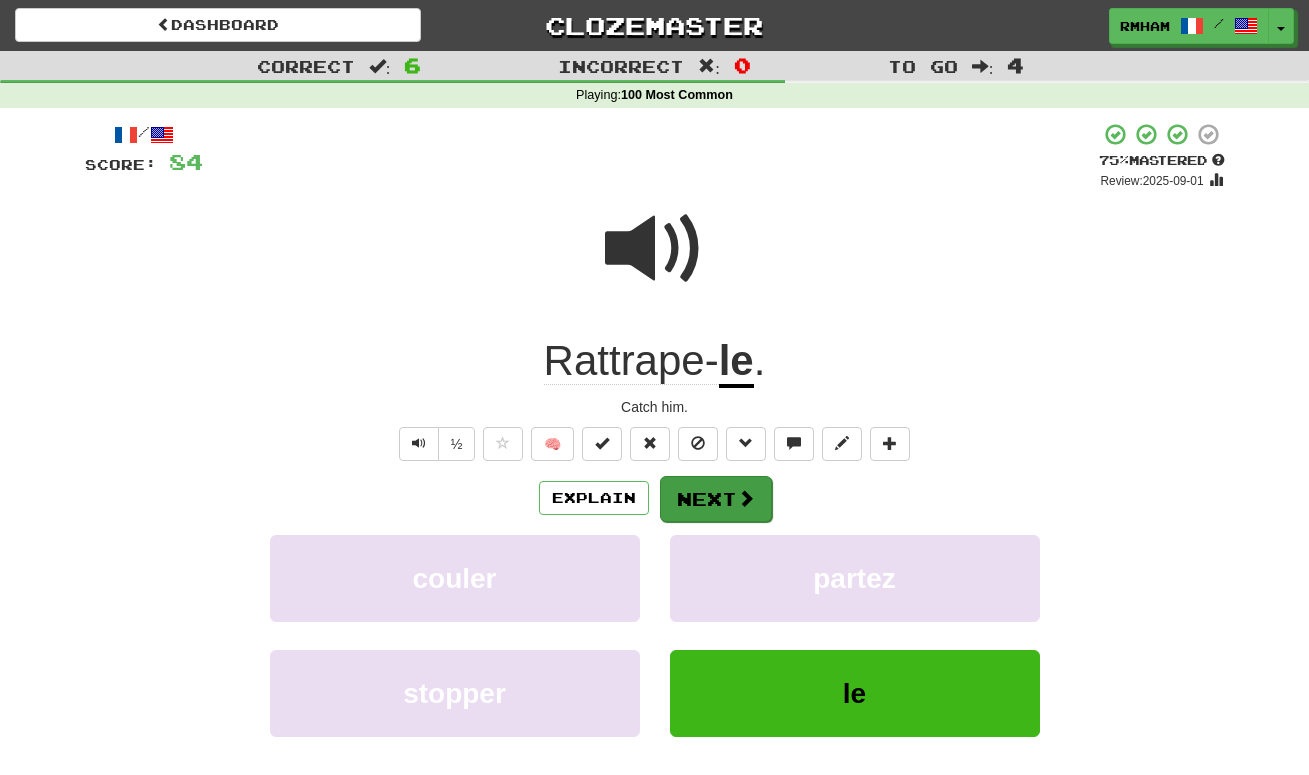 click on "Next" at bounding box center [716, 499] 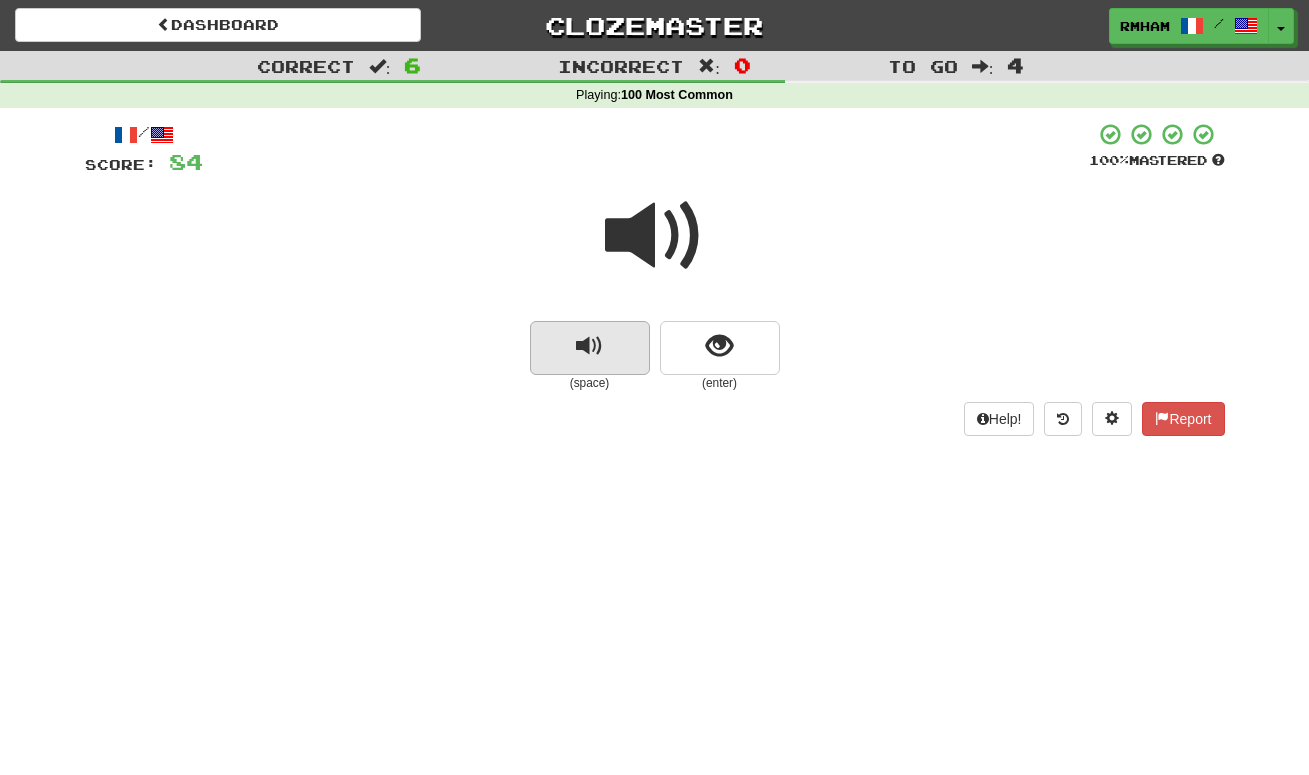 click at bounding box center (589, 346) 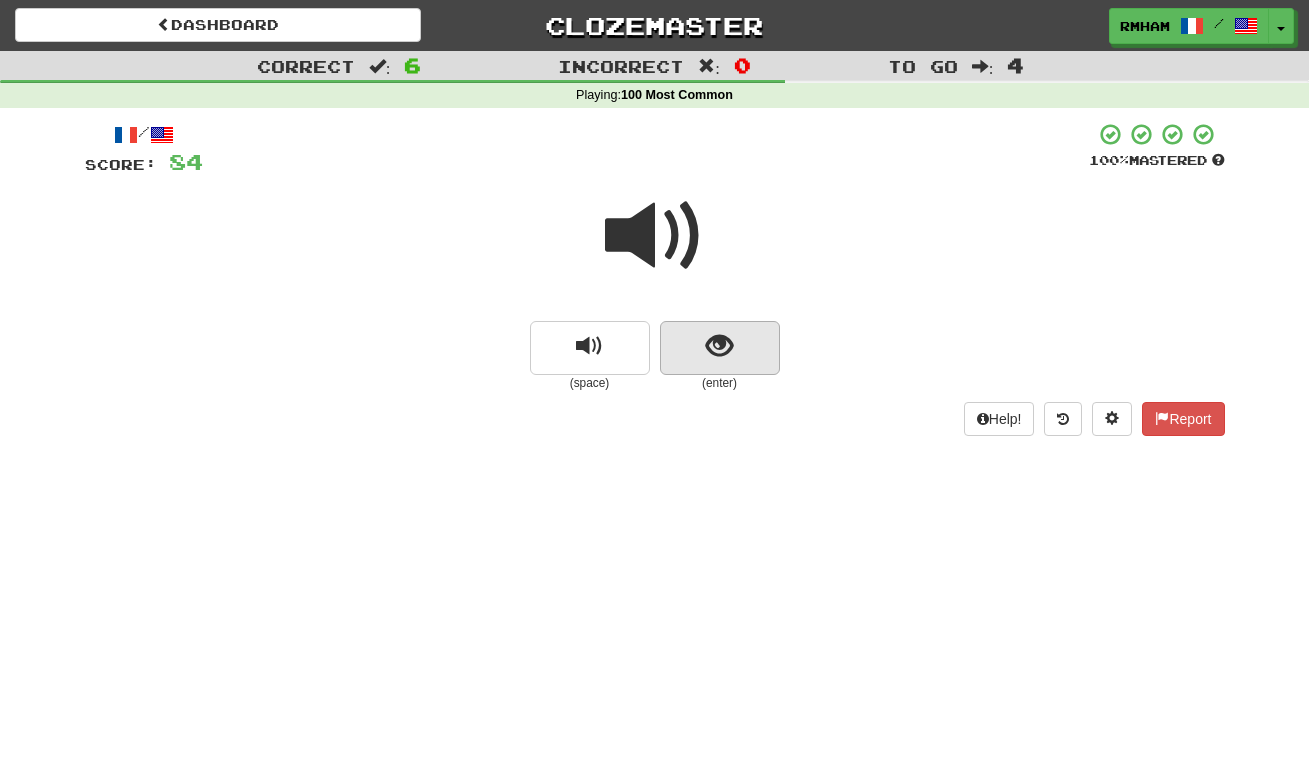 click at bounding box center [719, 346] 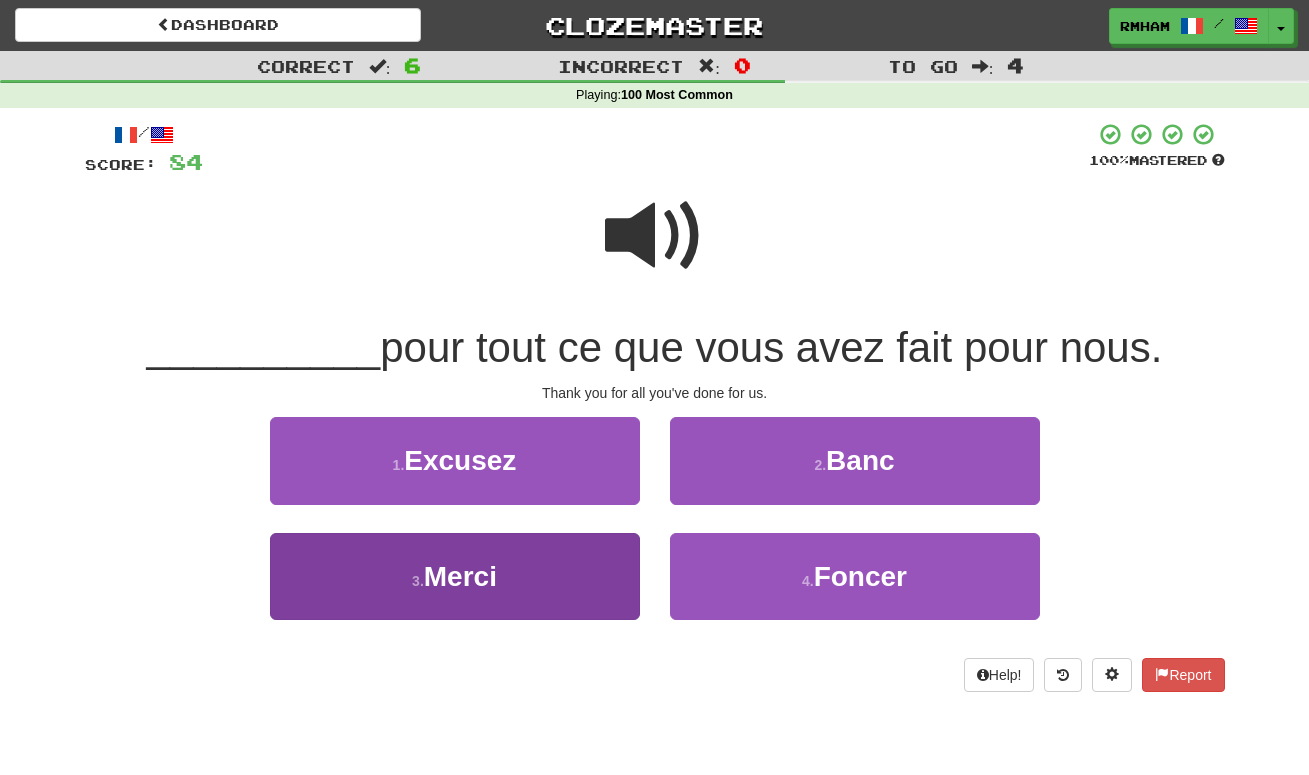click on "Merci" at bounding box center [460, 576] 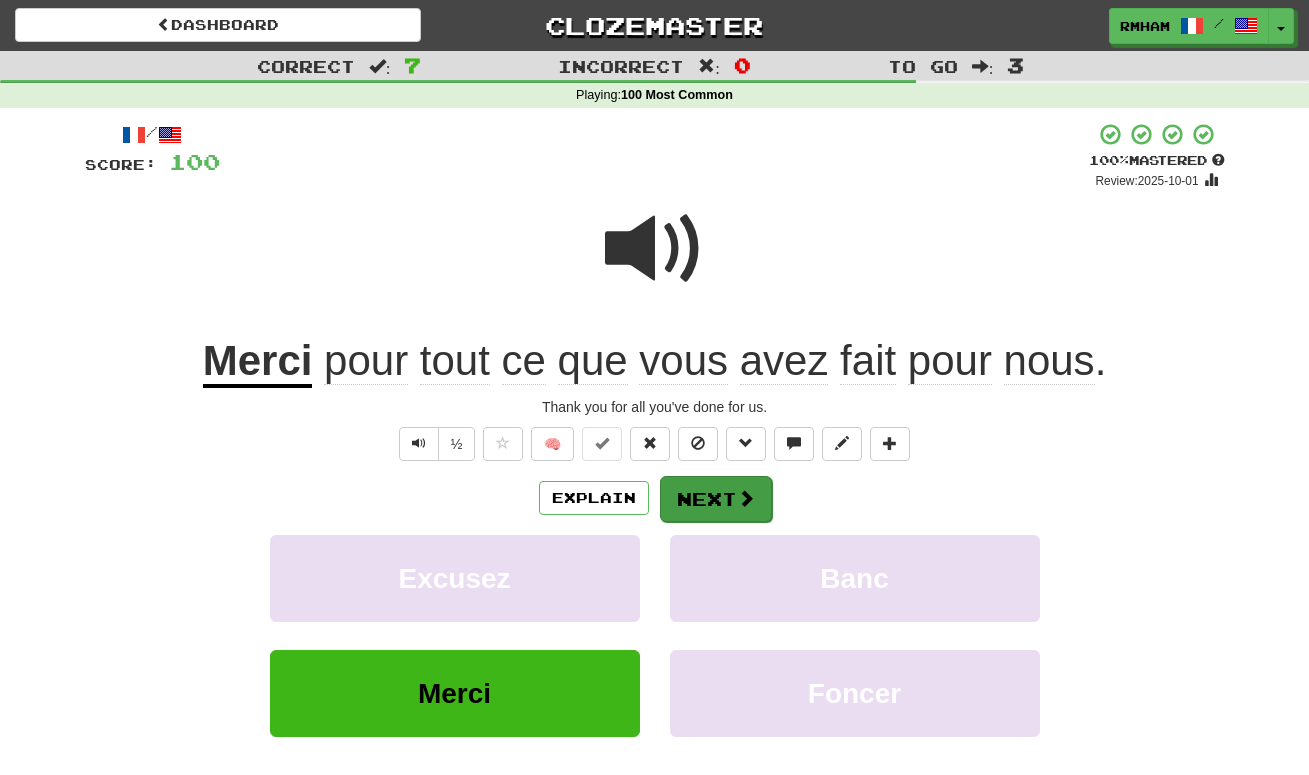 click on "Next" at bounding box center [716, 499] 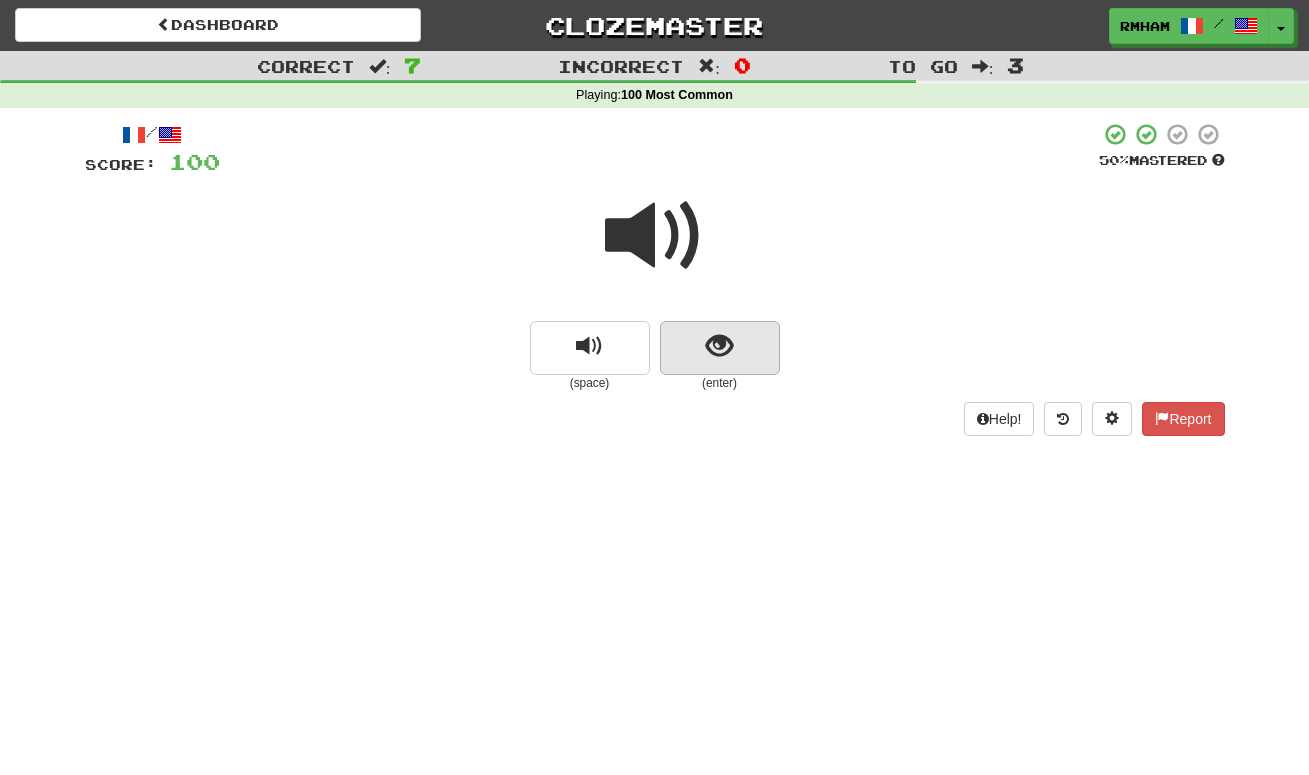 click at bounding box center [719, 346] 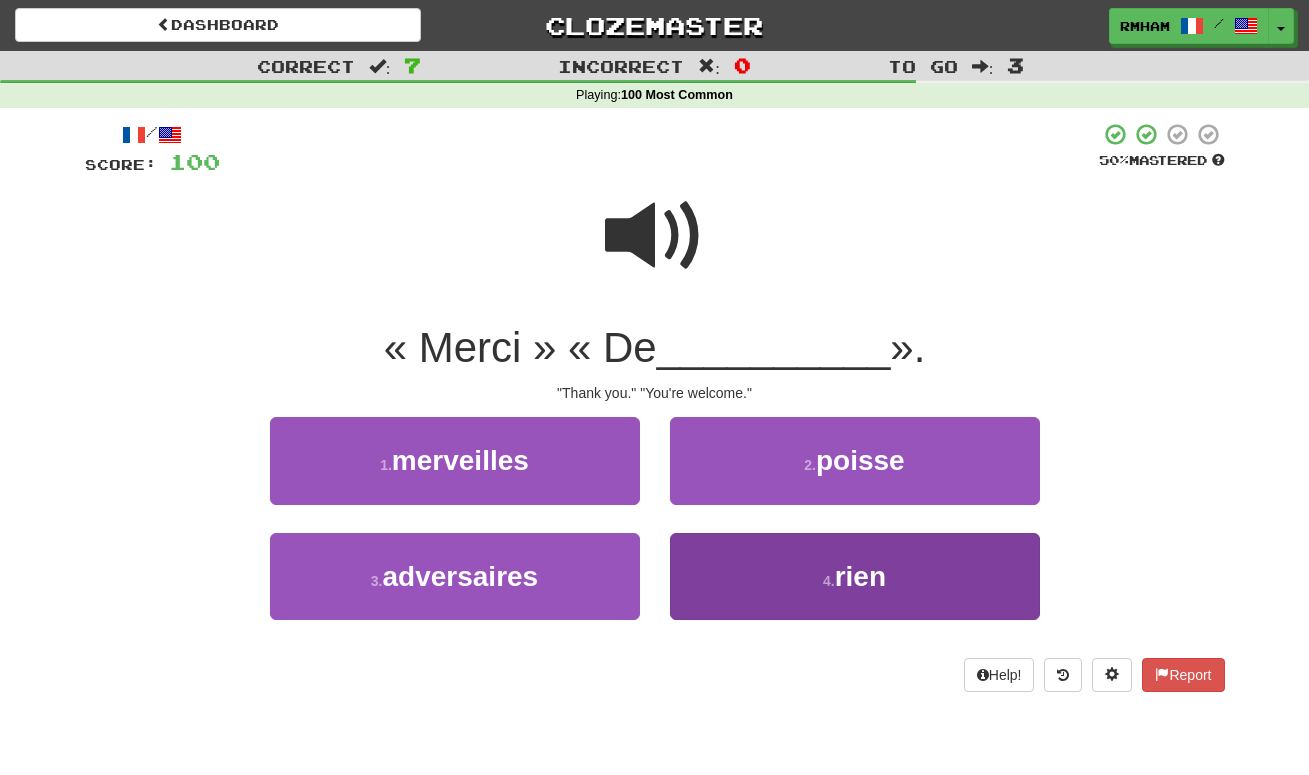 click on "4 .  rien" at bounding box center [855, 576] 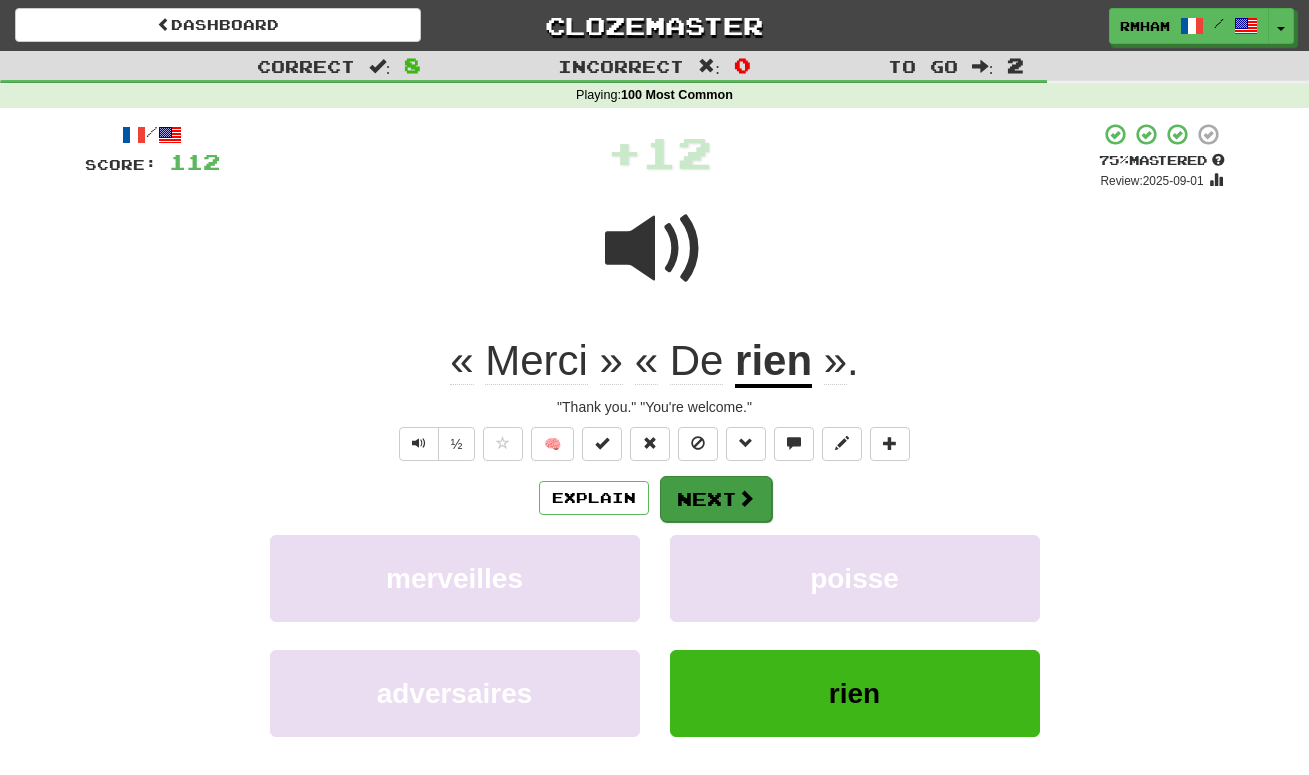 click on "Next" at bounding box center [716, 499] 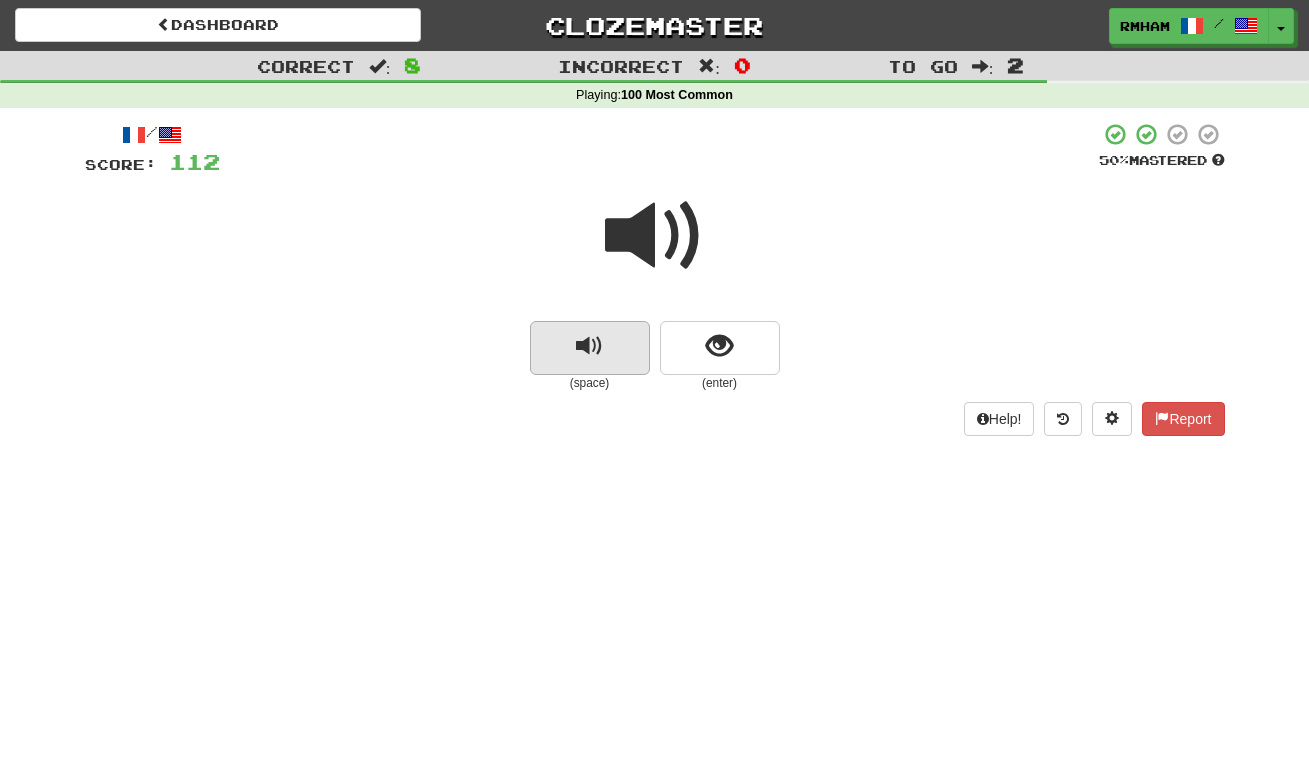 click at bounding box center (589, 346) 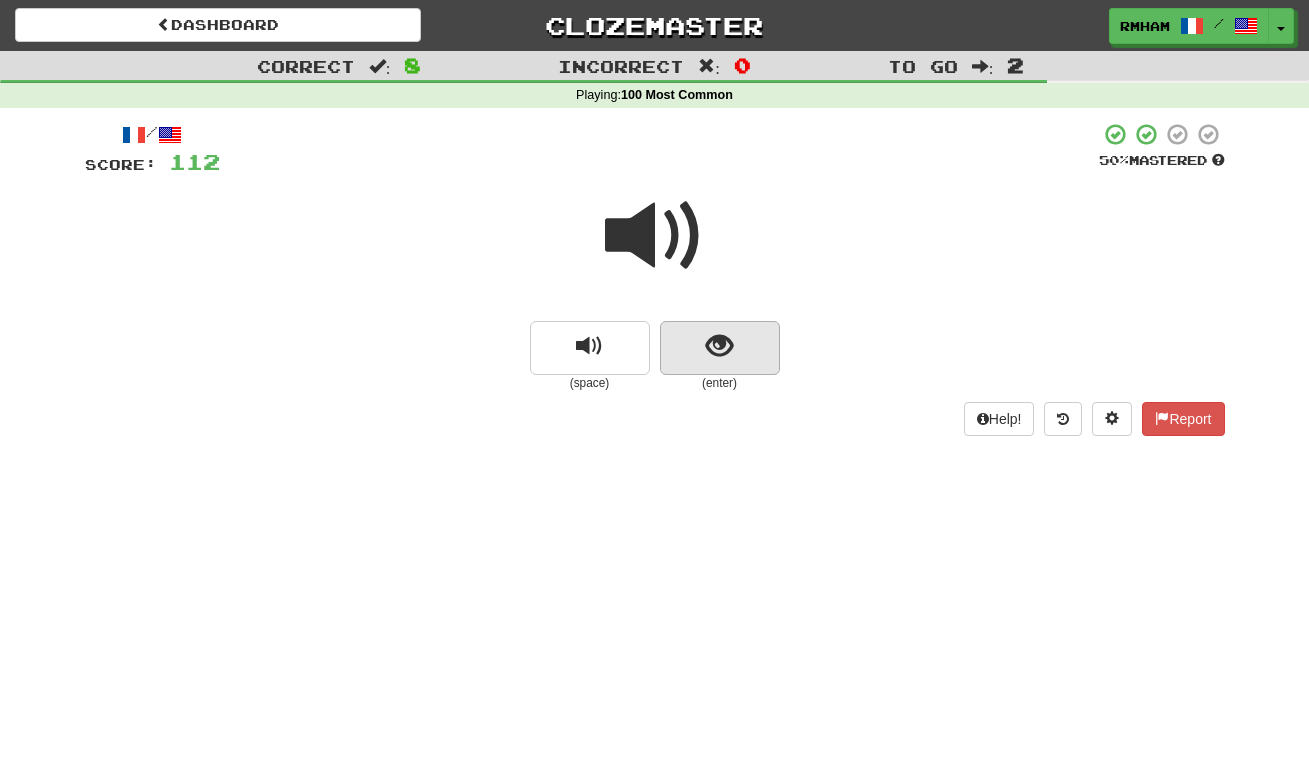 click at bounding box center [719, 346] 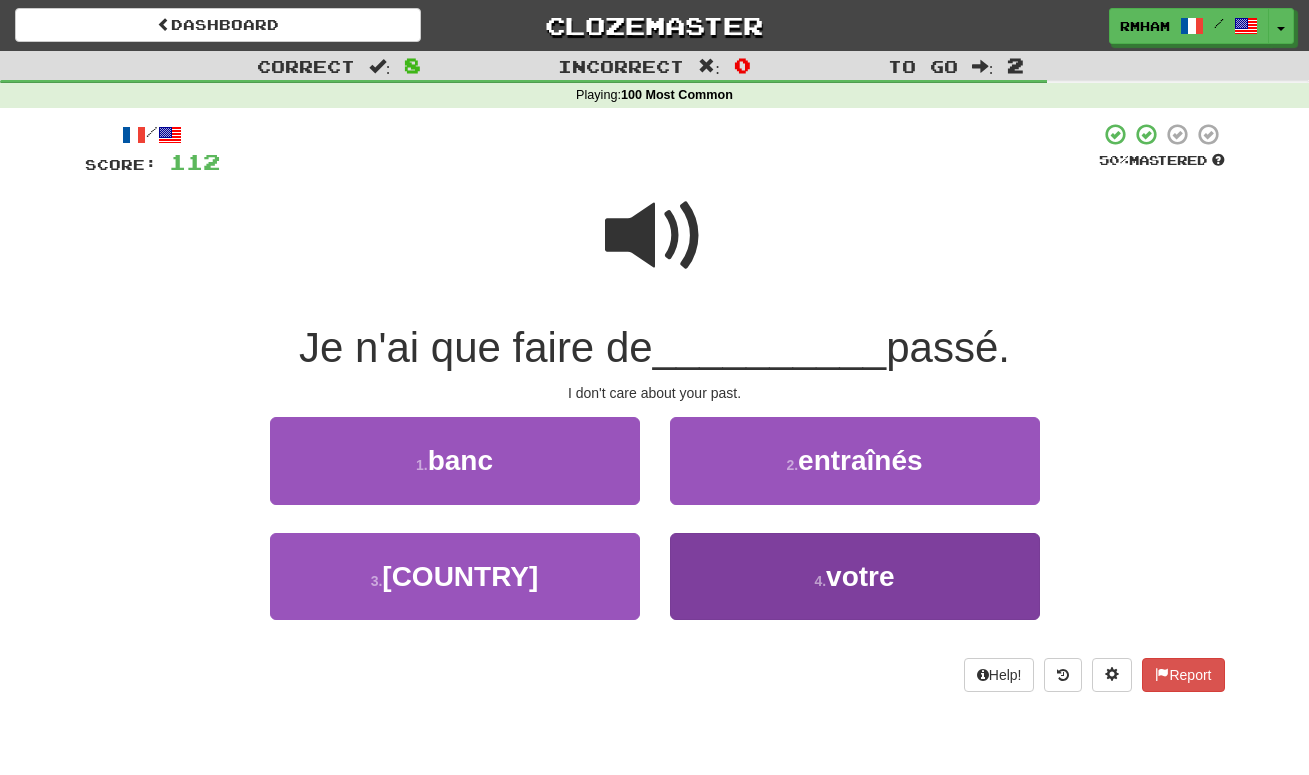 click on "votre" at bounding box center [860, 576] 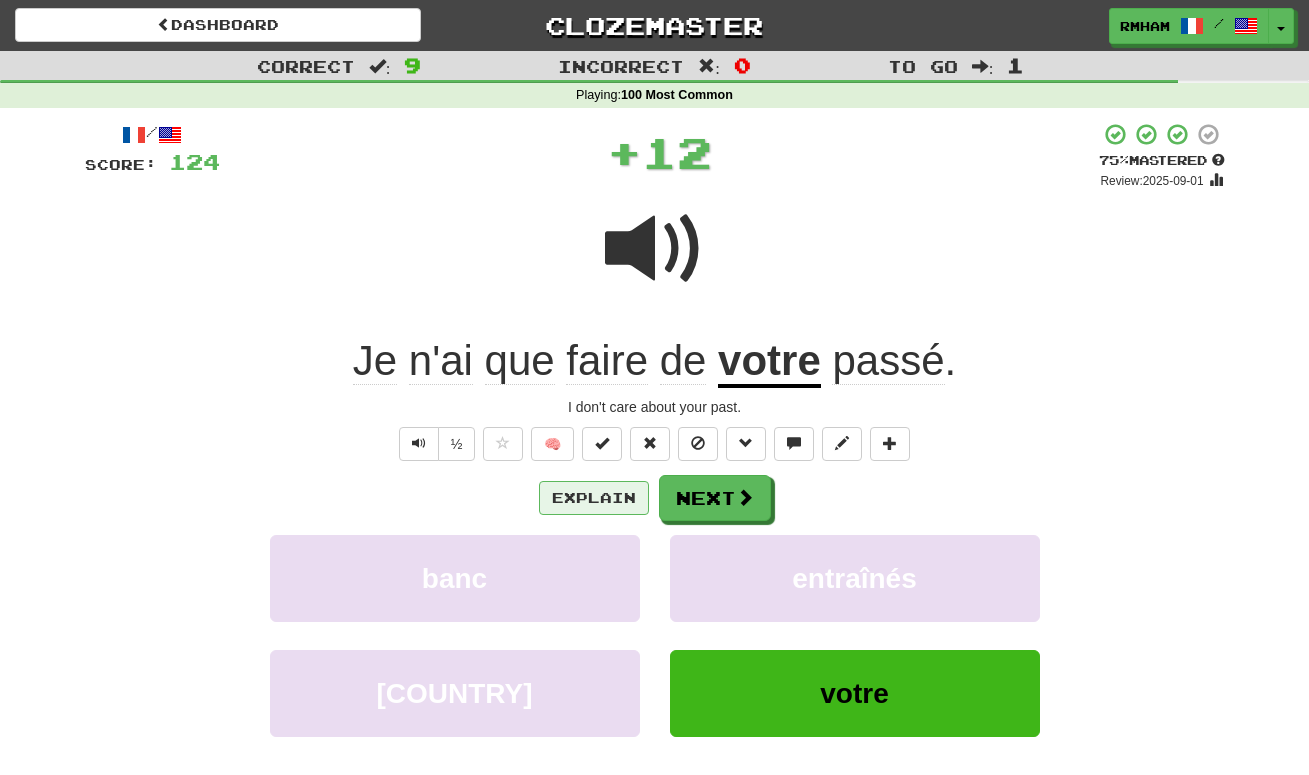 click on "Explain" at bounding box center (594, 498) 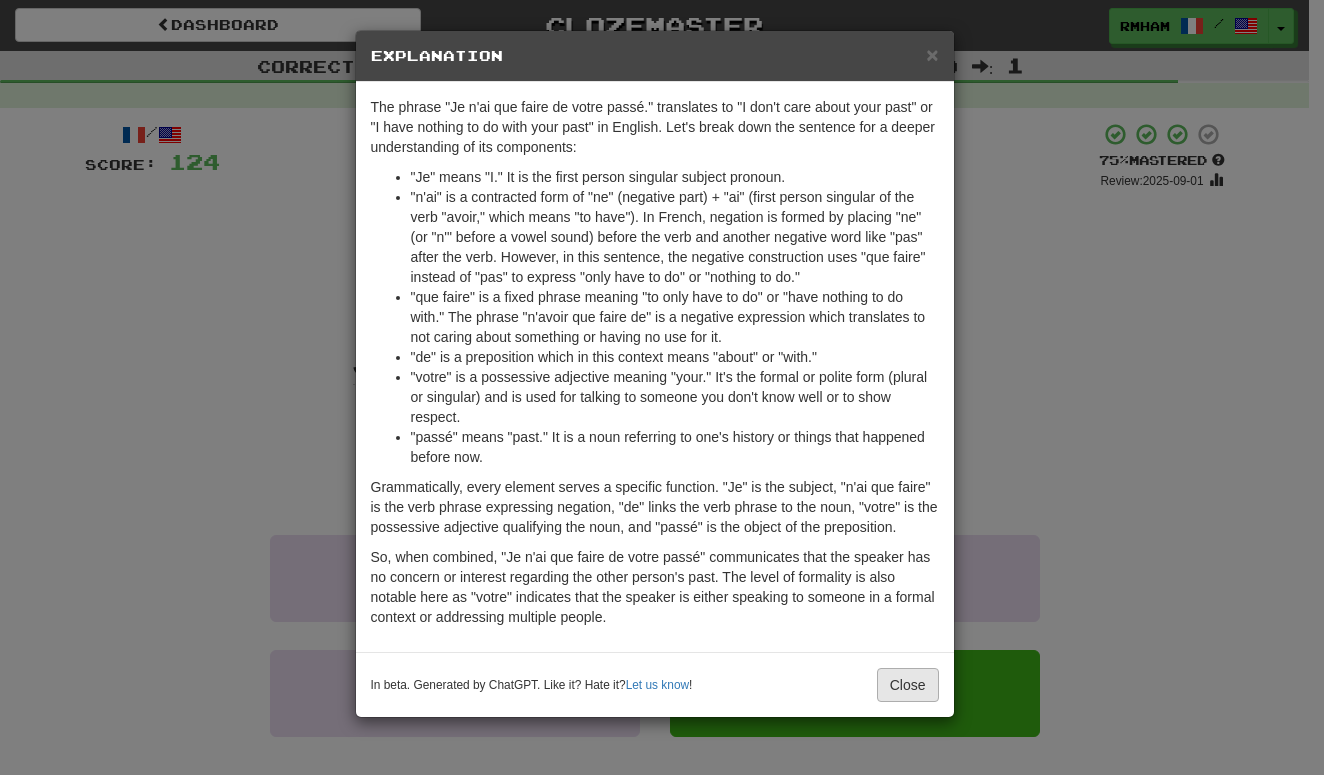 click on "Close" at bounding box center (908, 685) 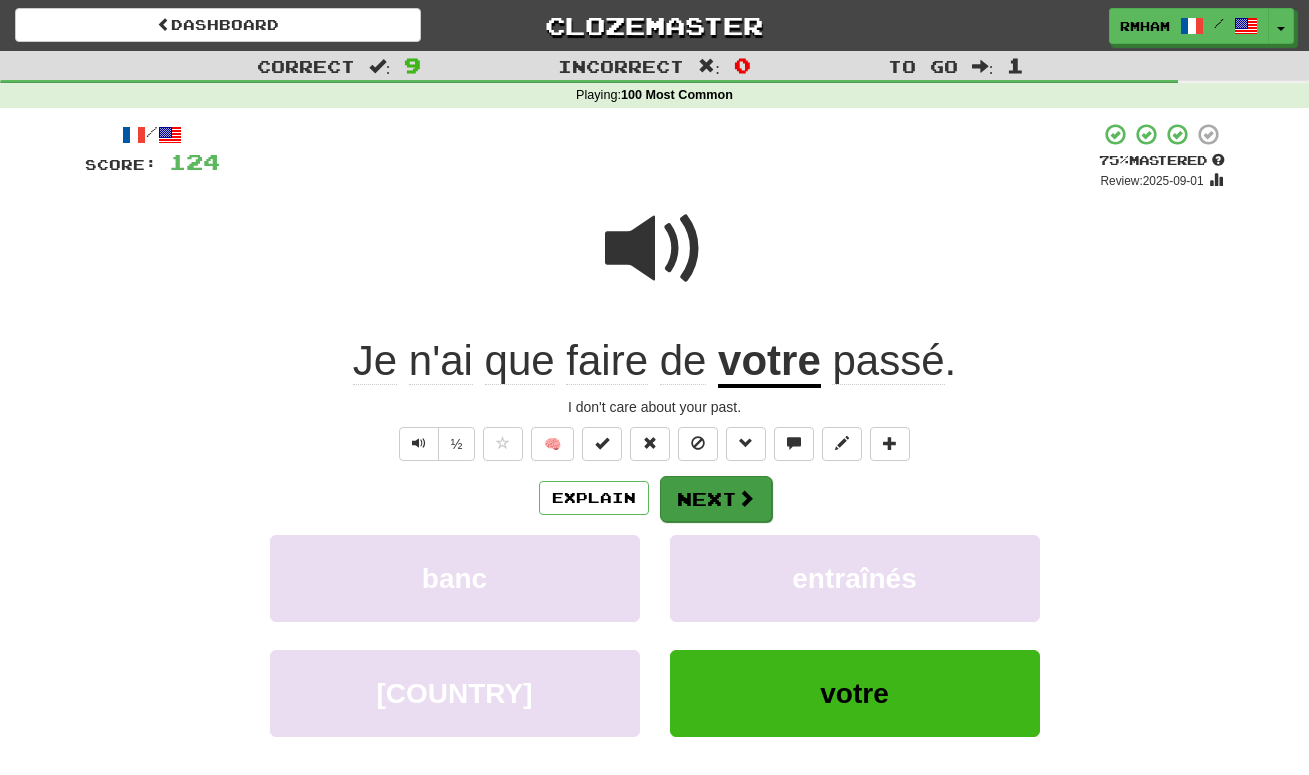 click at bounding box center [746, 498] 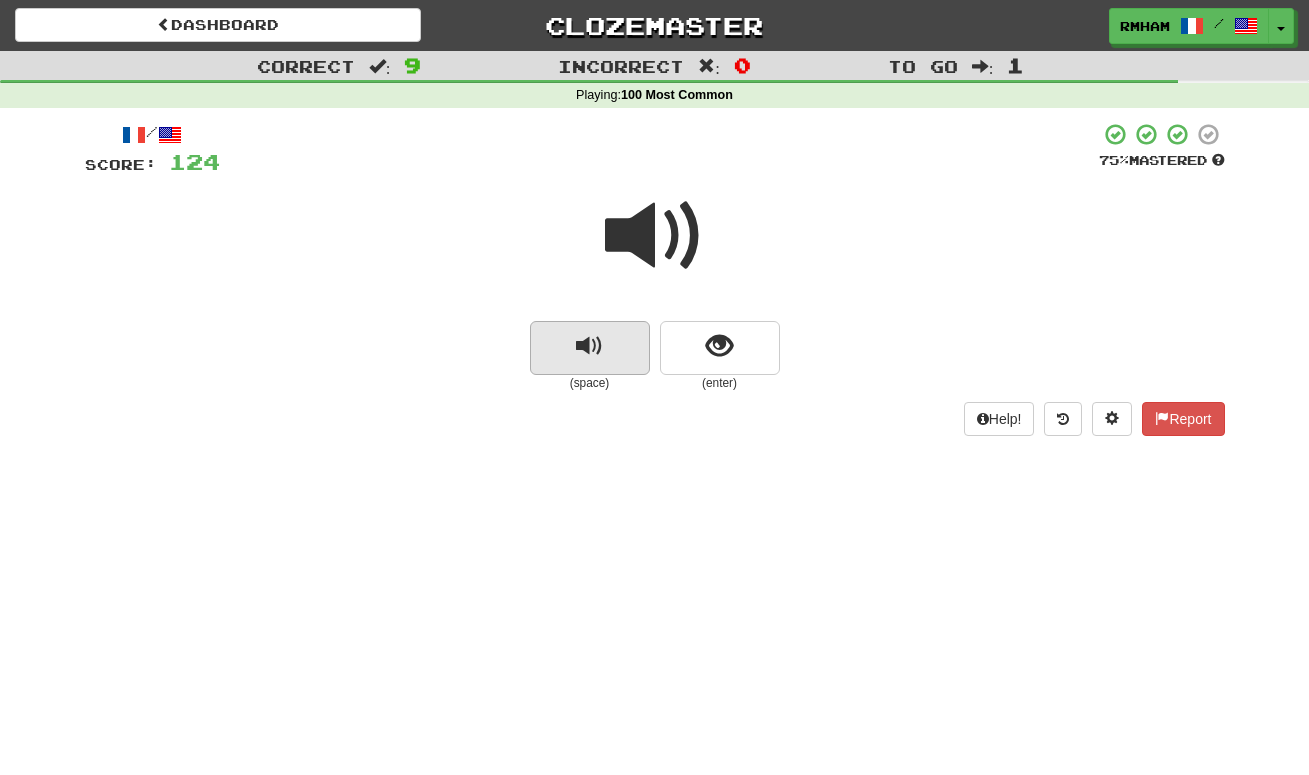 click at bounding box center (590, 348) 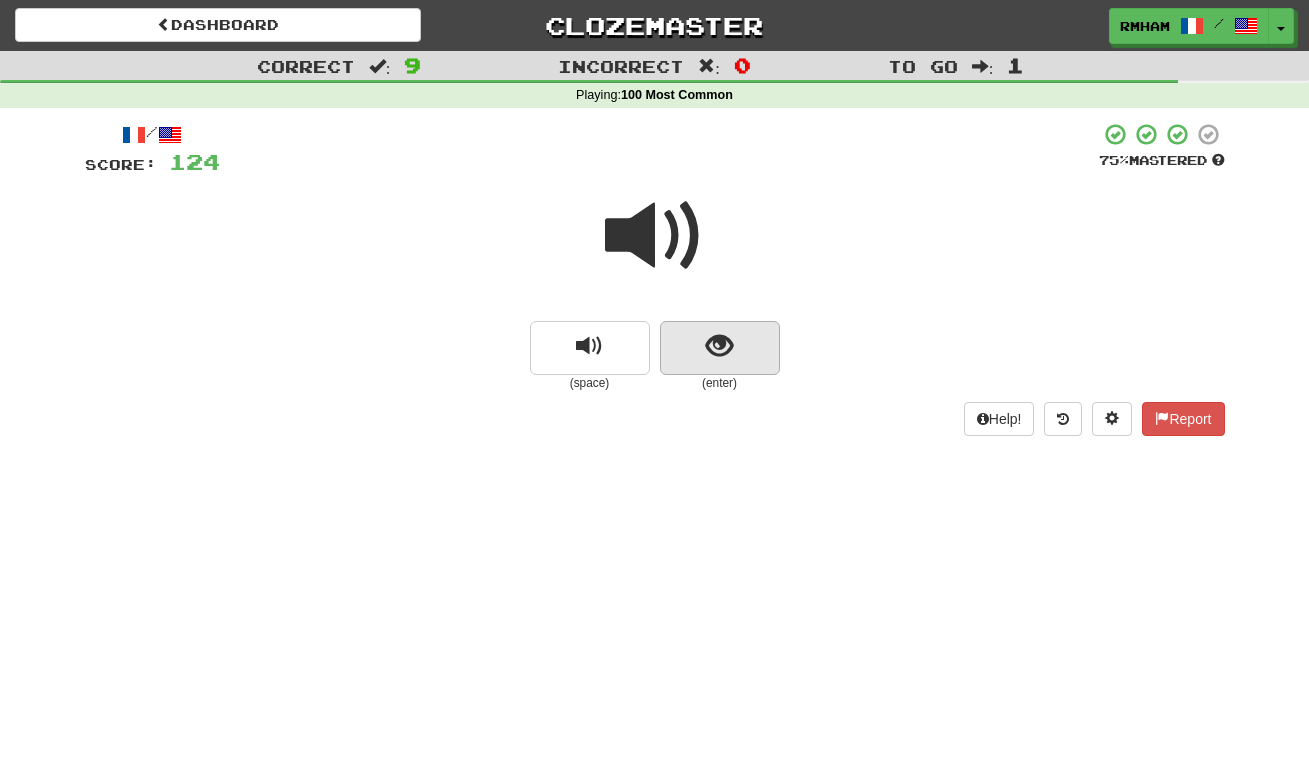 click at bounding box center (719, 346) 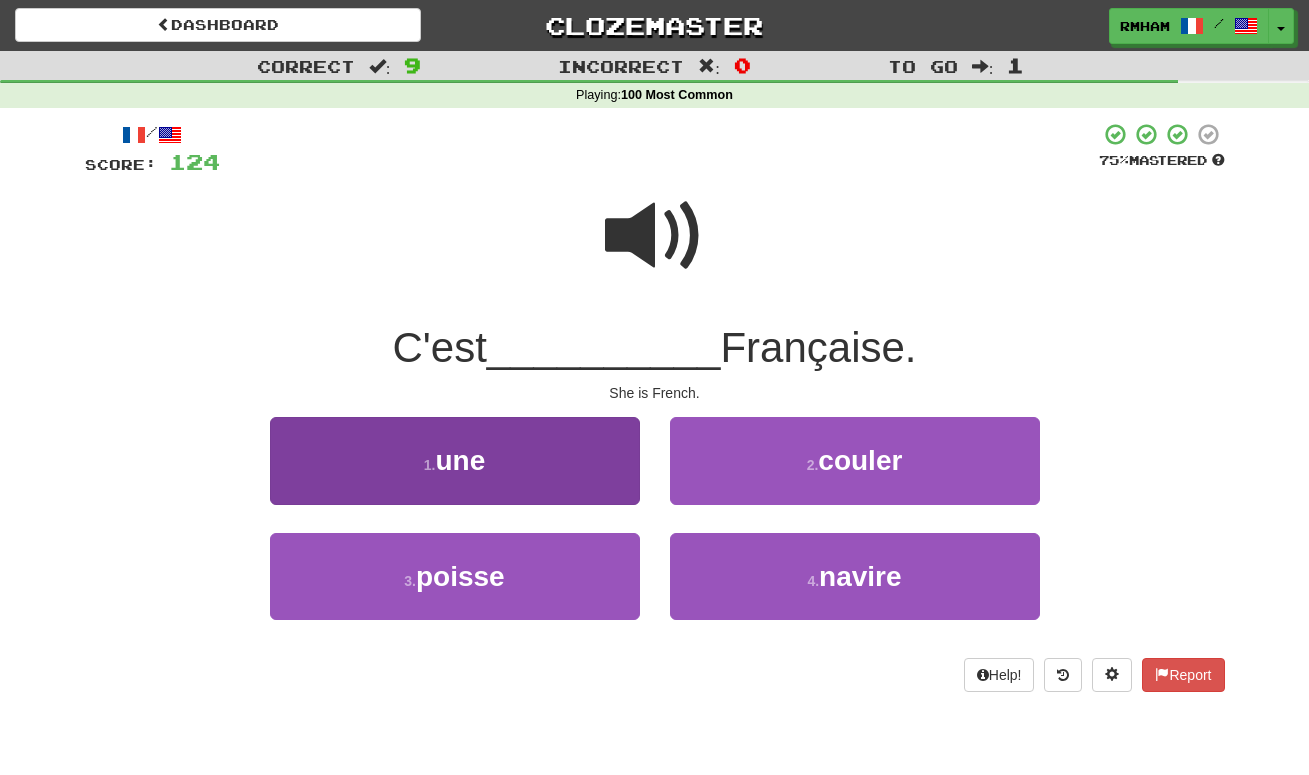 click on "1 .  une" at bounding box center (455, 460) 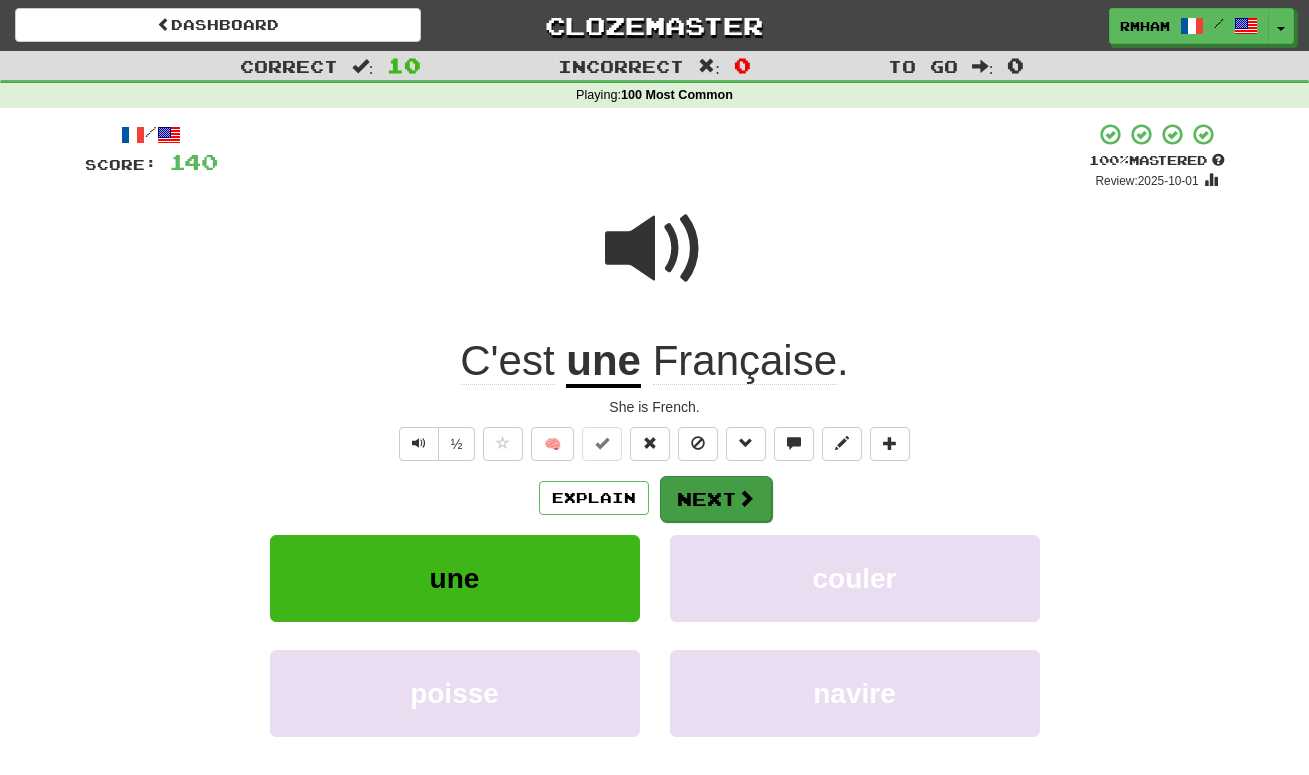 click on "Next" at bounding box center [716, 499] 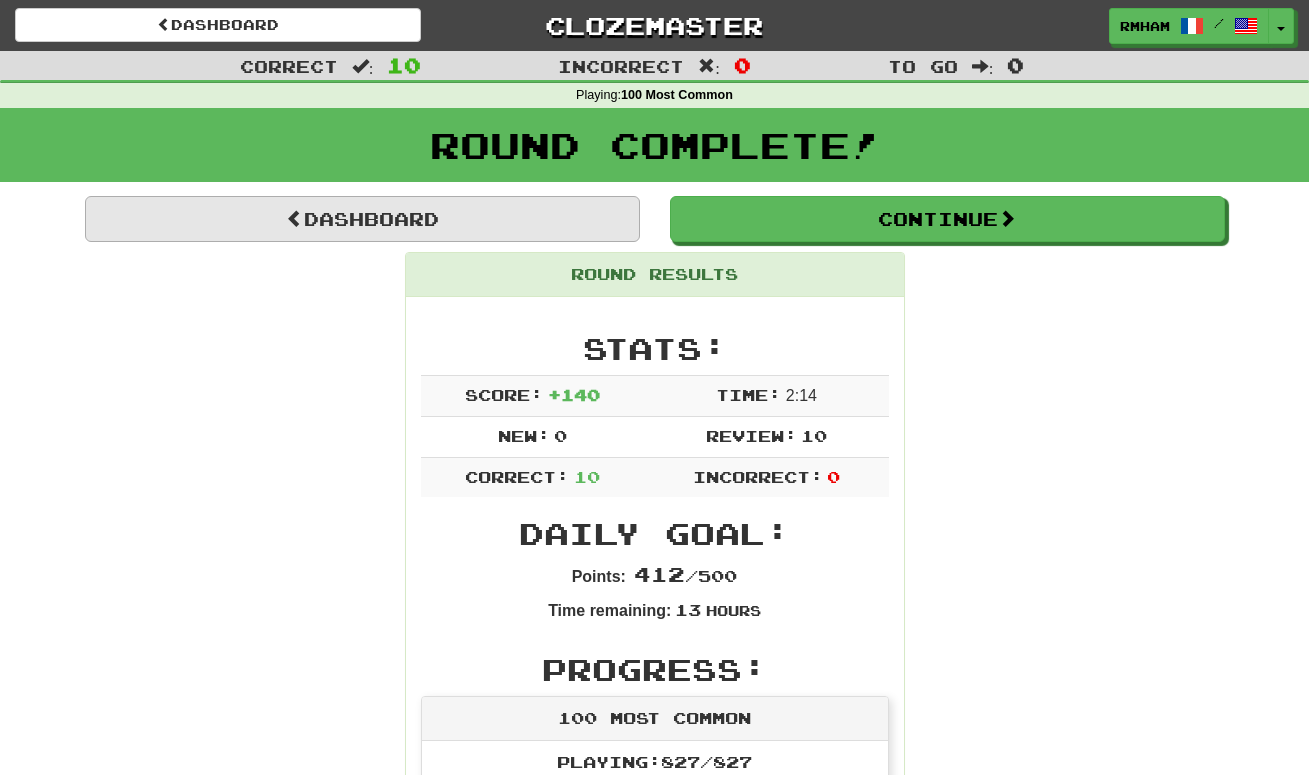 click on "Dashboard" at bounding box center [362, 219] 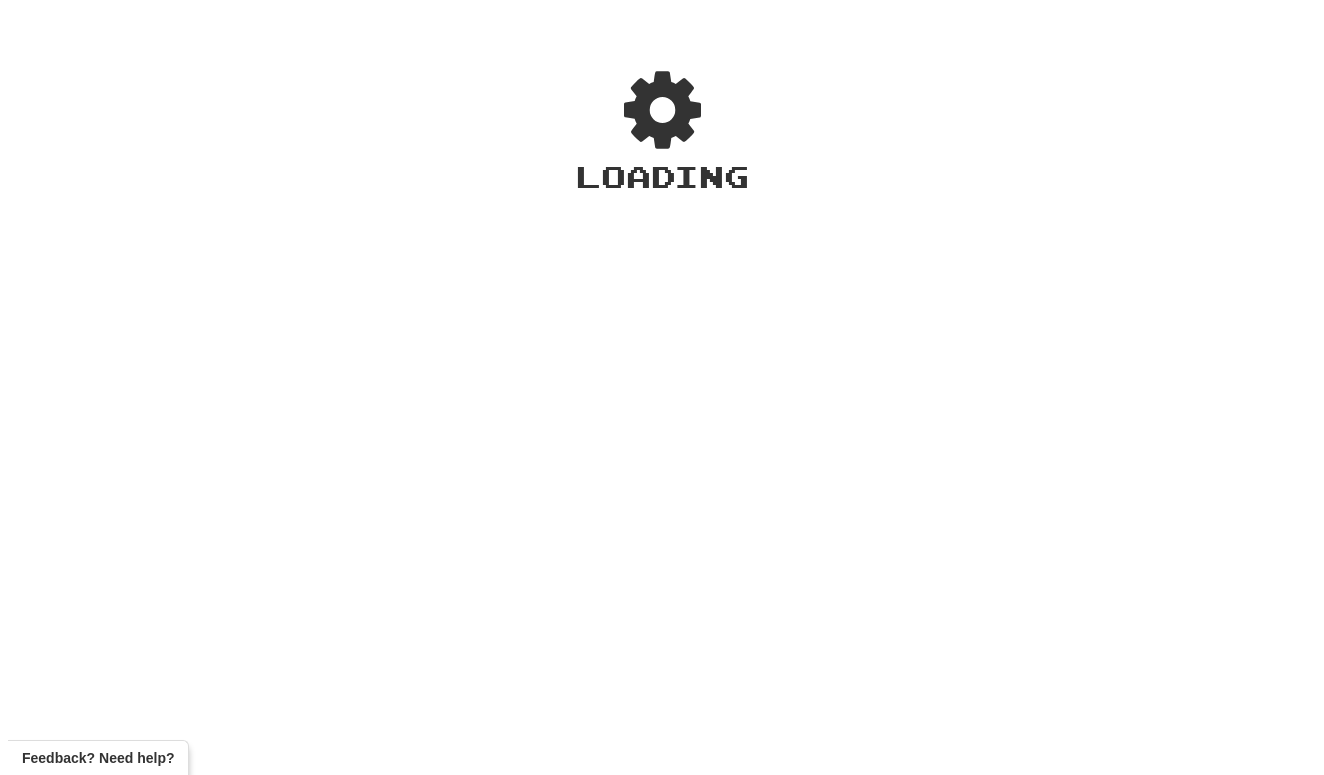 scroll, scrollTop: 0, scrollLeft: 0, axis: both 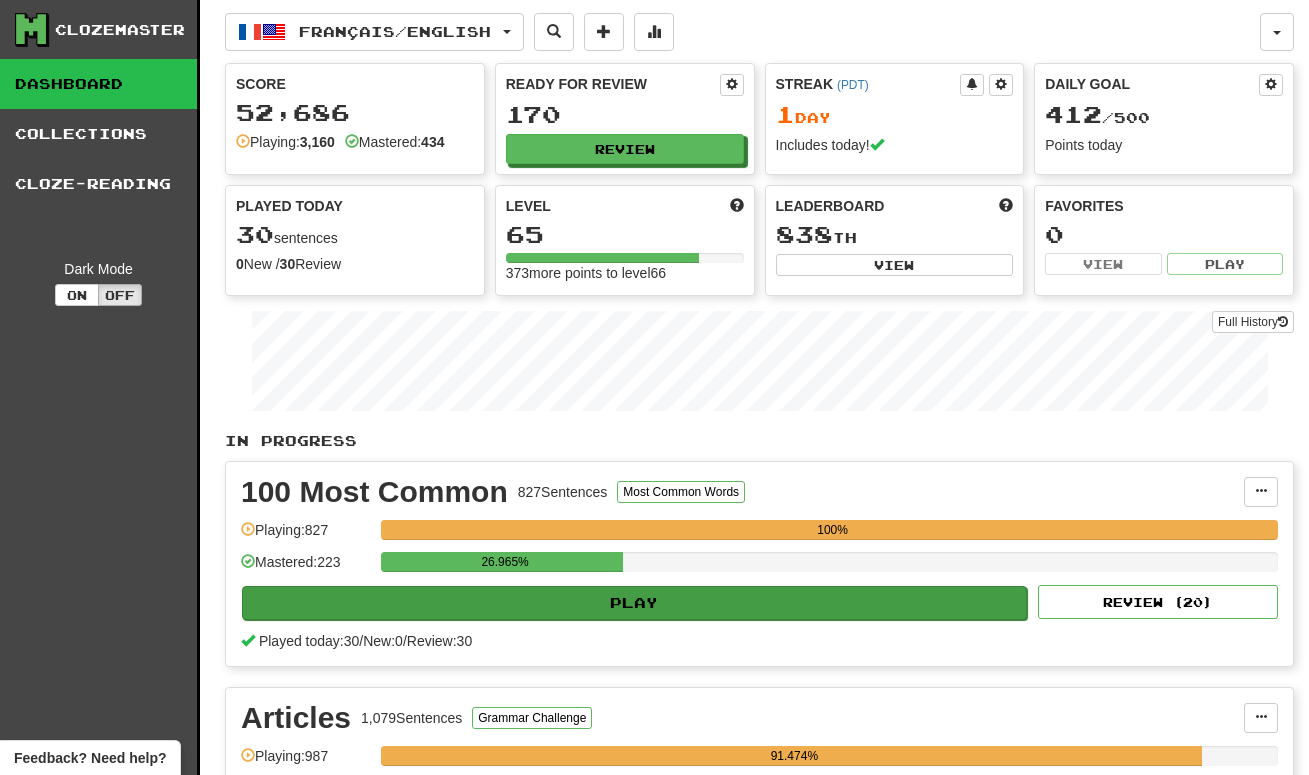 click on "Play" at bounding box center [634, 603] 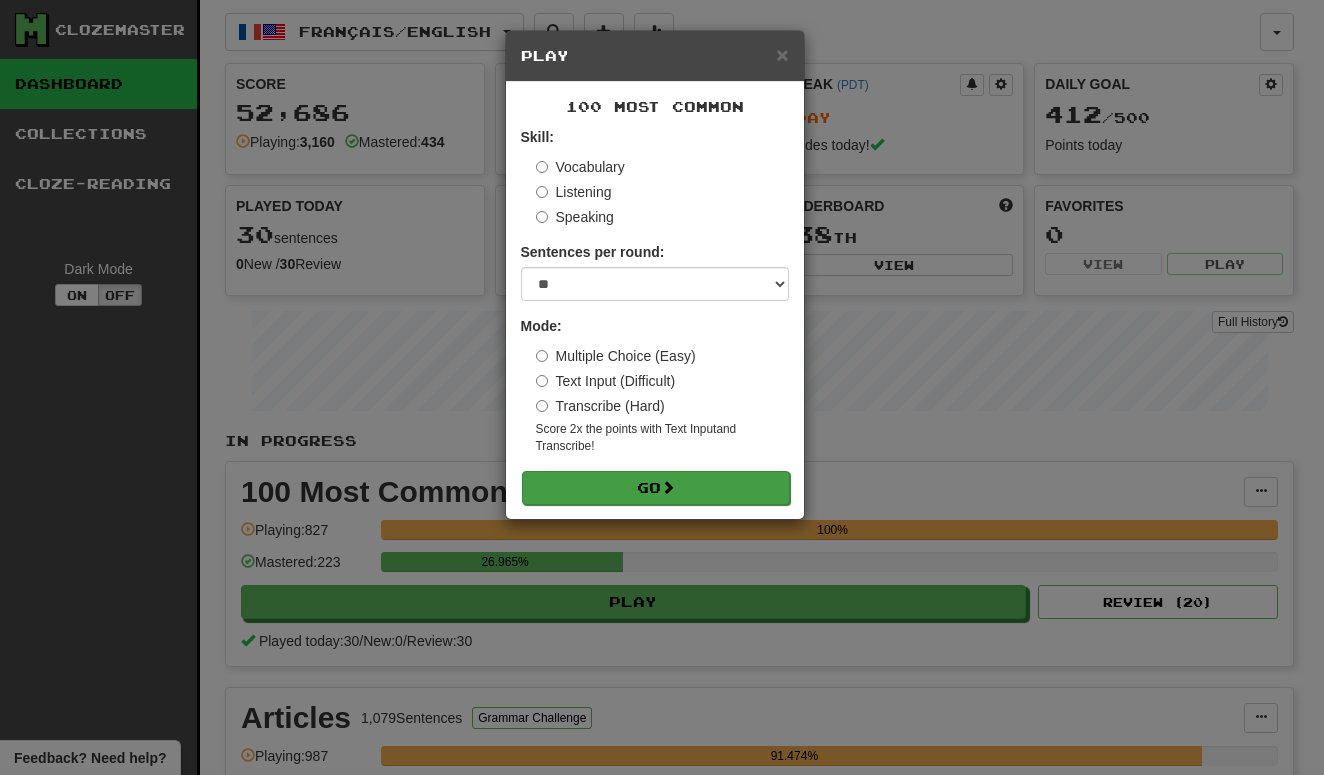 click on "Go" at bounding box center (656, 488) 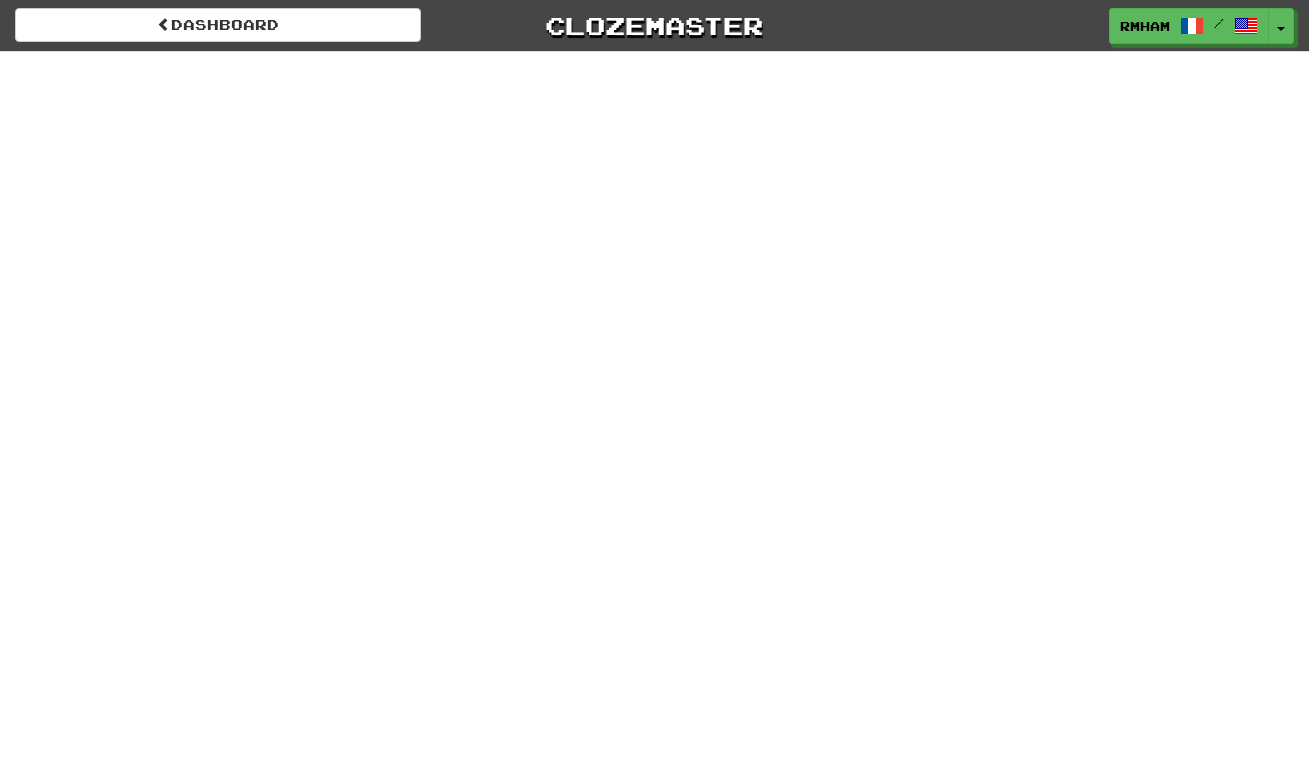 scroll, scrollTop: 0, scrollLeft: 0, axis: both 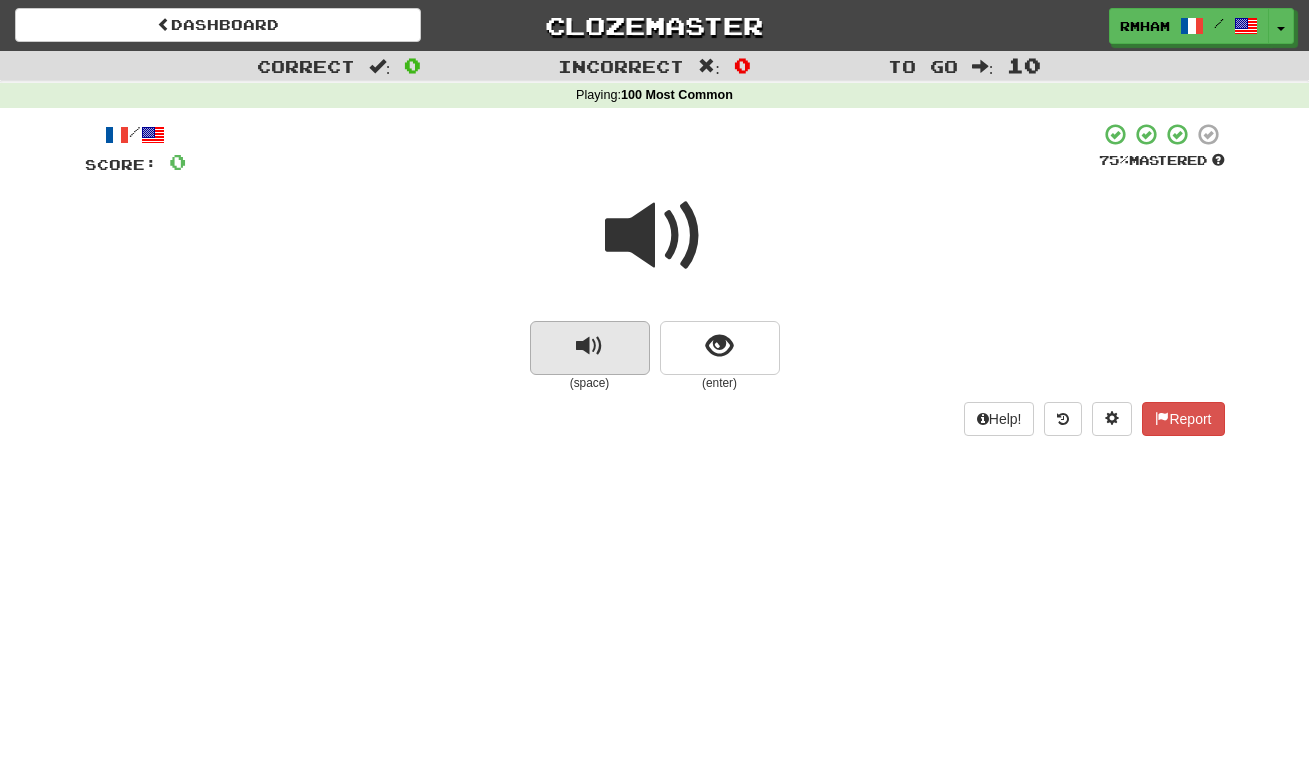 click at bounding box center [589, 346] 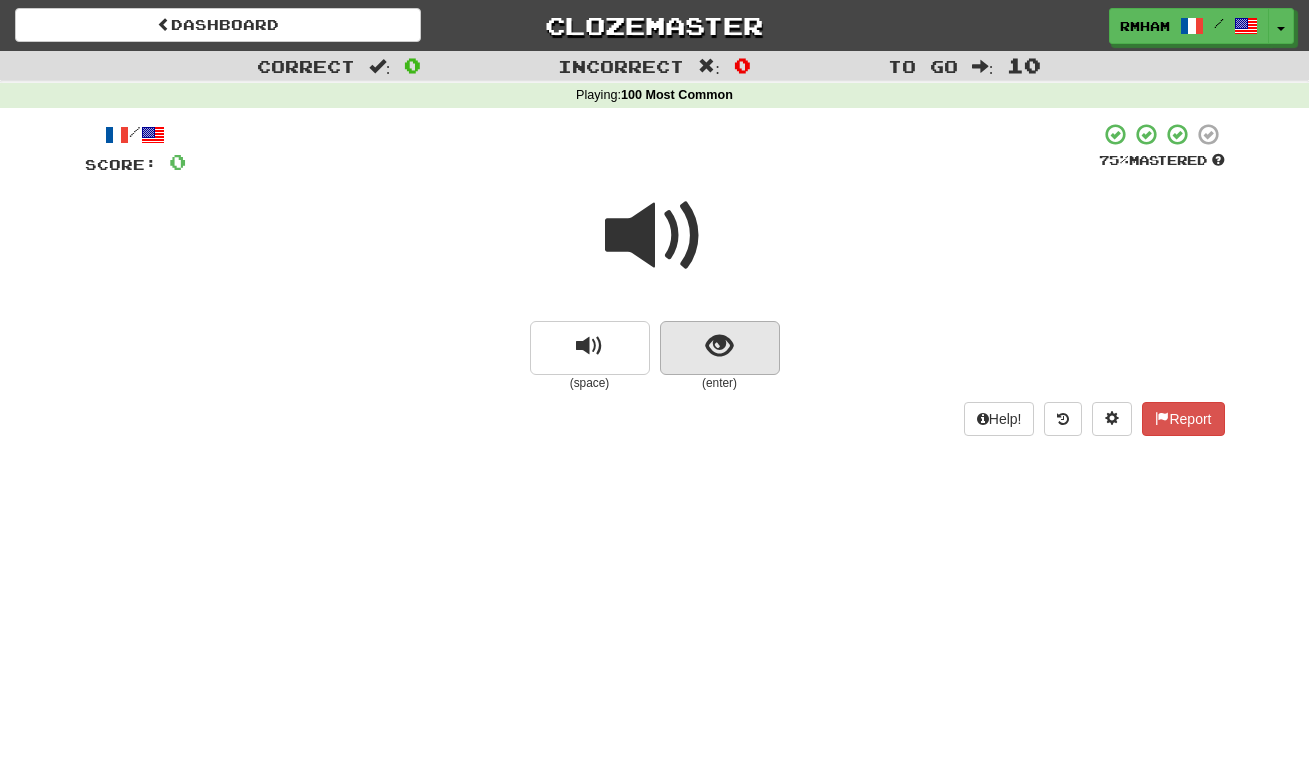 click at bounding box center [719, 346] 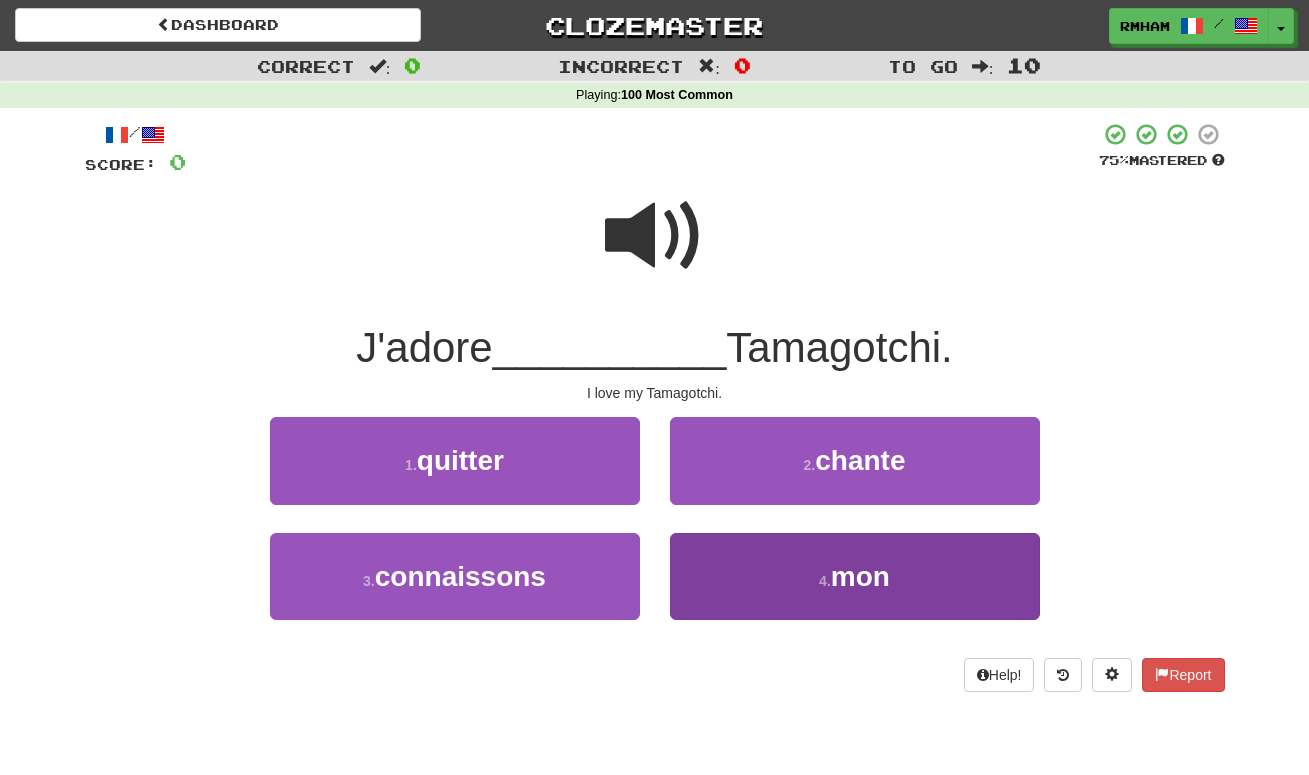 click on "mon" at bounding box center [860, 576] 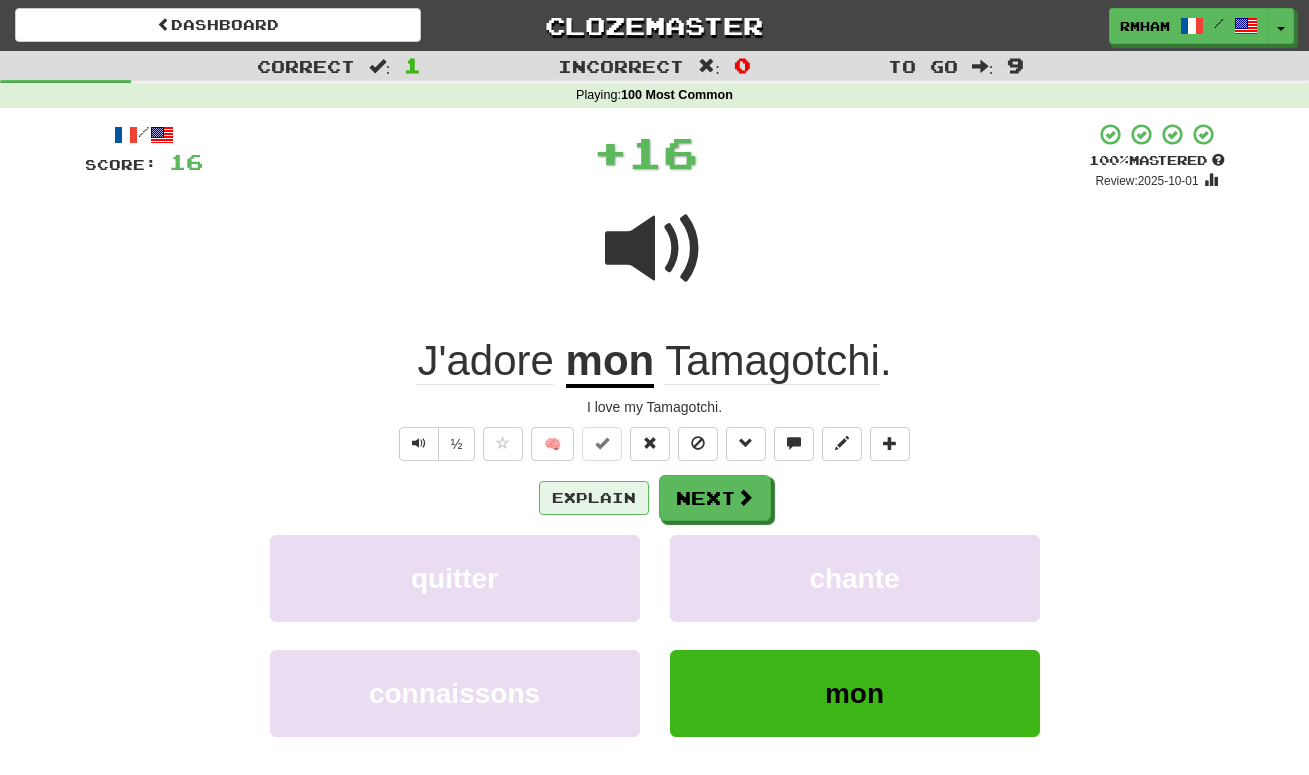 click on "Explain" at bounding box center (594, 498) 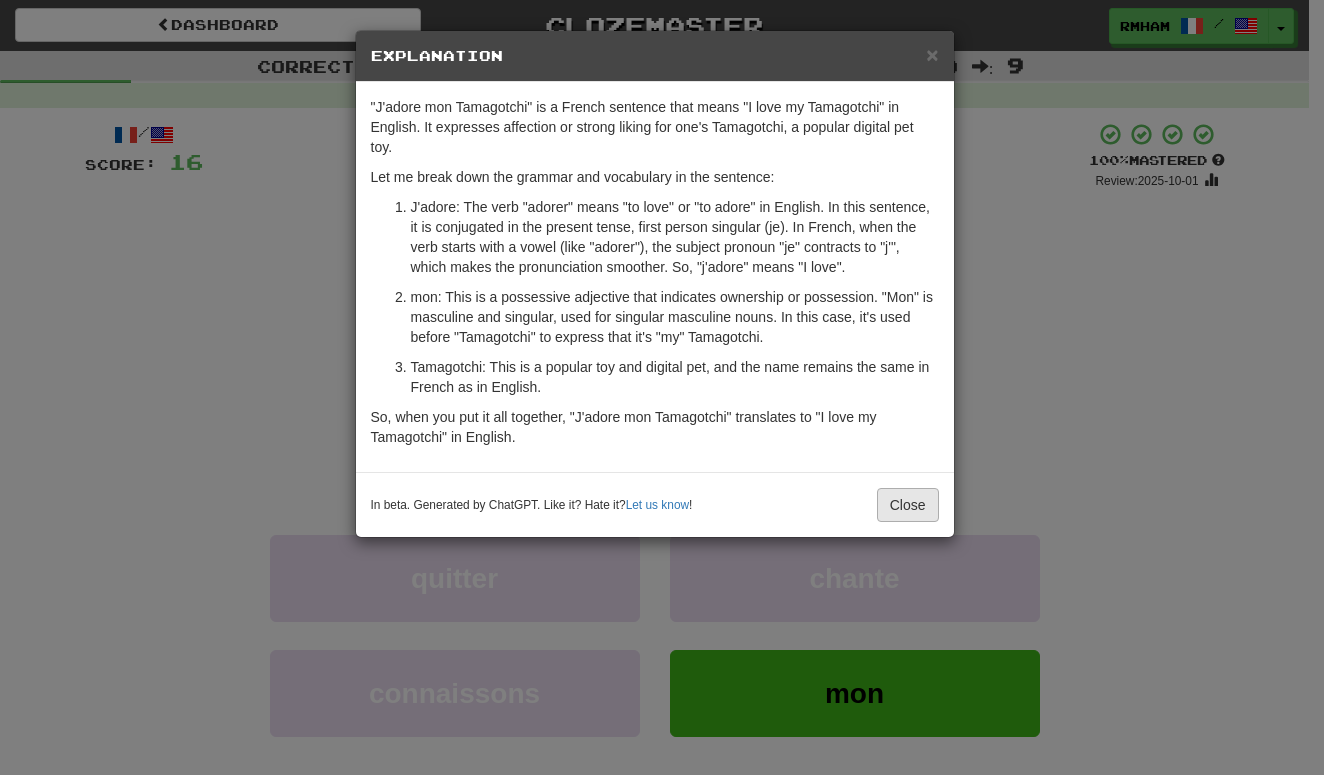 click on "Close" at bounding box center [908, 505] 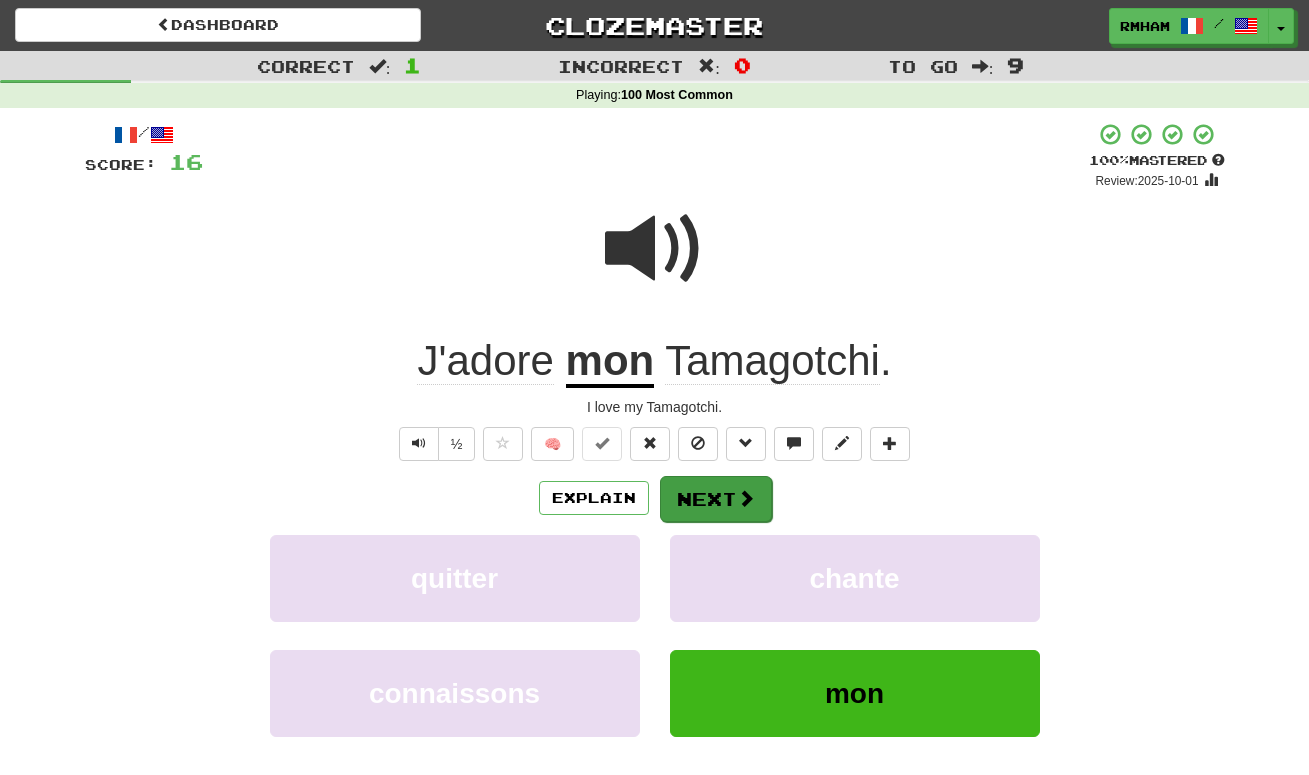 click at bounding box center [746, 498] 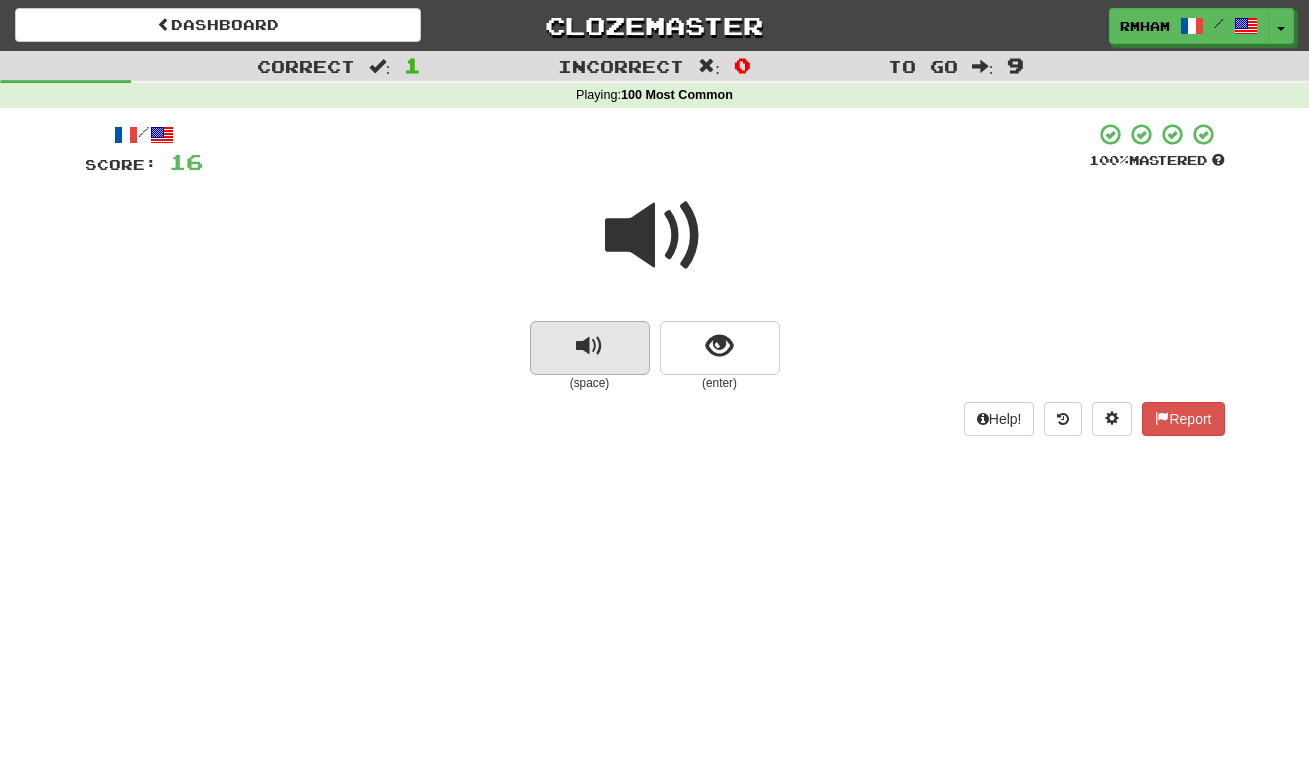 click at bounding box center [589, 346] 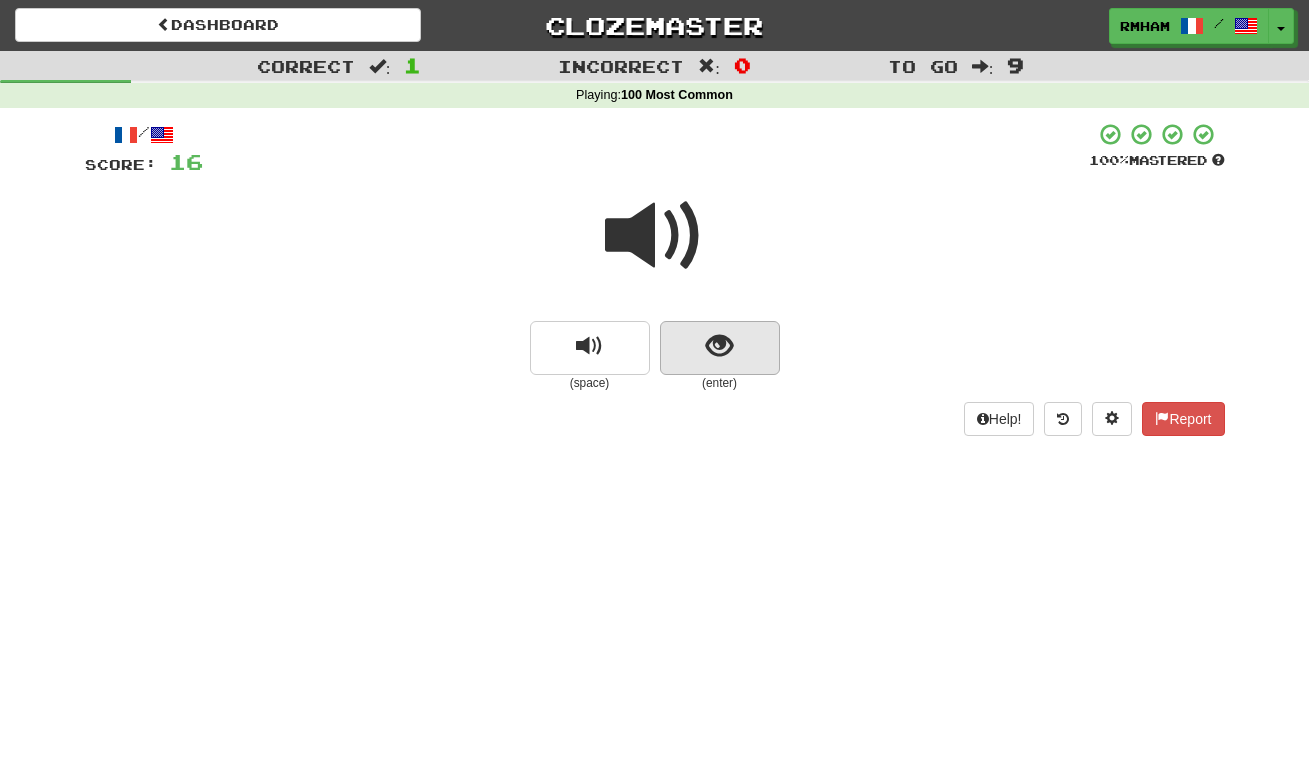 click at bounding box center (719, 346) 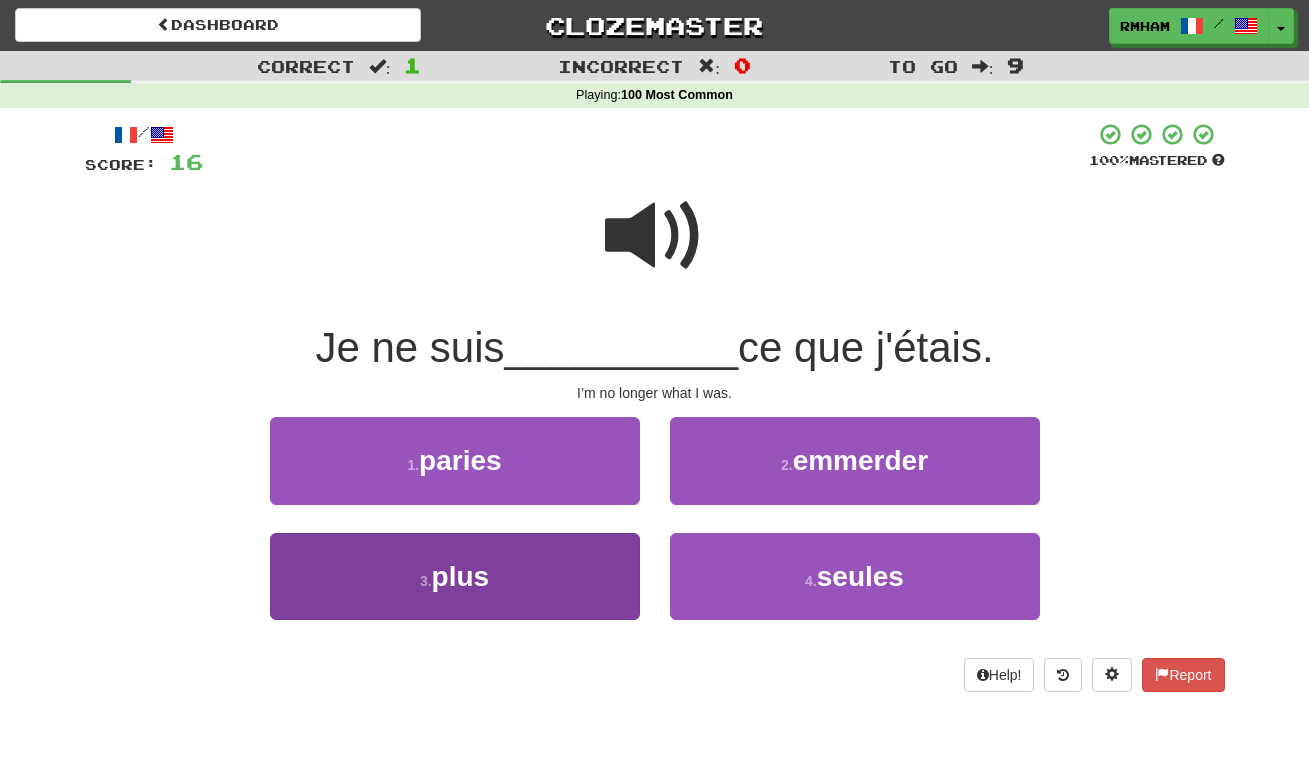 click on "3 .  plus" at bounding box center [455, 576] 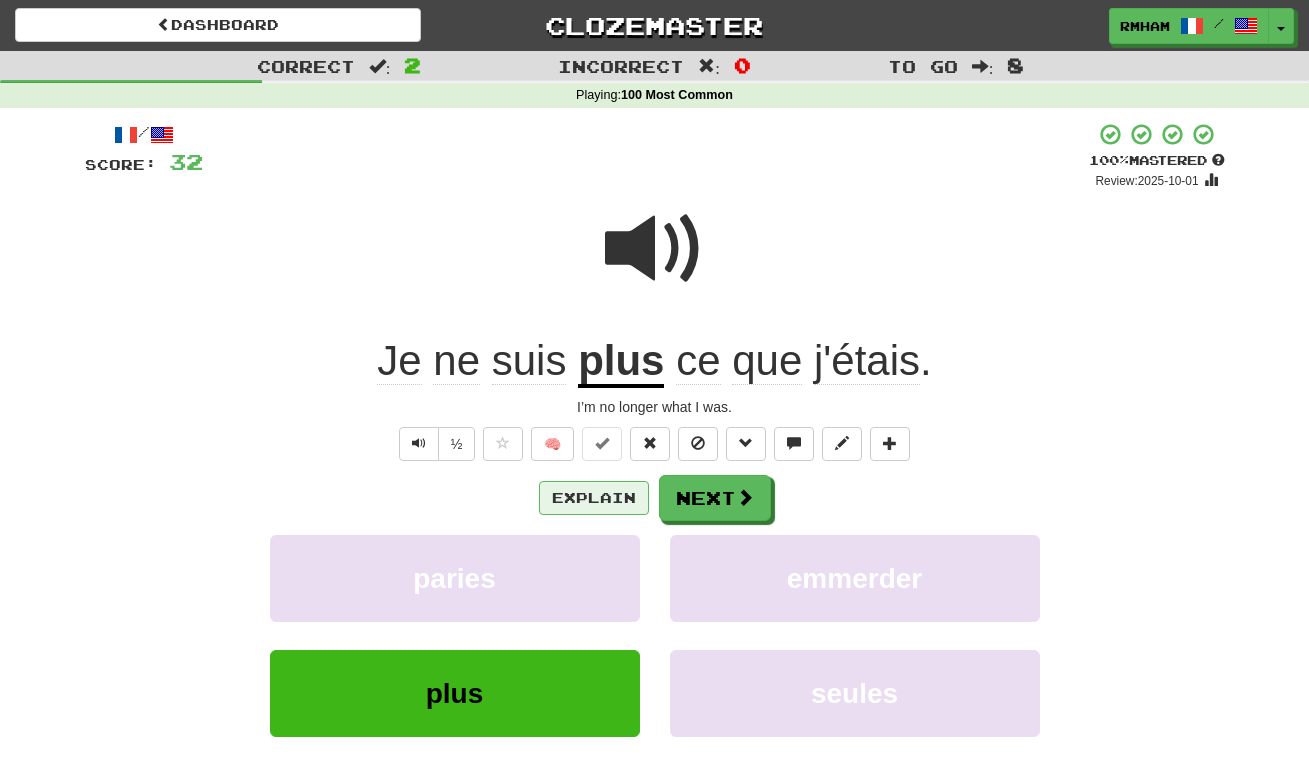 click on "Explain" at bounding box center [594, 498] 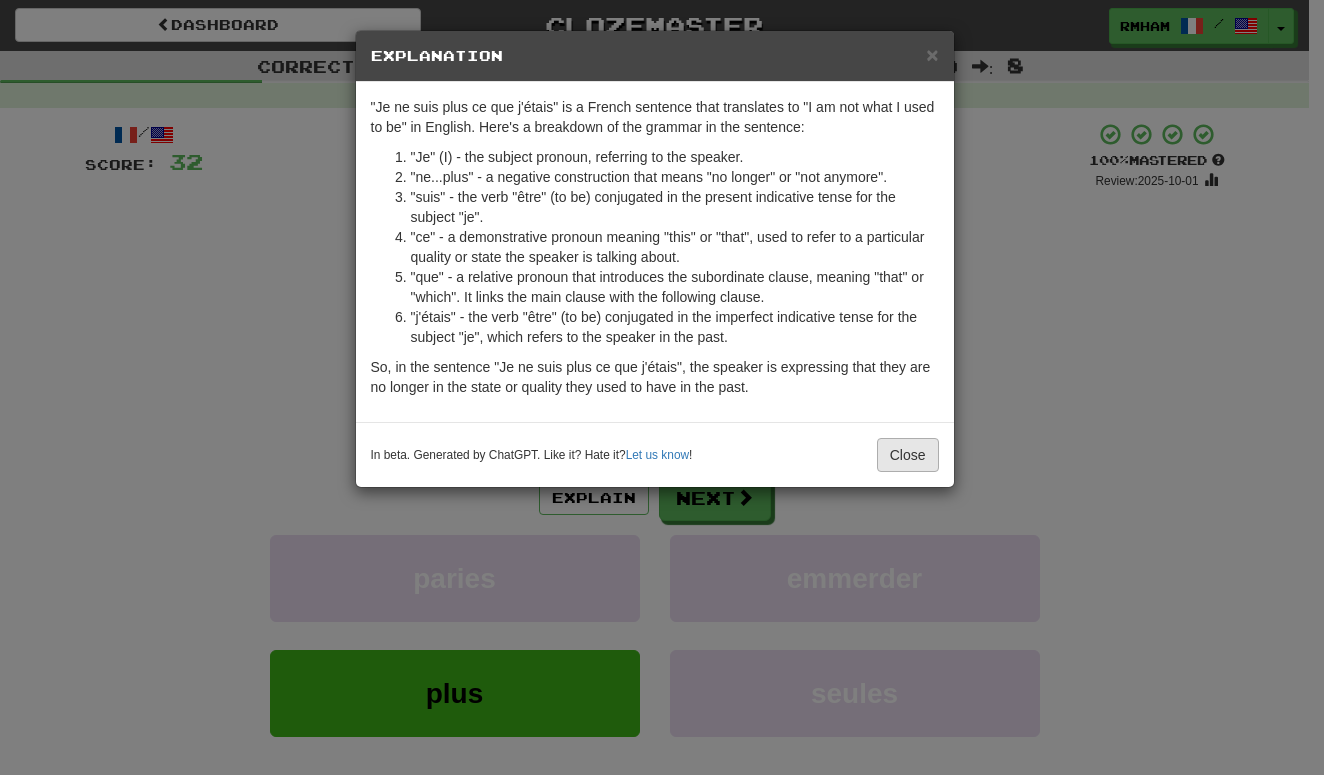 click on "Close" at bounding box center [908, 455] 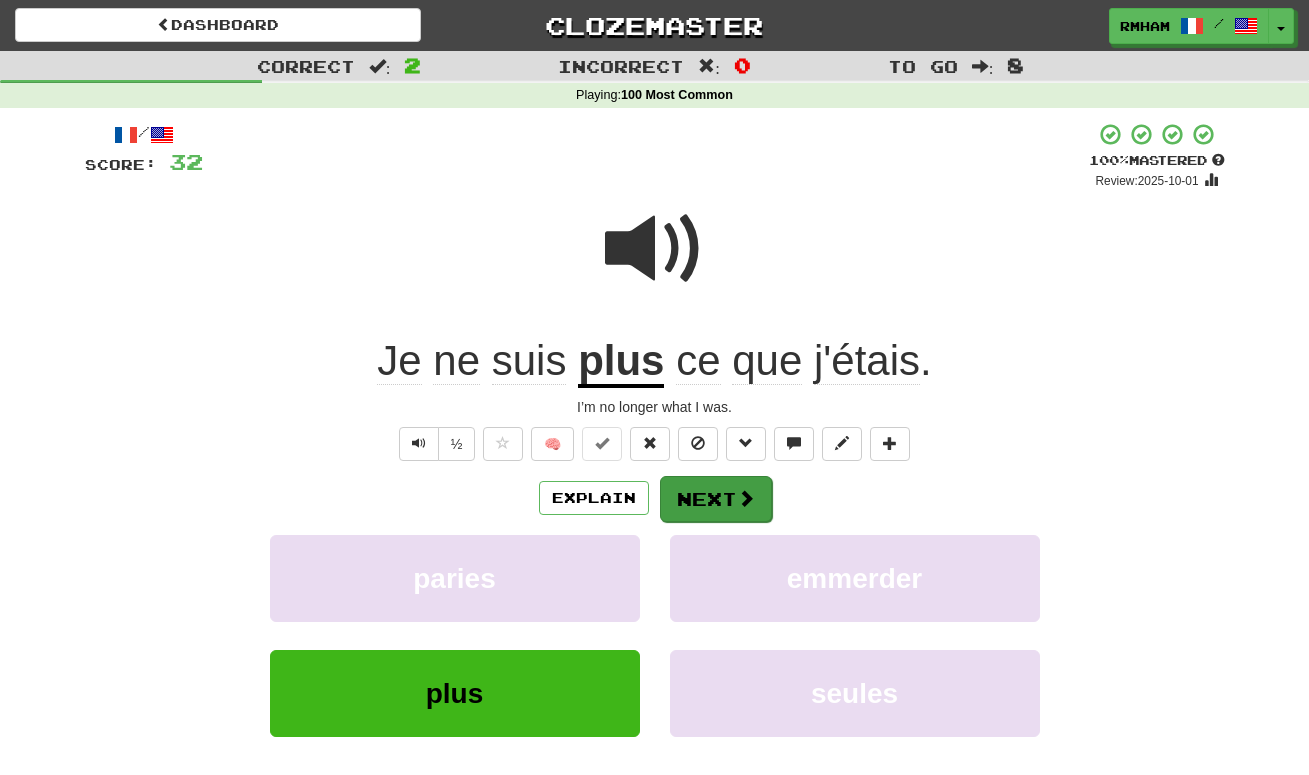 click at bounding box center [746, 498] 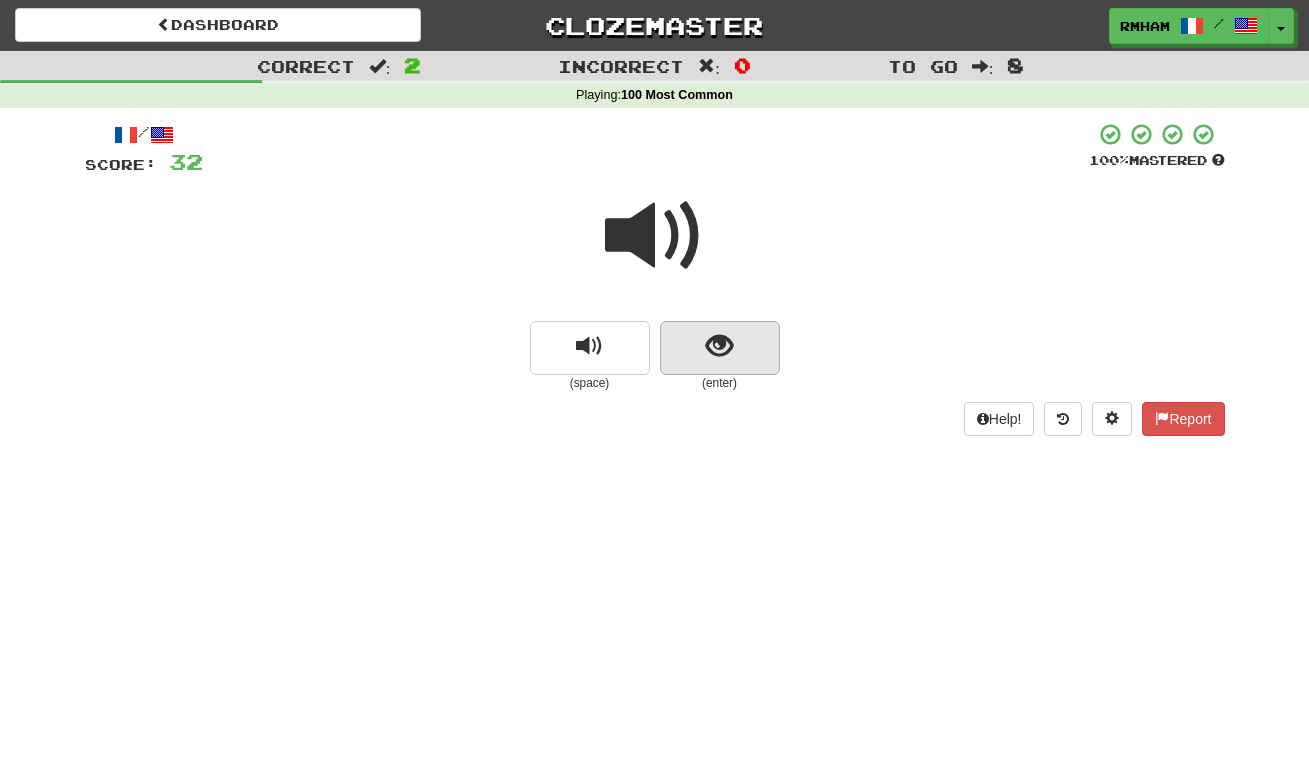 click at bounding box center [719, 346] 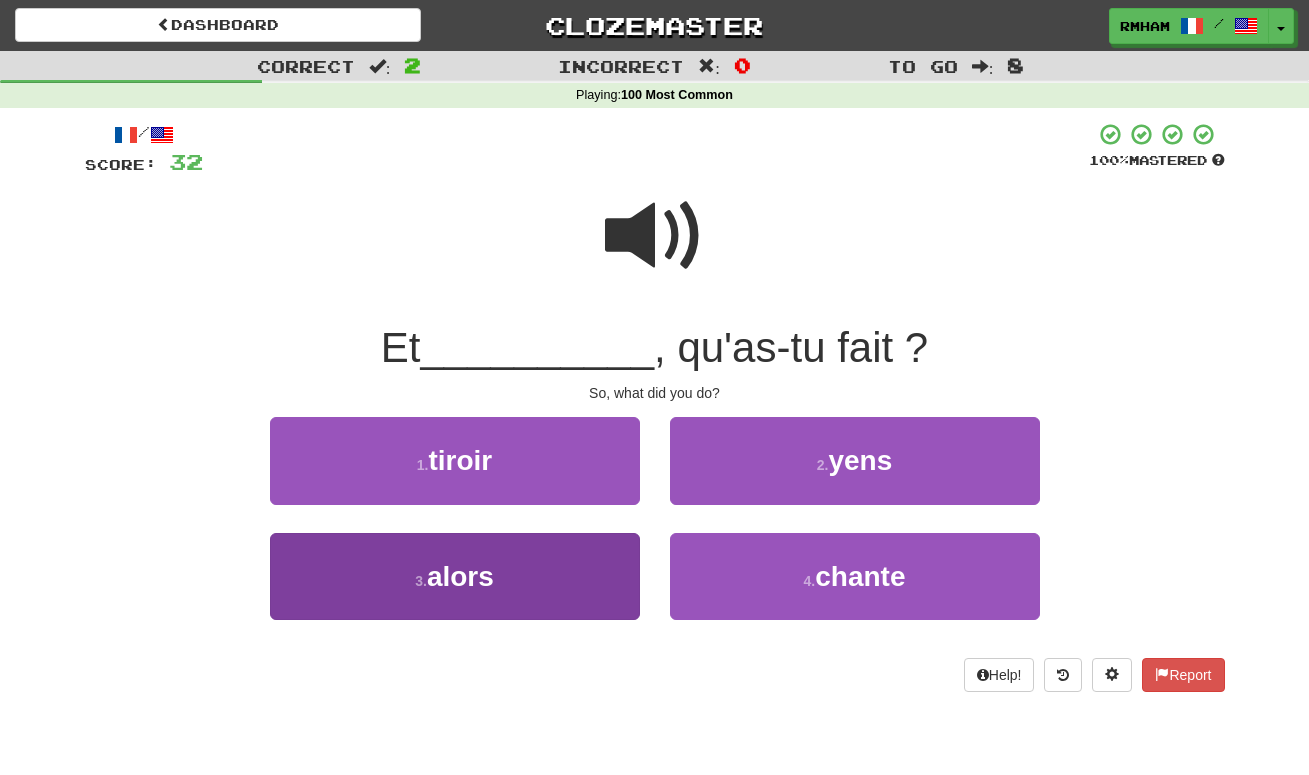 click on "3 .  alors" at bounding box center (455, 576) 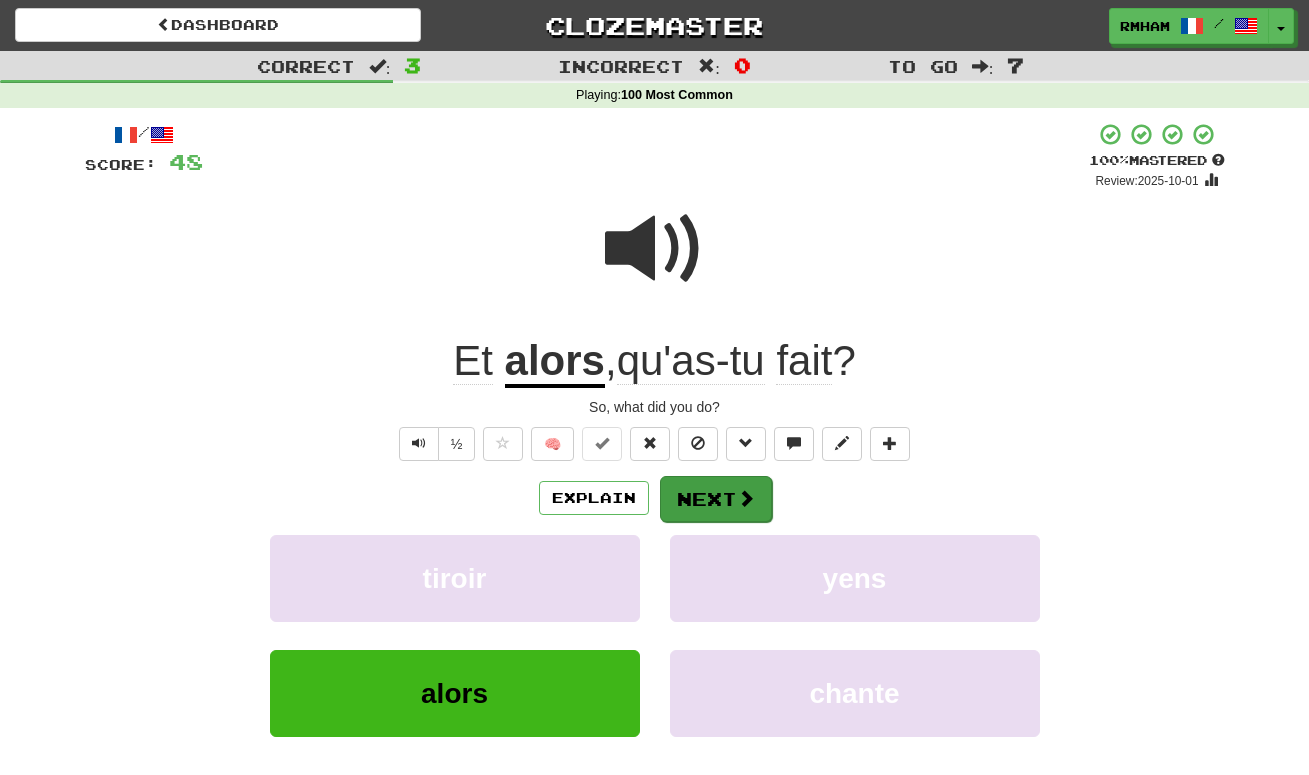 click on "Next" at bounding box center (716, 499) 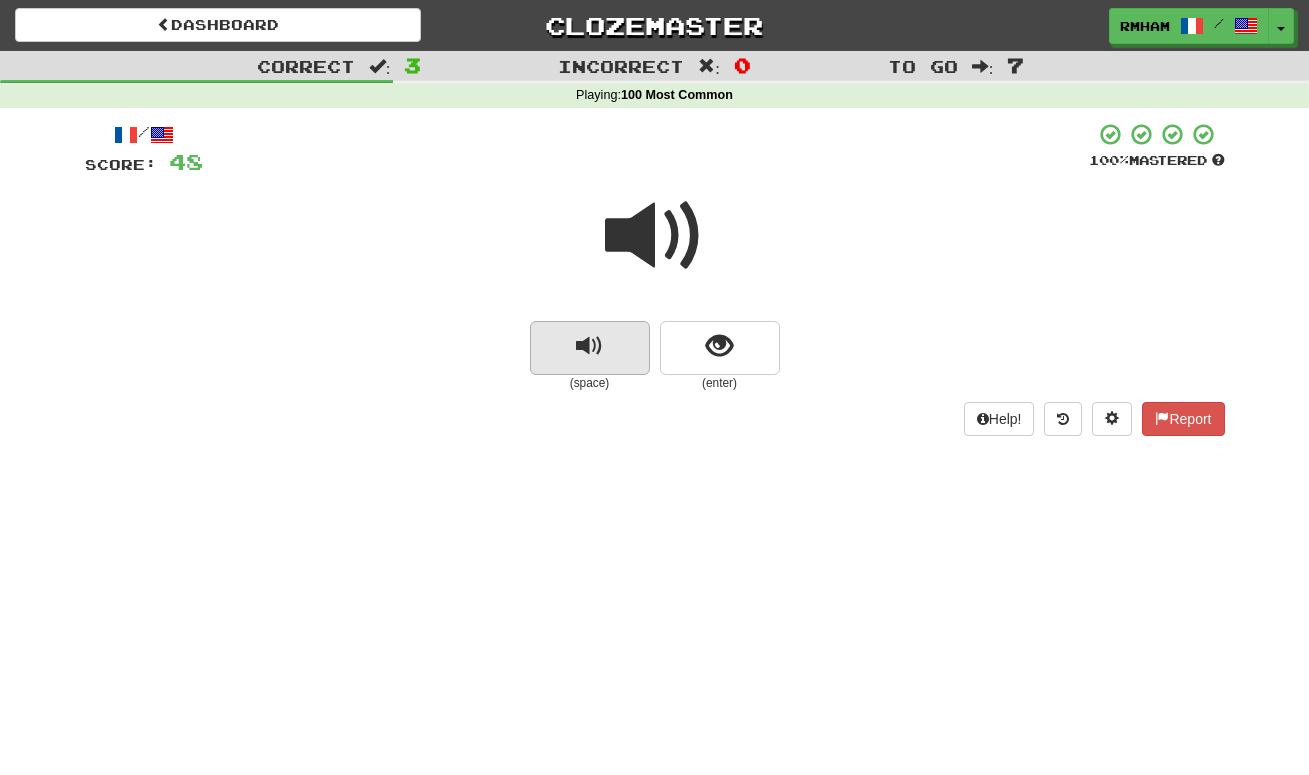 click at bounding box center (589, 346) 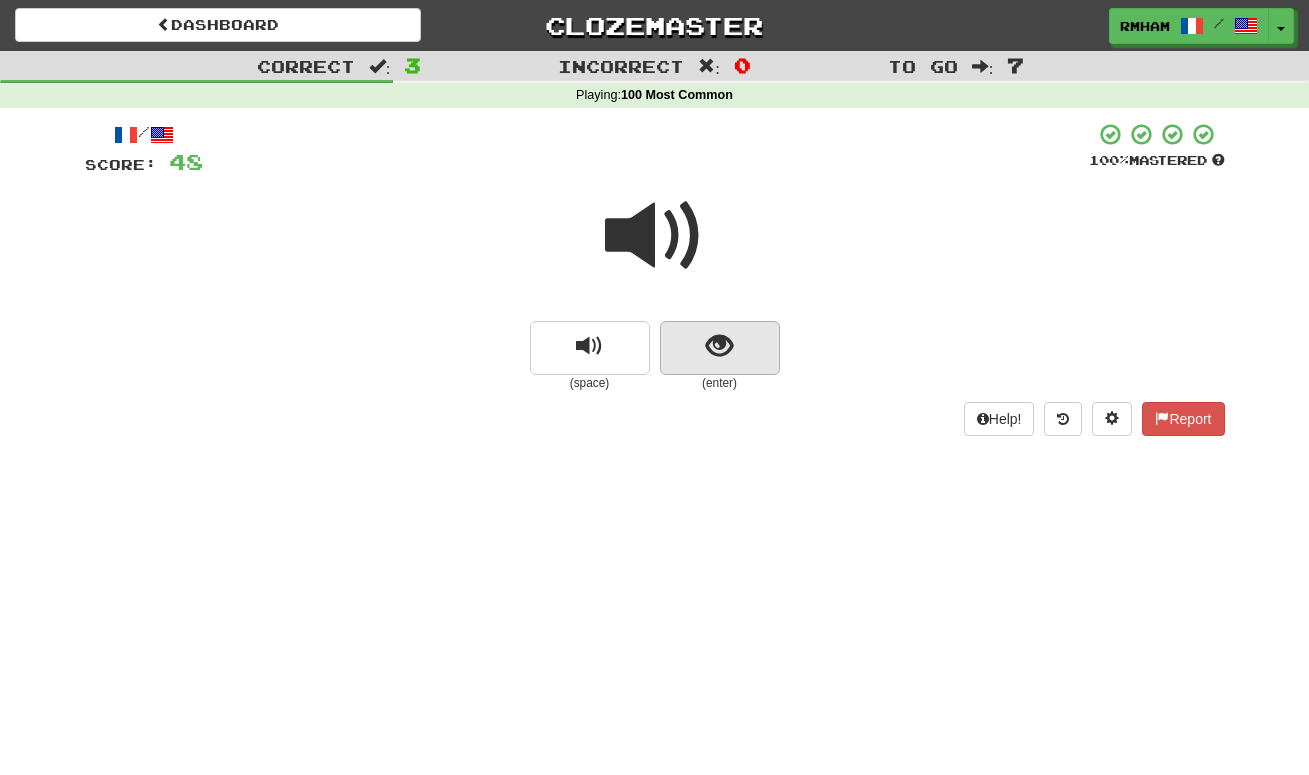 click at bounding box center [719, 346] 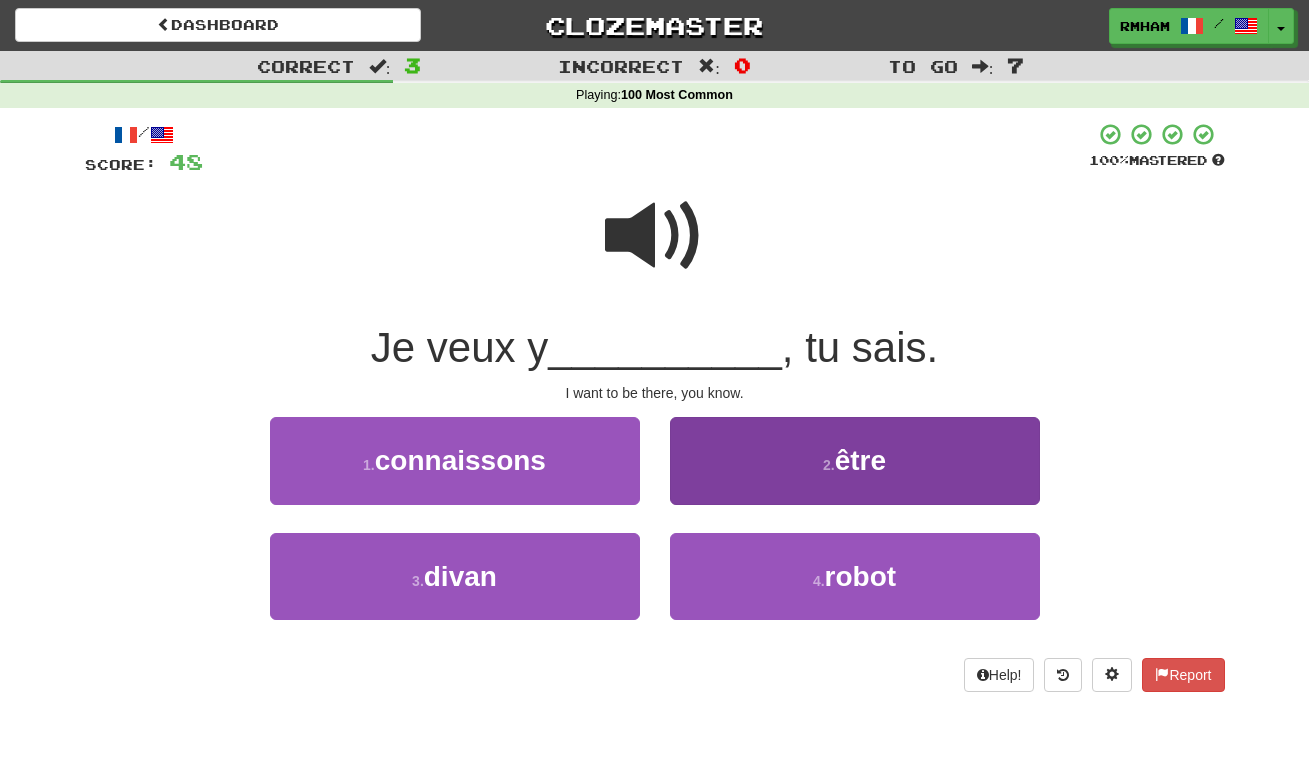 click on "2 ." at bounding box center (829, 465) 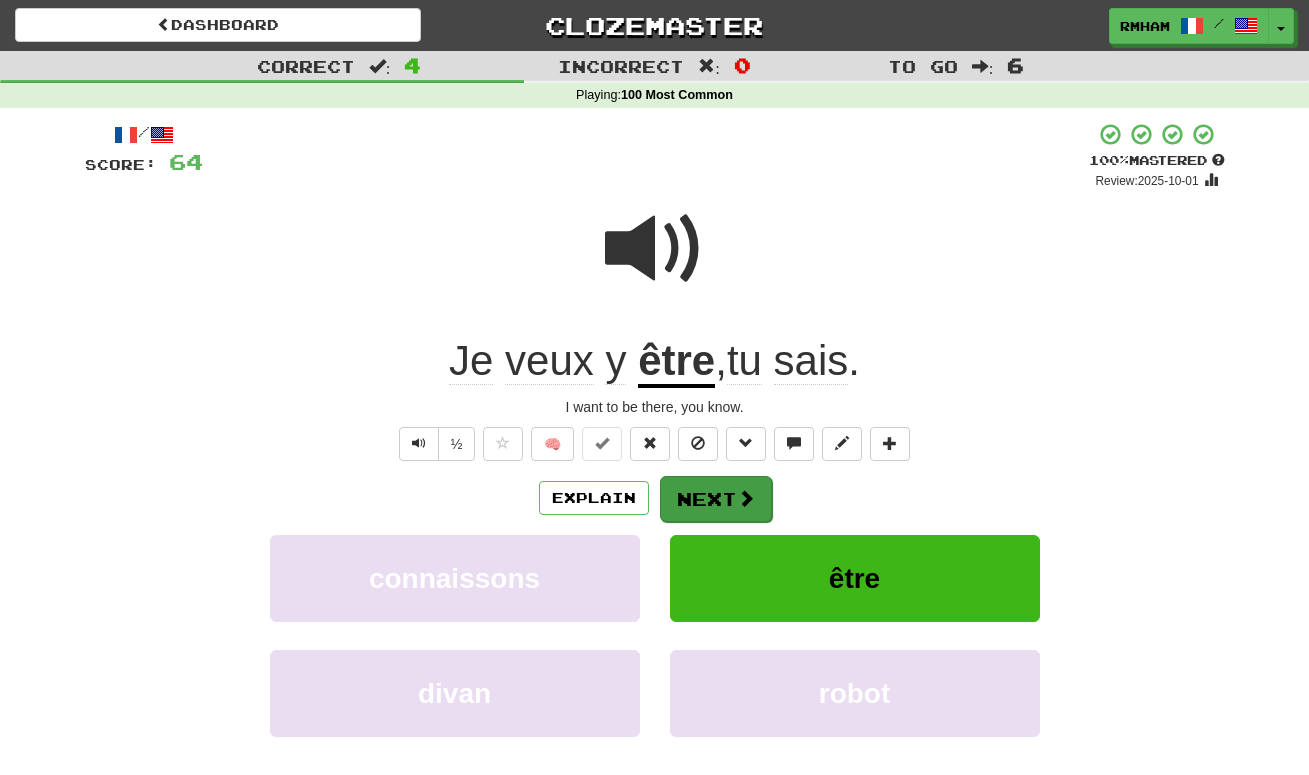 click on "Next" at bounding box center [716, 499] 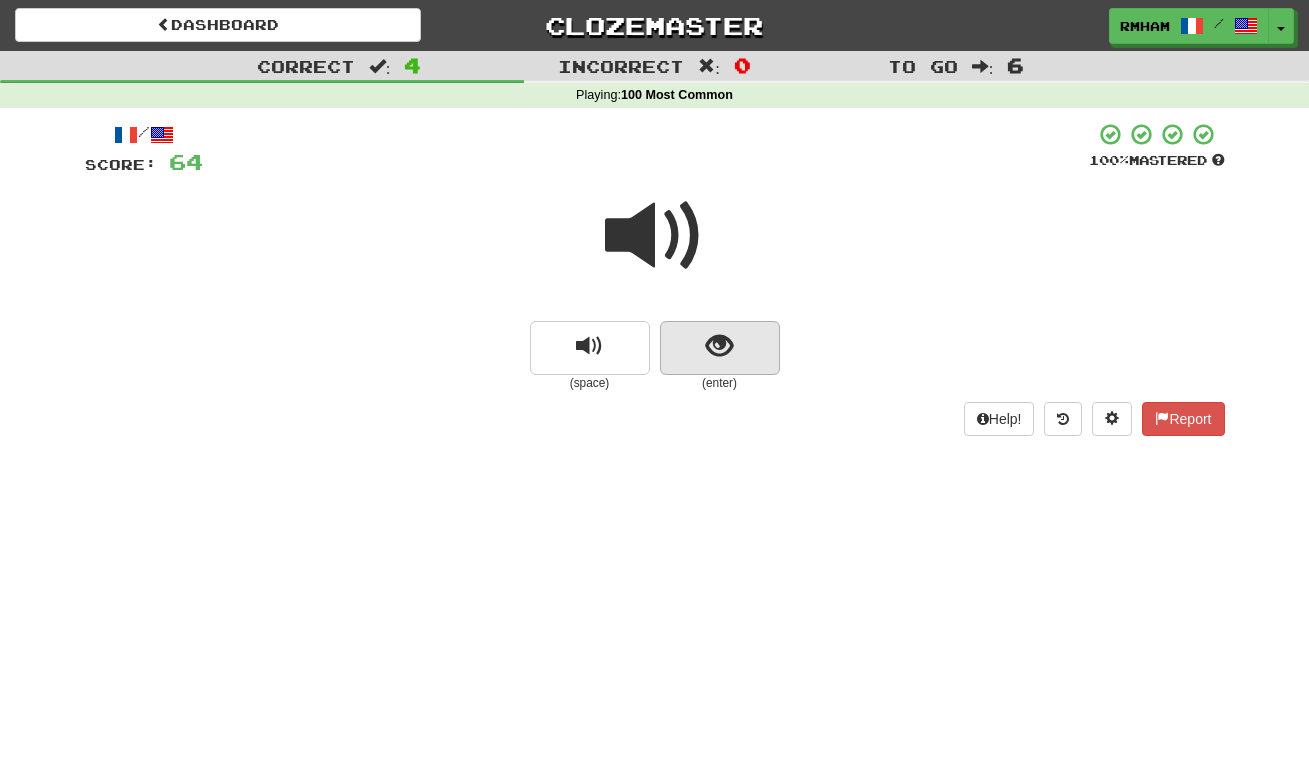 click at bounding box center [719, 346] 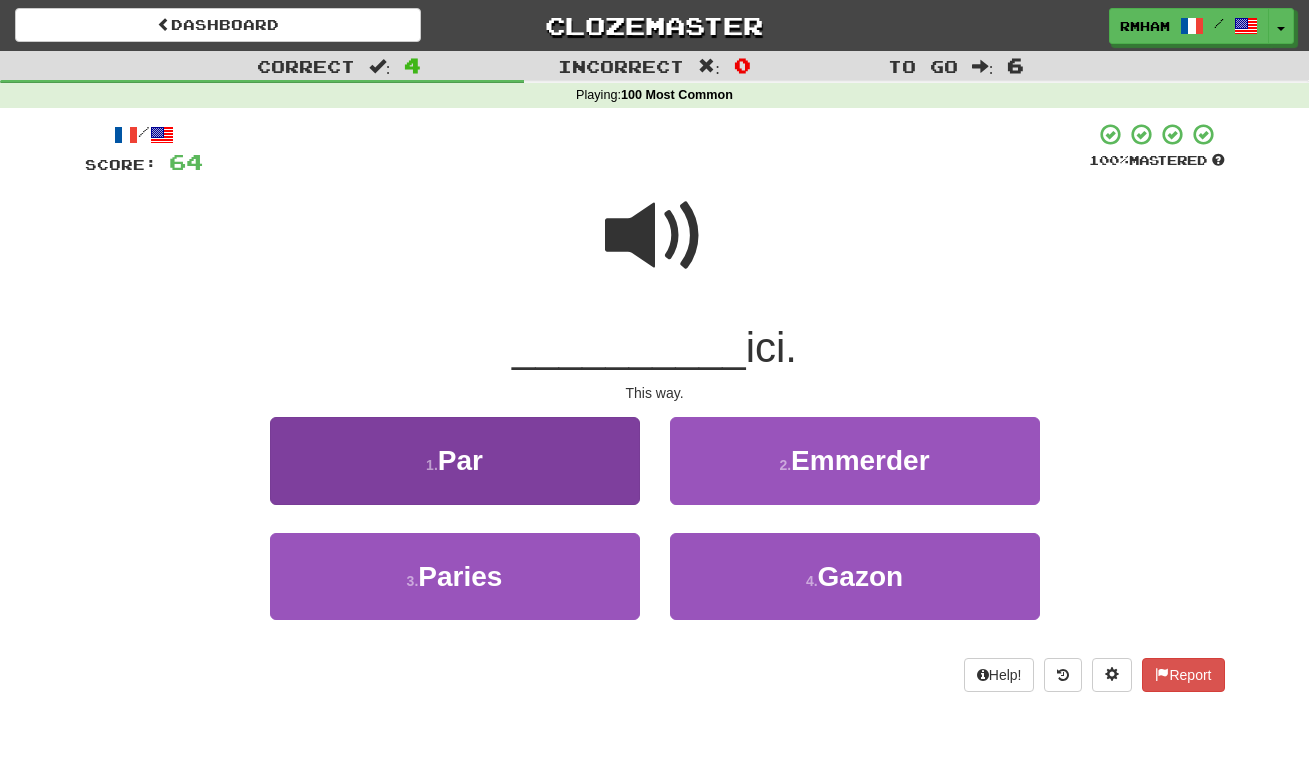 click on "1 .  Par" at bounding box center (455, 460) 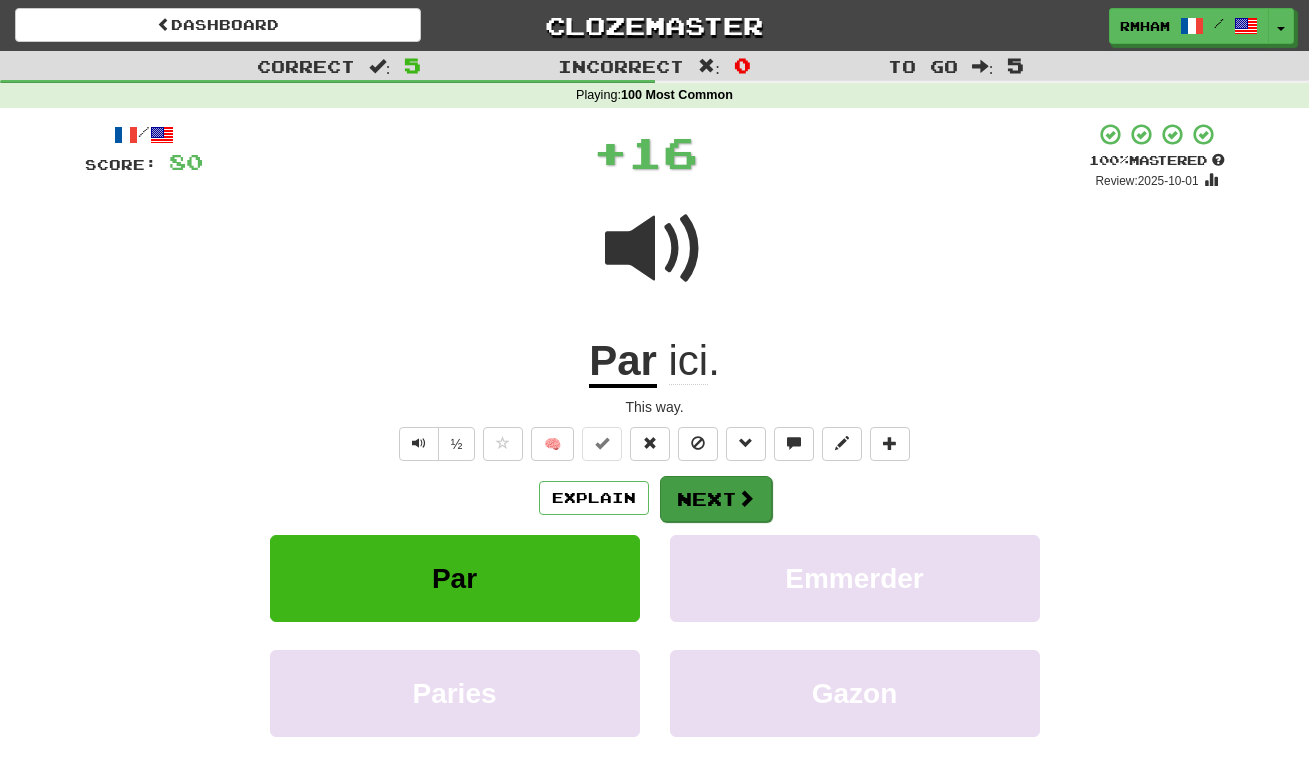 click on "Next" at bounding box center (716, 499) 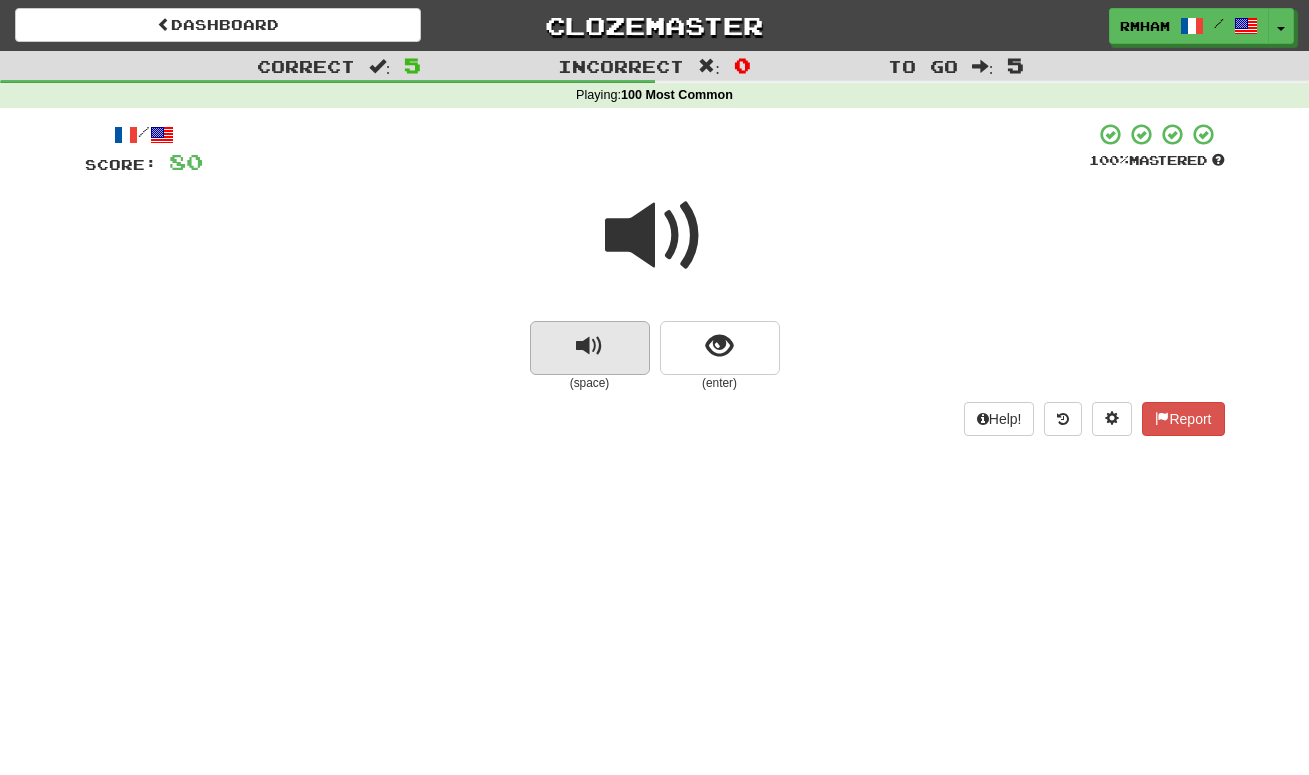 click at bounding box center [589, 346] 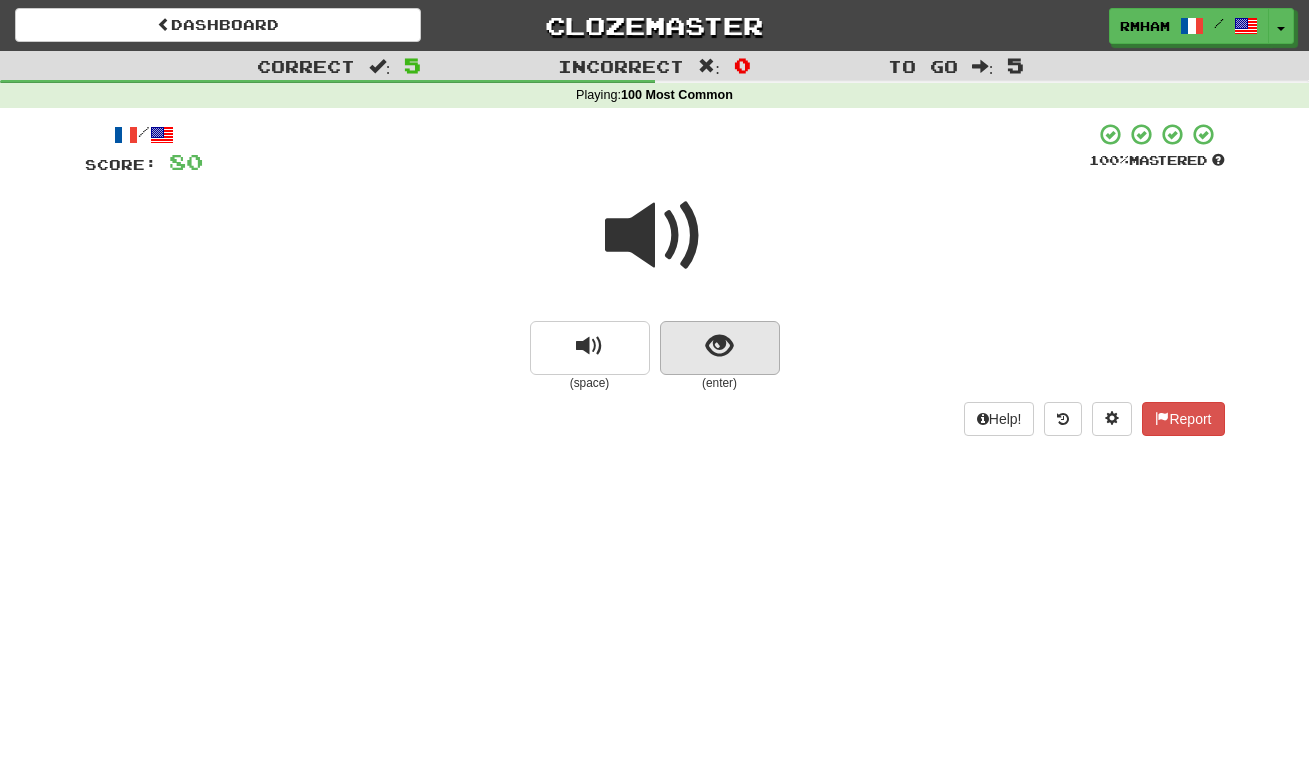 click at bounding box center [719, 346] 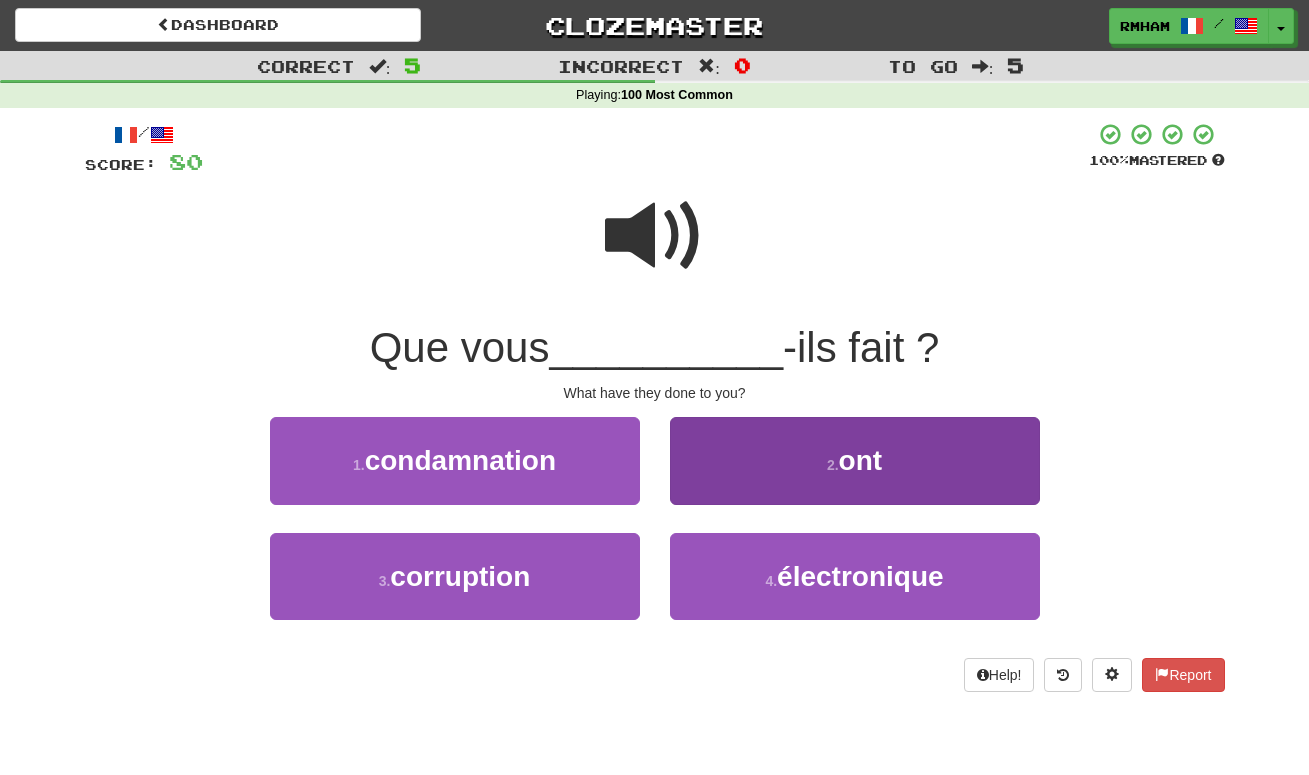 click on "2 ." at bounding box center [833, 465] 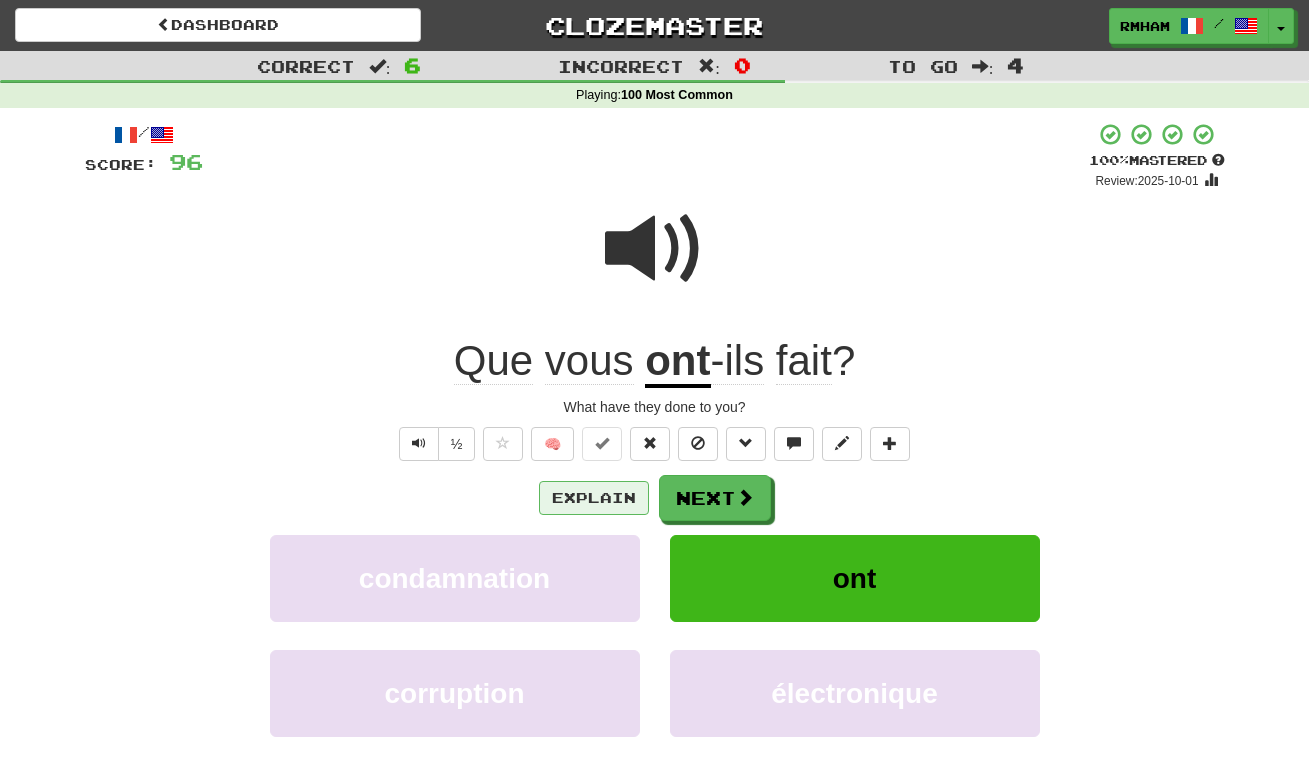 click on "Explain" at bounding box center [594, 498] 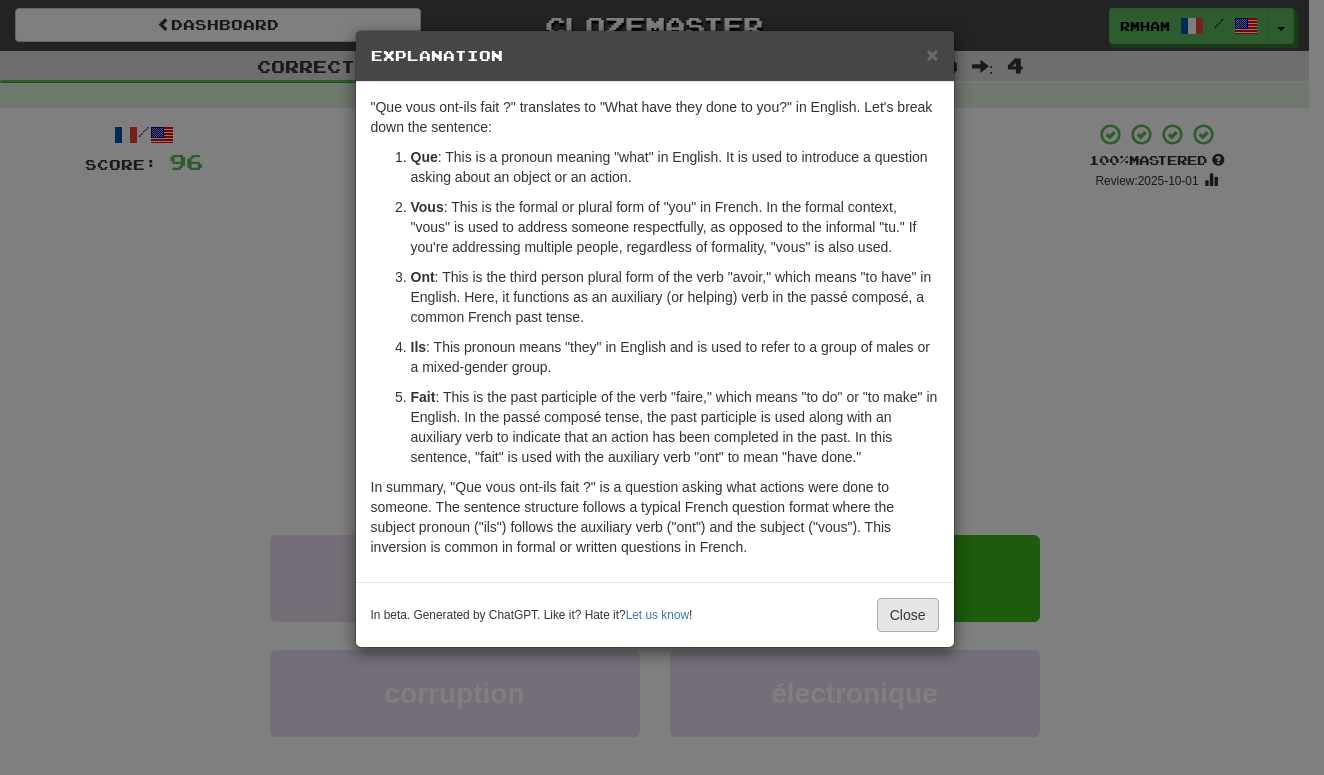 click on "Close" at bounding box center (908, 615) 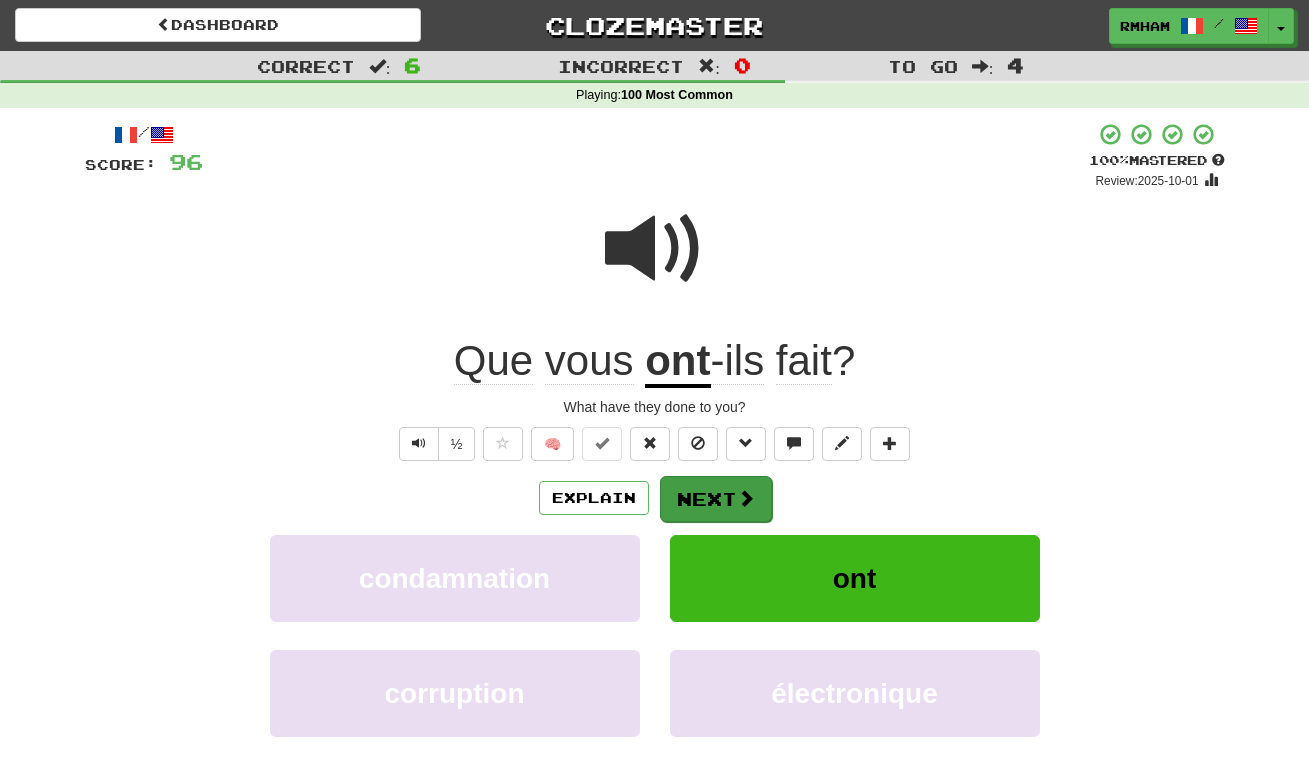 click at bounding box center [746, 498] 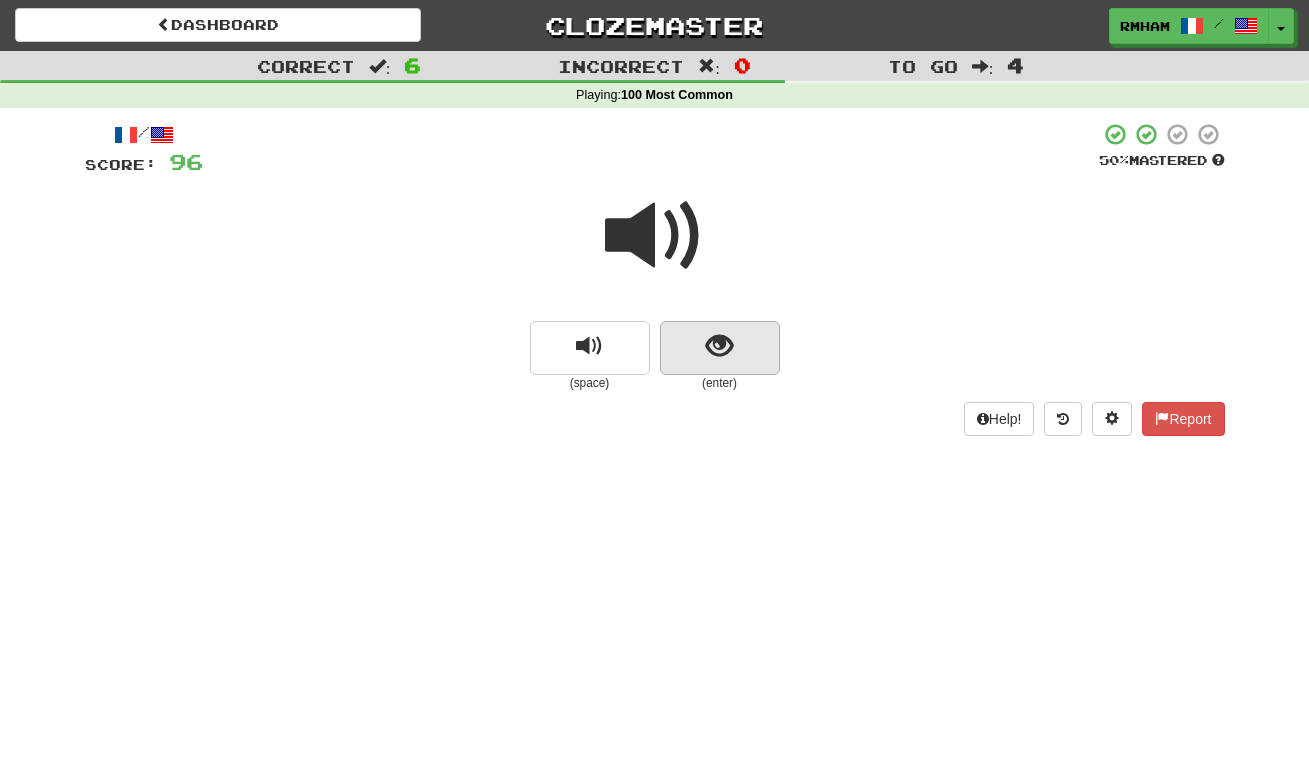 click at bounding box center [719, 346] 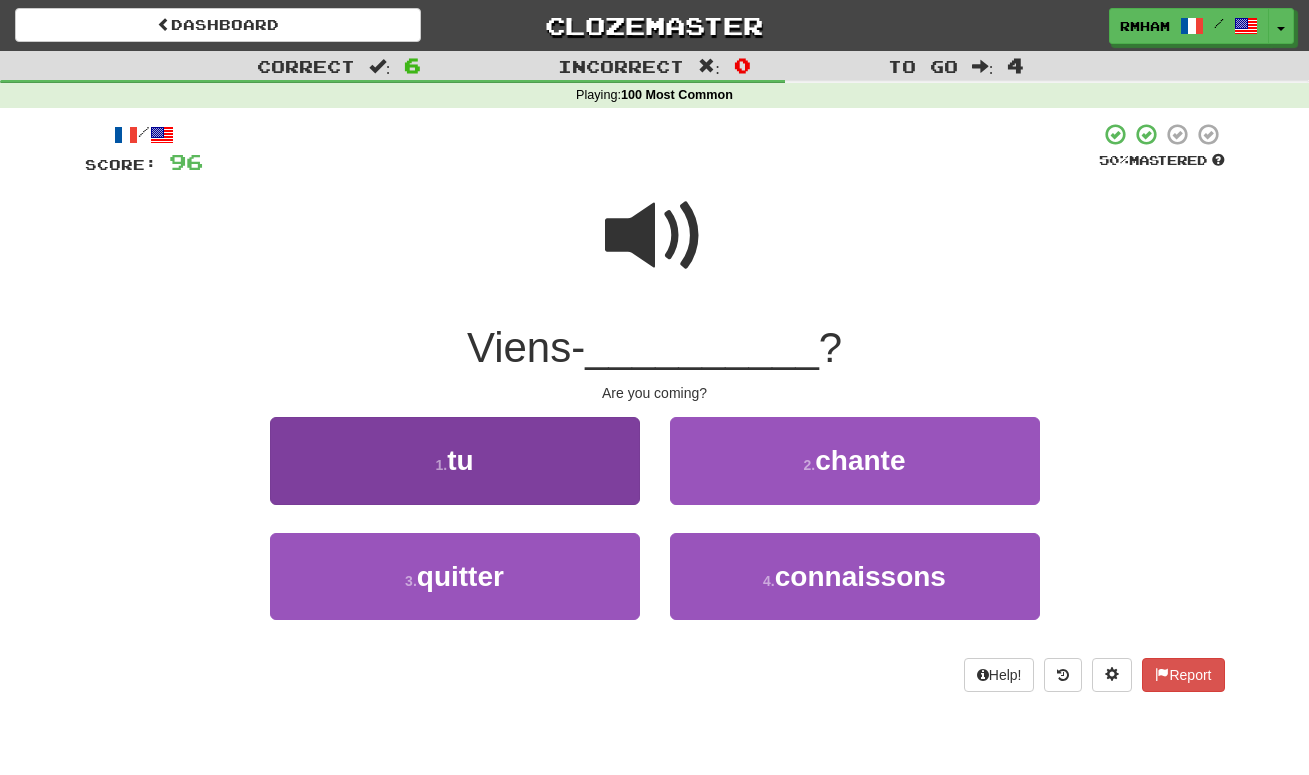 click on "1 .  tu" at bounding box center [455, 460] 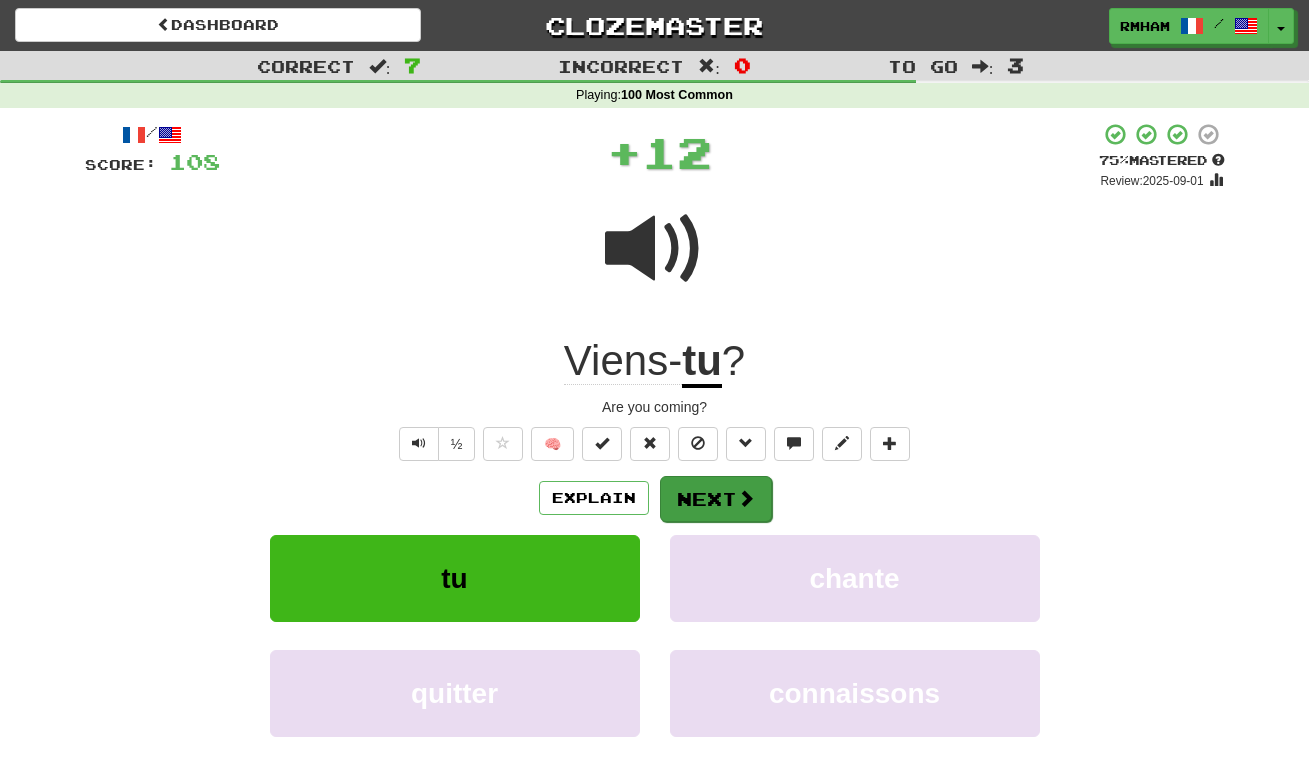 click on "Next" at bounding box center [716, 499] 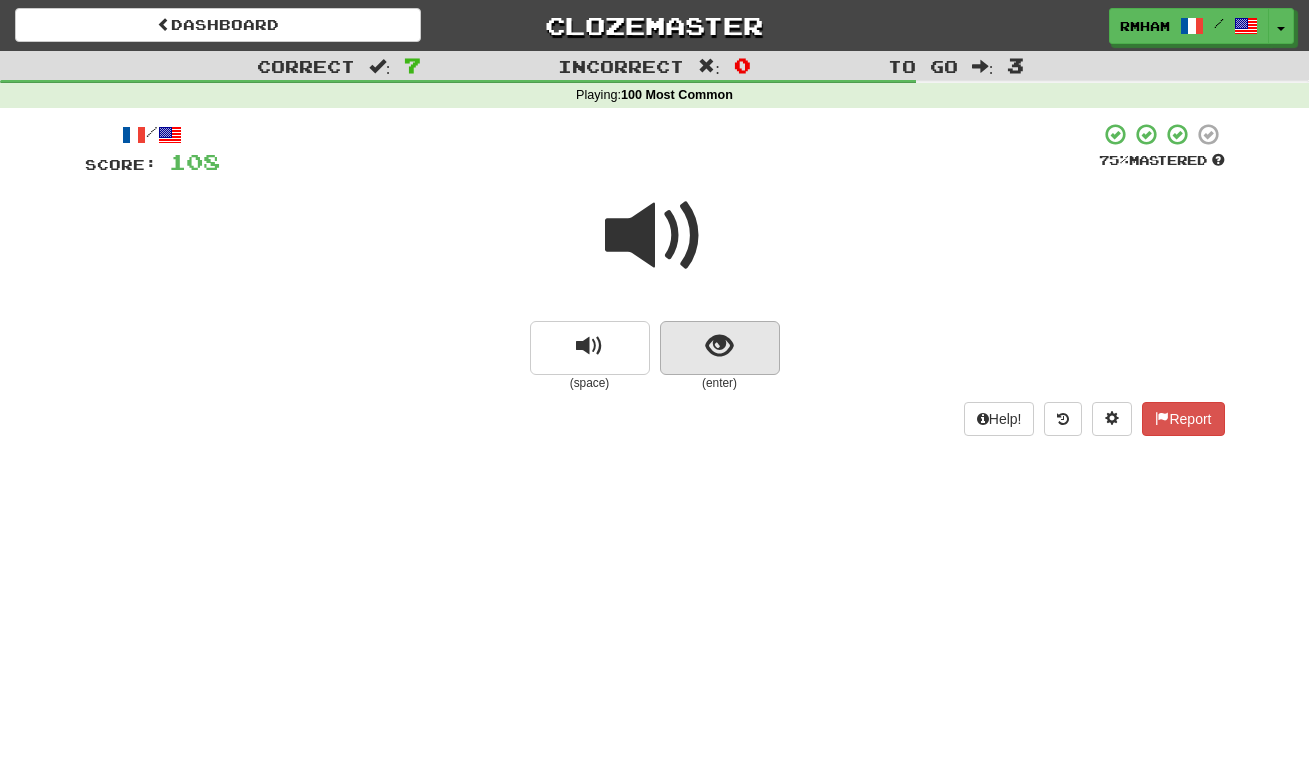 click at bounding box center [719, 346] 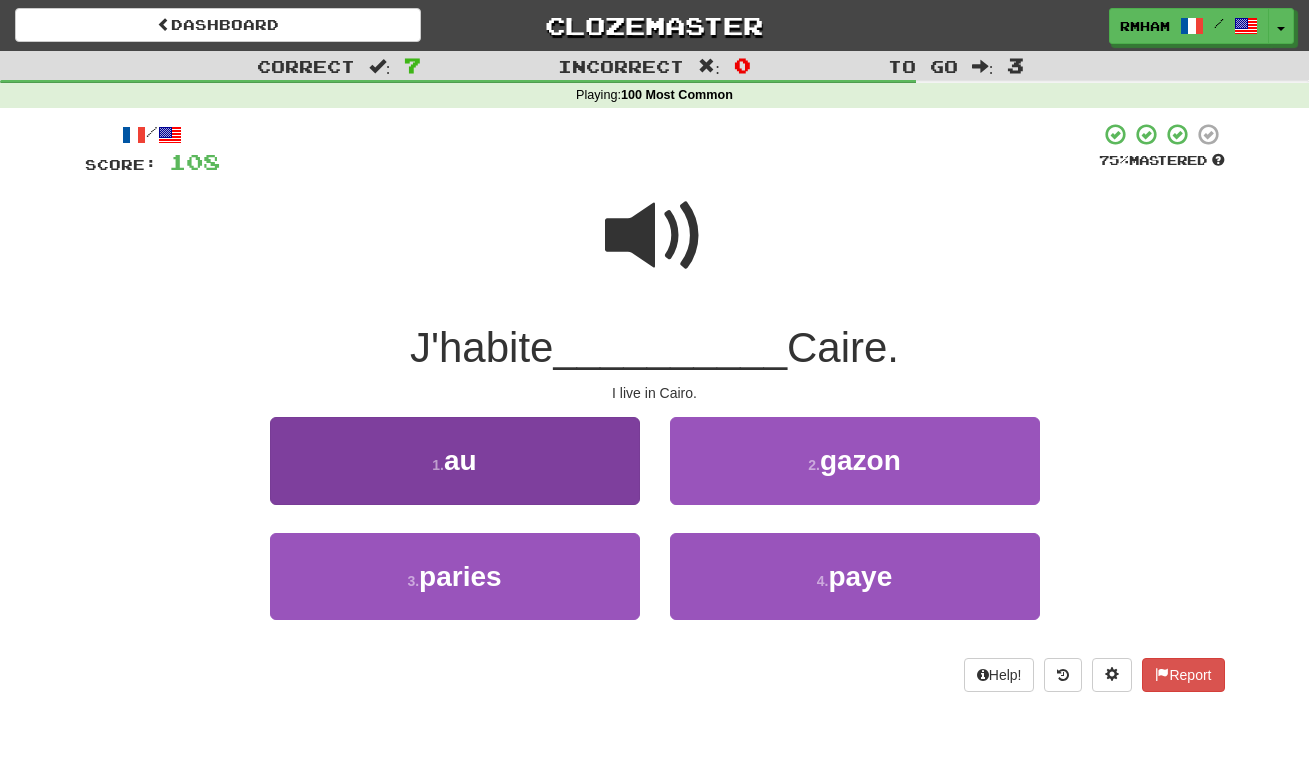 click on "1 .  au" at bounding box center [455, 460] 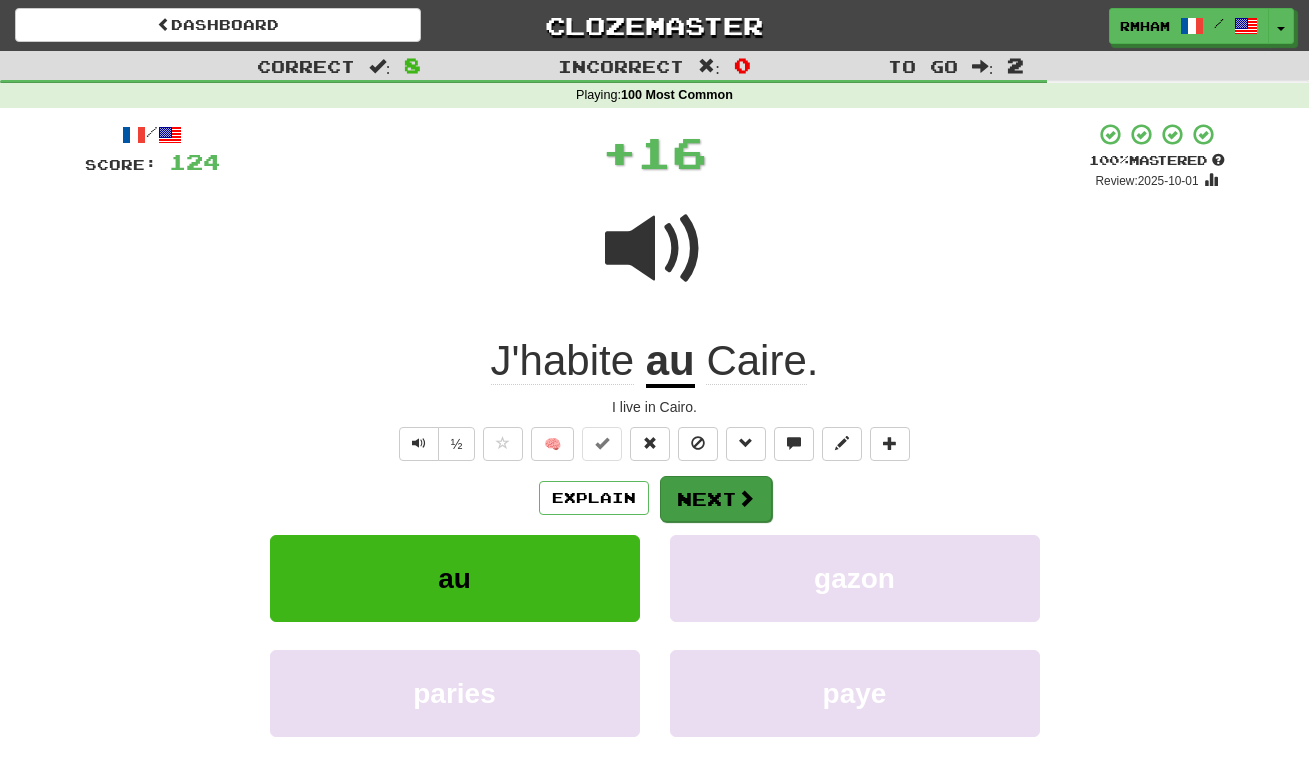 click on "Next" at bounding box center [716, 499] 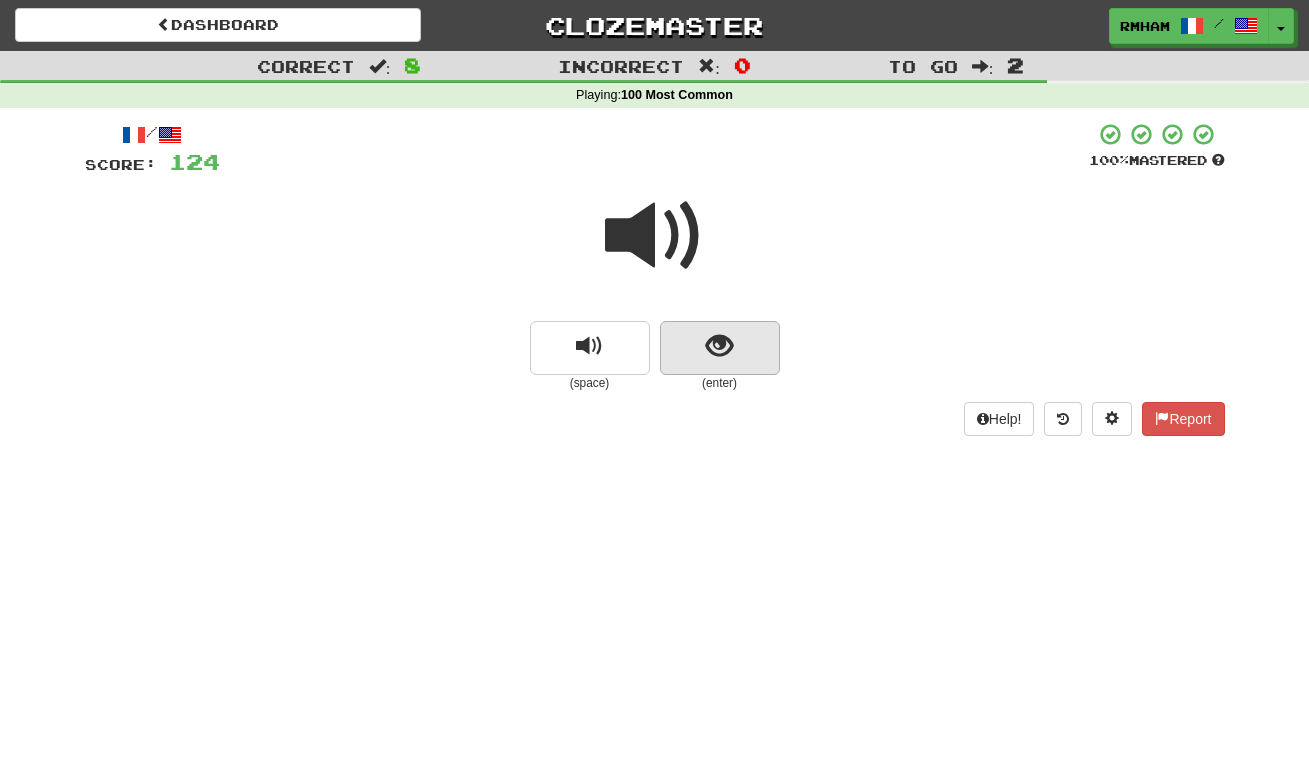 click at bounding box center (719, 346) 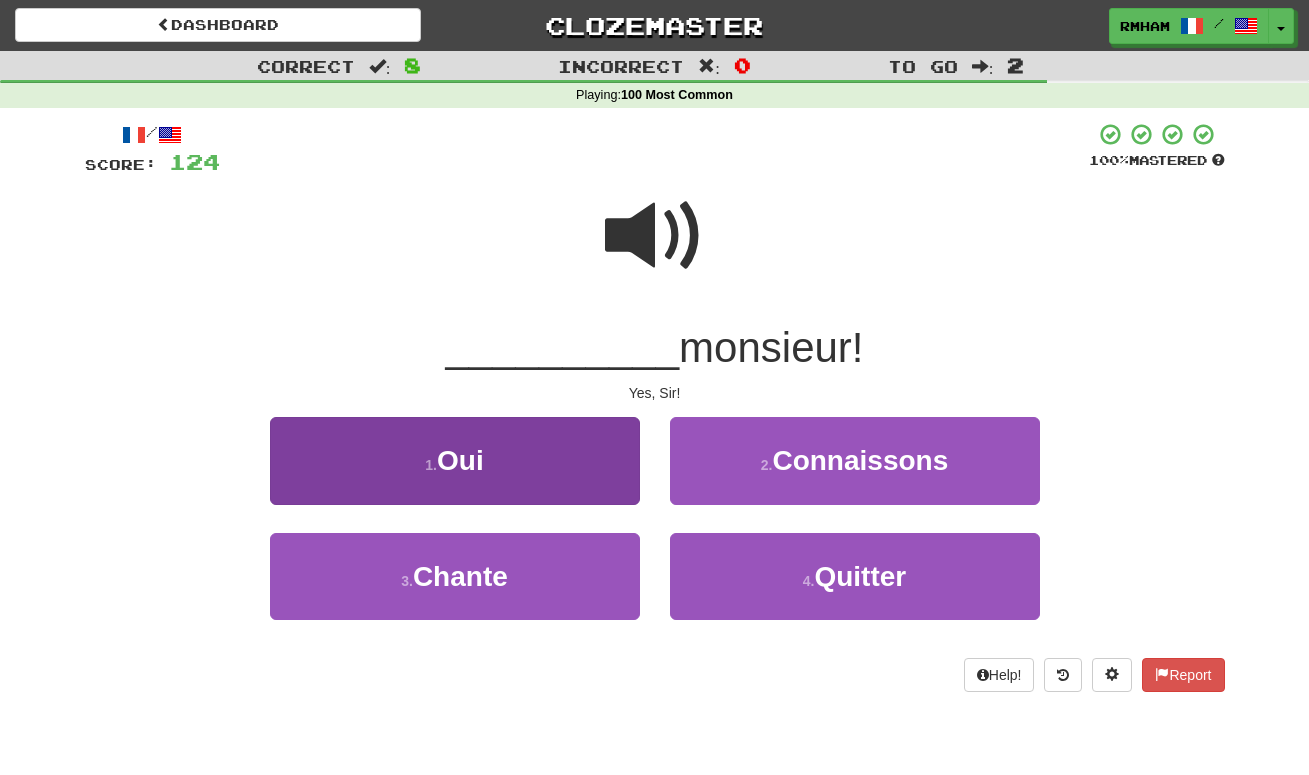 click on "1 .  Oui" at bounding box center (455, 460) 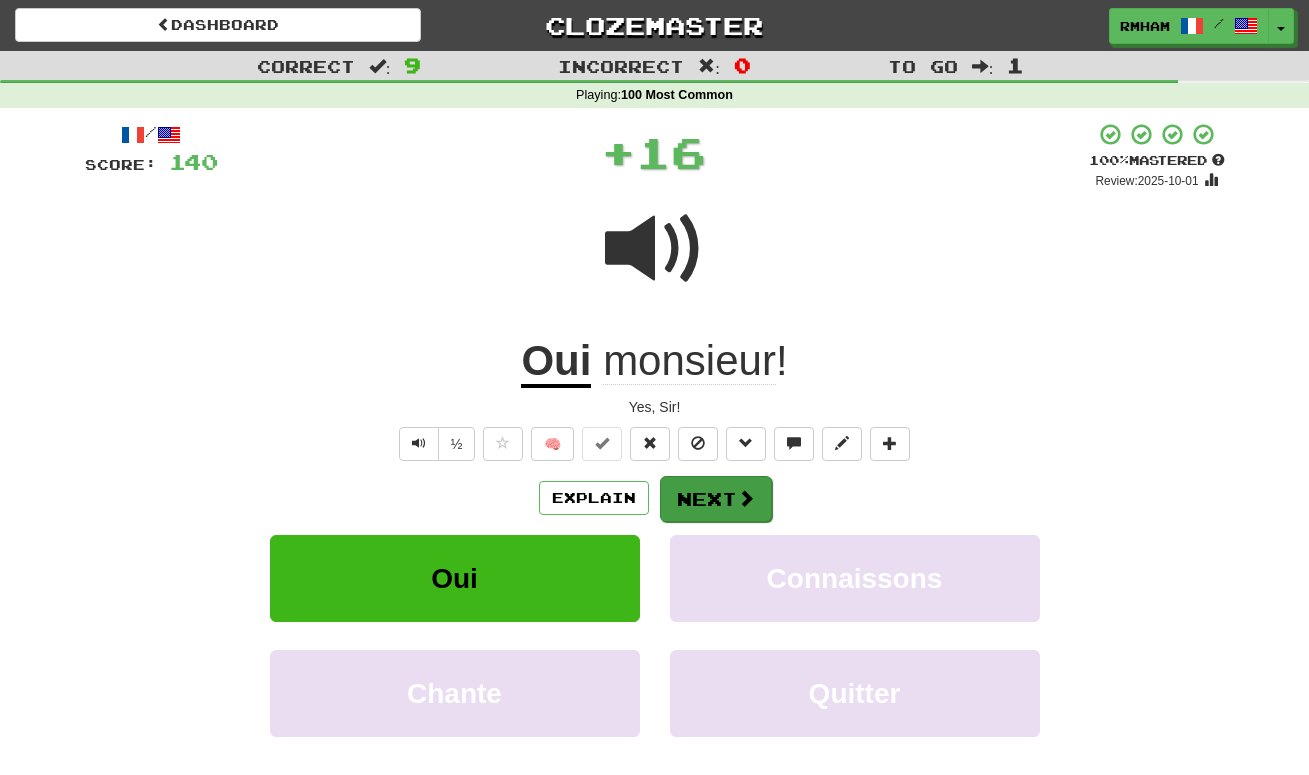 click on "Next" at bounding box center (716, 499) 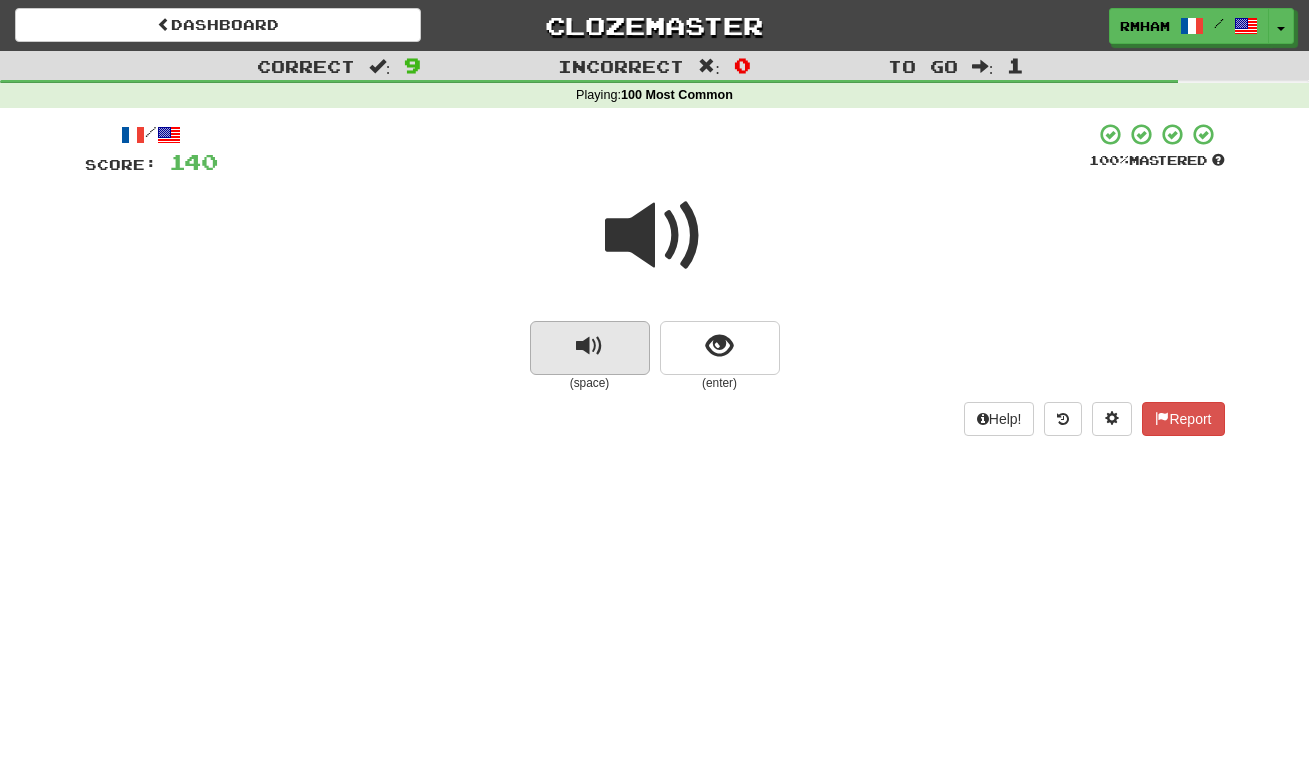 click at bounding box center (590, 348) 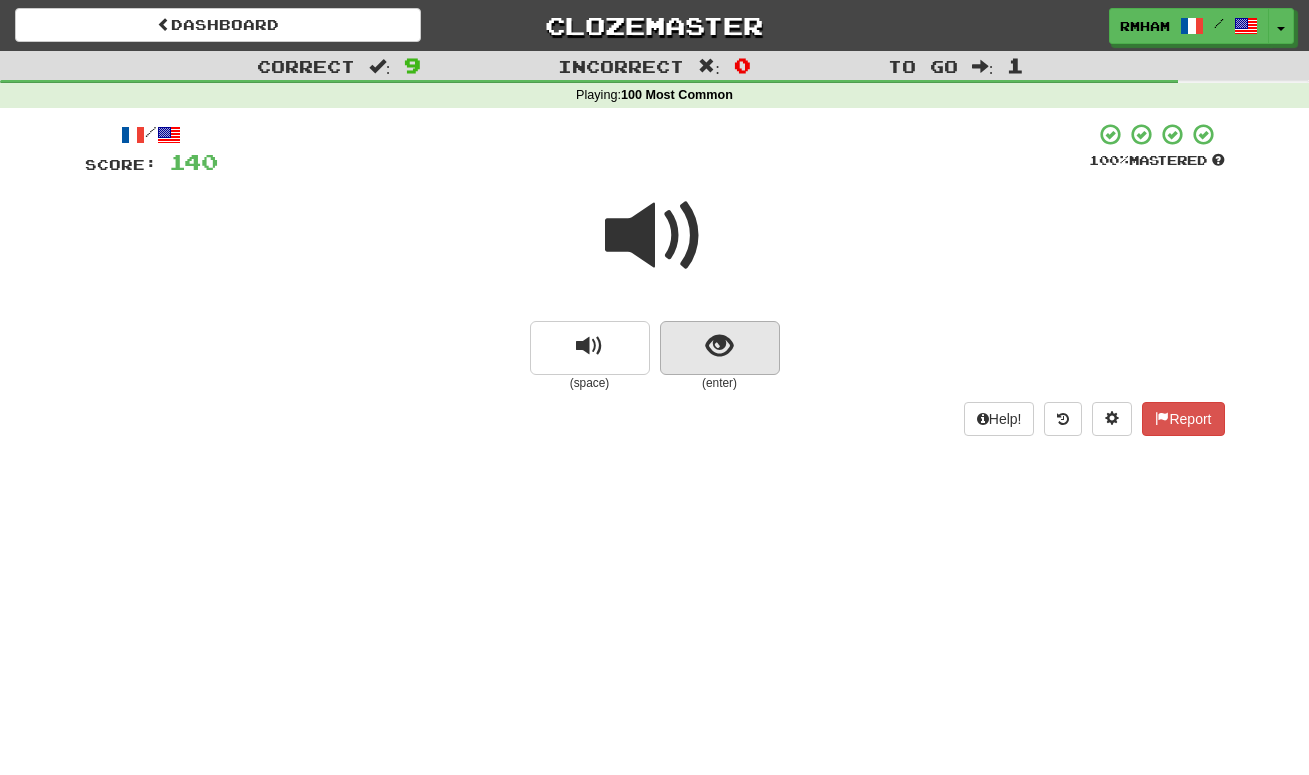 click at bounding box center (720, 348) 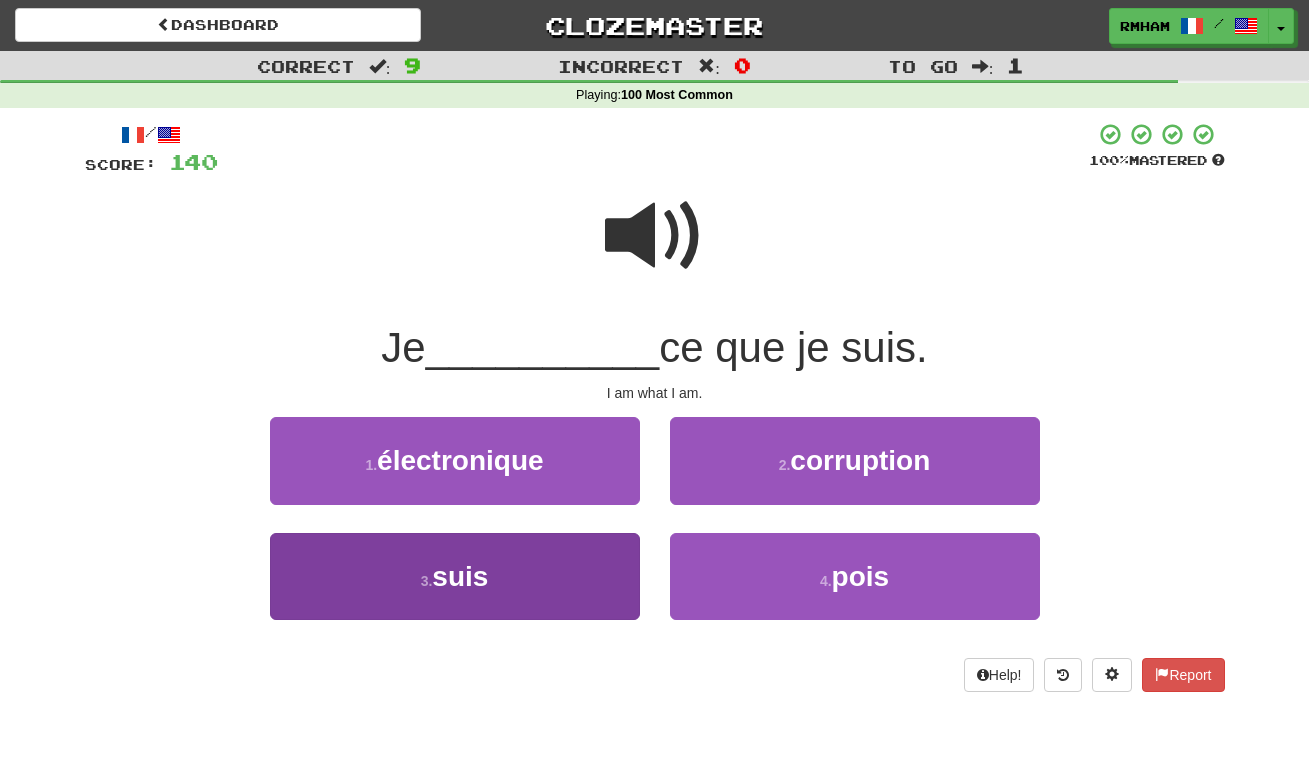 click on "3 .  suis" at bounding box center [455, 576] 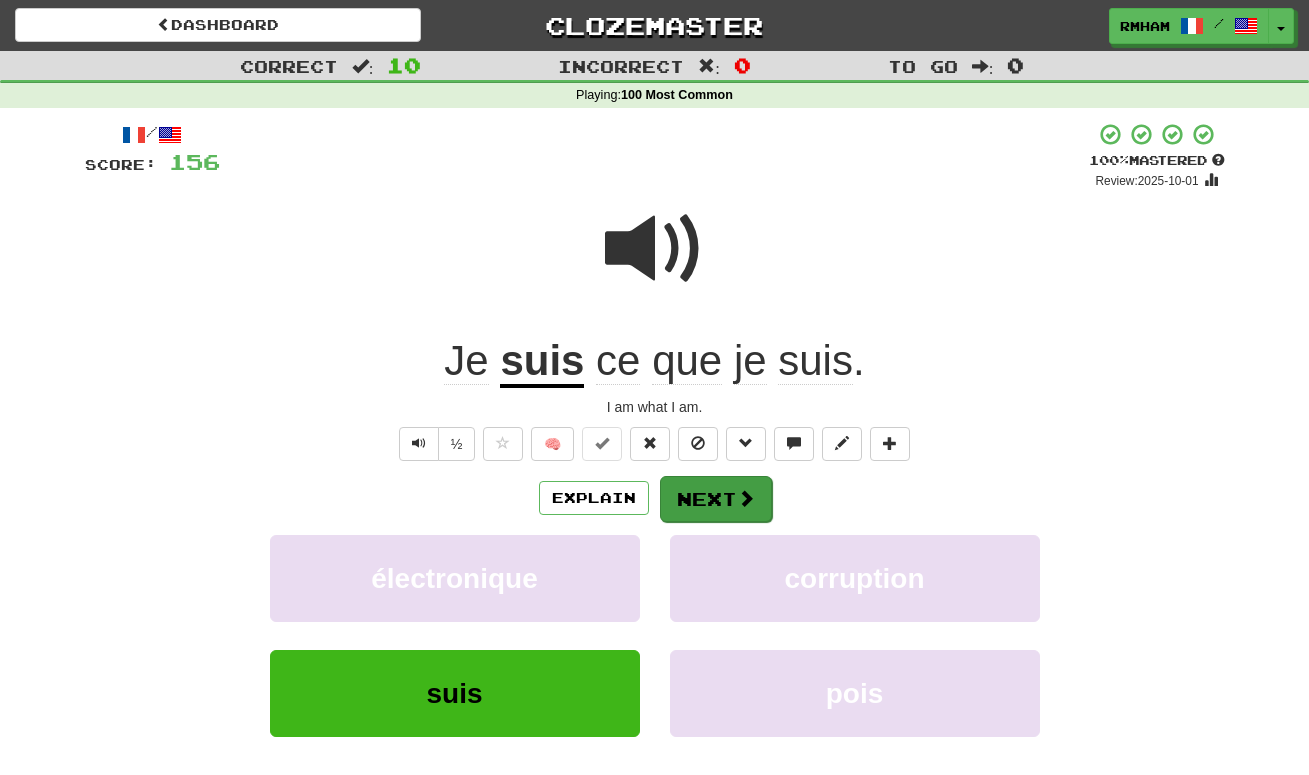 click on "Next" at bounding box center (716, 499) 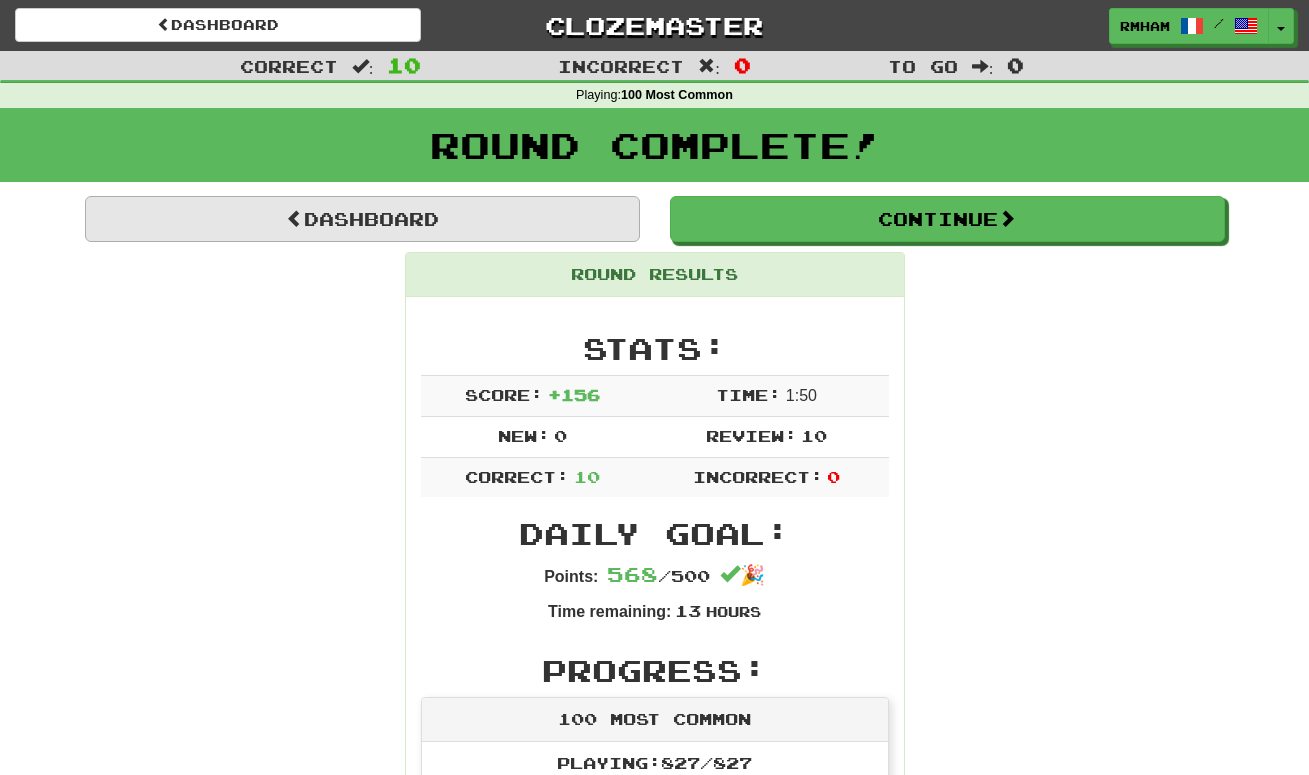 click on "Dashboard" at bounding box center [362, 219] 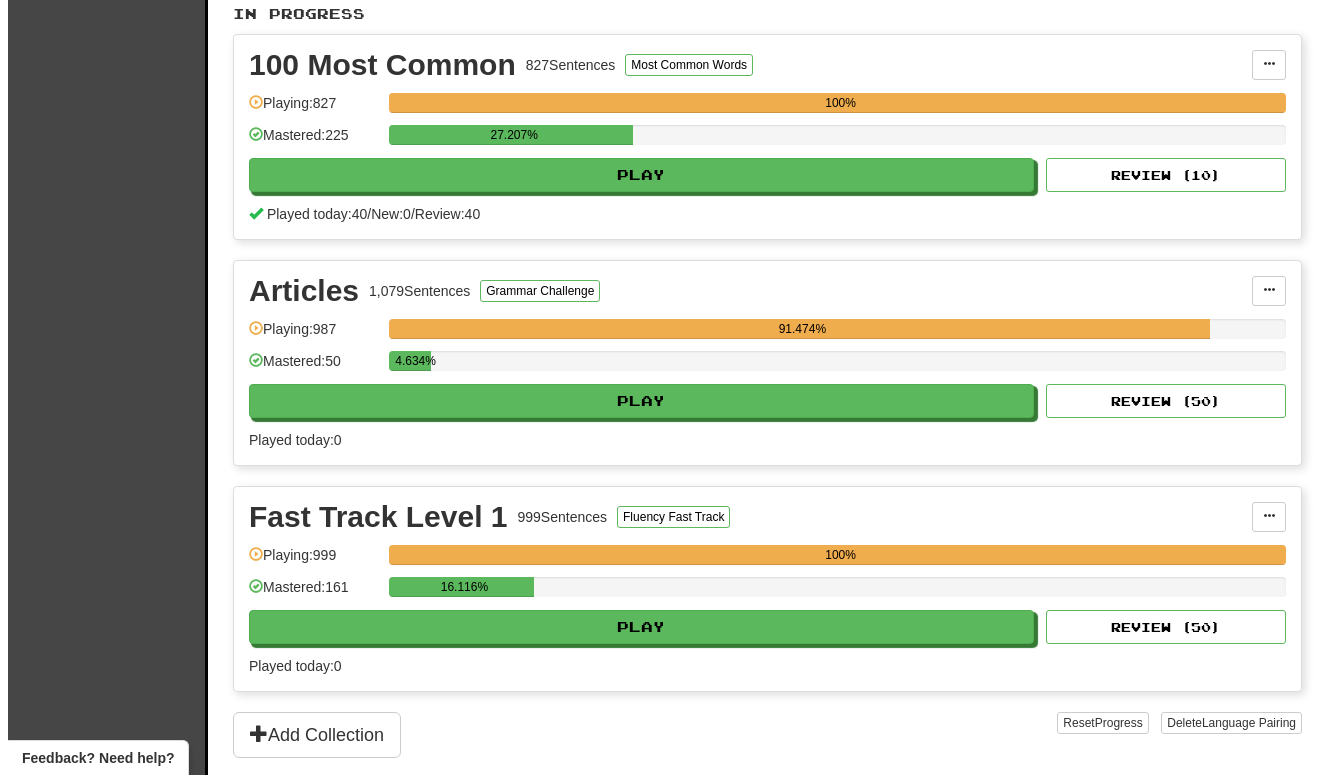 scroll, scrollTop: 429, scrollLeft: 0, axis: vertical 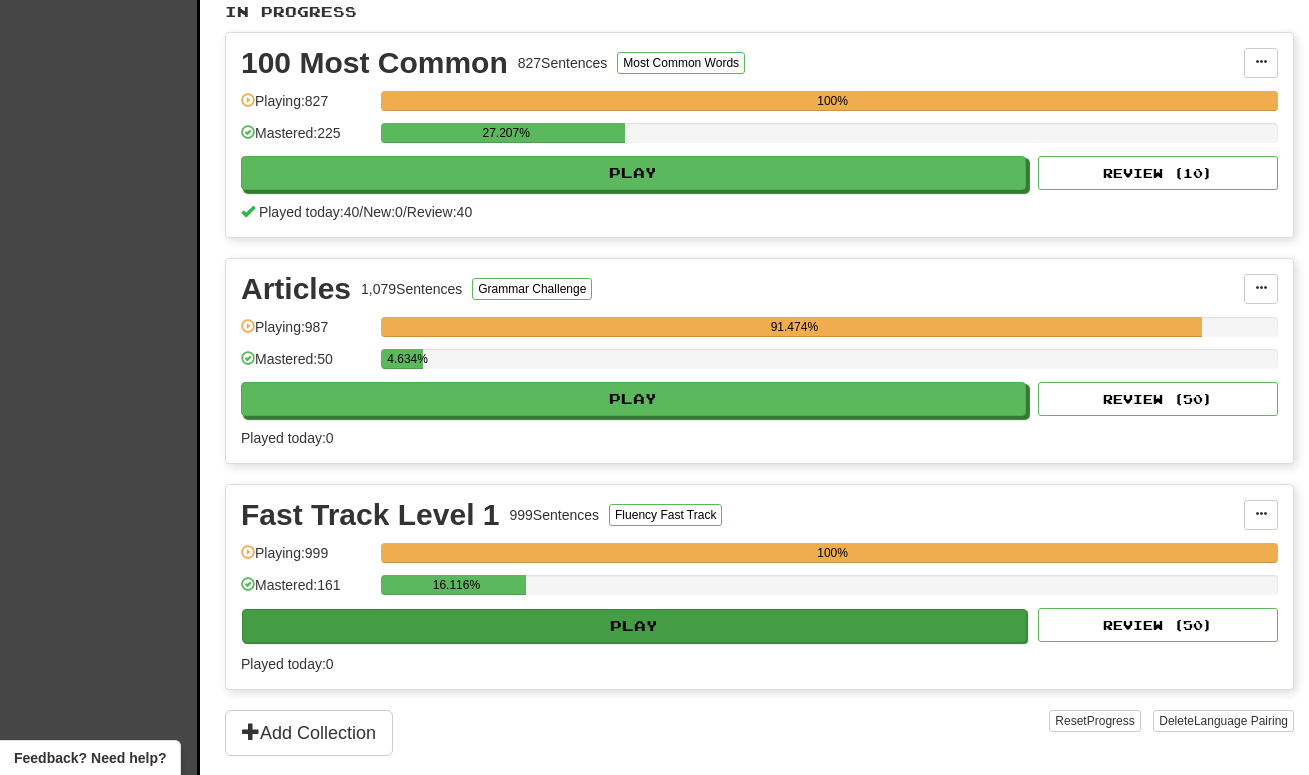 click on "Play" at bounding box center (634, 626) 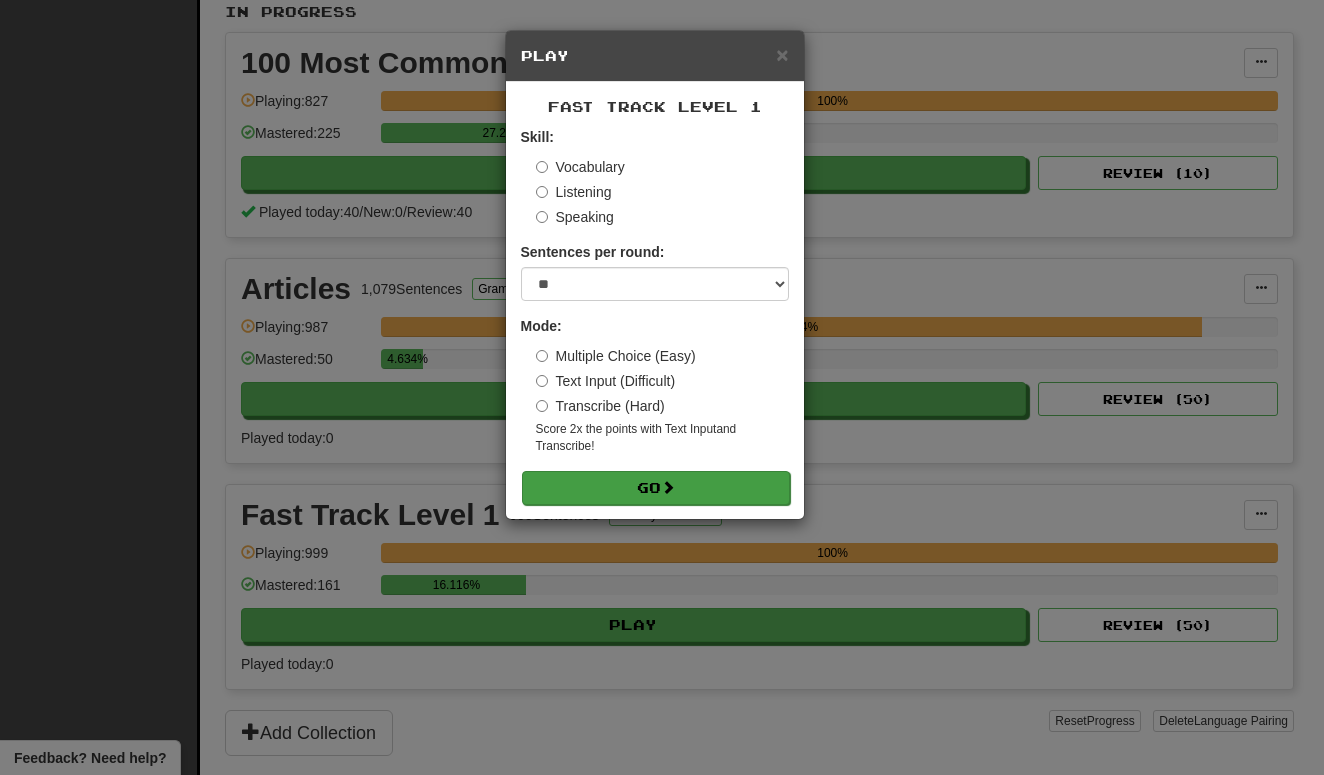 click at bounding box center [668, 487] 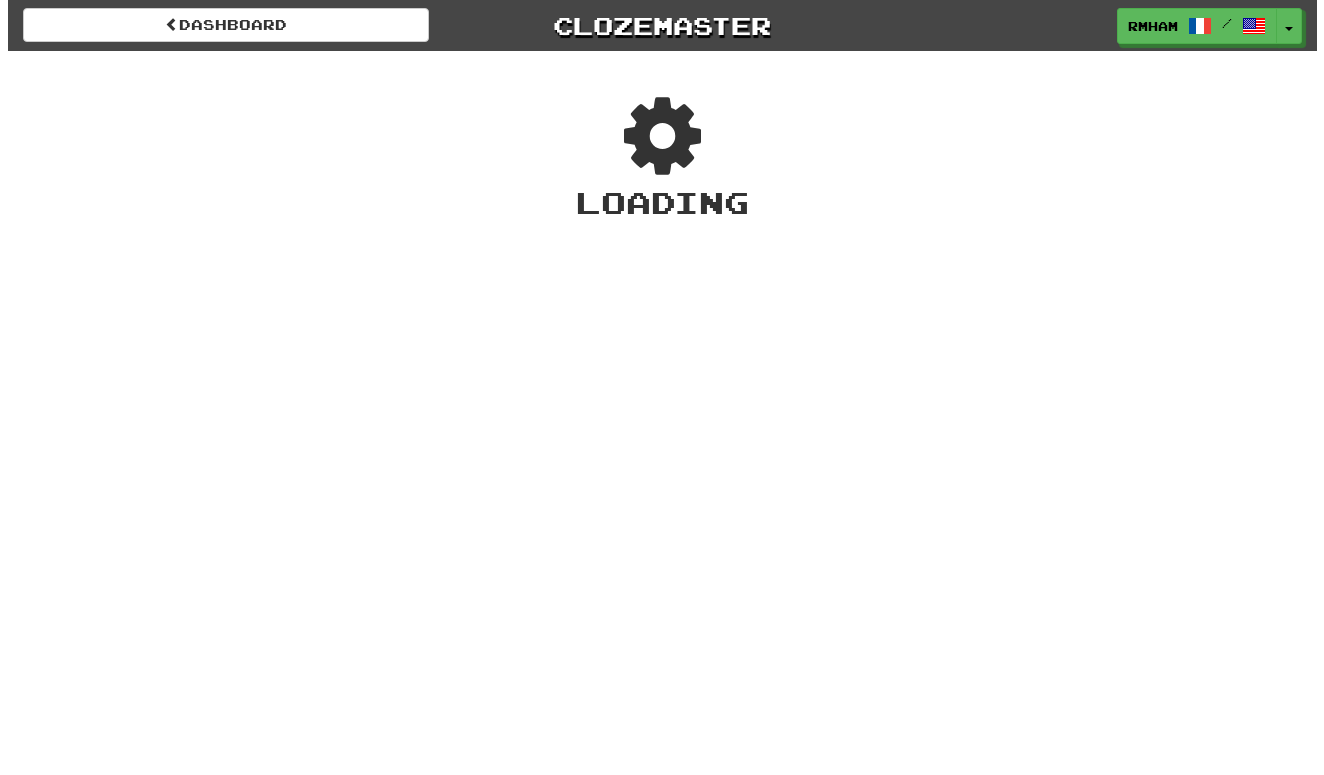 scroll, scrollTop: 0, scrollLeft: 0, axis: both 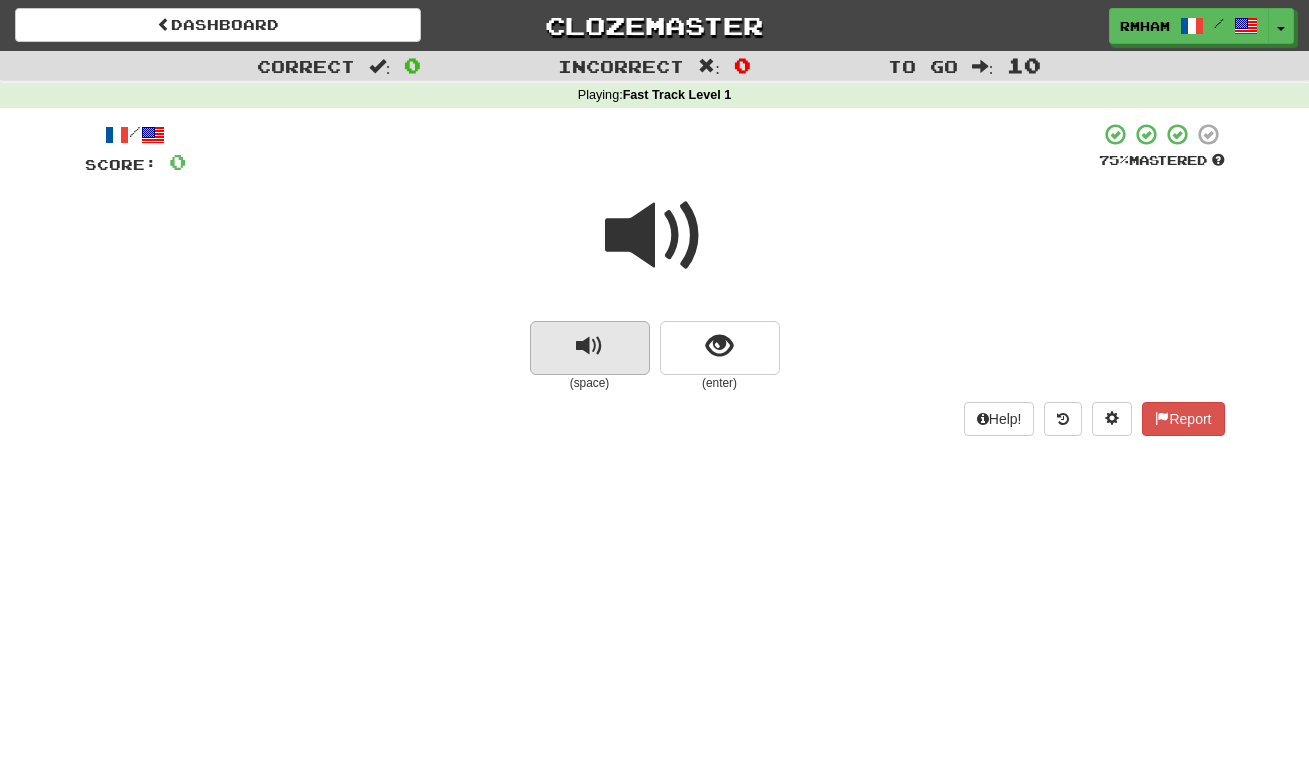 click at bounding box center [589, 346] 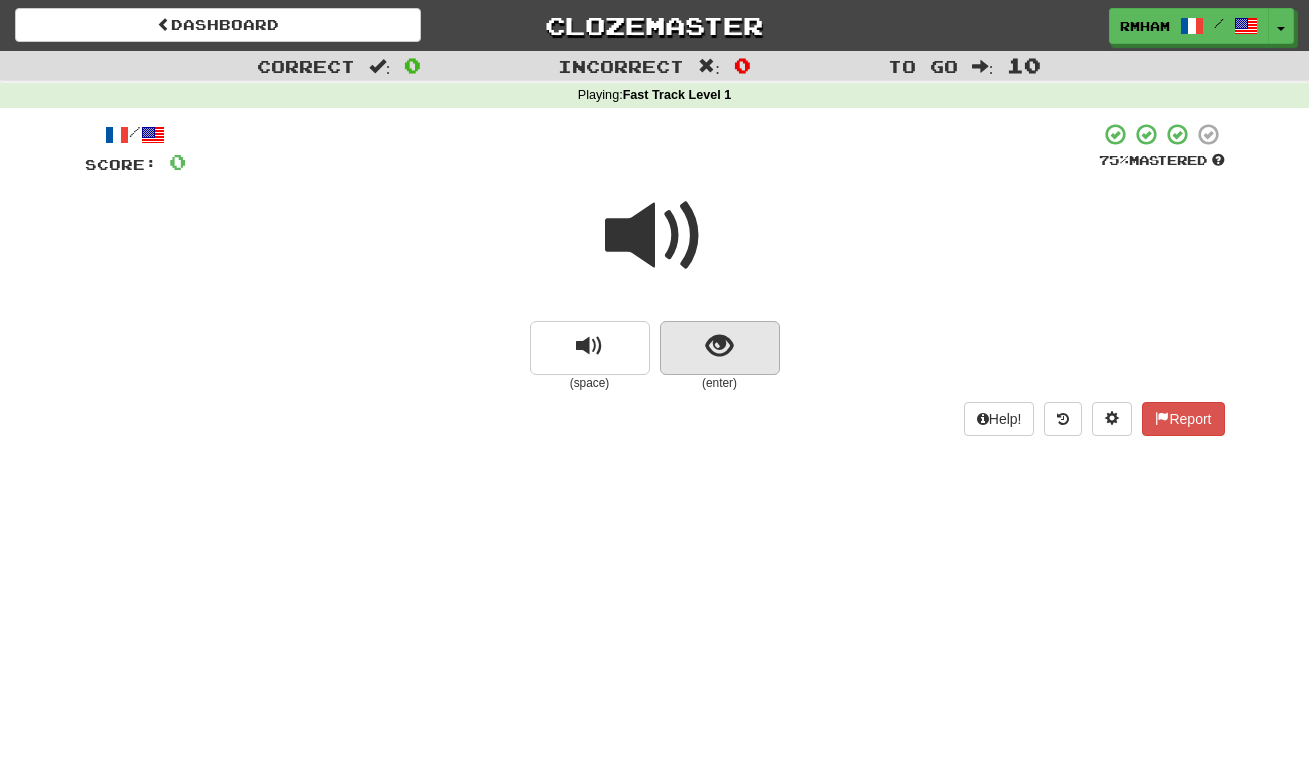 click at bounding box center [719, 346] 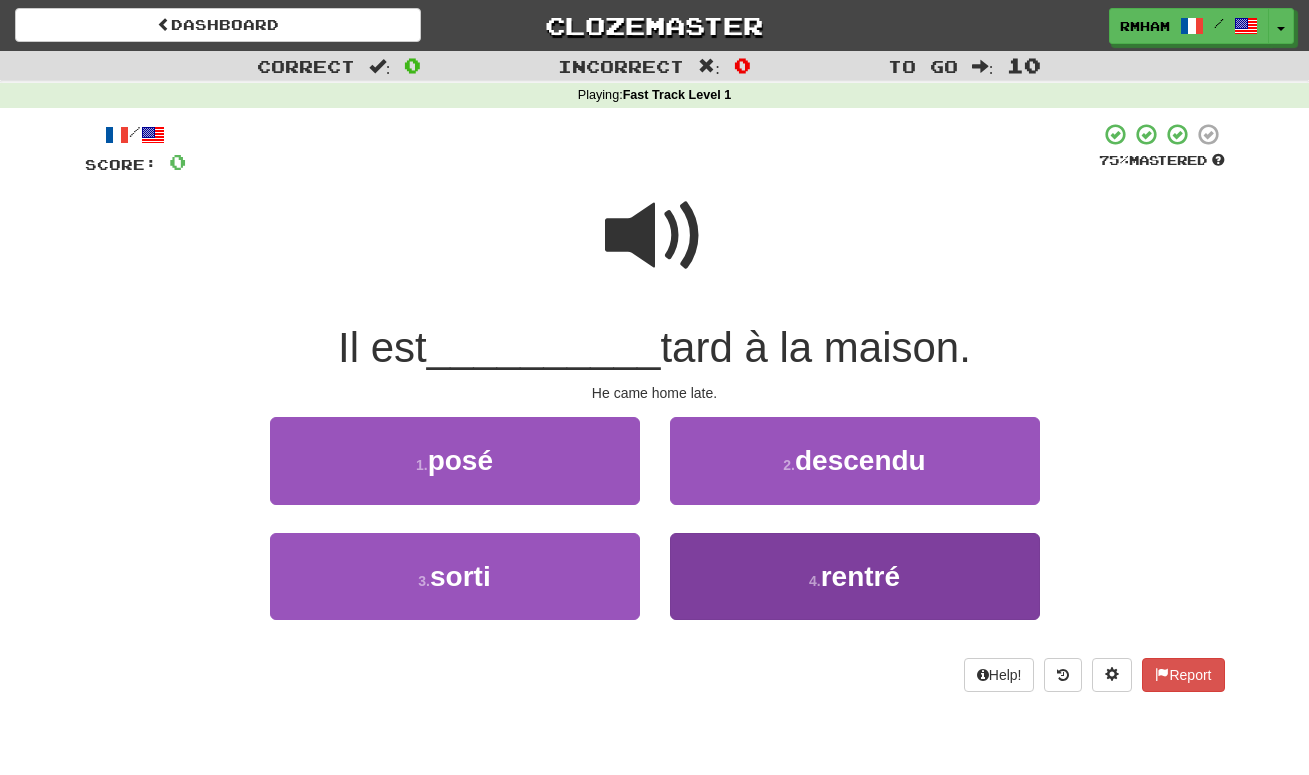 click on "4 ." at bounding box center [815, 581] 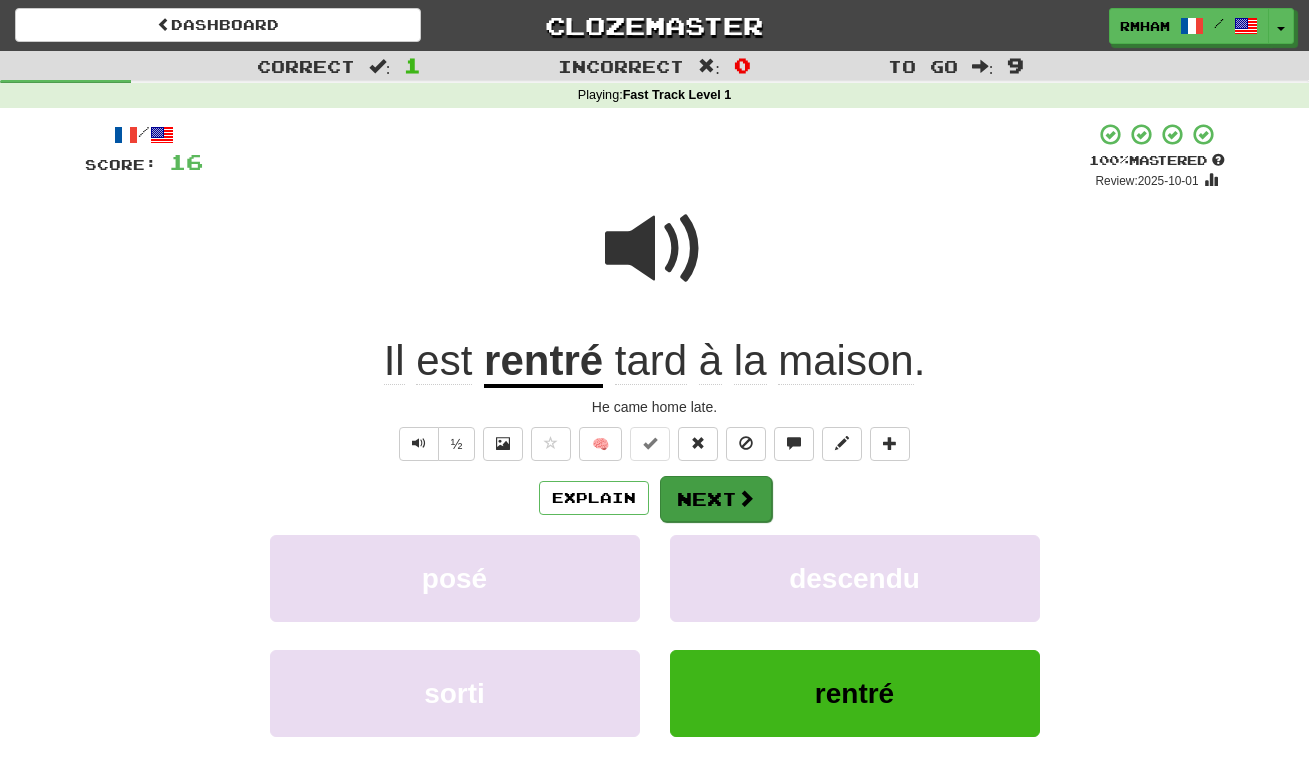 click at bounding box center [746, 498] 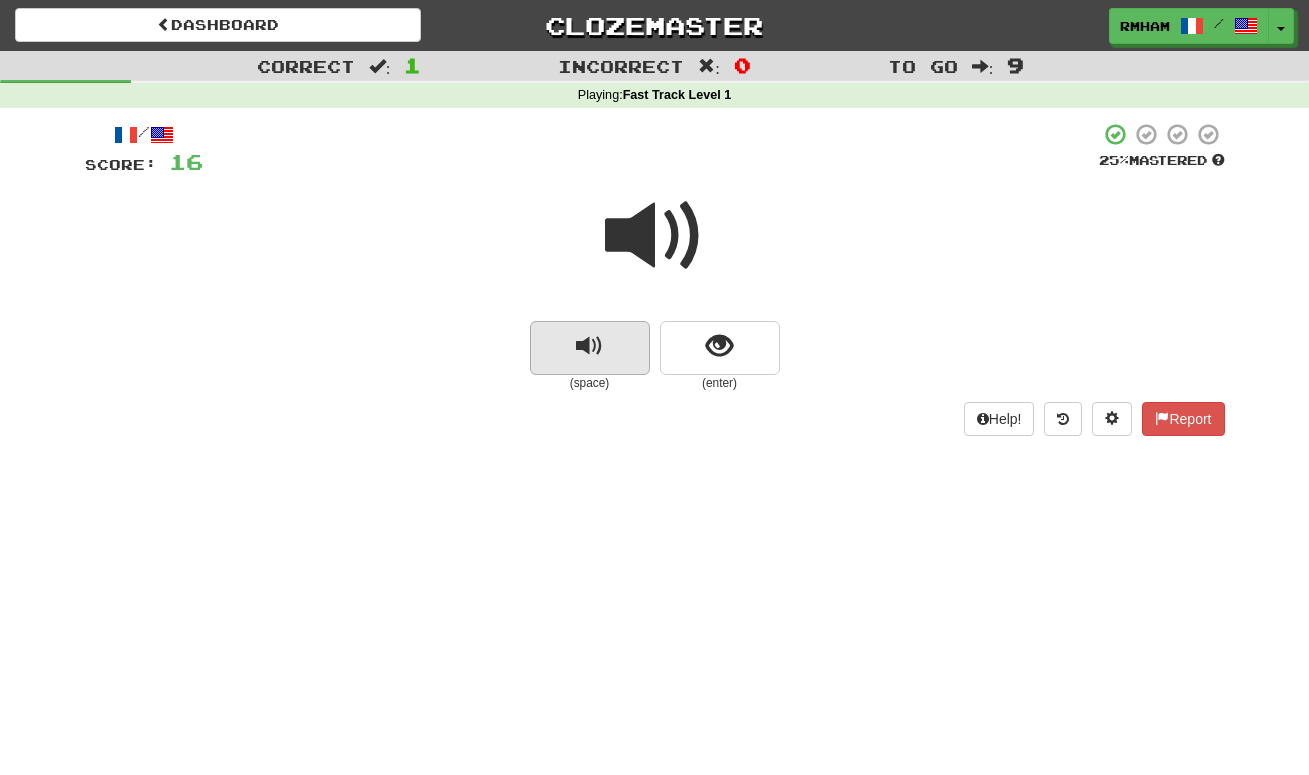 click at bounding box center [589, 346] 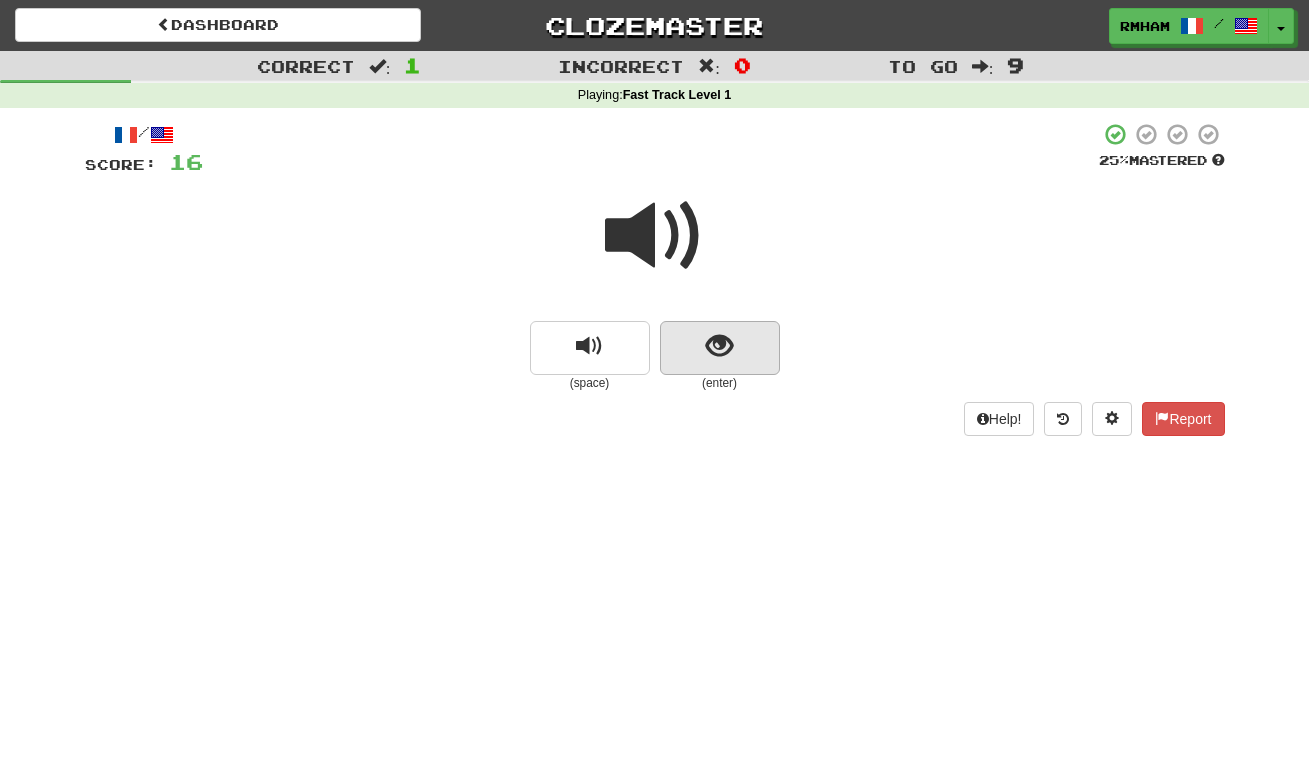 click at bounding box center (719, 346) 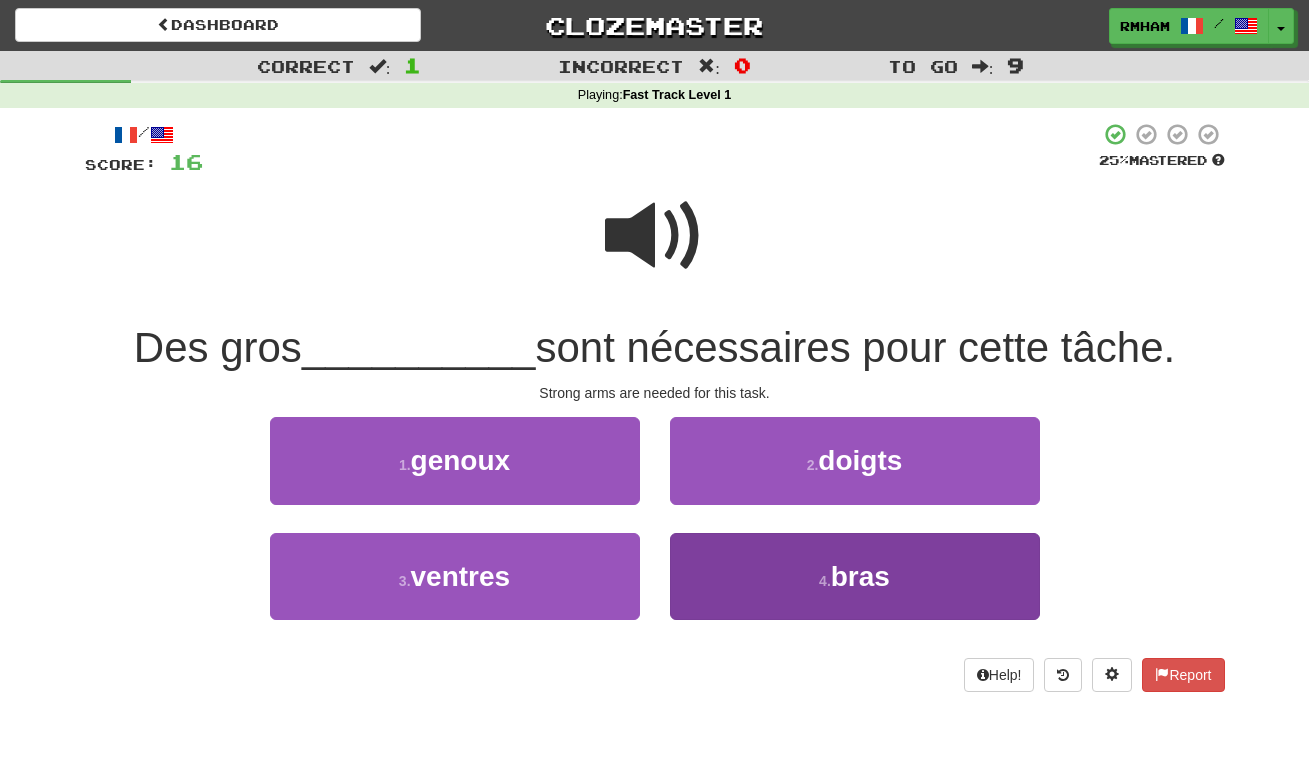 click on "4 .  bras" at bounding box center [855, 576] 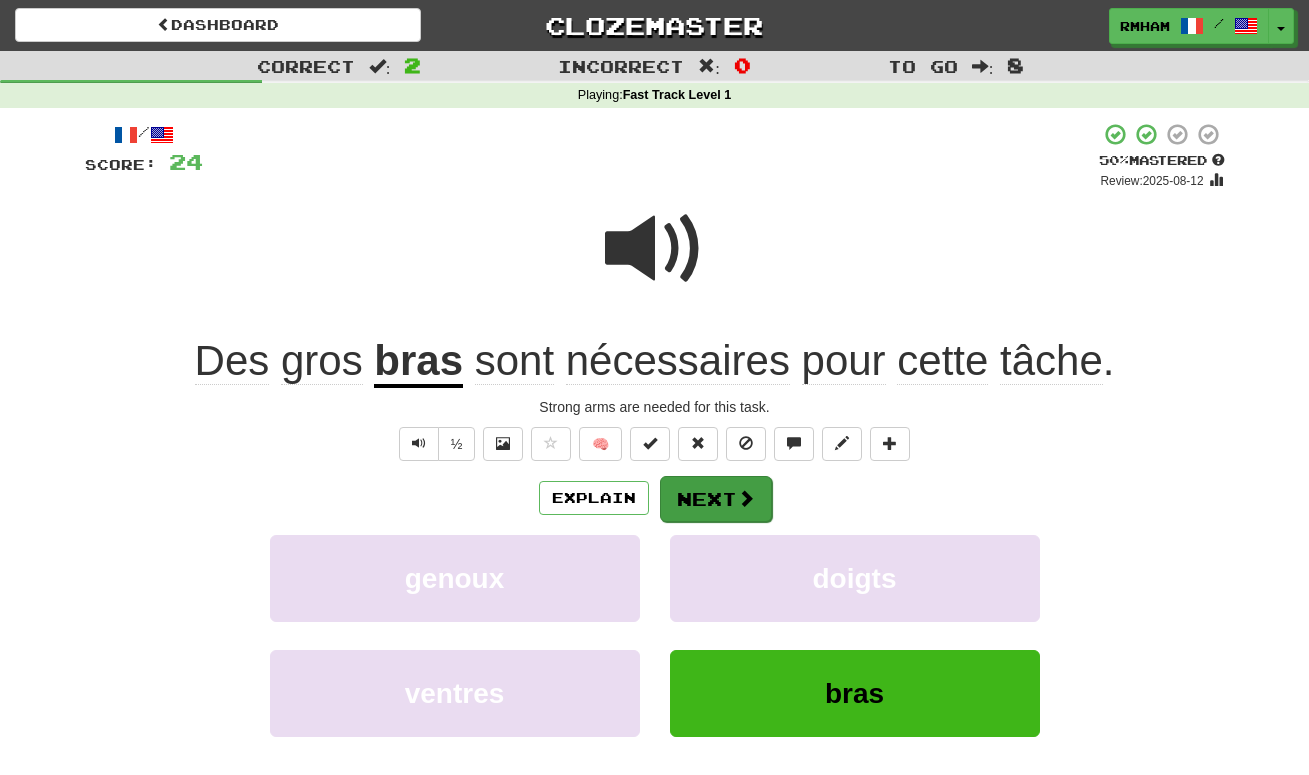 click on "Next" at bounding box center (716, 499) 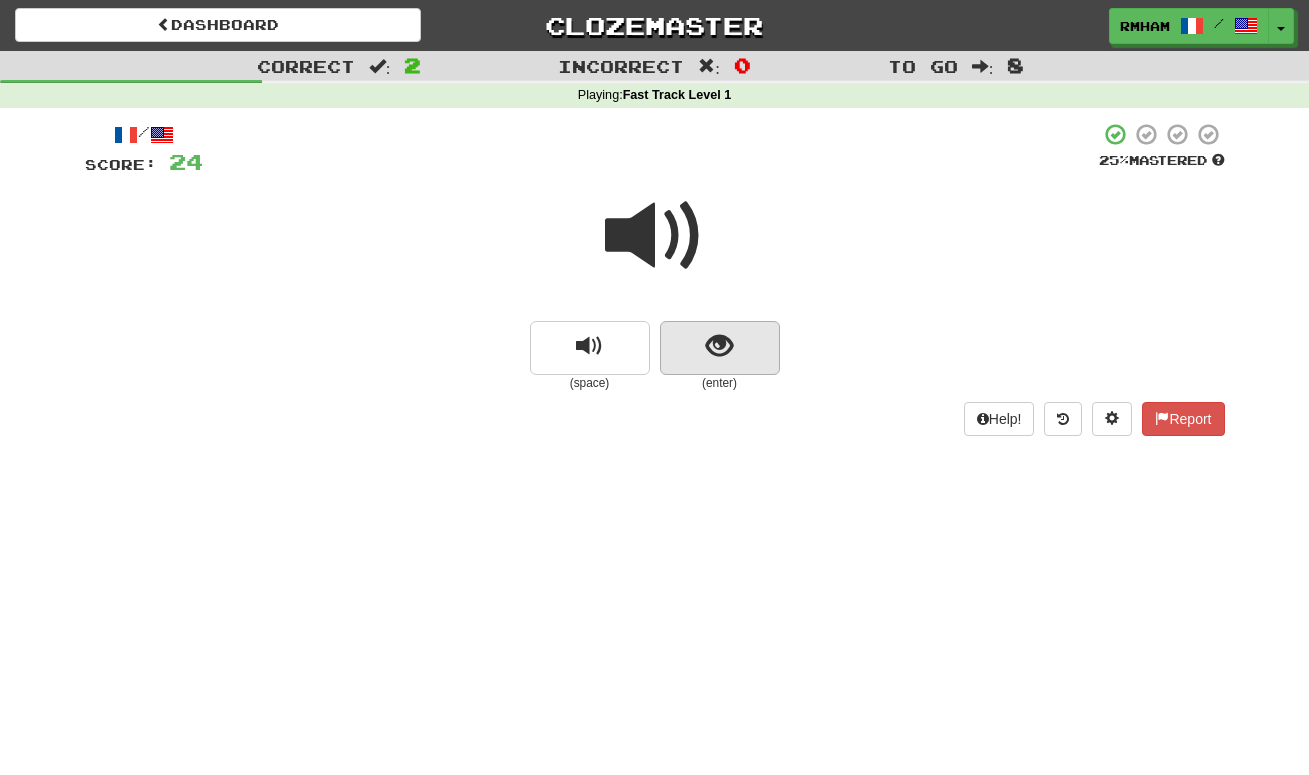 click at bounding box center (719, 346) 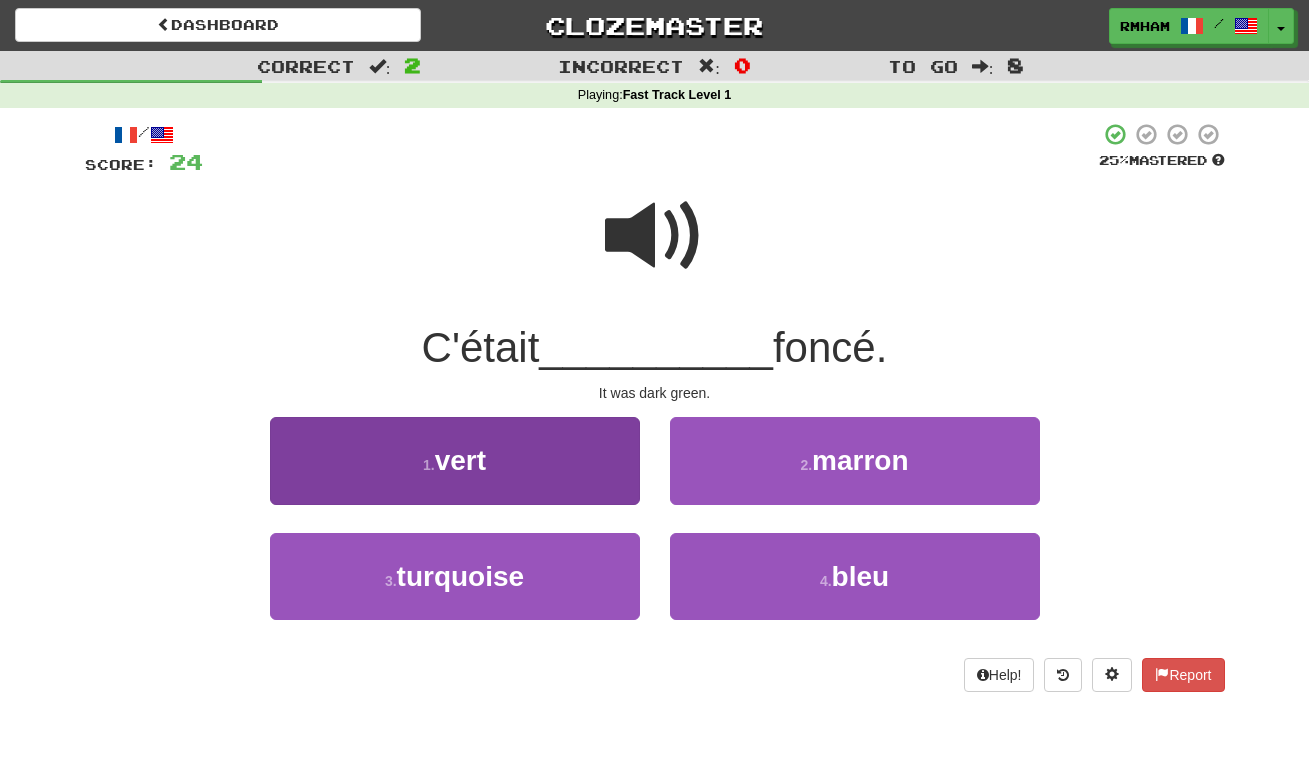 click on "1 .  vert" at bounding box center (455, 460) 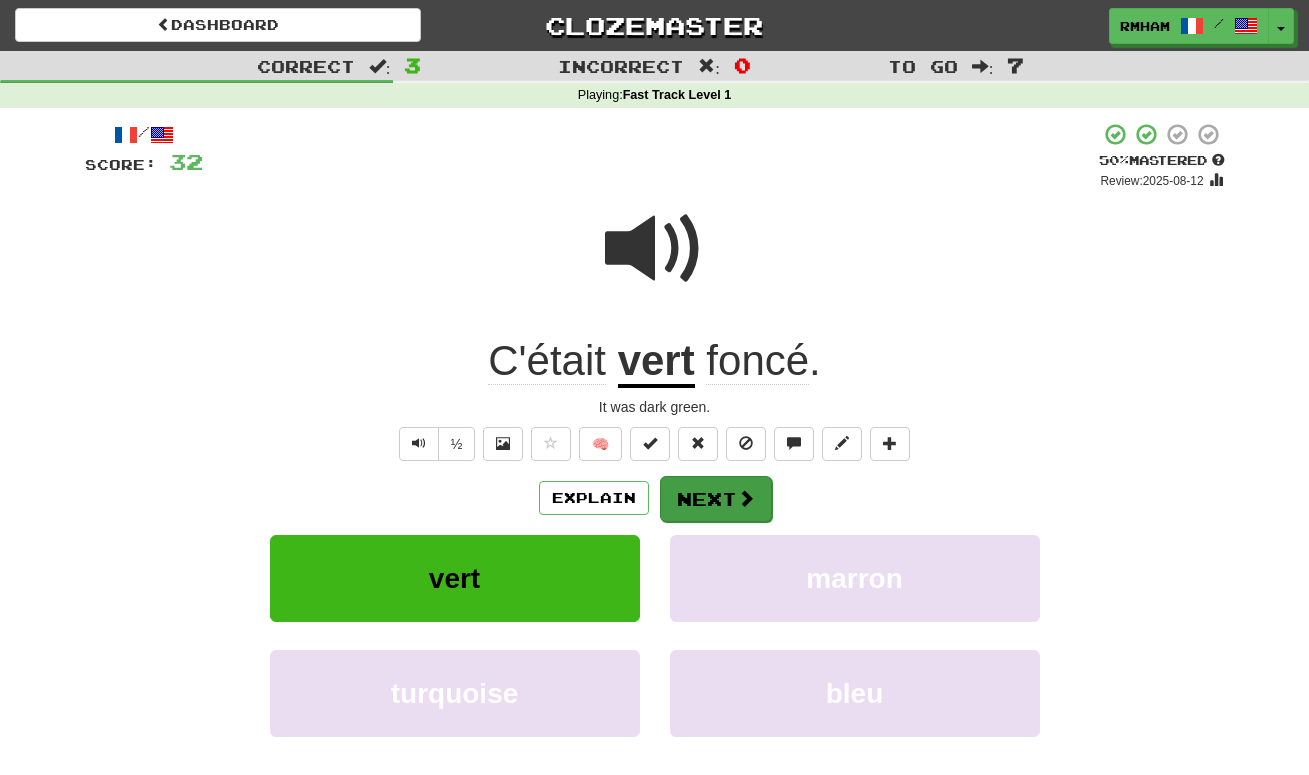 click on "Next" at bounding box center [716, 499] 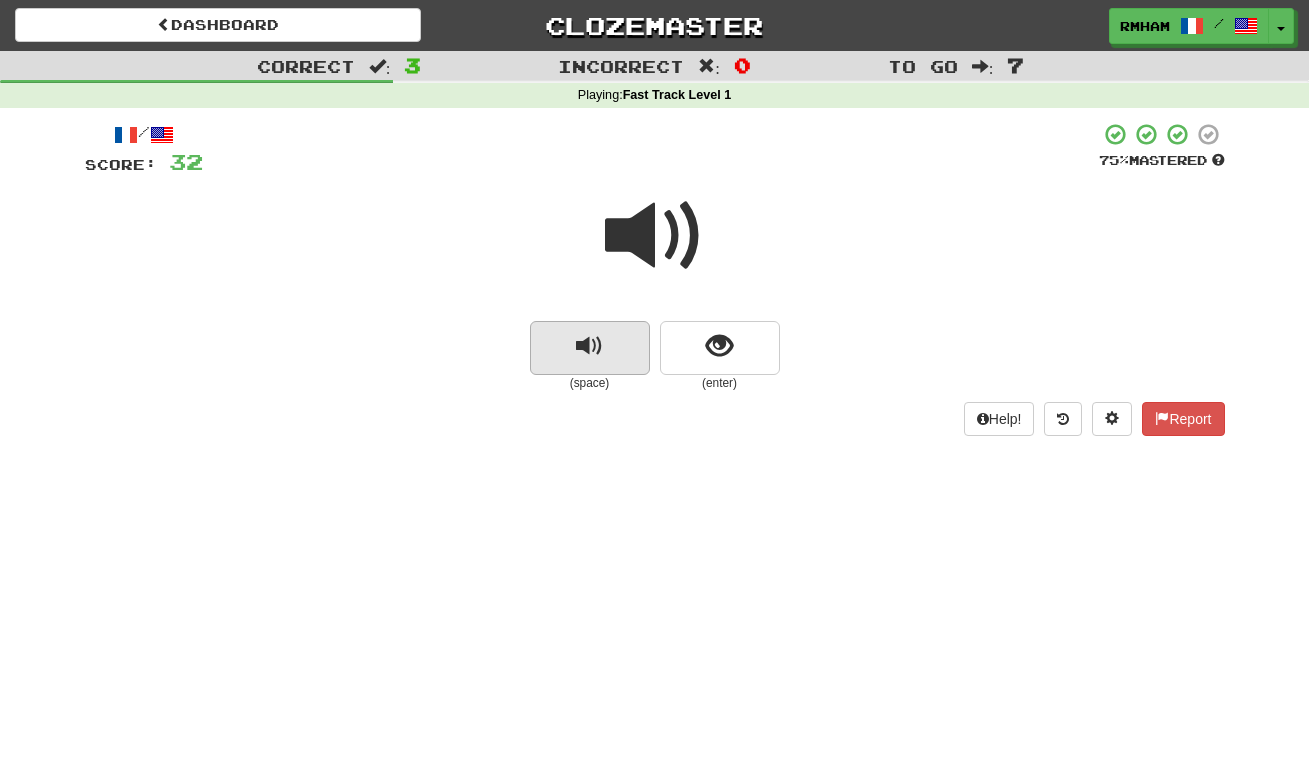 click at bounding box center (589, 346) 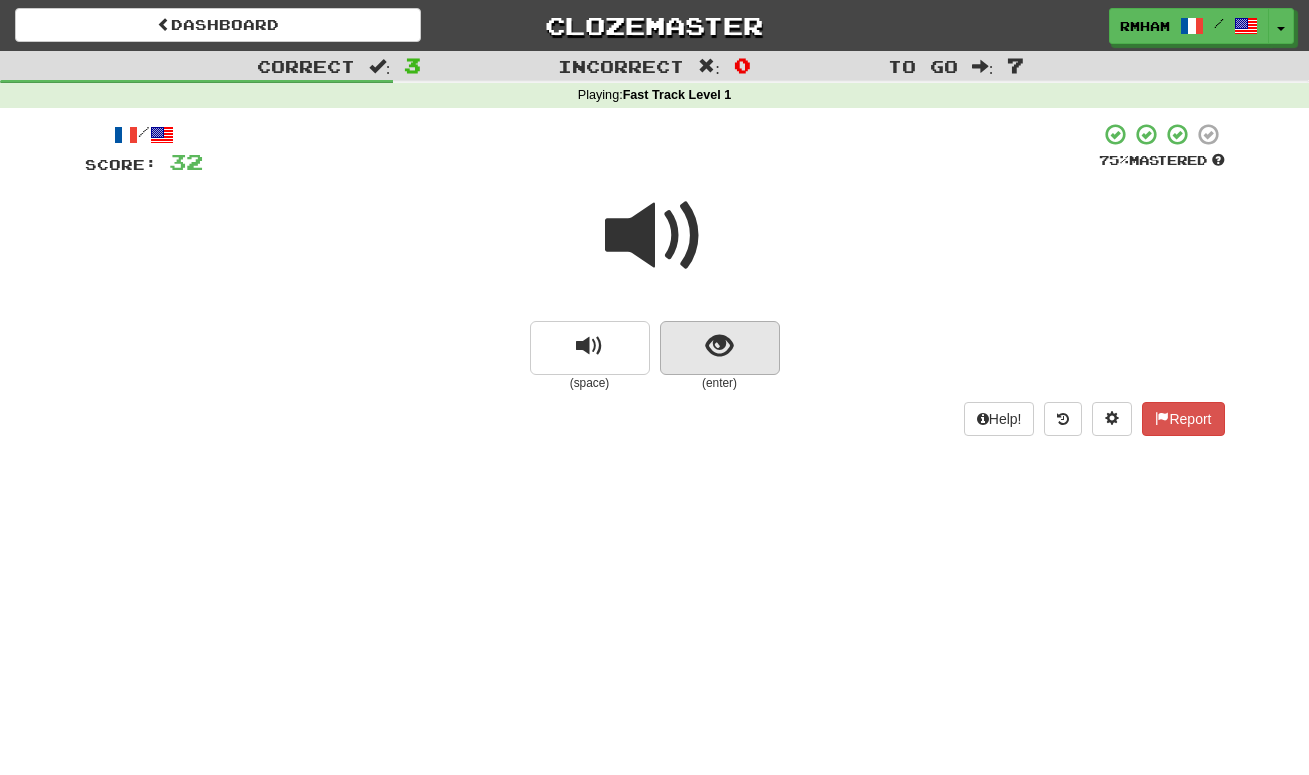 click at bounding box center (719, 346) 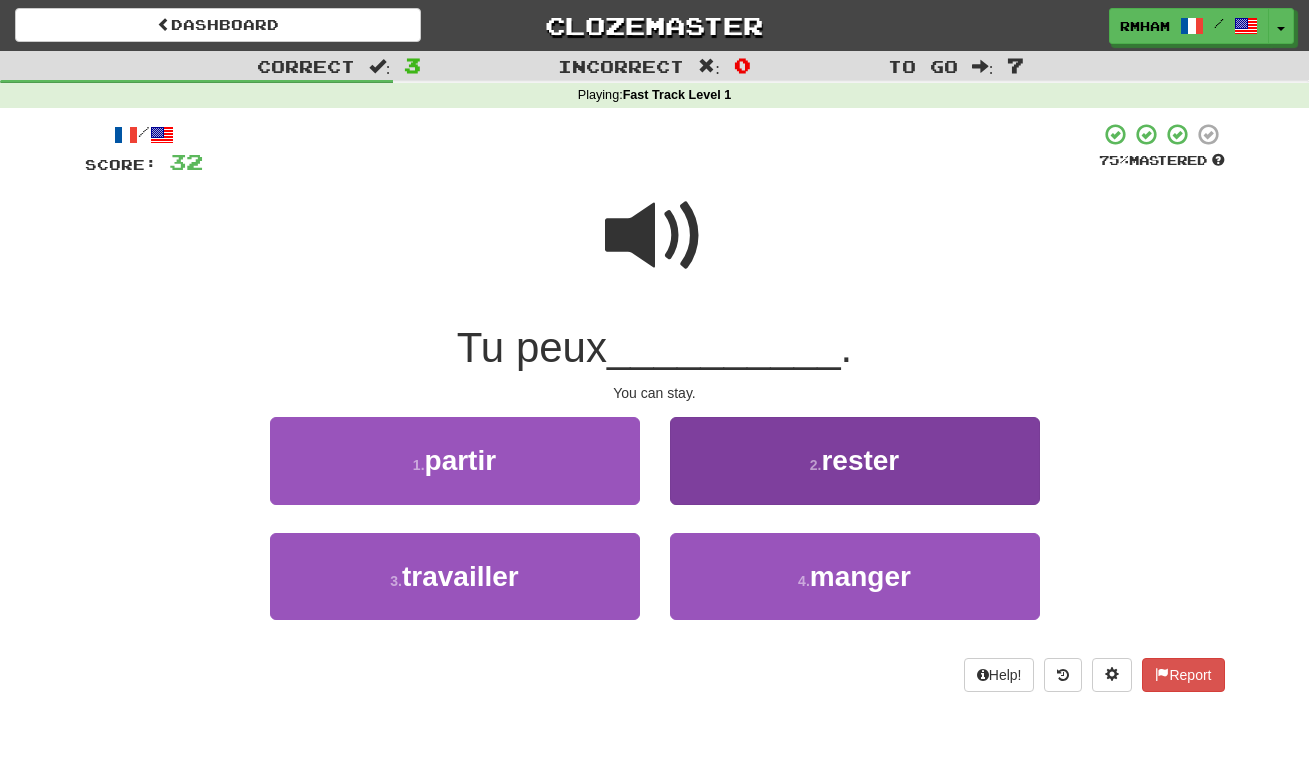 click on "rester" at bounding box center (860, 460) 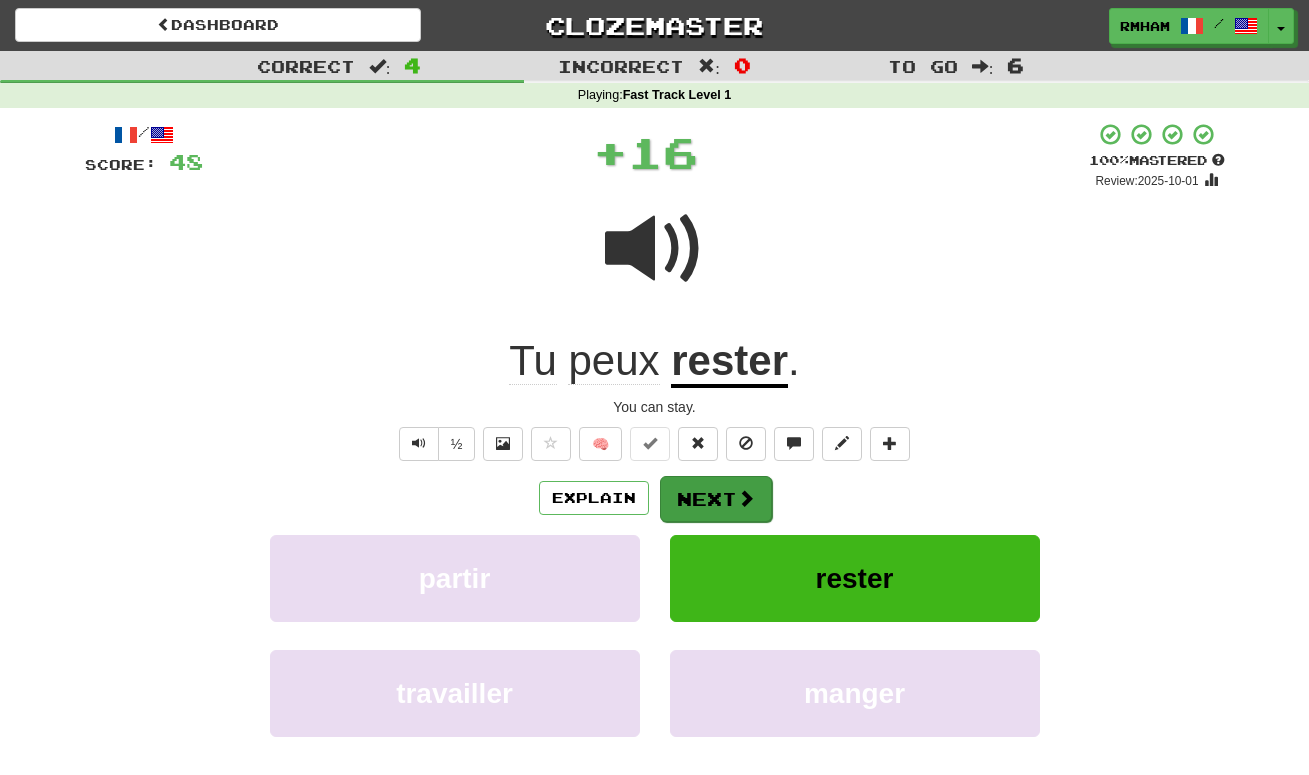 click on "Next" at bounding box center (716, 499) 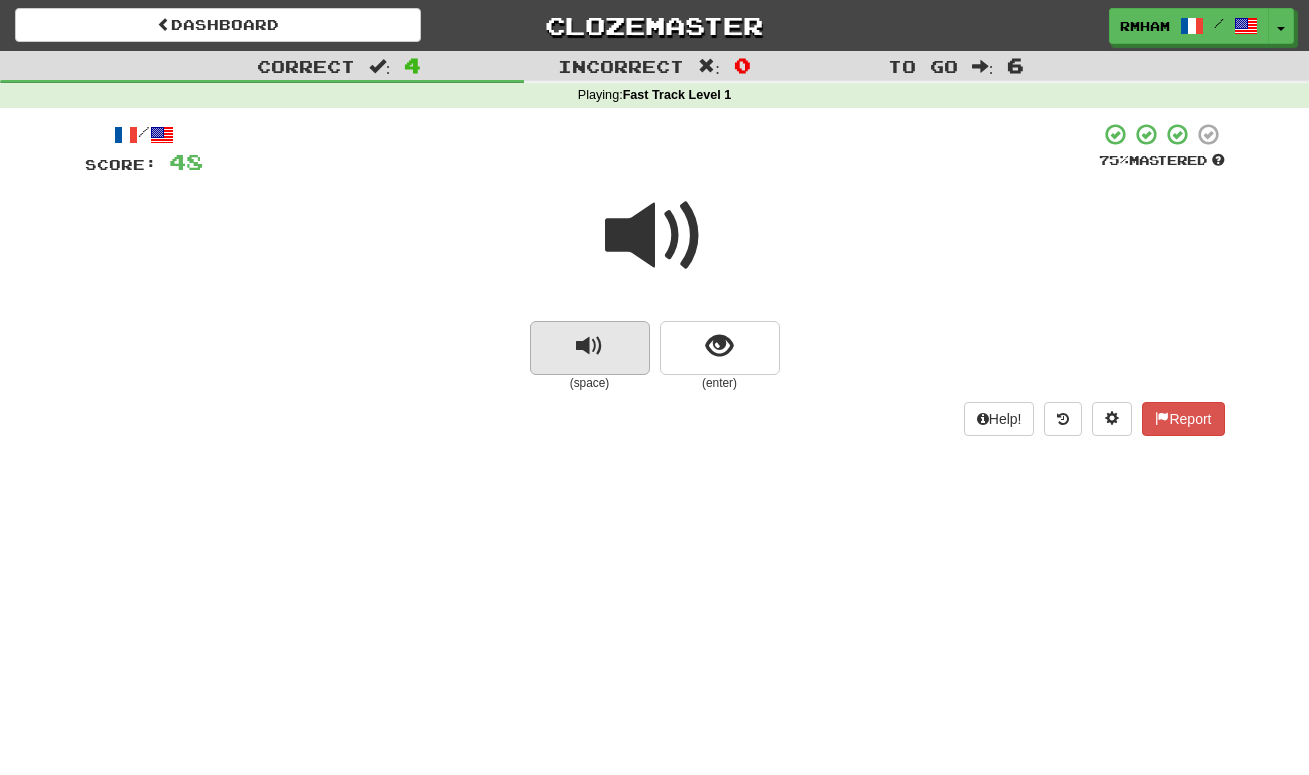 click at bounding box center [589, 346] 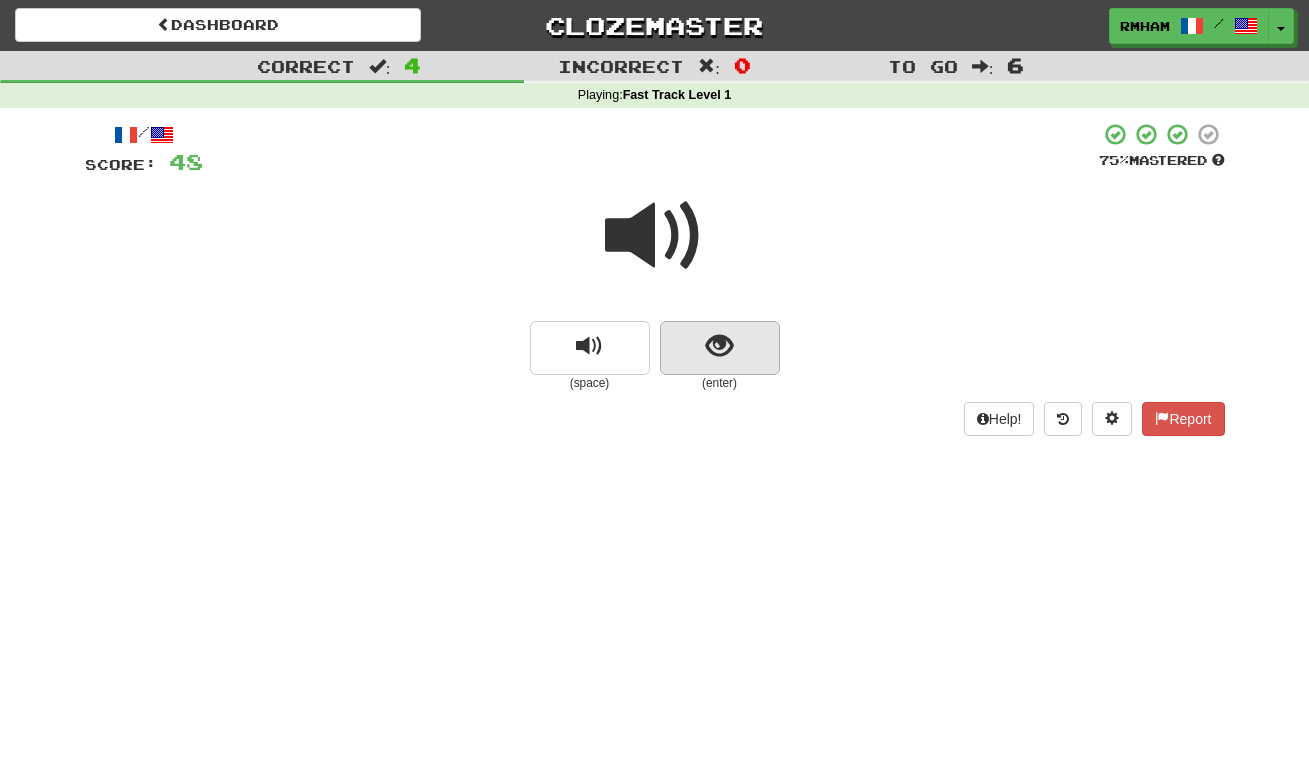 click at bounding box center [719, 346] 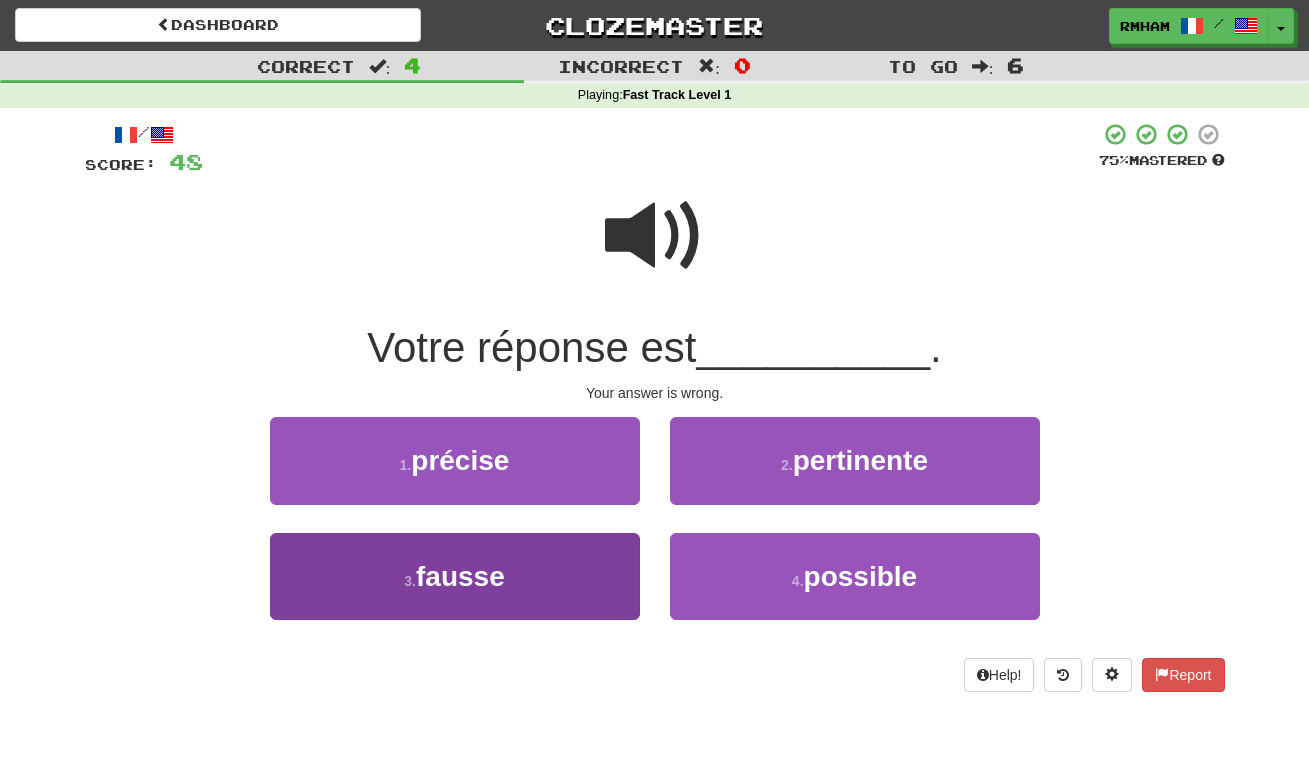 click on "3 .  fausse" at bounding box center [455, 576] 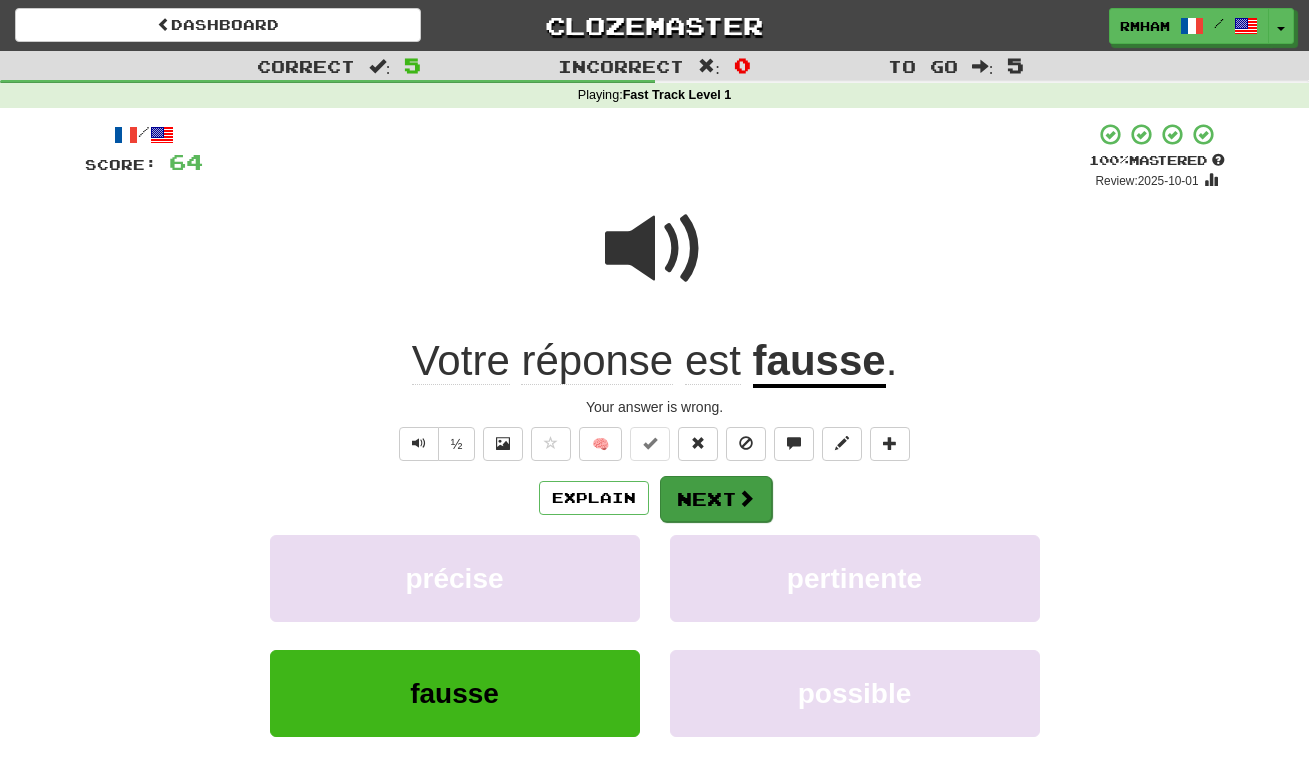 click on "Next" at bounding box center [716, 499] 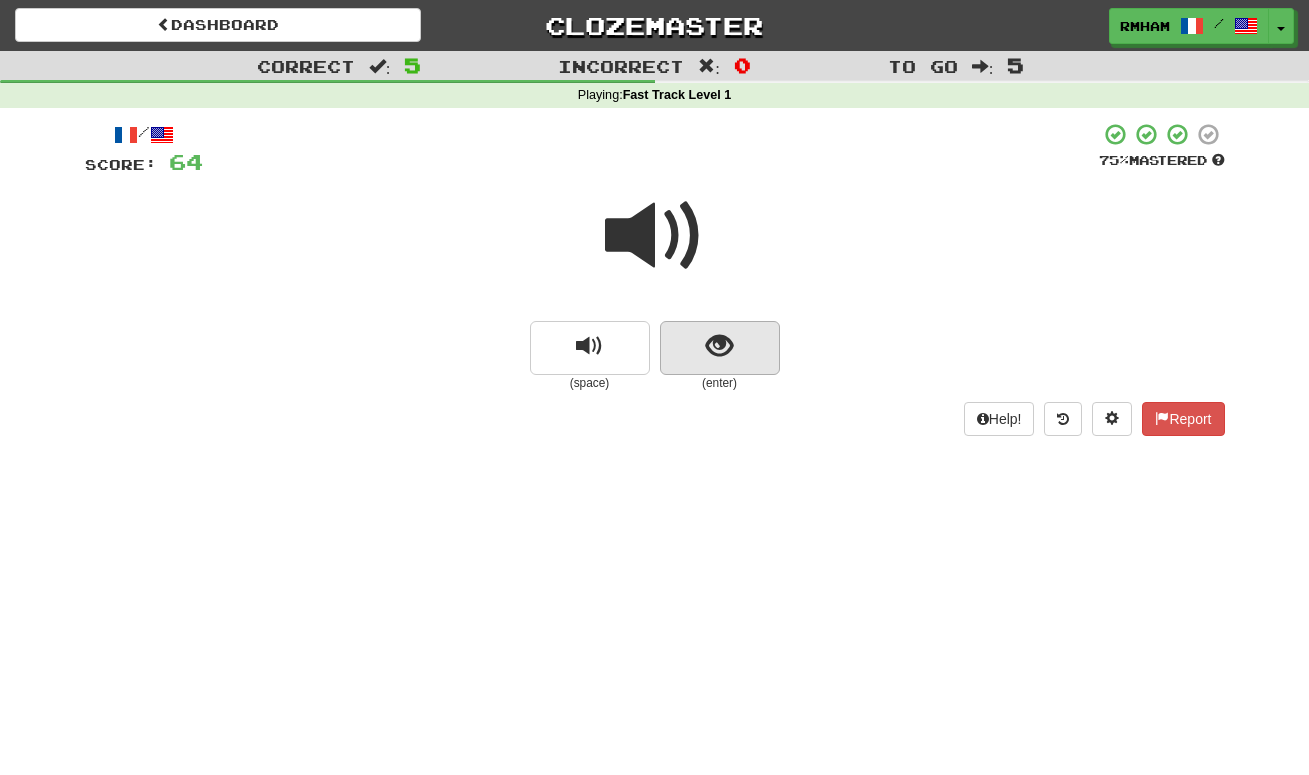 click at bounding box center (719, 346) 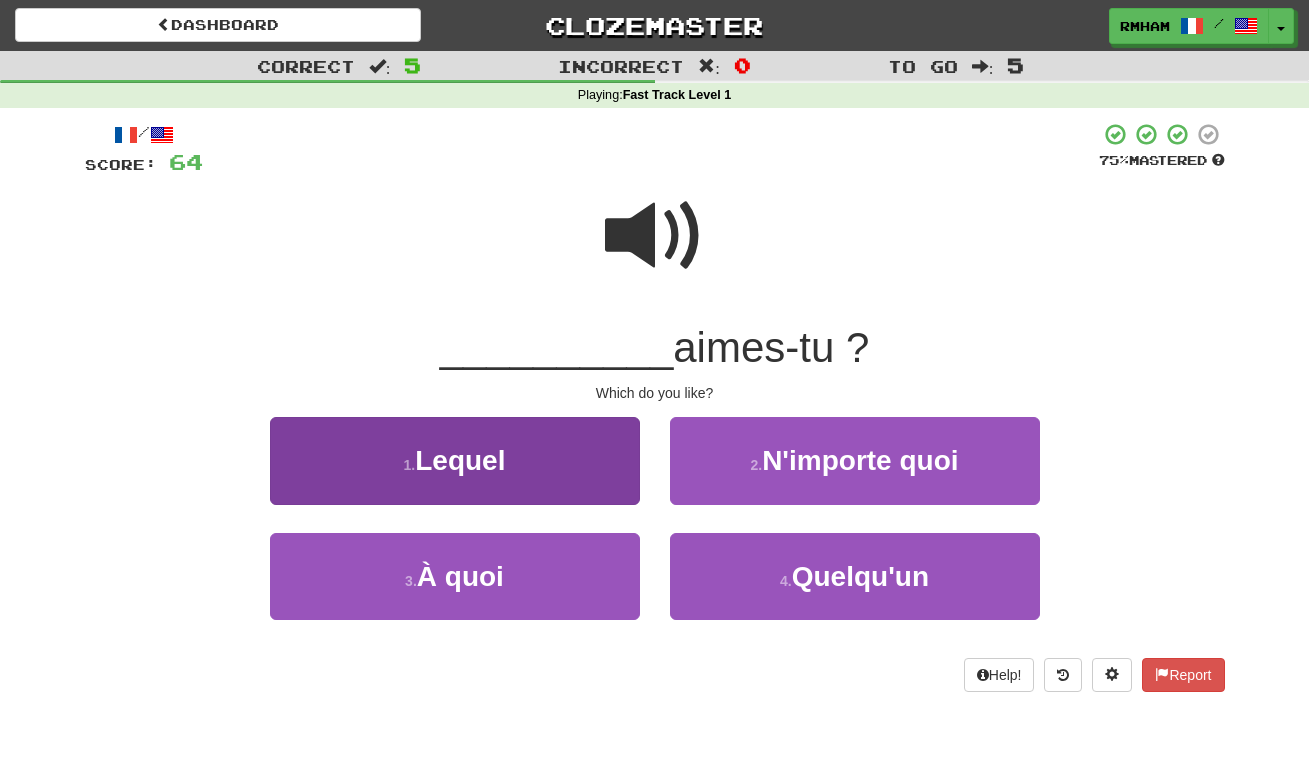 click on "1 .  Lequel" at bounding box center [455, 460] 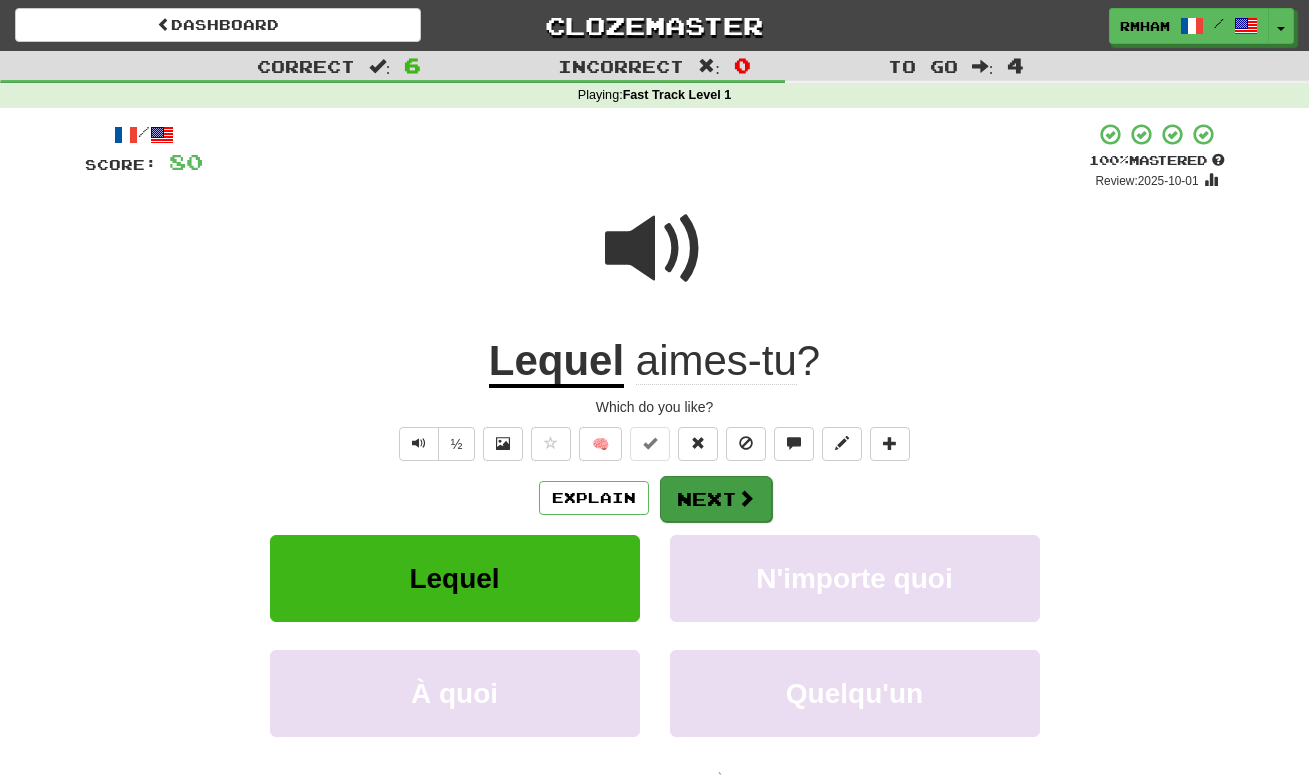 click on "Next" at bounding box center (716, 499) 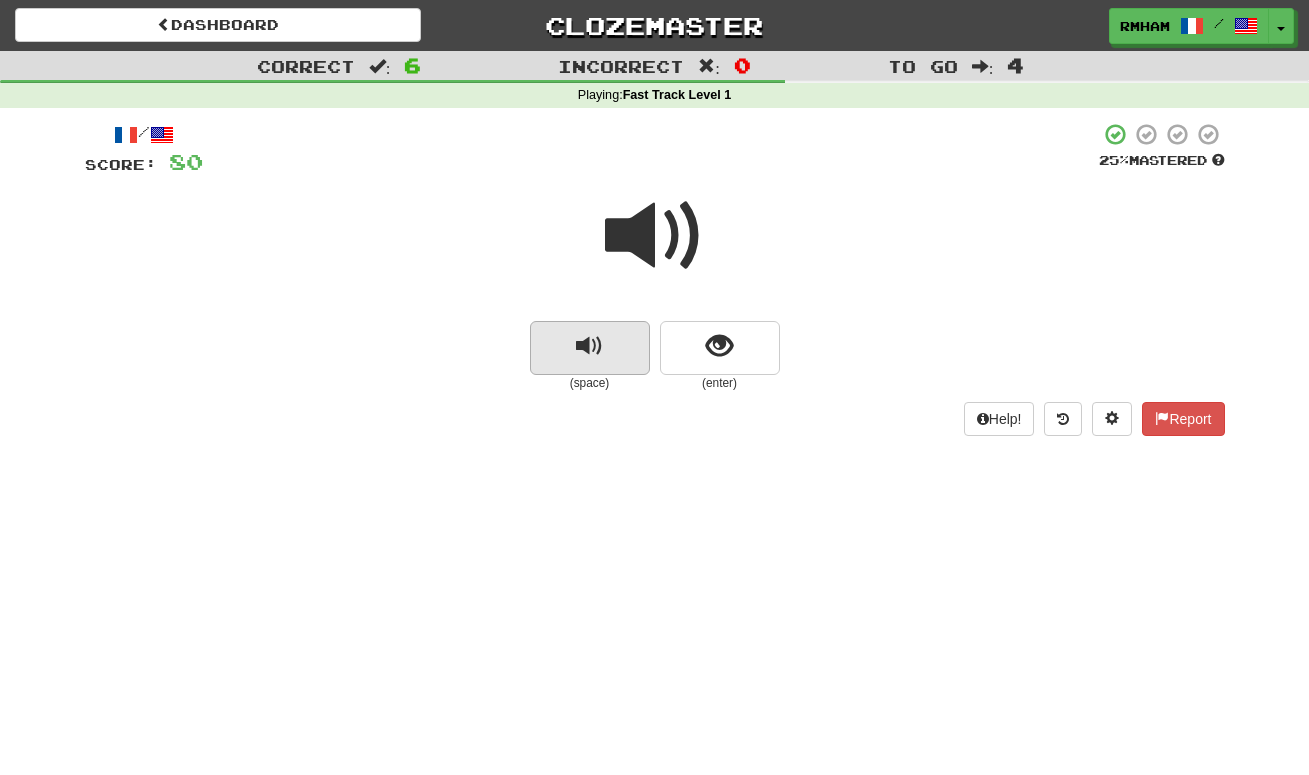 click at bounding box center [589, 346] 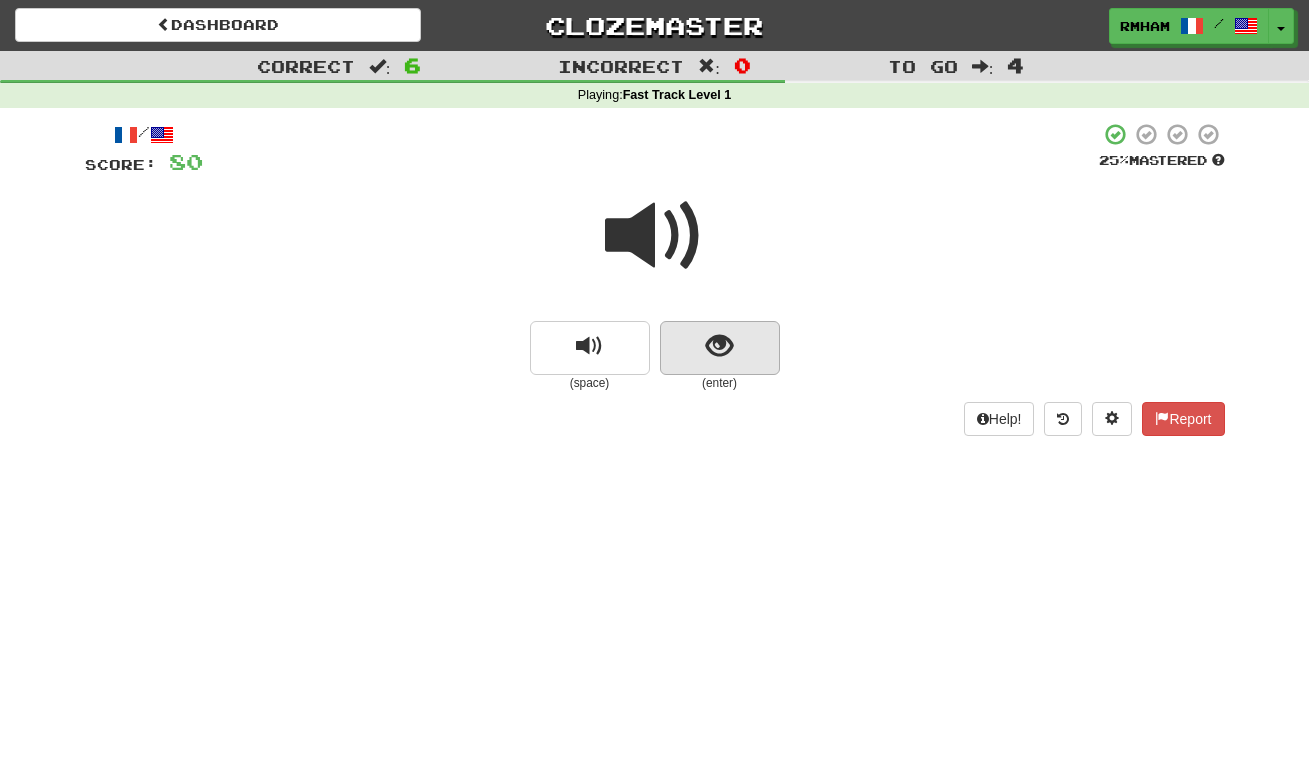 click at bounding box center [719, 346] 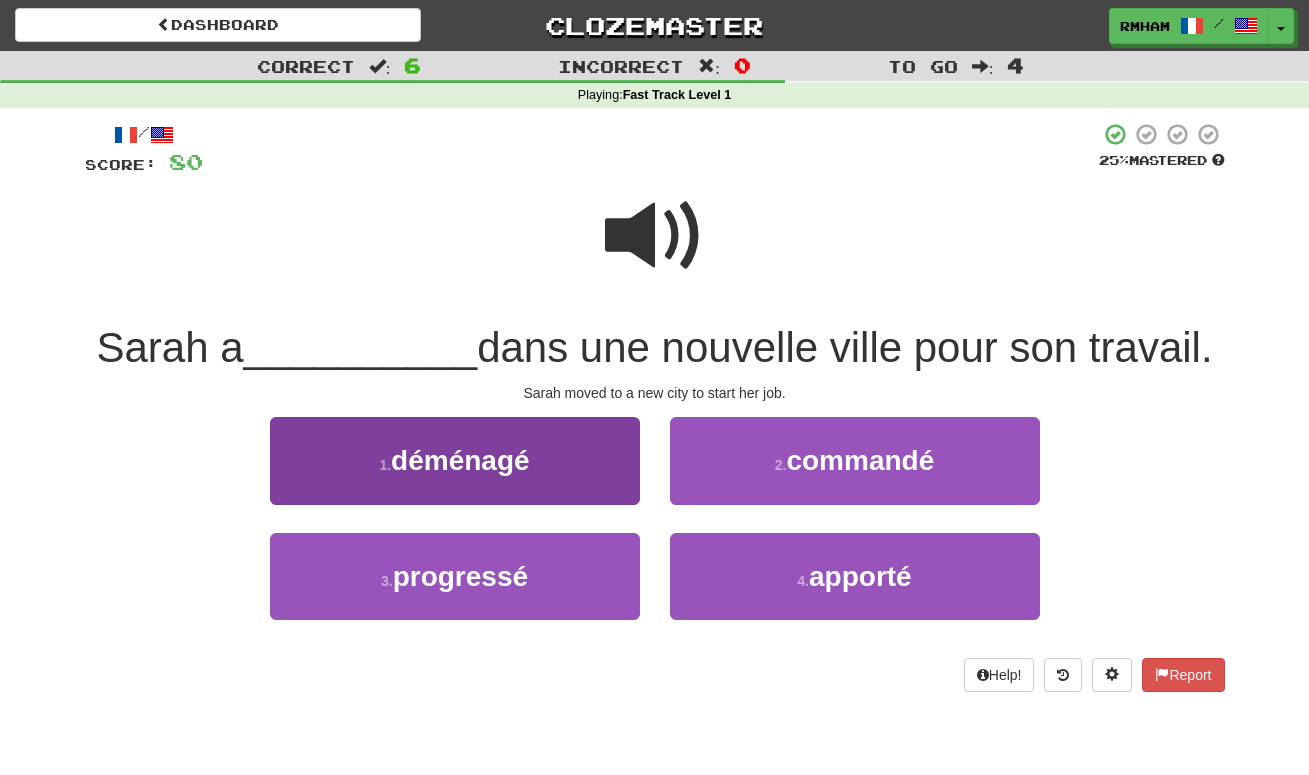 click on "1 .  déménagé" at bounding box center [455, 460] 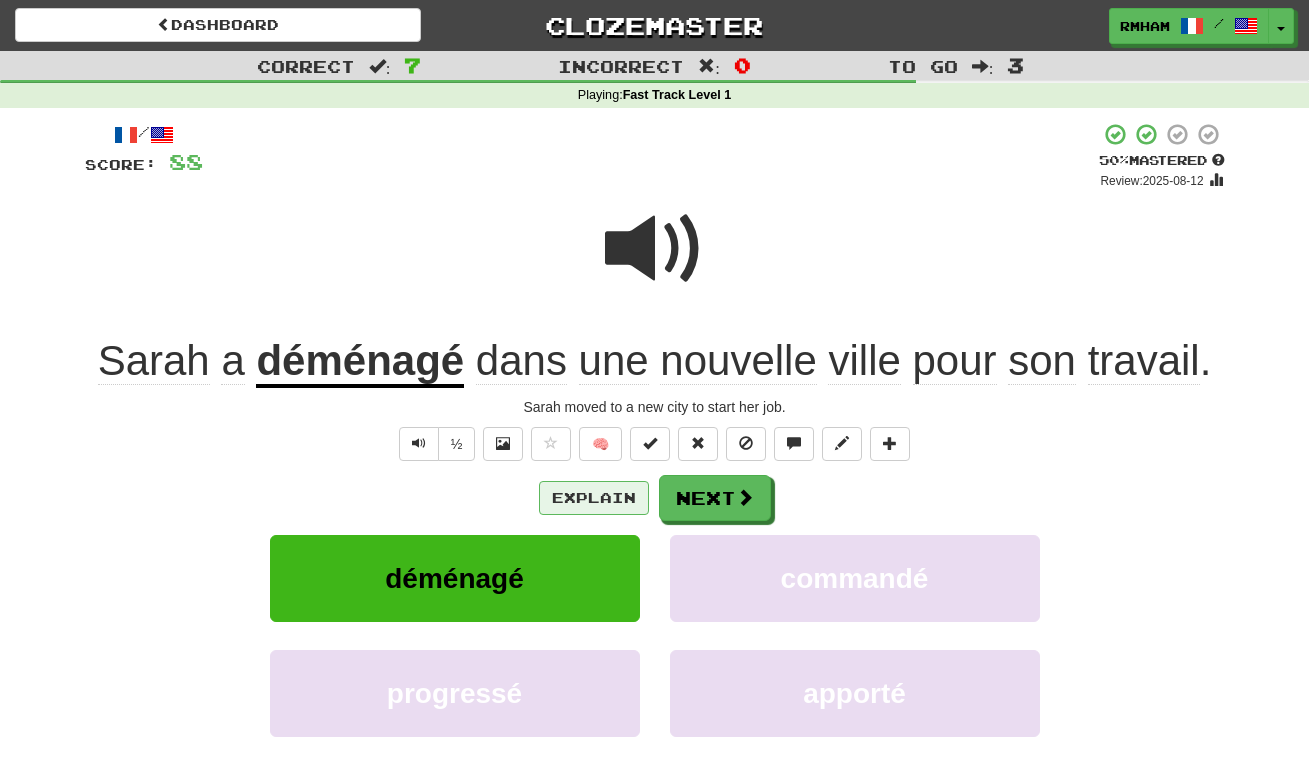 click on "Explain" at bounding box center (594, 498) 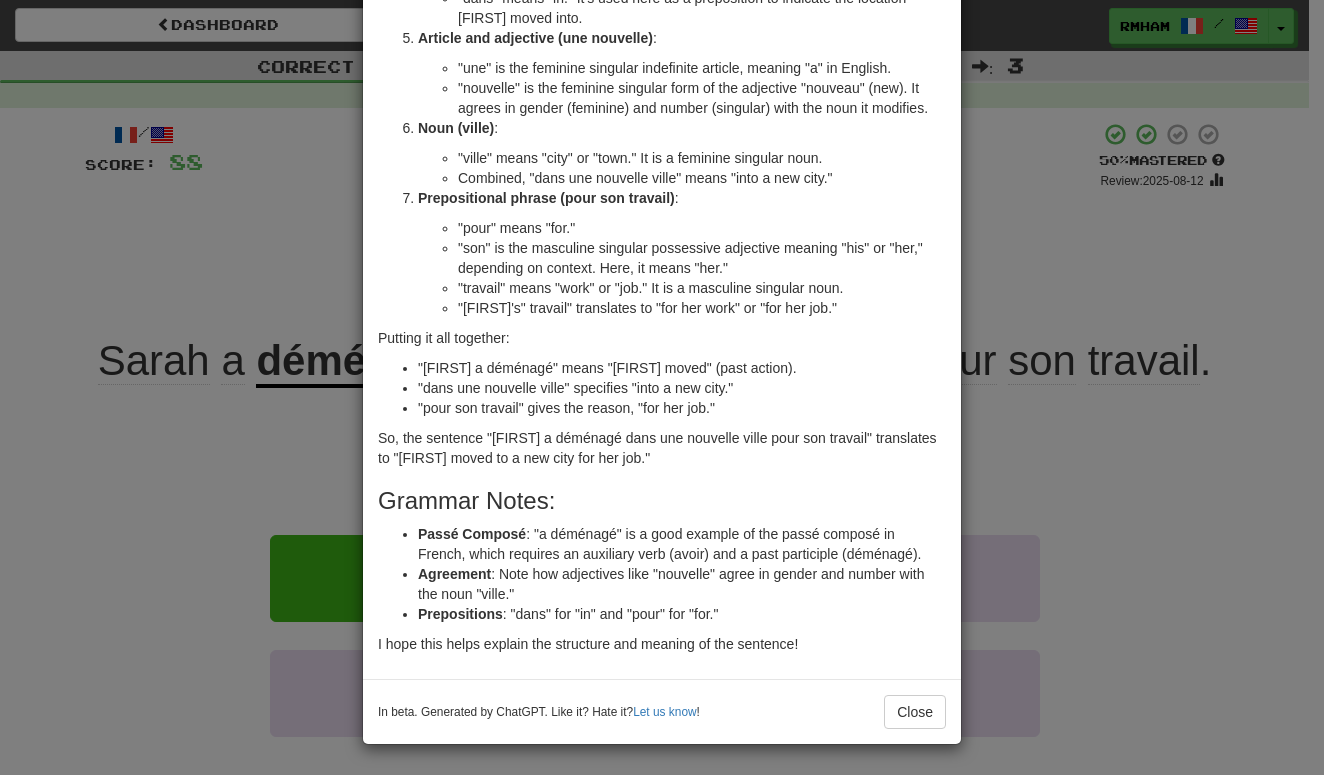 scroll, scrollTop: 459, scrollLeft: 0, axis: vertical 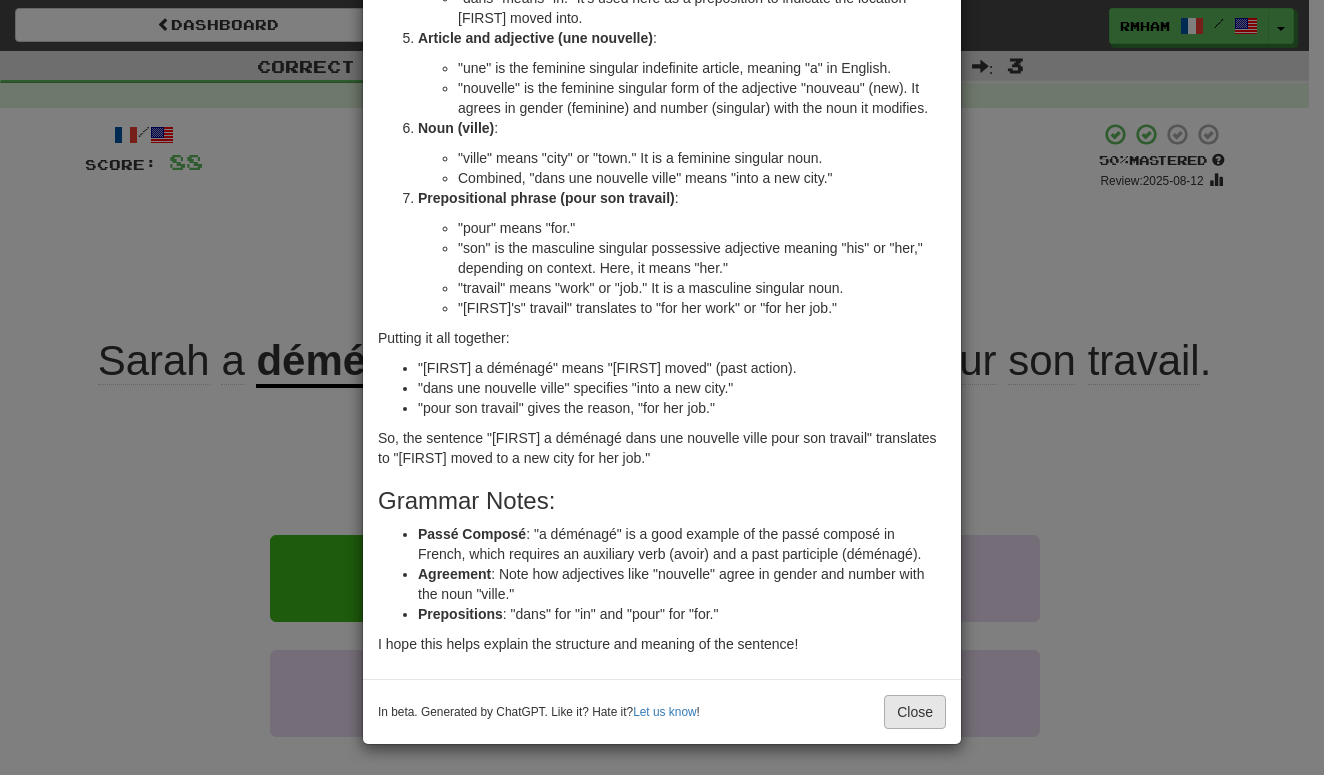 click on "Close" at bounding box center [915, 712] 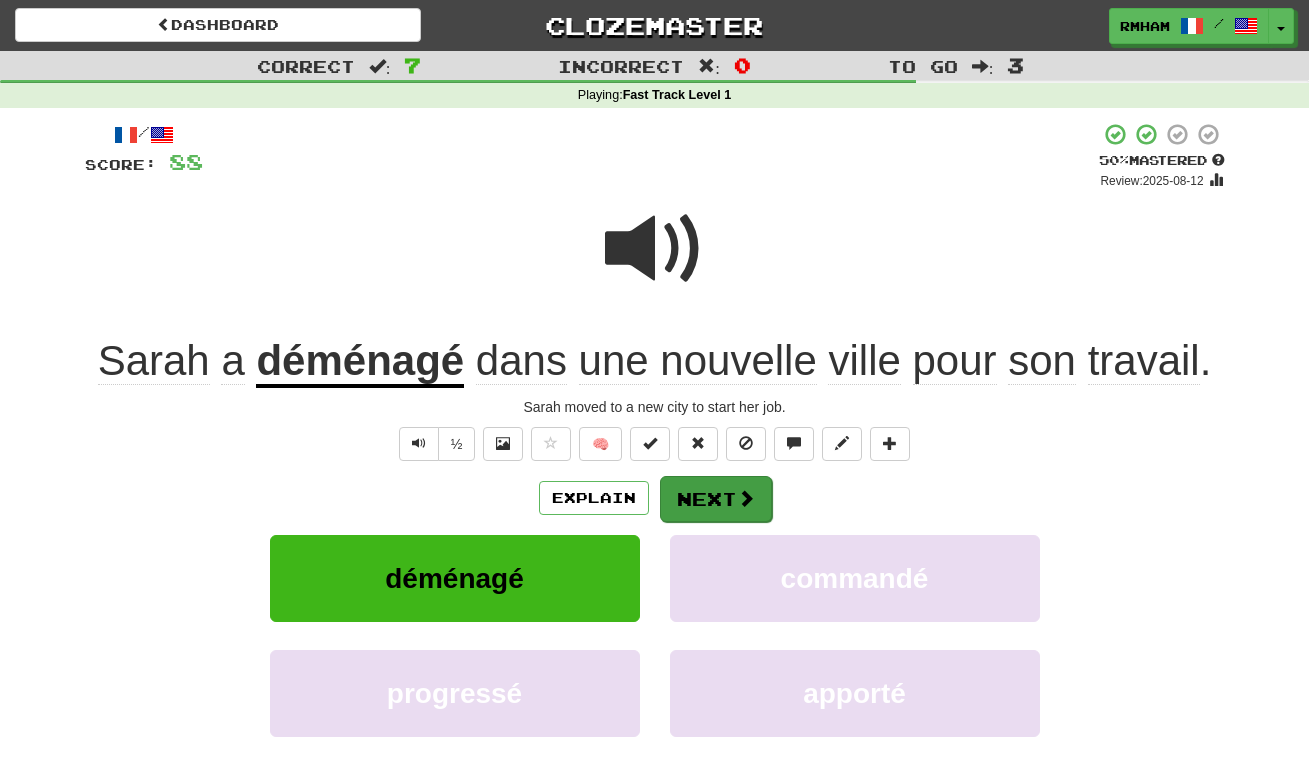 click on "Next" at bounding box center [716, 499] 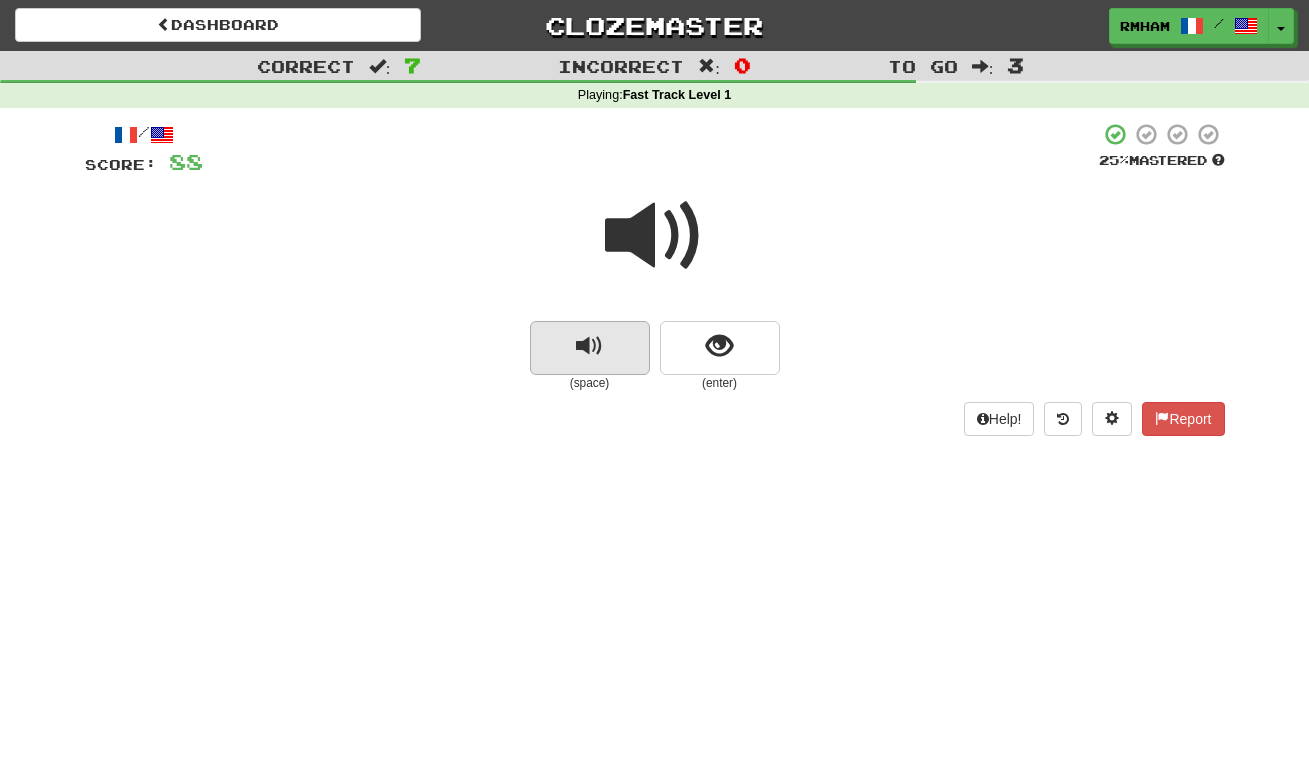 click at bounding box center [589, 346] 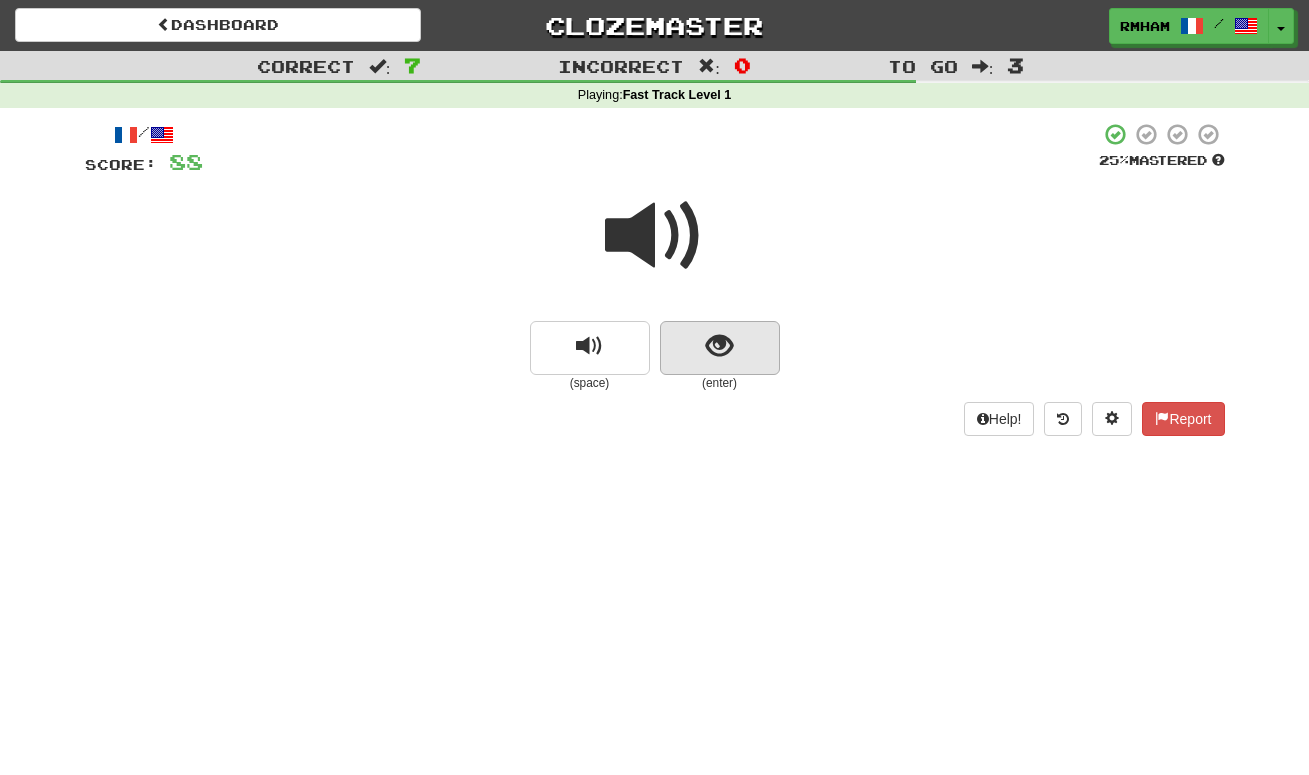 click at bounding box center (719, 346) 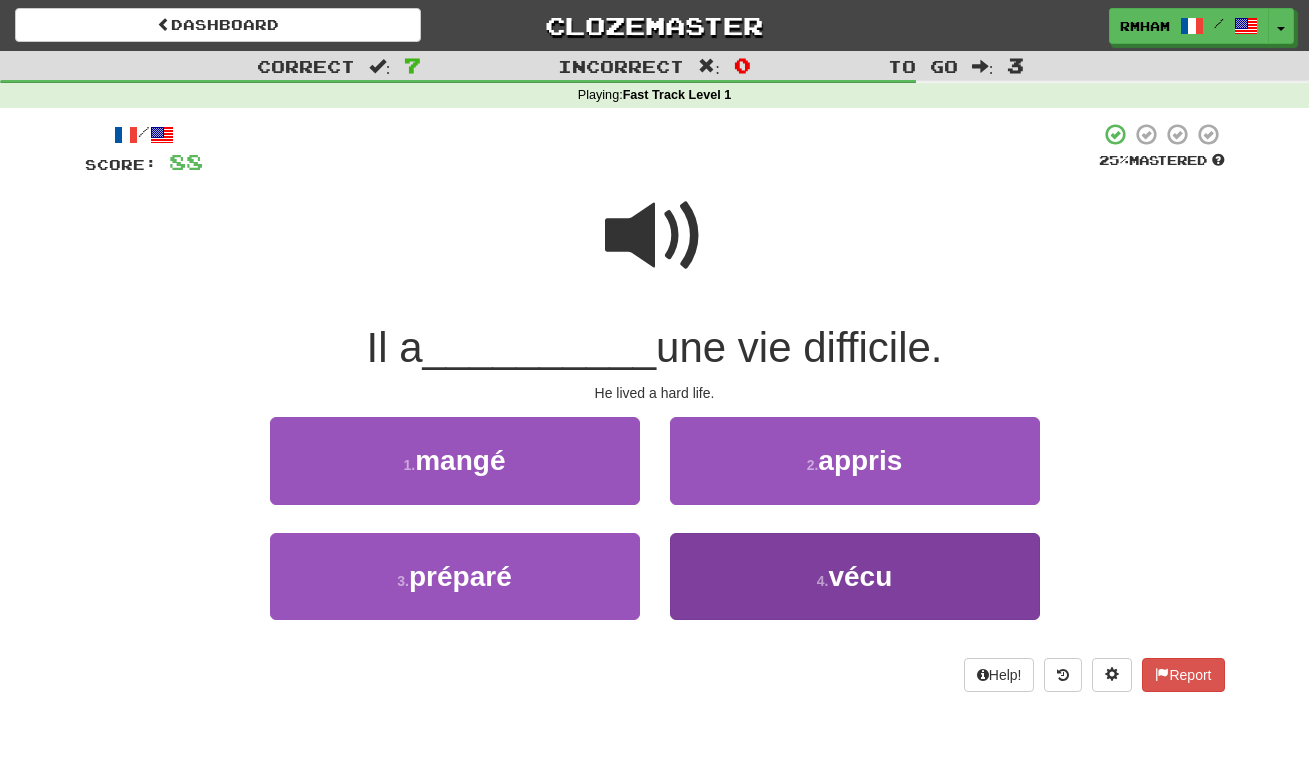 click on "vécu" at bounding box center [860, 576] 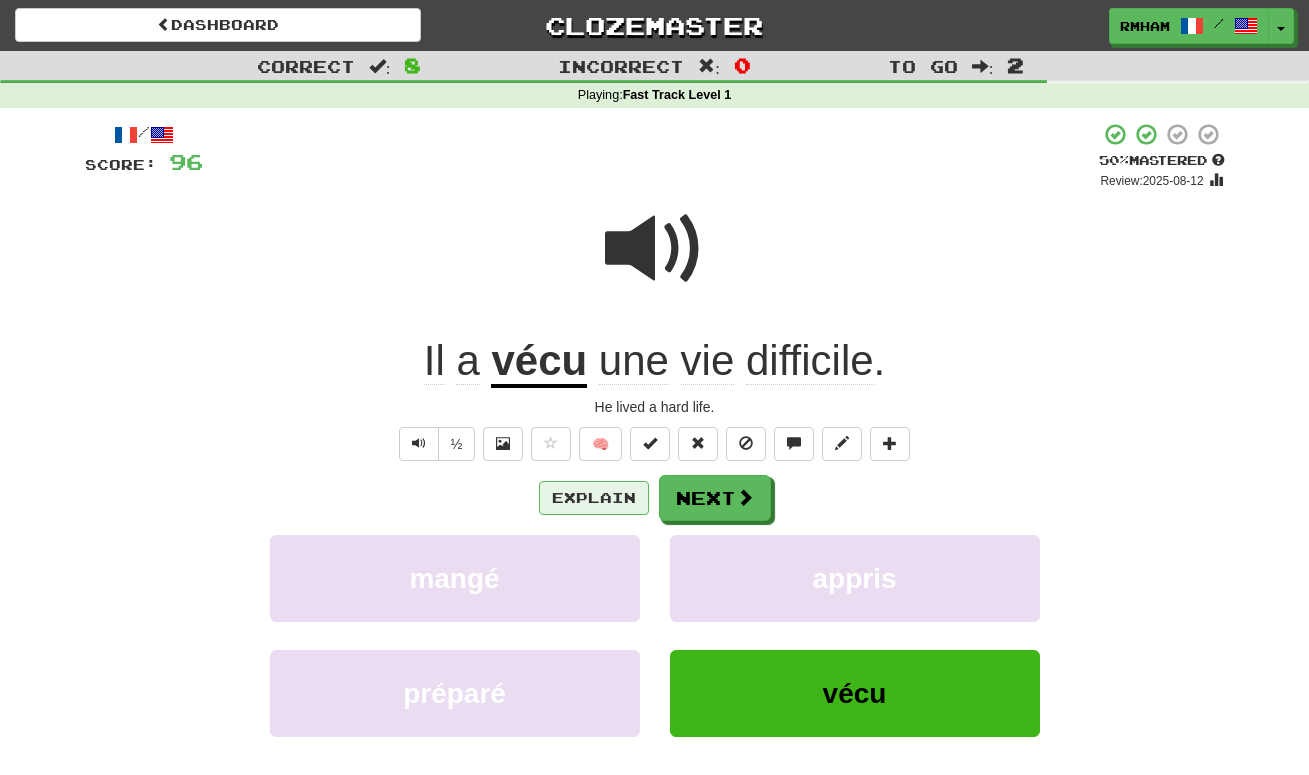 click on "Explain" at bounding box center [594, 498] 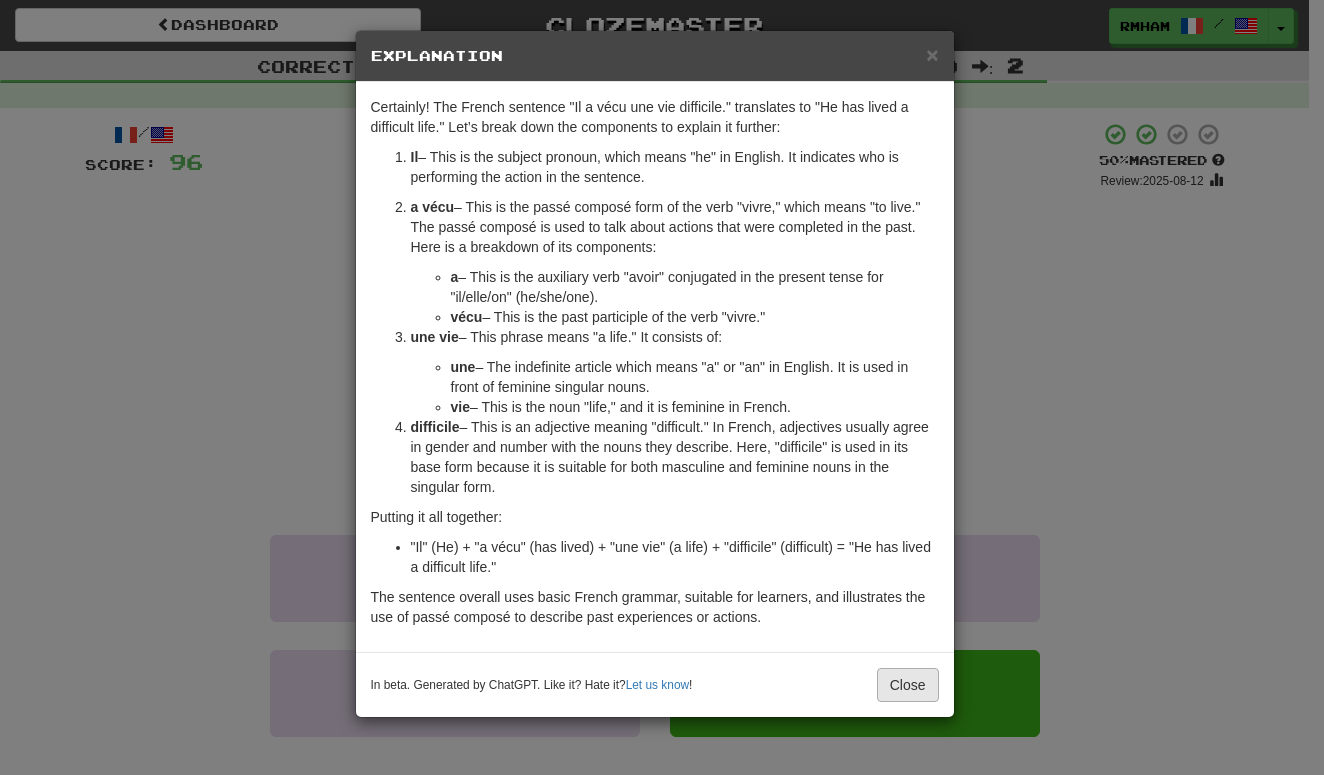 click on "Close" at bounding box center [908, 685] 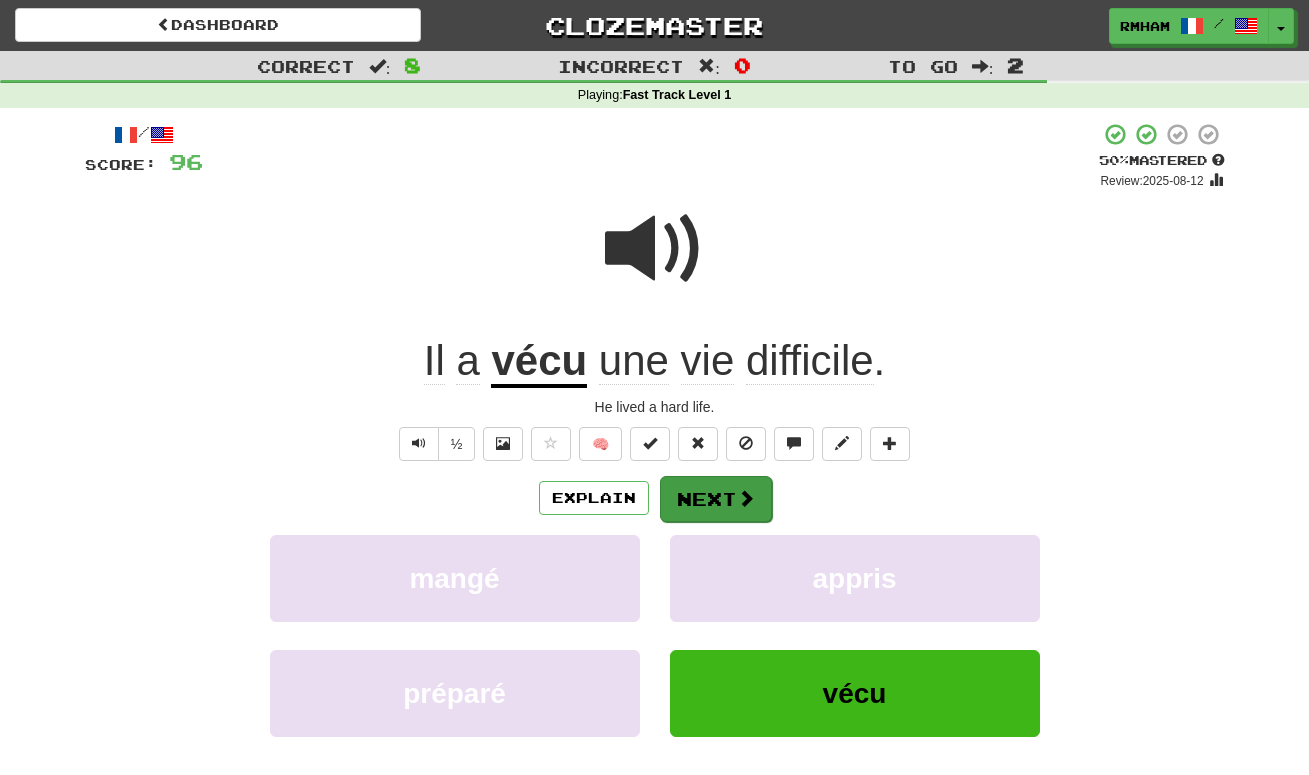 click on "Next" at bounding box center (716, 499) 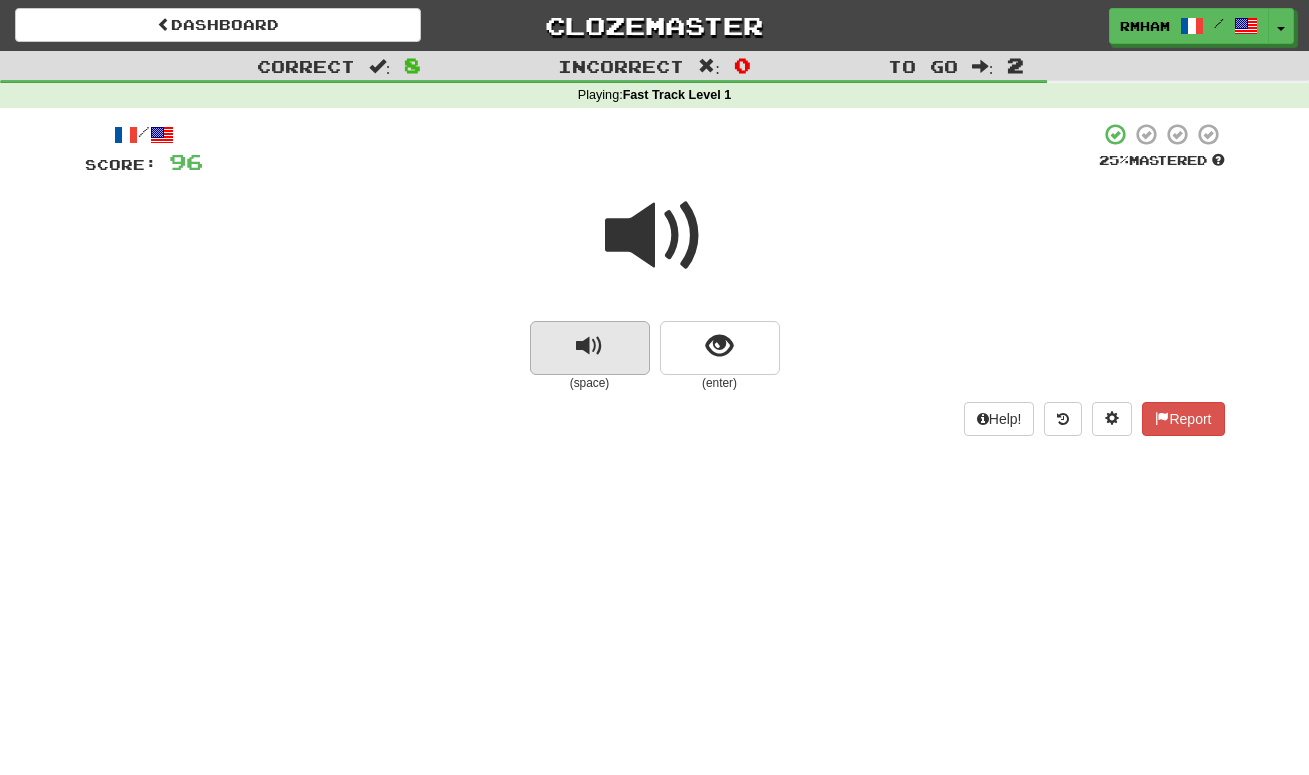 click at bounding box center [590, 348] 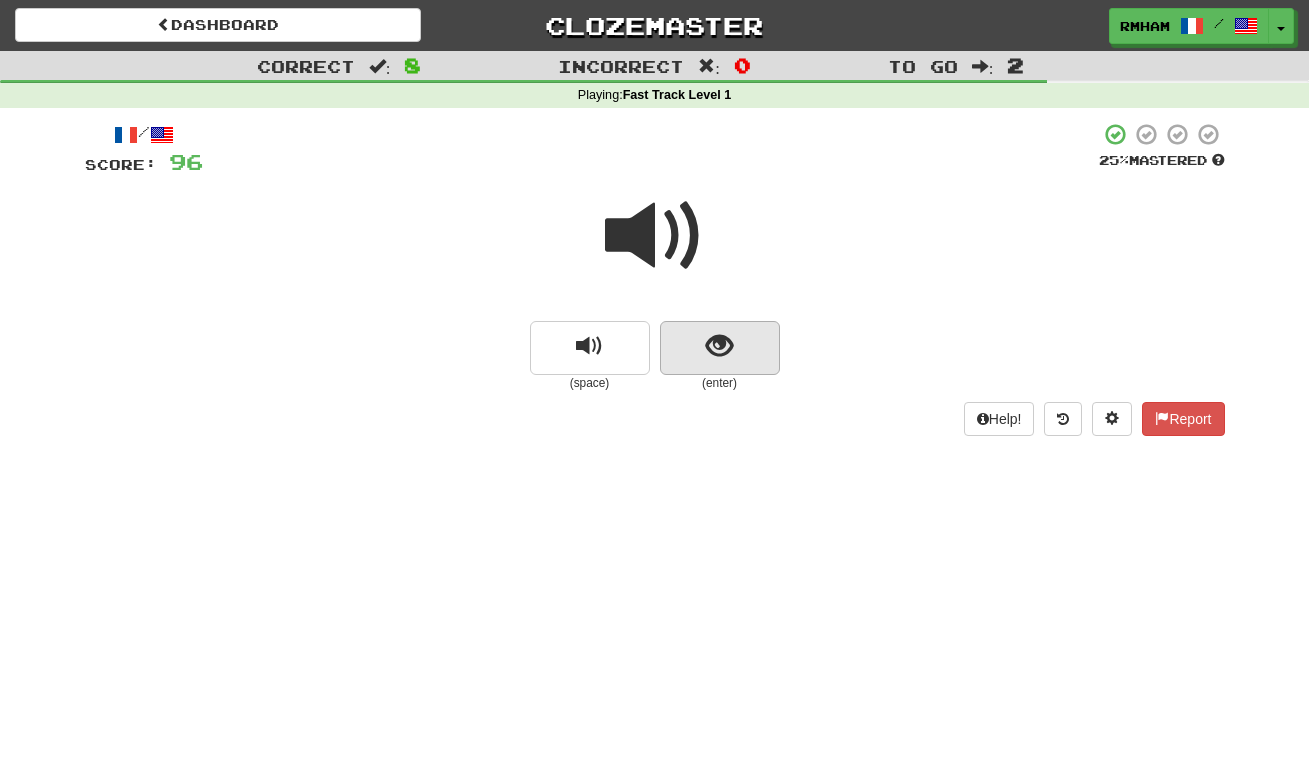 click at bounding box center (719, 346) 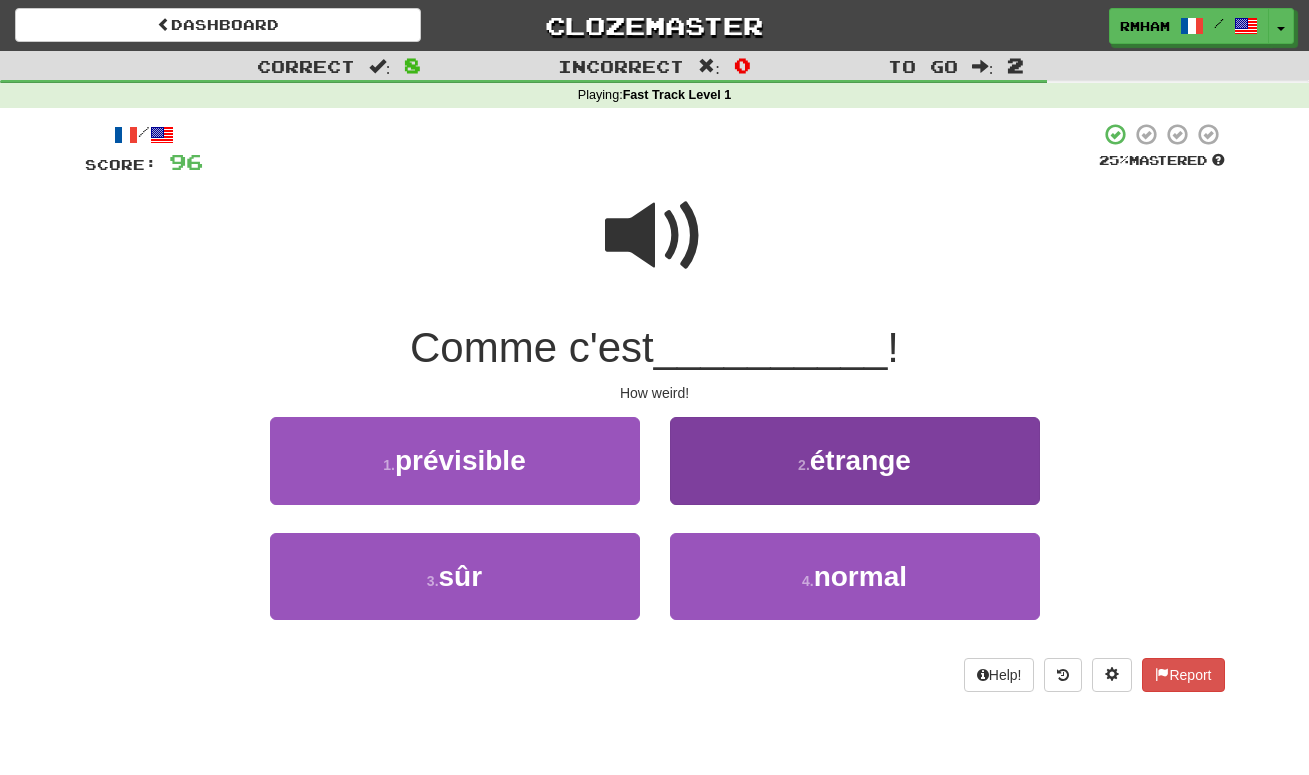 click on "2 .  étrange" at bounding box center (855, 460) 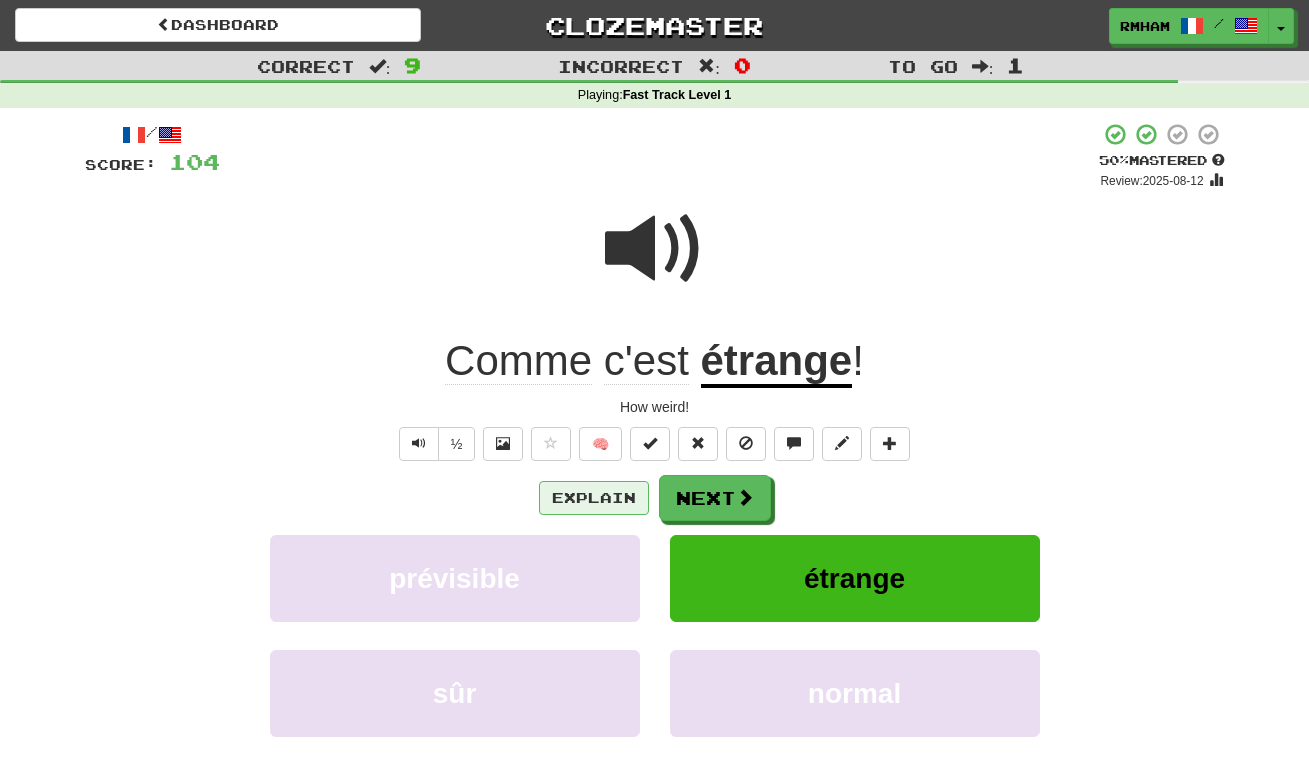click on "Explain" at bounding box center (594, 498) 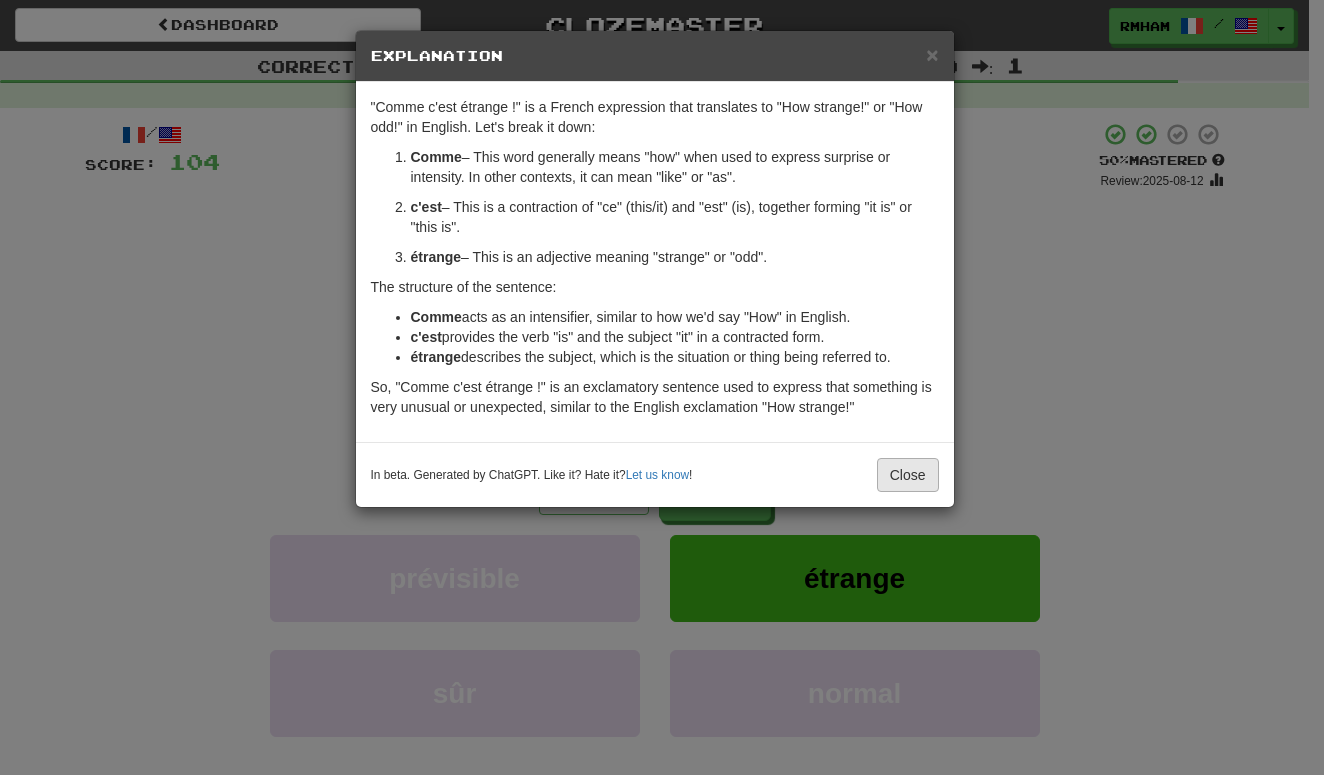 click on "Close" at bounding box center (908, 475) 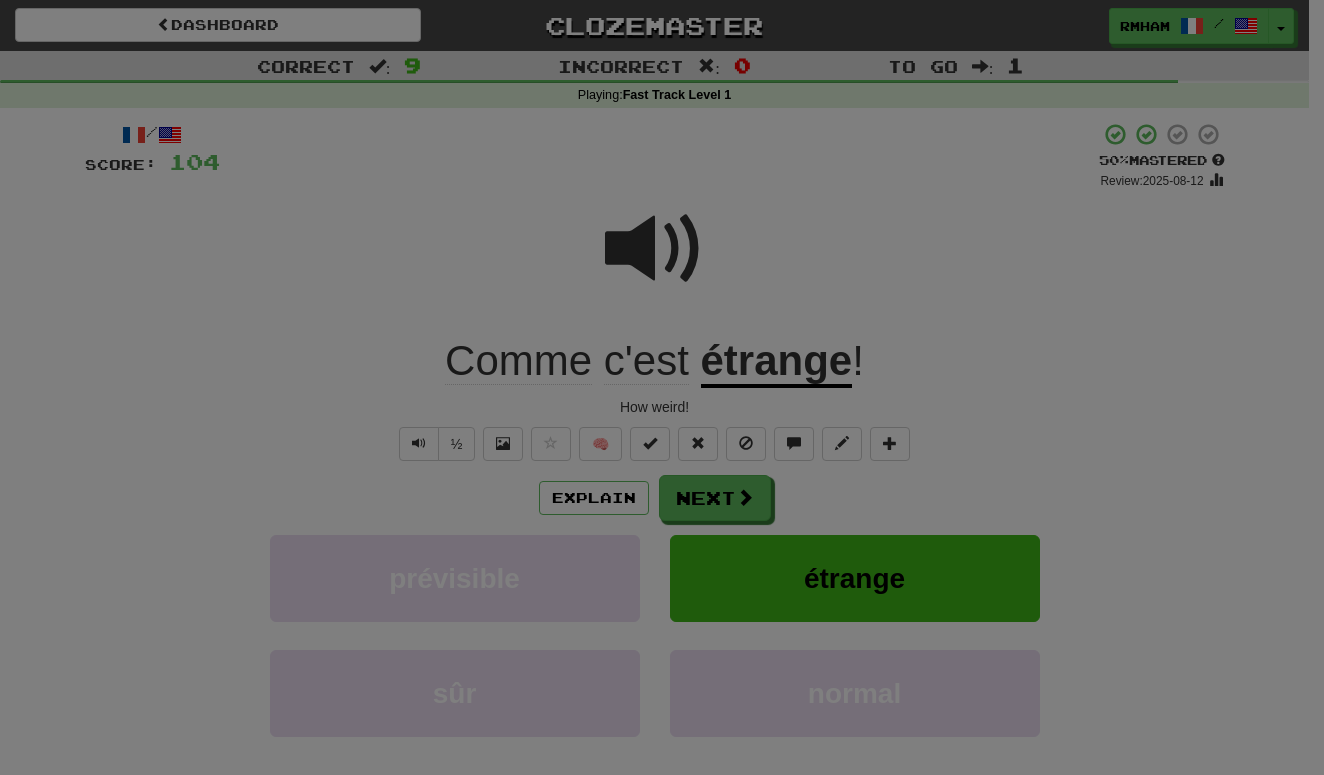 click on "Dashboard
Clozemaster
rmham
/
Toggle Dropdown
Dashboard
Leaderboard
Activity Feed
Notifications
Profile
Discussions
Català
/
English
Streak:
0
Review:
20
Points Today: 0
Deutsch
/
English
Streak:
0
Review:
6,242
Daily Goal:  0 /500
Español
/
English
Streak:
0
Review:
4,823
Daily Goal:  0 /500
Français
/
English
Streak:
1
Review:
160
Daily Goal:  568 /500
Italiano
/
English
Streak:
0
Review:
5,806
Daily Goal:  0 /500
Português
/
English
Streak:
0
Review:
20
Points Today: 0
Languages
Account
Logout
rmham
/
Toggle Dropdown" at bounding box center [662, 788] 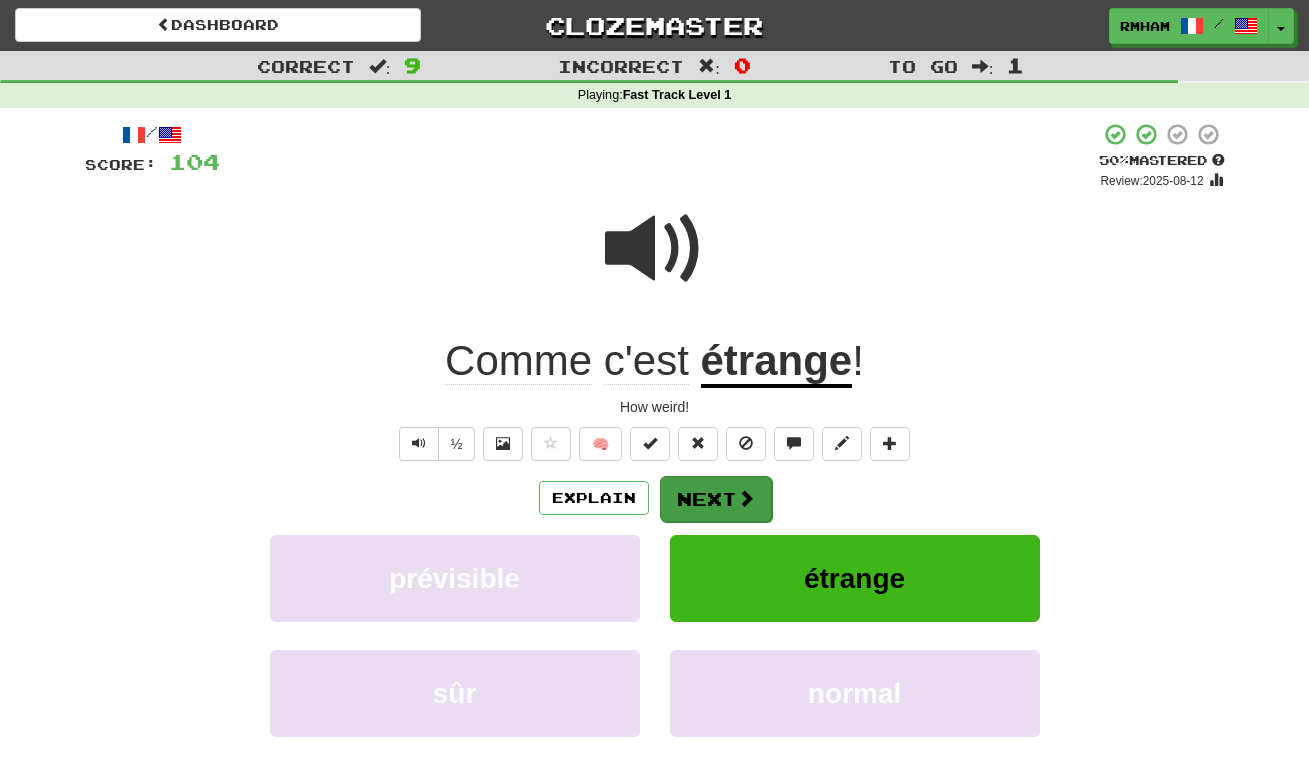 click on "Next" at bounding box center [716, 499] 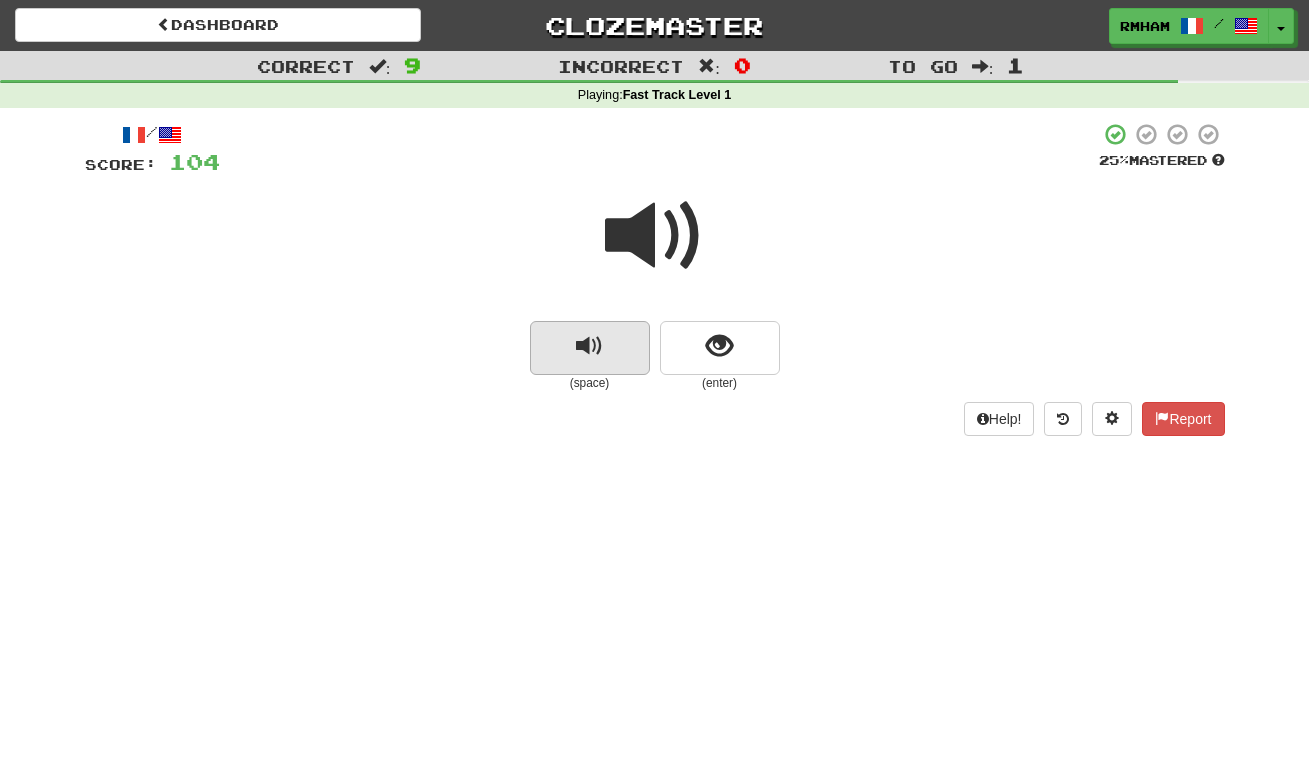 click at bounding box center [589, 346] 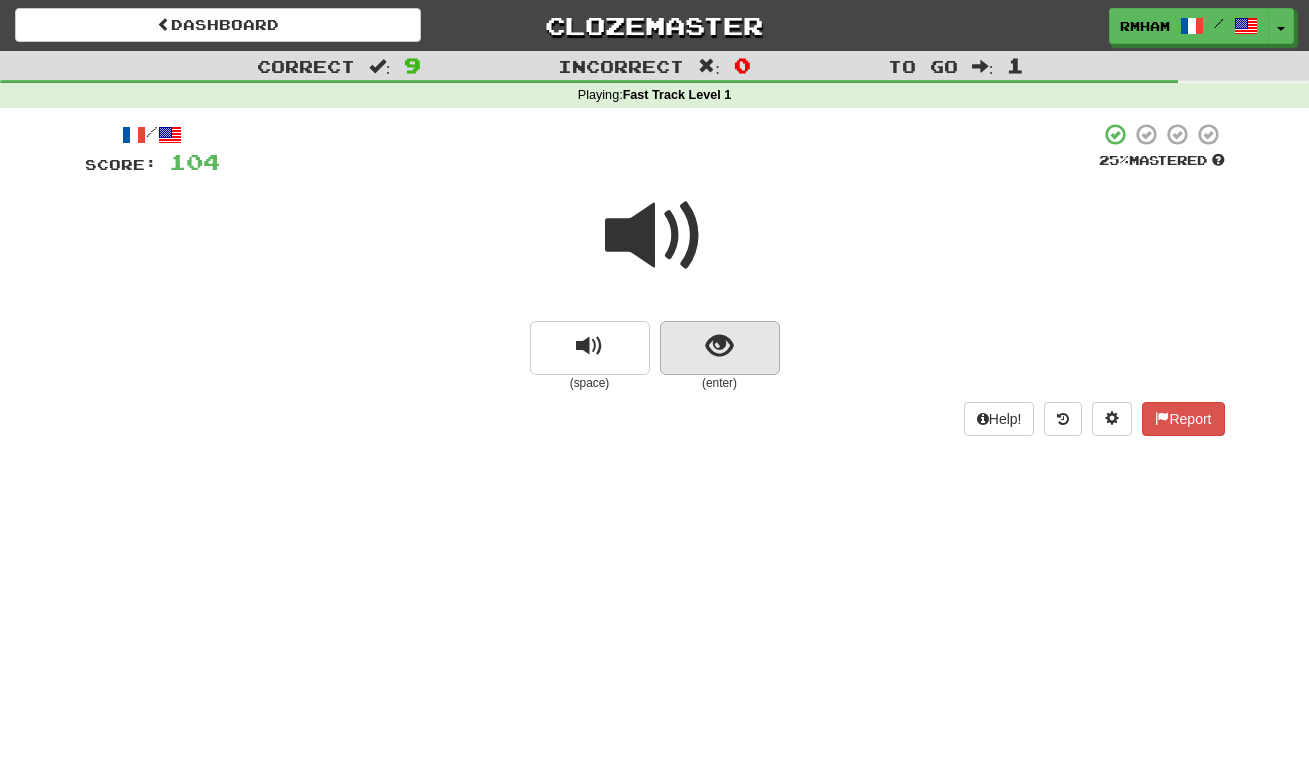 click at bounding box center [719, 346] 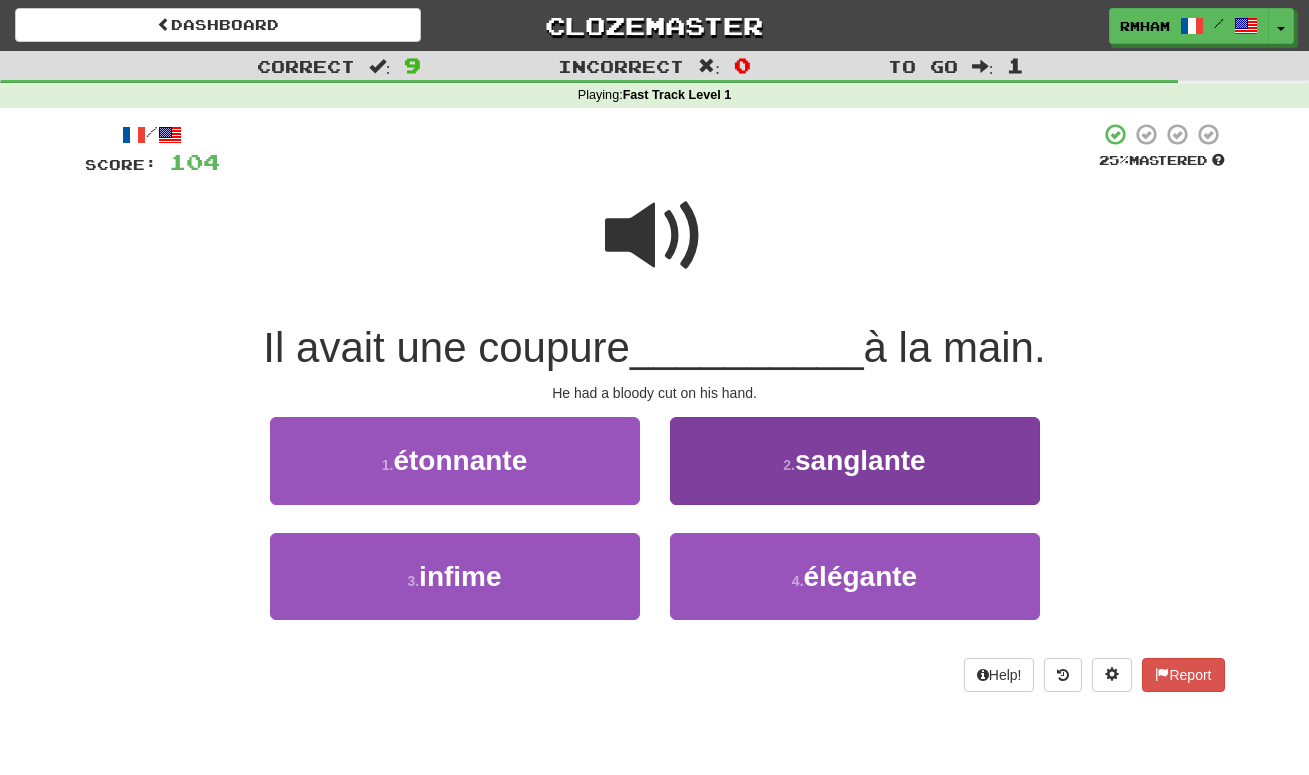 click on "sanglante" at bounding box center (860, 460) 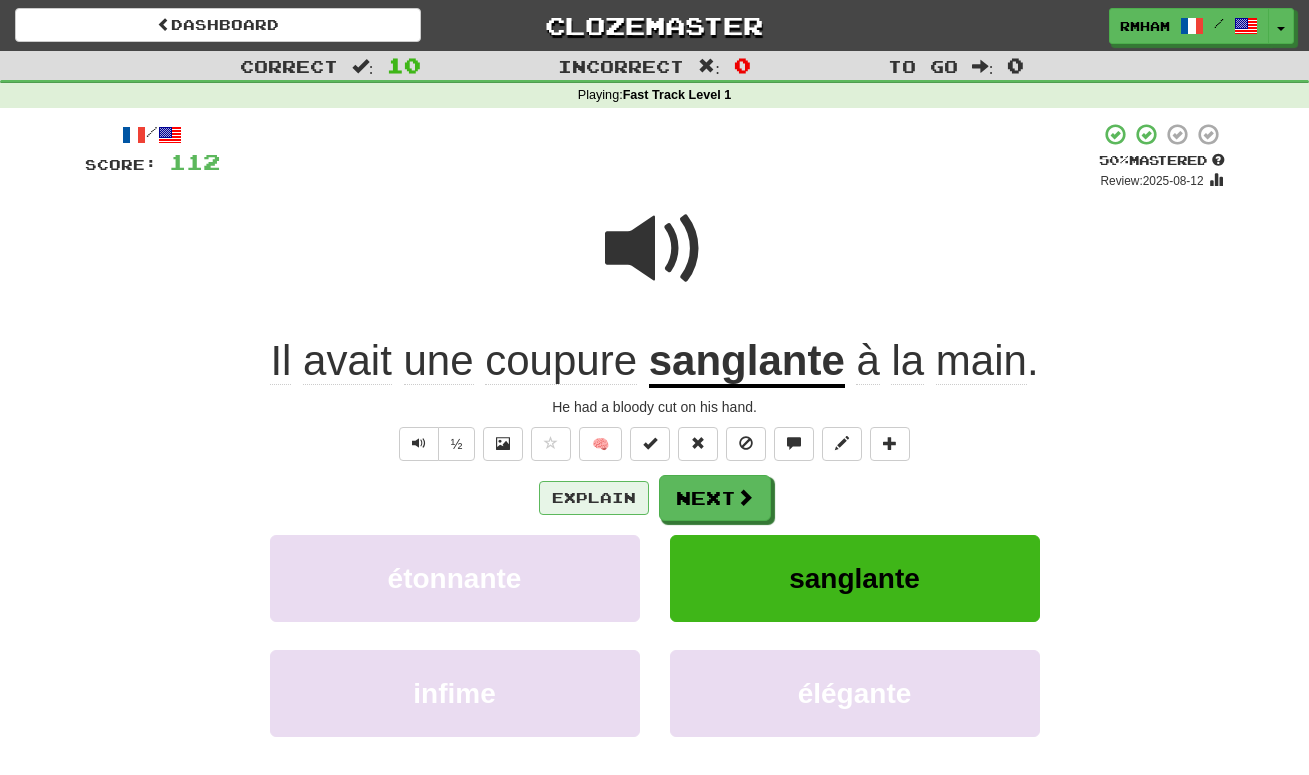 click on "Explain" at bounding box center [594, 498] 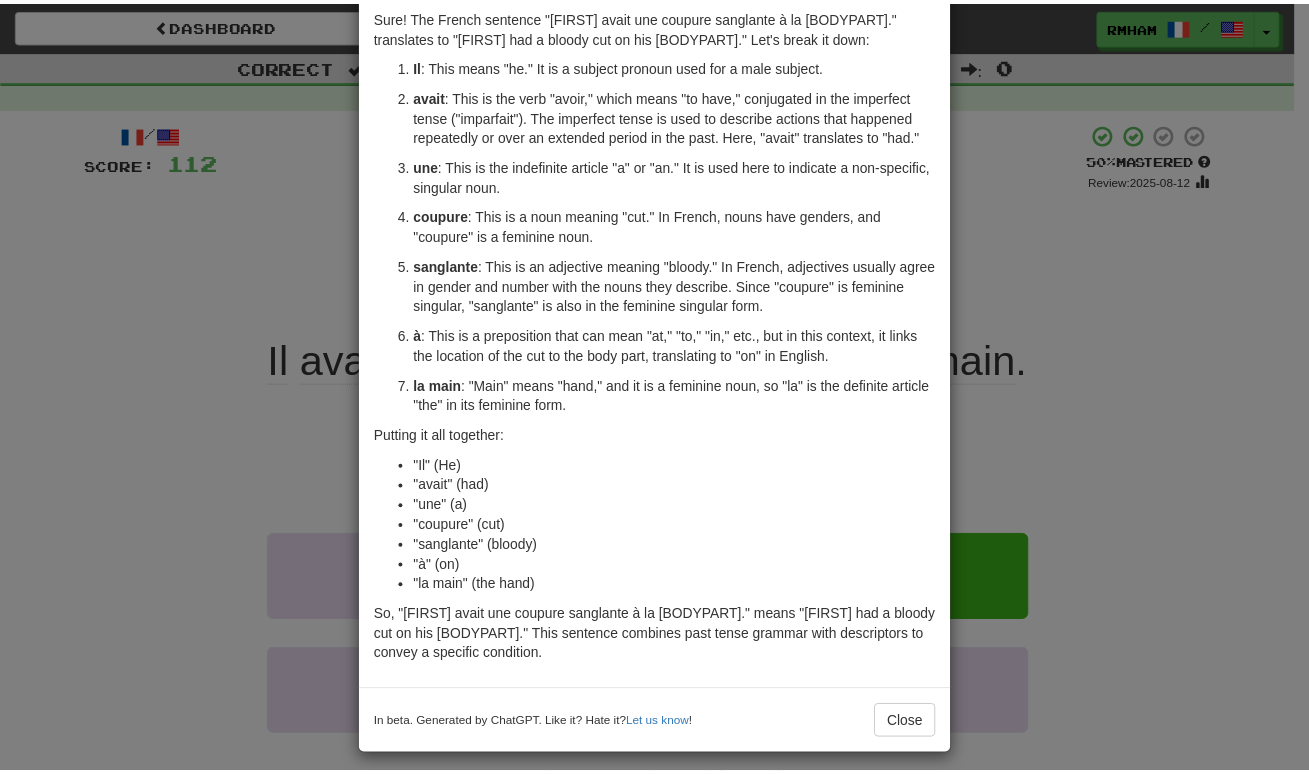 scroll, scrollTop: 102, scrollLeft: 0, axis: vertical 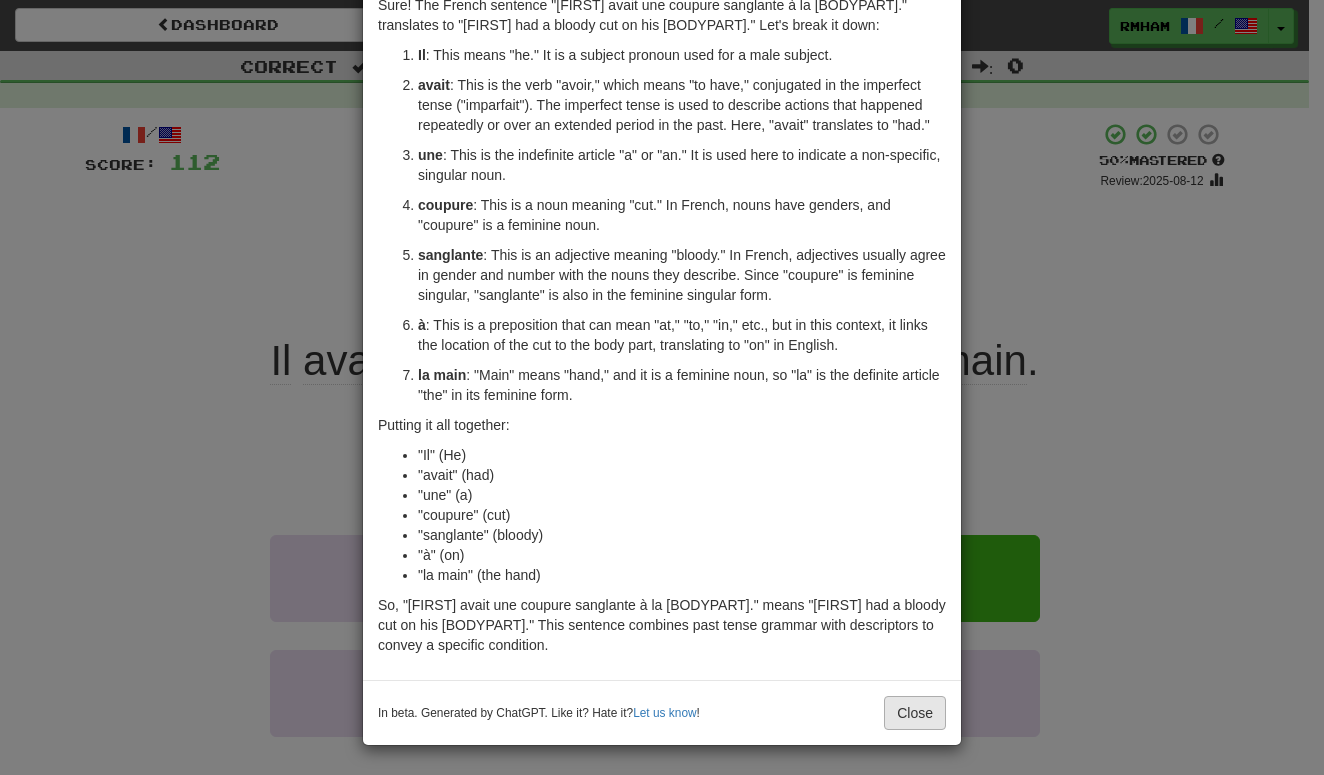 click on "Close" at bounding box center (915, 713) 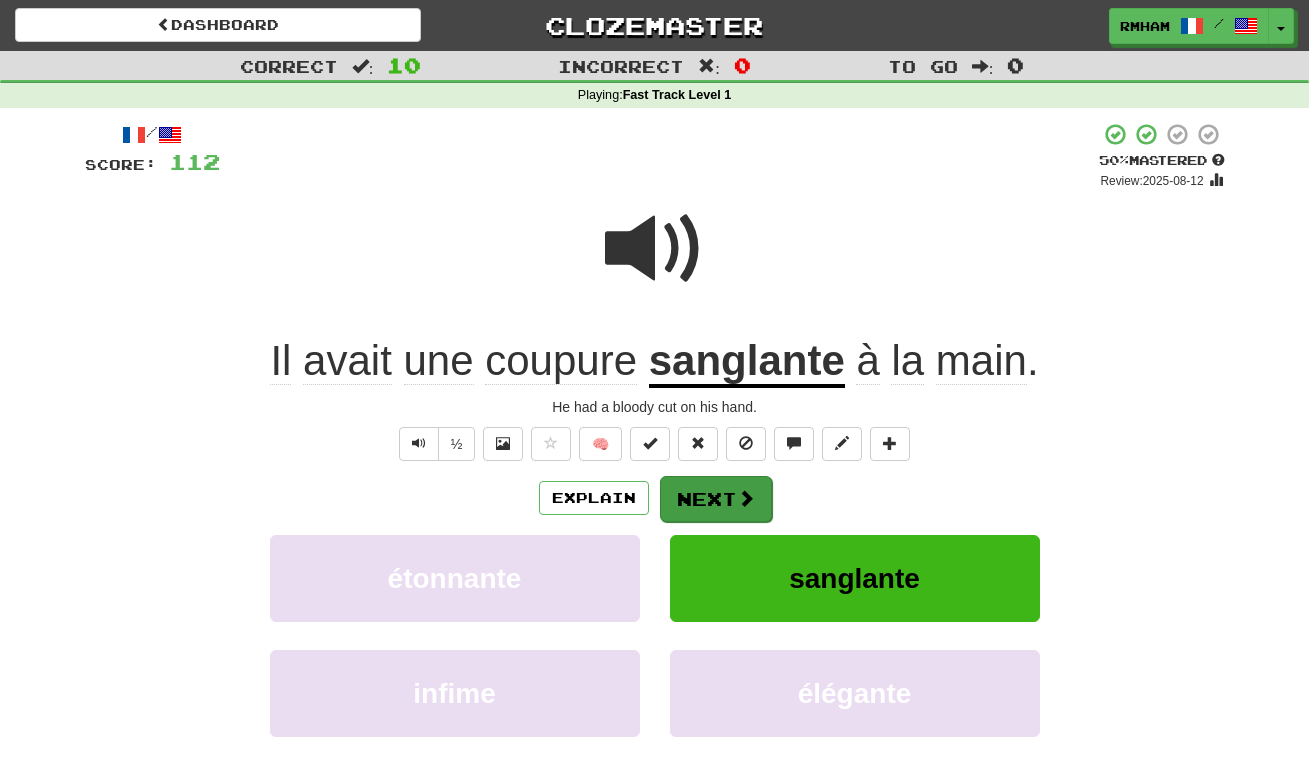 click at bounding box center [746, 498] 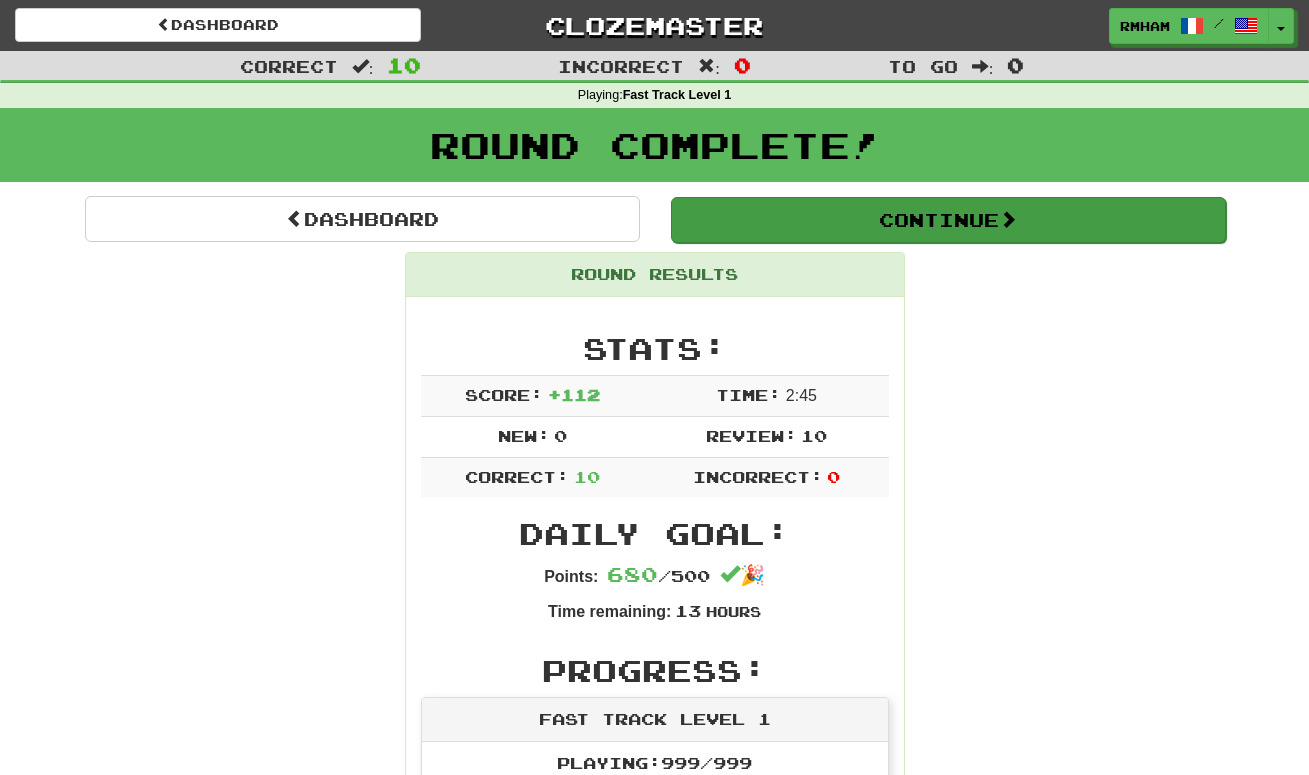 click on "Continue" at bounding box center (948, 220) 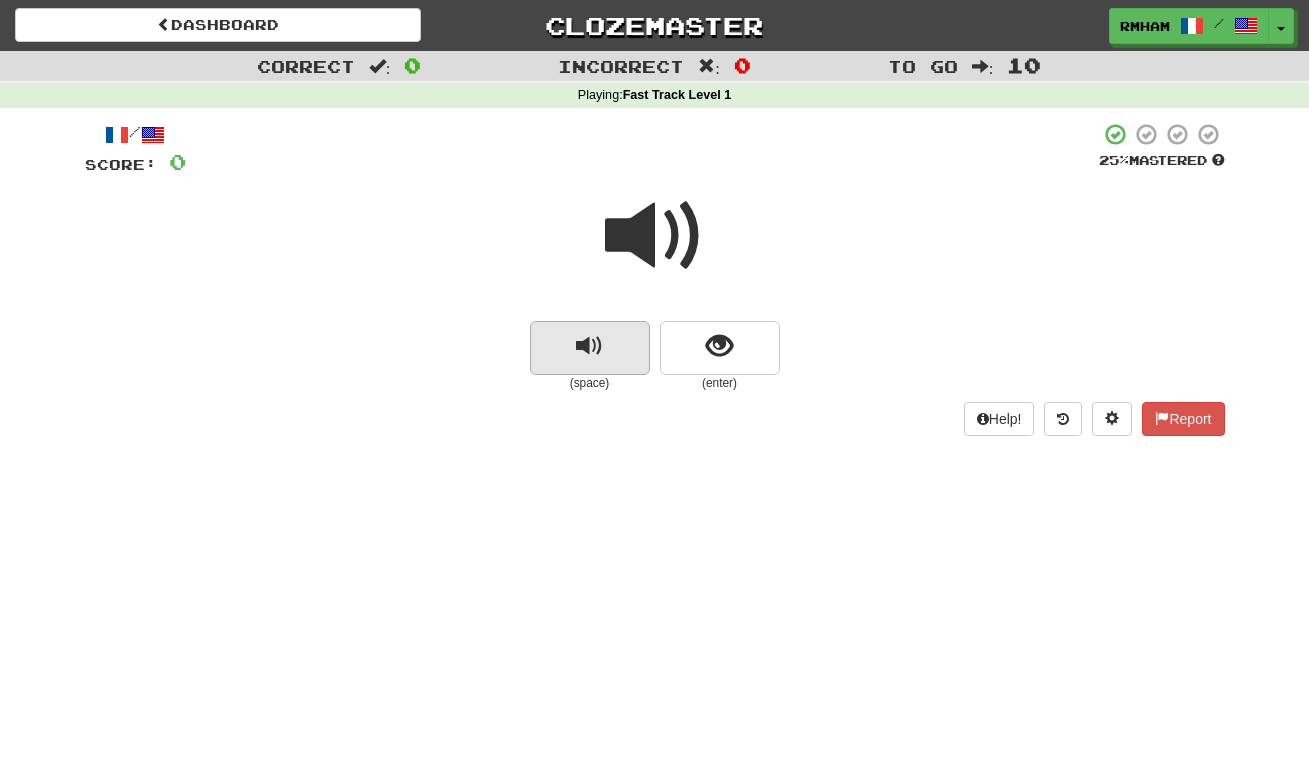 click at bounding box center (590, 348) 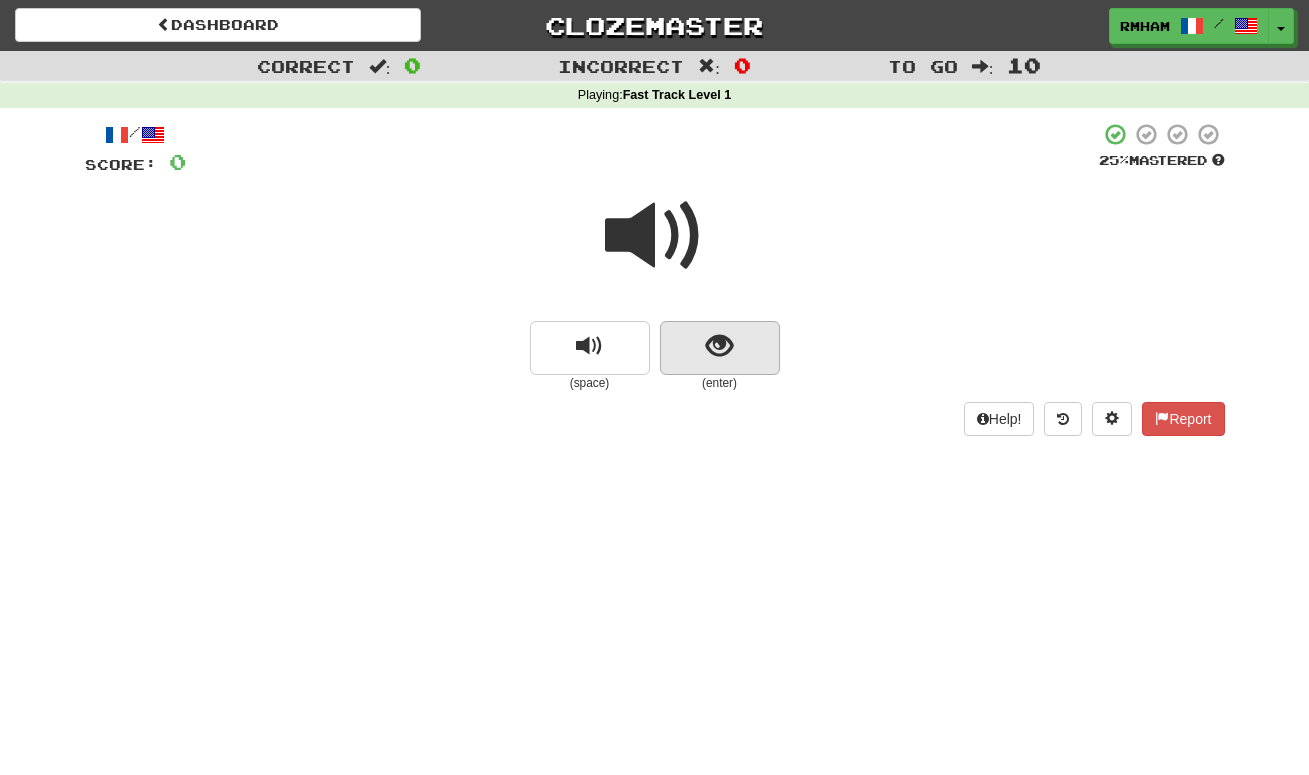 click at bounding box center (719, 346) 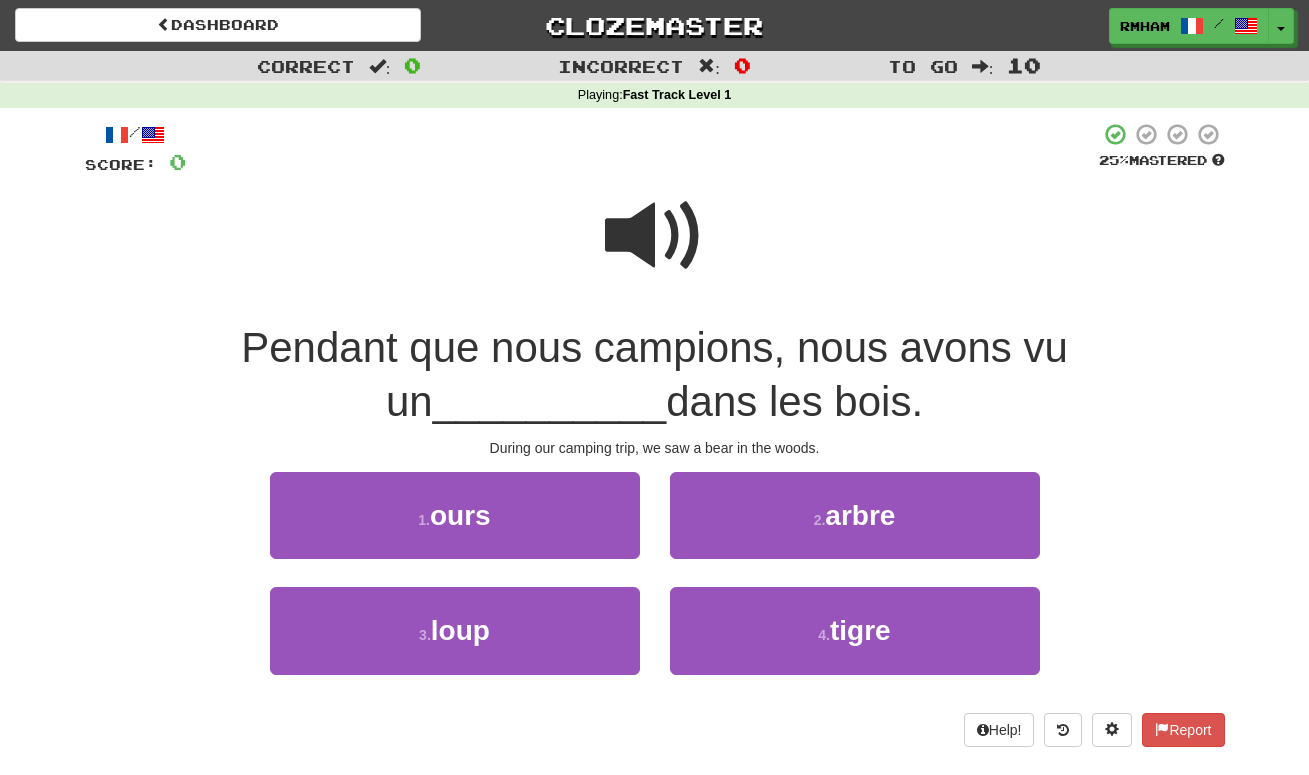 click at bounding box center (655, 236) 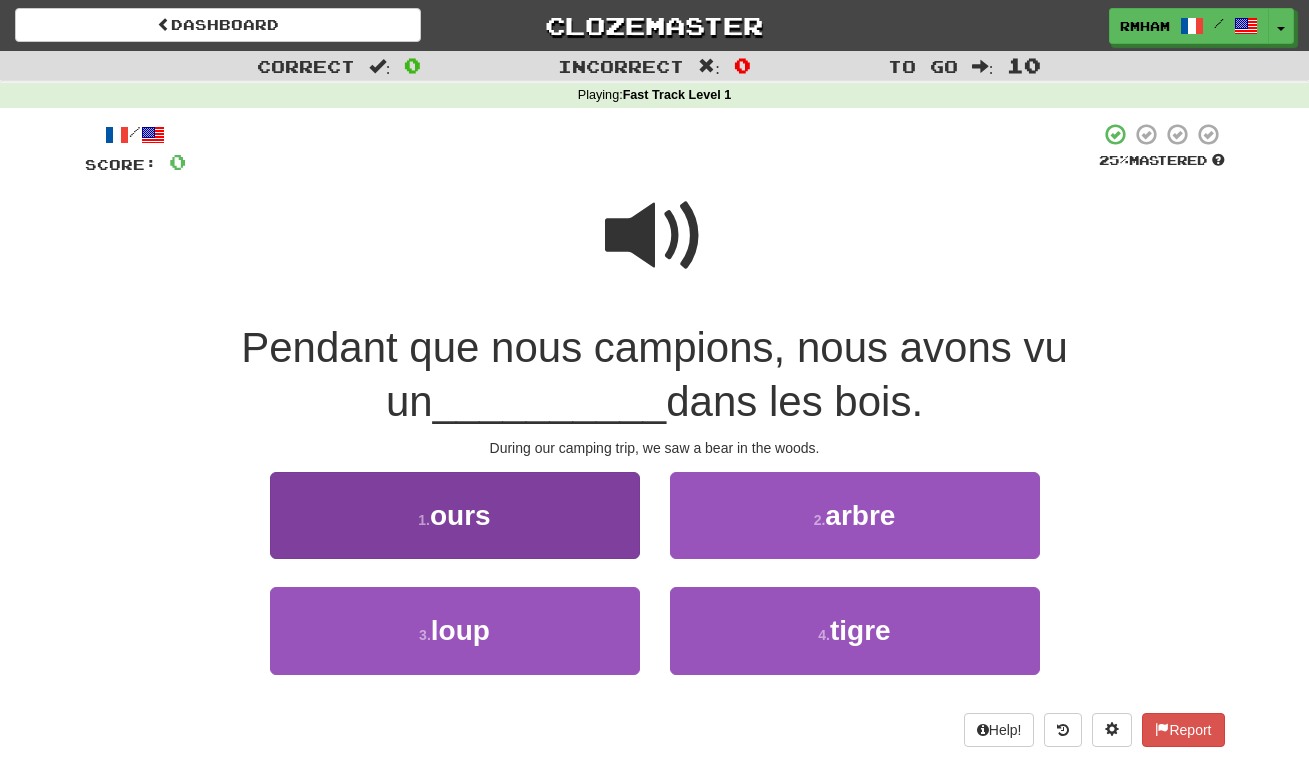 click on "1 .  ours" at bounding box center (455, 515) 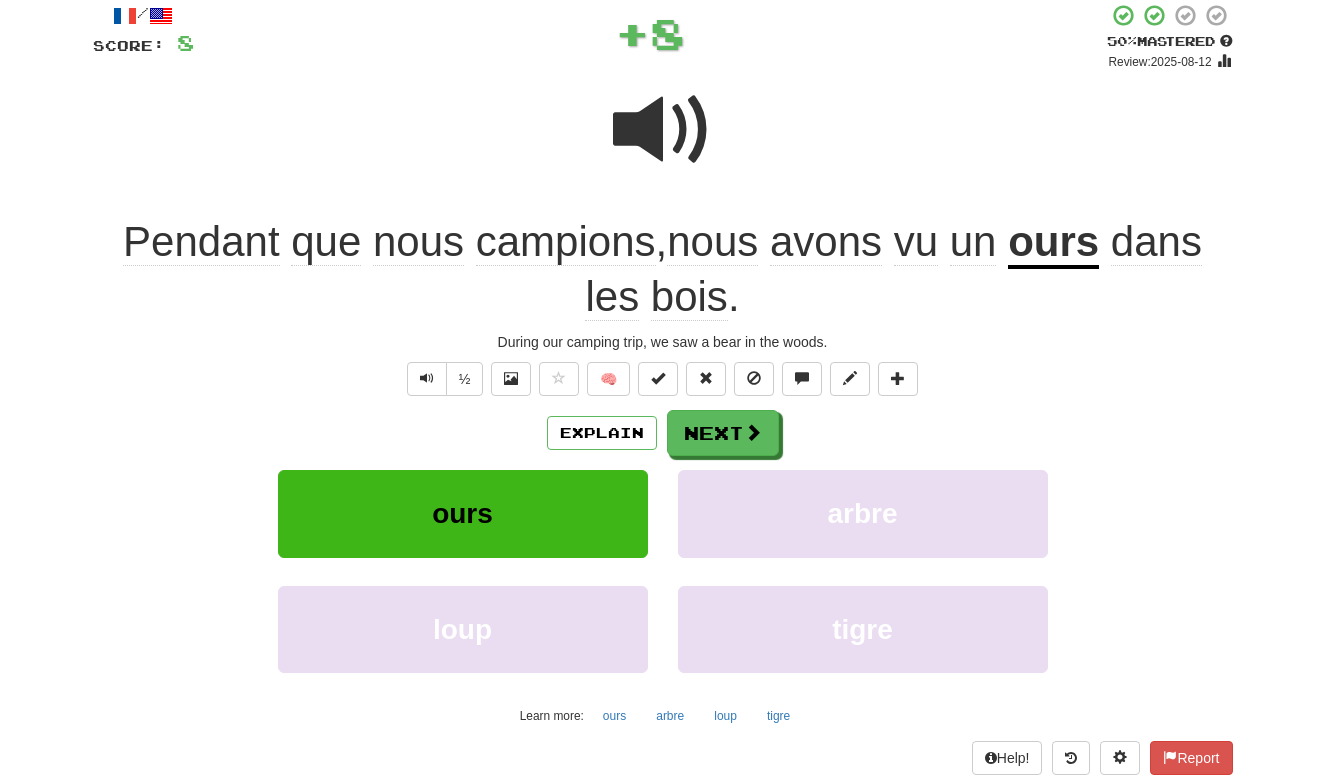scroll, scrollTop: 116, scrollLeft: 0, axis: vertical 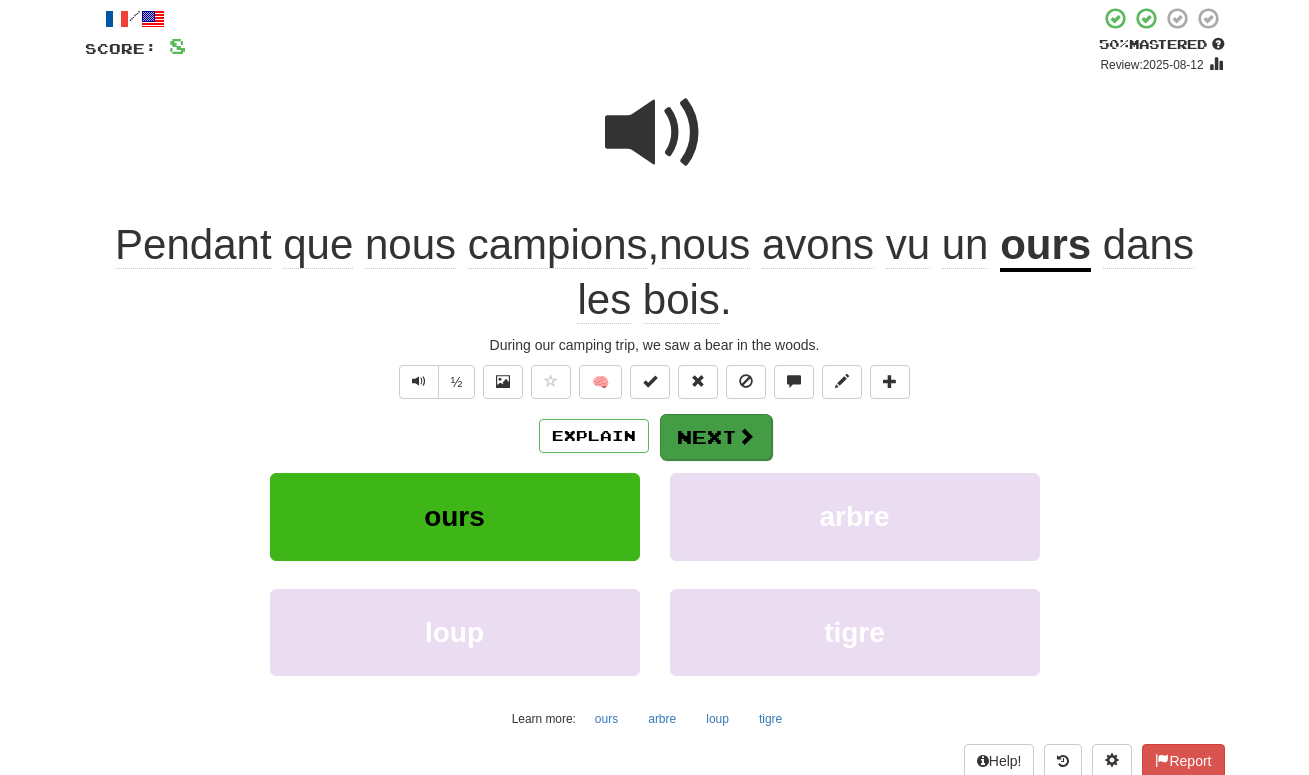 click at bounding box center (746, 436) 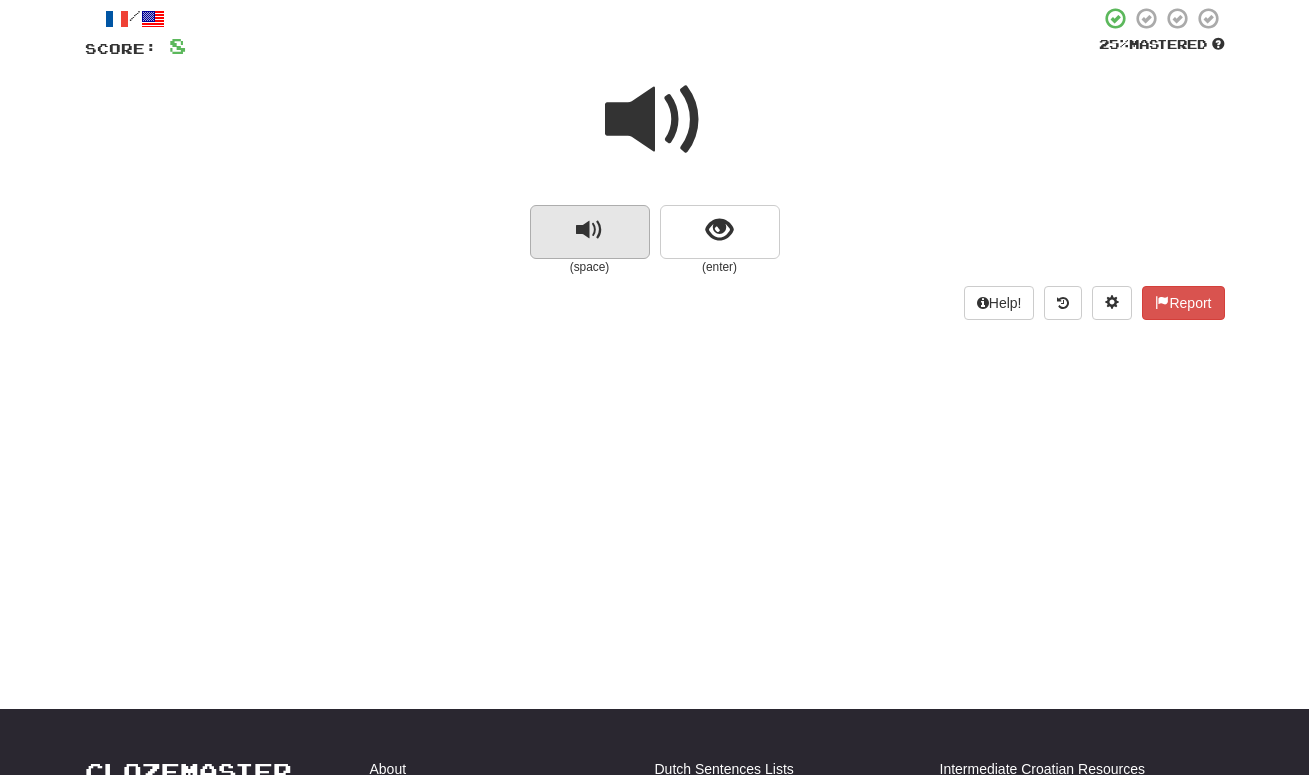 click at bounding box center (589, 230) 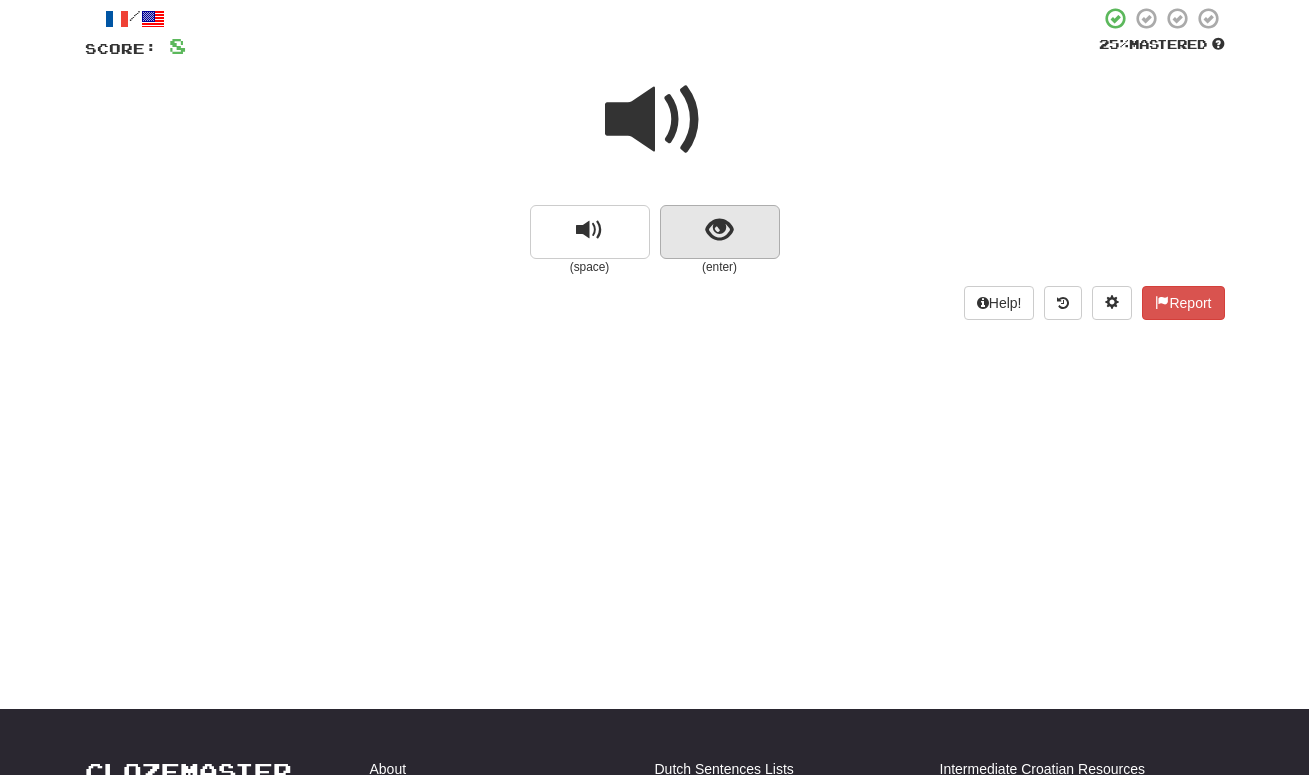 click at bounding box center (720, 232) 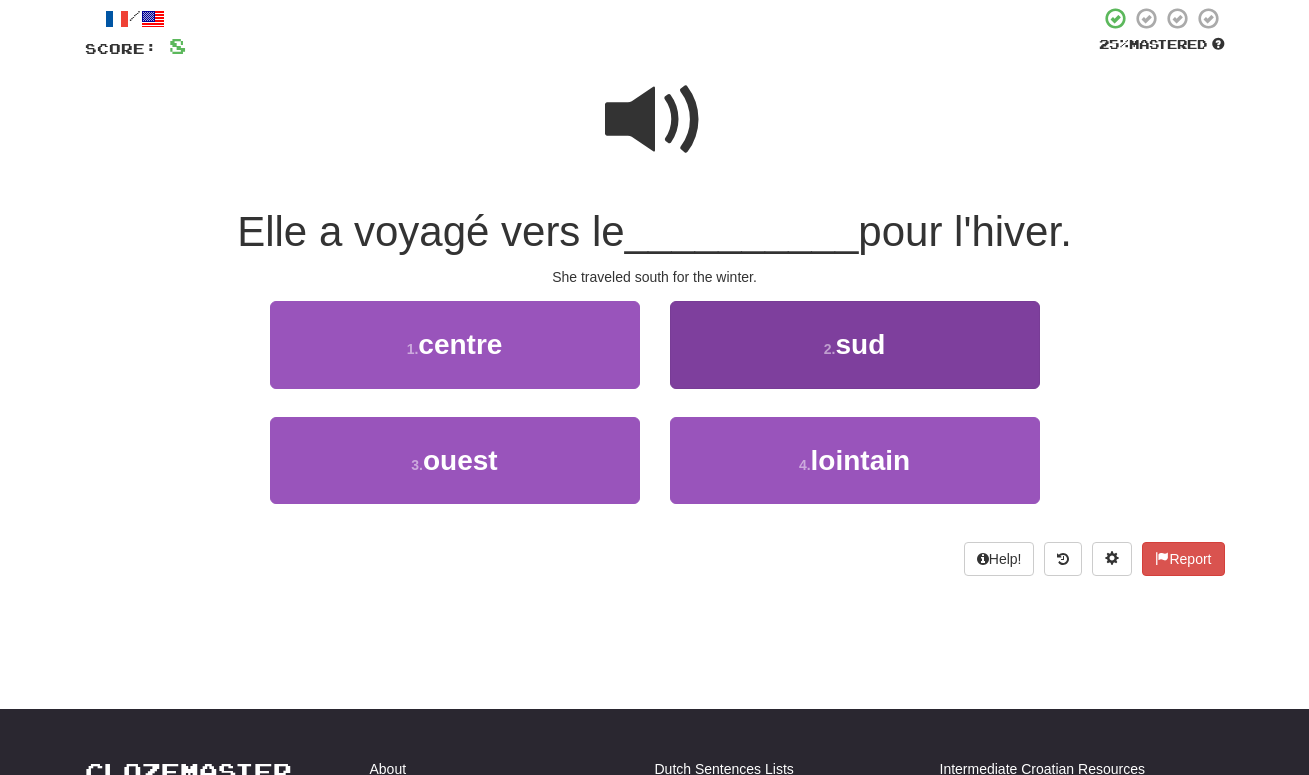click on "2 .  sud" at bounding box center (855, 344) 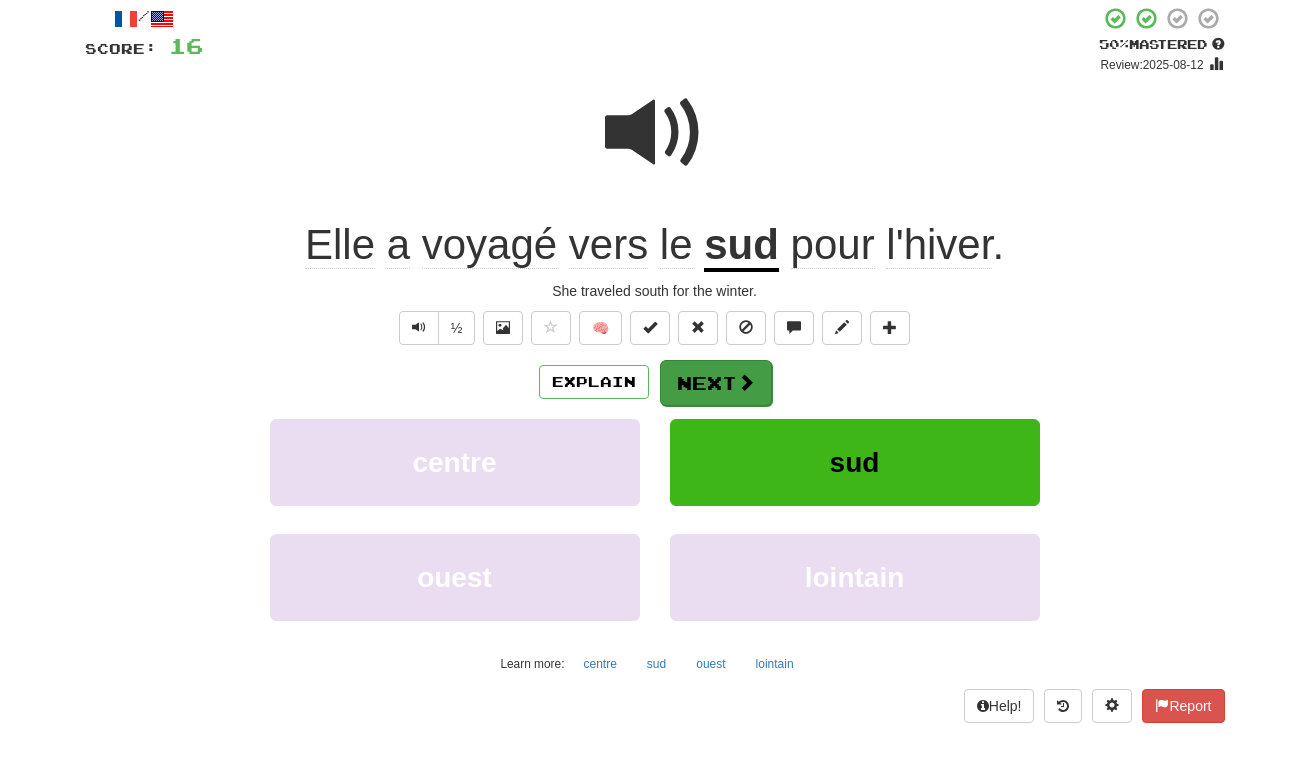 click on "Next" at bounding box center [716, 383] 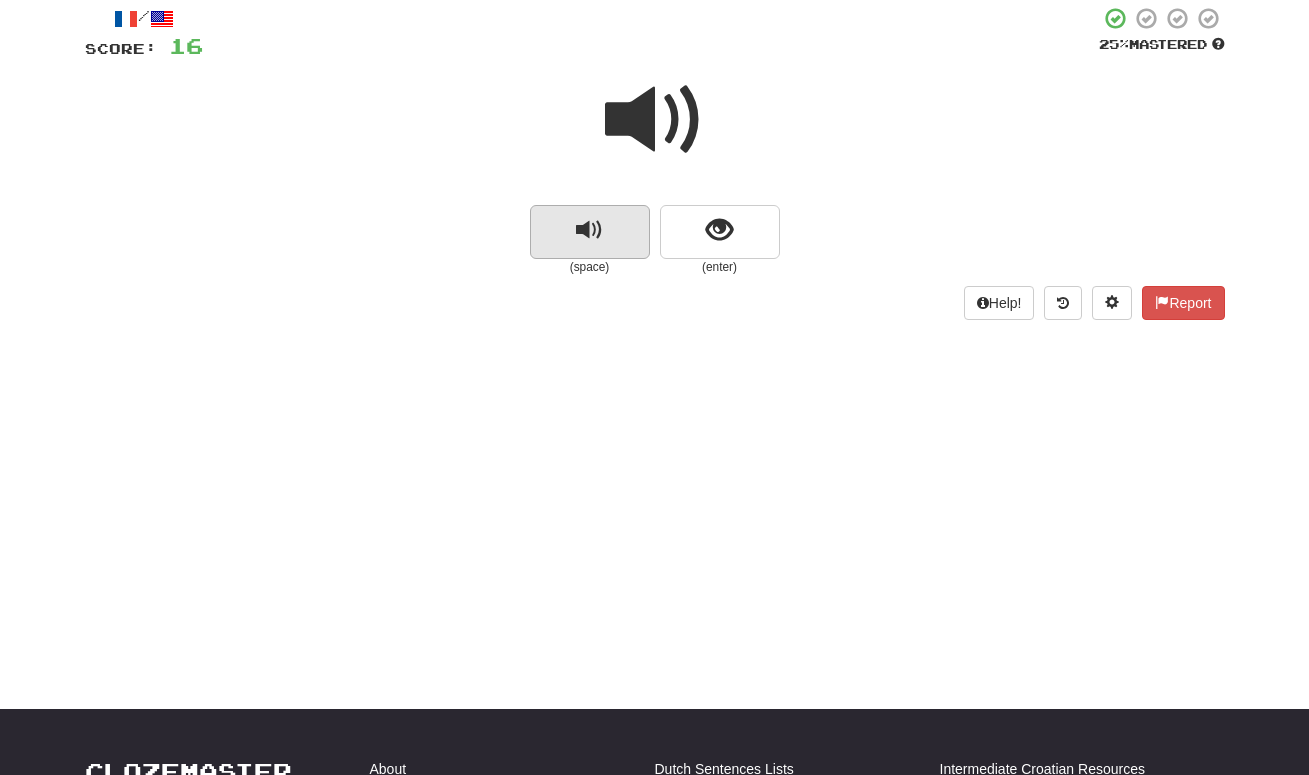 click at bounding box center (589, 230) 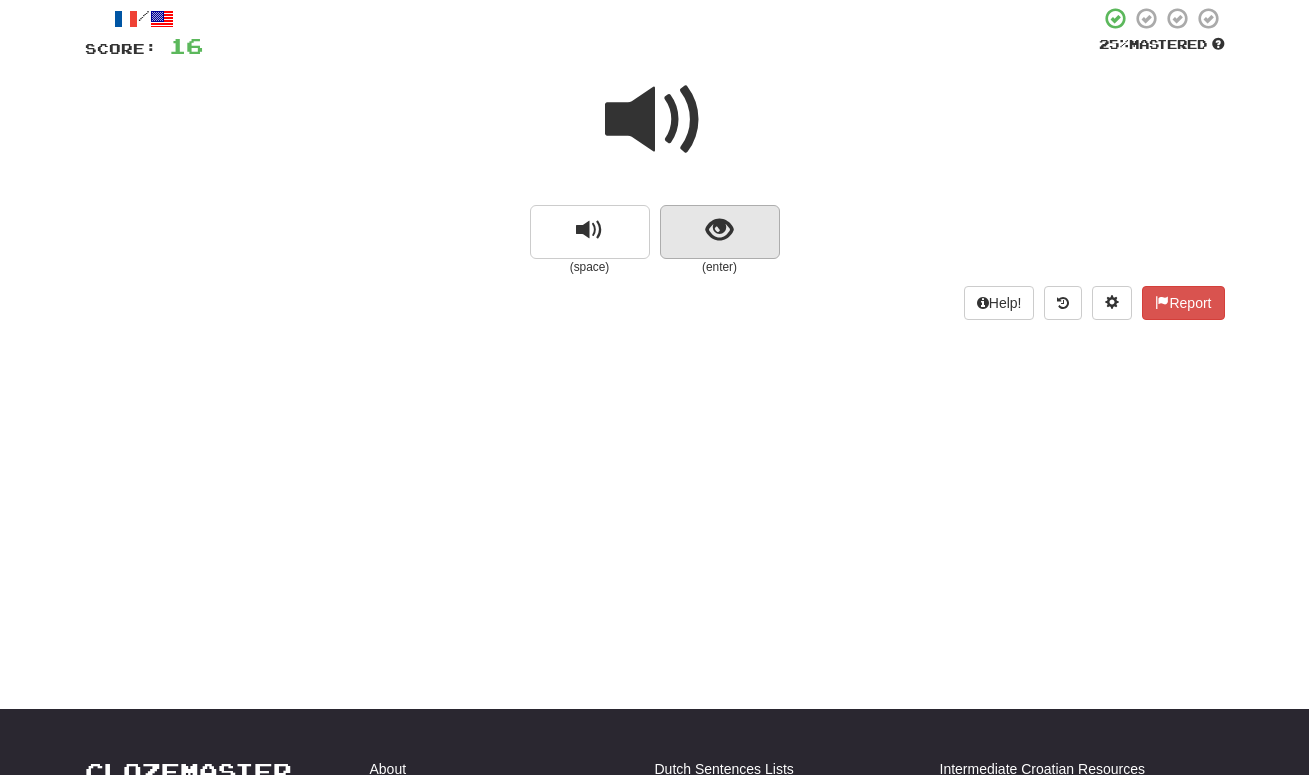 click at bounding box center (719, 230) 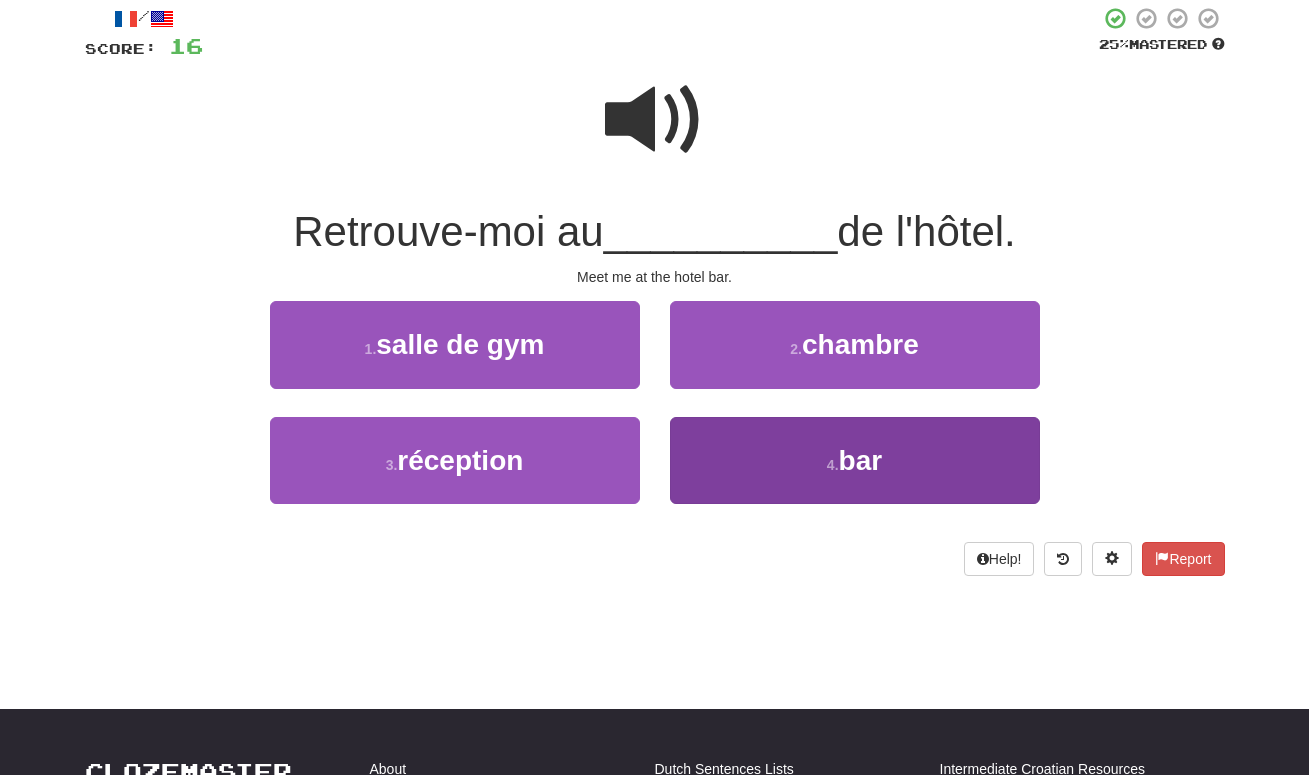click on "bar" at bounding box center (861, 460) 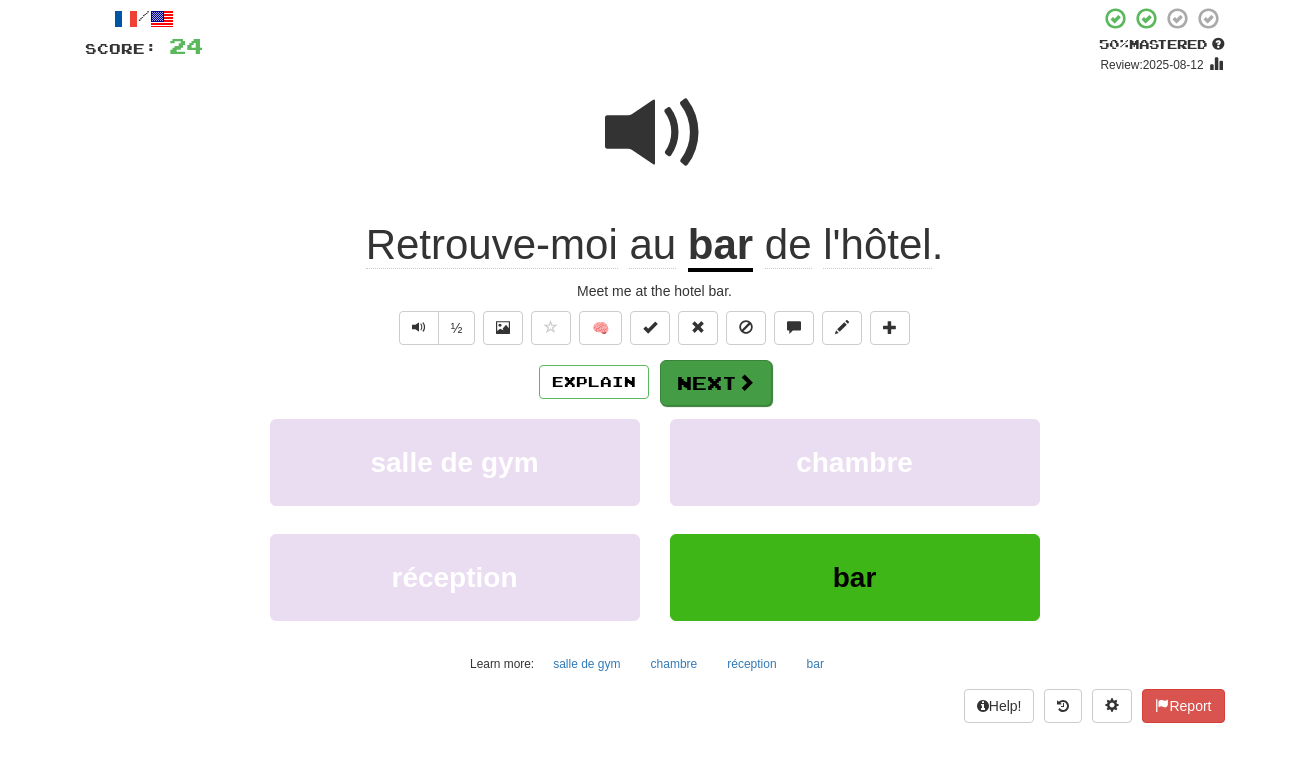click on "Next" at bounding box center (716, 383) 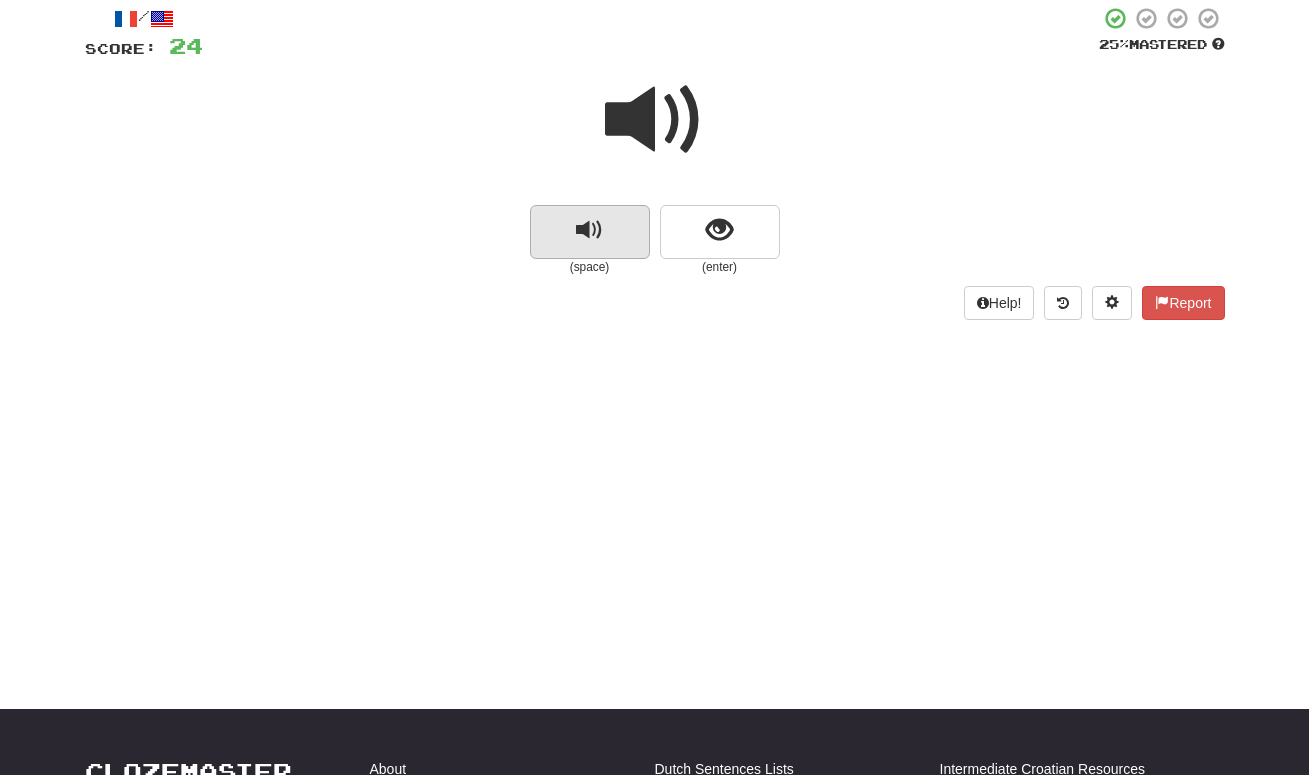 click at bounding box center [590, 232] 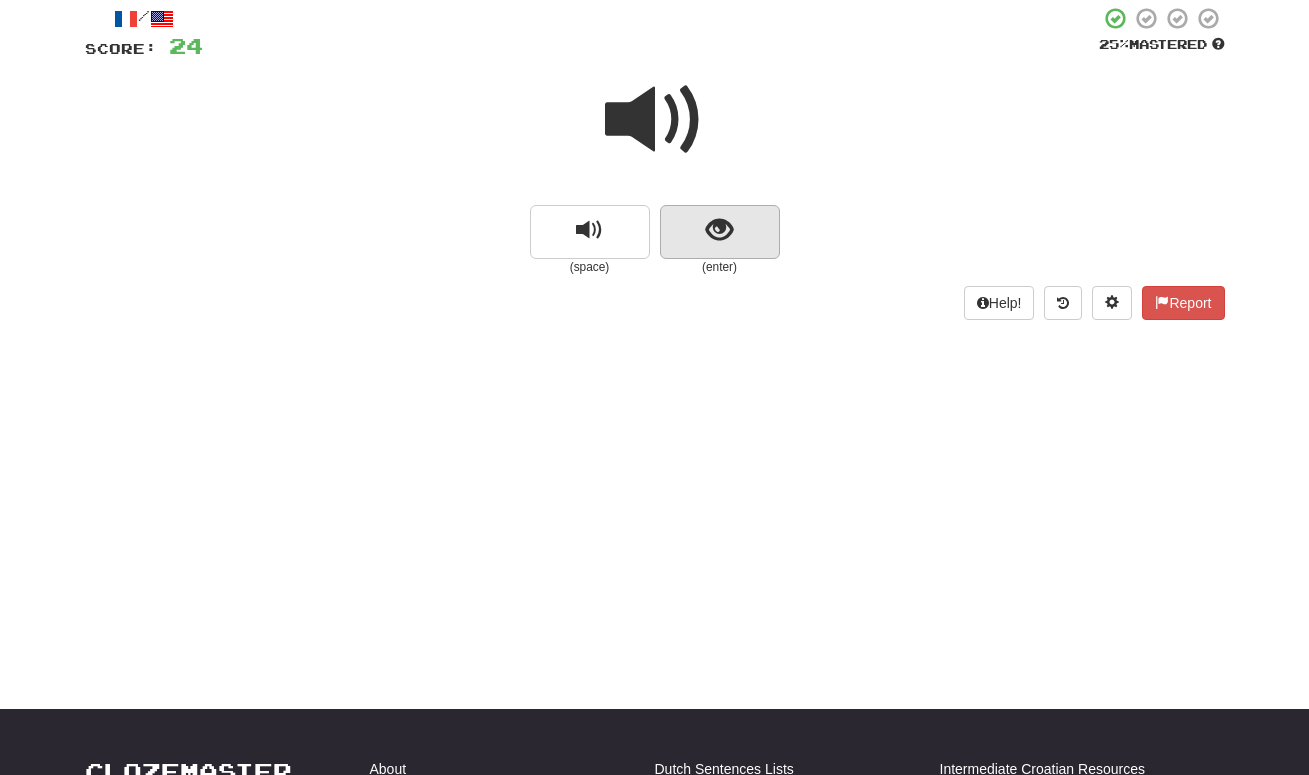 click at bounding box center [719, 230] 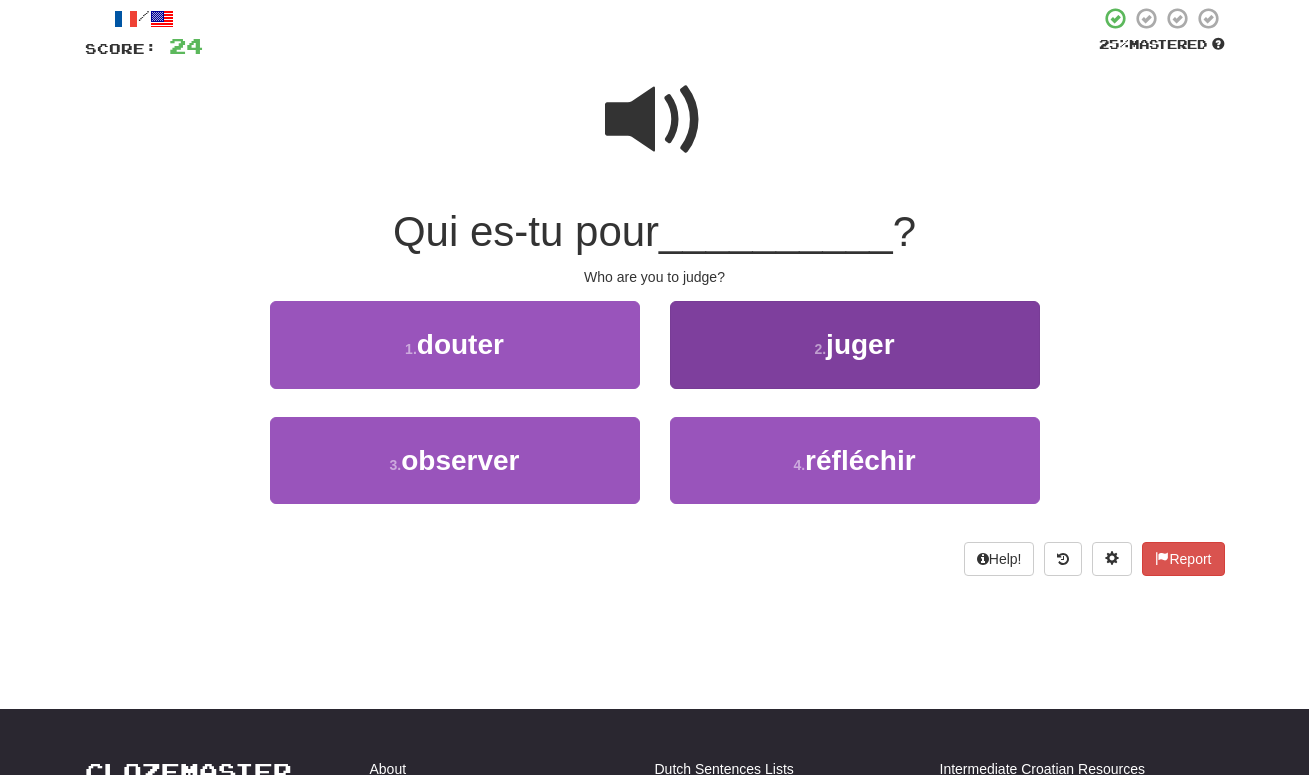 click on "2 .  juger" at bounding box center [855, 344] 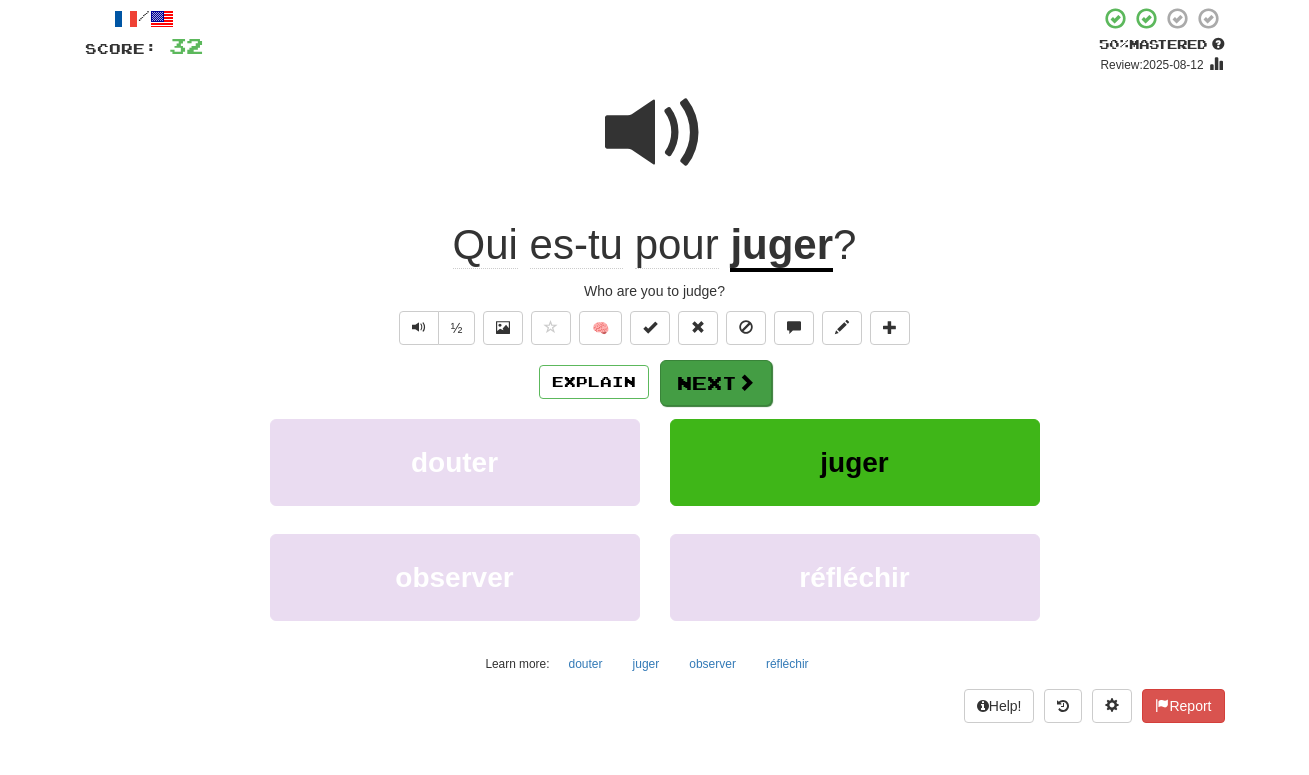 click on "Next" at bounding box center (716, 383) 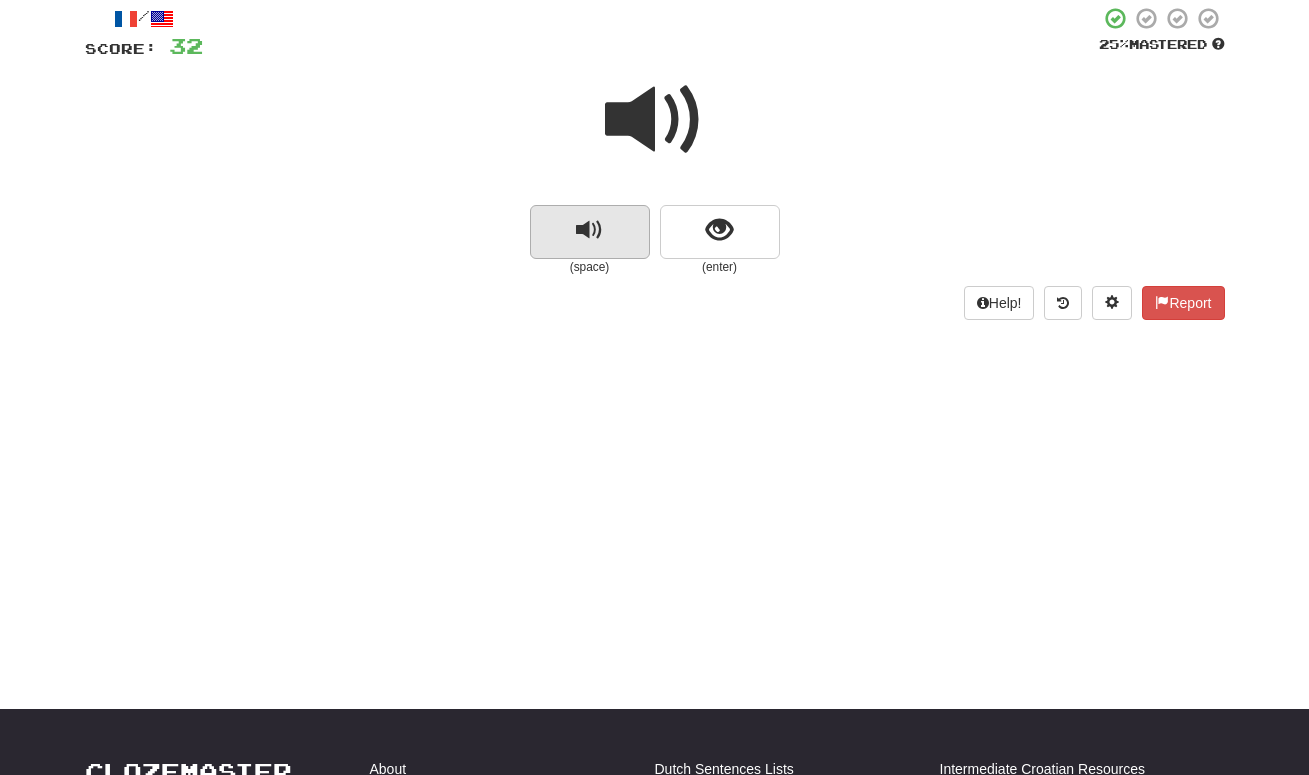 click at bounding box center (590, 232) 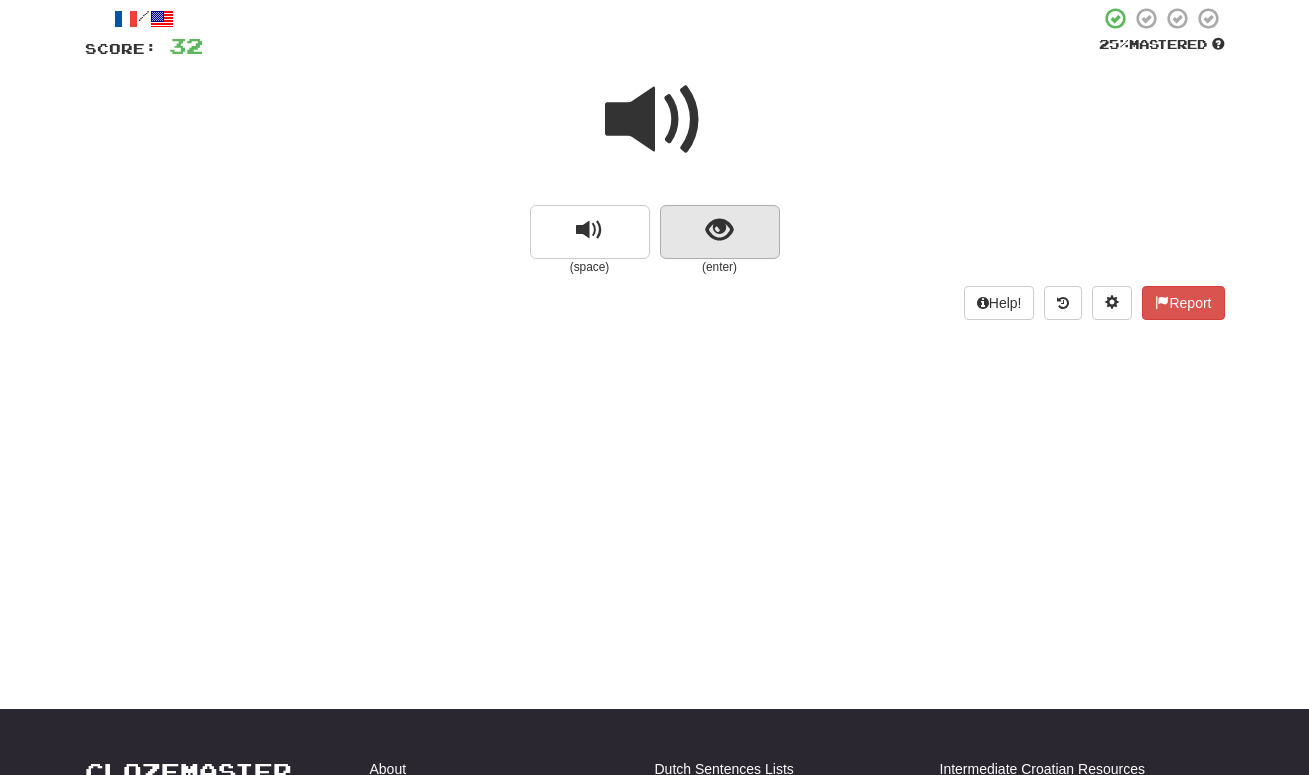 click at bounding box center (719, 230) 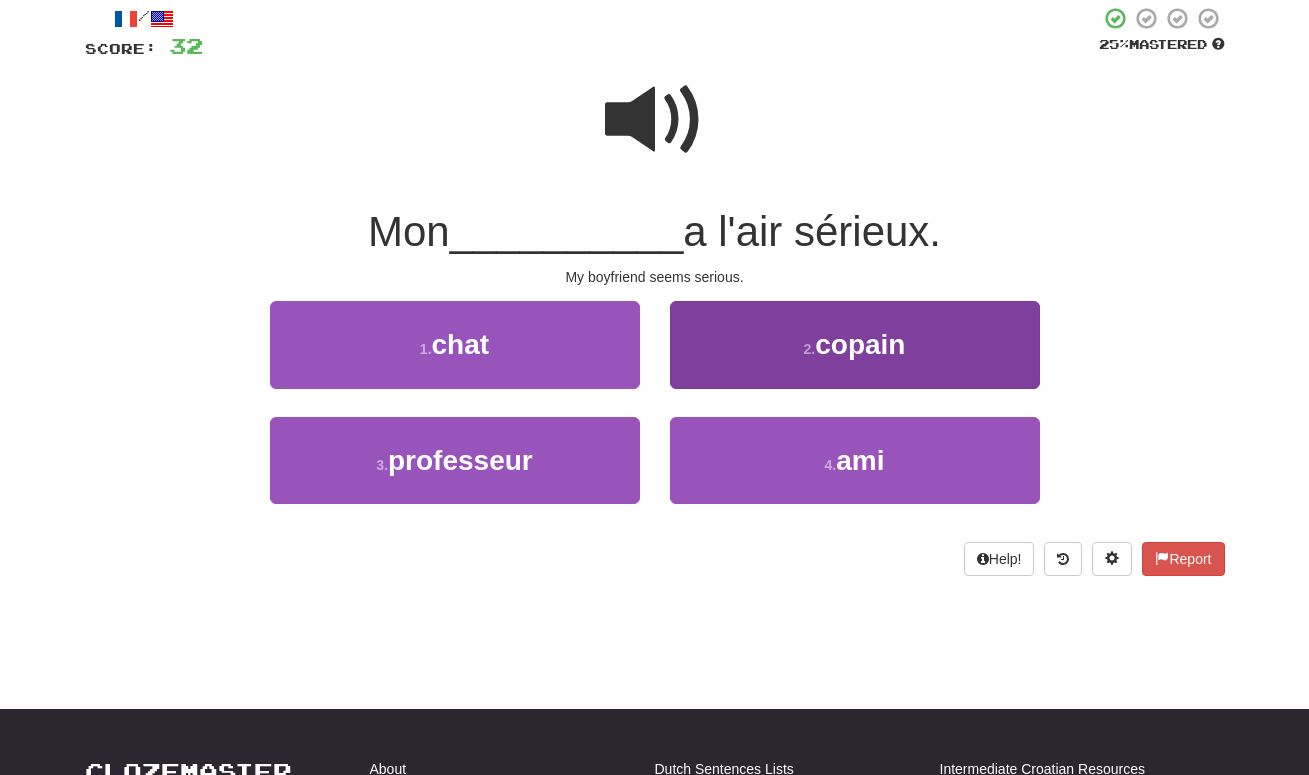 click on "copain" at bounding box center (860, 344) 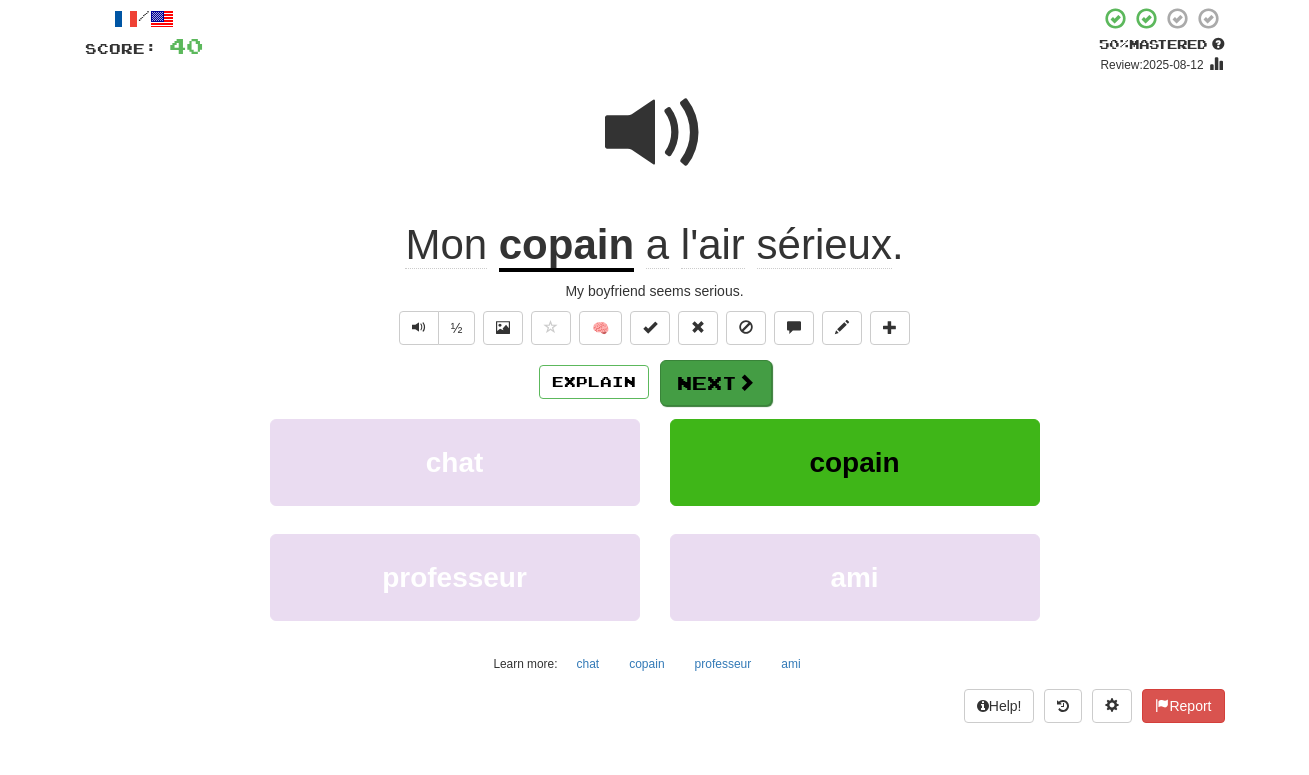click at bounding box center [746, 382] 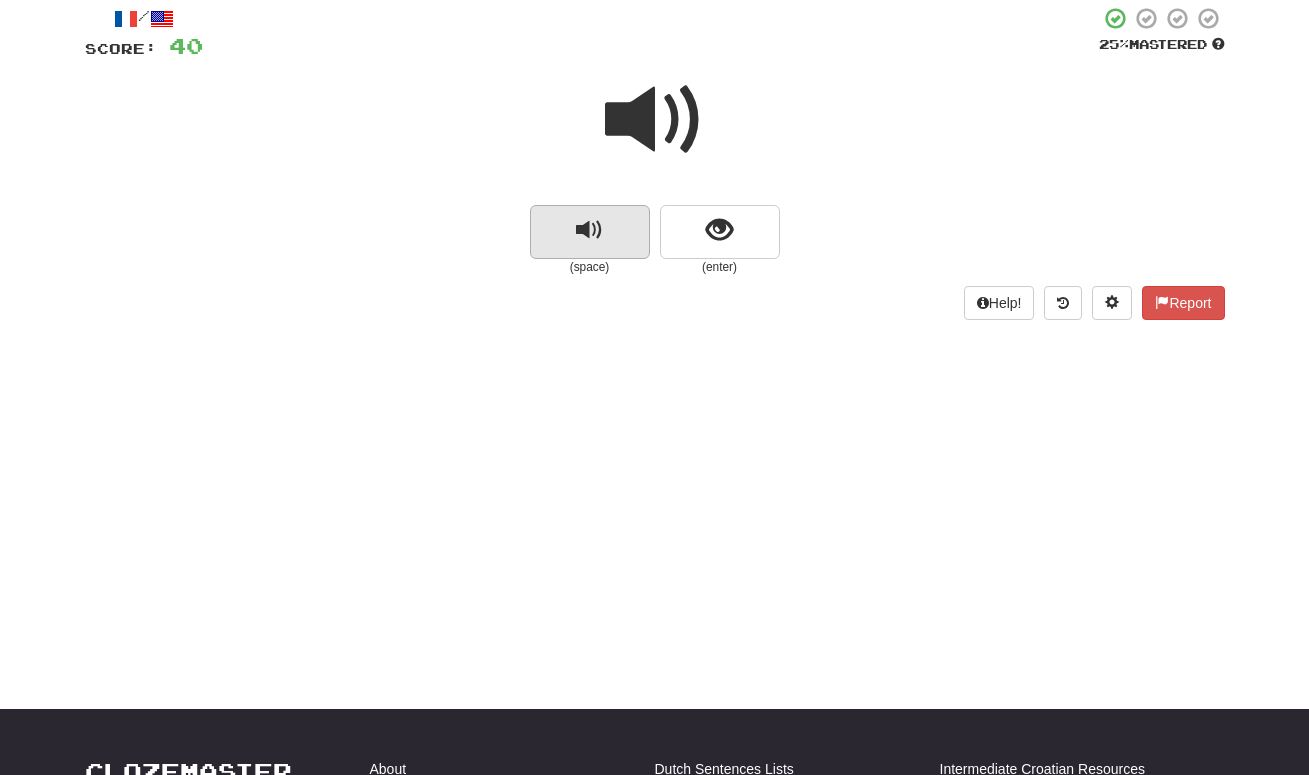 click at bounding box center [589, 230] 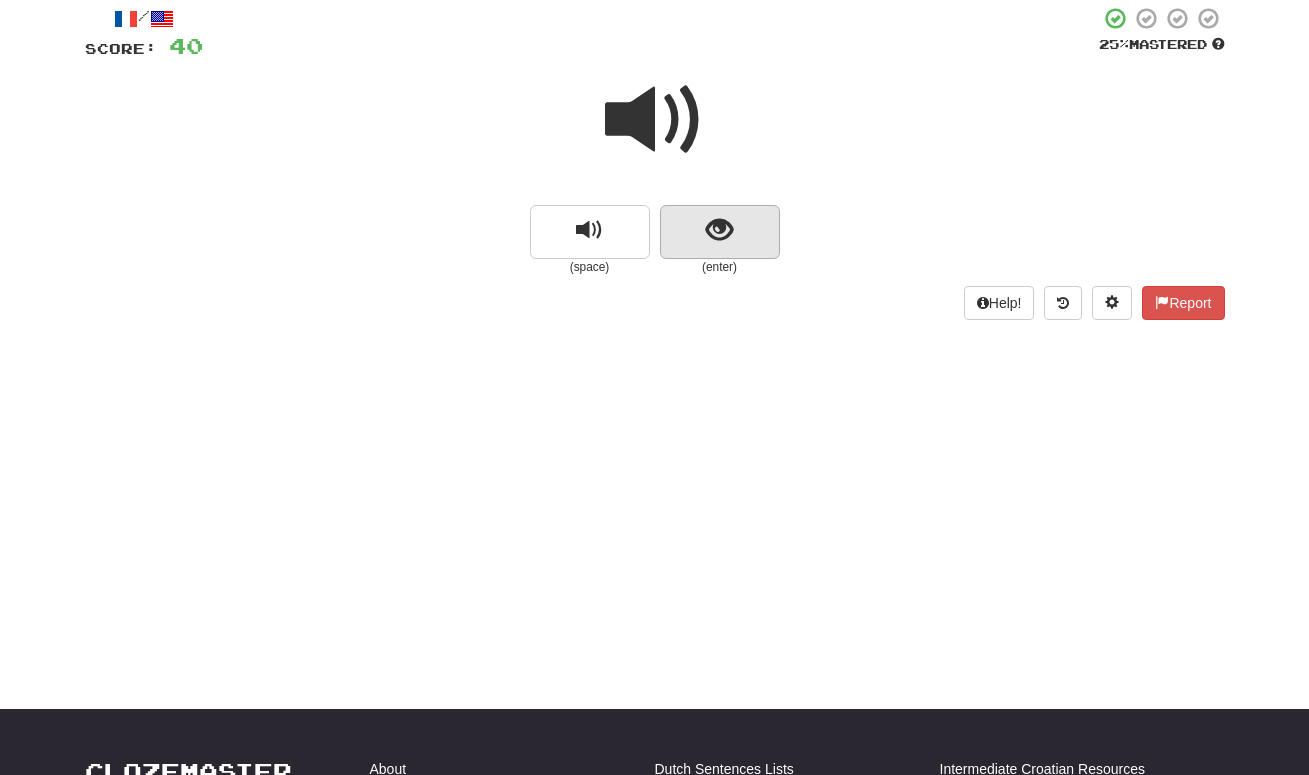 click at bounding box center [720, 232] 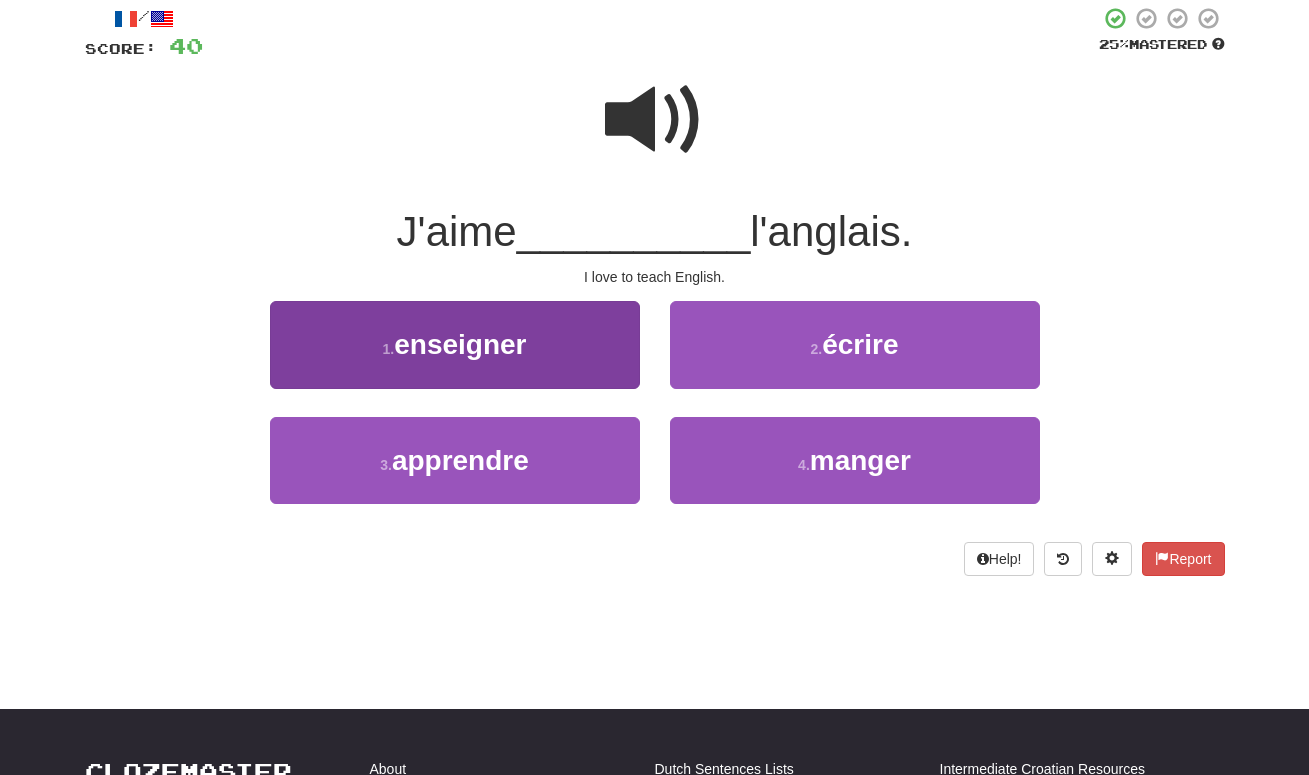 click on "1 .  enseigner" at bounding box center [455, 344] 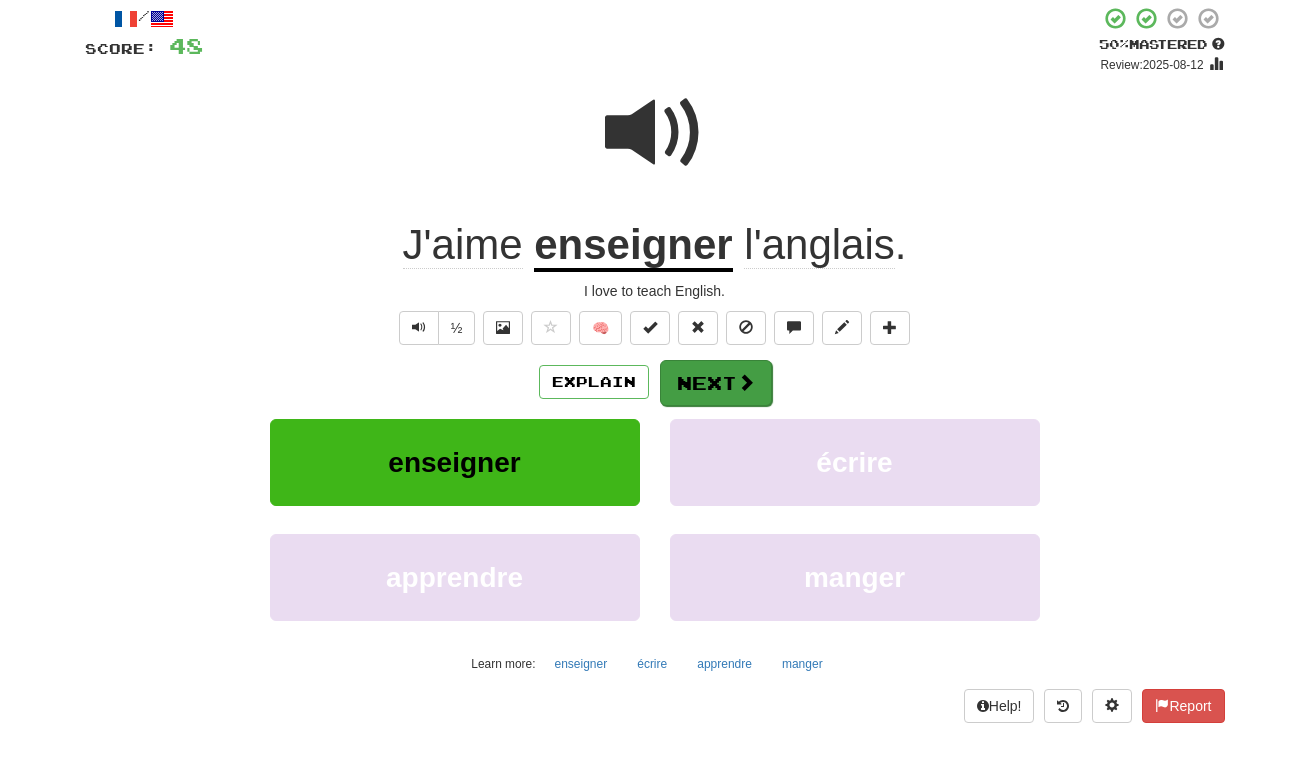click on "Next" at bounding box center (716, 383) 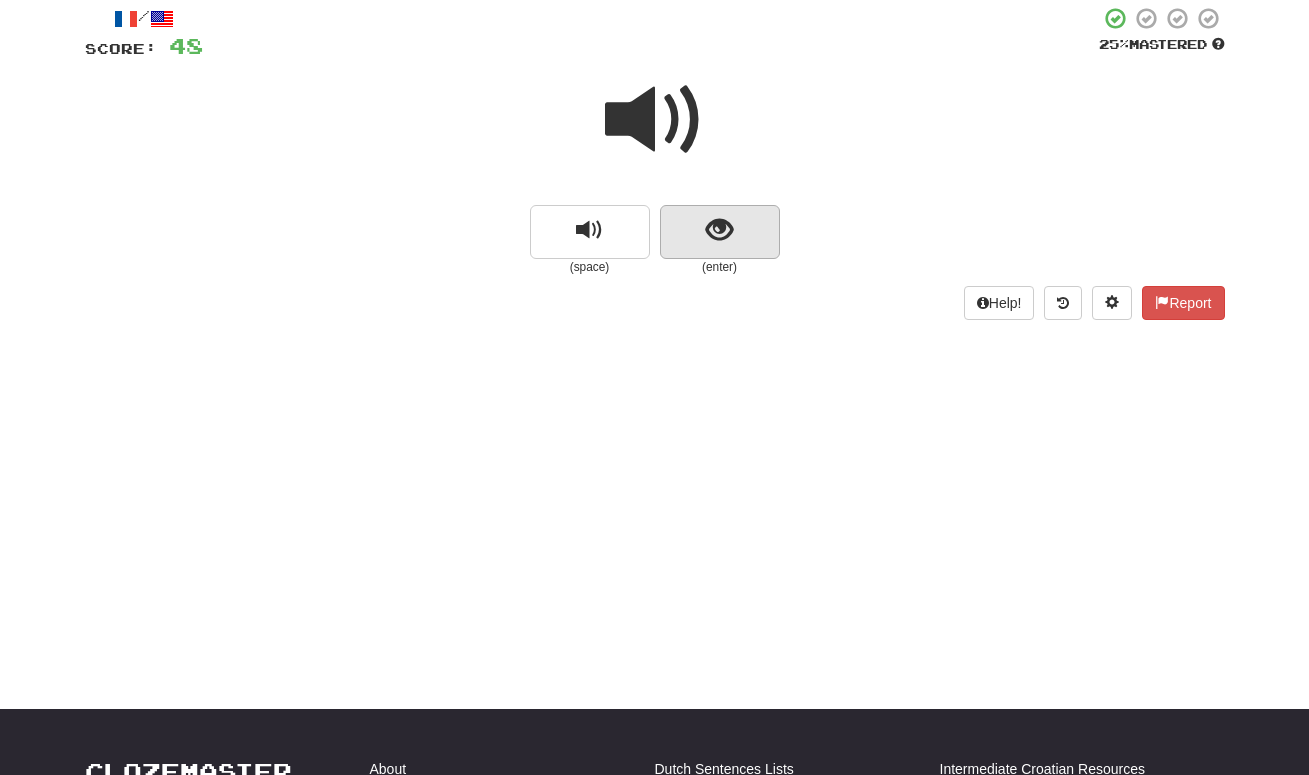 click at bounding box center (720, 232) 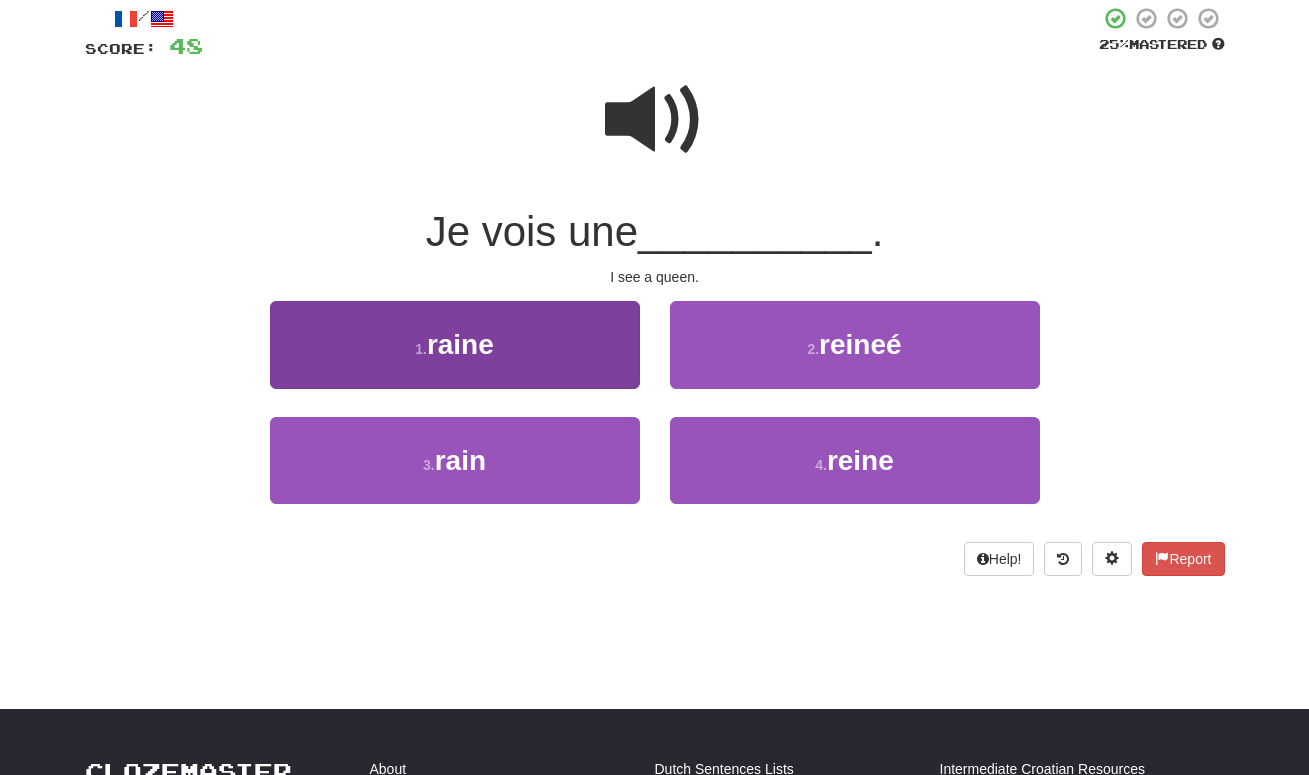 click on "1 .  raine" at bounding box center [455, 344] 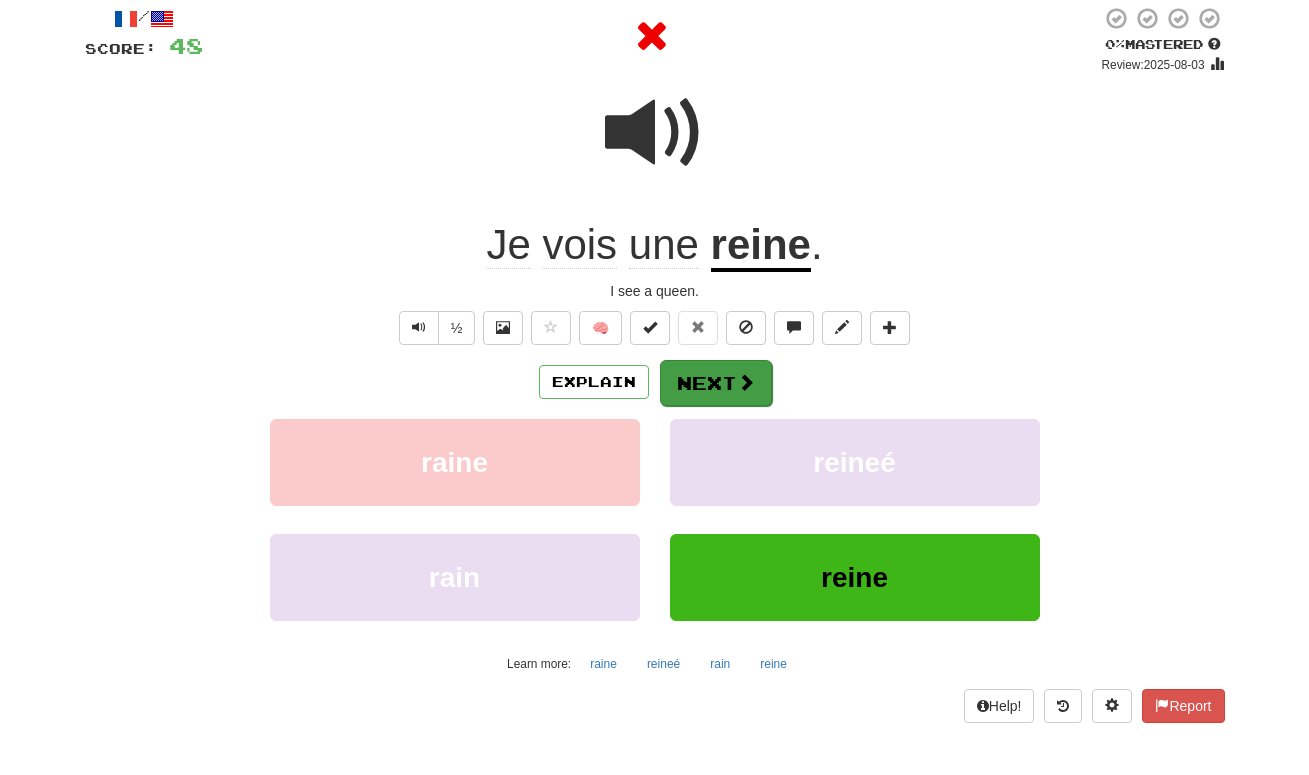 click on "Next" at bounding box center [716, 383] 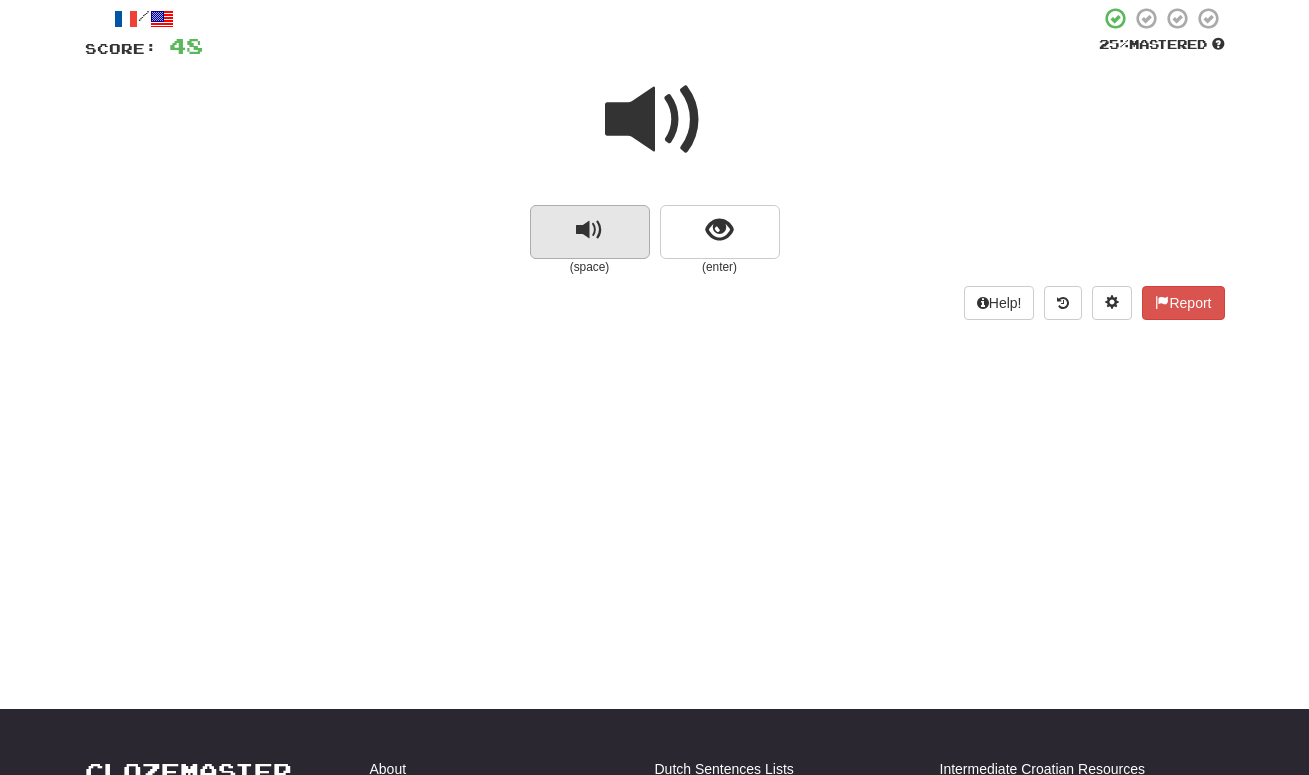 click at bounding box center (589, 230) 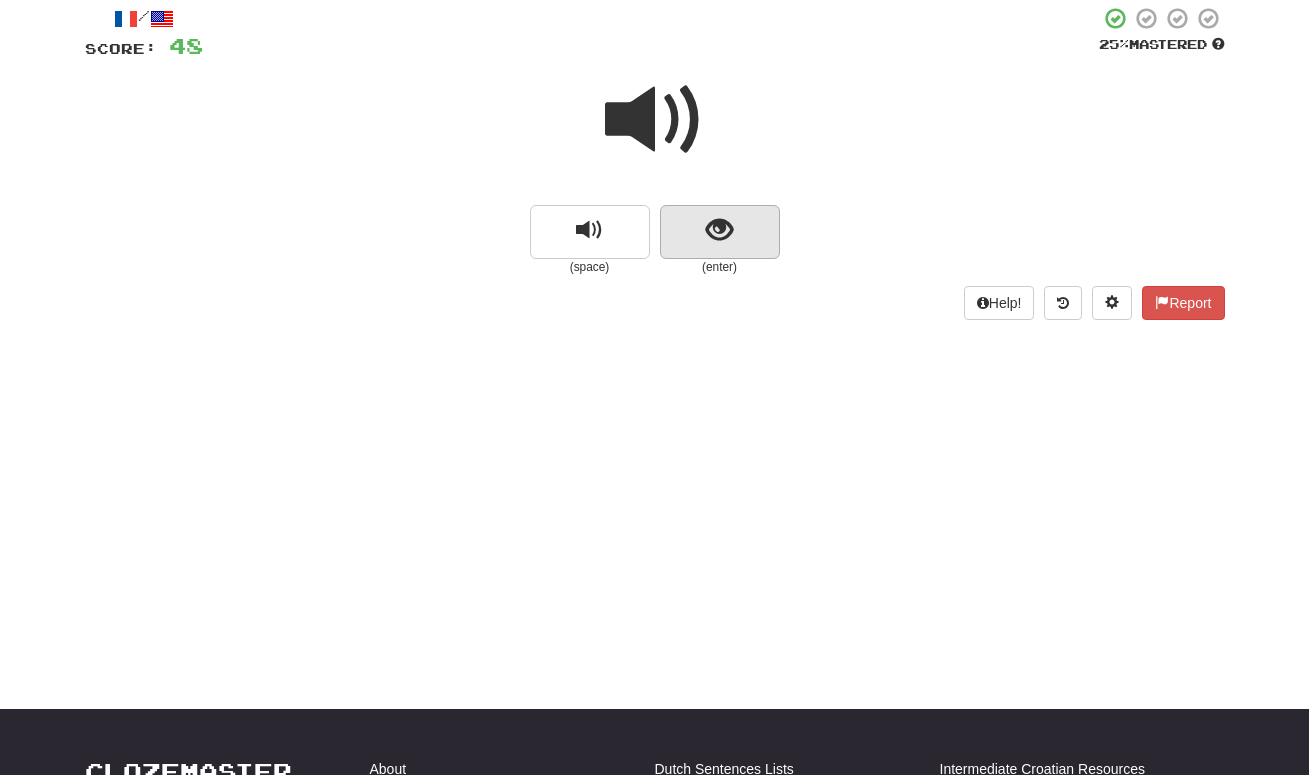 click at bounding box center [719, 230] 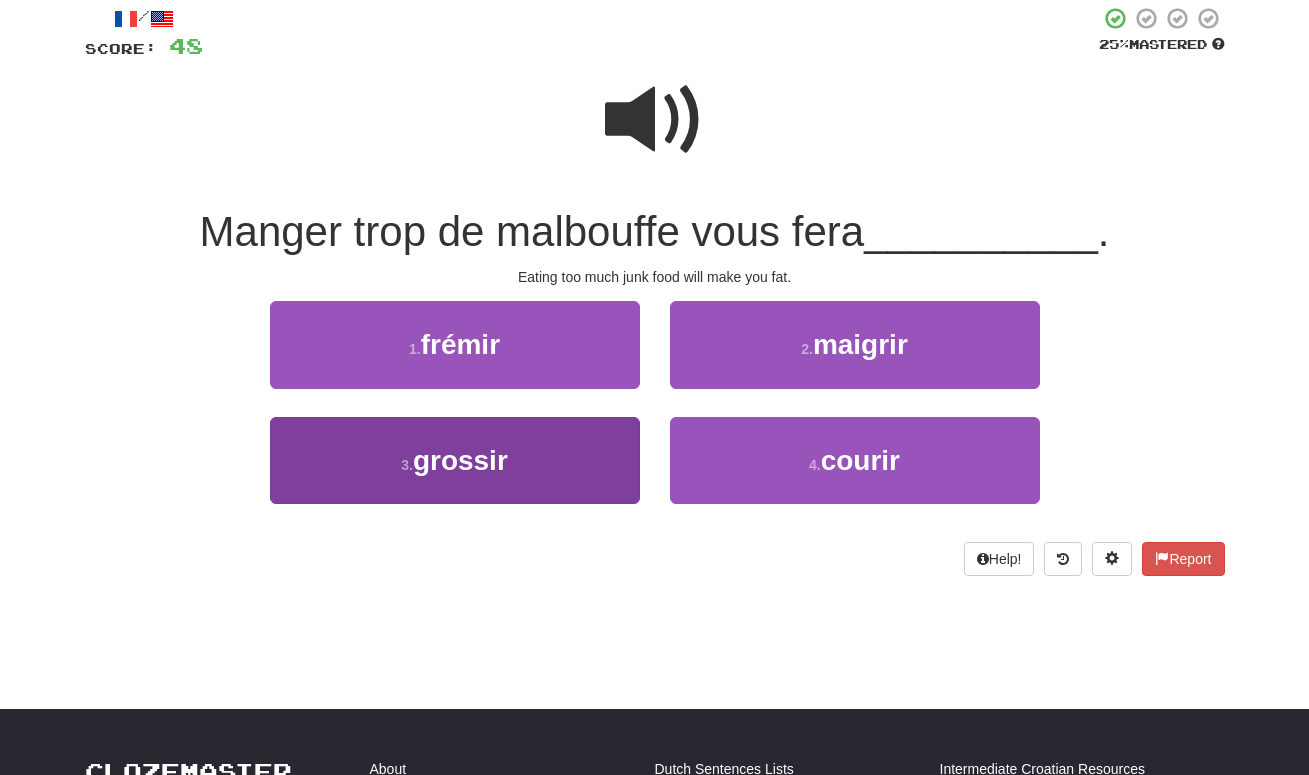 click on "3 .  grossir" at bounding box center (455, 460) 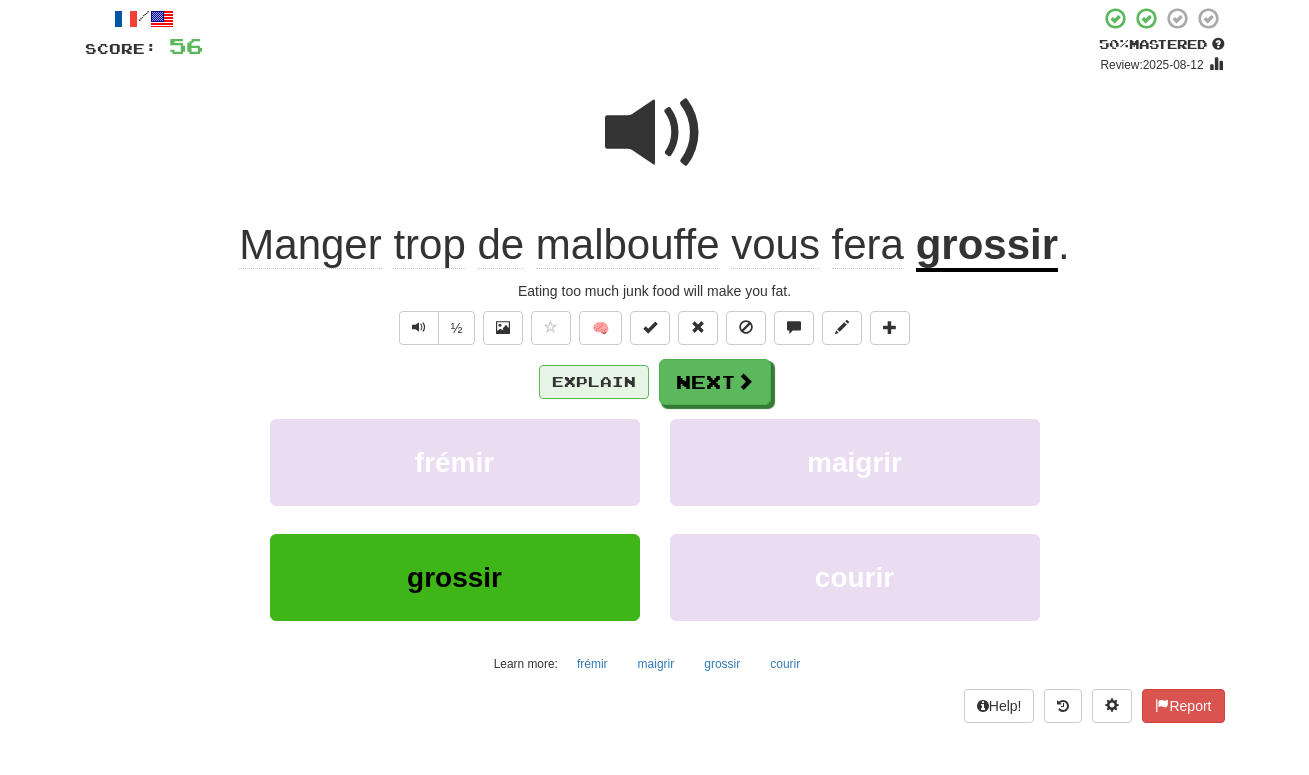 click on "Explain" at bounding box center [594, 382] 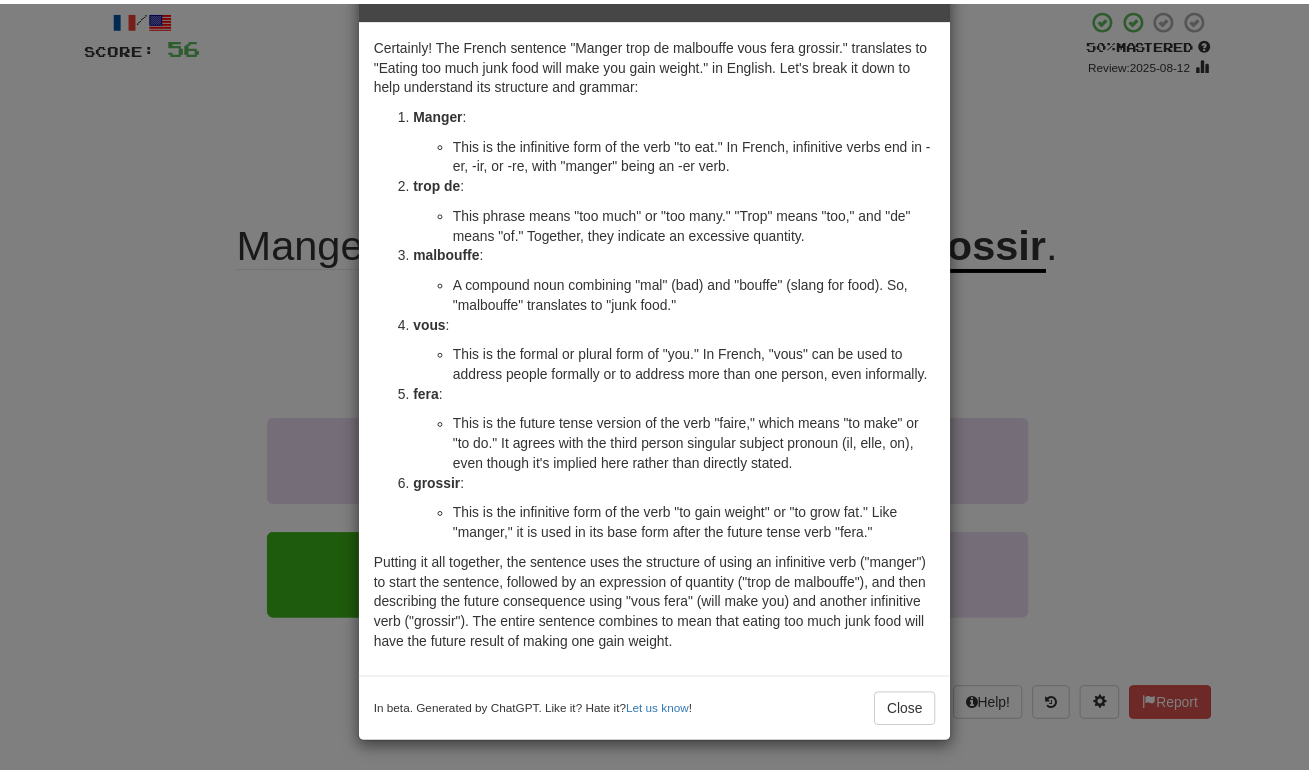 scroll, scrollTop: 63, scrollLeft: 0, axis: vertical 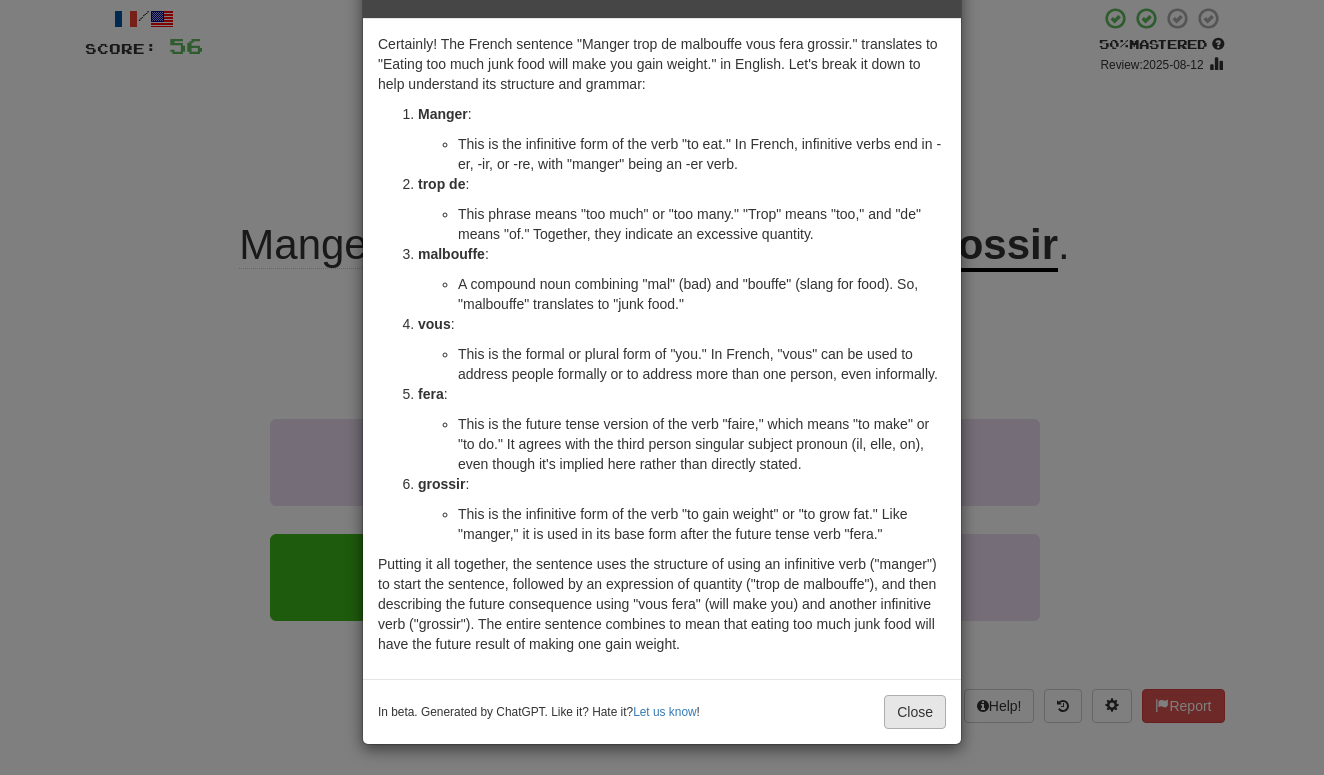 click on "Close" at bounding box center (915, 712) 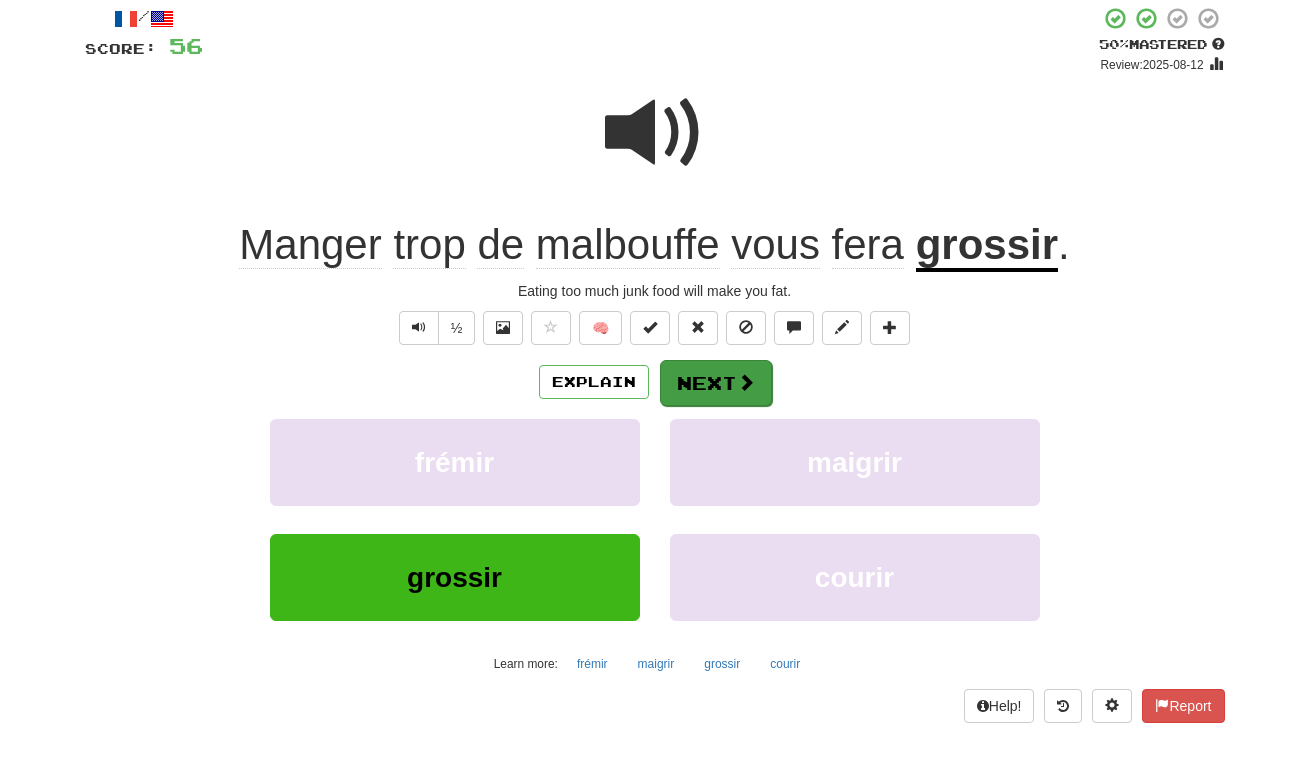 click on "Next" at bounding box center (716, 383) 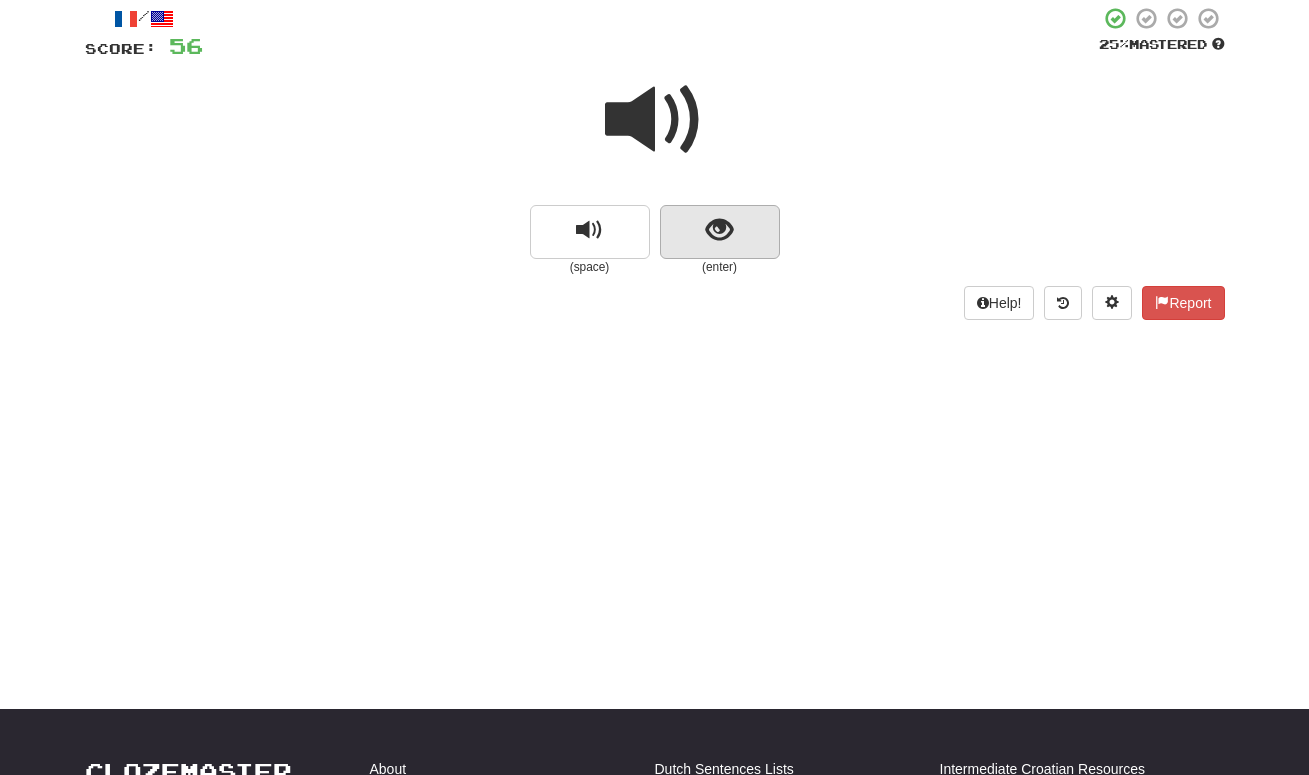 click at bounding box center (719, 230) 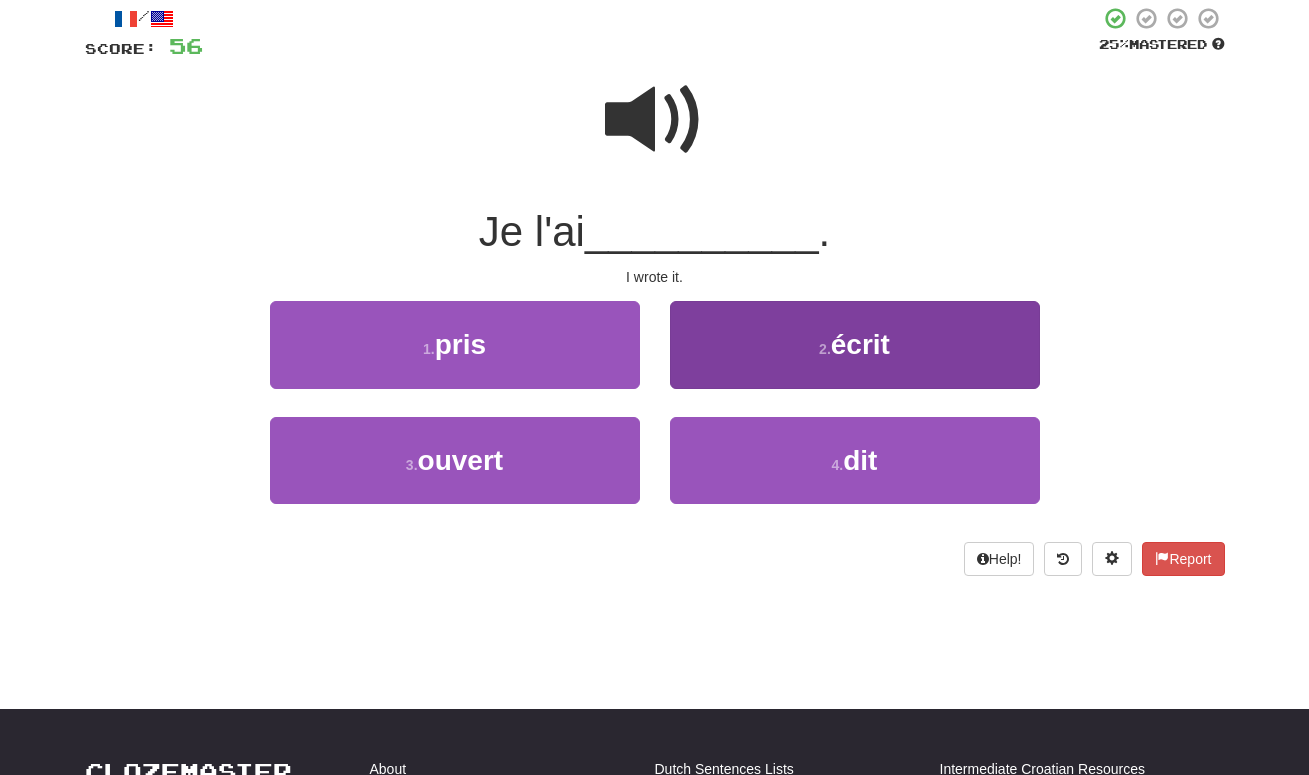 click on "2 .  écrit" at bounding box center (855, 344) 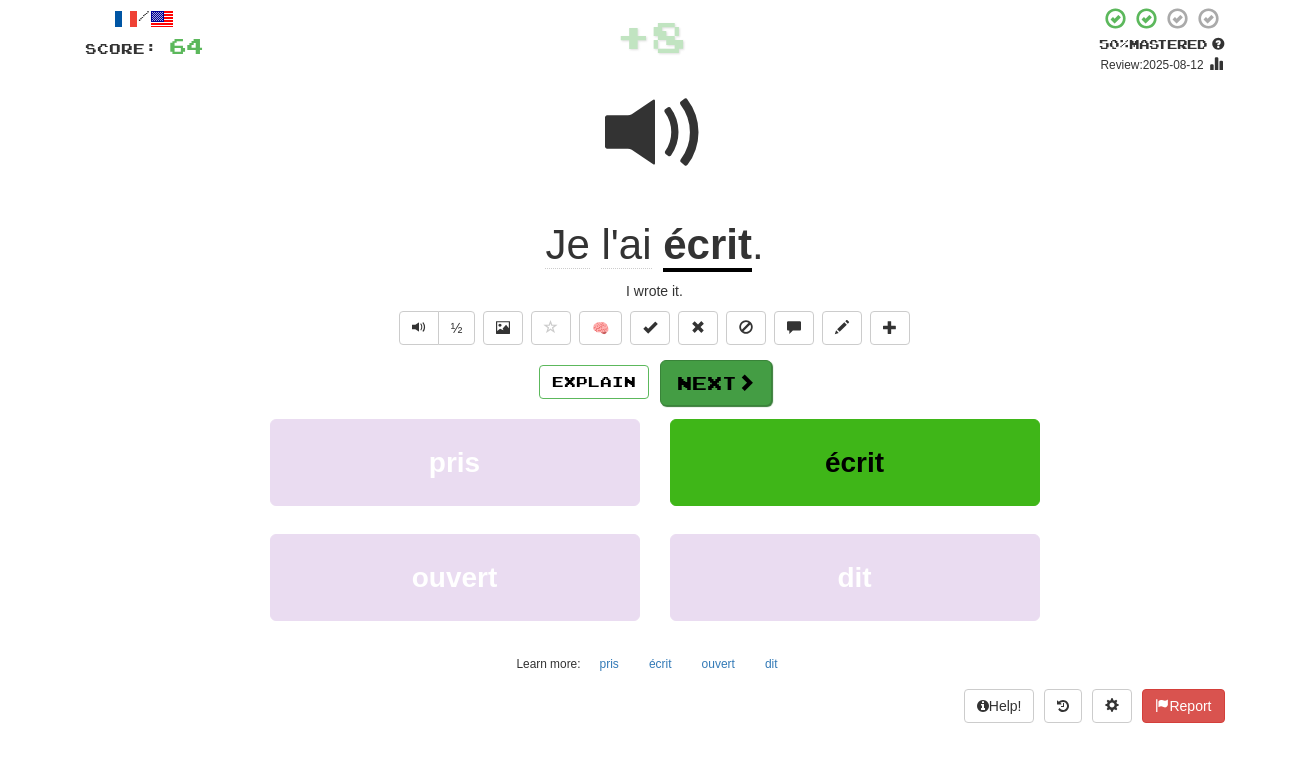 click on "Next" at bounding box center (716, 383) 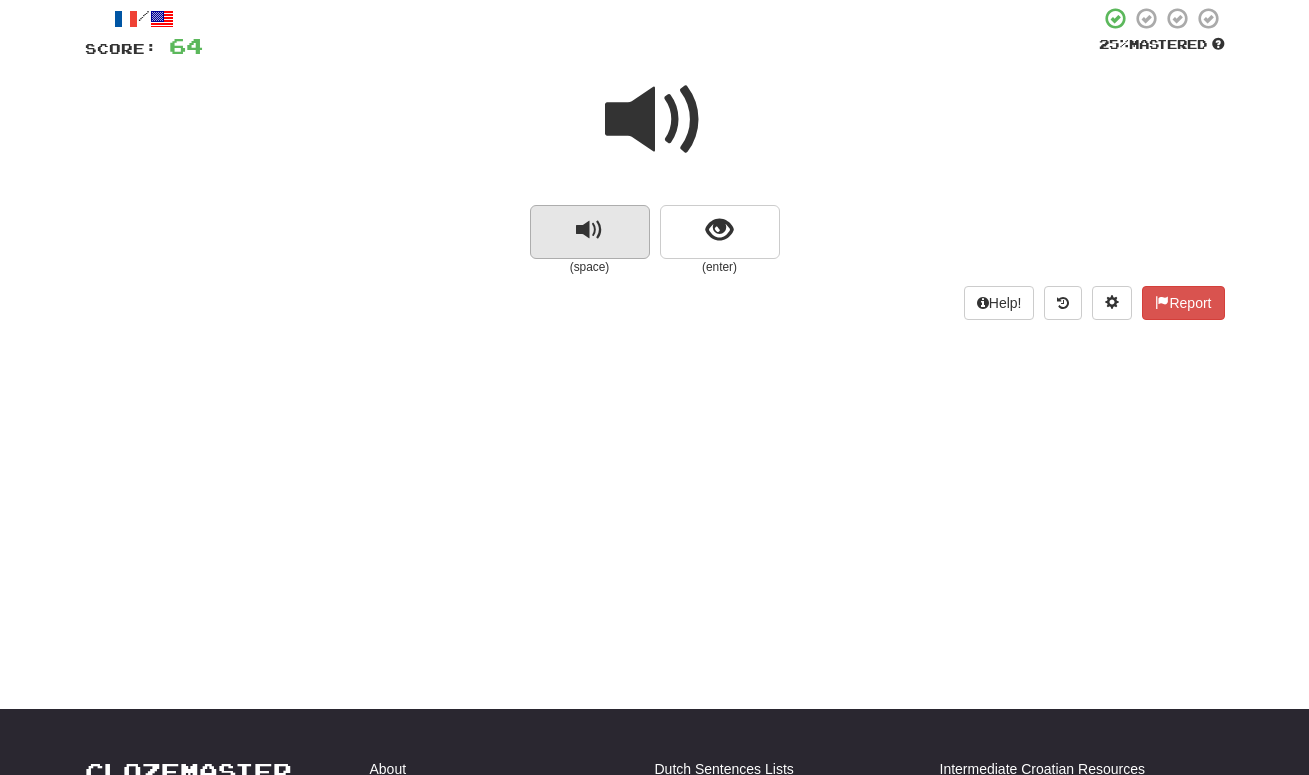 click at bounding box center (590, 232) 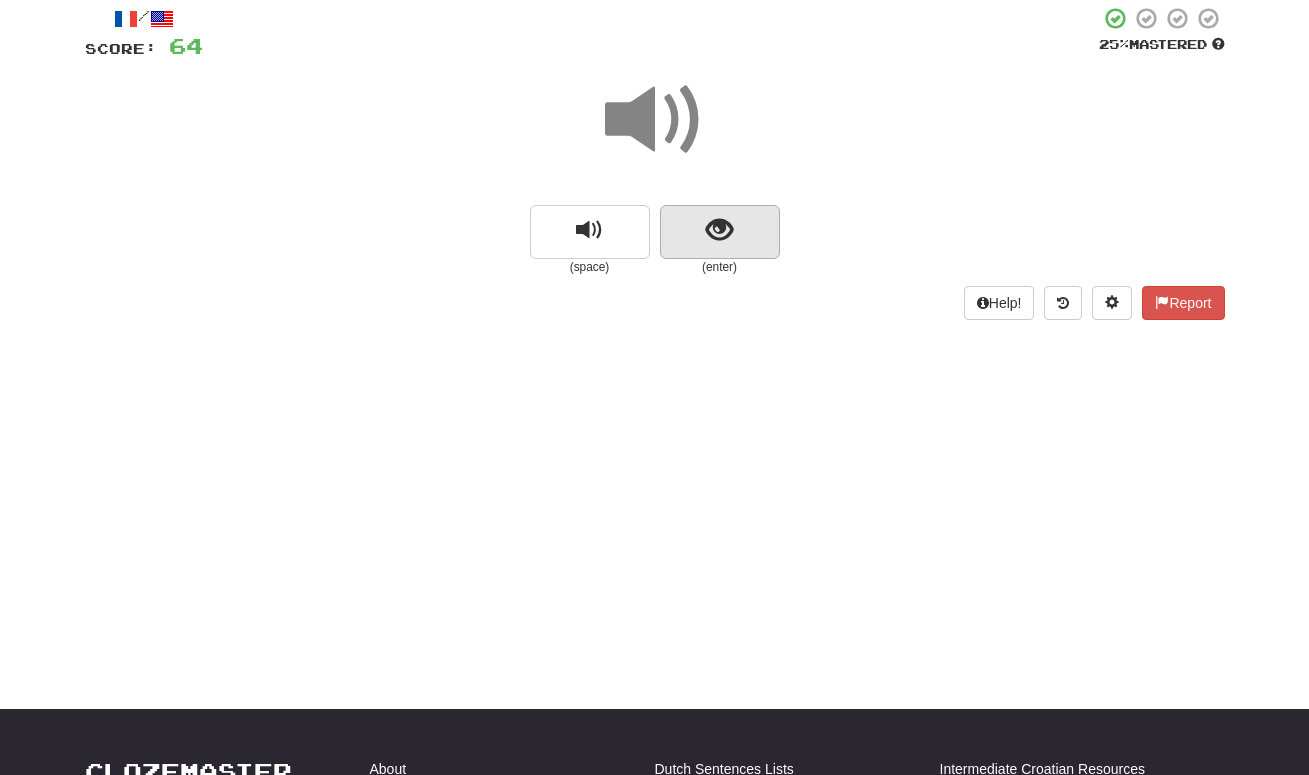 click at bounding box center [720, 232] 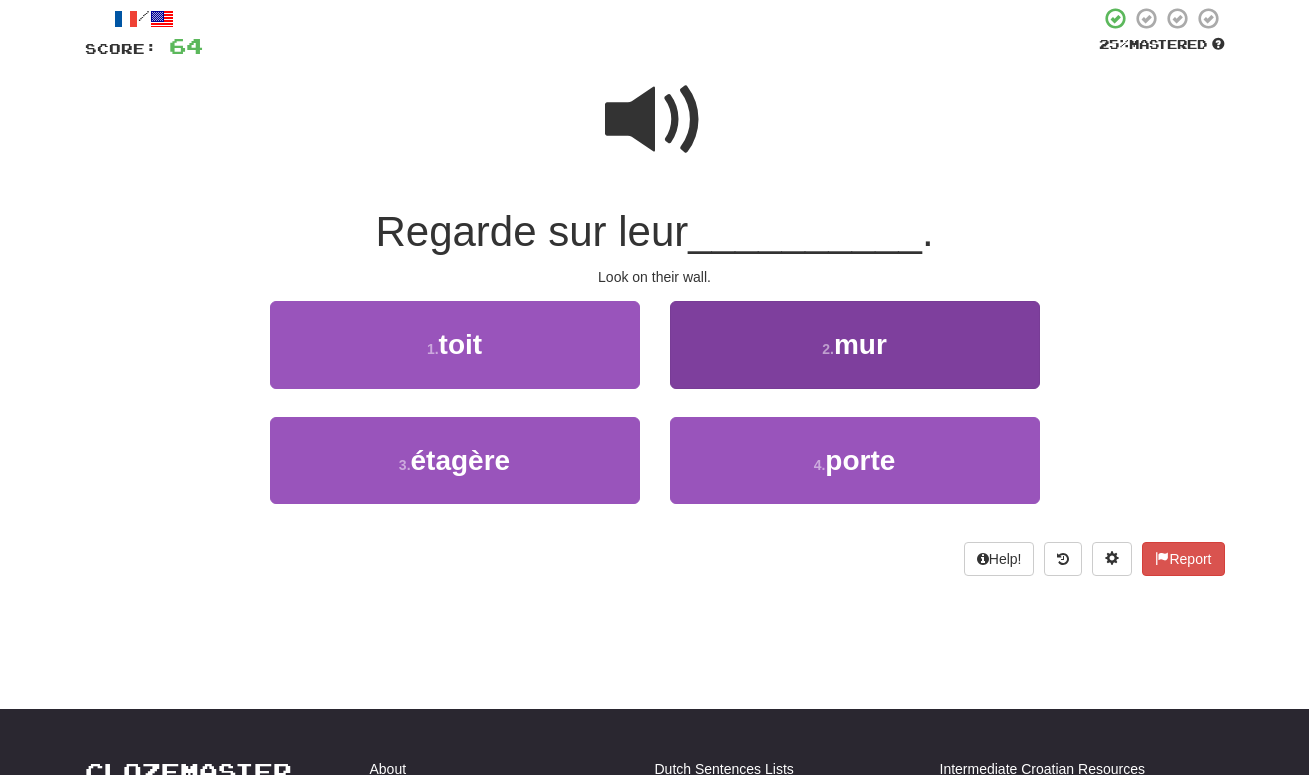 click on "2 ." at bounding box center [828, 349] 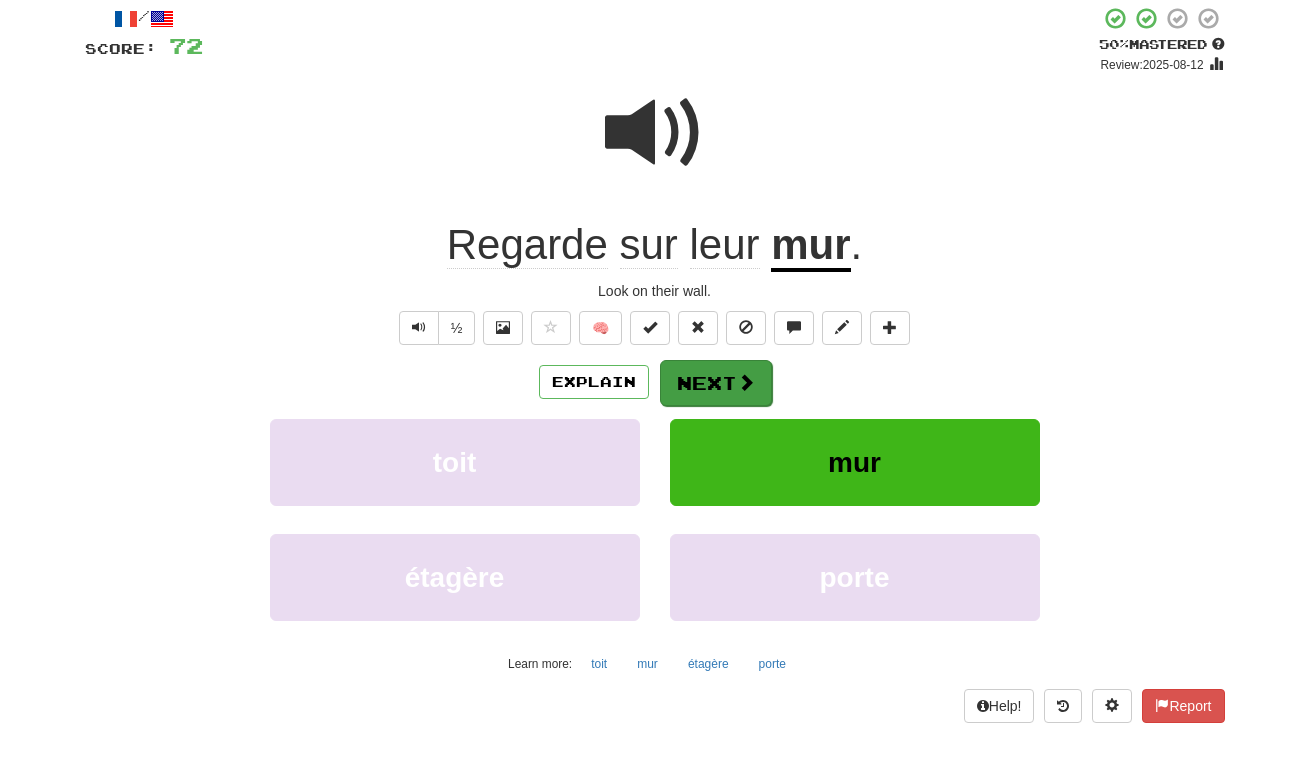 click on "Next" at bounding box center [716, 383] 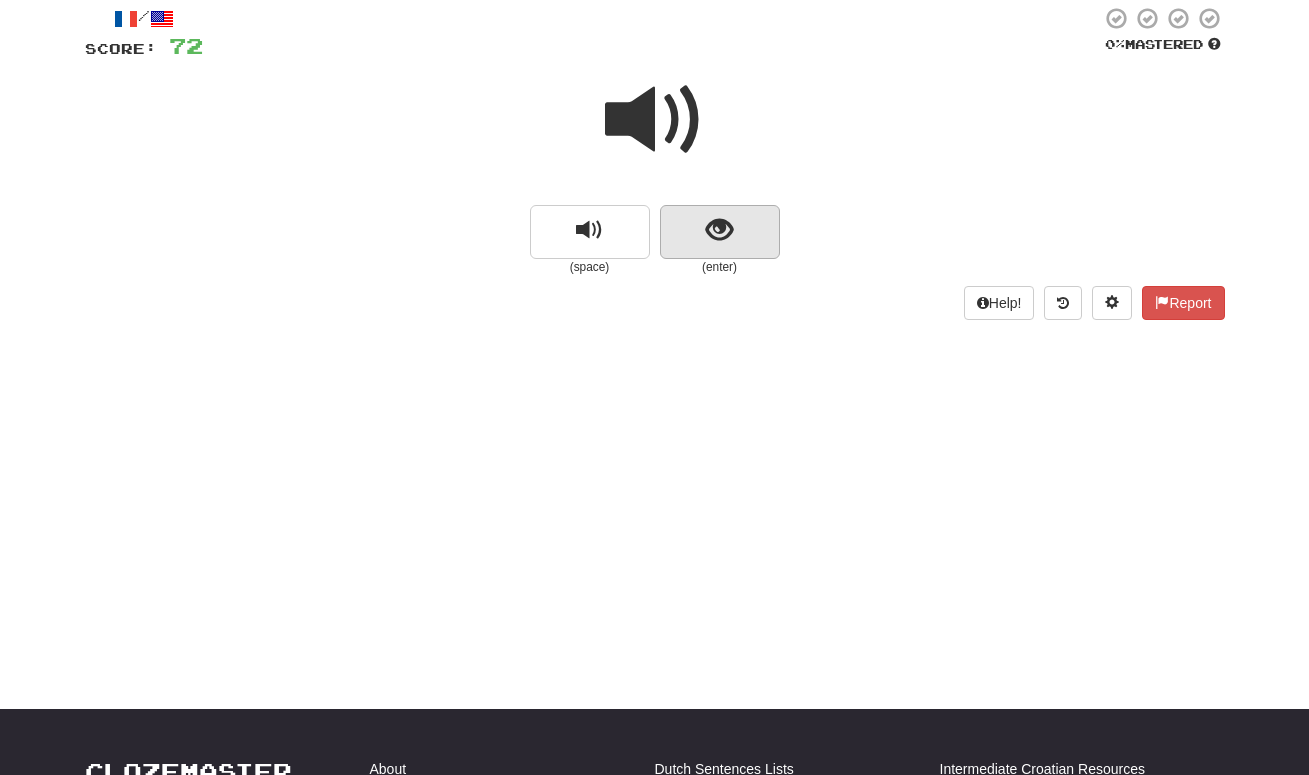 click at bounding box center [719, 230] 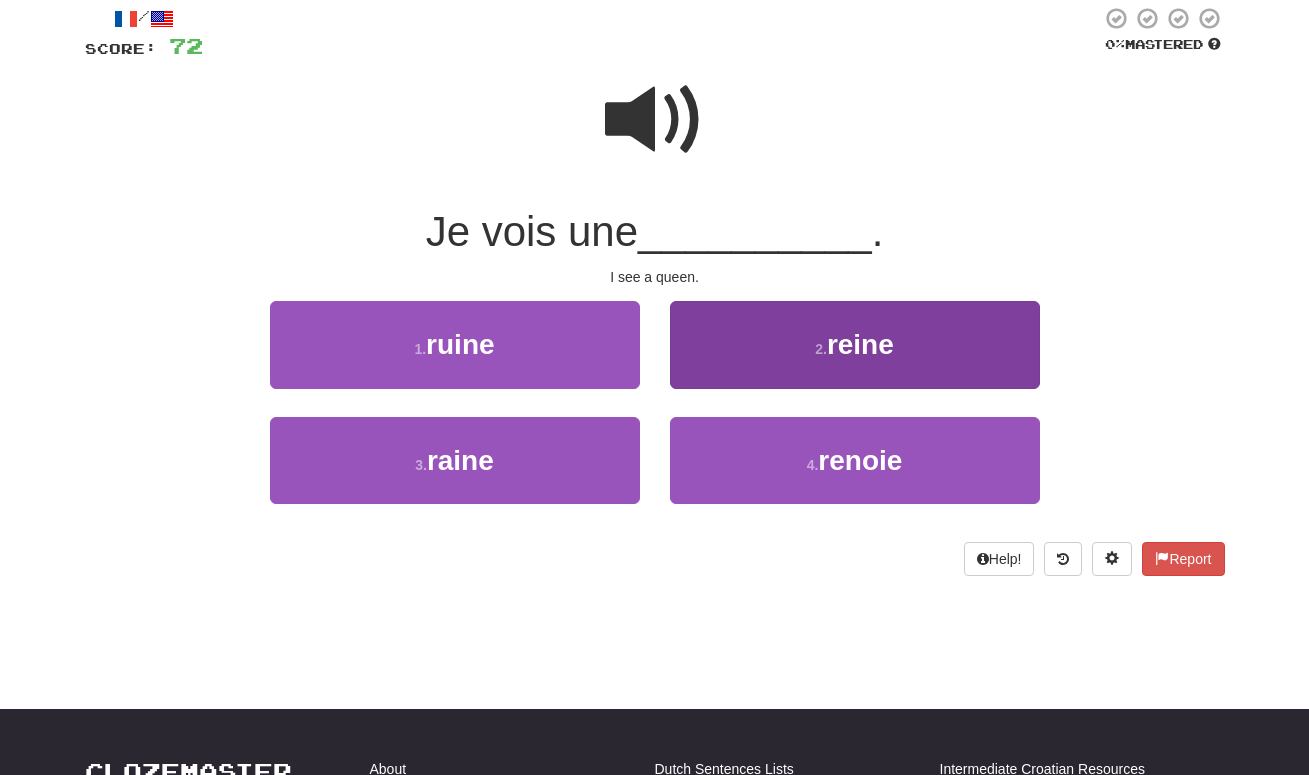 click on "reine" at bounding box center (860, 344) 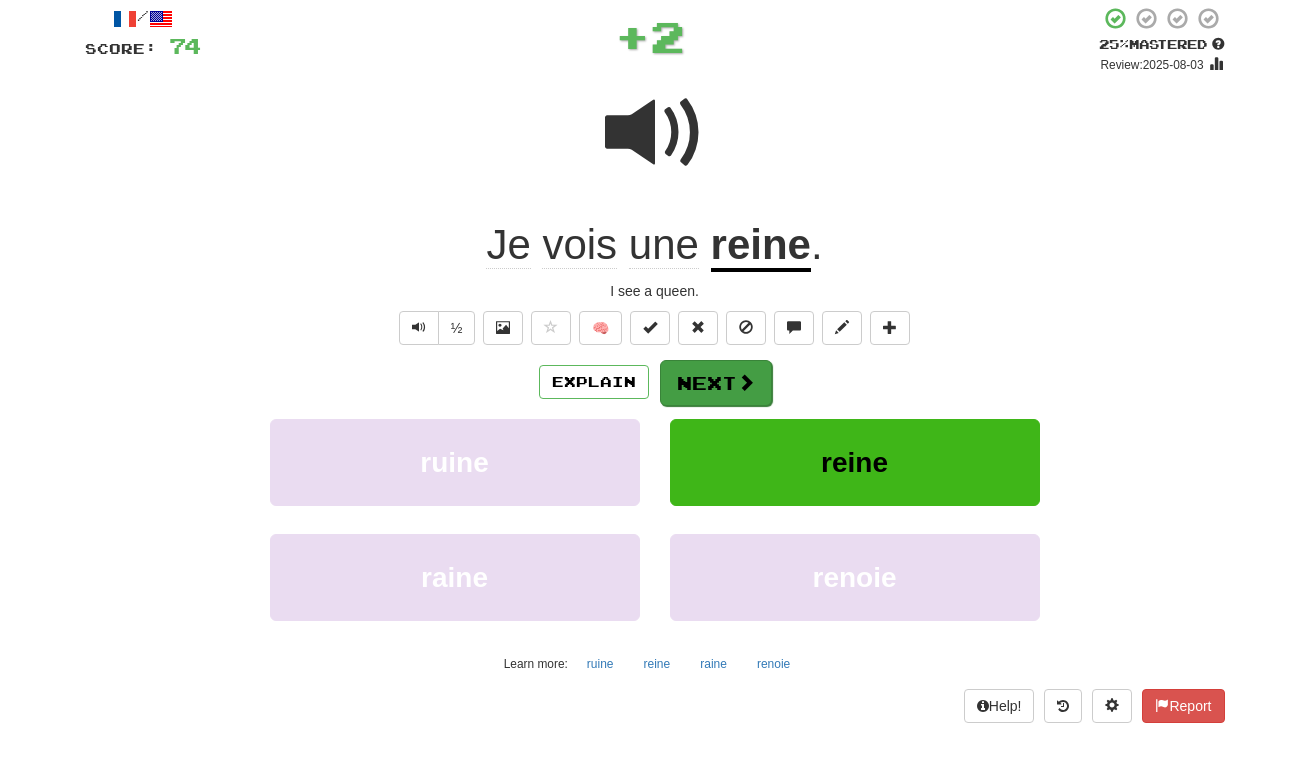 click on "Next" at bounding box center (716, 383) 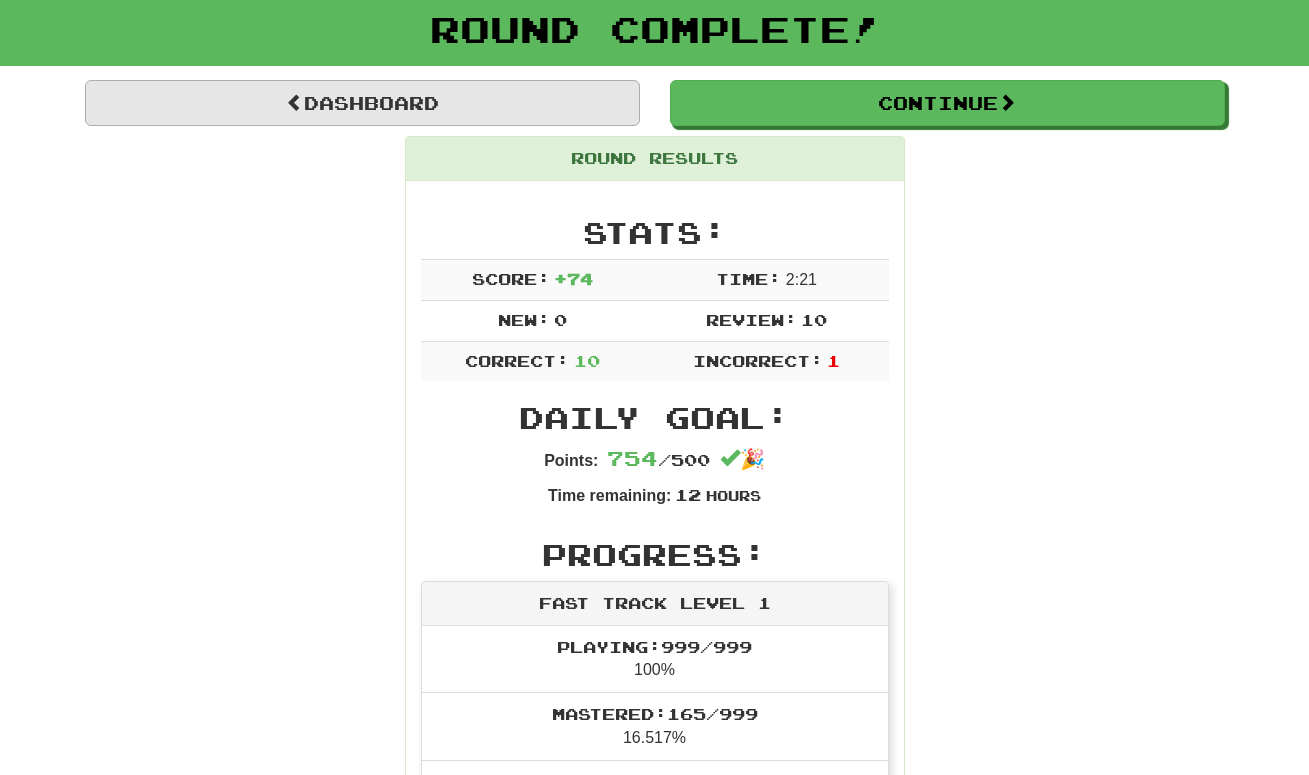 click on "Dashboard" at bounding box center [362, 103] 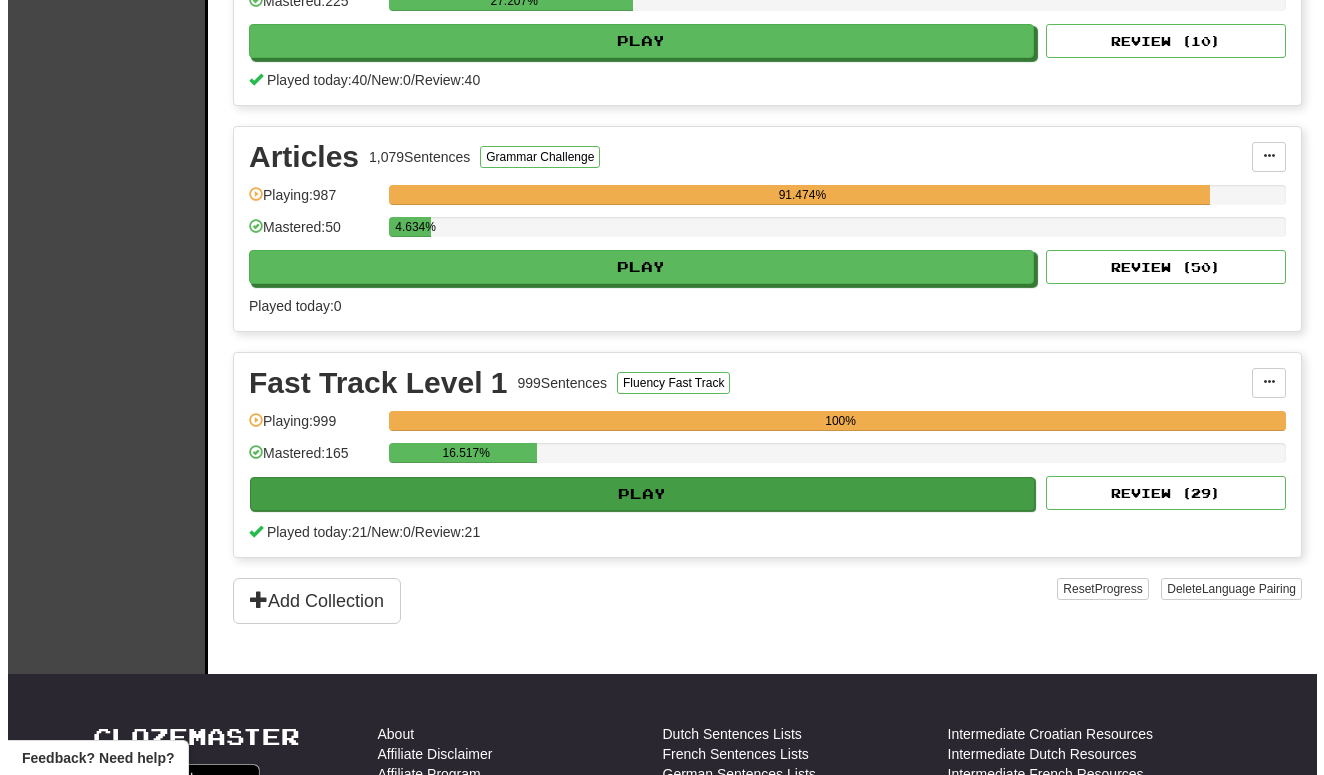 scroll, scrollTop: 545, scrollLeft: 0, axis: vertical 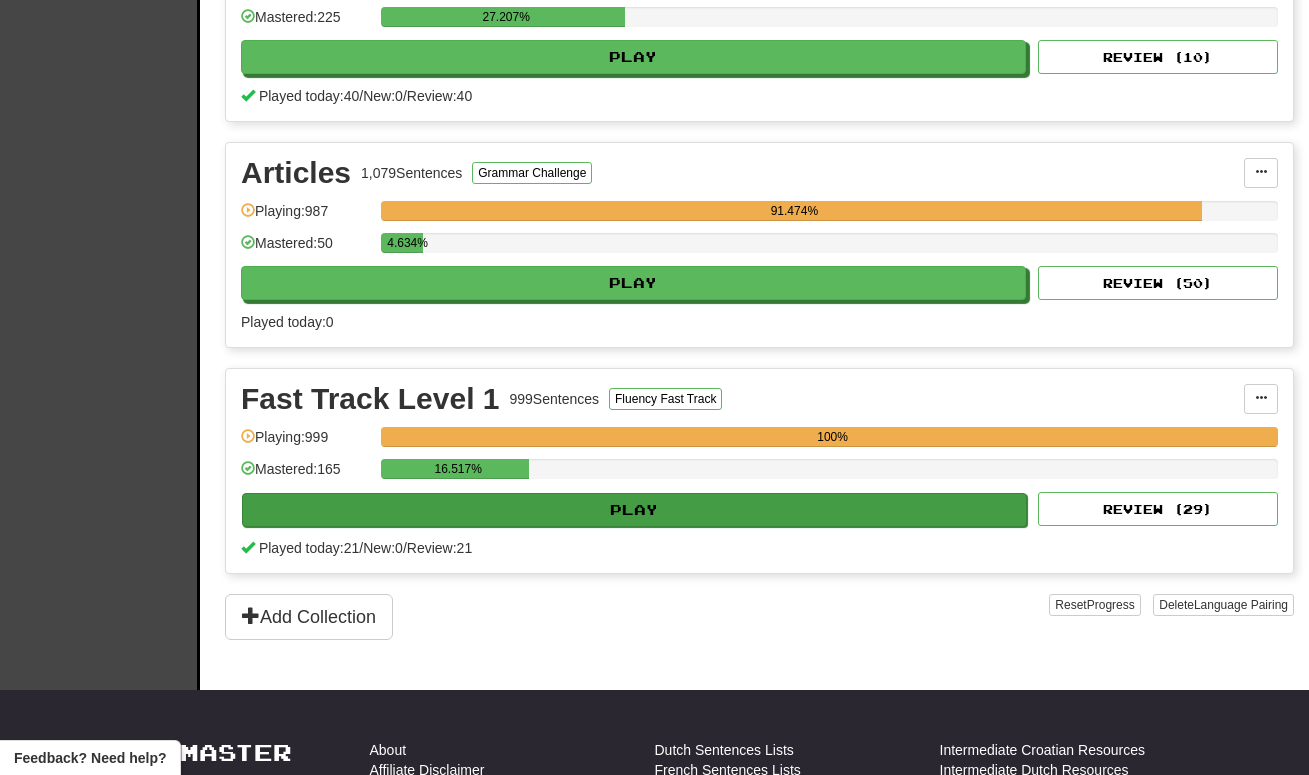 click on "Play" at bounding box center (634, 510) 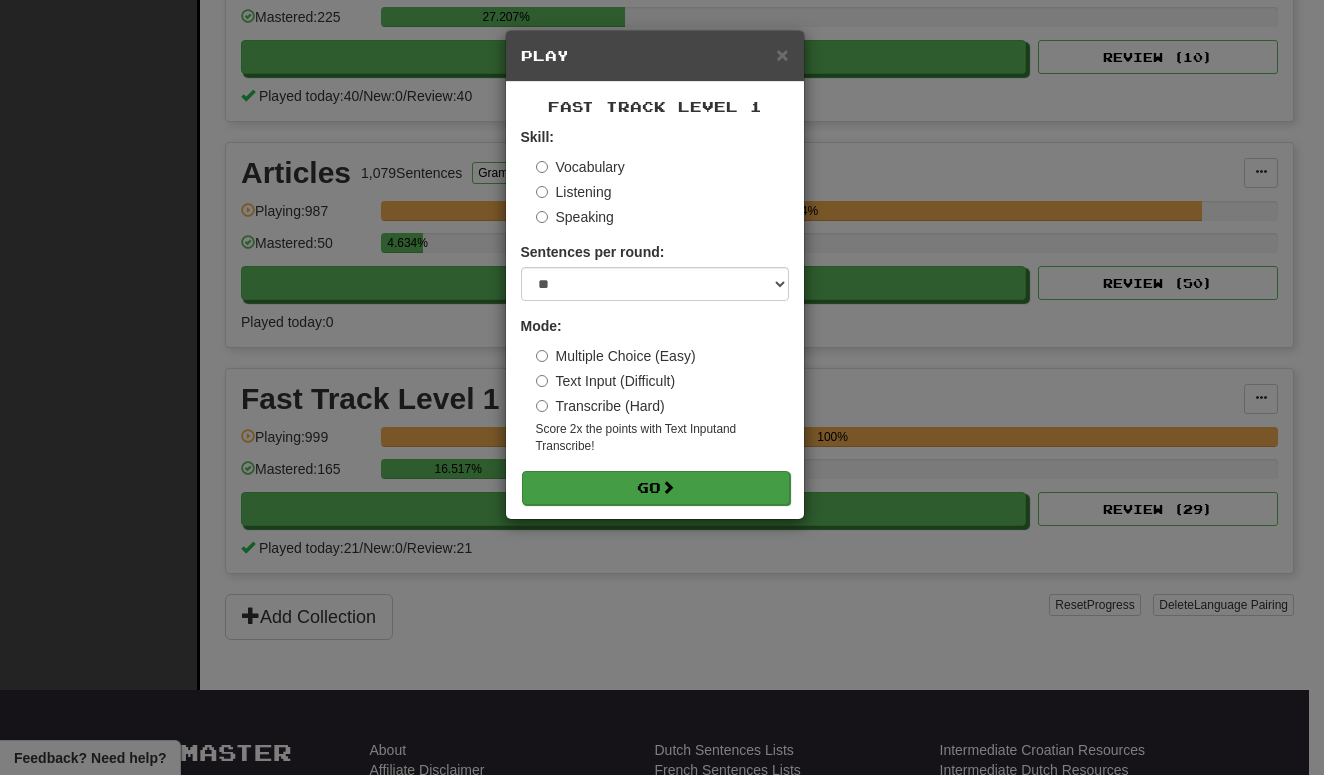 click on "Go" at bounding box center (656, 488) 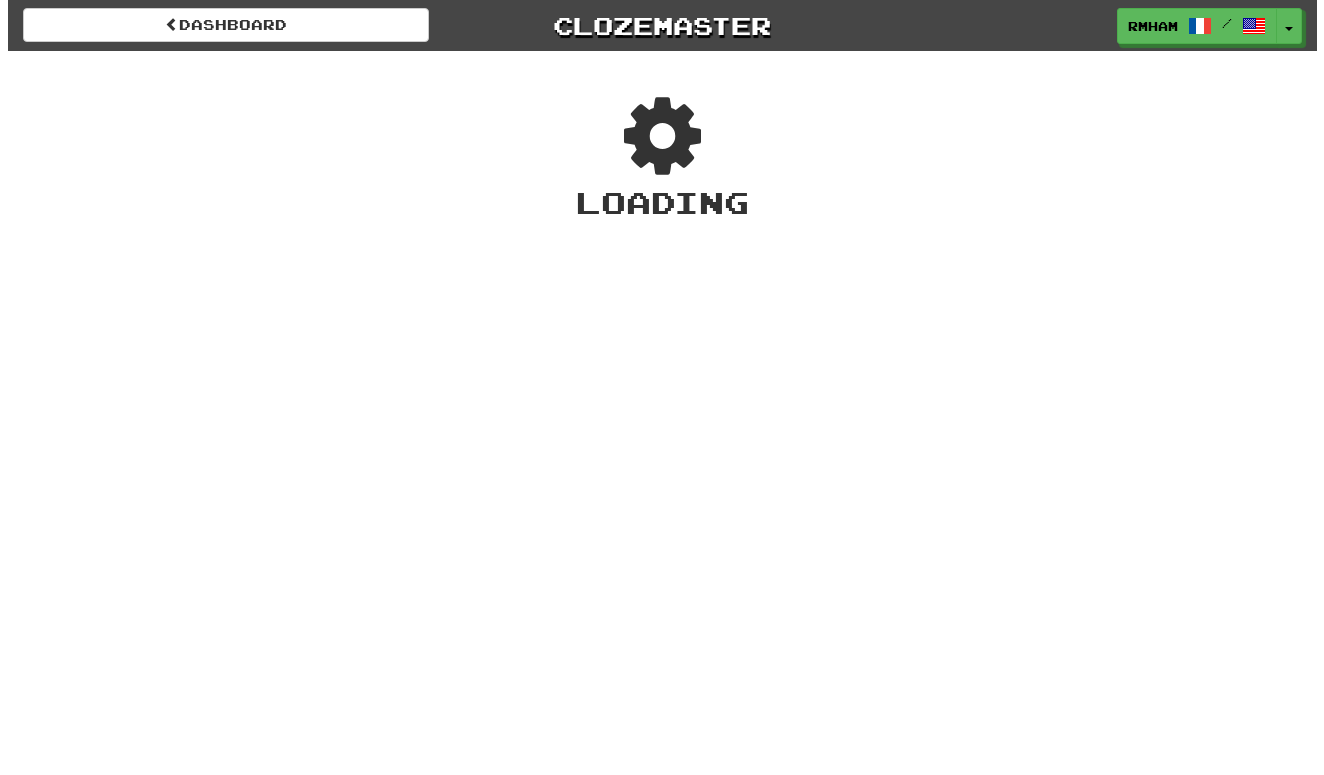 scroll, scrollTop: 0, scrollLeft: 0, axis: both 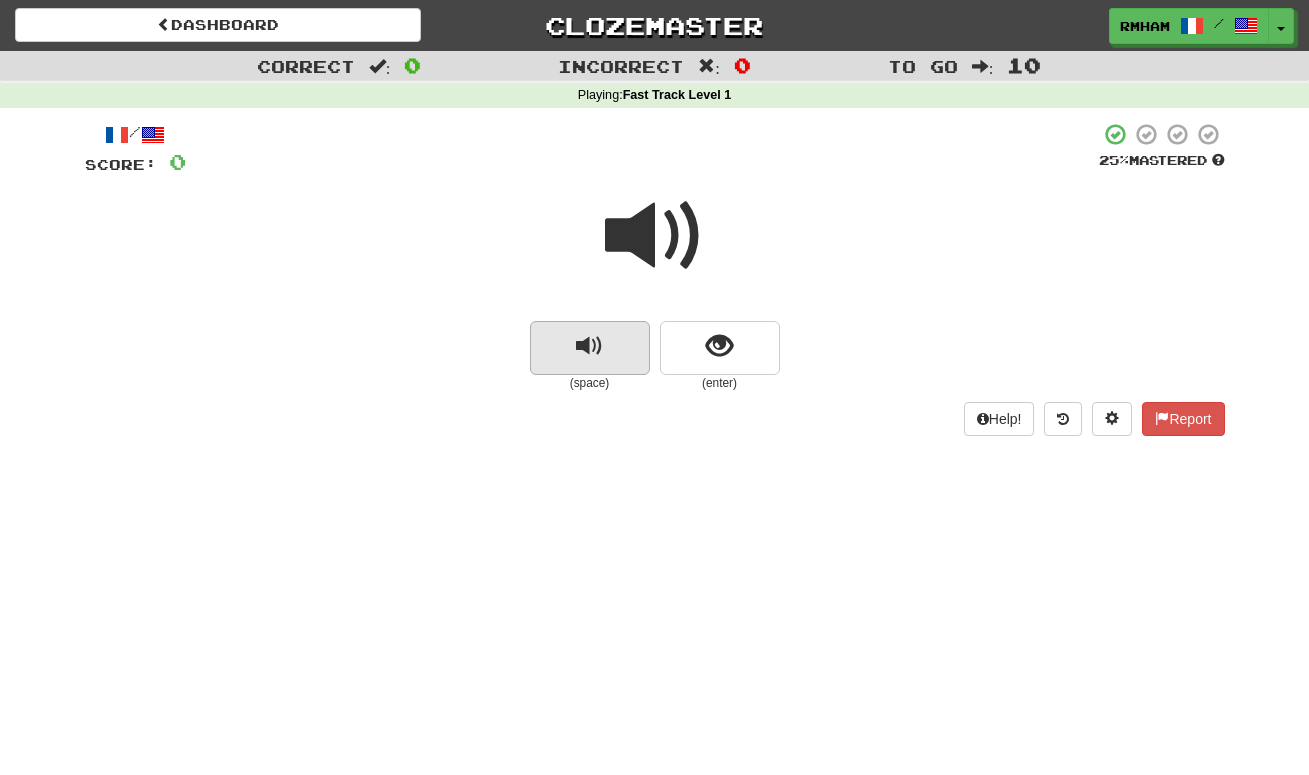 click at bounding box center (589, 346) 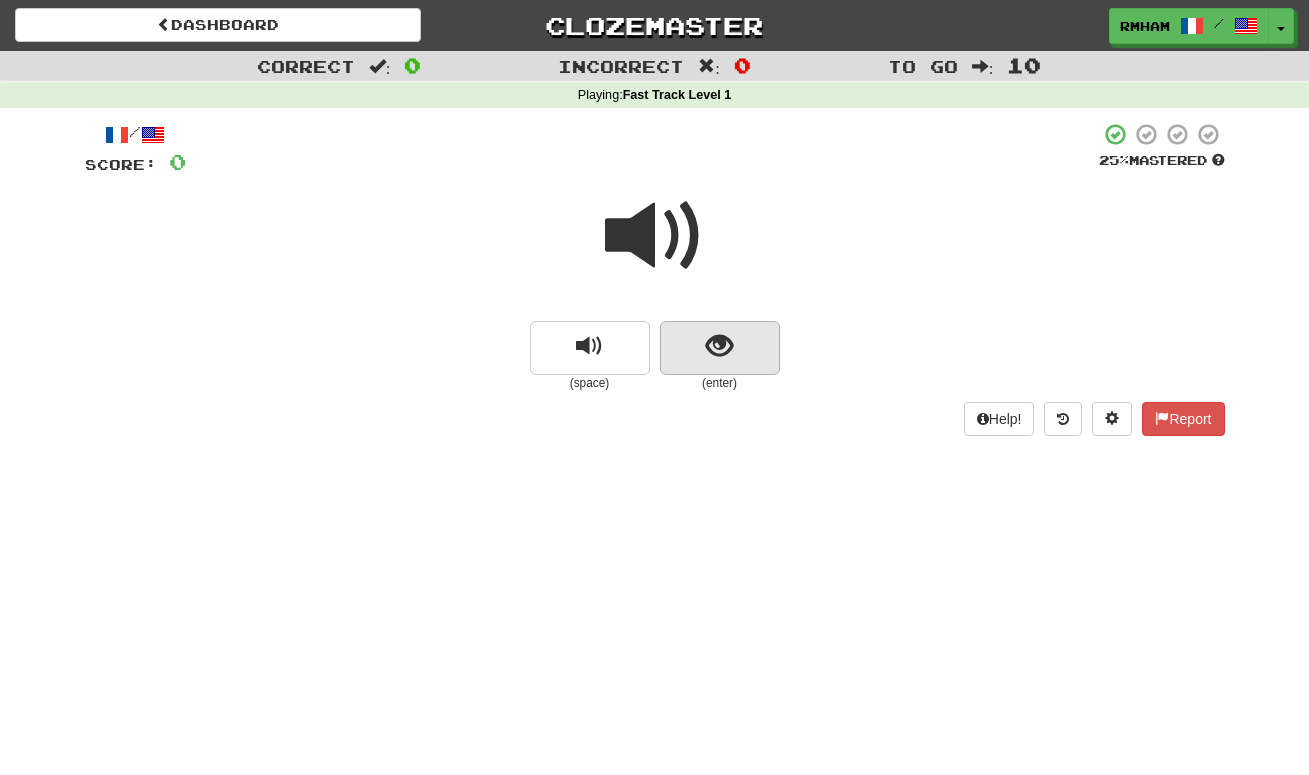 click at bounding box center (719, 346) 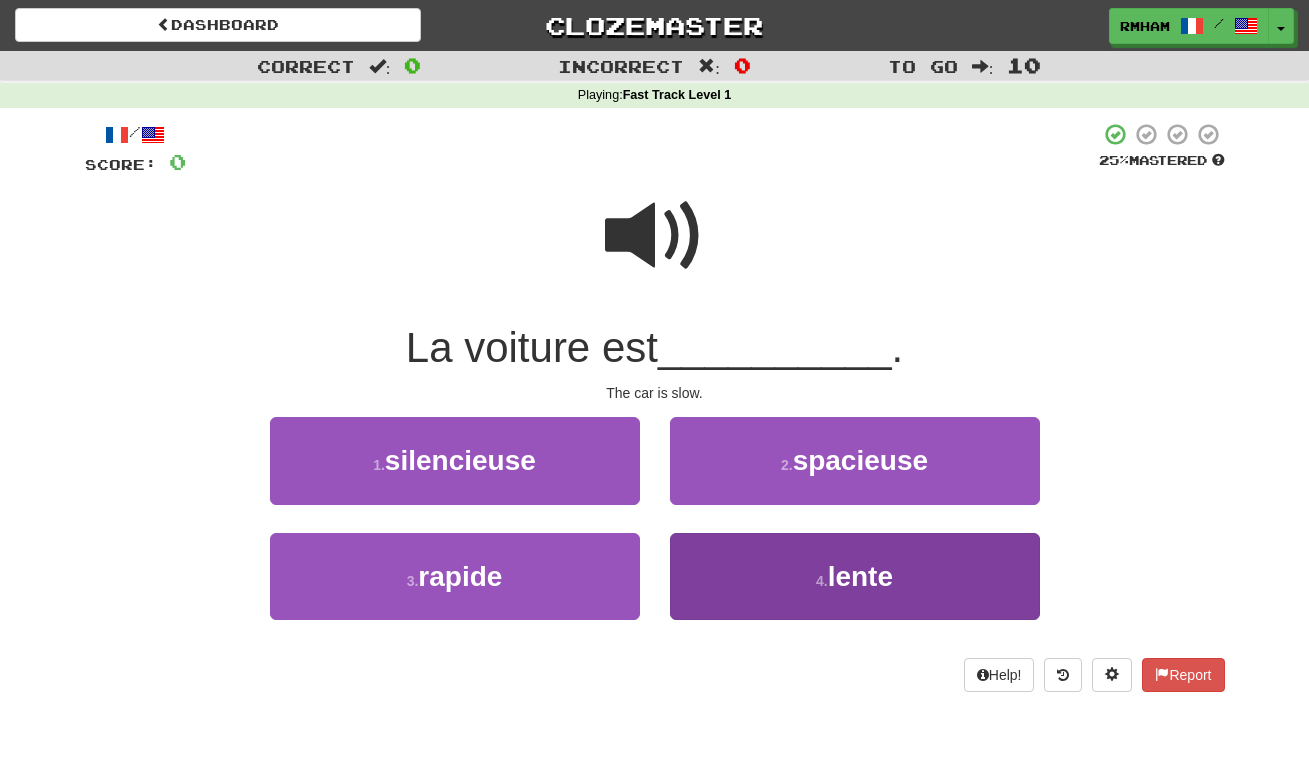 click on "lente" at bounding box center [860, 576] 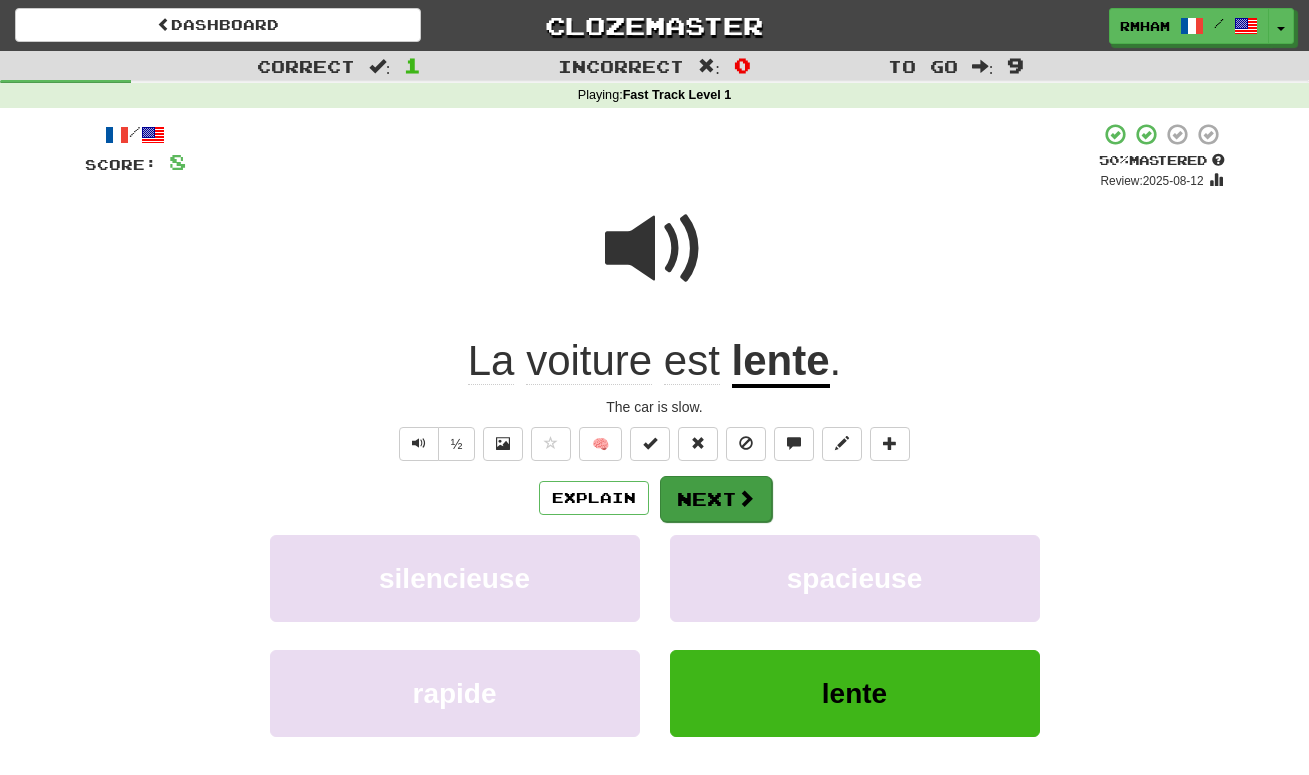 click at bounding box center [746, 498] 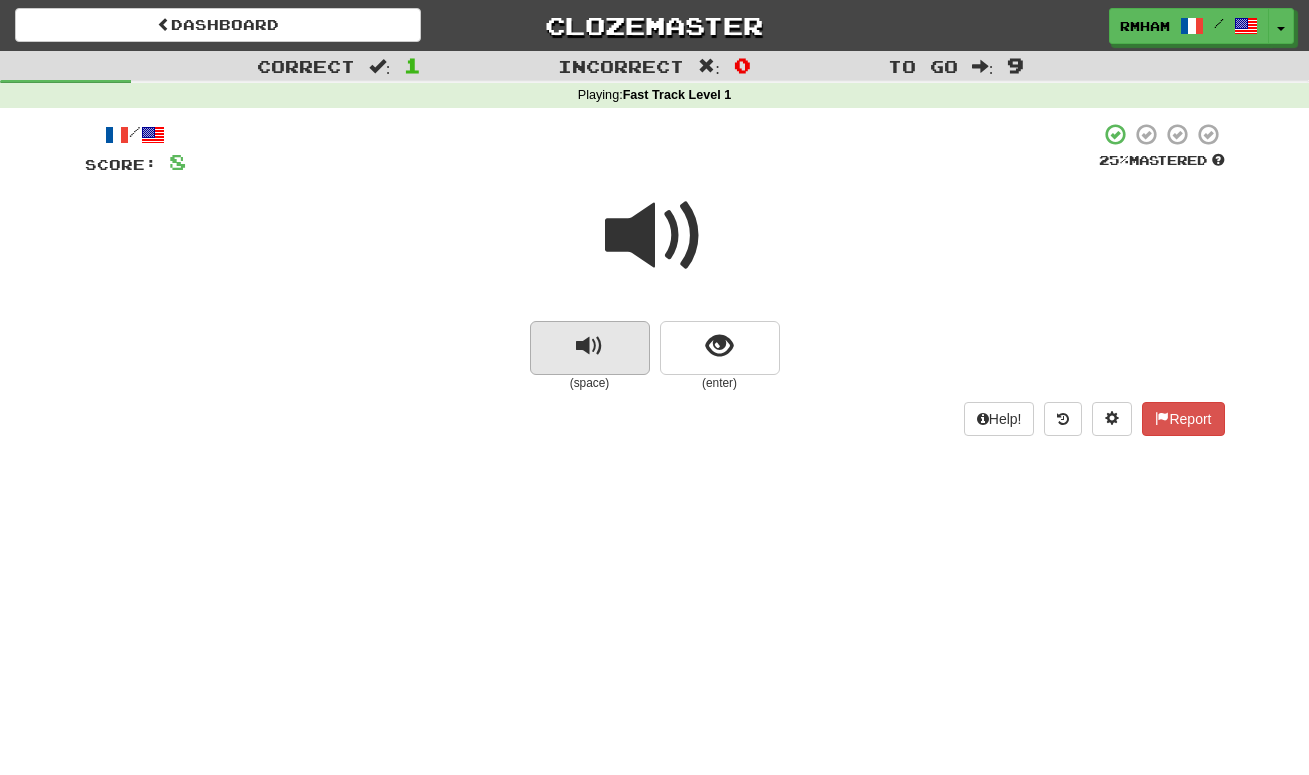 click at bounding box center [589, 346] 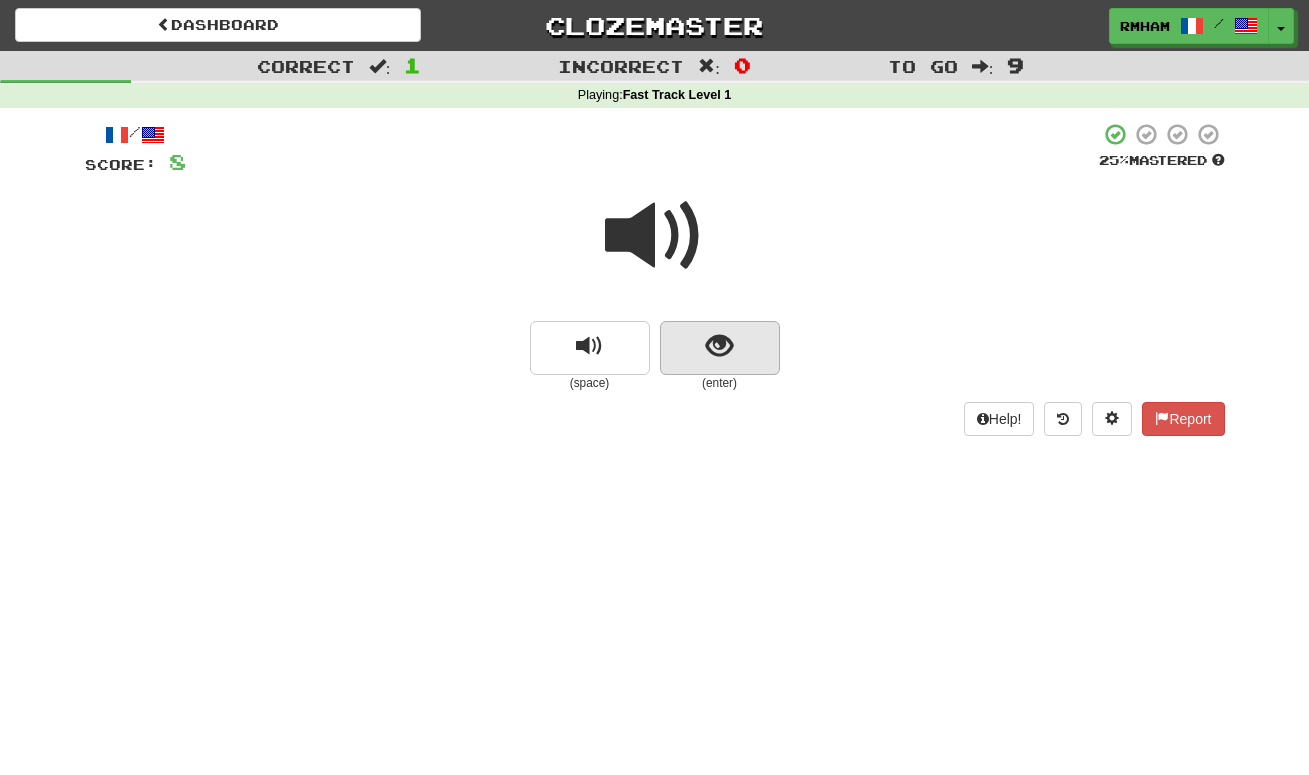 click at bounding box center [719, 346] 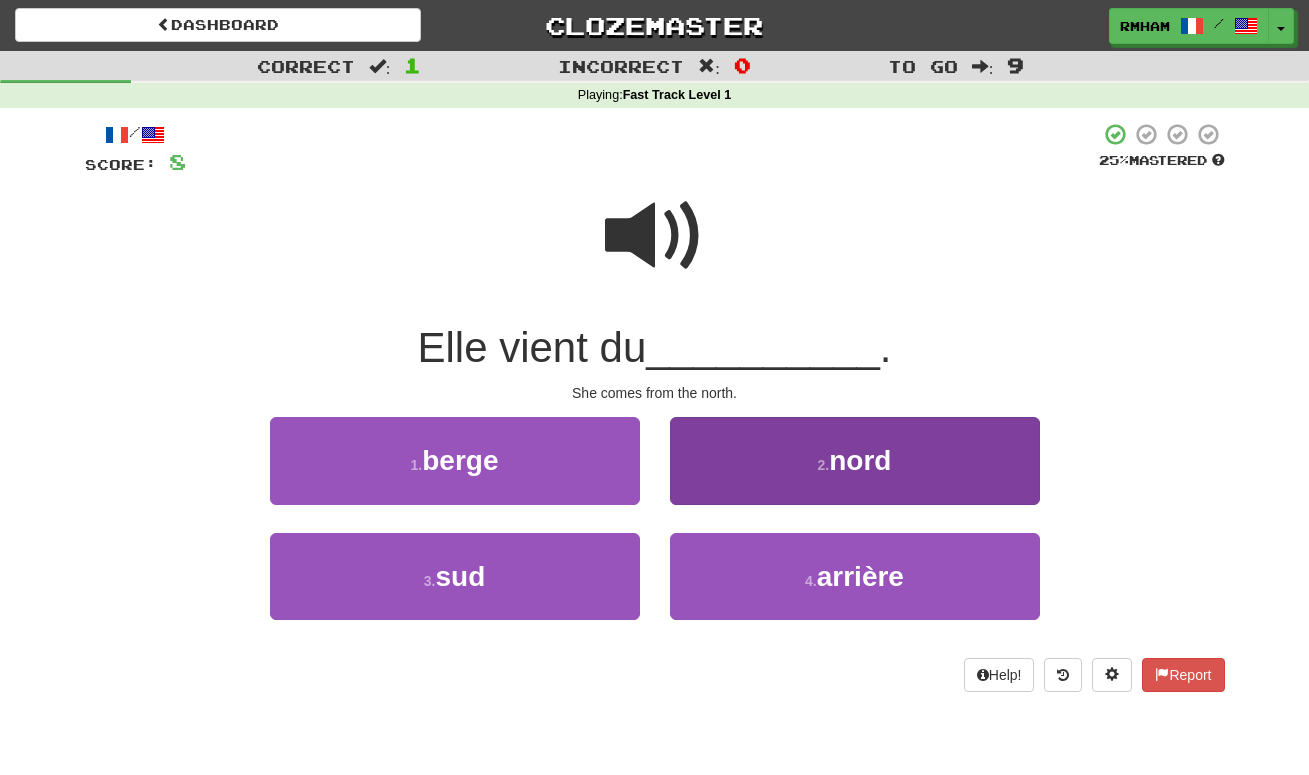 click on "2 .  nord" at bounding box center (855, 460) 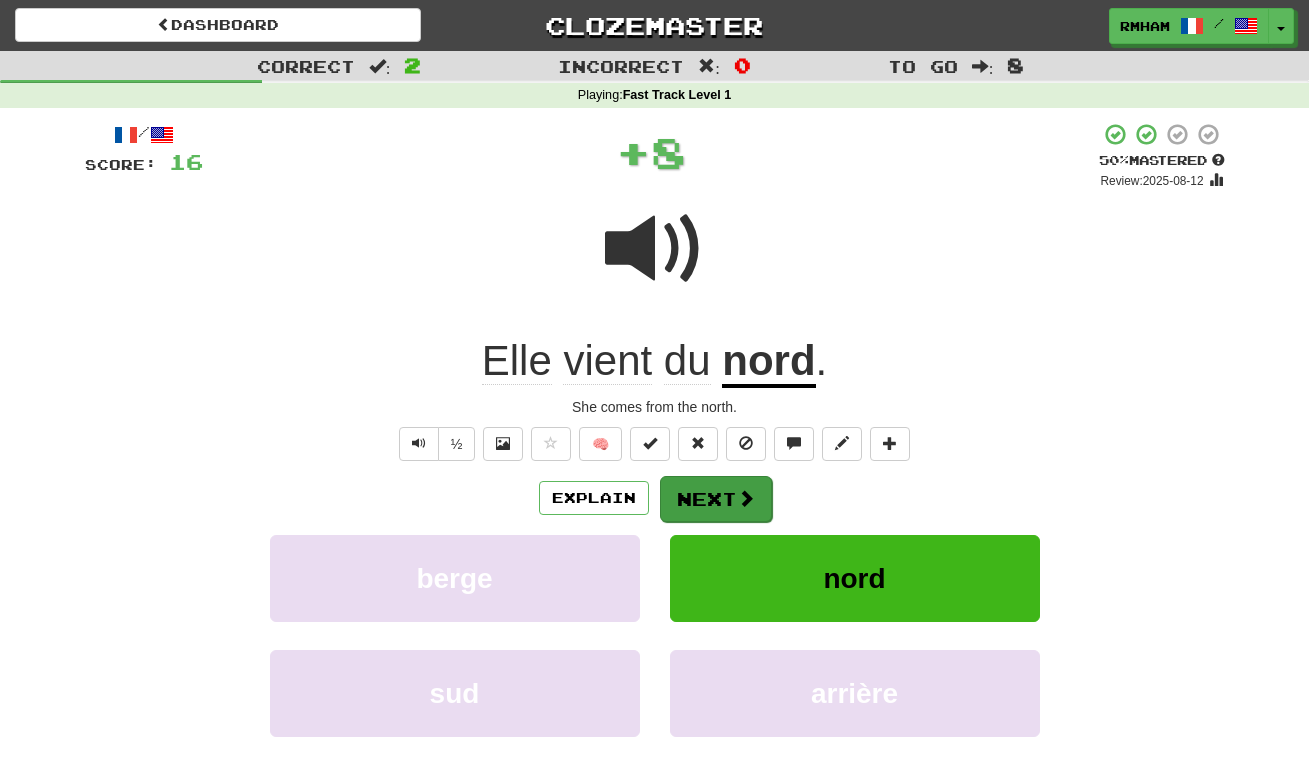click on "Next" at bounding box center (716, 499) 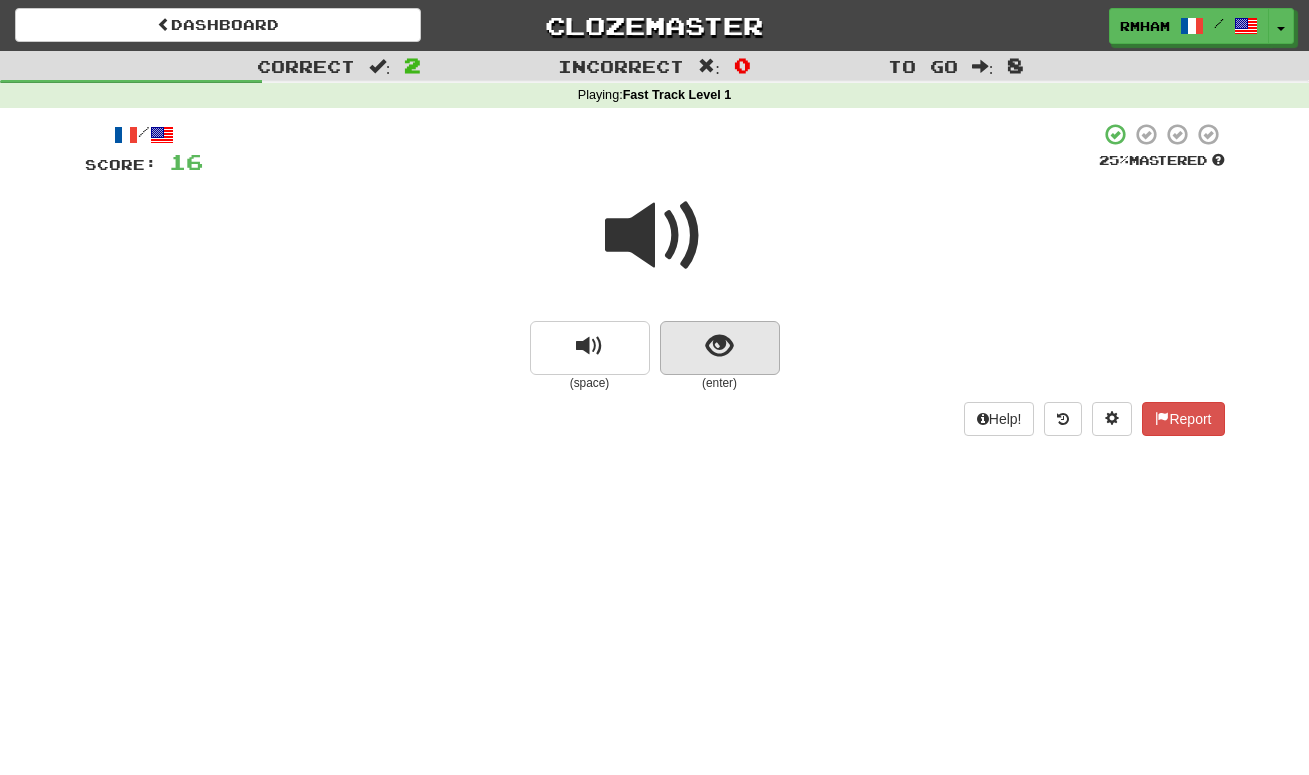 click at bounding box center [719, 346] 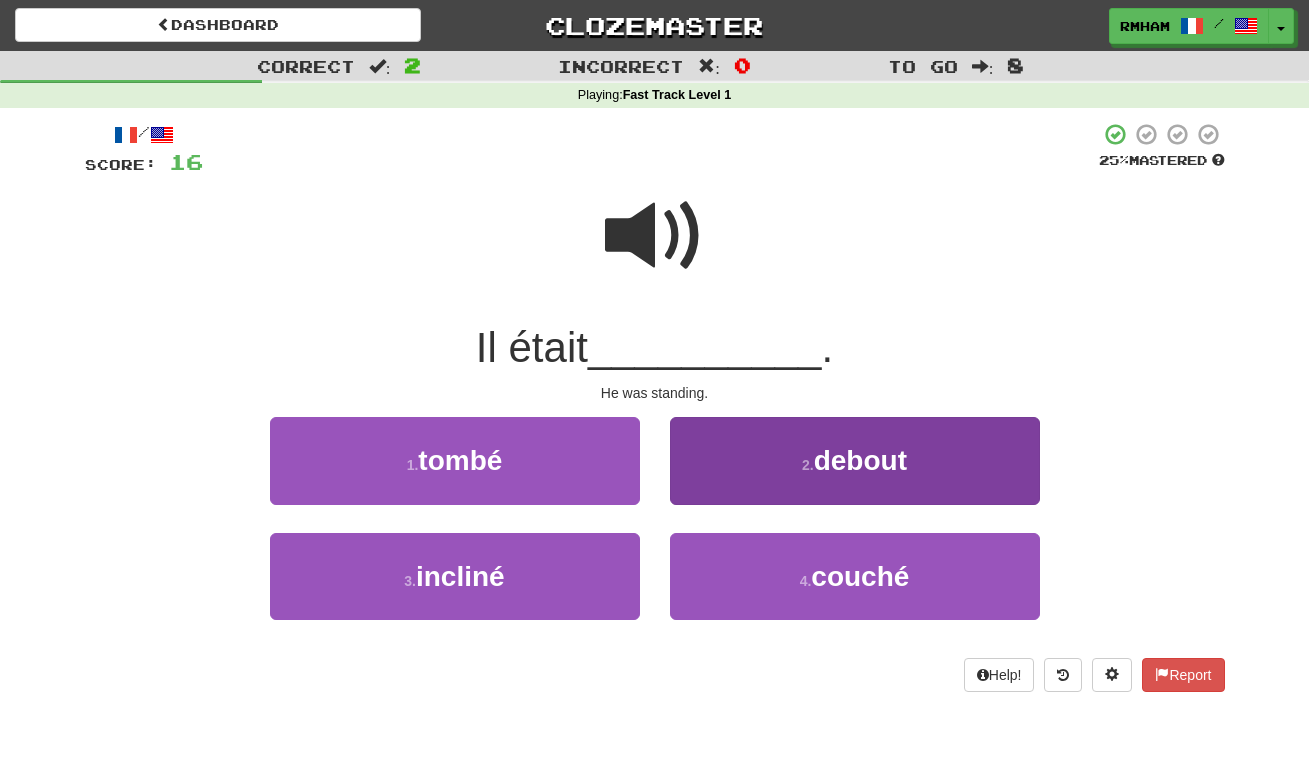 click on "debout" at bounding box center [860, 460] 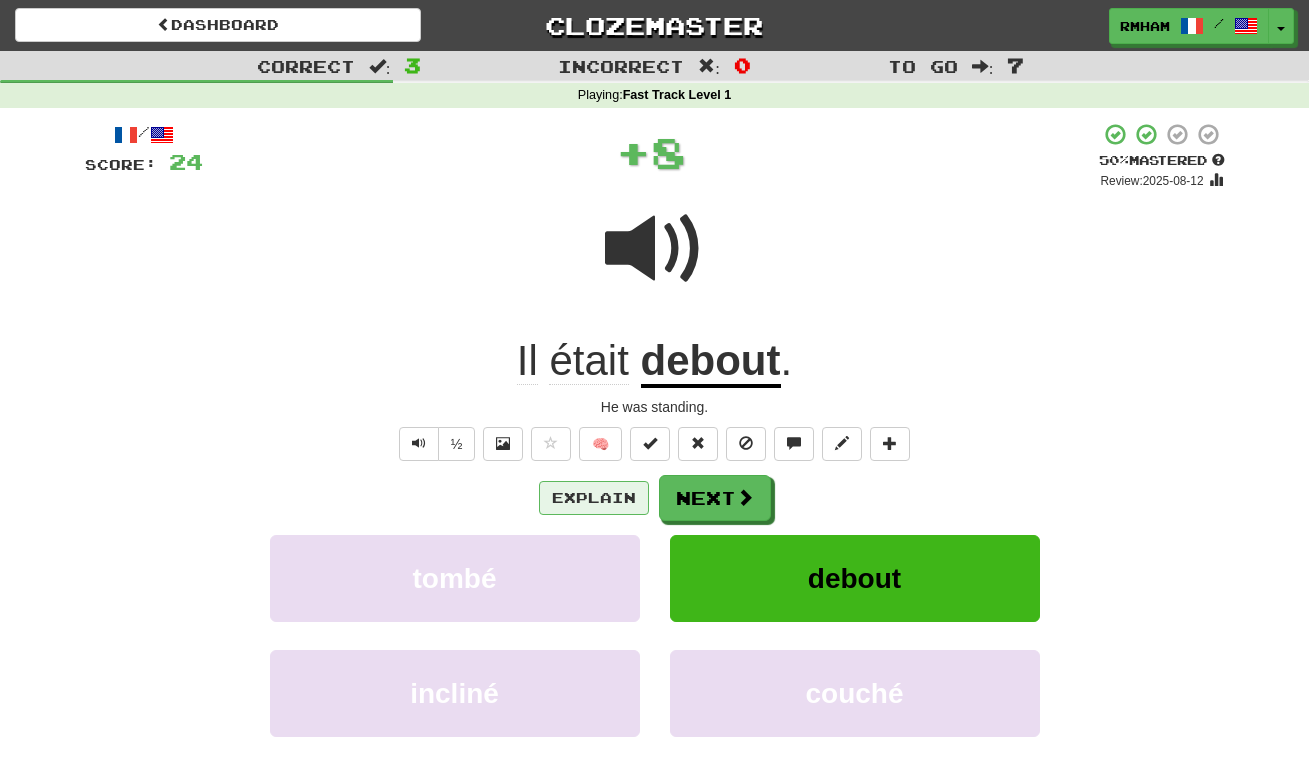 click on "Explain" at bounding box center [594, 498] 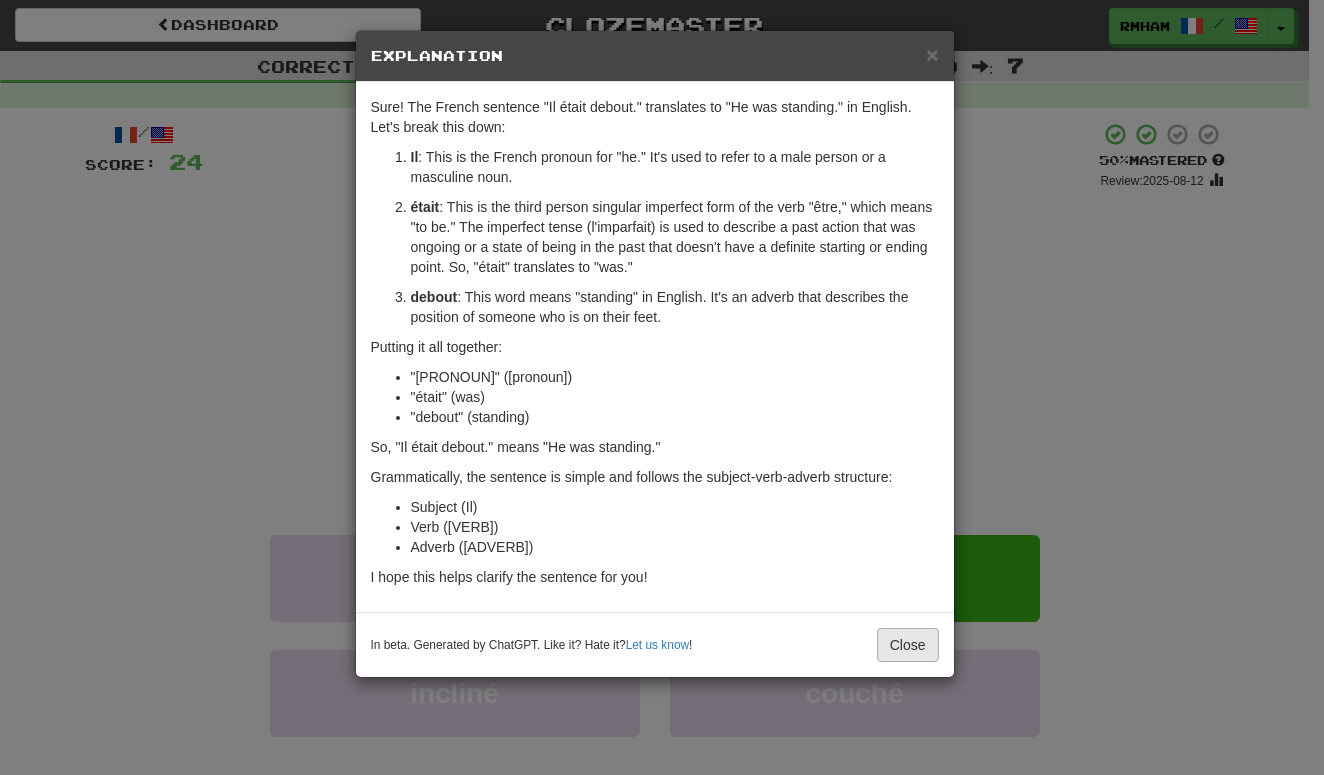 click on "Close" at bounding box center (908, 645) 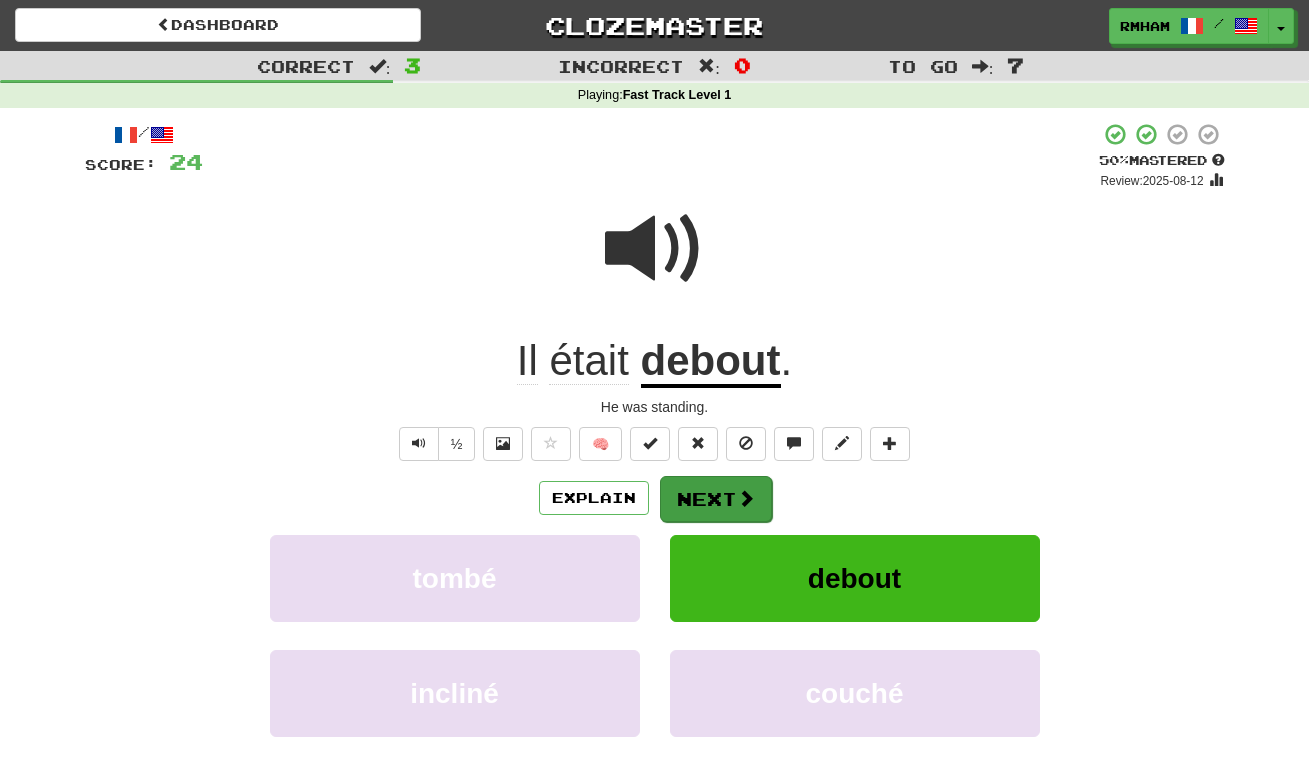 click at bounding box center (746, 498) 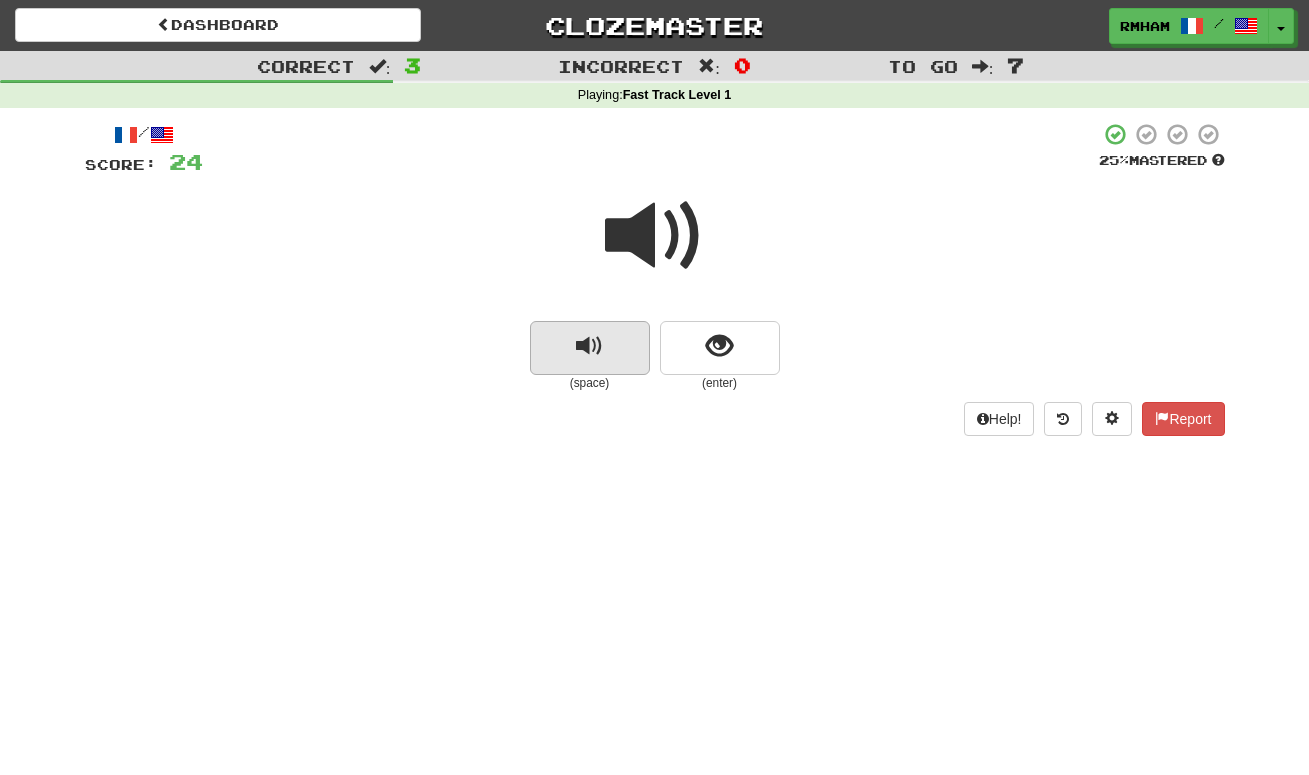 click at bounding box center [589, 346] 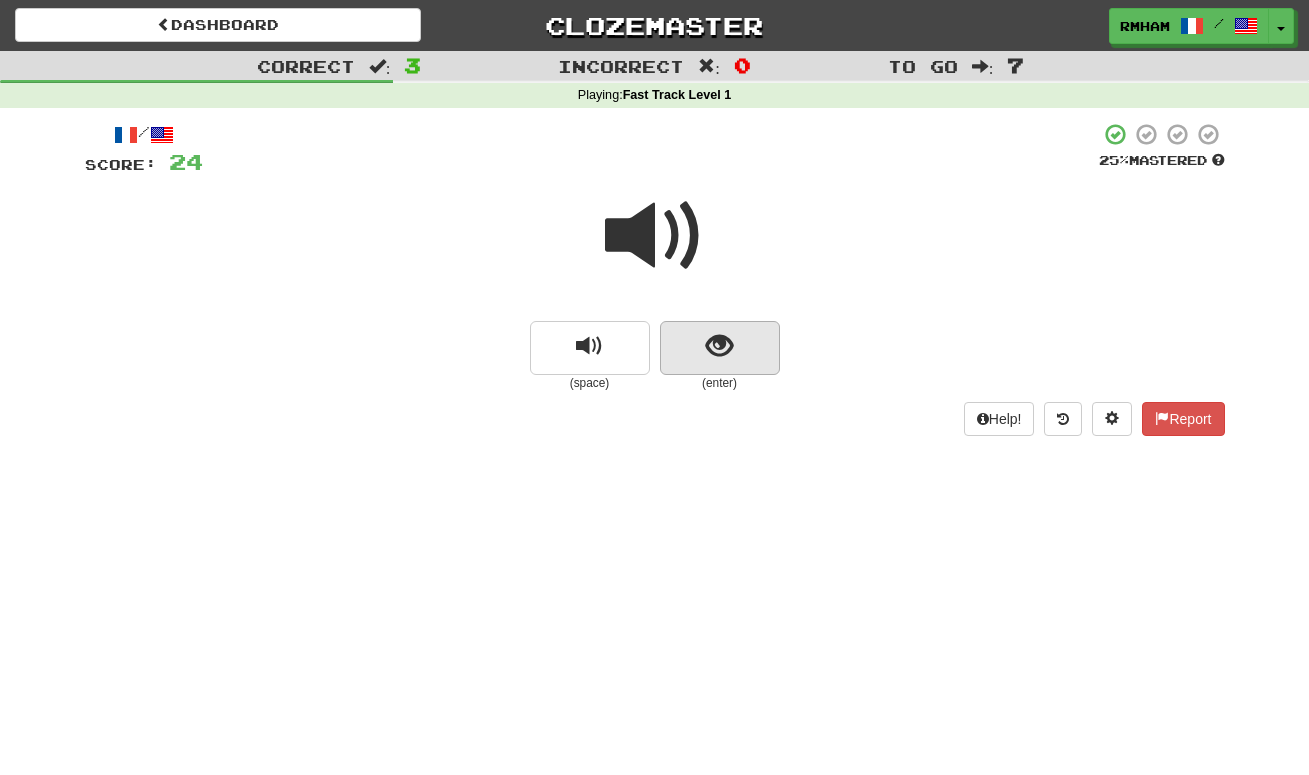 click at bounding box center [719, 346] 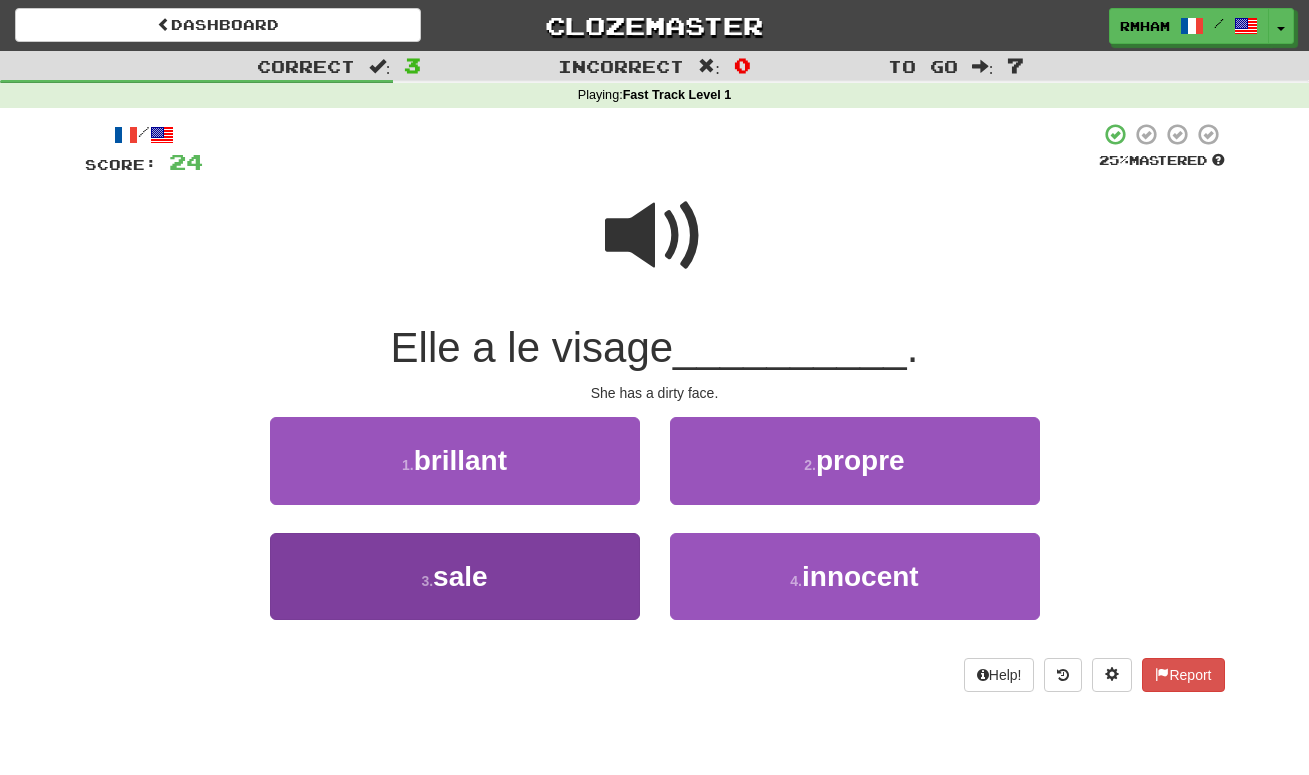 click on "3 .  sale" at bounding box center (455, 576) 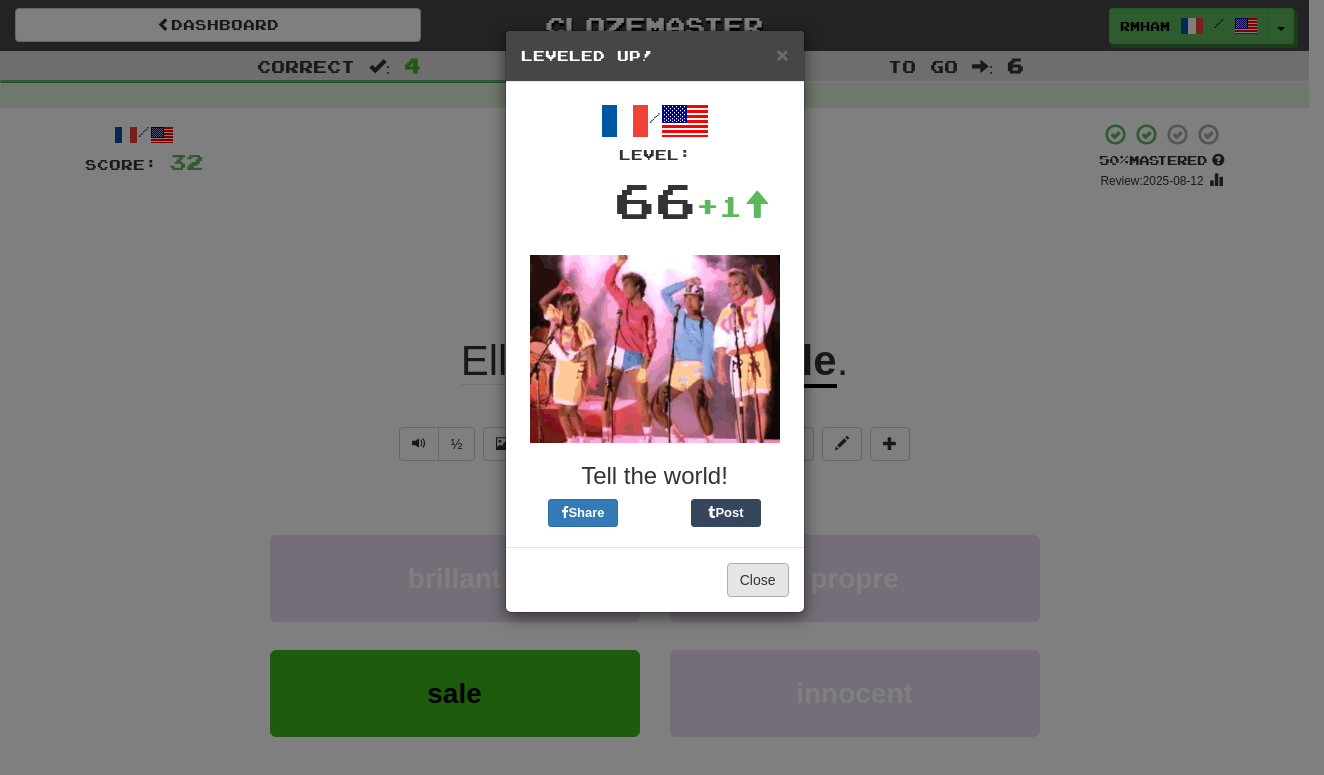 click on "Close" at bounding box center (758, 580) 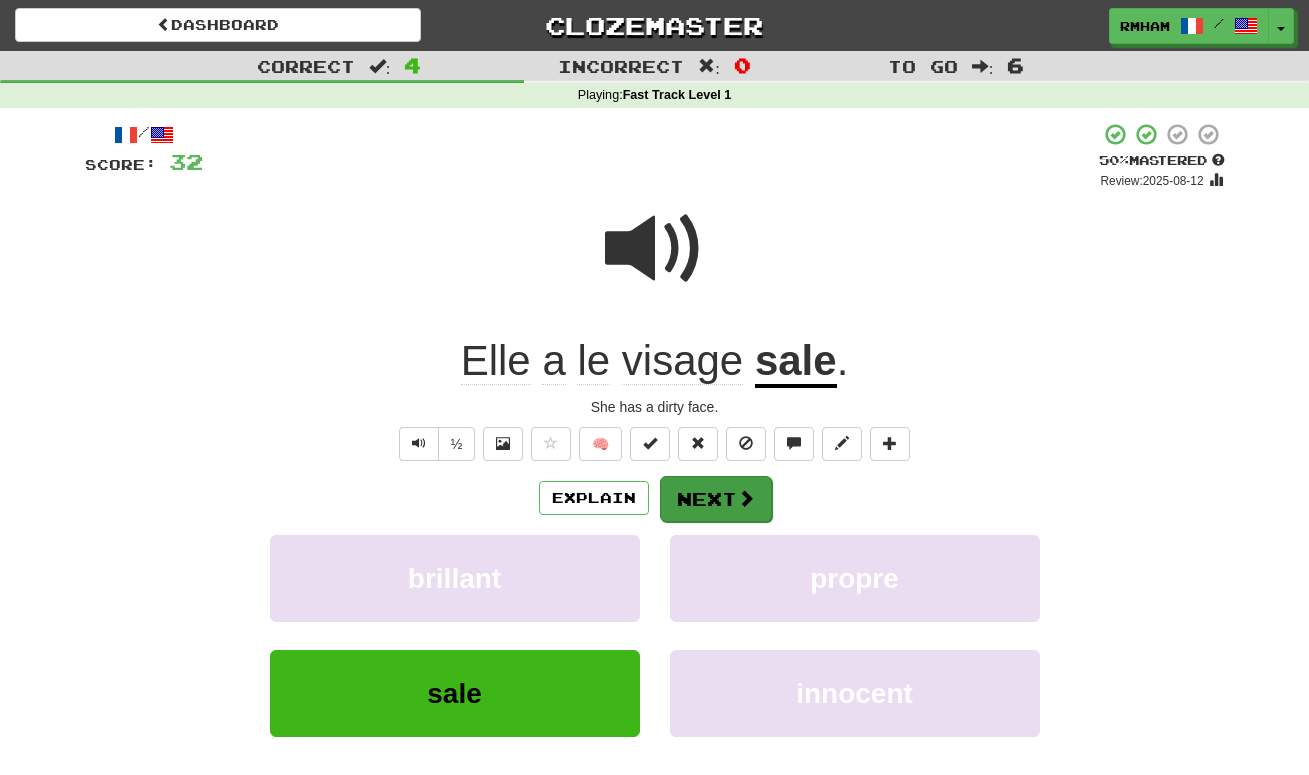 click on "Next" at bounding box center (716, 499) 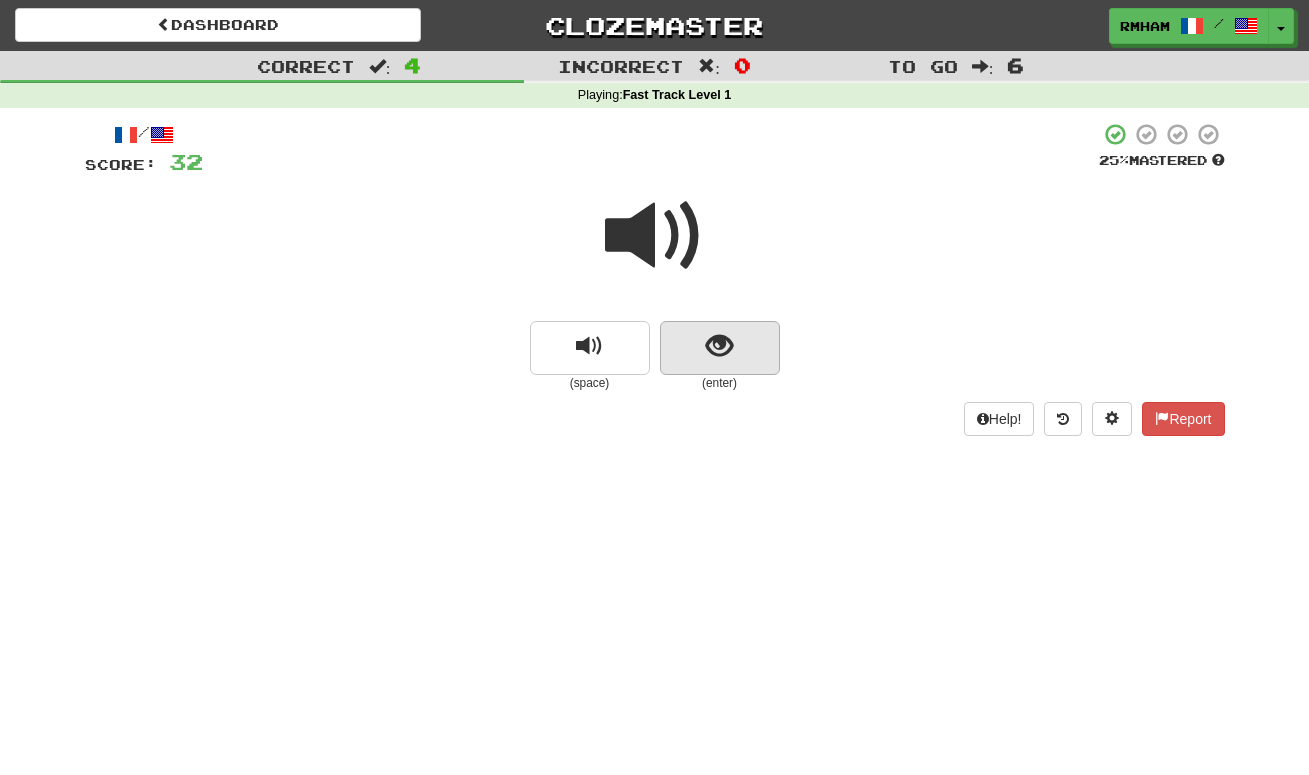 click at bounding box center [719, 346] 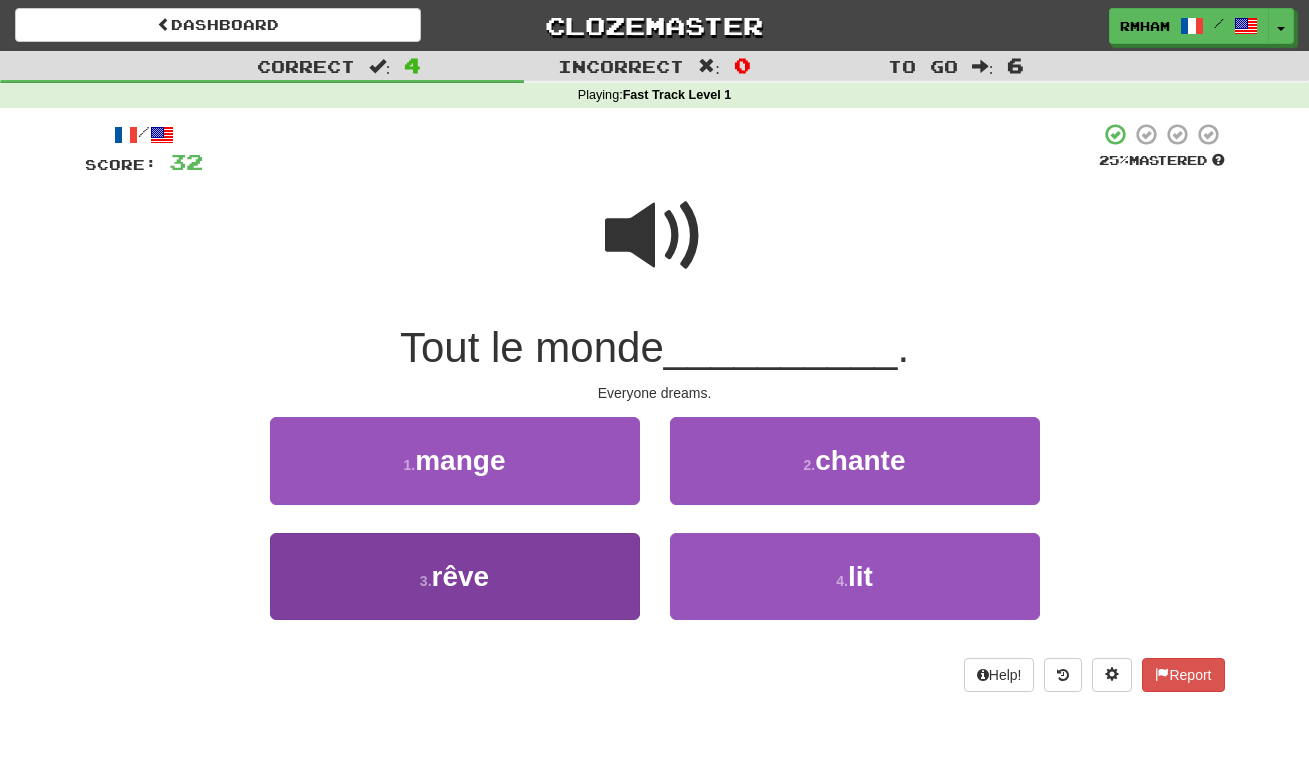 click on "3 .  rêve" at bounding box center (455, 576) 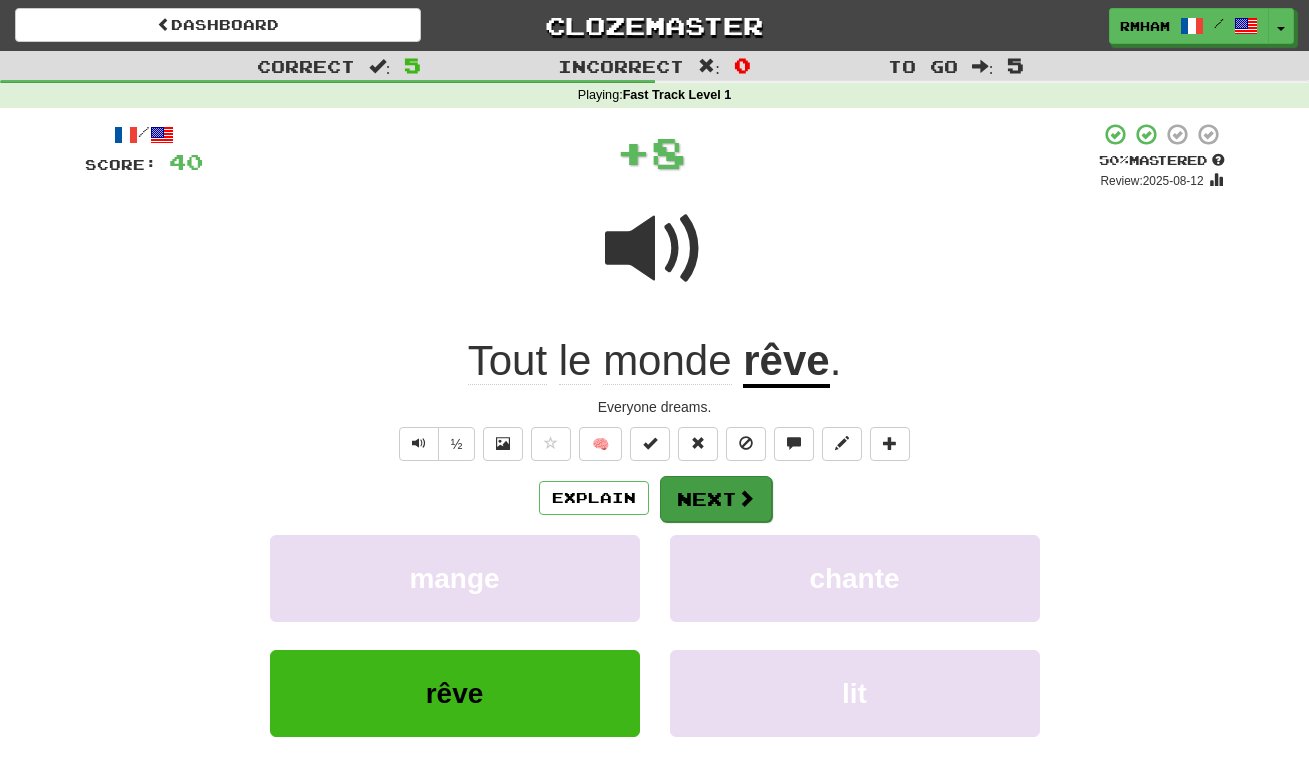 click on "Next" at bounding box center (716, 499) 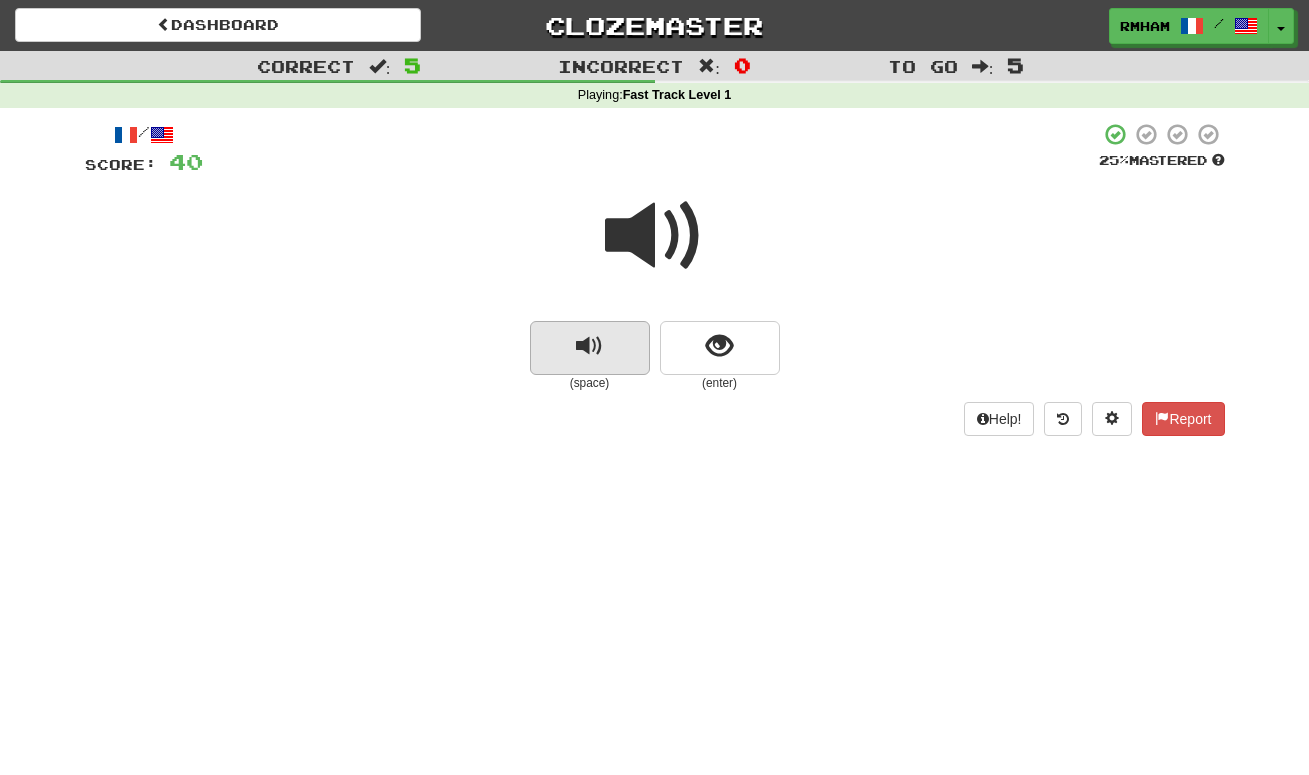 click at bounding box center [590, 348] 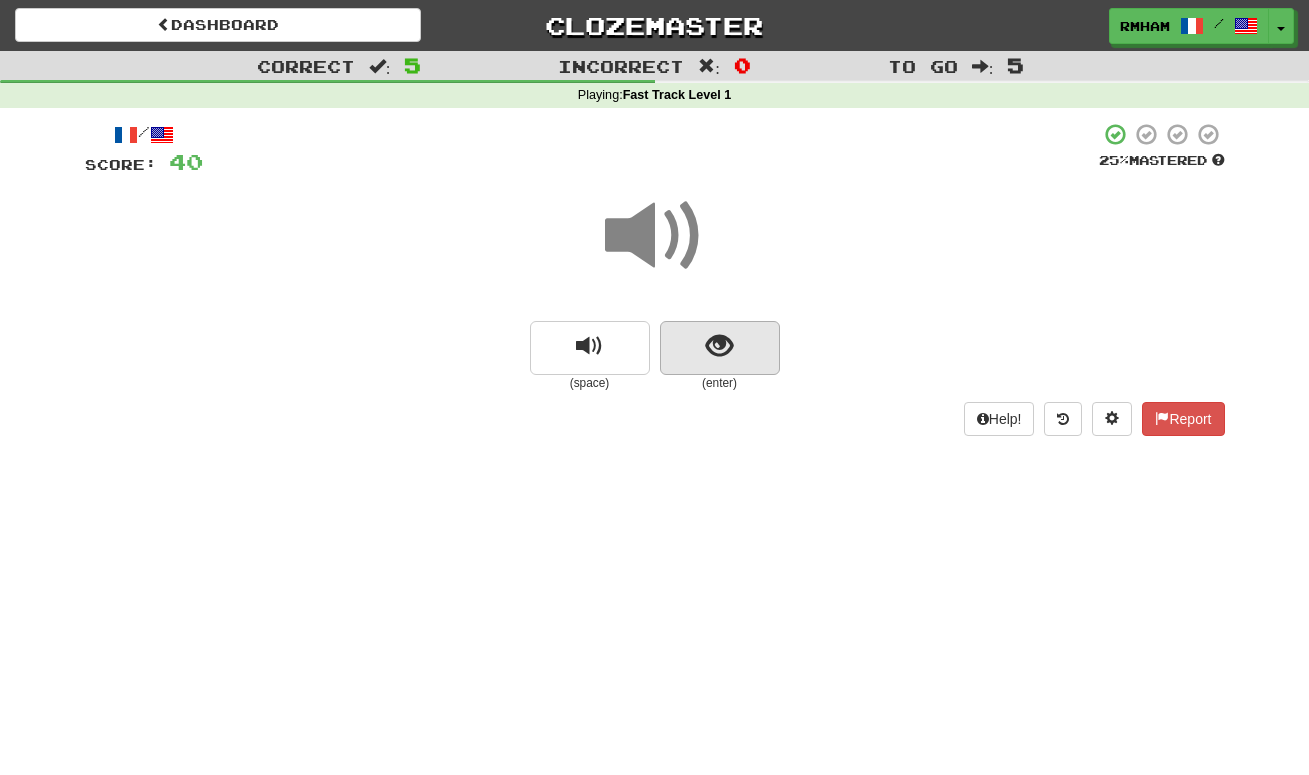click at bounding box center (720, 348) 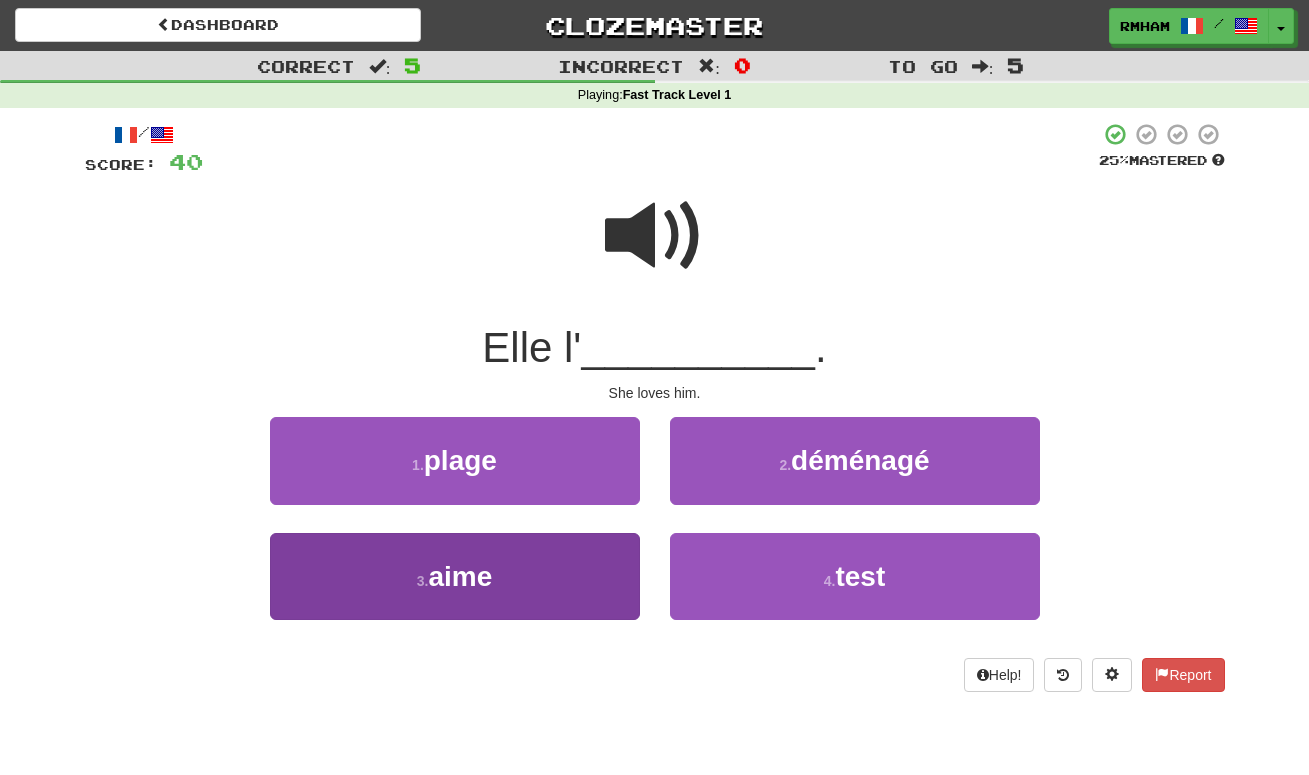 click on "3 .  aime" at bounding box center (455, 576) 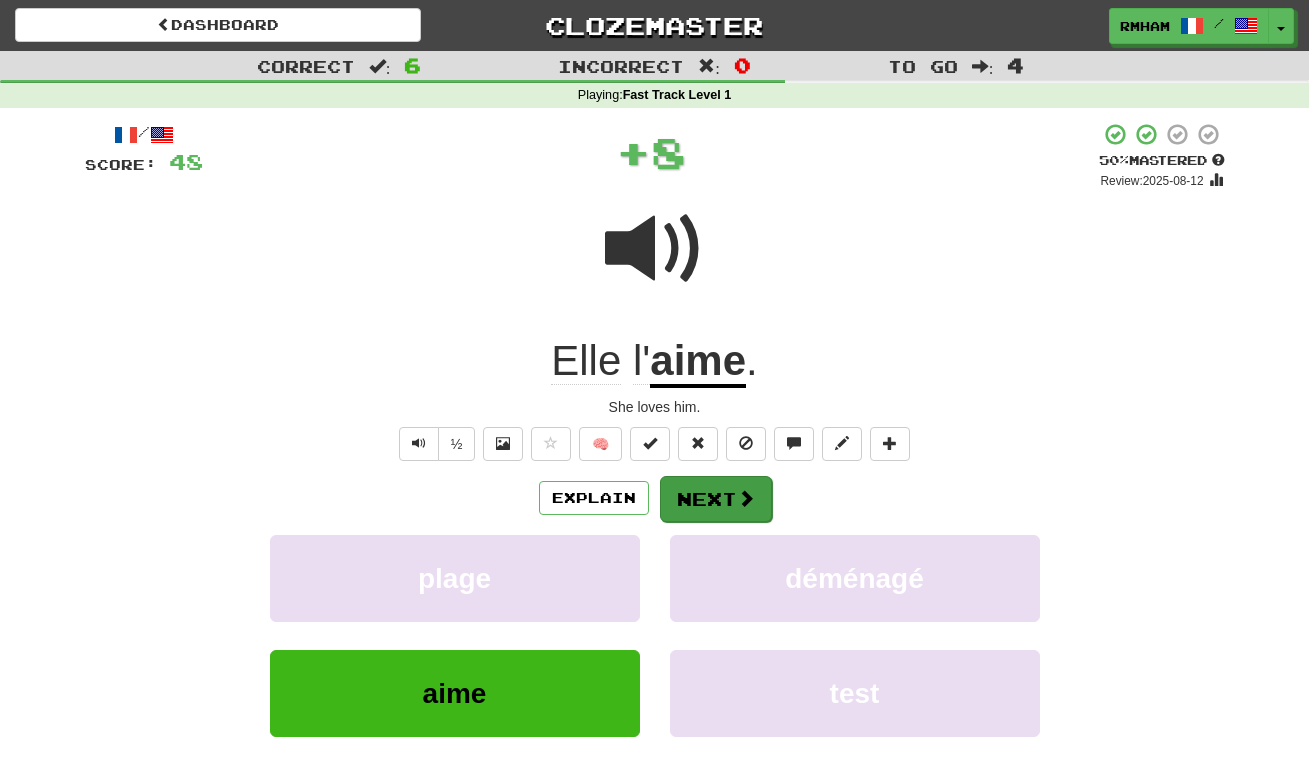 click on "Next" at bounding box center [716, 499] 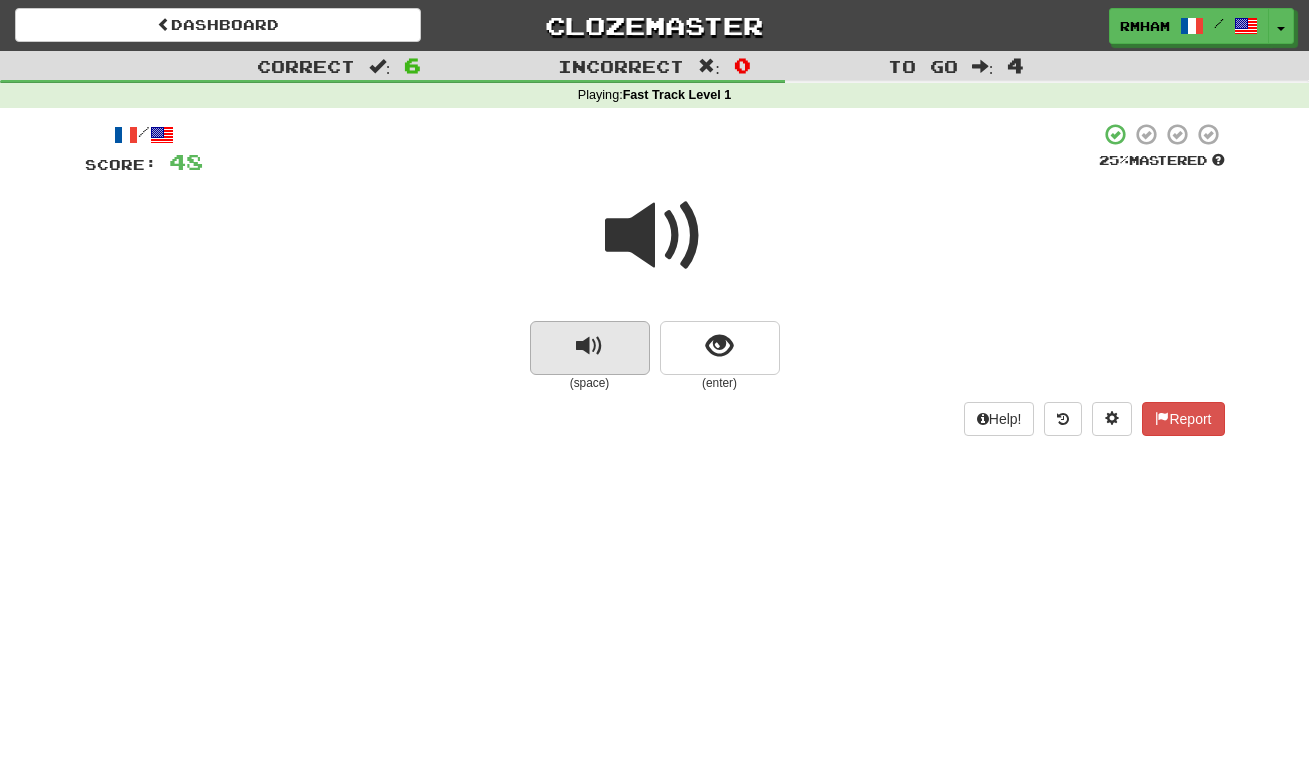 click at bounding box center (589, 346) 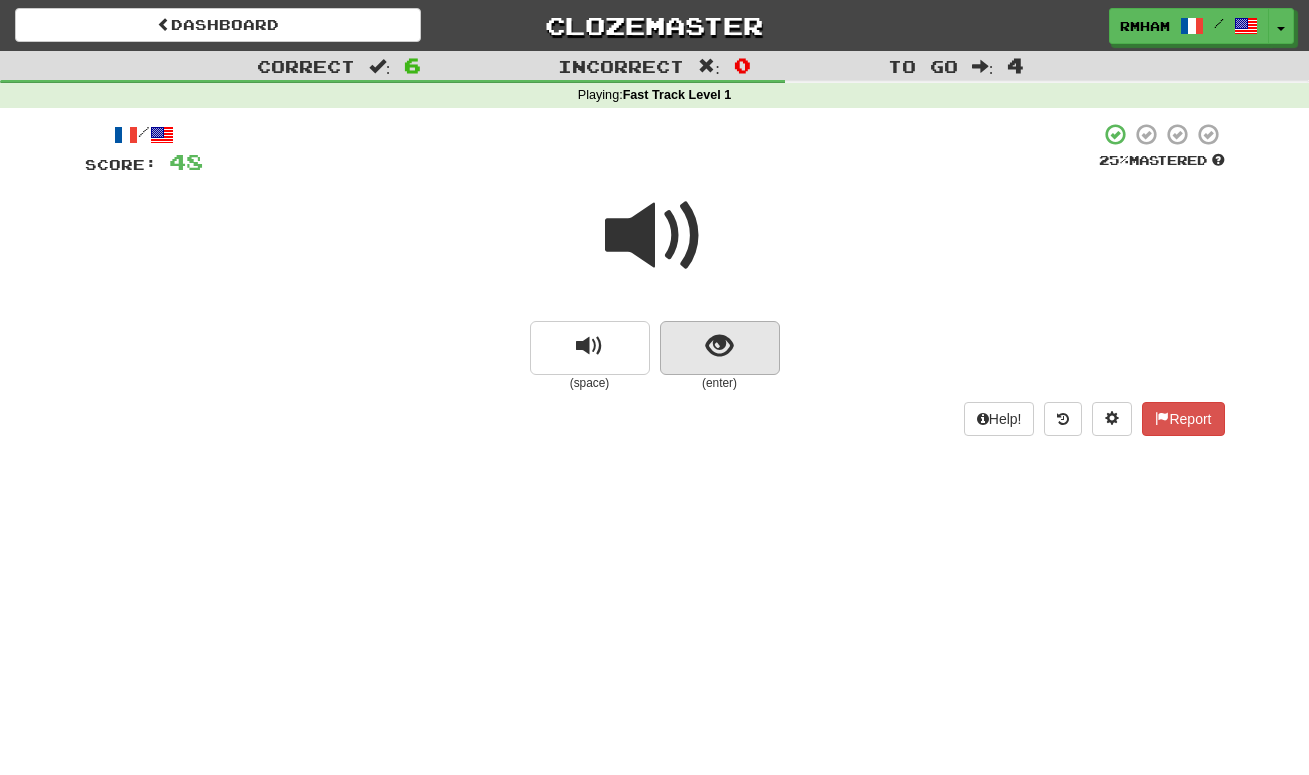 click at bounding box center [719, 346] 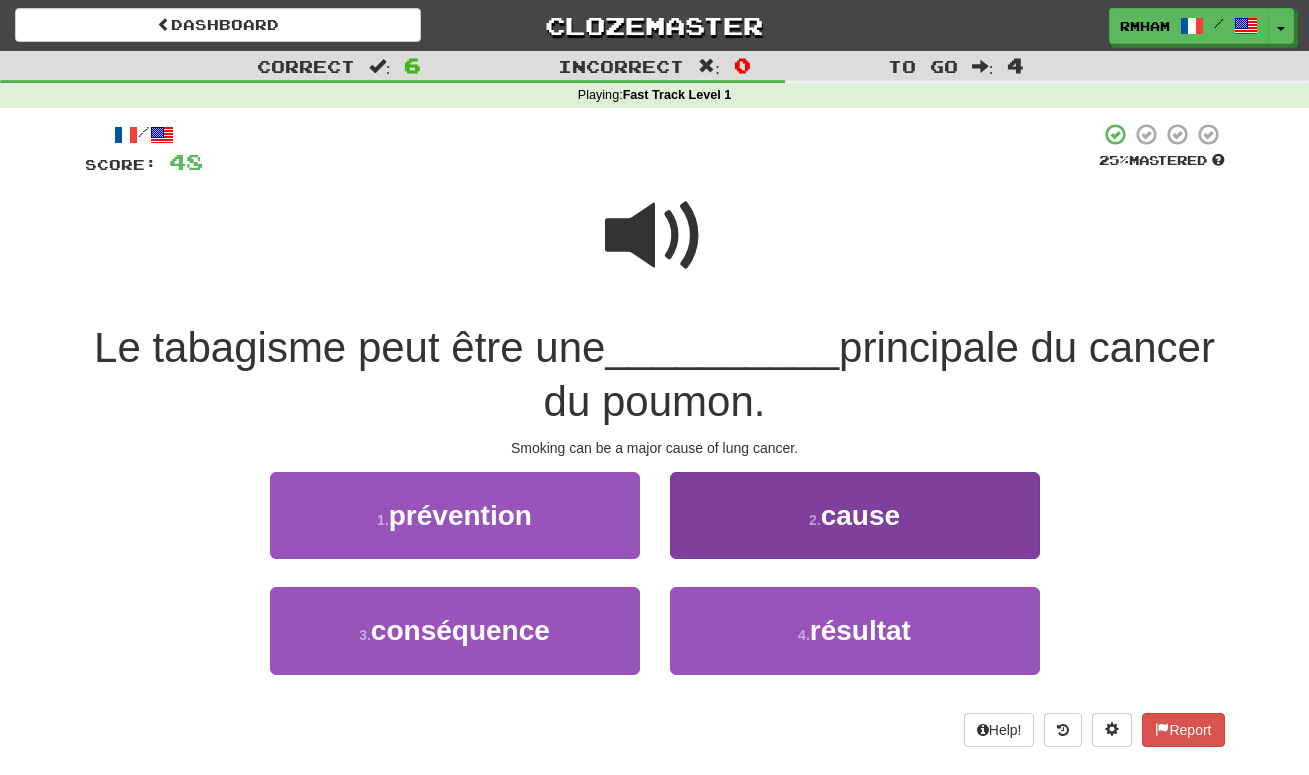 click on "cause" at bounding box center [860, 515] 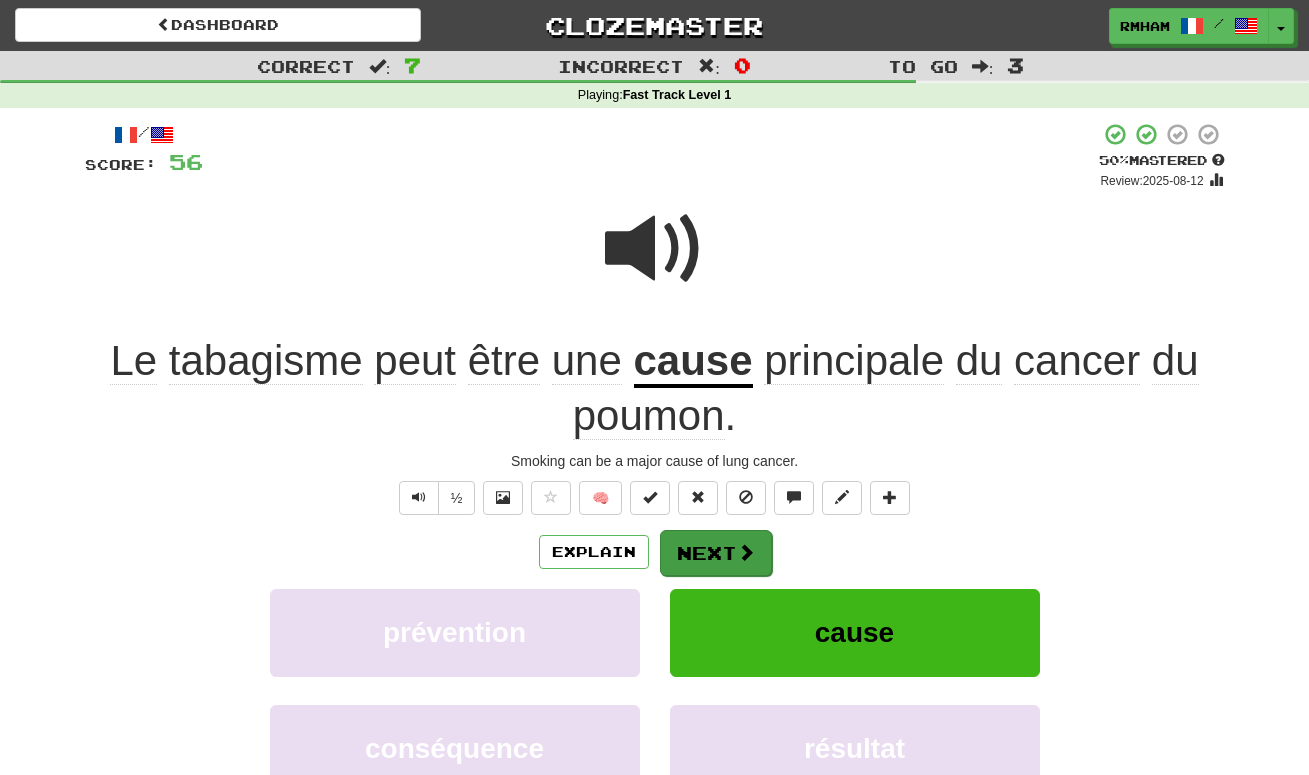 click on "Next" at bounding box center [716, 553] 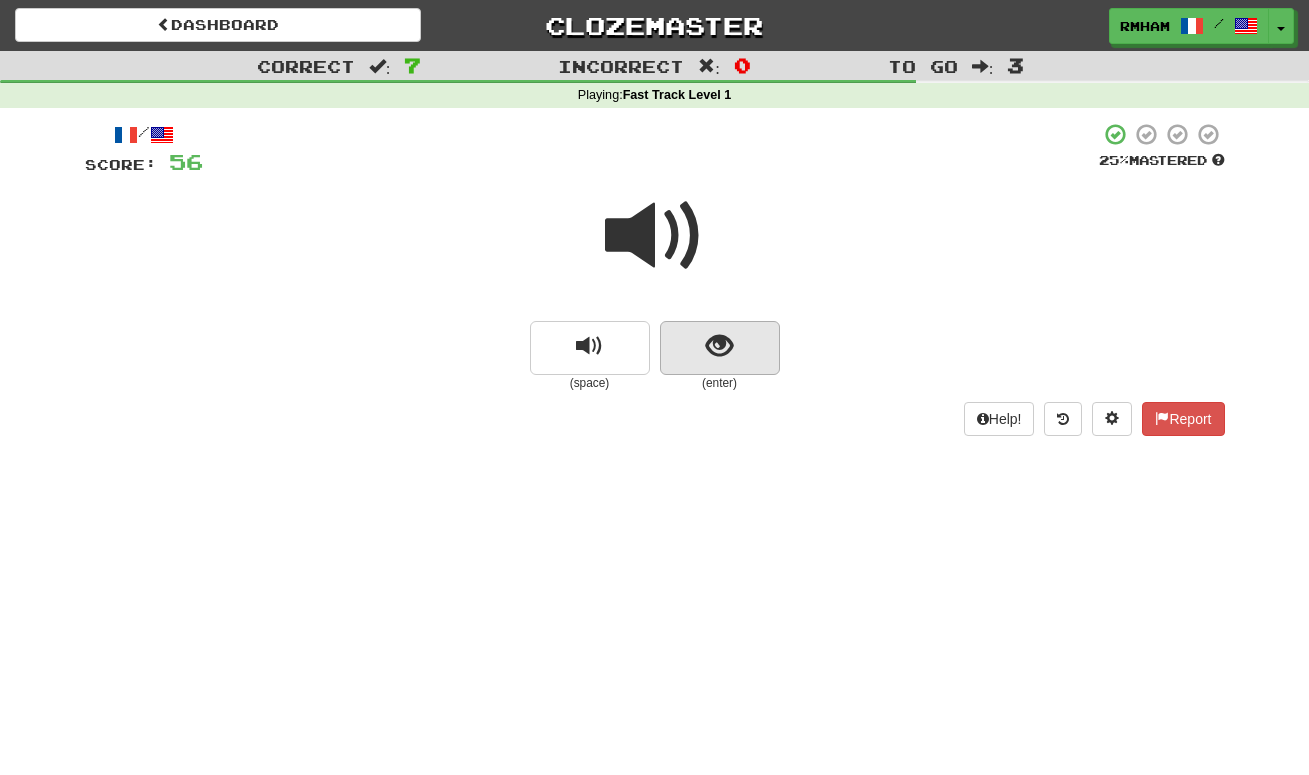 click at bounding box center [719, 346] 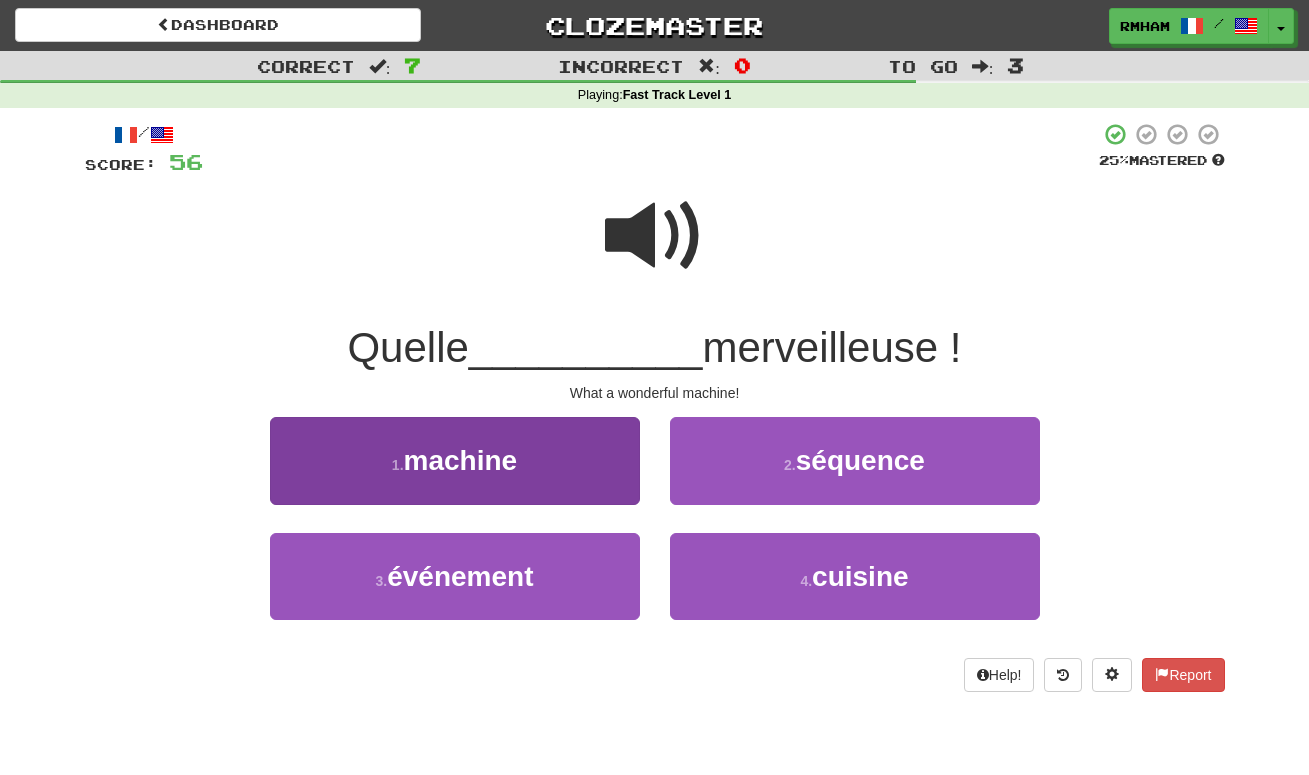 click on "1 .  machine" at bounding box center (455, 460) 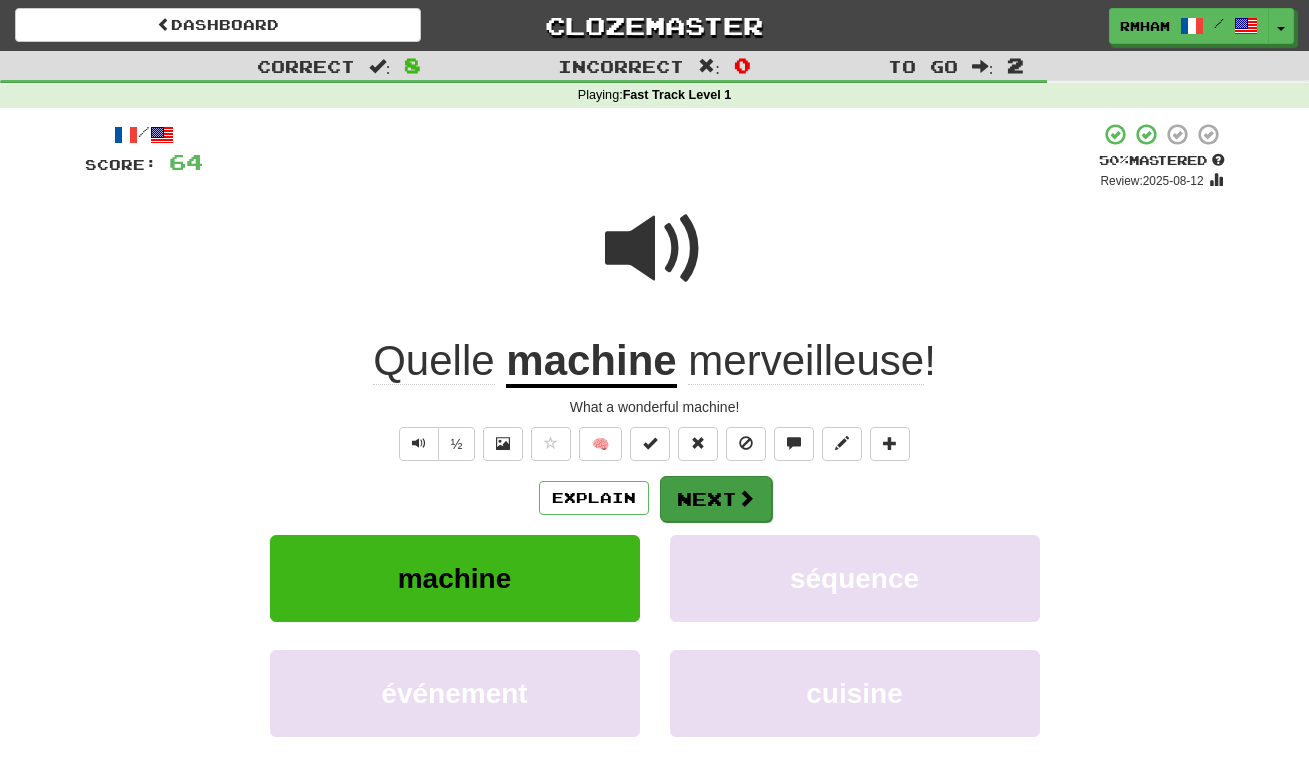 click on "Next" at bounding box center (716, 499) 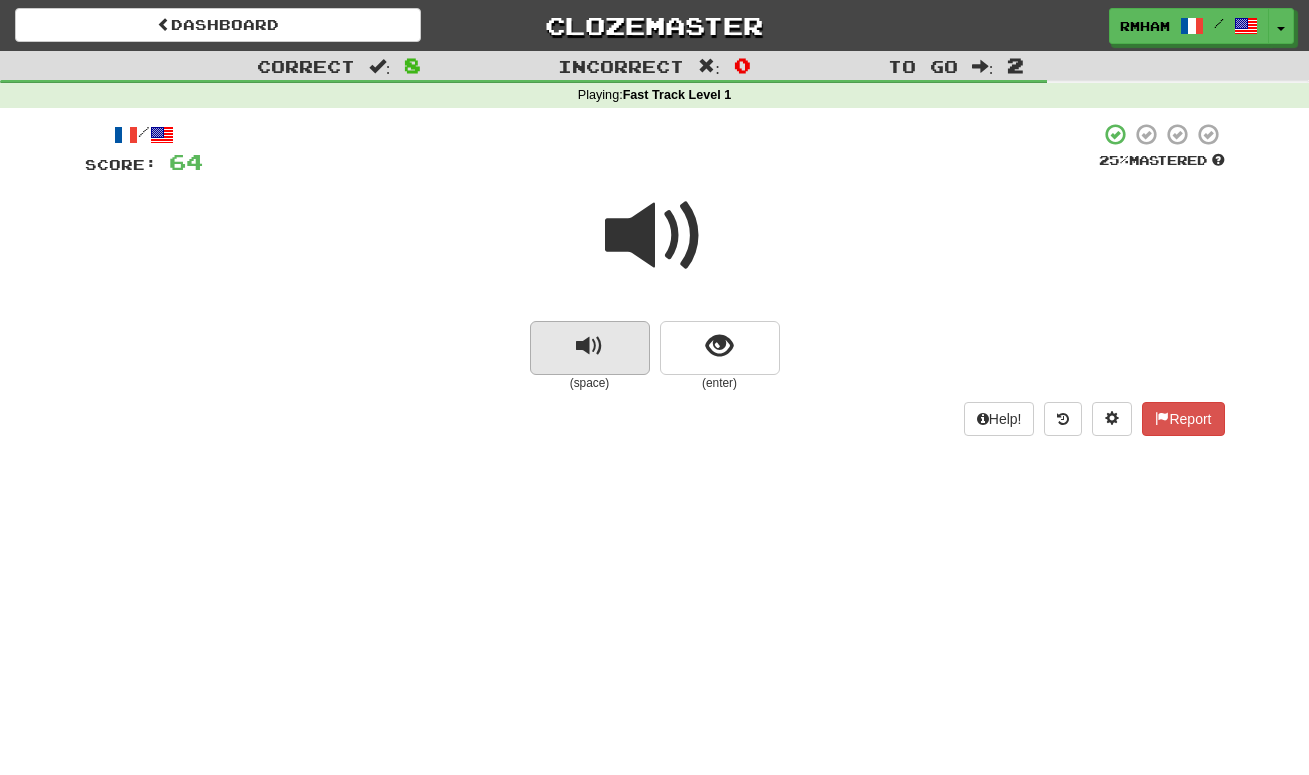 click at bounding box center [590, 348] 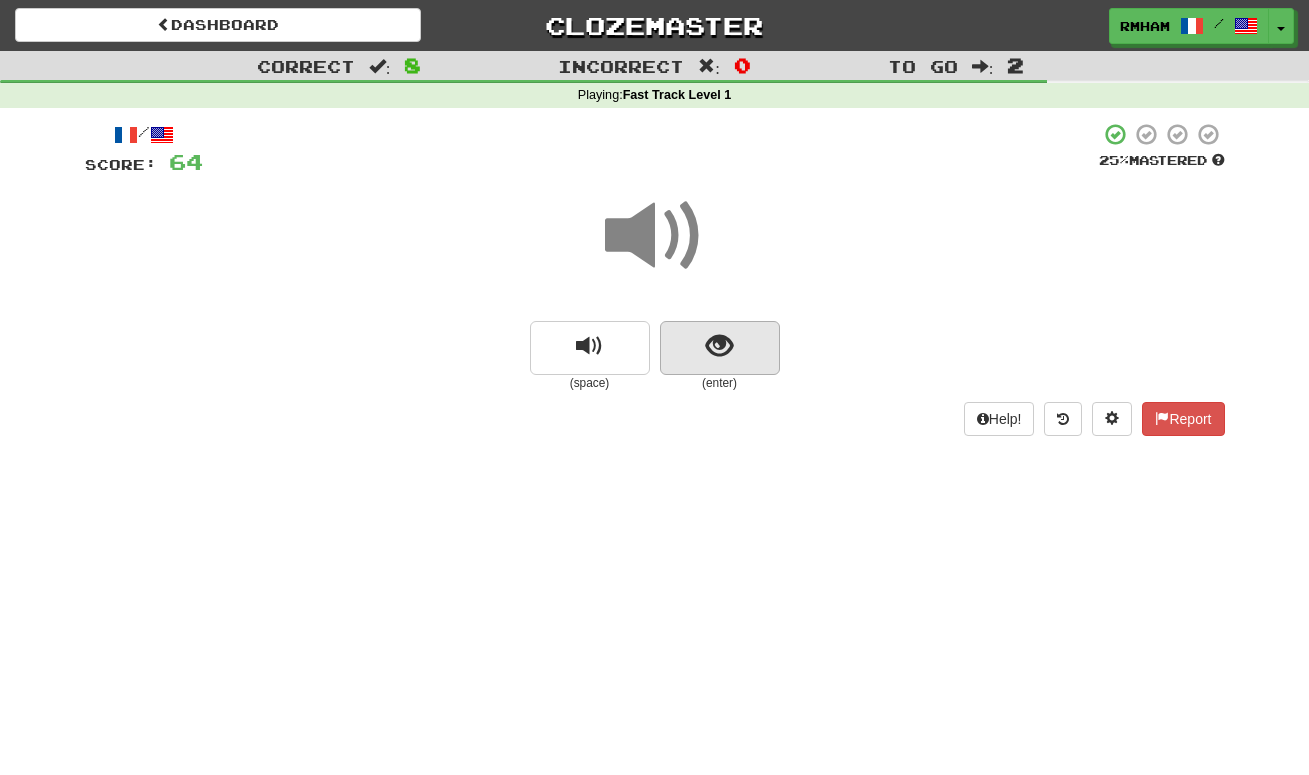 click at bounding box center [719, 346] 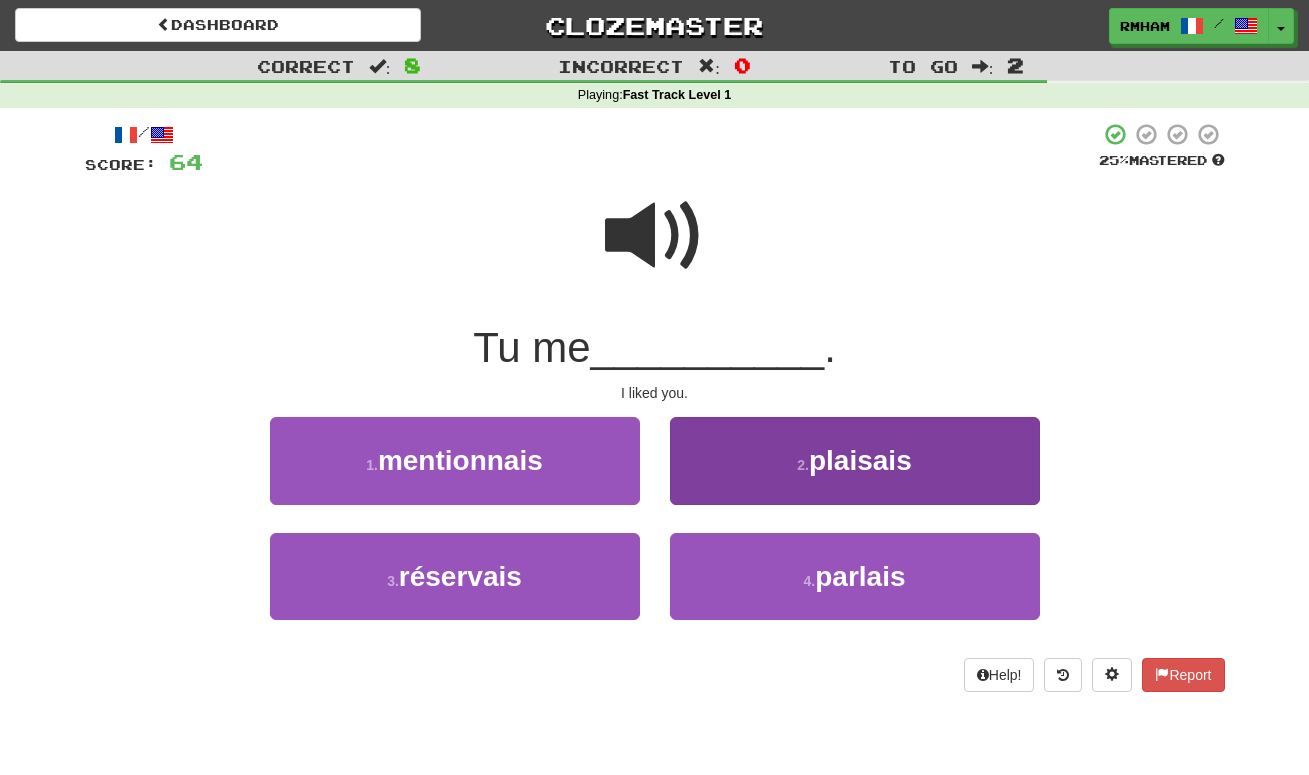 click on "plaisais" at bounding box center (860, 460) 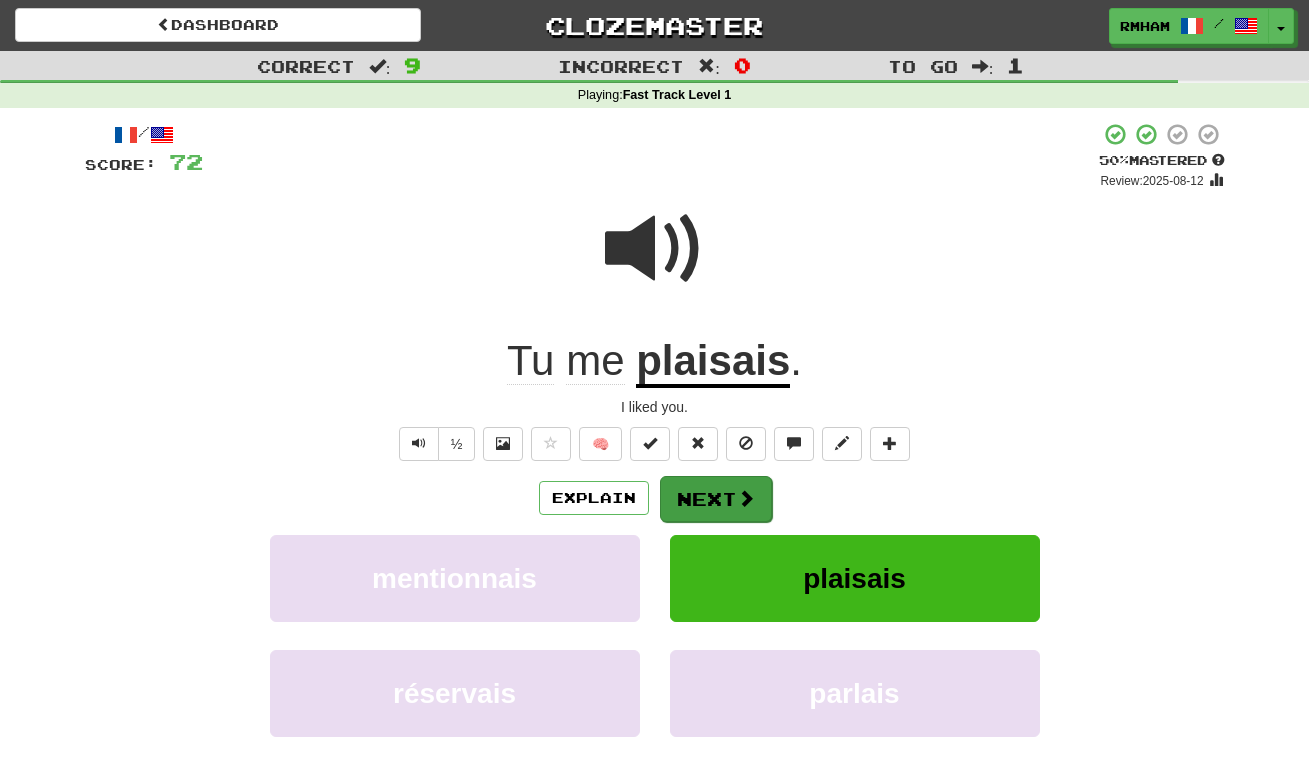 click on "Next" at bounding box center [716, 499] 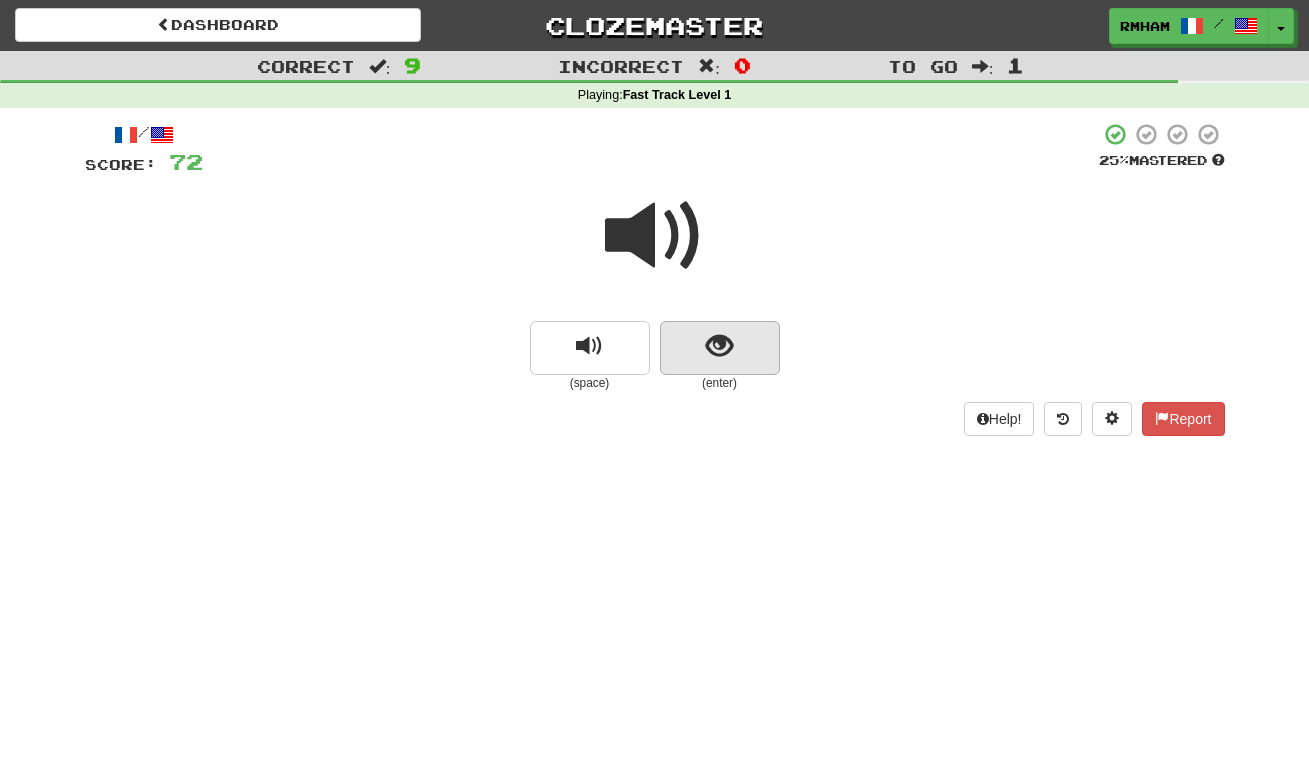 click at bounding box center (719, 346) 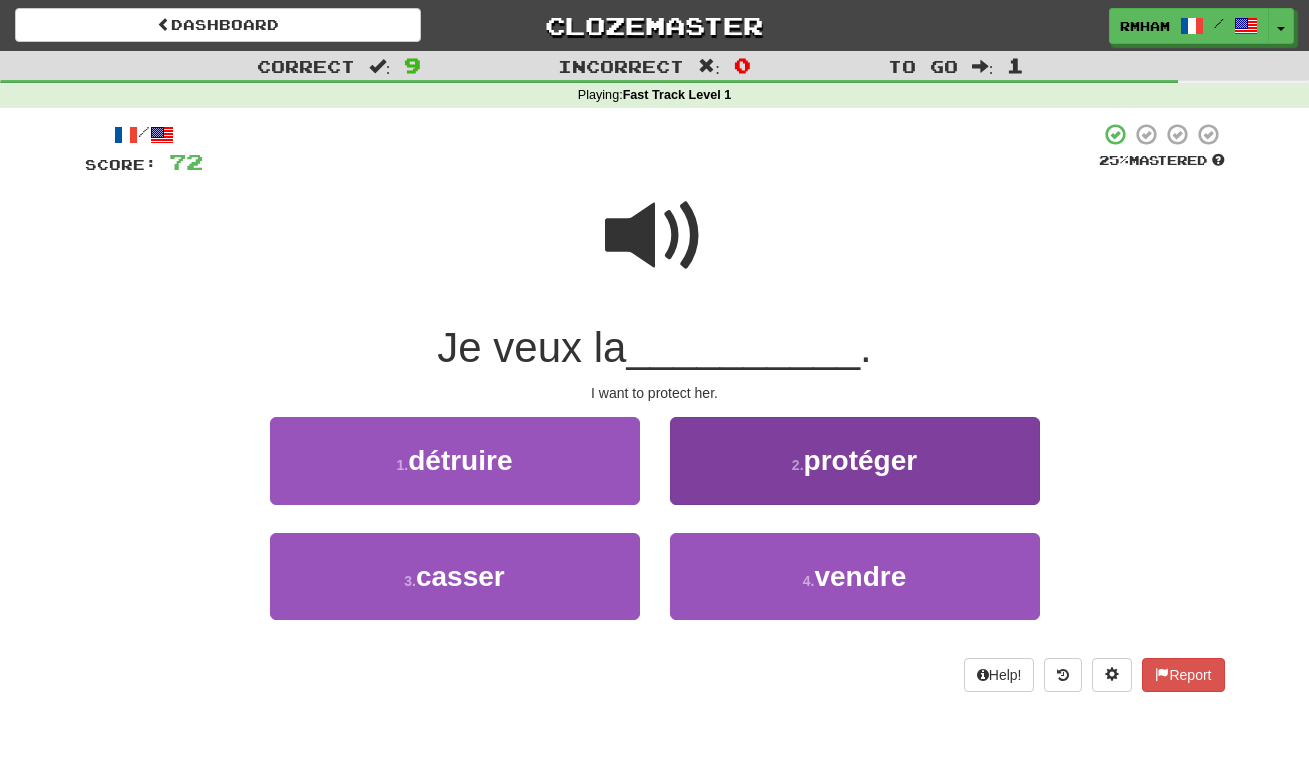 click on "protéger" at bounding box center (861, 460) 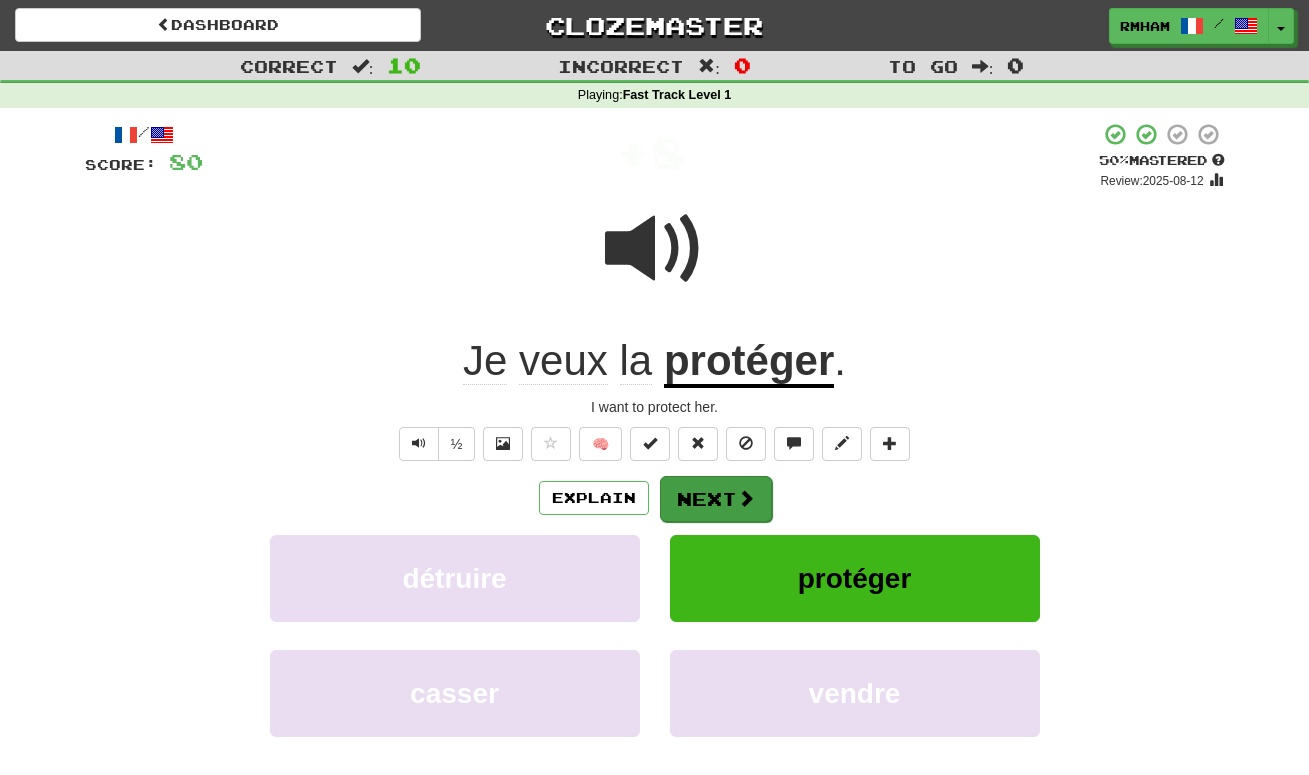 click on "Next" at bounding box center [716, 499] 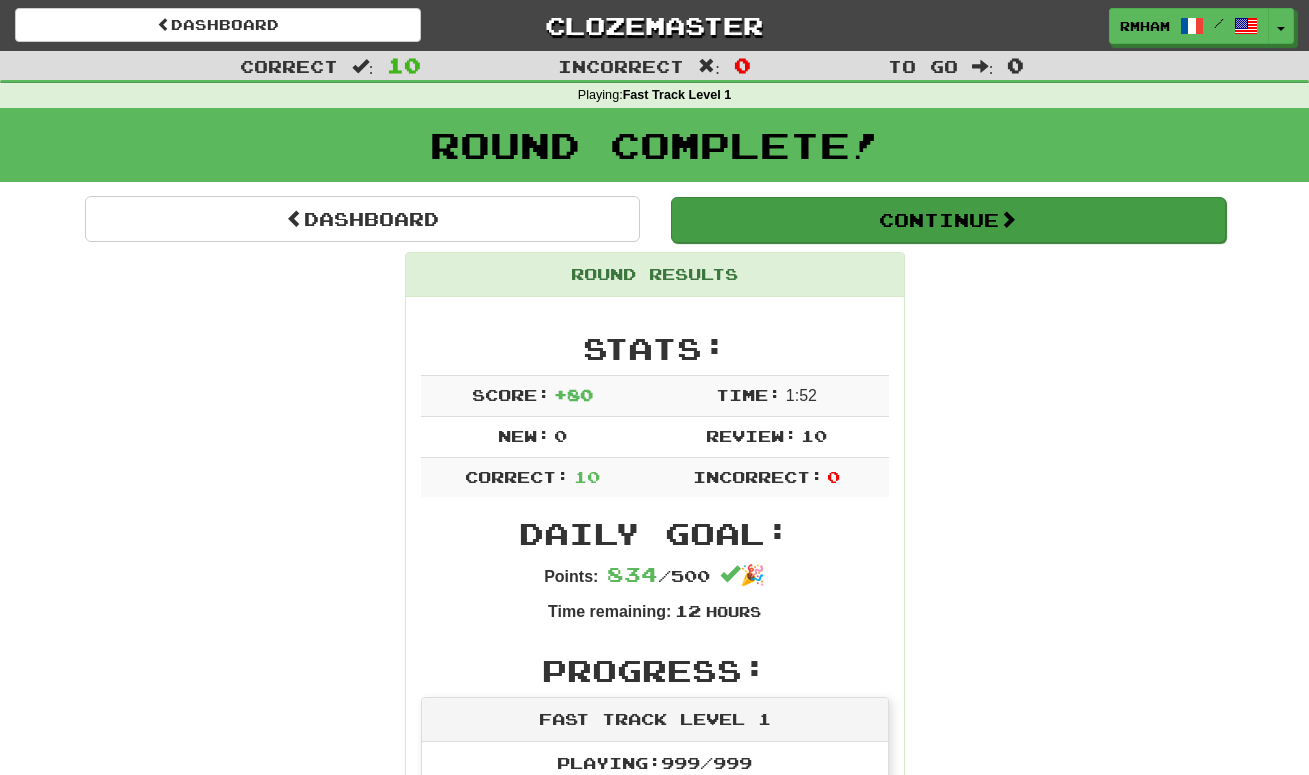 click on "Continue" at bounding box center (948, 220) 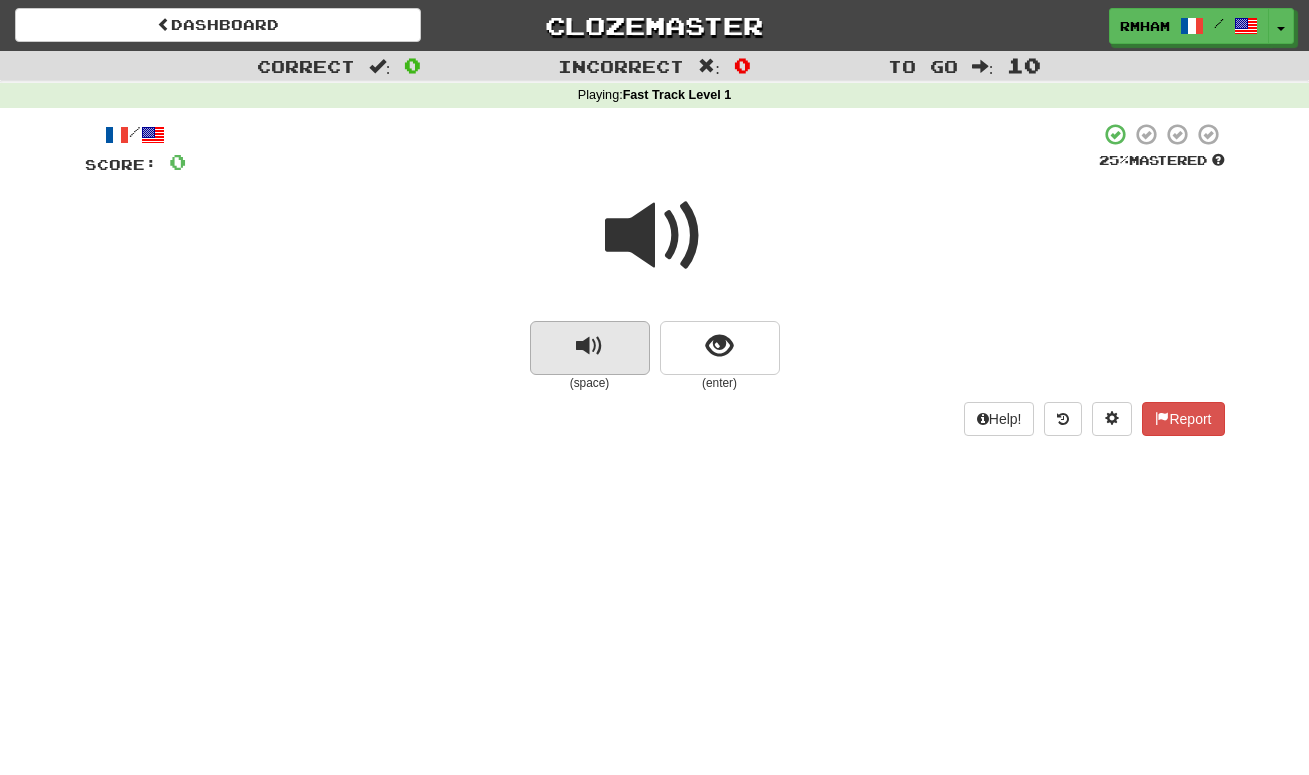 click at bounding box center (590, 348) 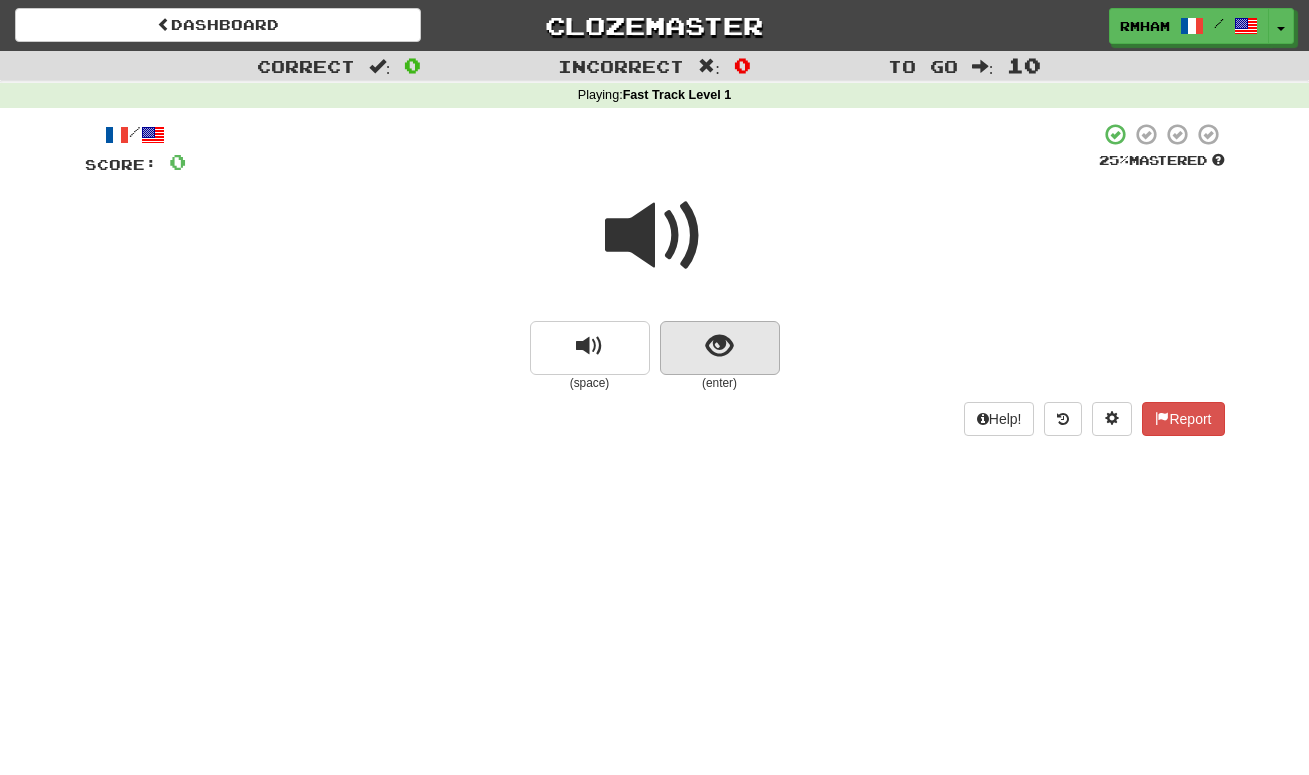 click at bounding box center (719, 346) 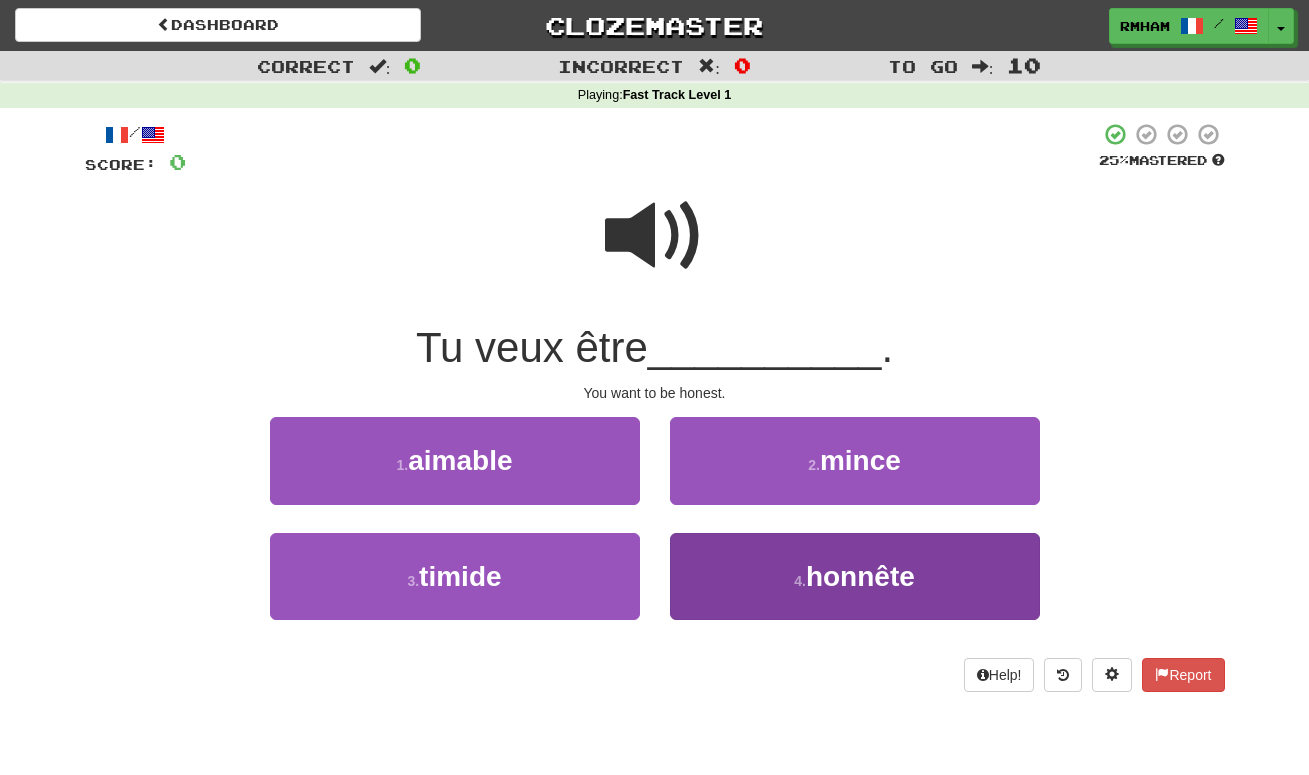 click on "honnête" at bounding box center [860, 576] 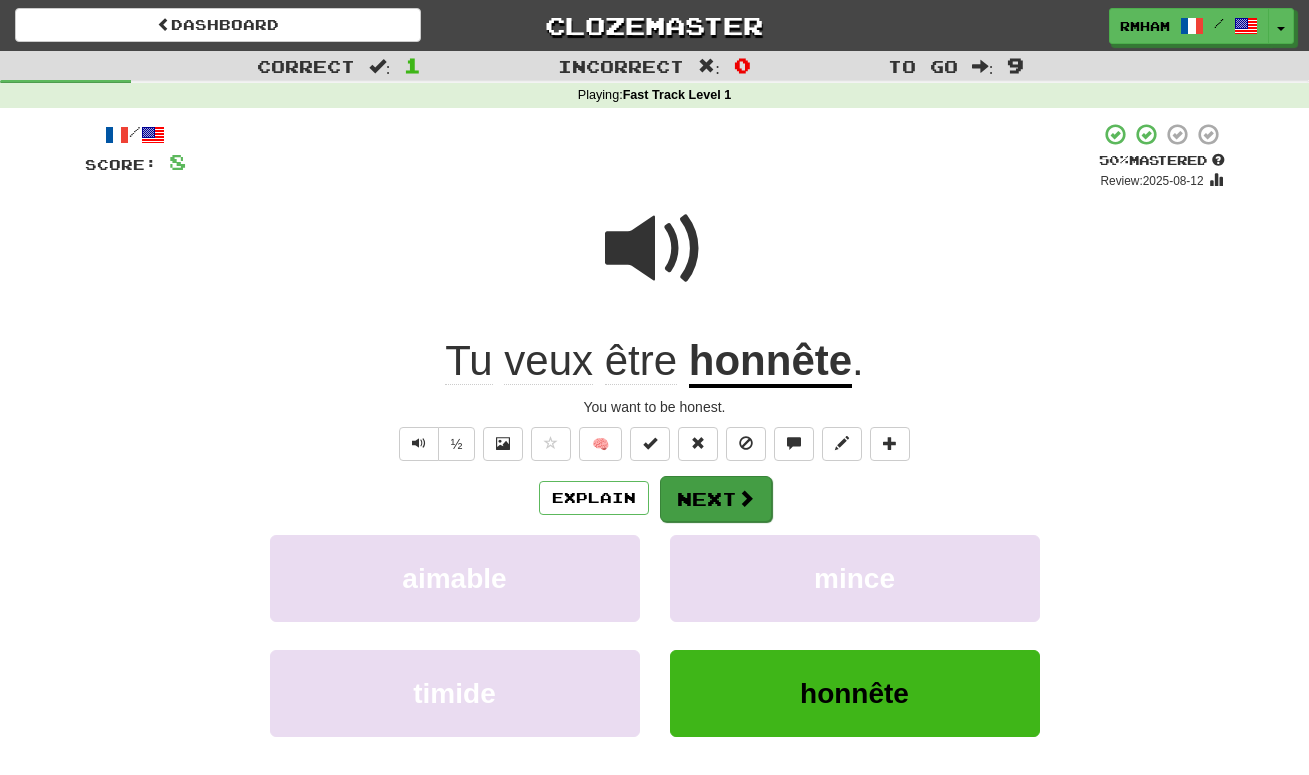 click on "Next" at bounding box center (716, 499) 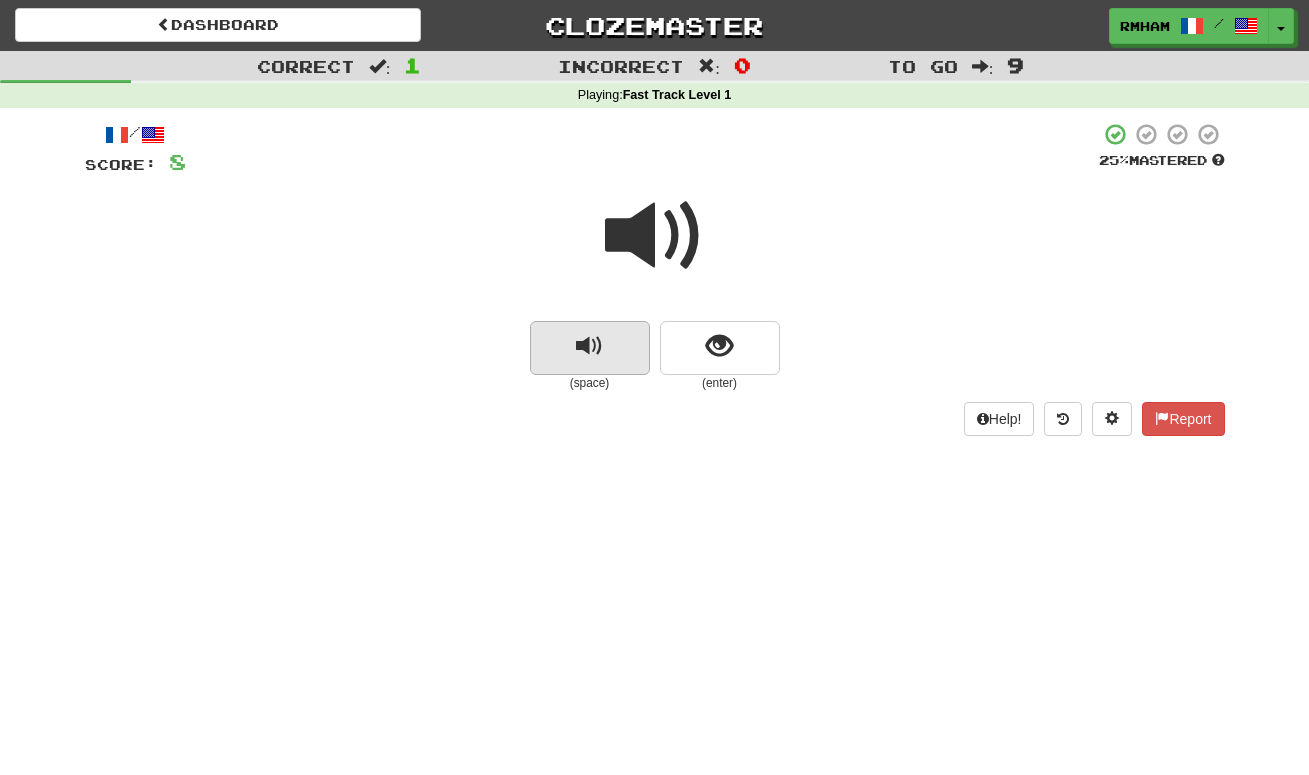 click at bounding box center (589, 346) 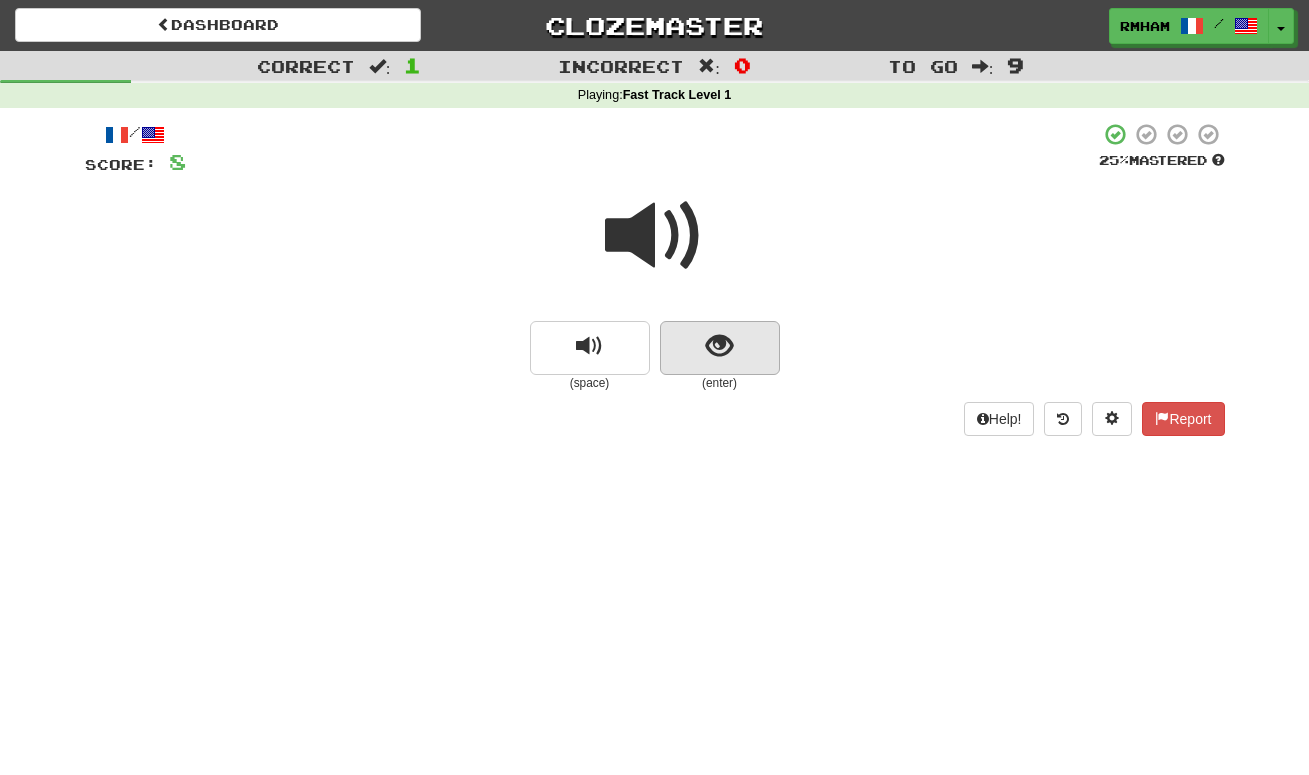 click at bounding box center [719, 346] 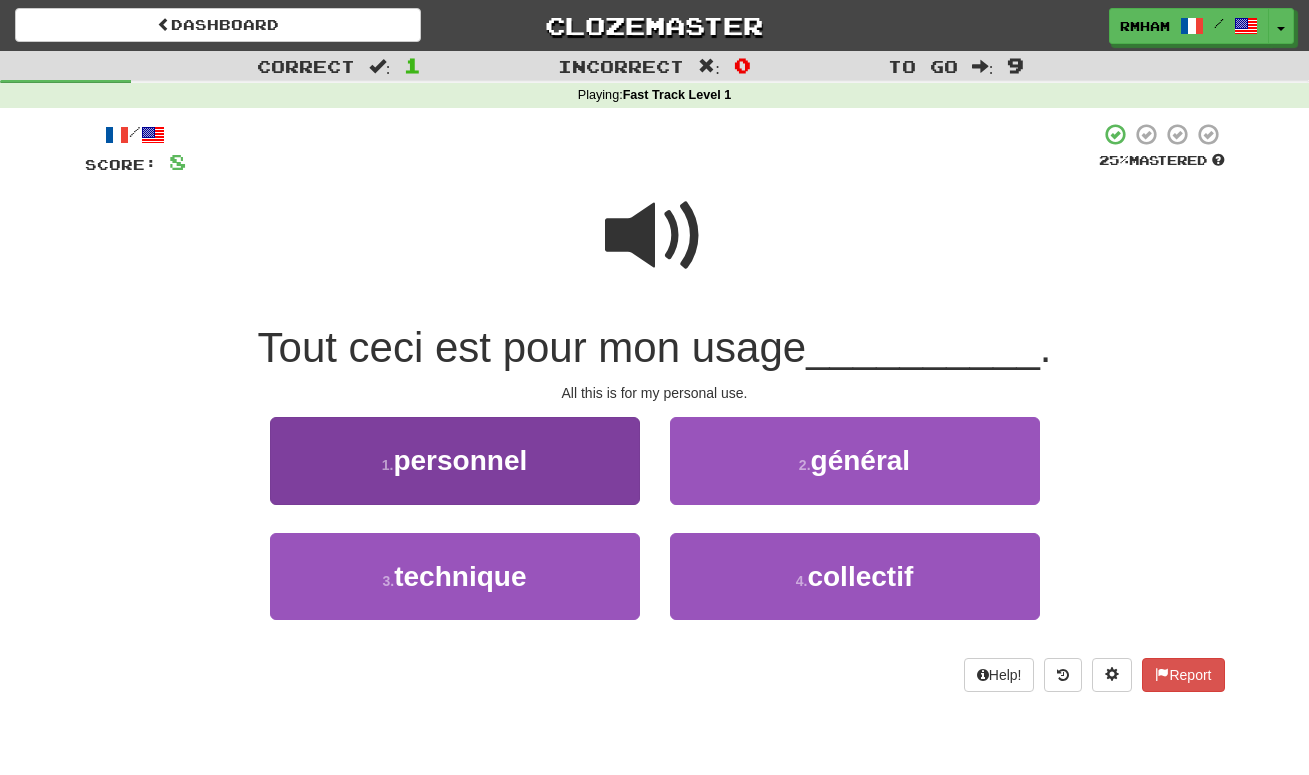 click on "personnel" at bounding box center (460, 460) 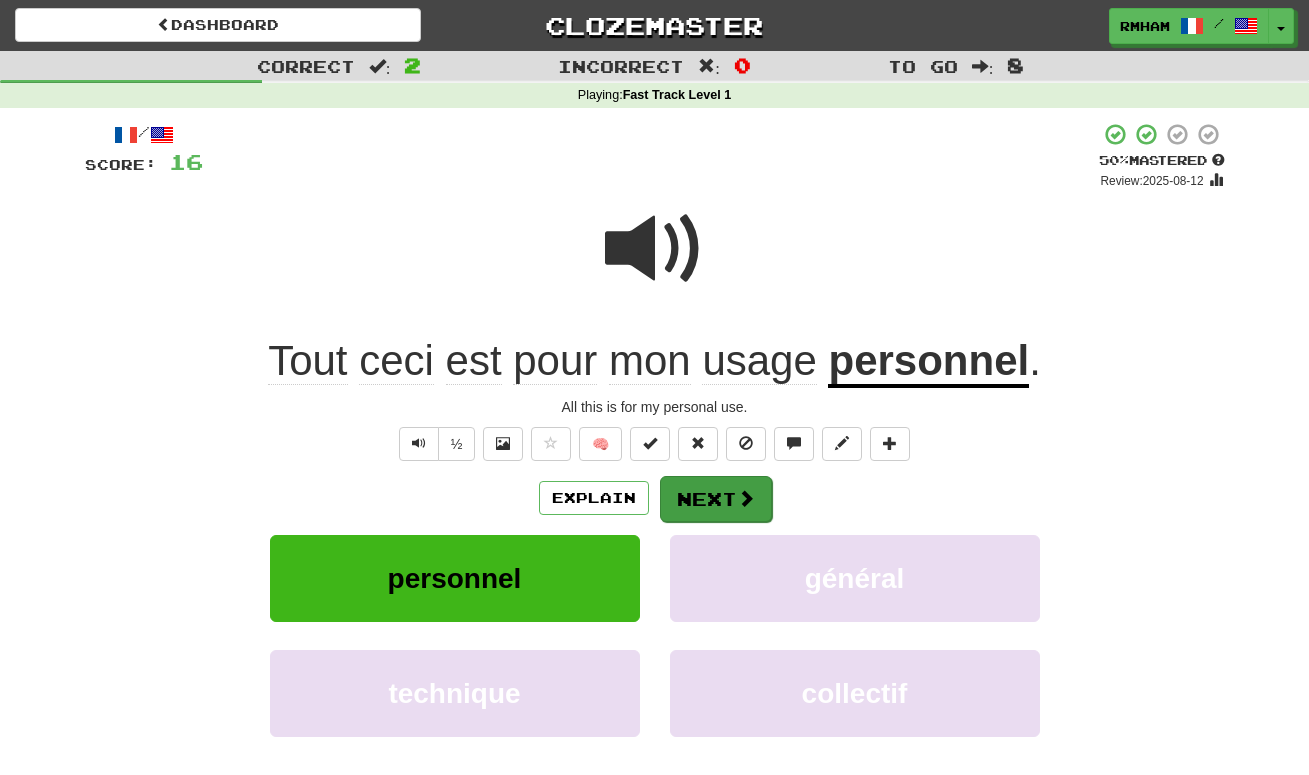click on "Next" at bounding box center (716, 499) 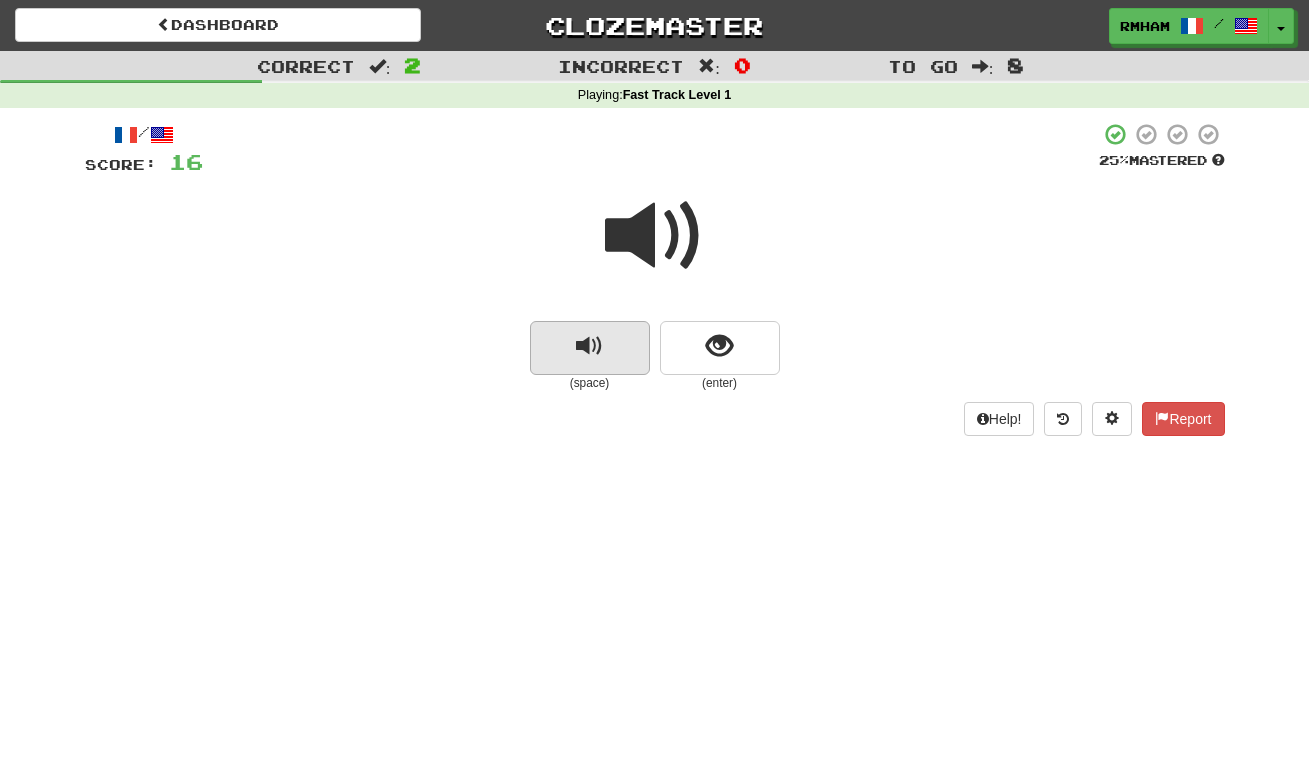 click at bounding box center (590, 348) 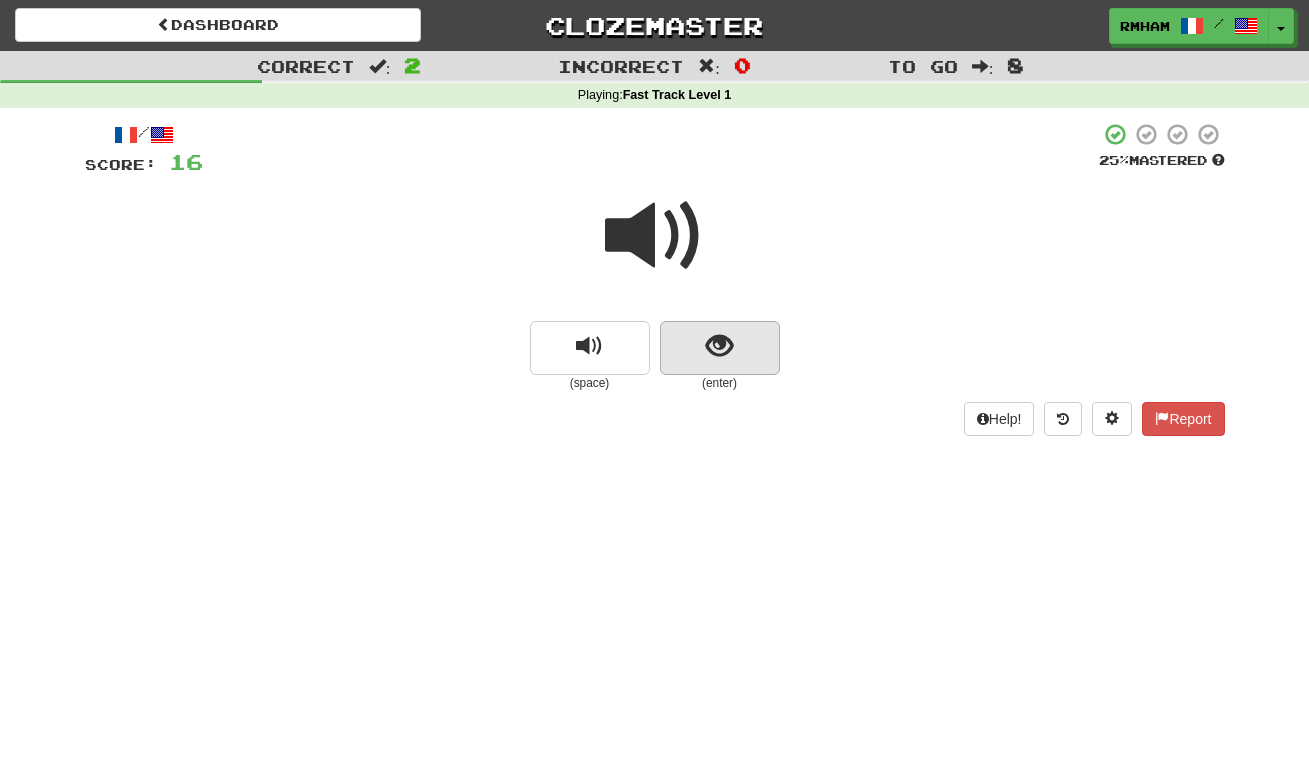 click at bounding box center [719, 346] 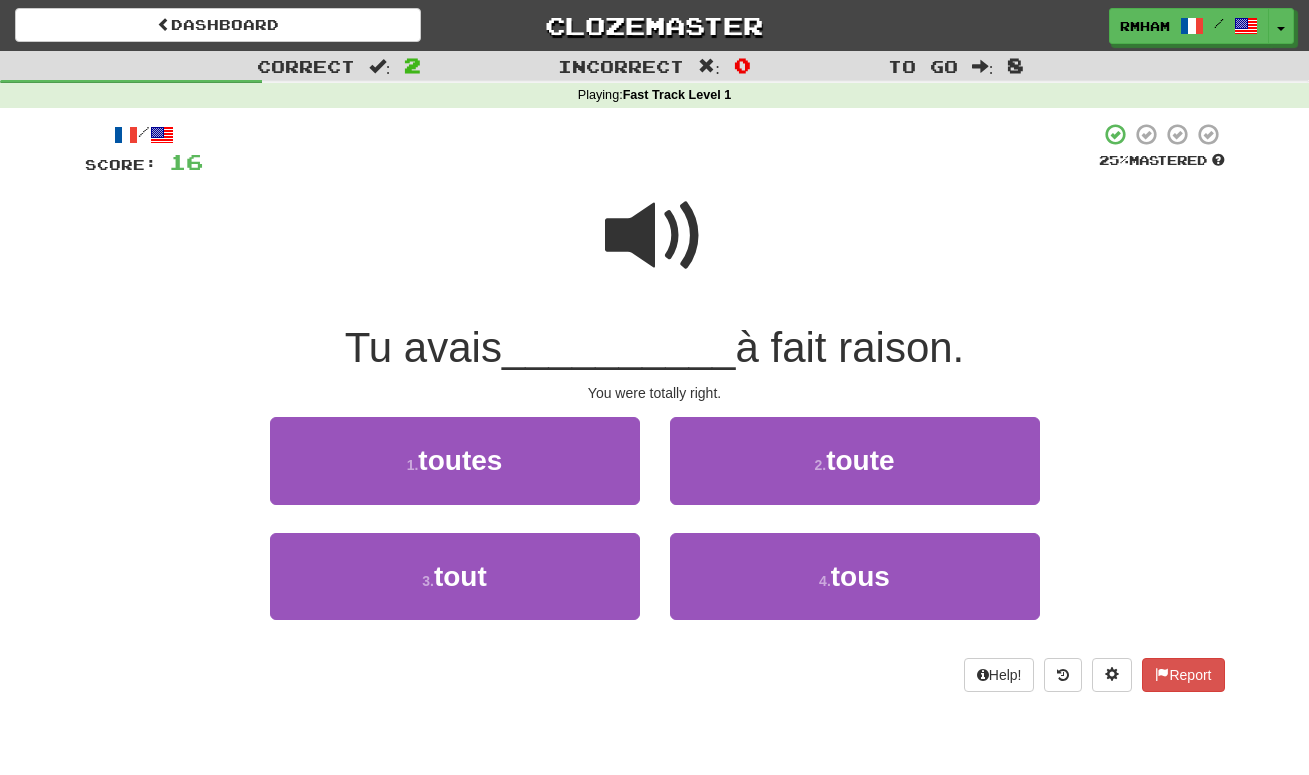 click at bounding box center (655, 236) 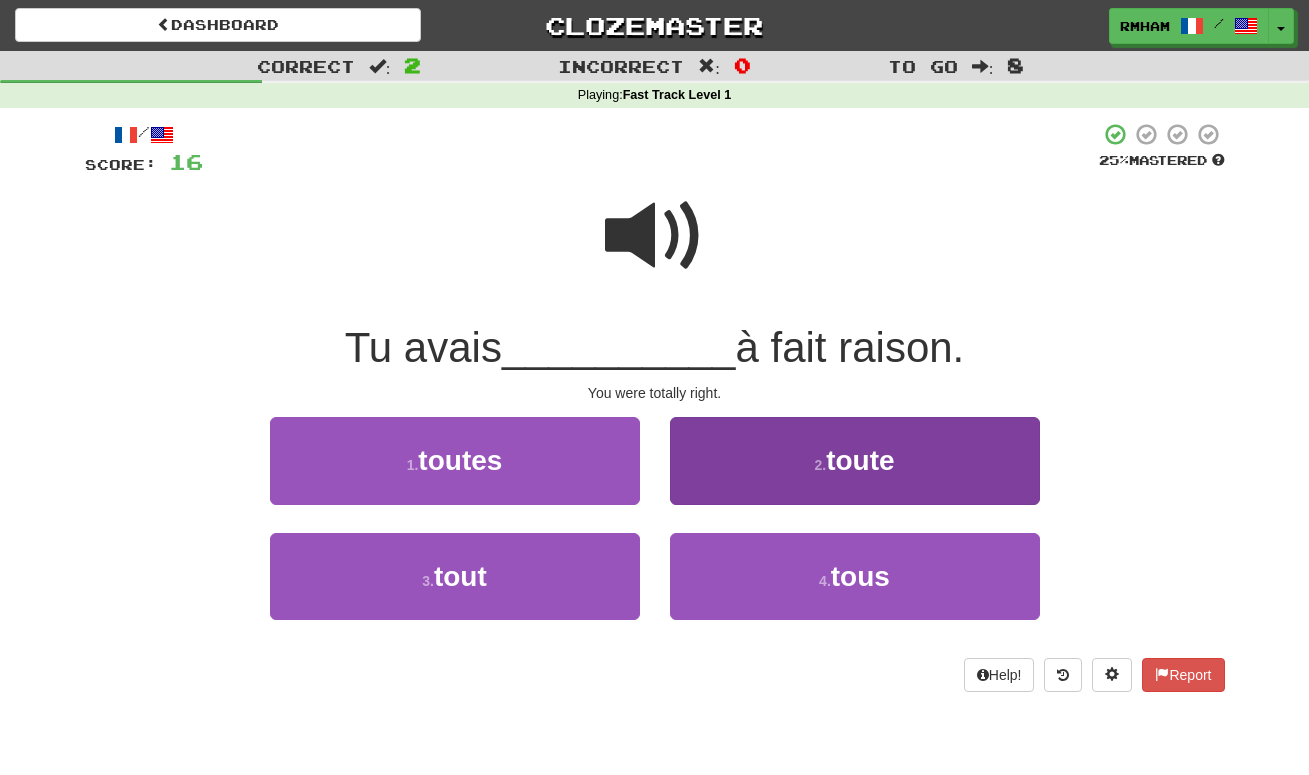 click on "2 .  toute" at bounding box center (855, 460) 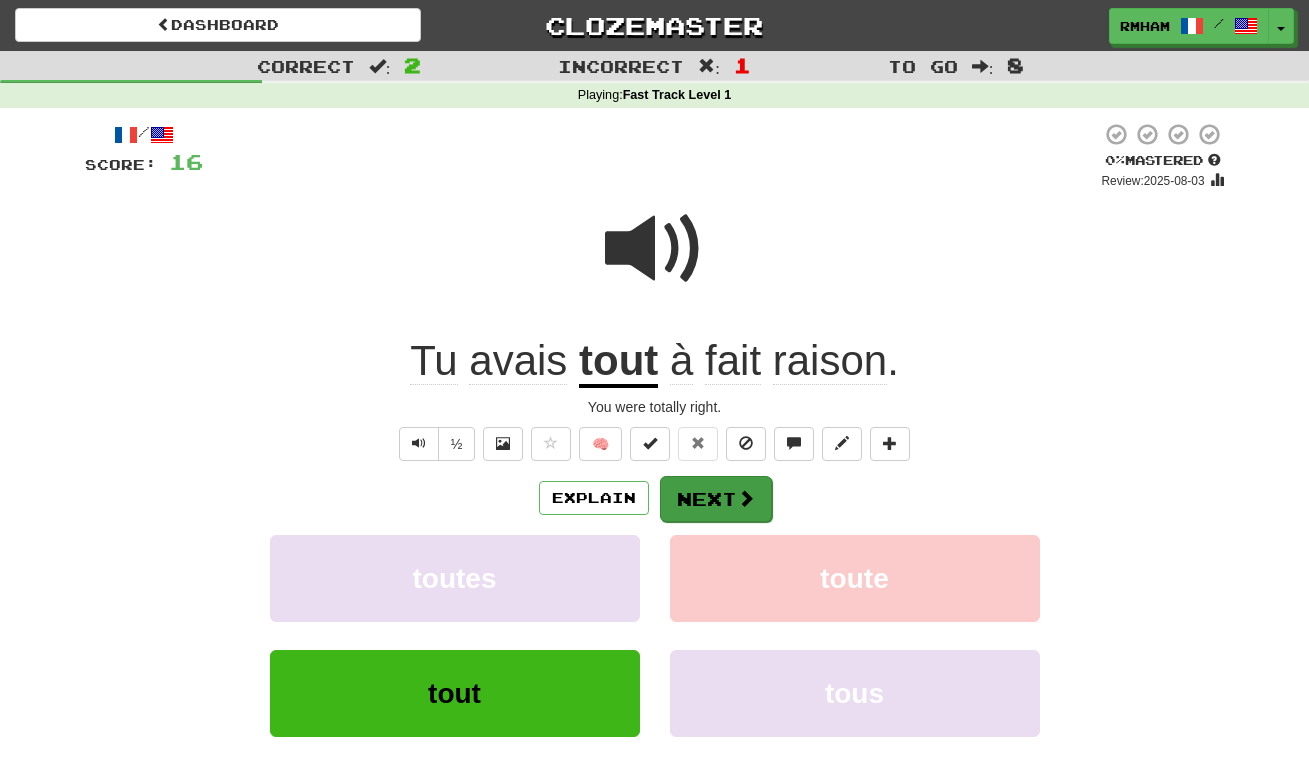 click on "Next" at bounding box center (716, 499) 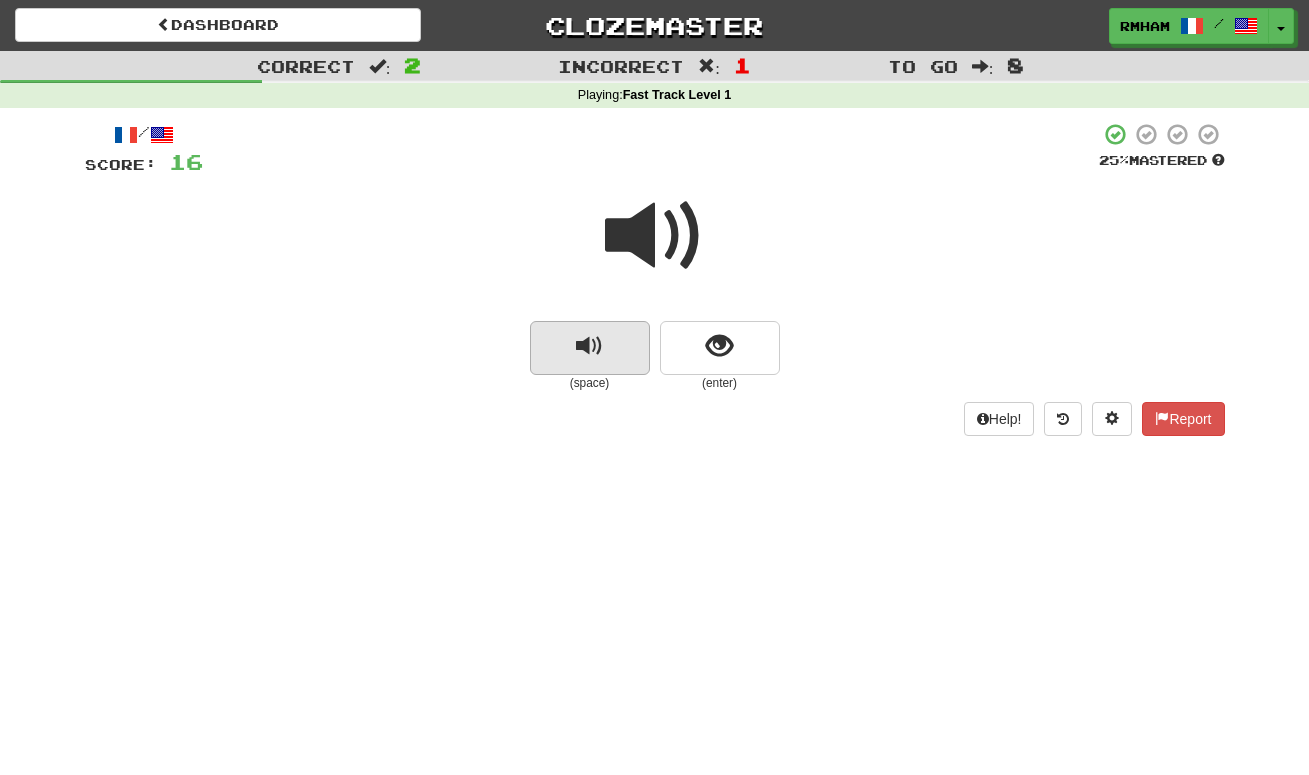 click at bounding box center [589, 346] 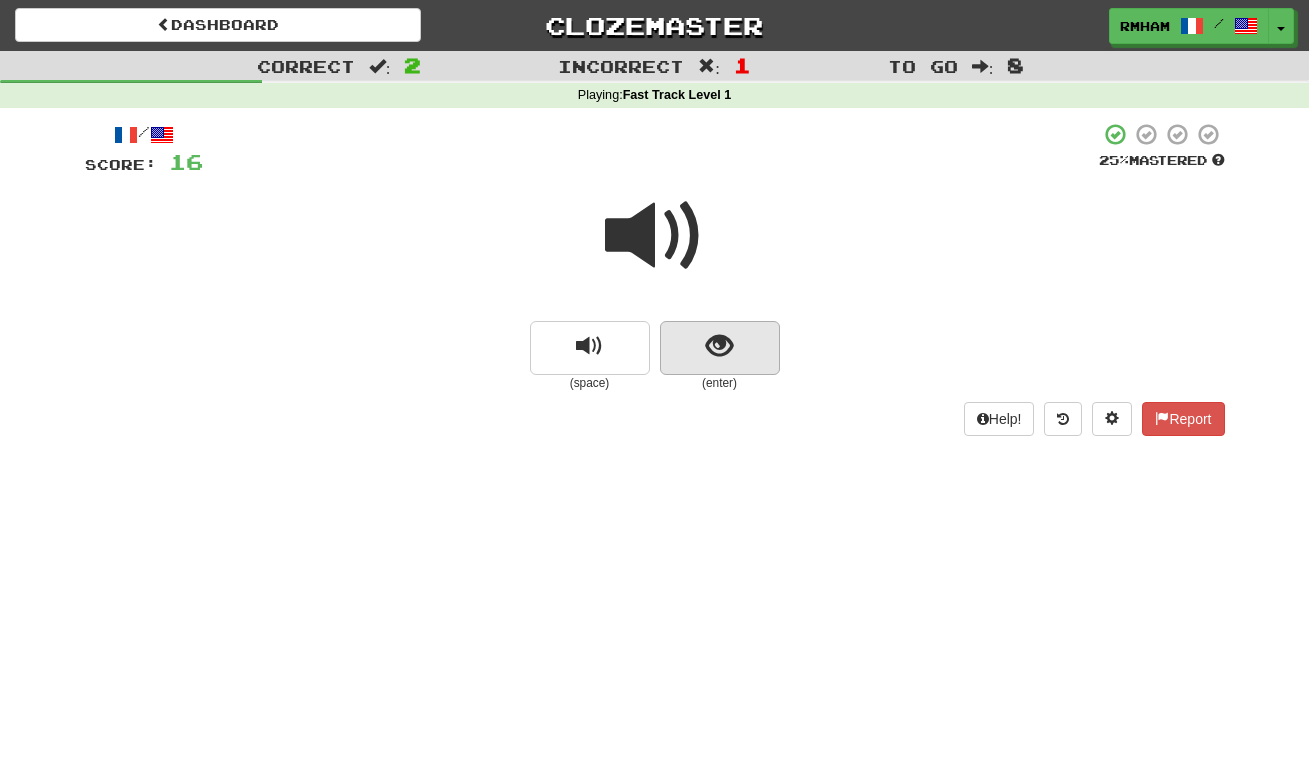 click at bounding box center (720, 348) 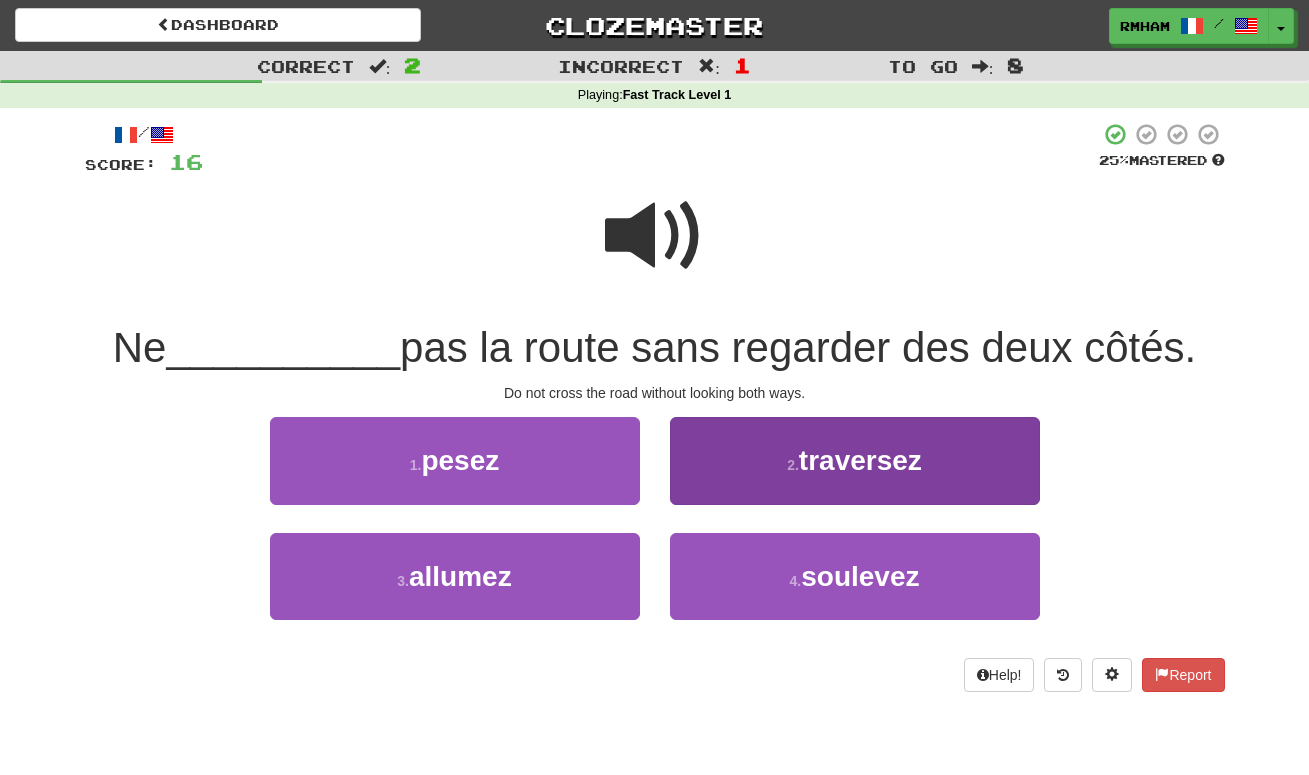 click on "traversez" at bounding box center [860, 460] 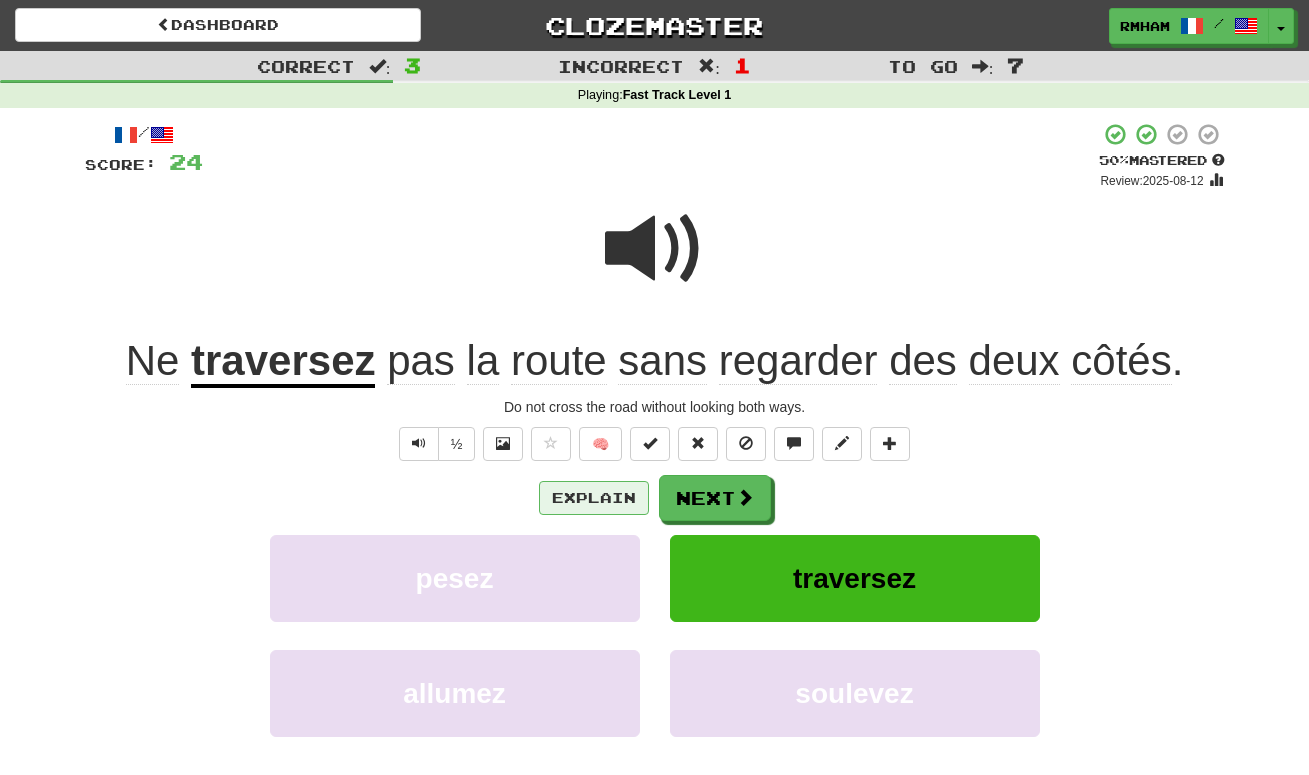 click on "Explain" at bounding box center [594, 498] 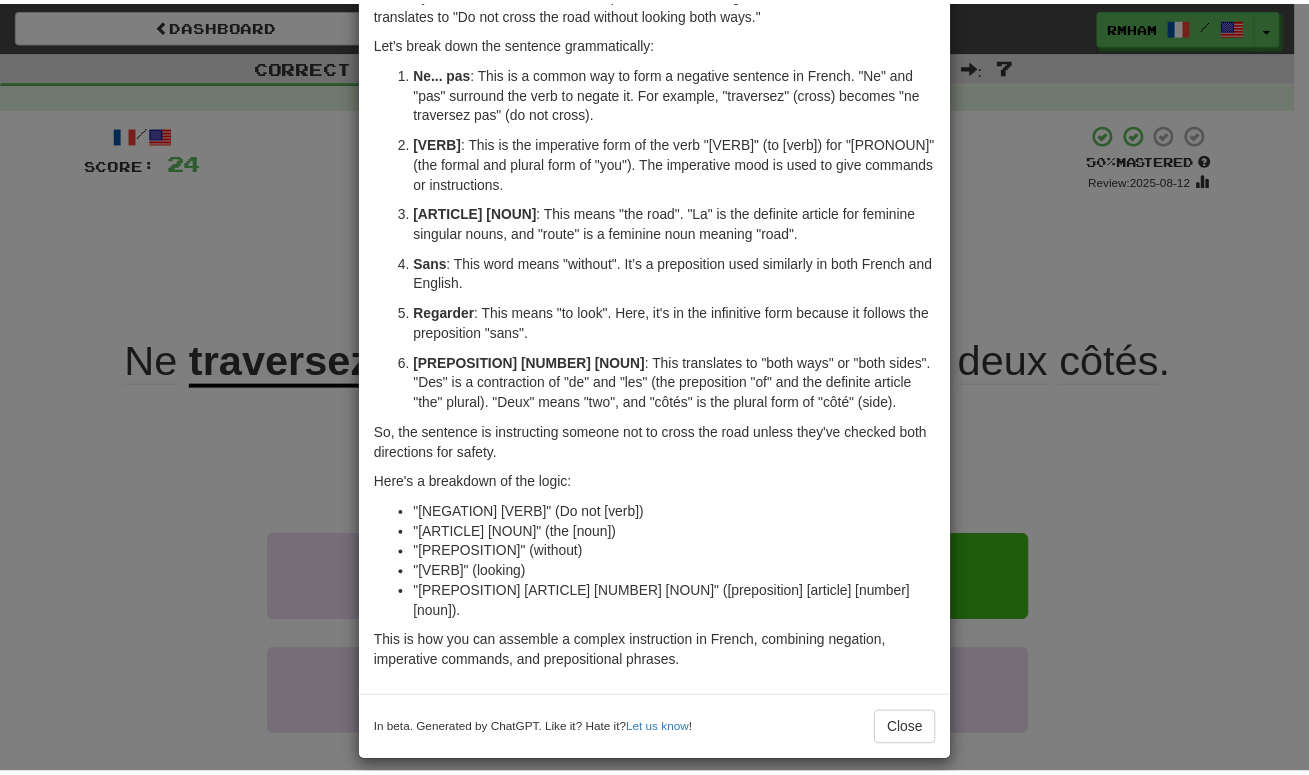 scroll, scrollTop: 113, scrollLeft: 0, axis: vertical 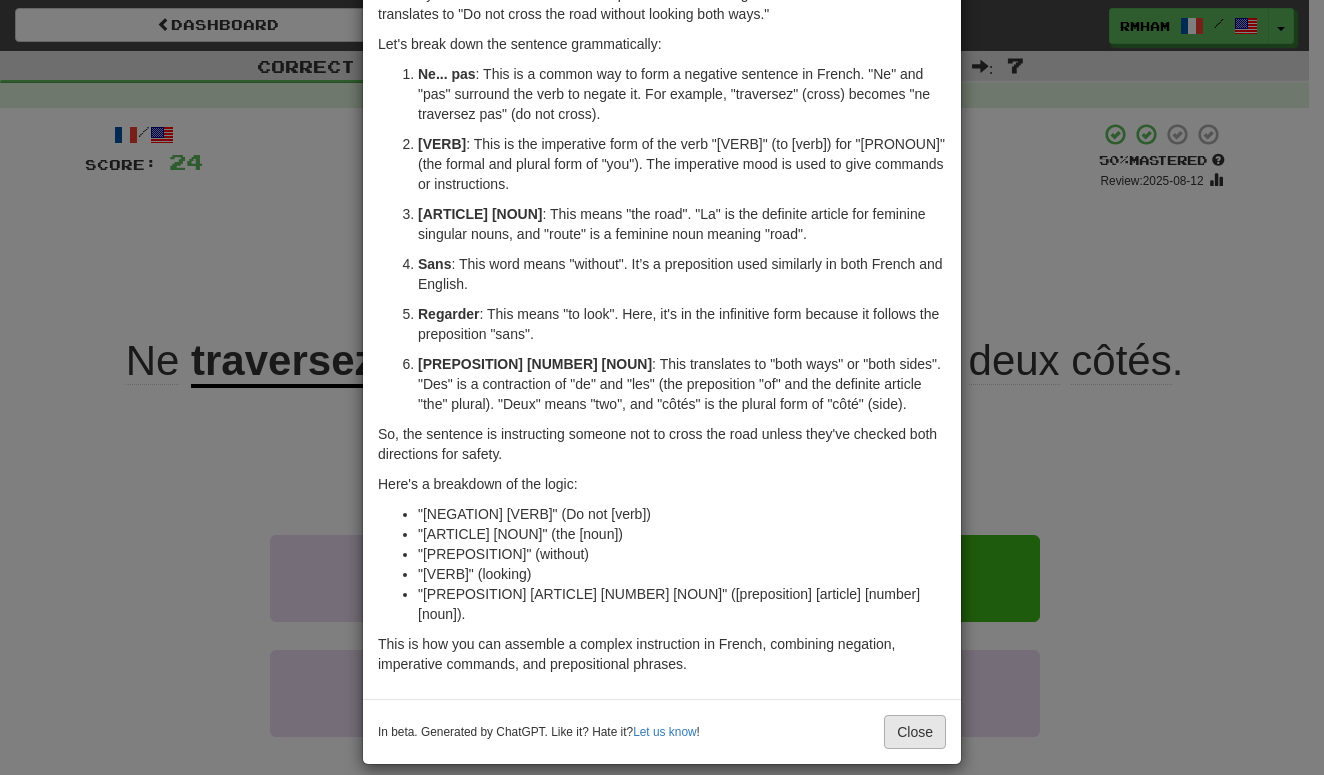 click on "Close" at bounding box center (915, 732) 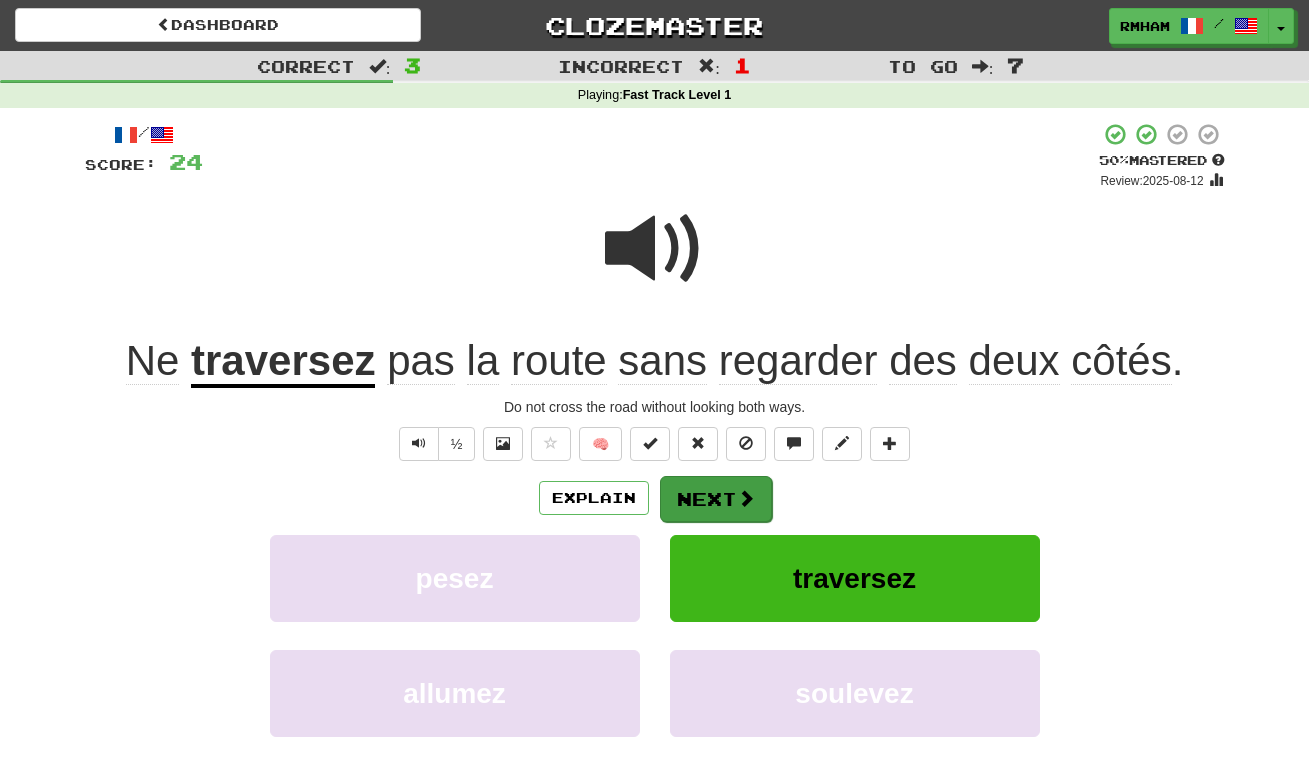 click on "Next" at bounding box center (716, 499) 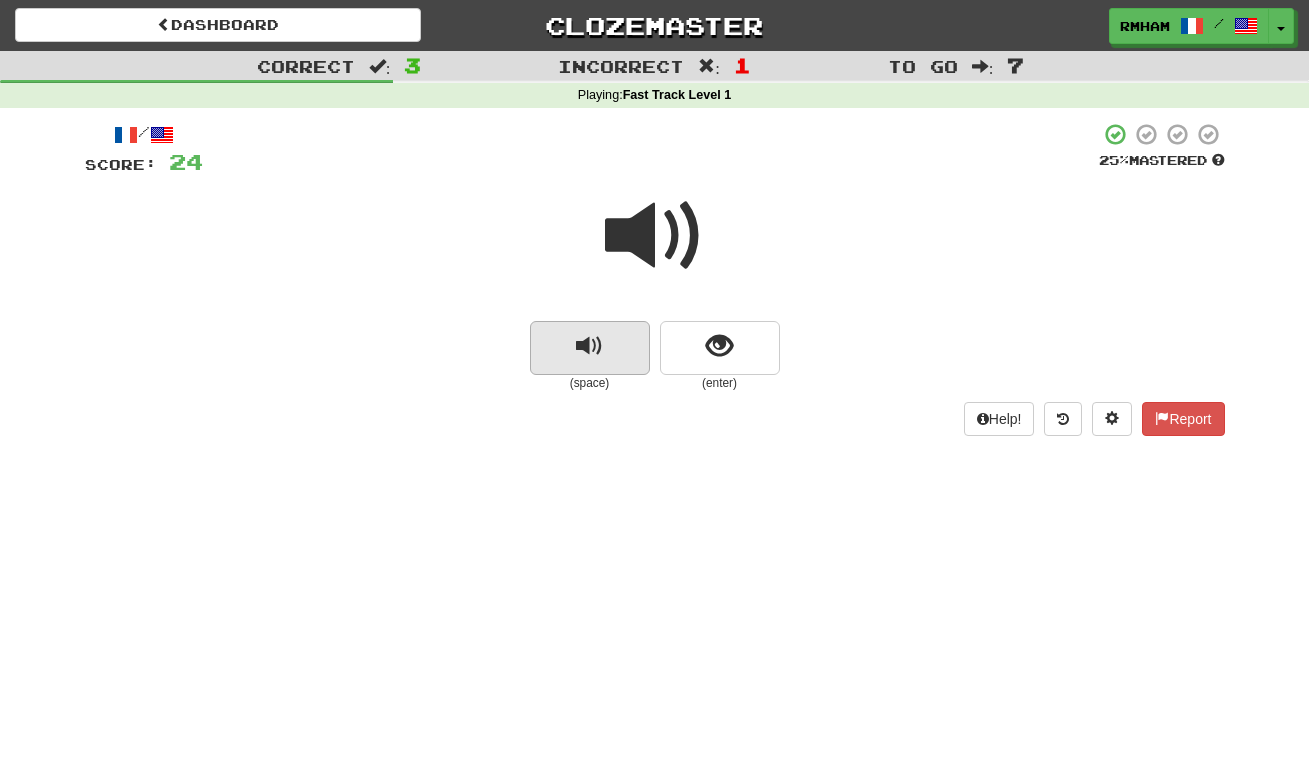 click at bounding box center (589, 346) 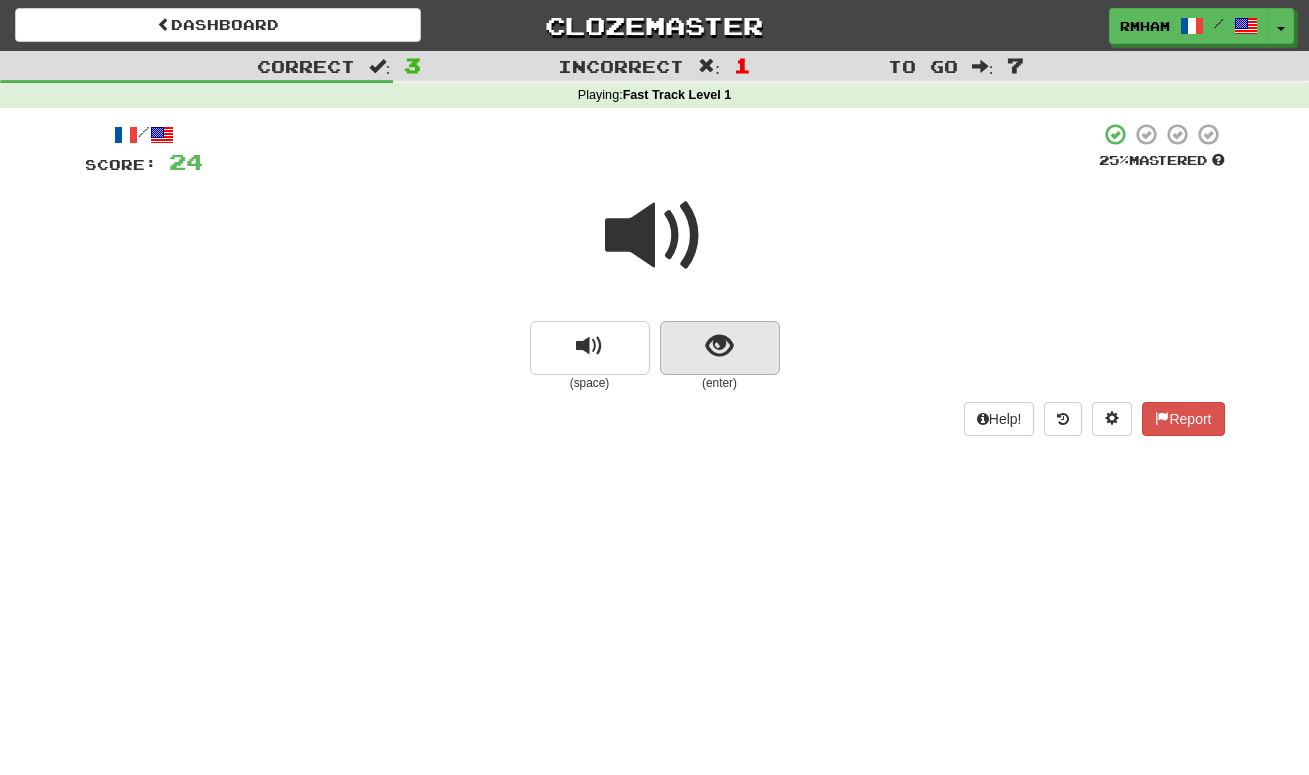 click at bounding box center [719, 346] 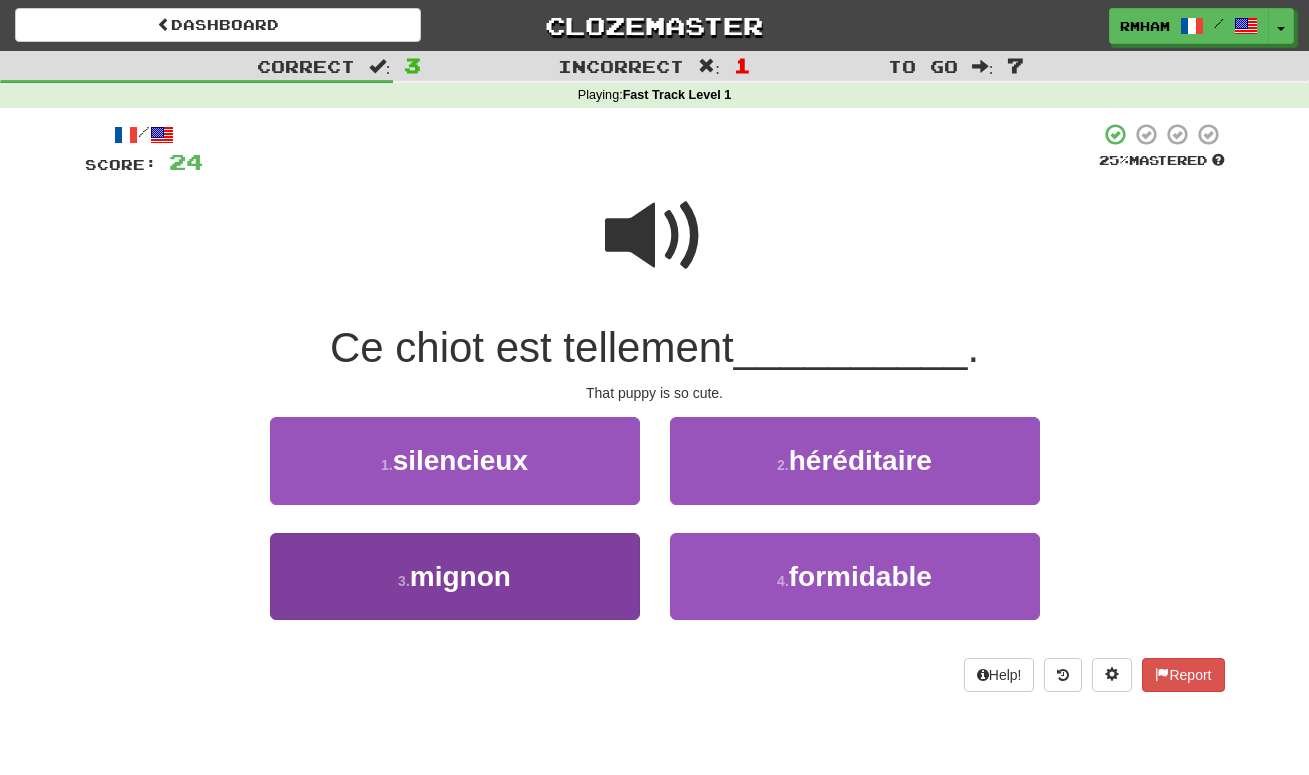 click on "mignon" at bounding box center (460, 576) 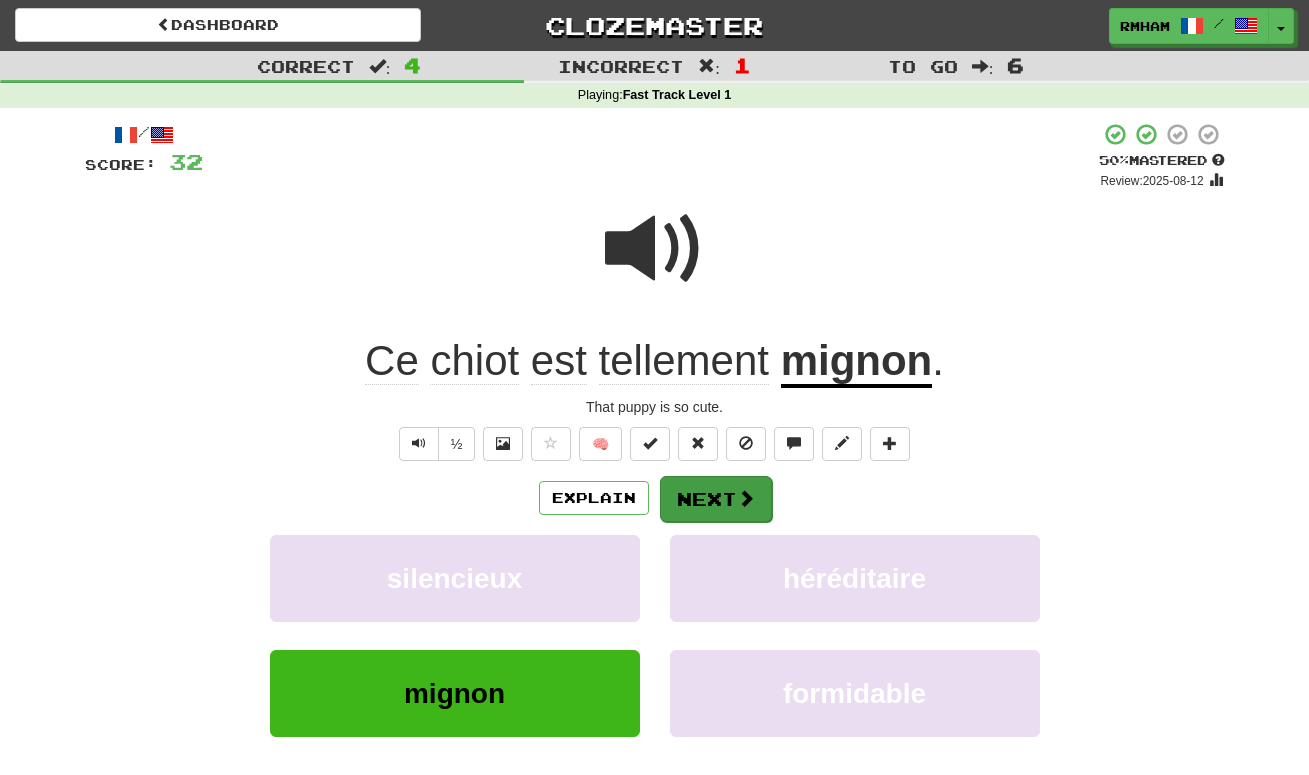 click on "Next" at bounding box center [716, 499] 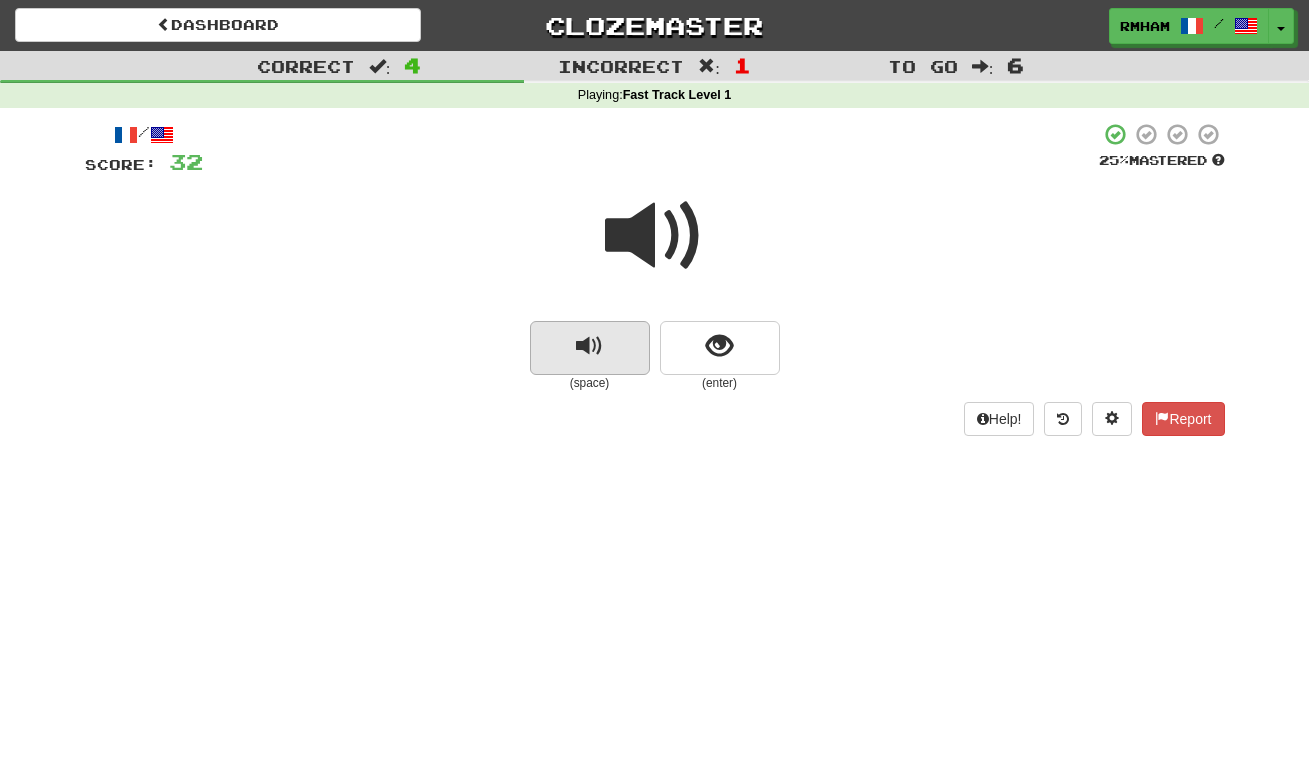 click at bounding box center [589, 346] 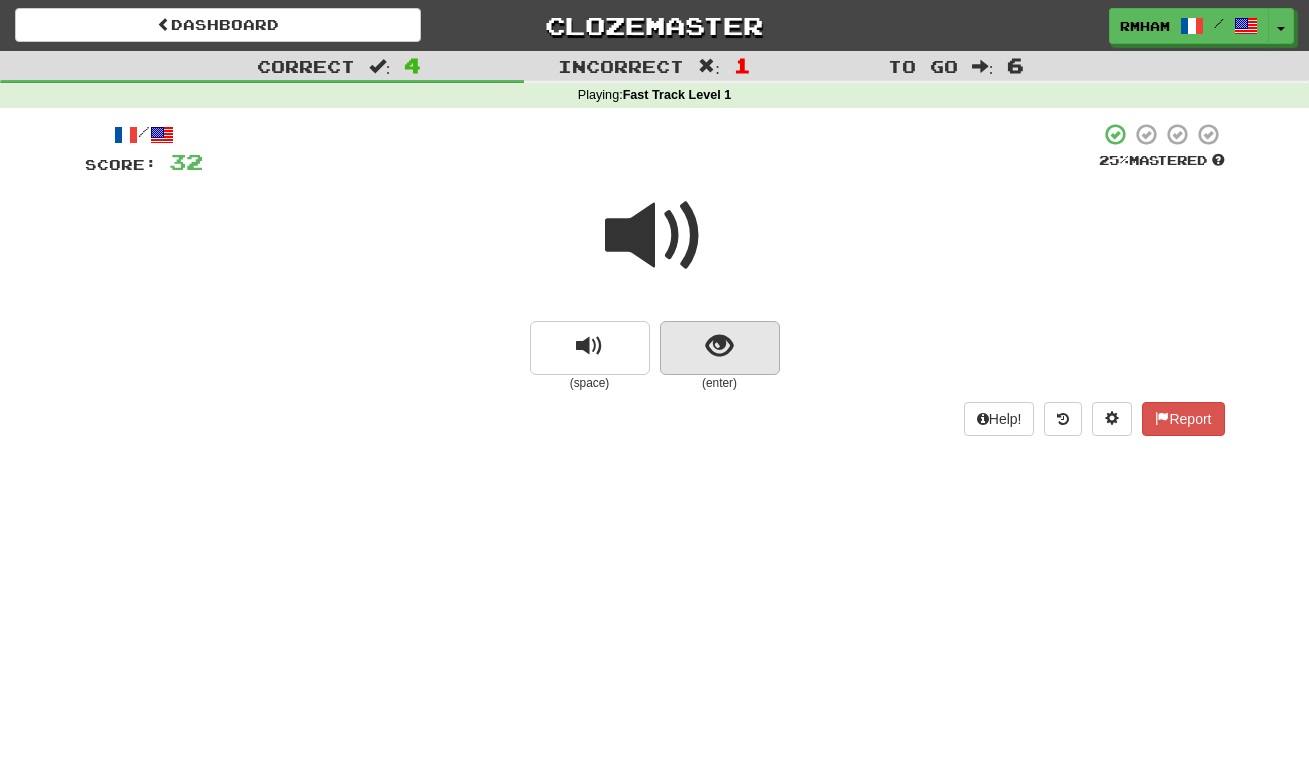 click at bounding box center (719, 346) 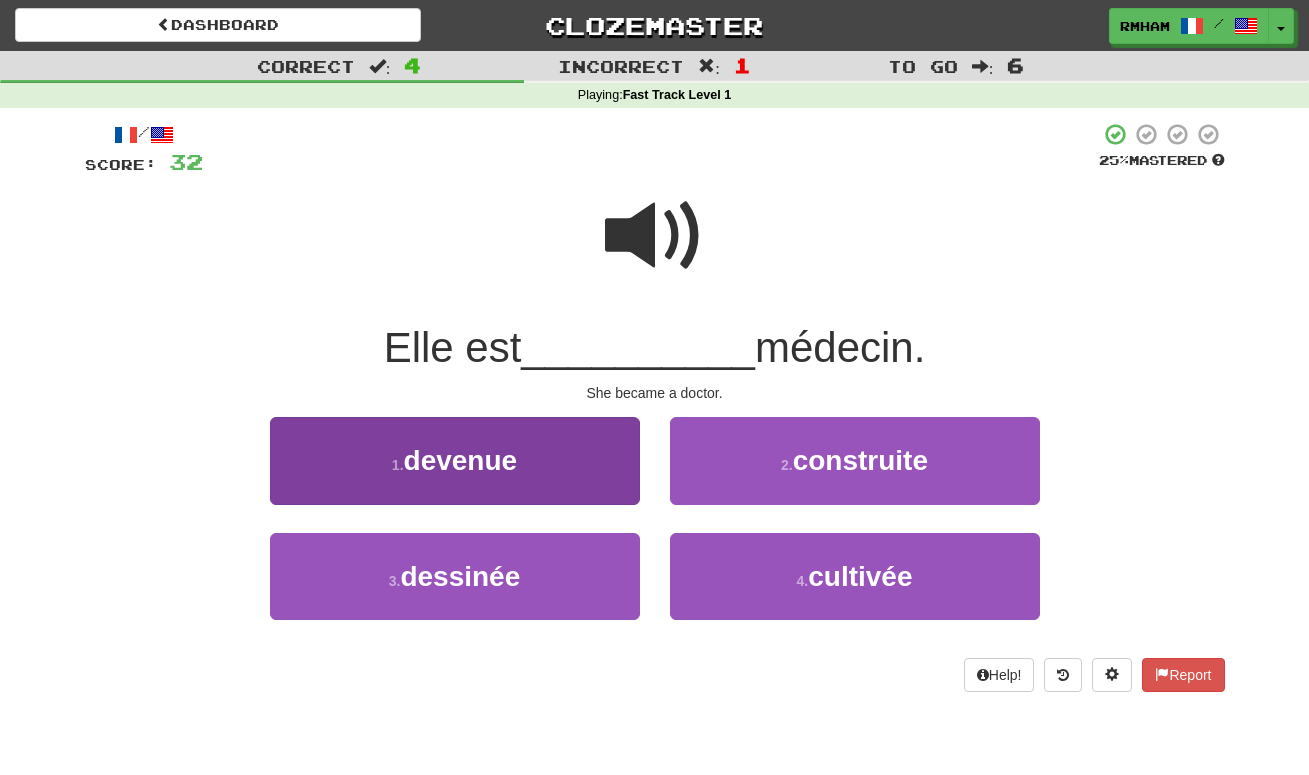 click on "1 .  devenue" at bounding box center [455, 460] 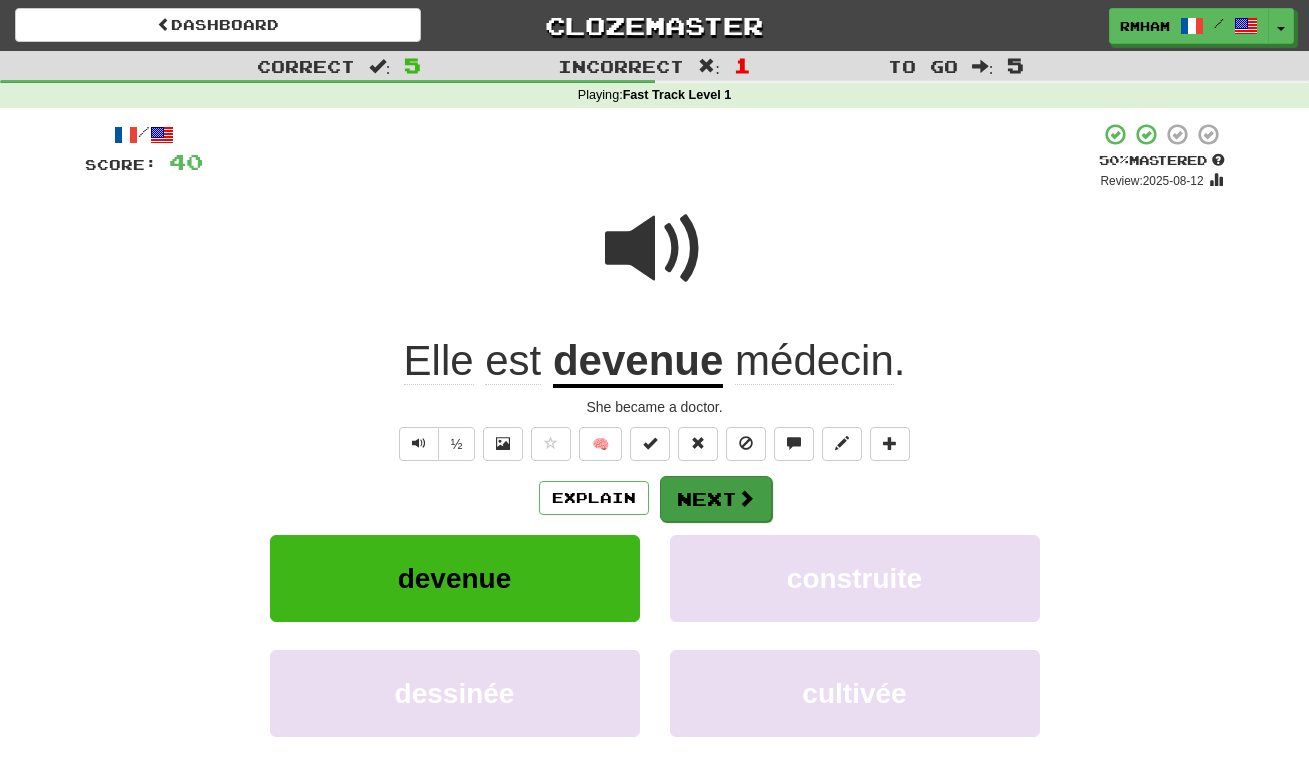 click on "Next" at bounding box center (716, 499) 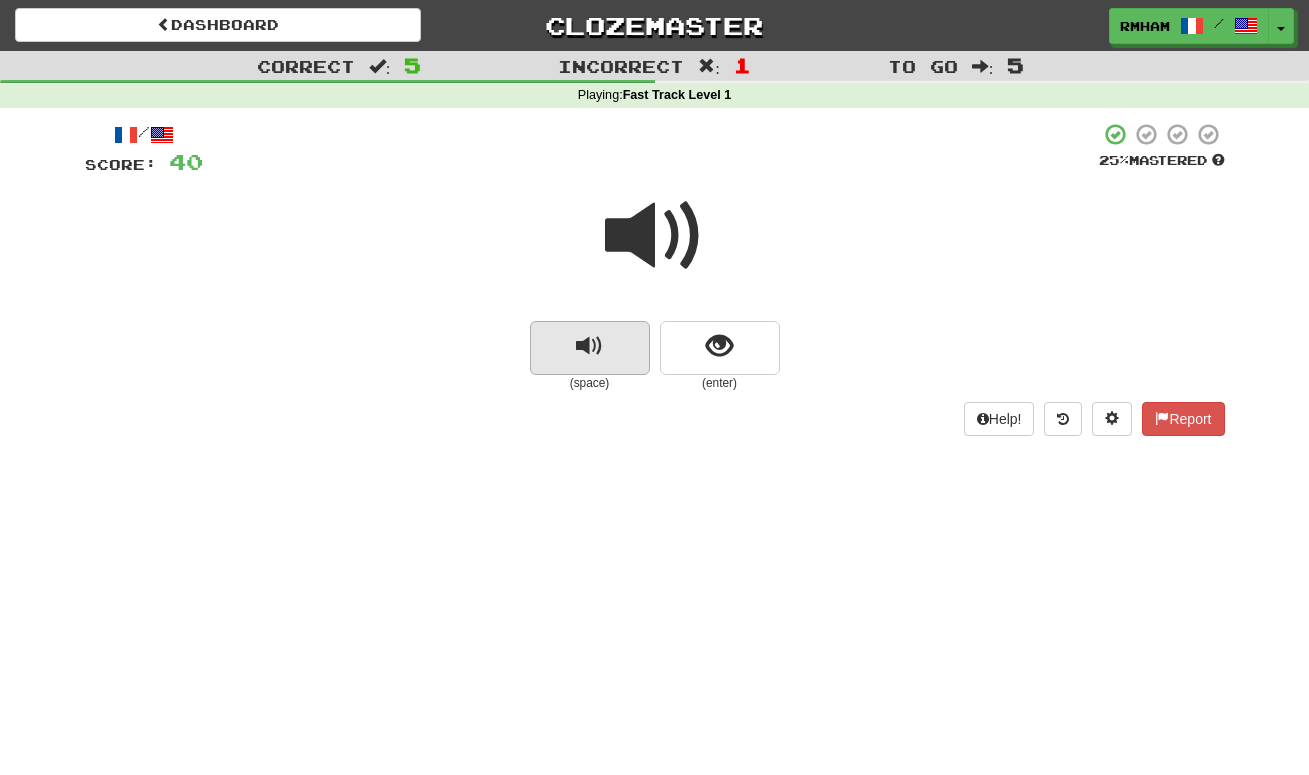 click at bounding box center (590, 348) 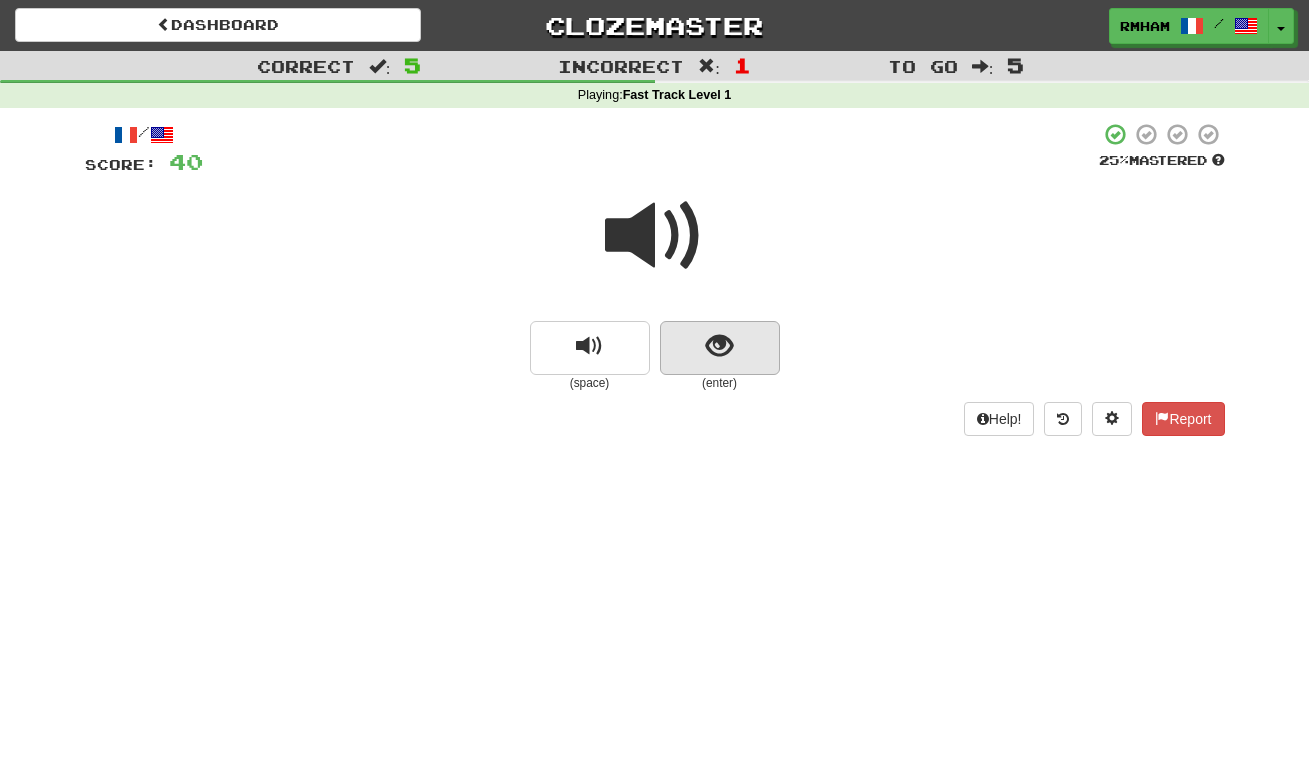 click at bounding box center [719, 346] 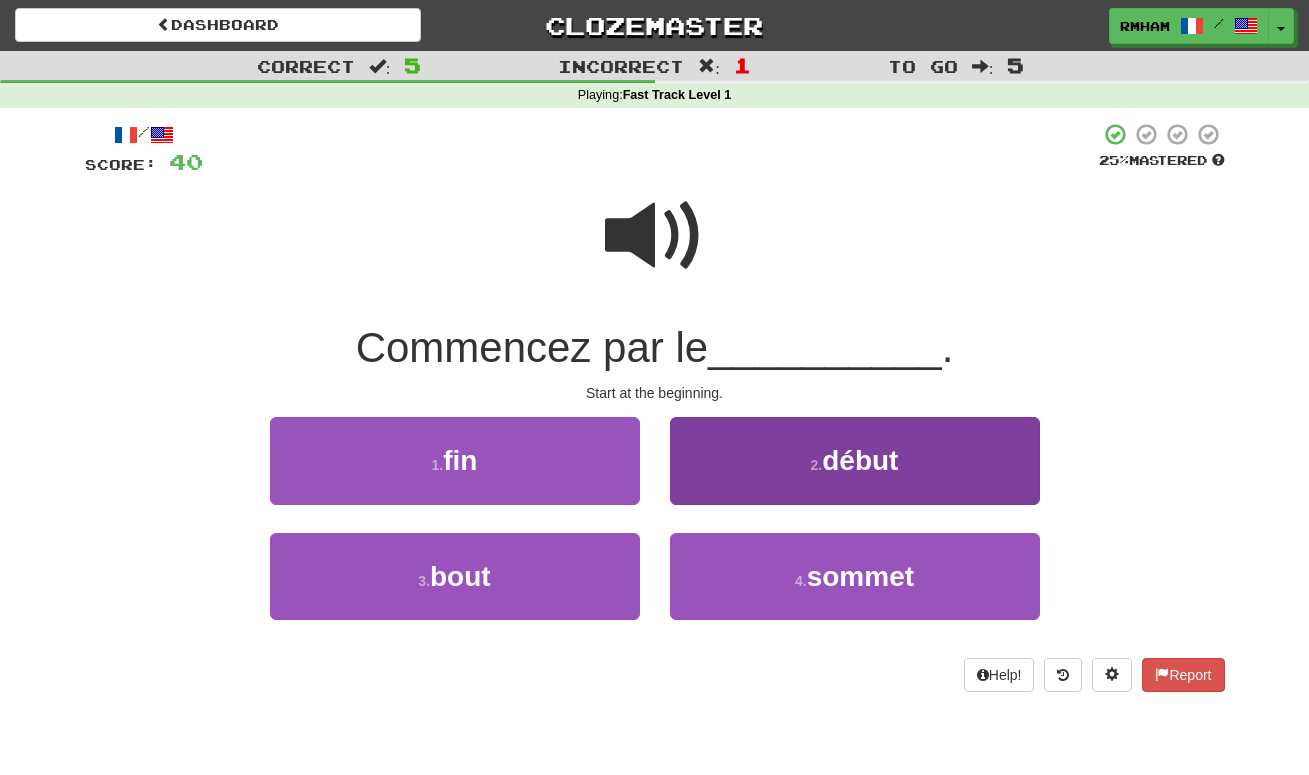 click on "début" at bounding box center [860, 460] 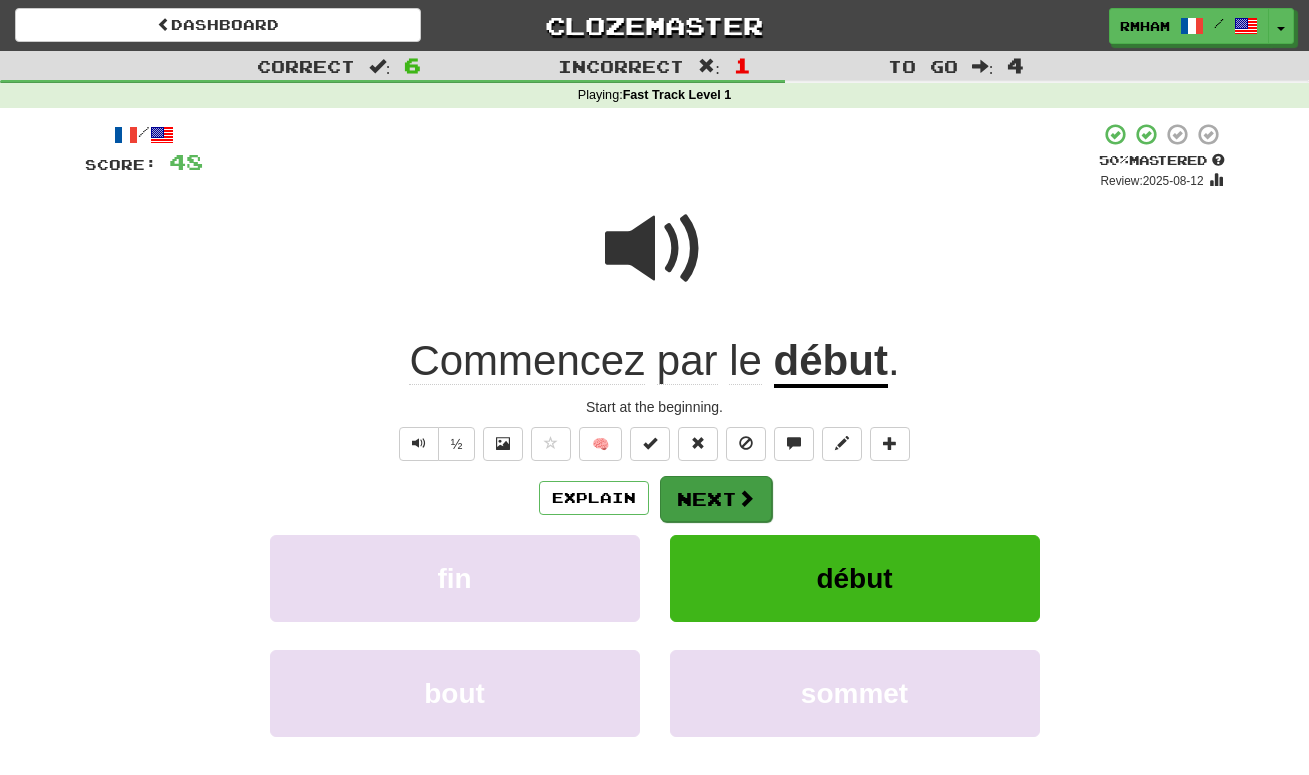 click on "Next" at bounding box center [716, 499] 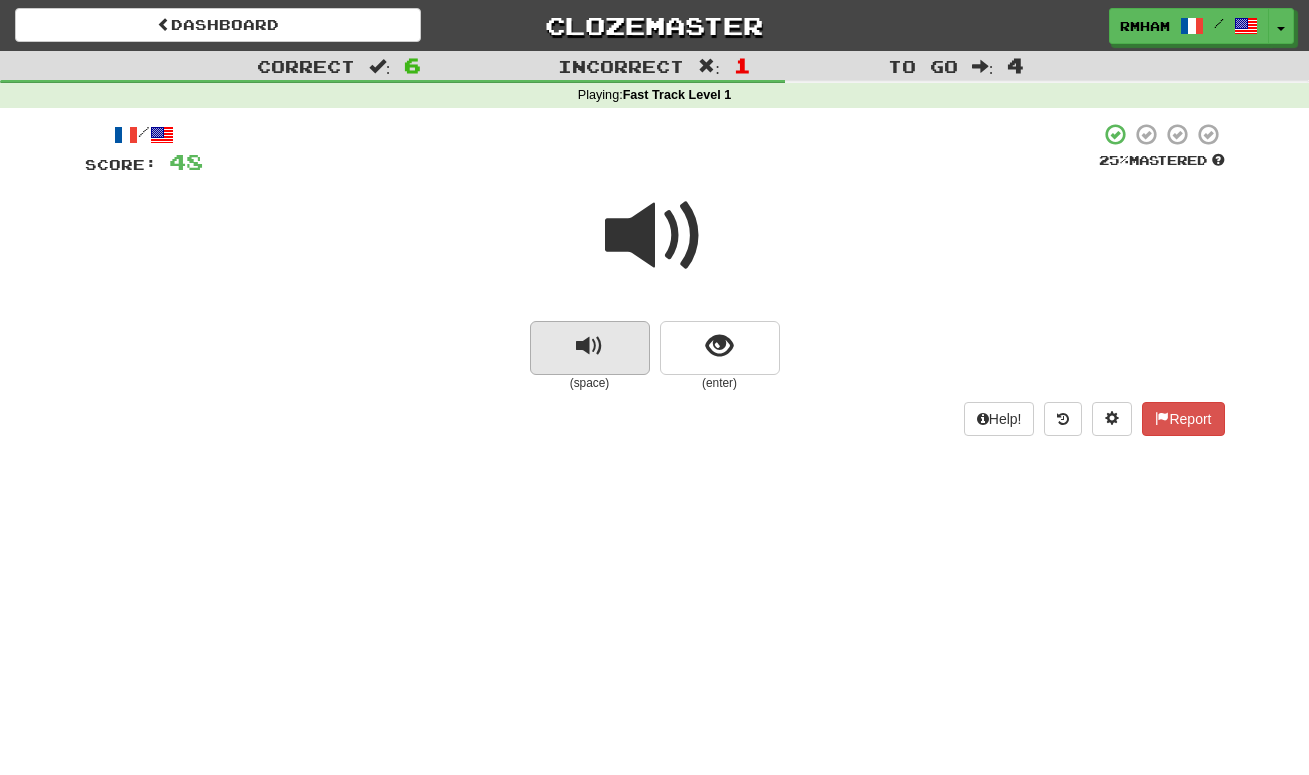 click at bounding box center (589, 346) 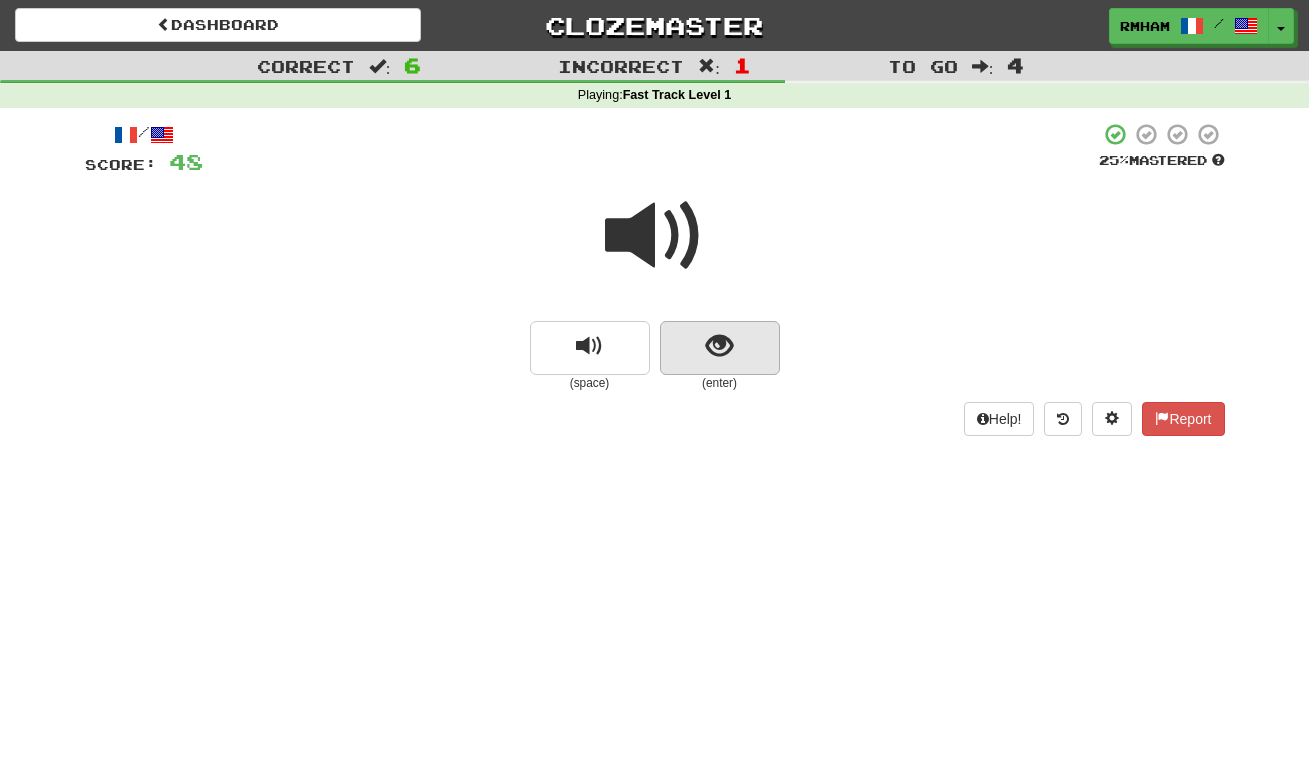 click at bounding box center [719, 346] 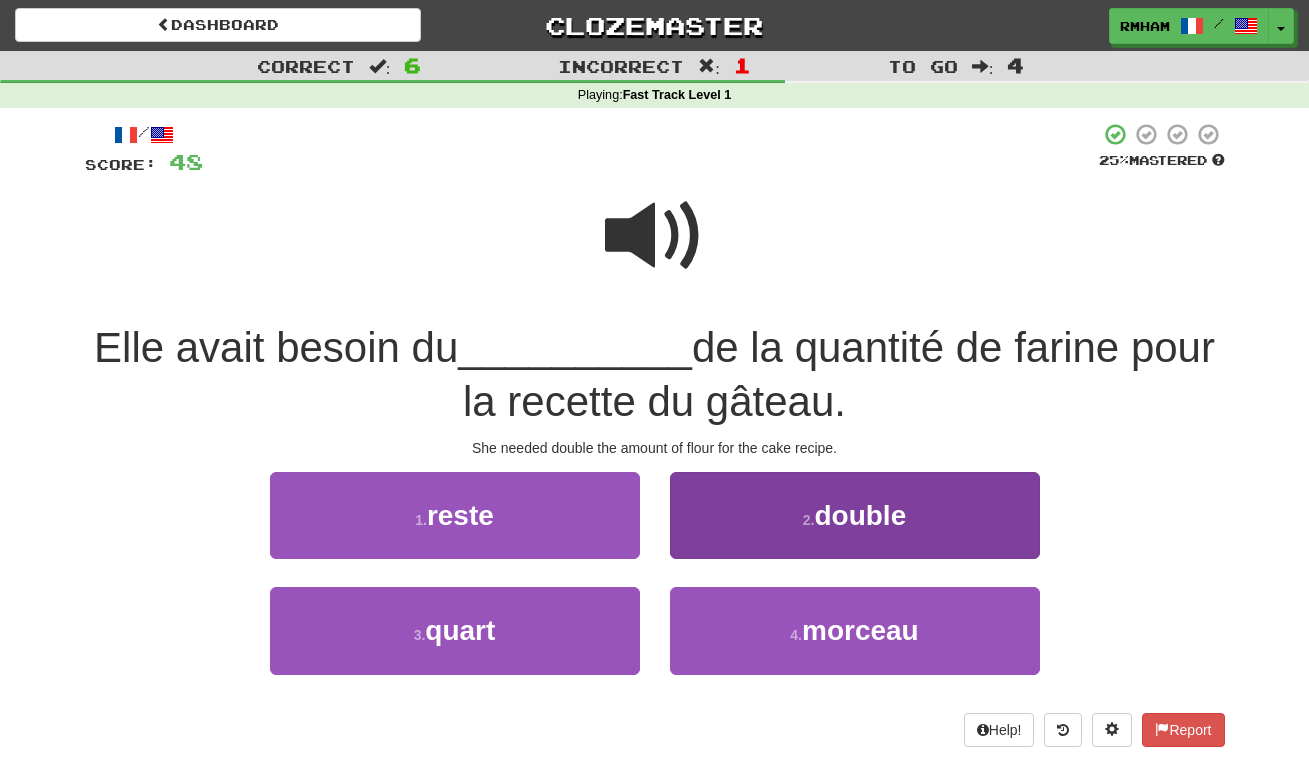 click on "double" at bounding box center (860, 515) 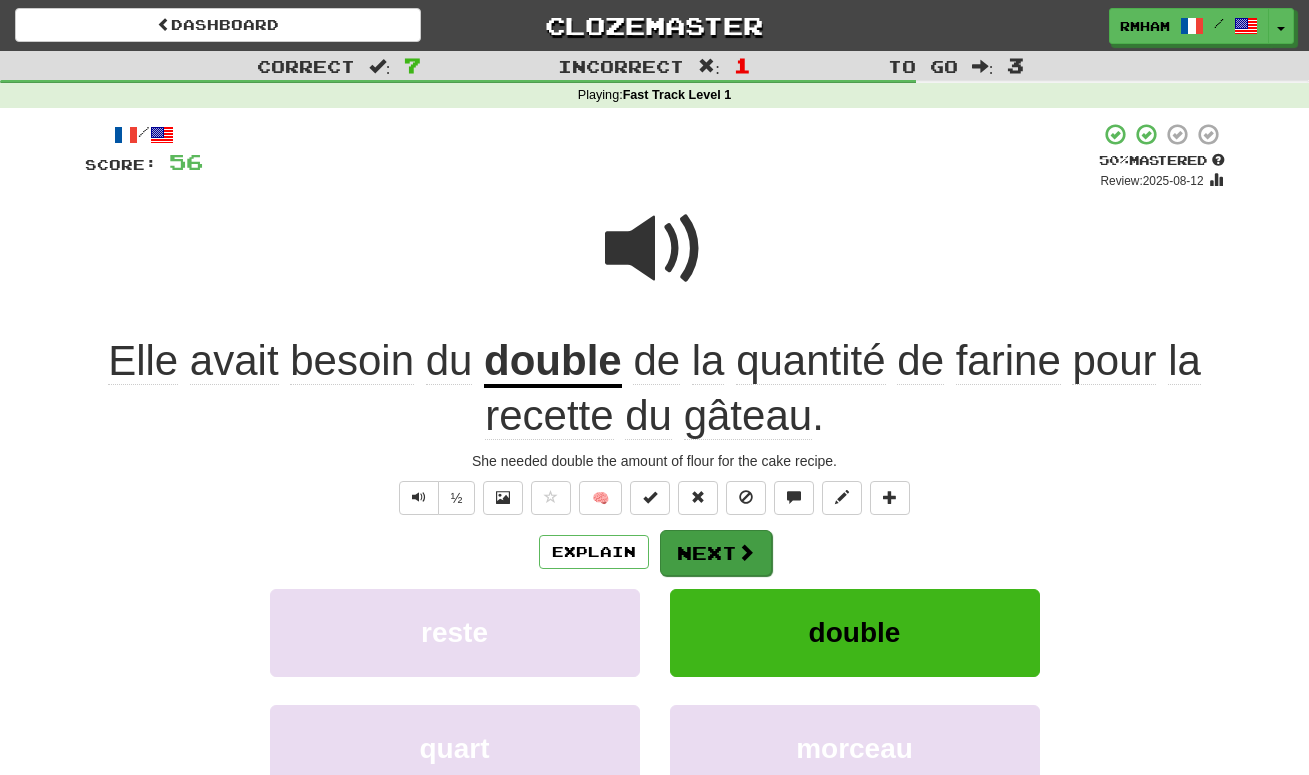 click on "Next" at bounding box center (716, 553) 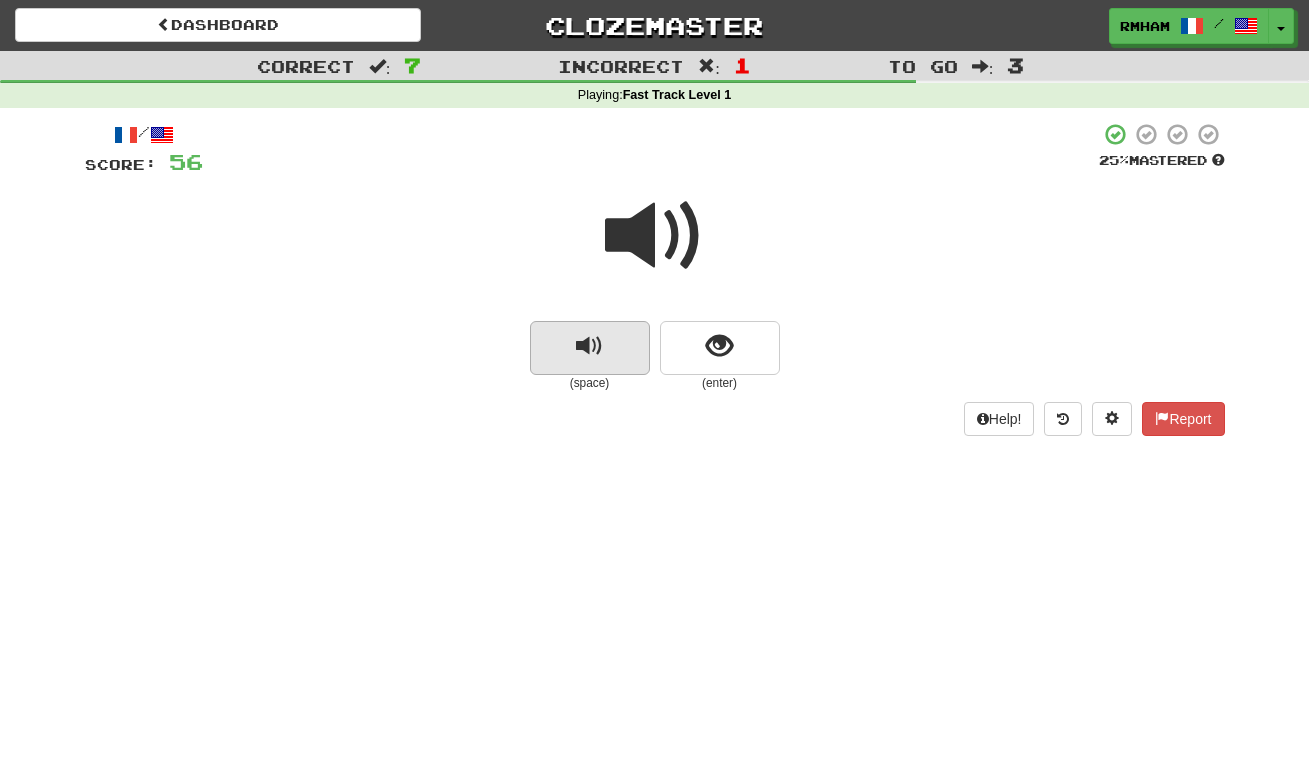 click at bounding box center (589, 346) 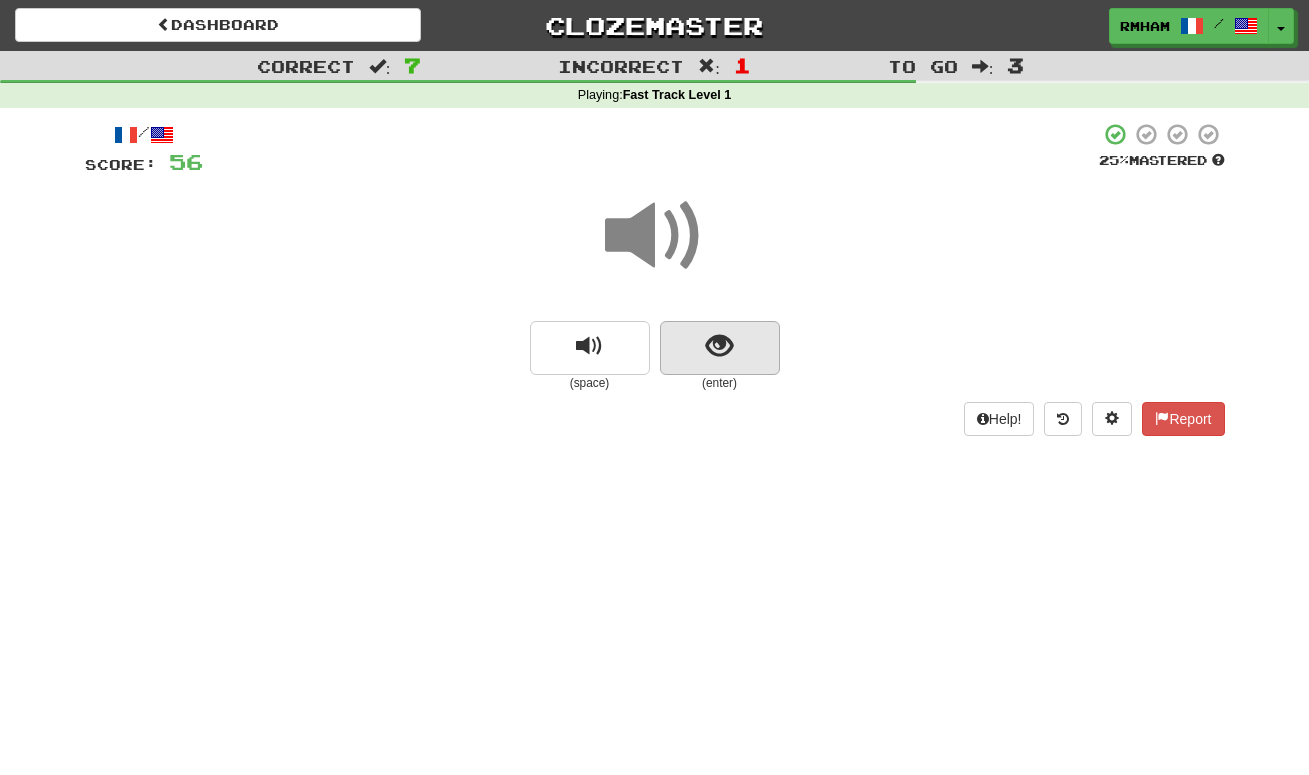 click at bounding box center (719, 346) 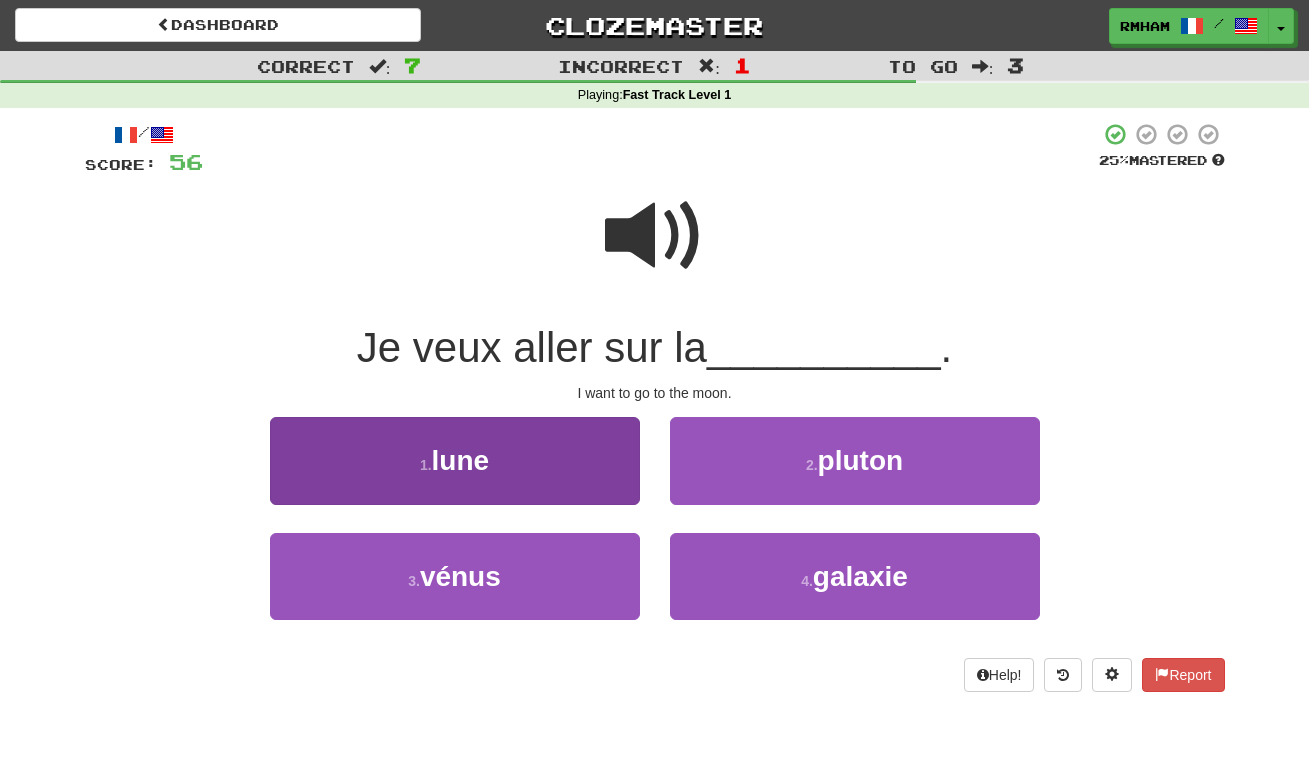 click on "1 .  lune" at bounding box center [455, 460] 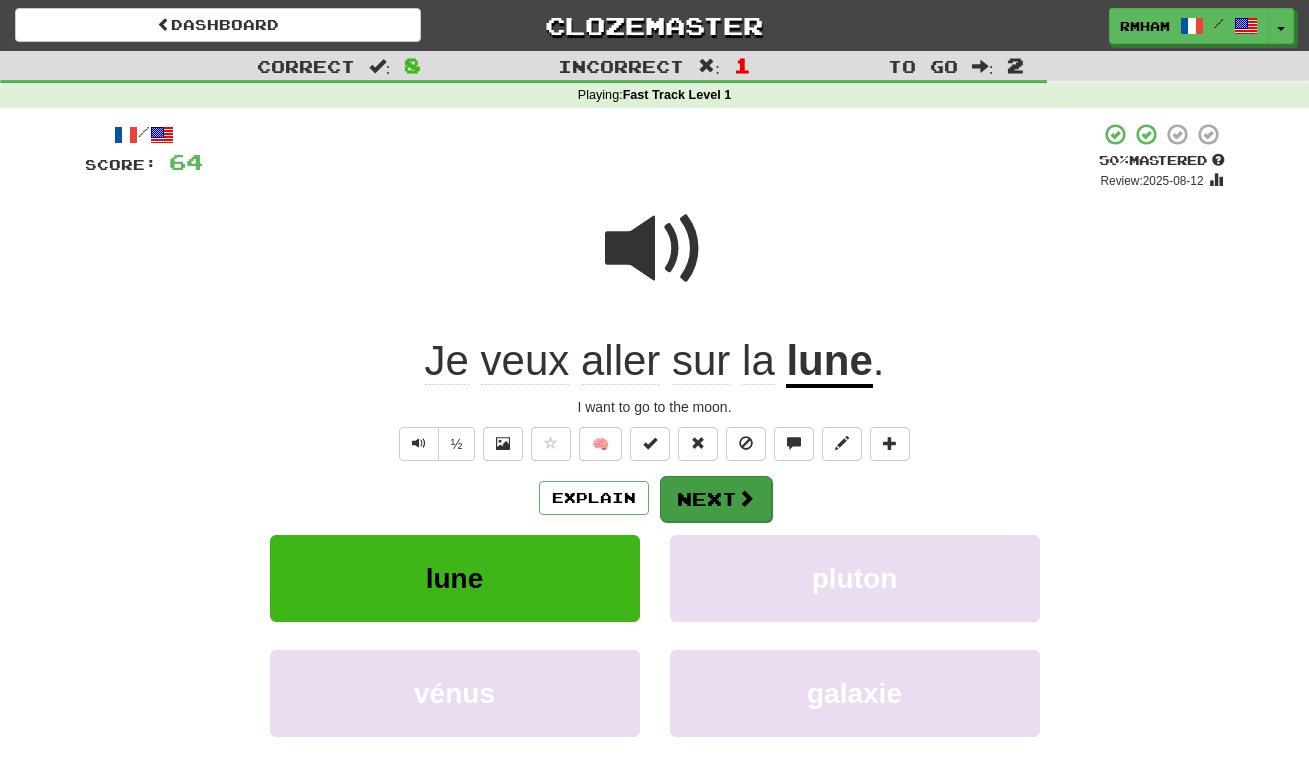 click on "Next" at bounding box center (716, 499) 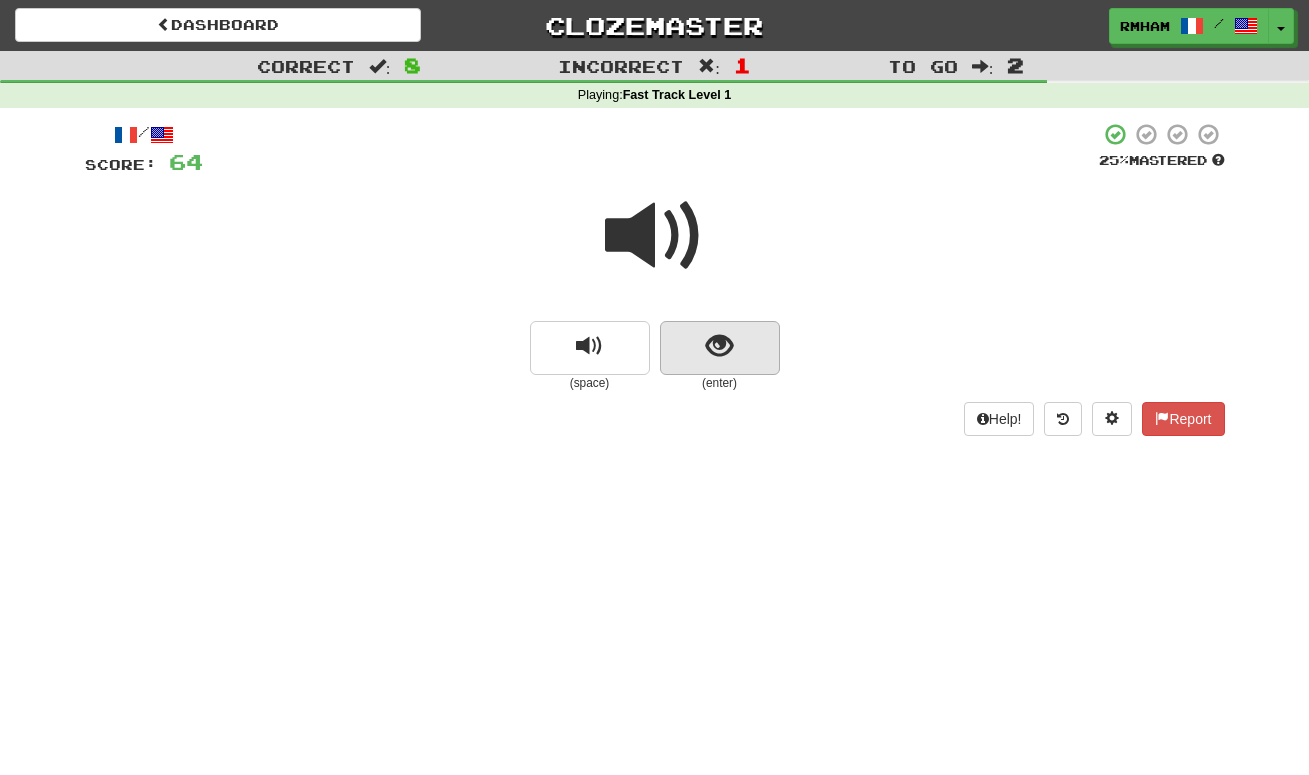 click at bounding box center (719, 346) 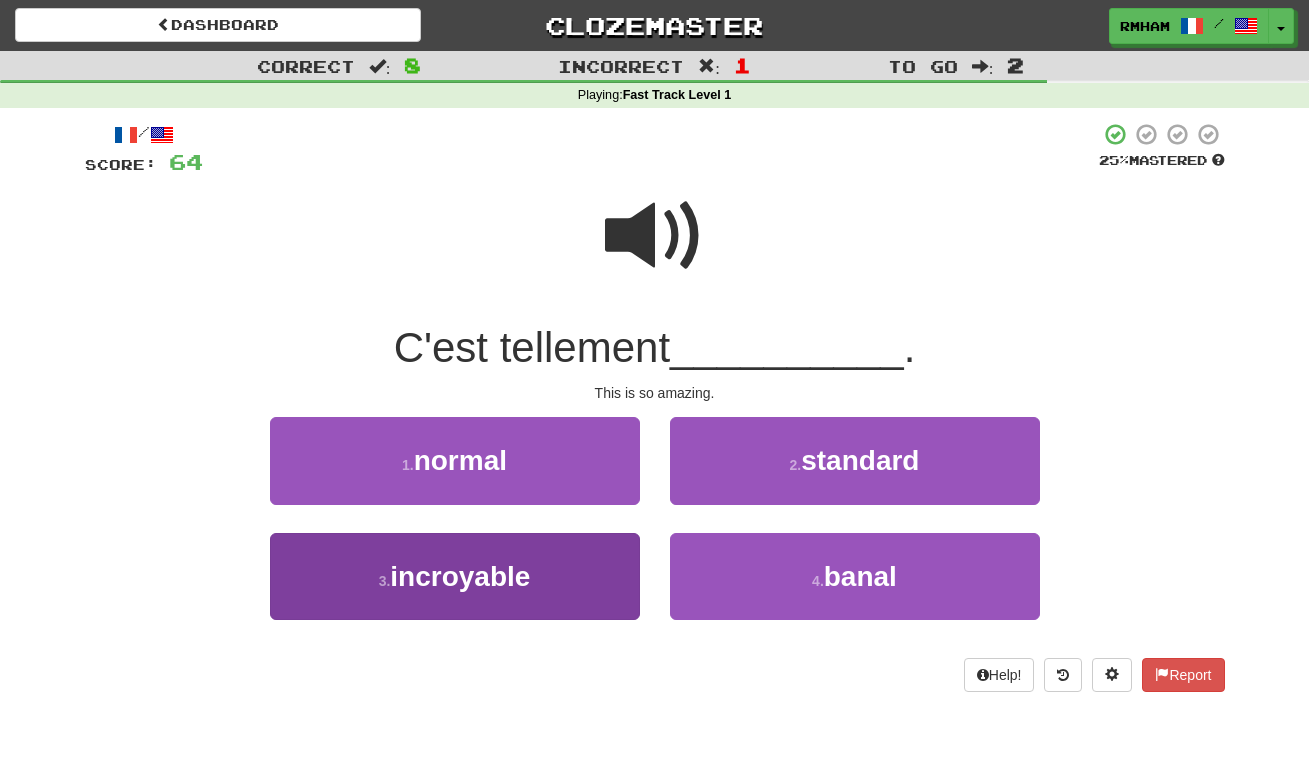 click on "incroyable" at bounding box center (460, 576) 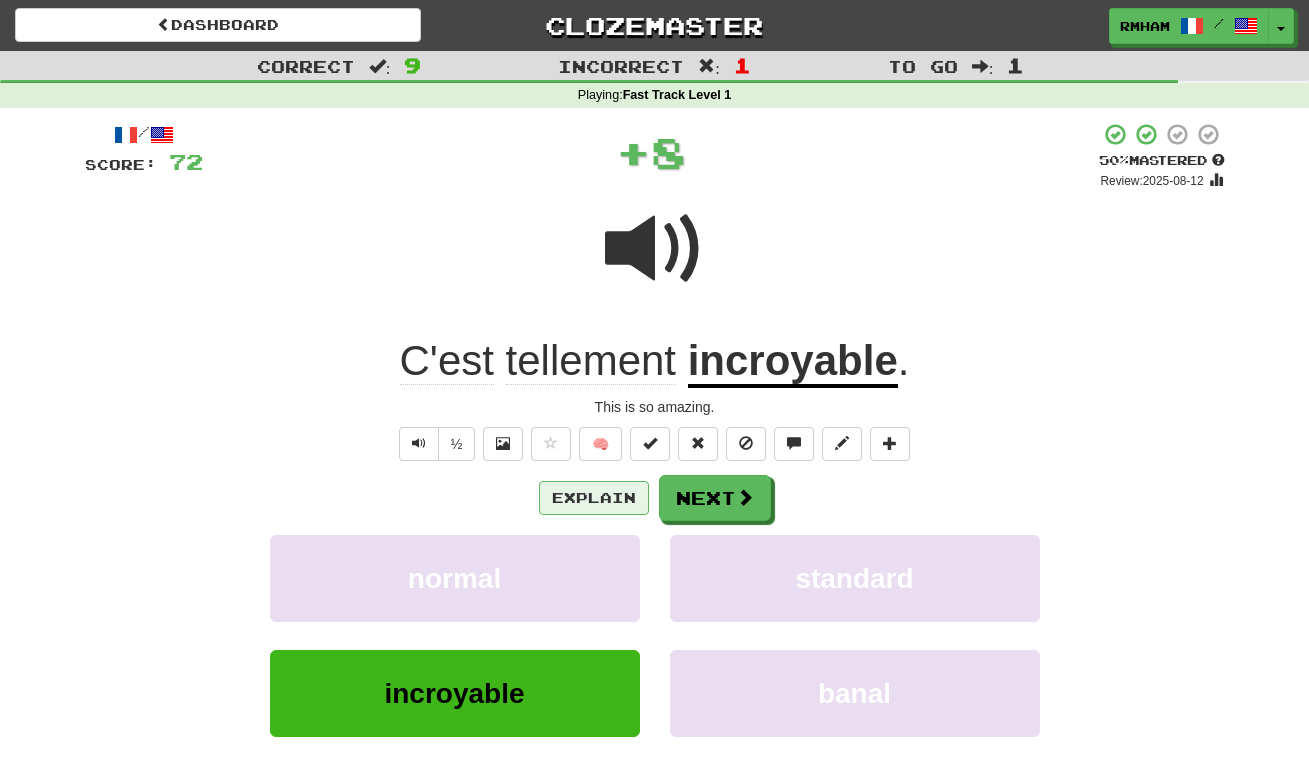 click on "Explain" at bounding box center [594, 498] 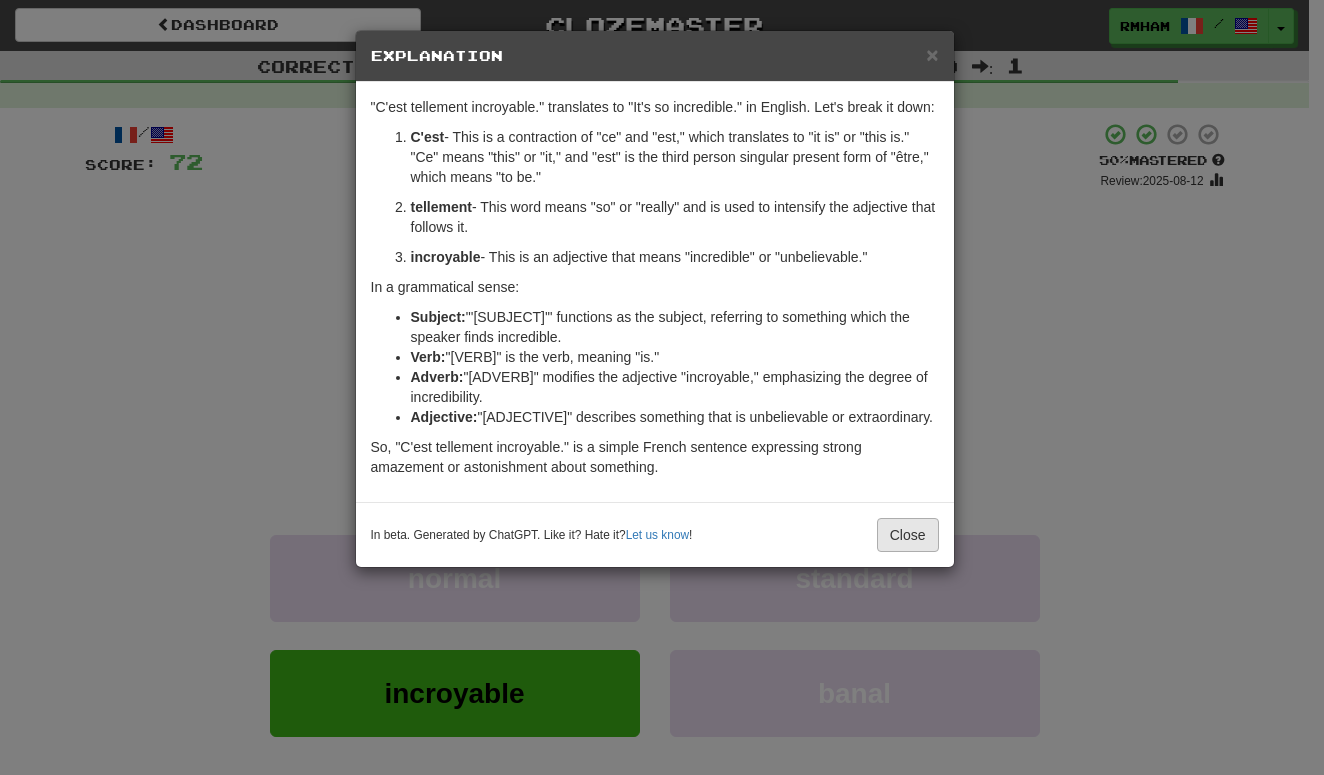 click on "Close" at bounding box center (908, 535) 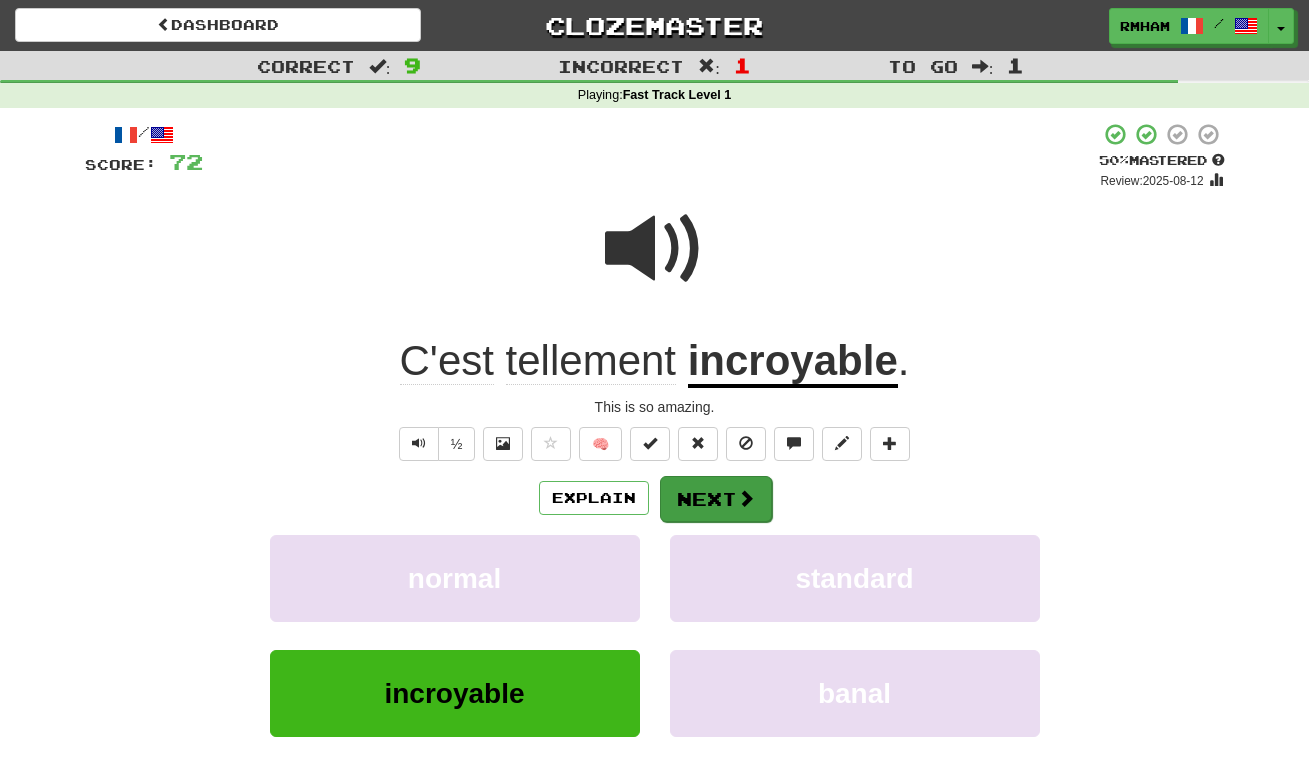 click at bounding box center [746, 498] 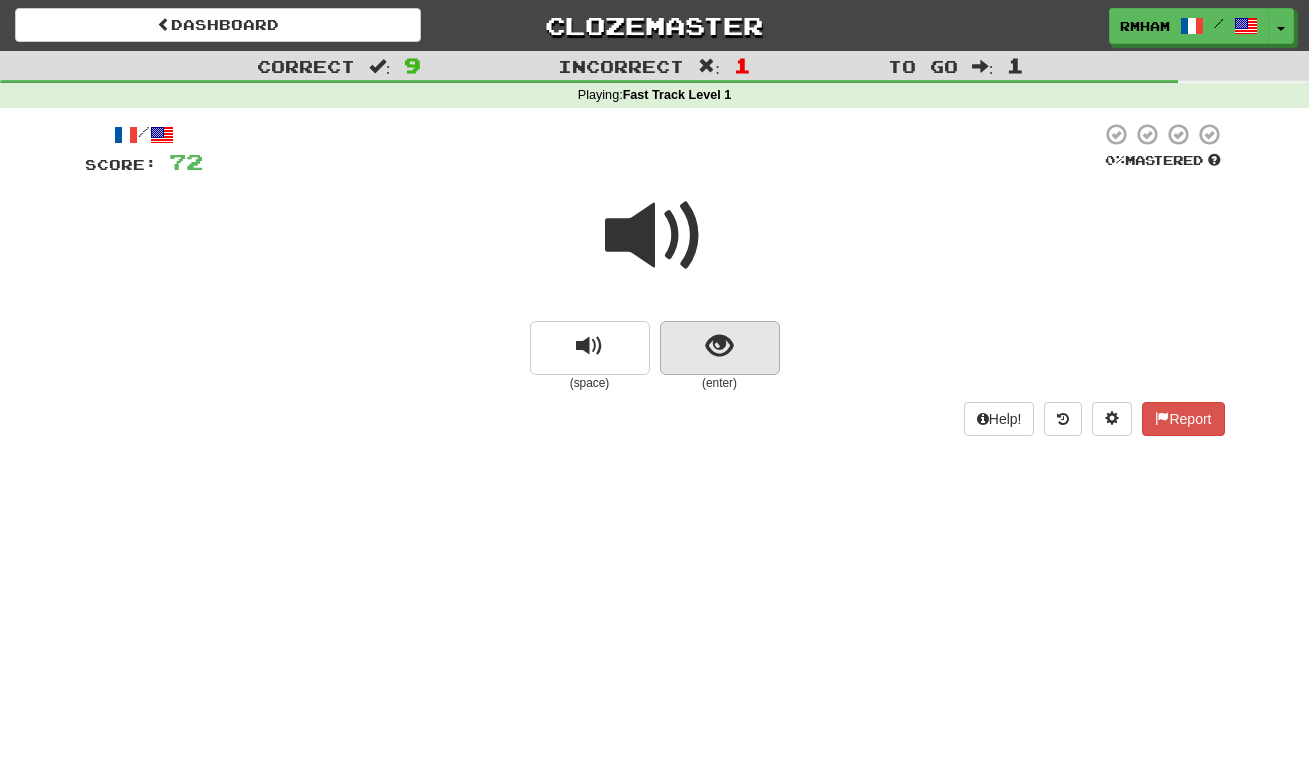click at bounding box center (719, 346) 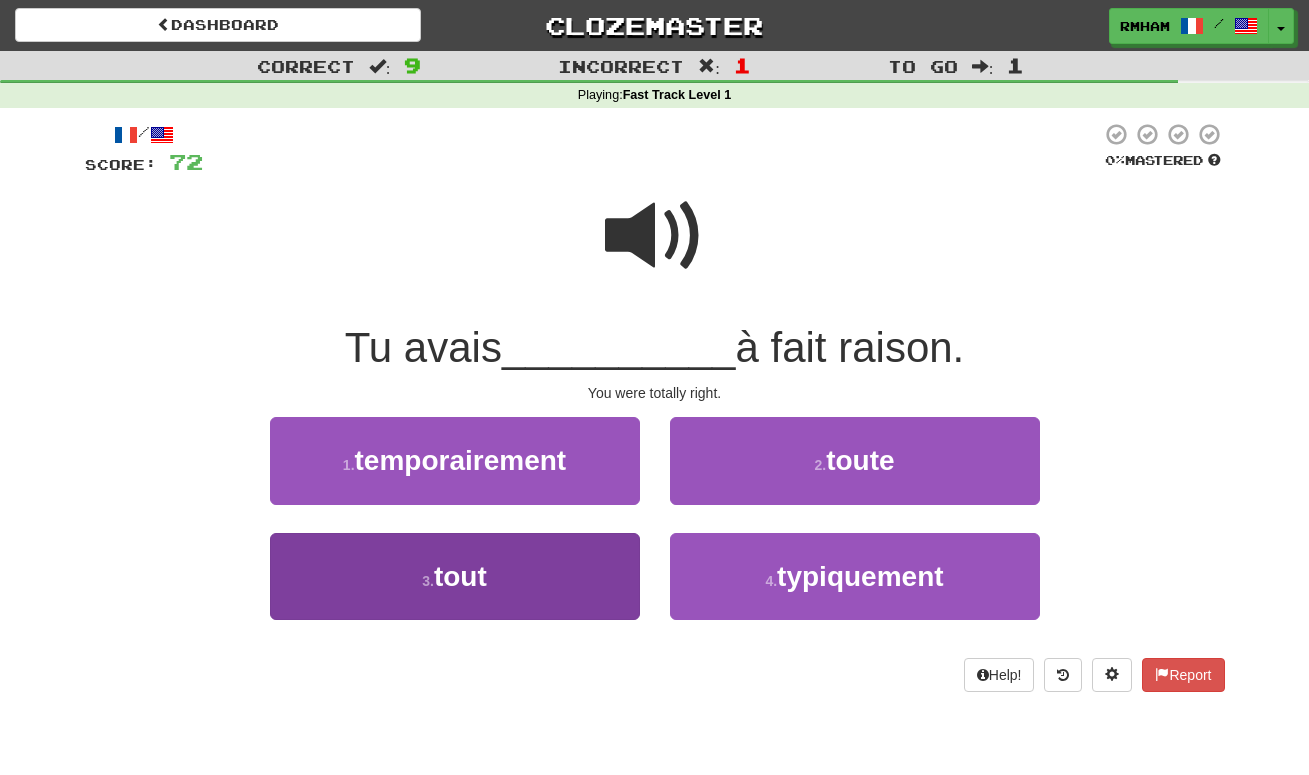 click on "3 .  tout" at bounding box center [455, 576] 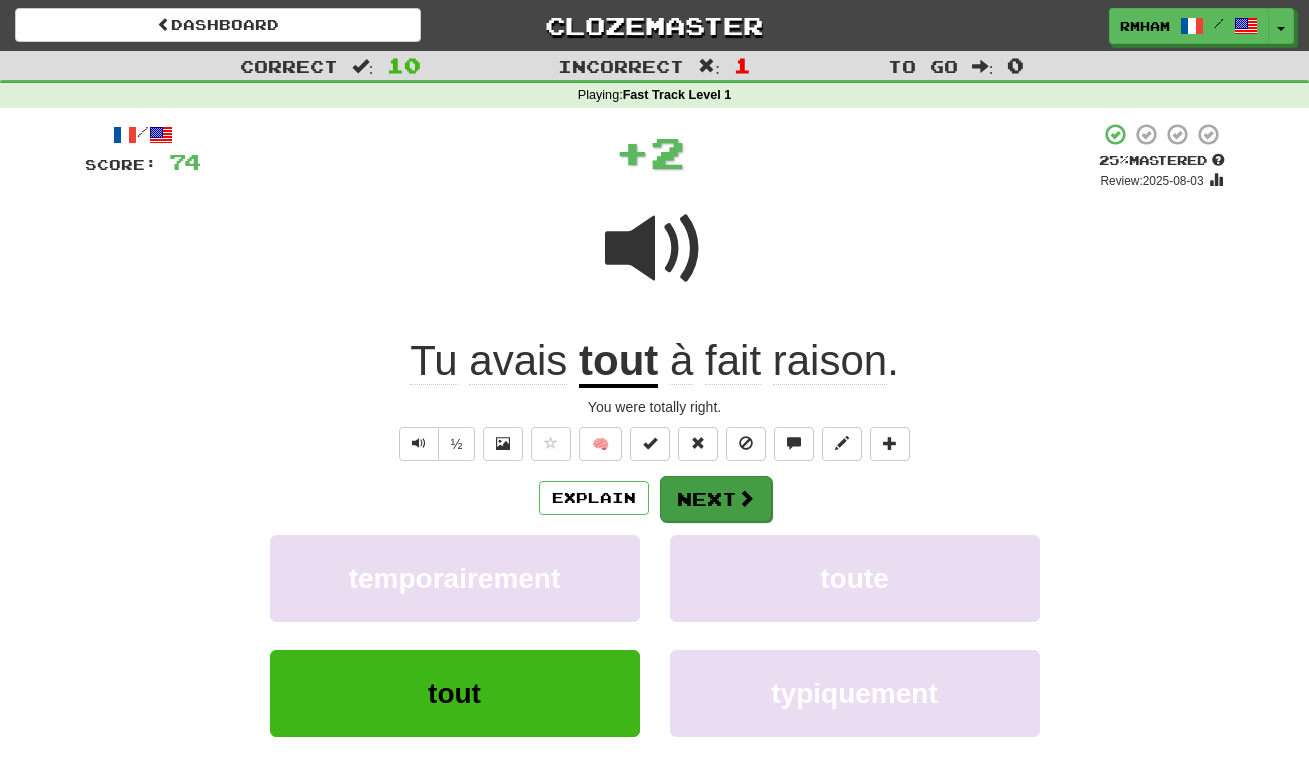 click on "Next" at bounding box center (716, 499) 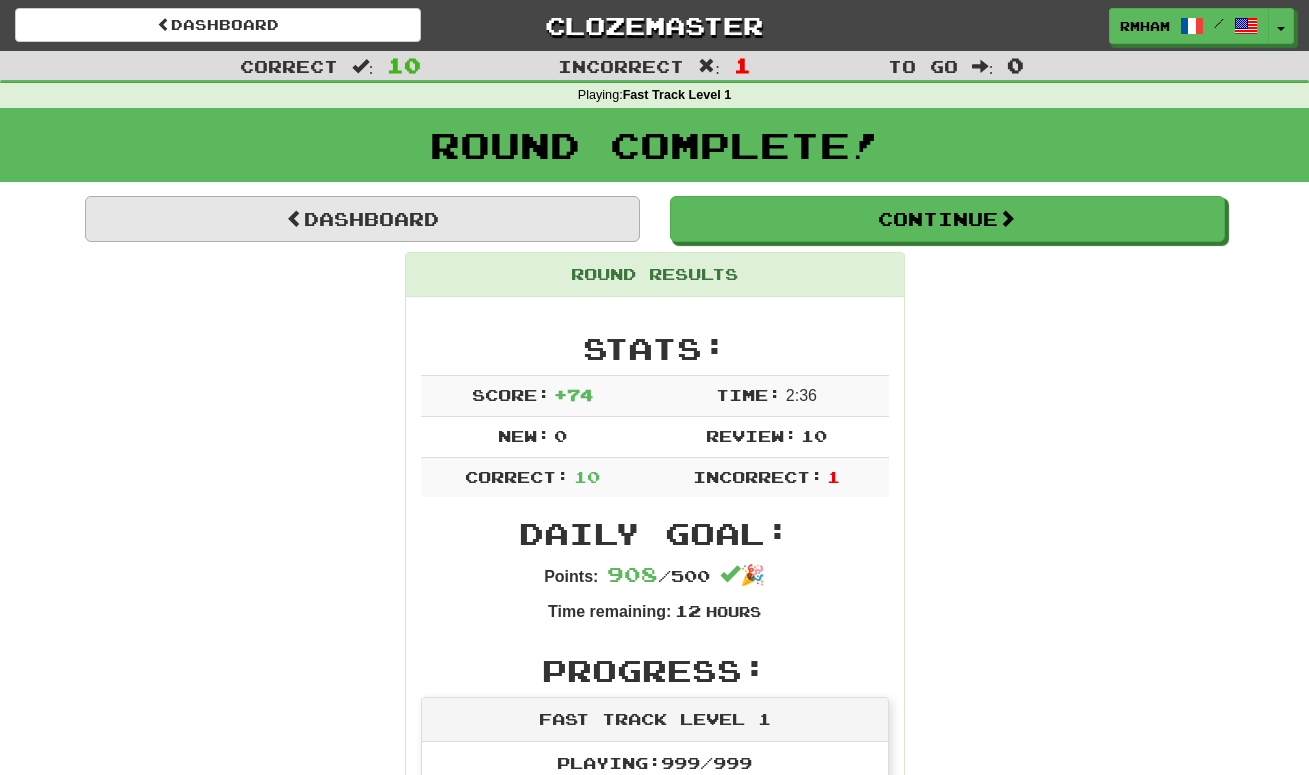 click on "Dashboard" at bounding box center (362, 219) 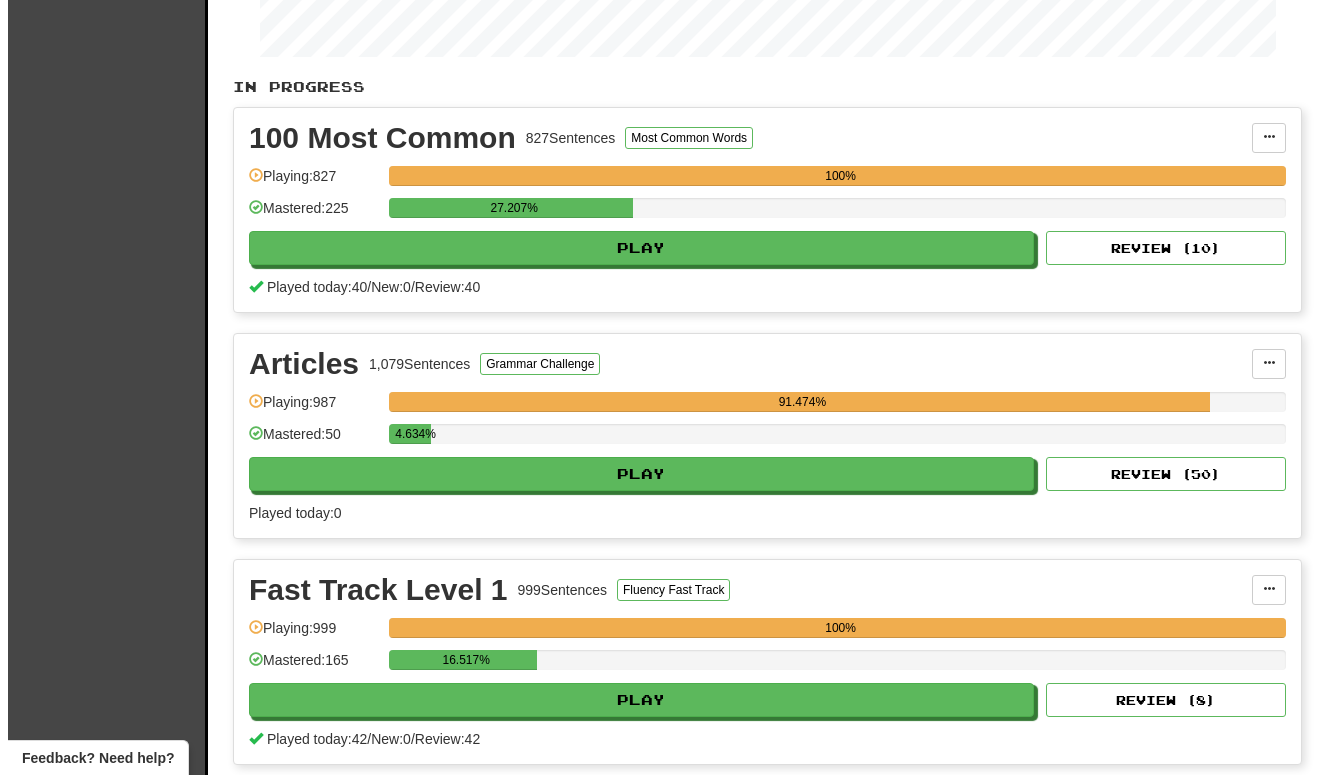scroll, scrollTop: 353, scrollLeft: 0, axis: vertical 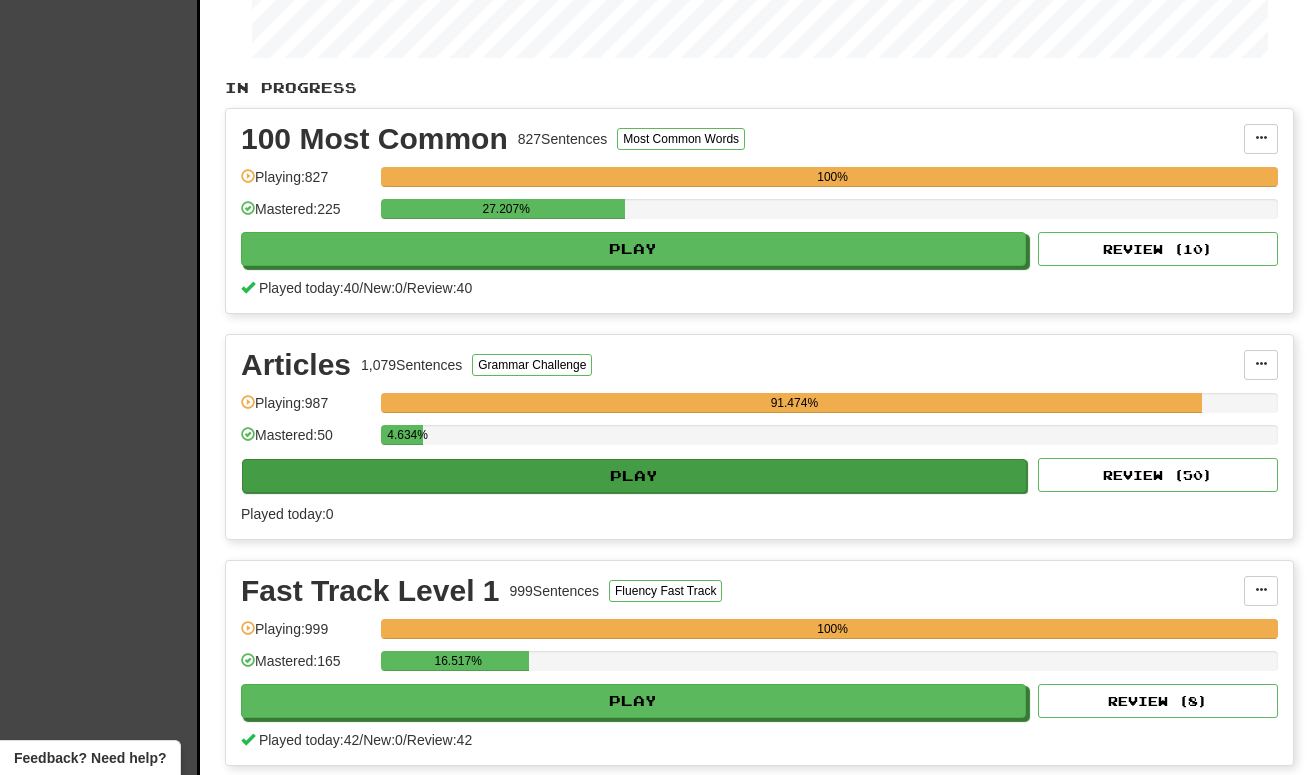 click on "Play" at bounding box center (634, 476) 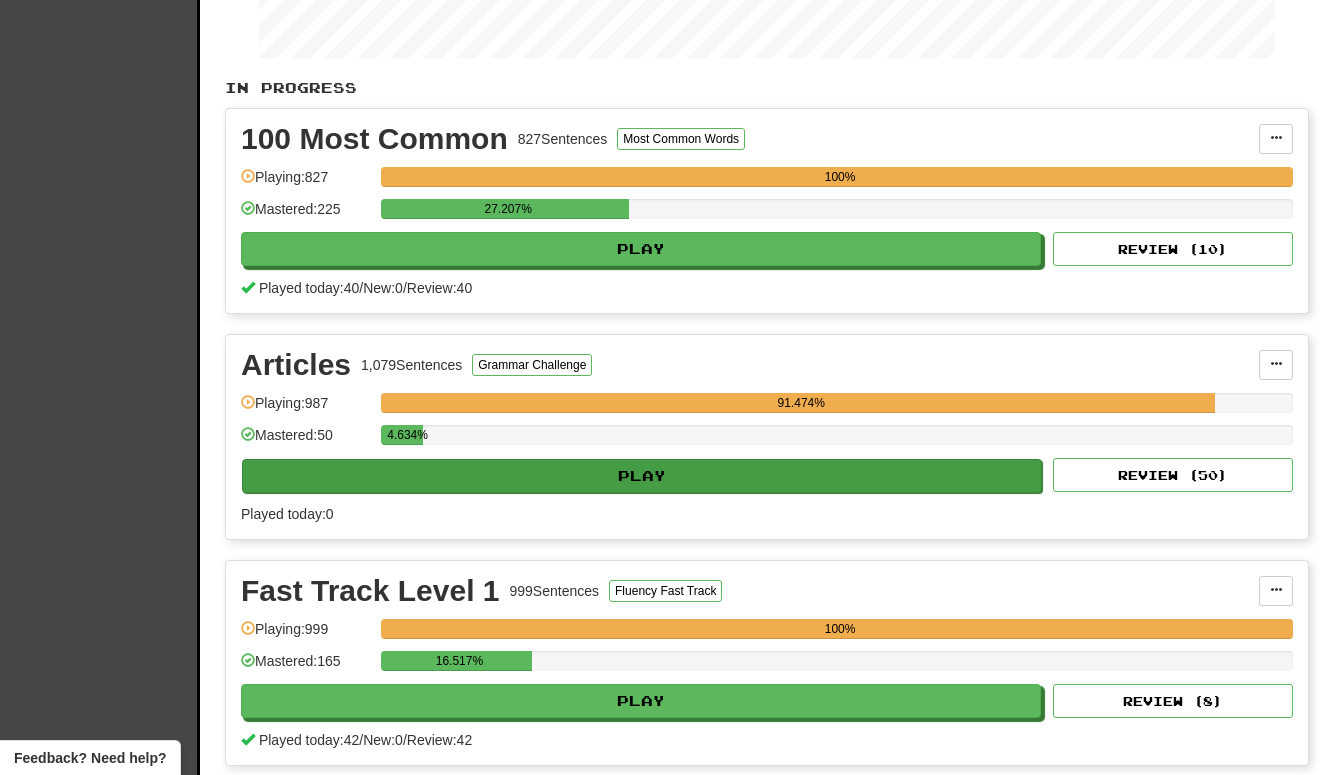 select on "**" 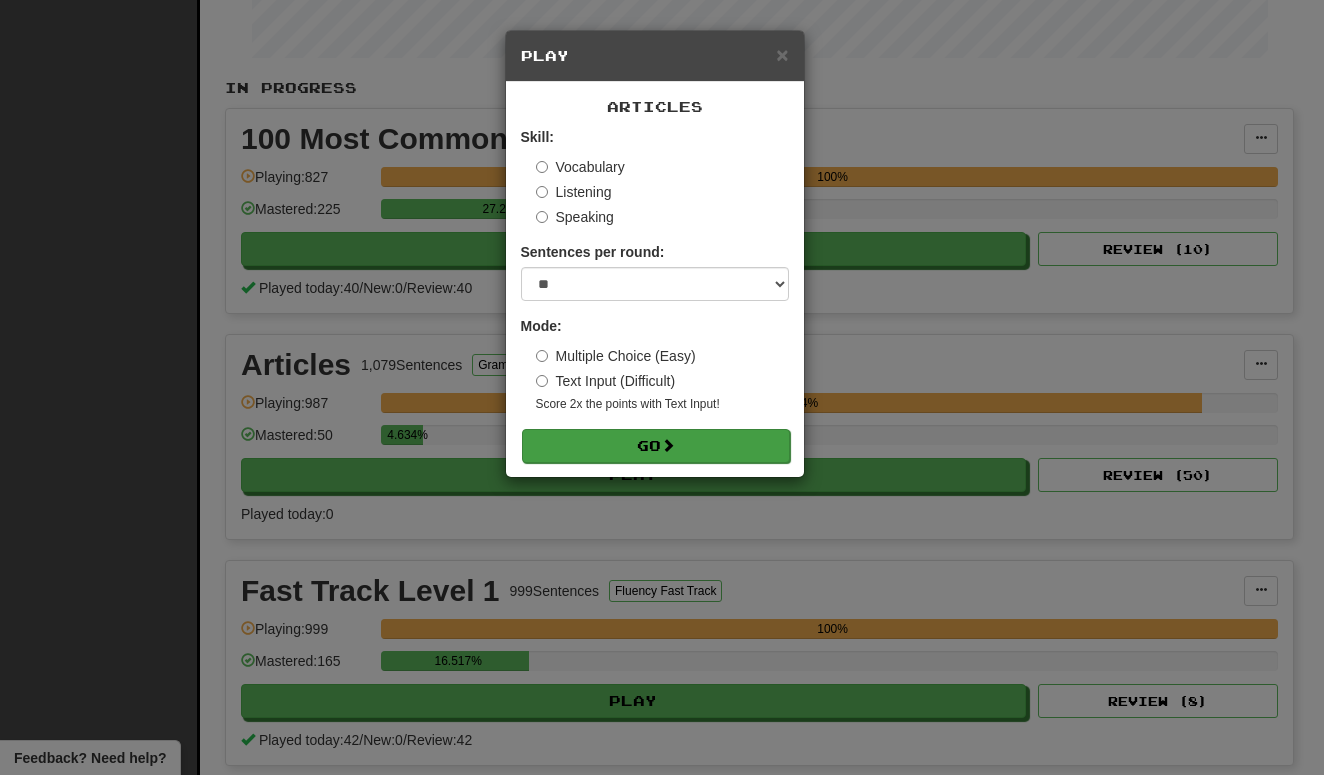 click on "Go" at bounding box center (656, 446) 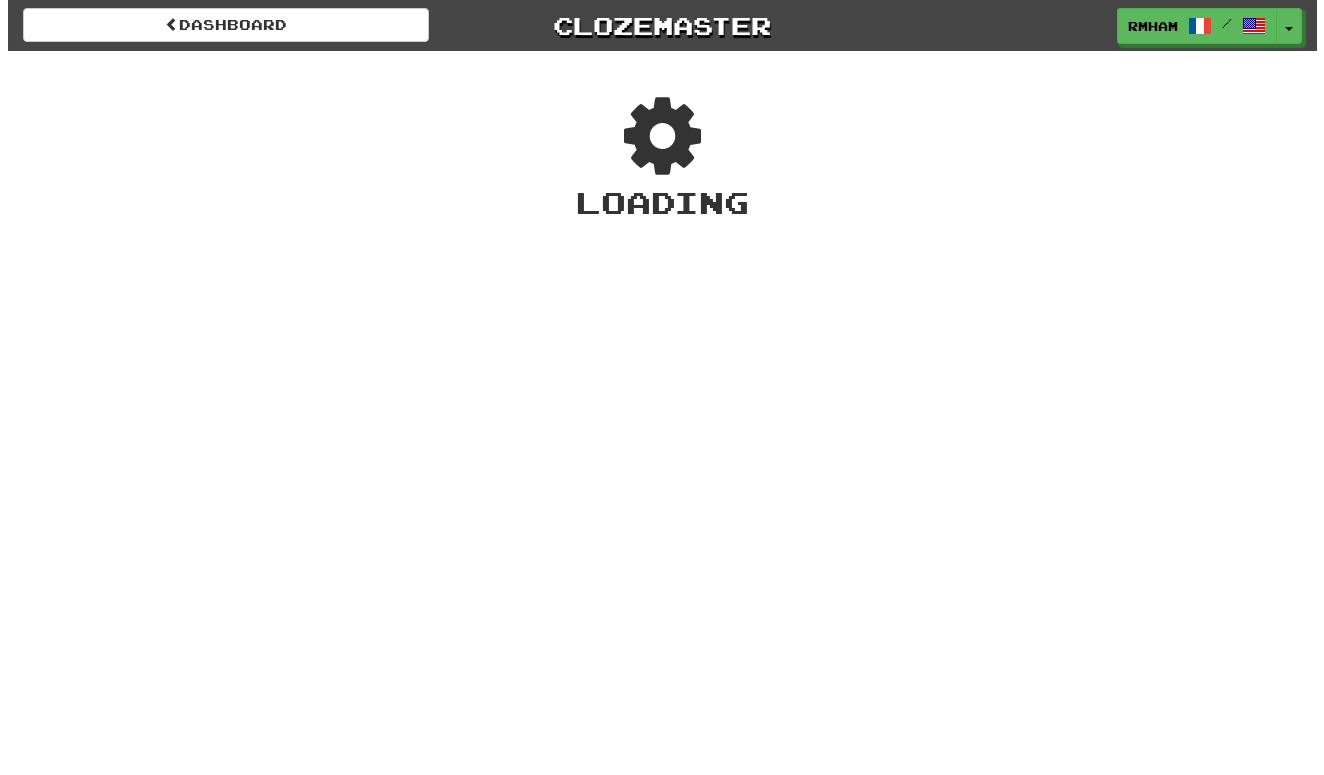 scroll, scrollTop: 0, scrollLeft: 0, axis: both 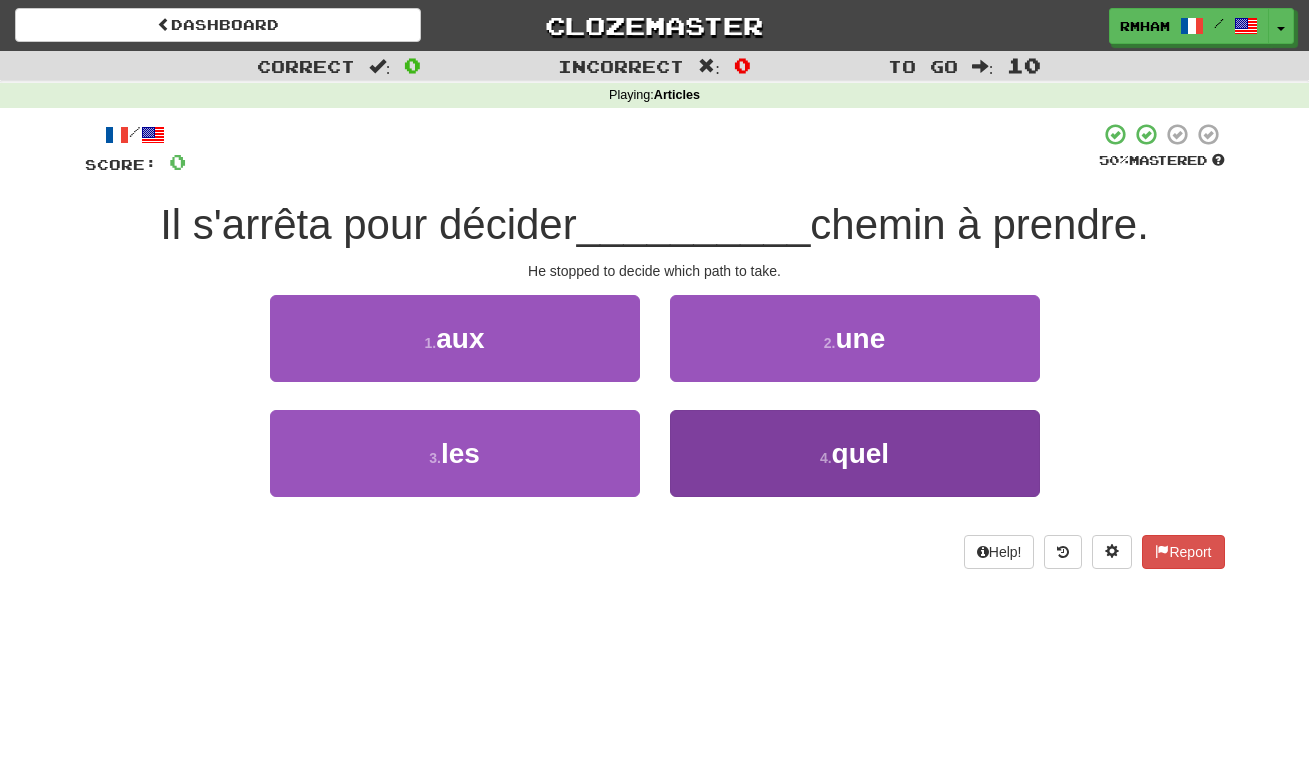 click on "4 .  quel" at bounding box center [855, 453] 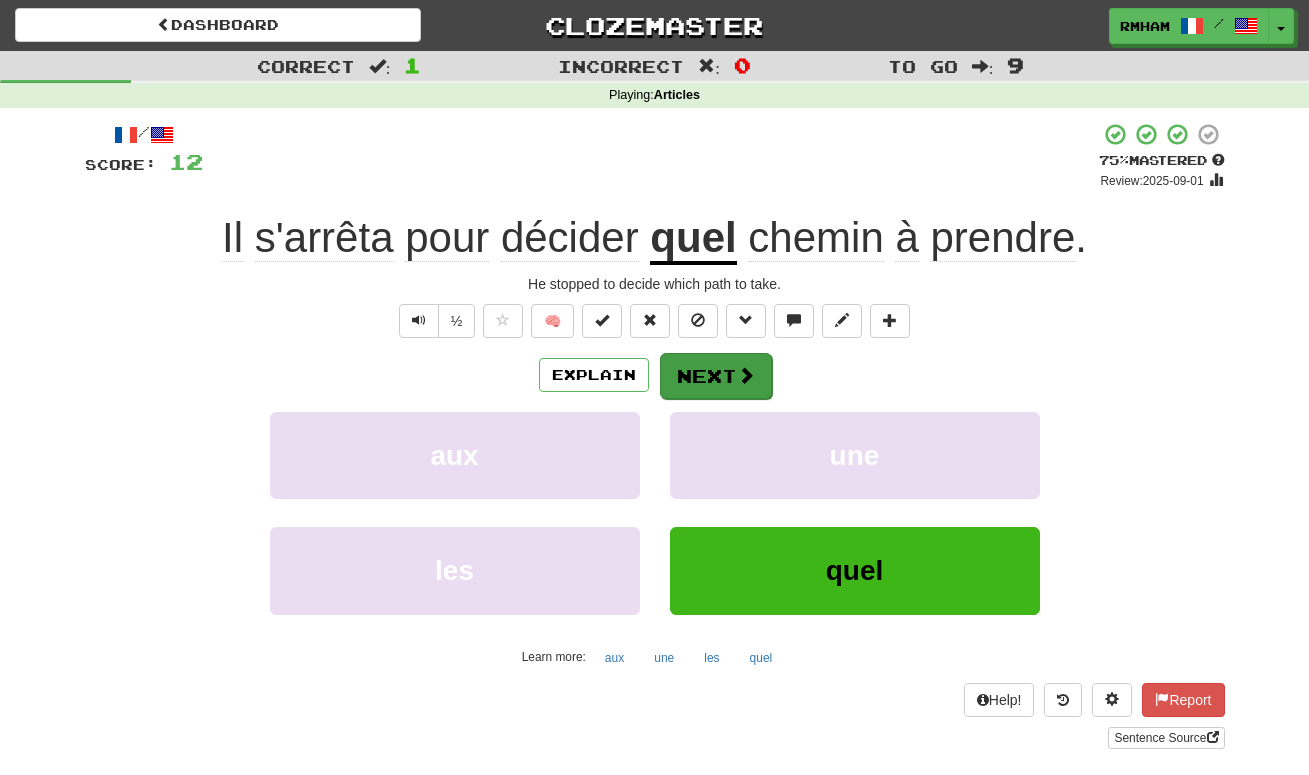 click on "Next" at bounding box center (716, 376) 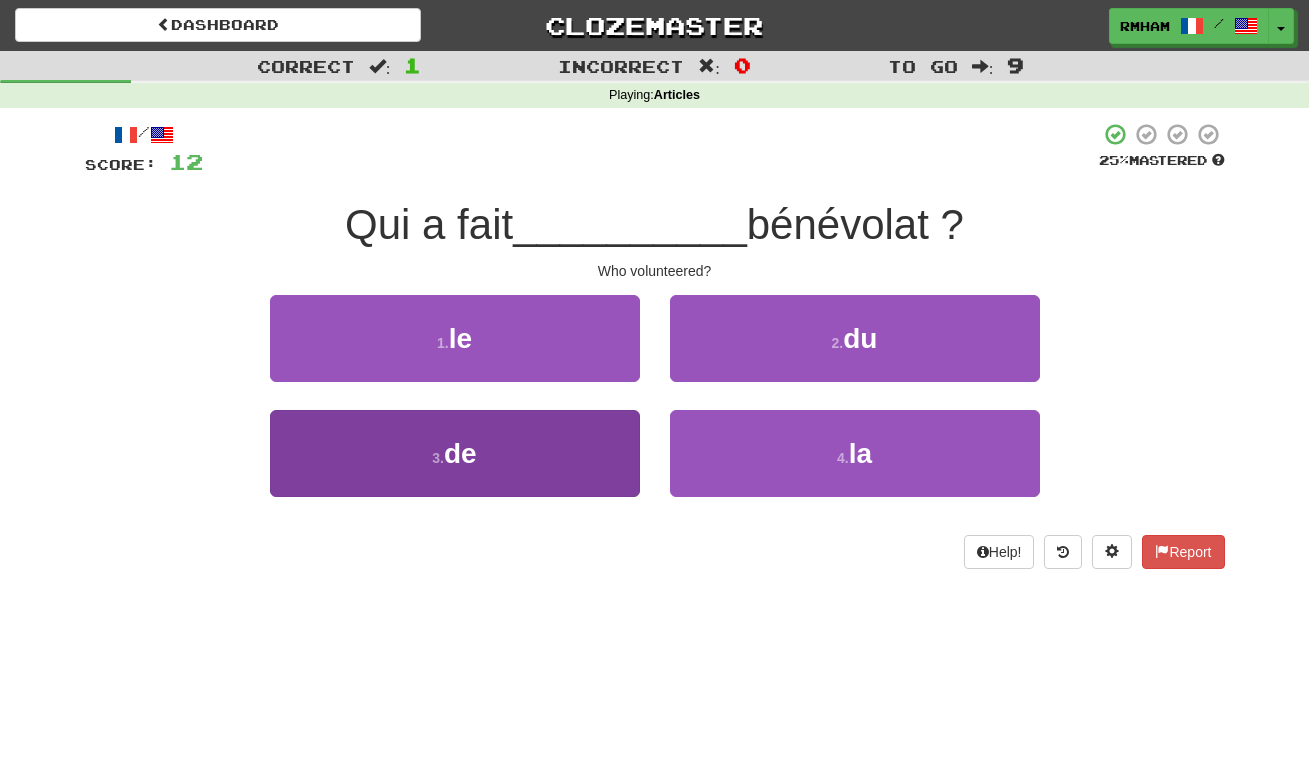 click on "3 .  de" at bounding box center (455, 453) 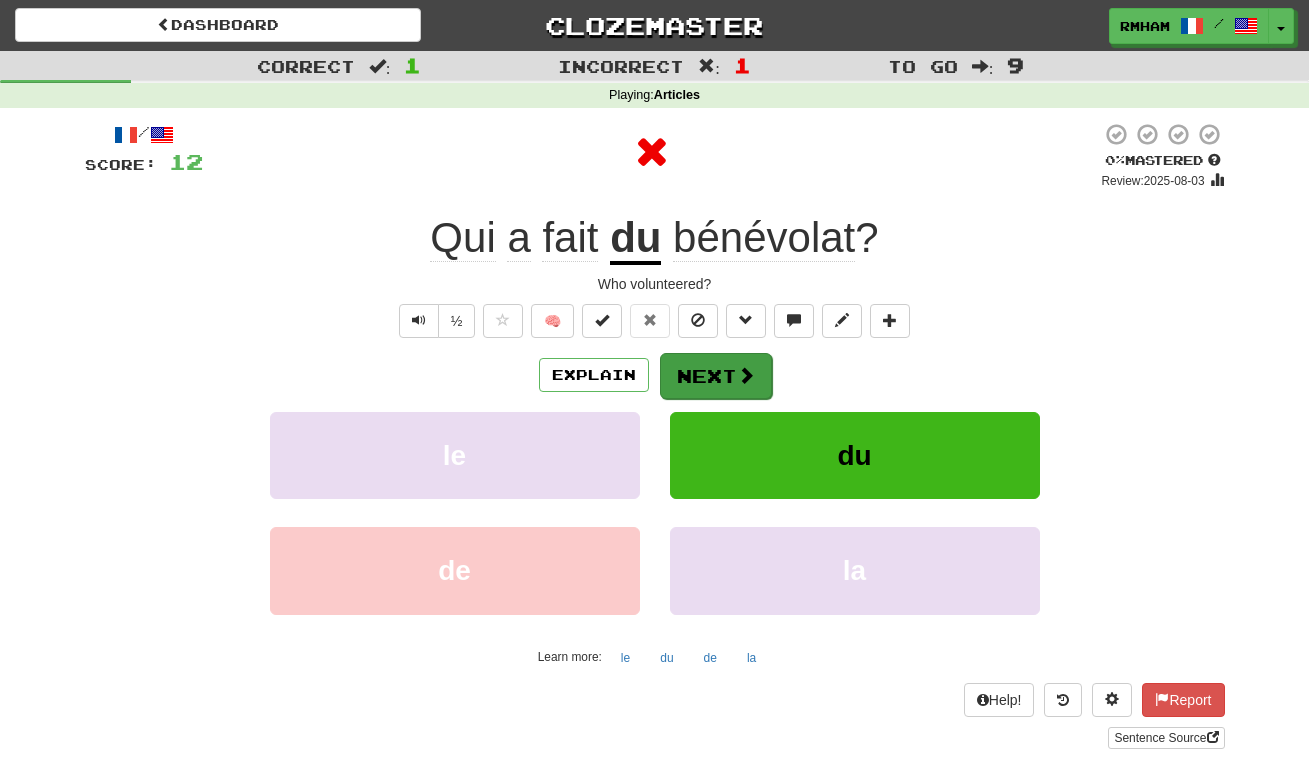 click on "Next" at bounding box center [716, 376] 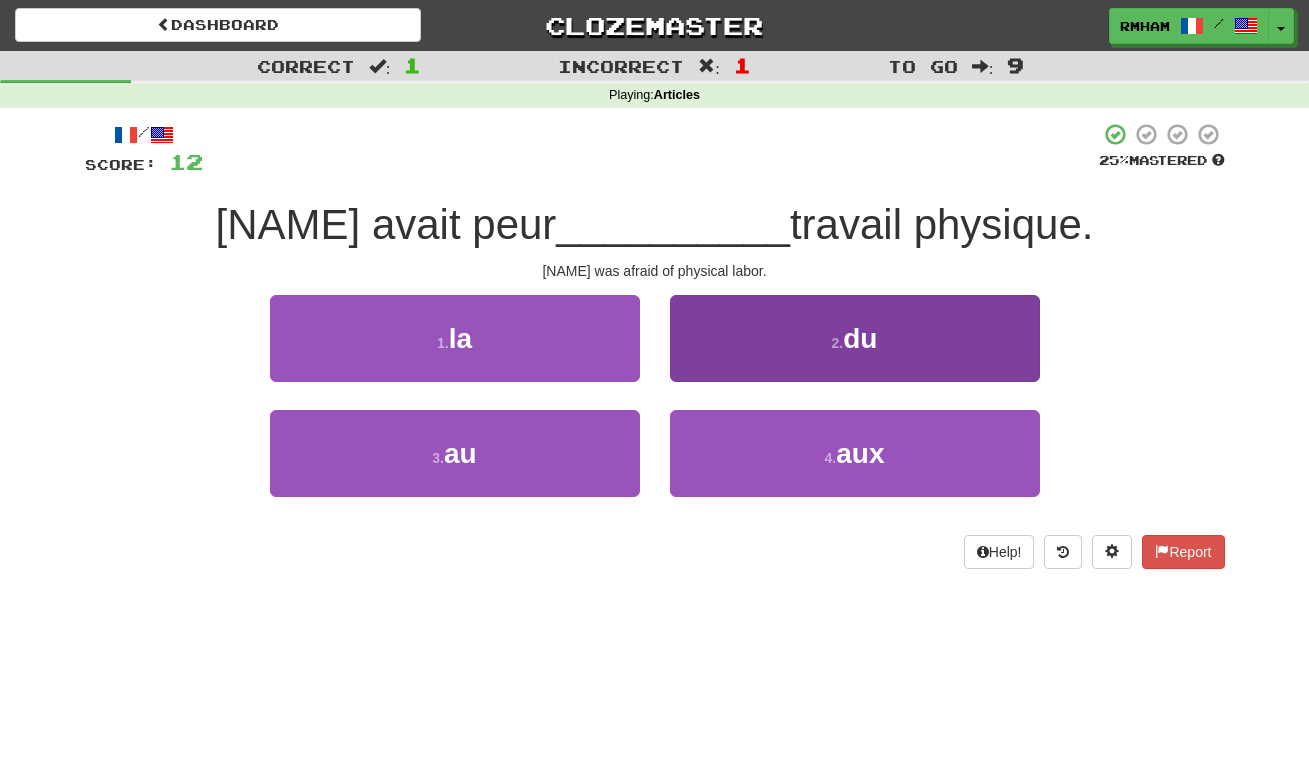 click on "2 ." at bounding box center (838, 343) 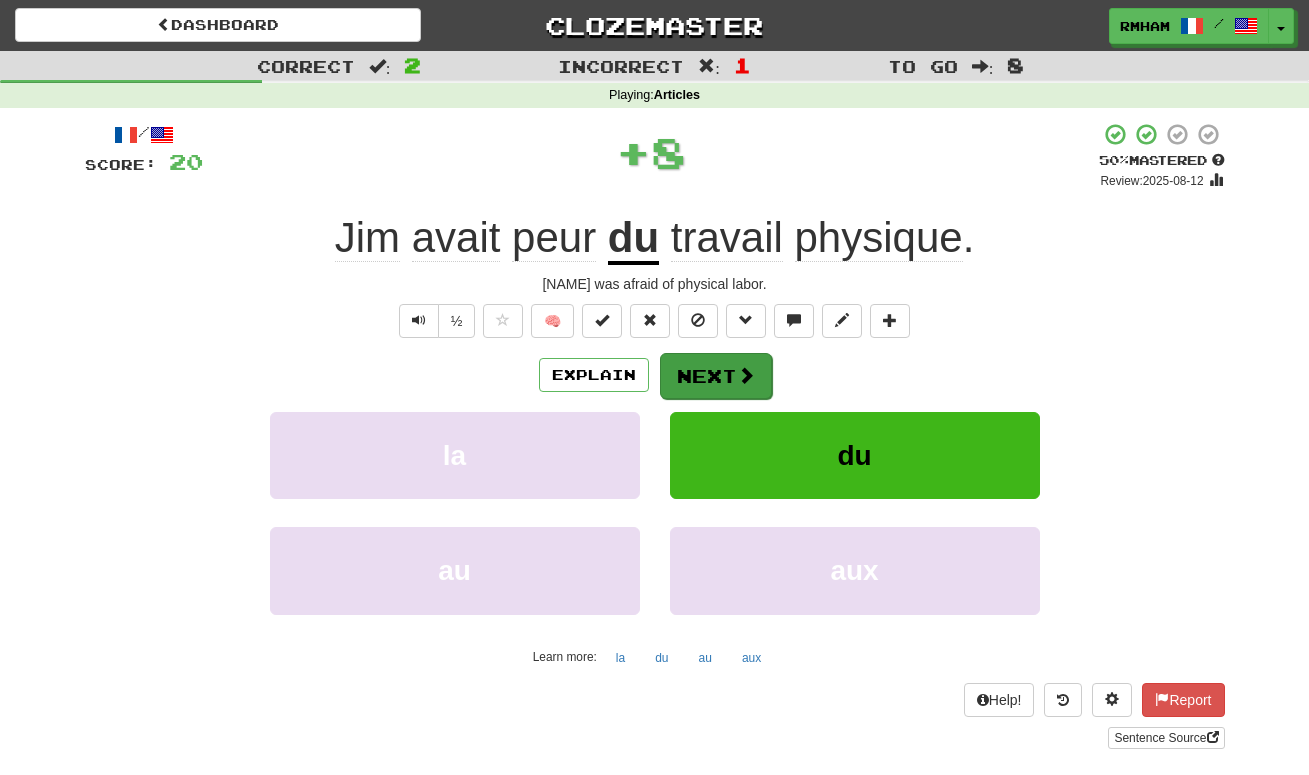 click at bounding box center (746, 375) 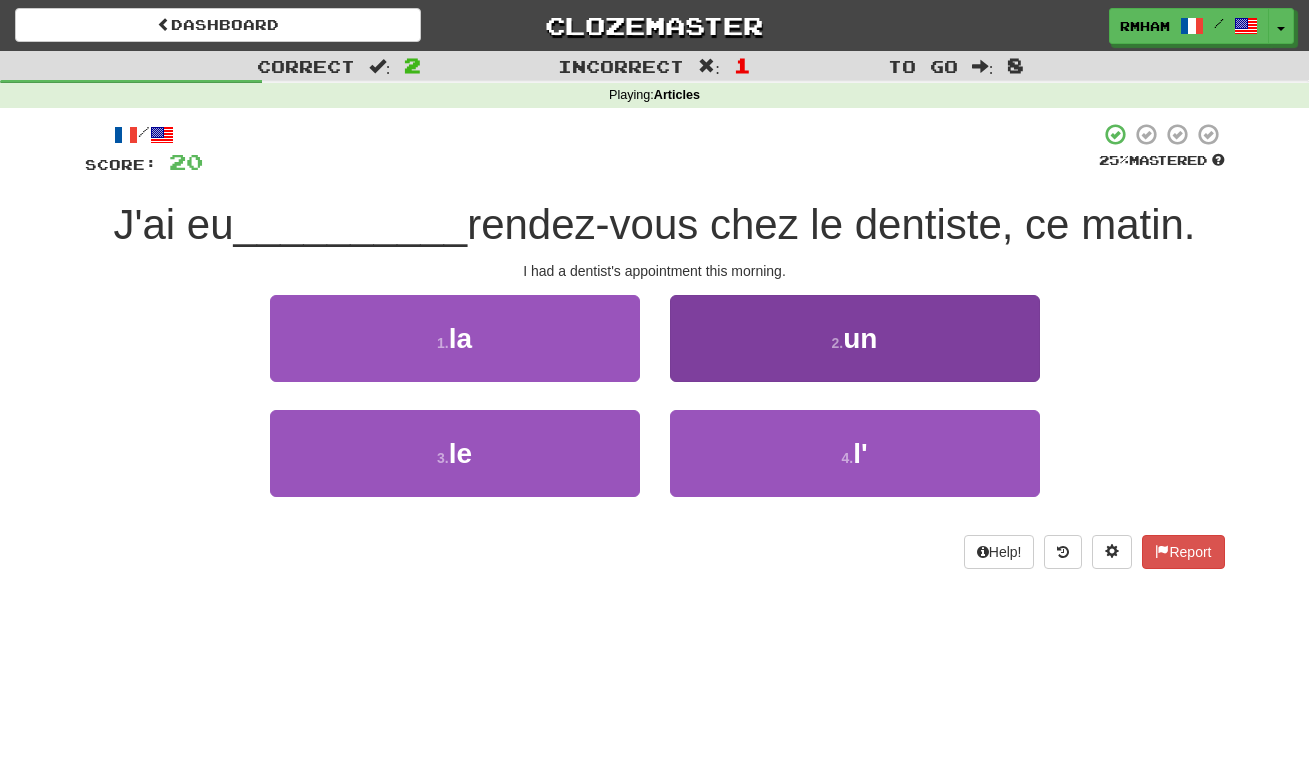 click on "2 .  un" at bounding box center (855, 338) 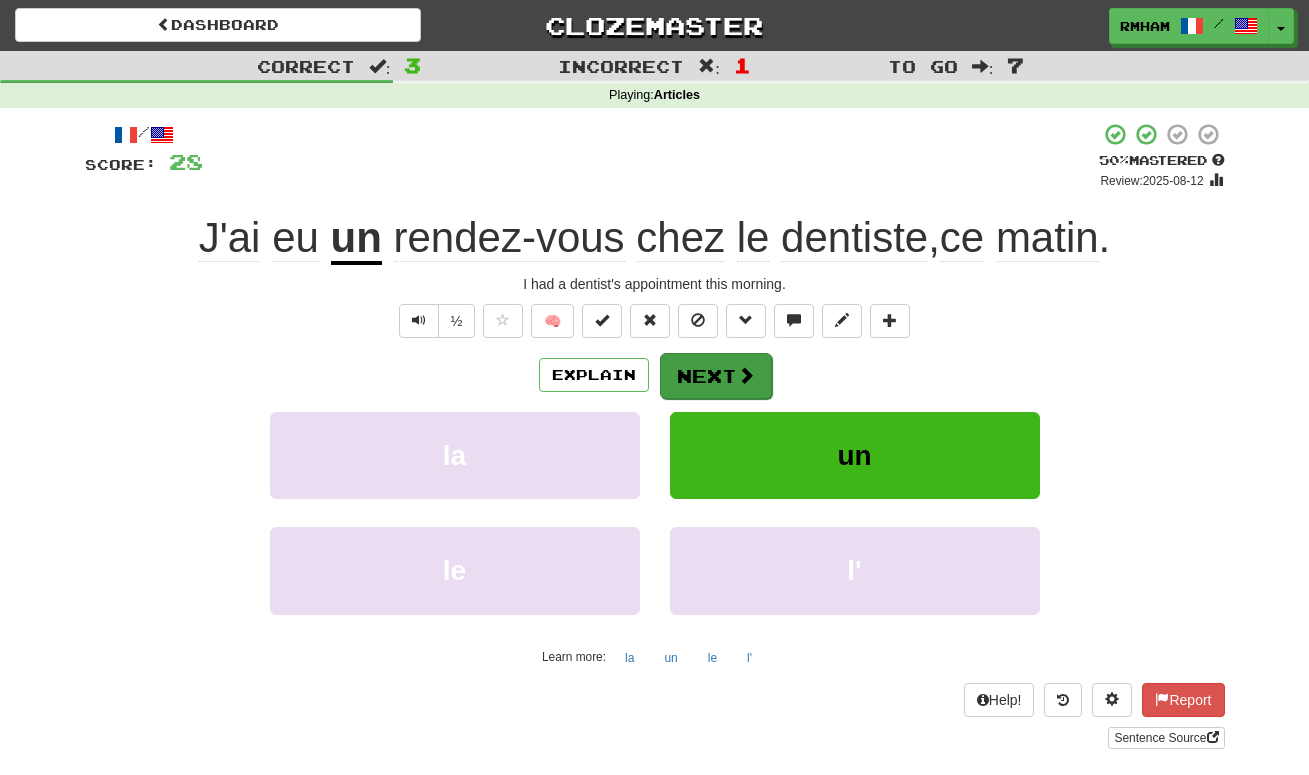 click on "Next" at bounding box center (716, 376) 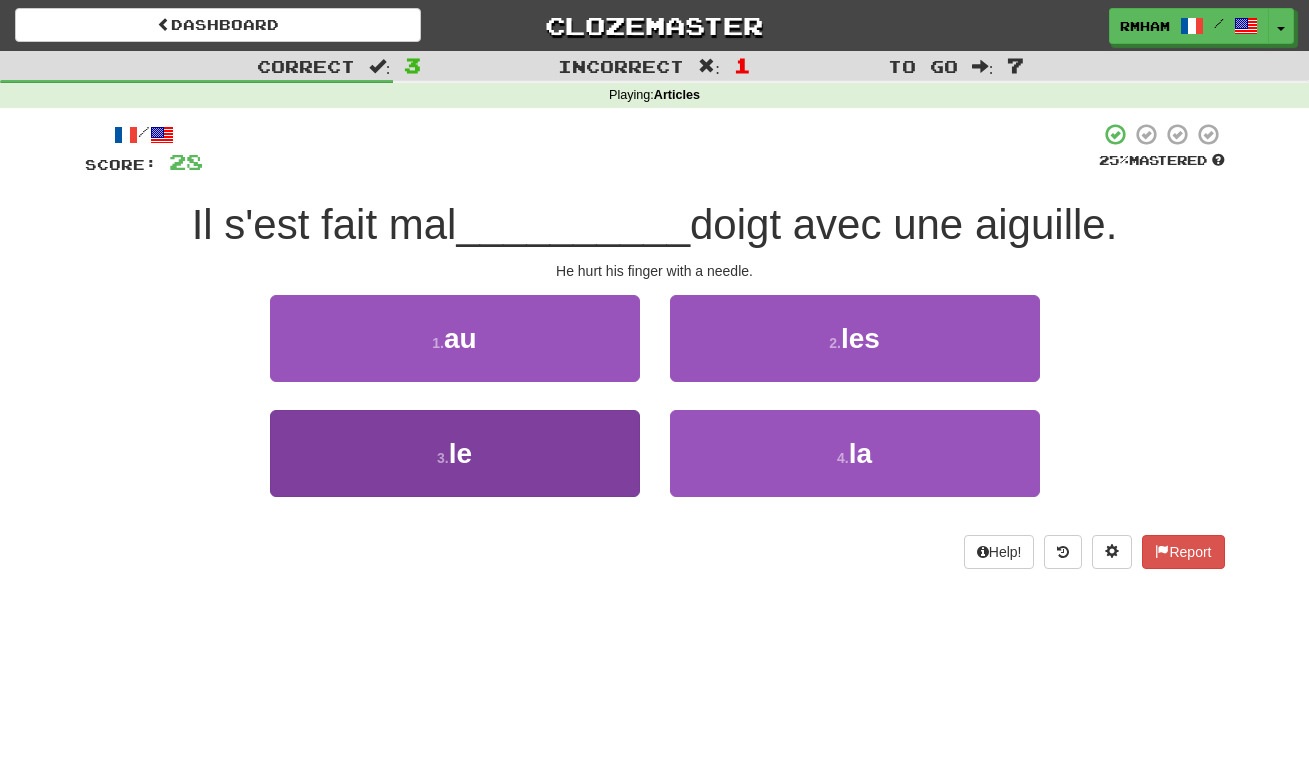 click on "3 .  le" at bounding box center [455, 453] 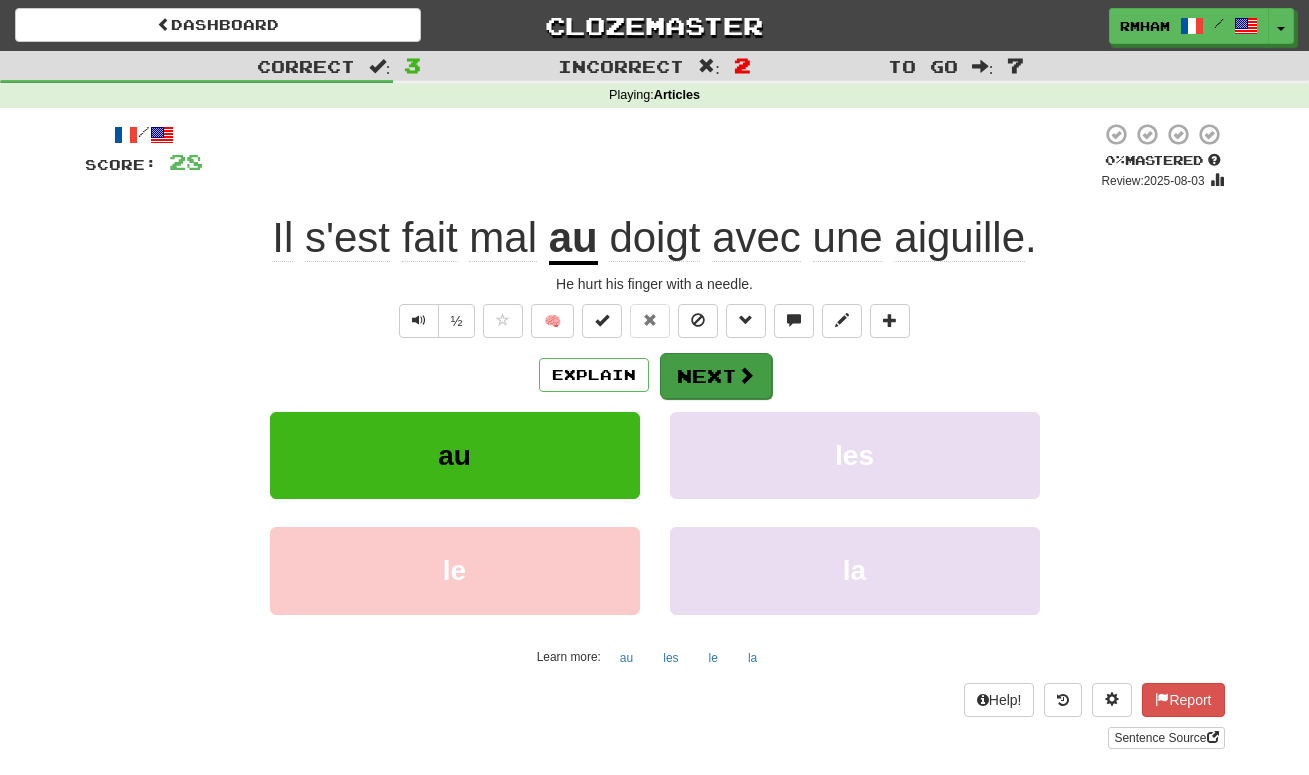 click on "Next" at bounding box center [716, 376] 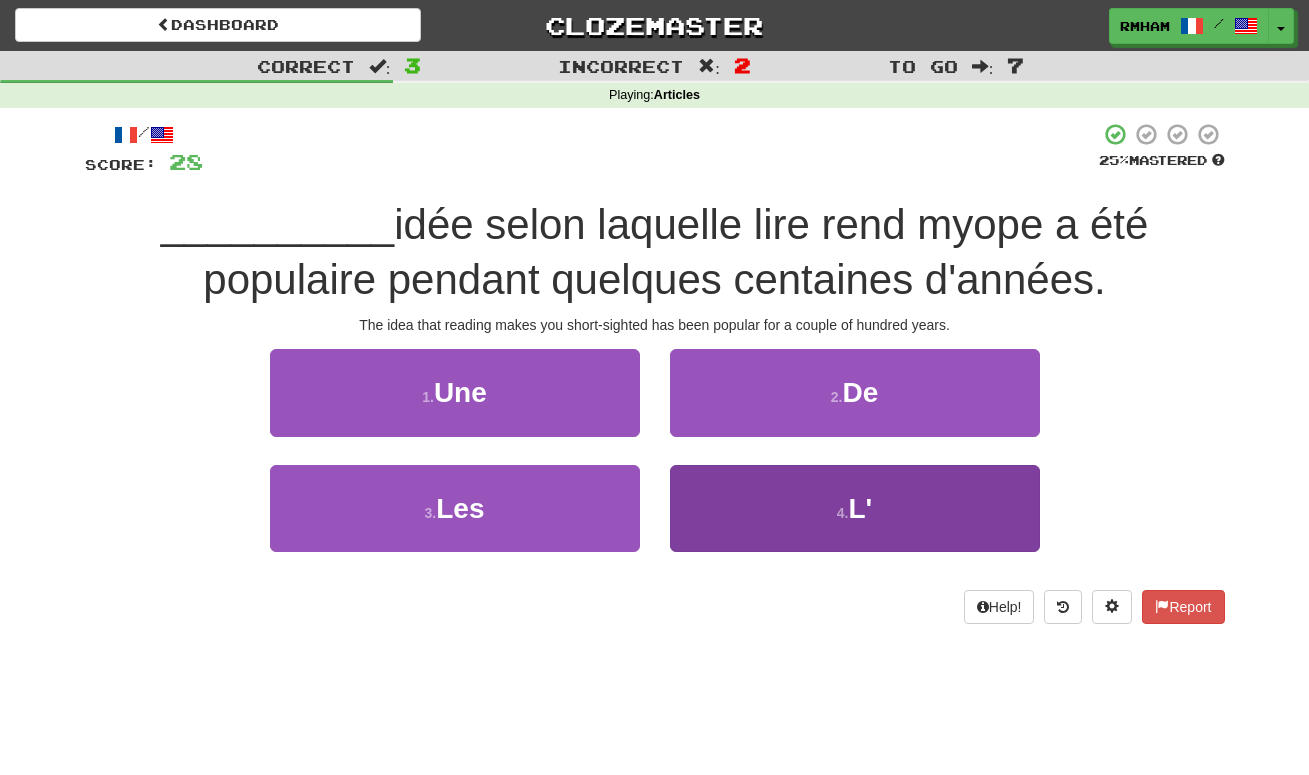click on "4 .  L'" at bounding box center (855, 508) 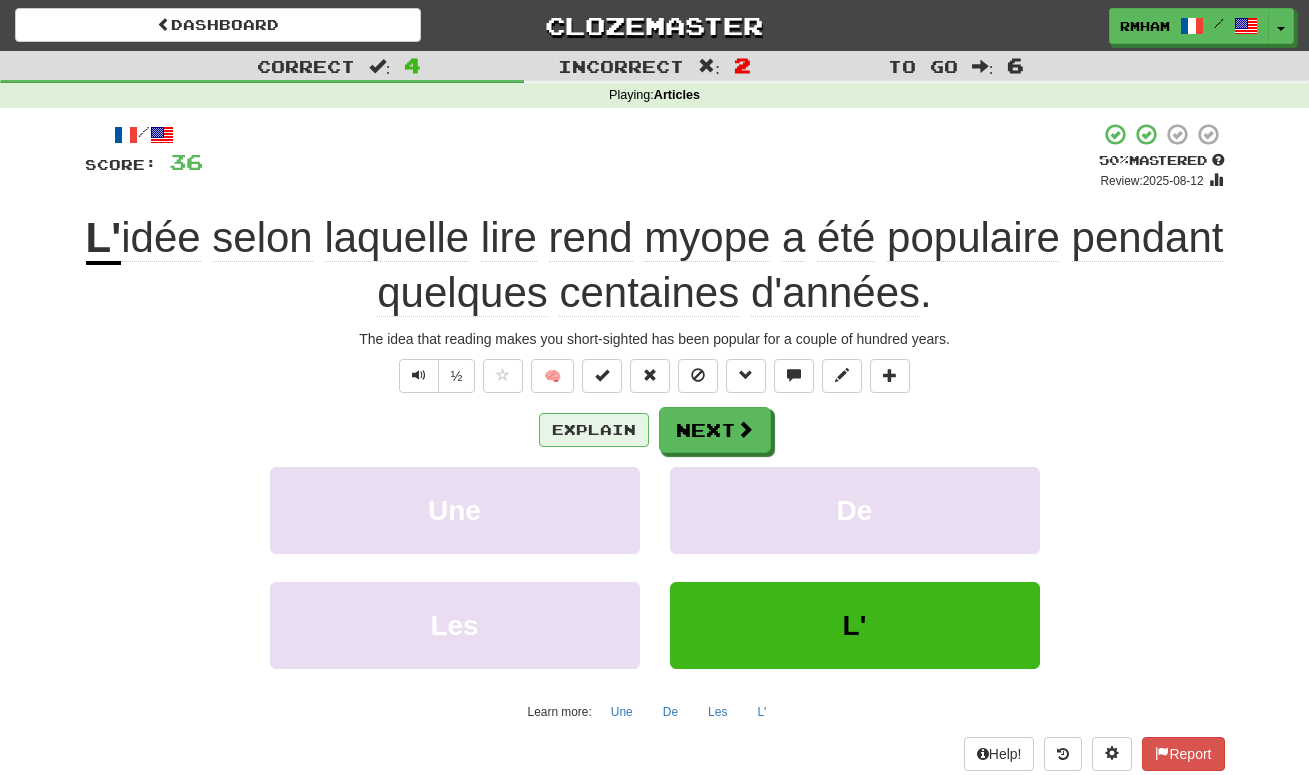click on "Explain" at bounding box center (594, 430) 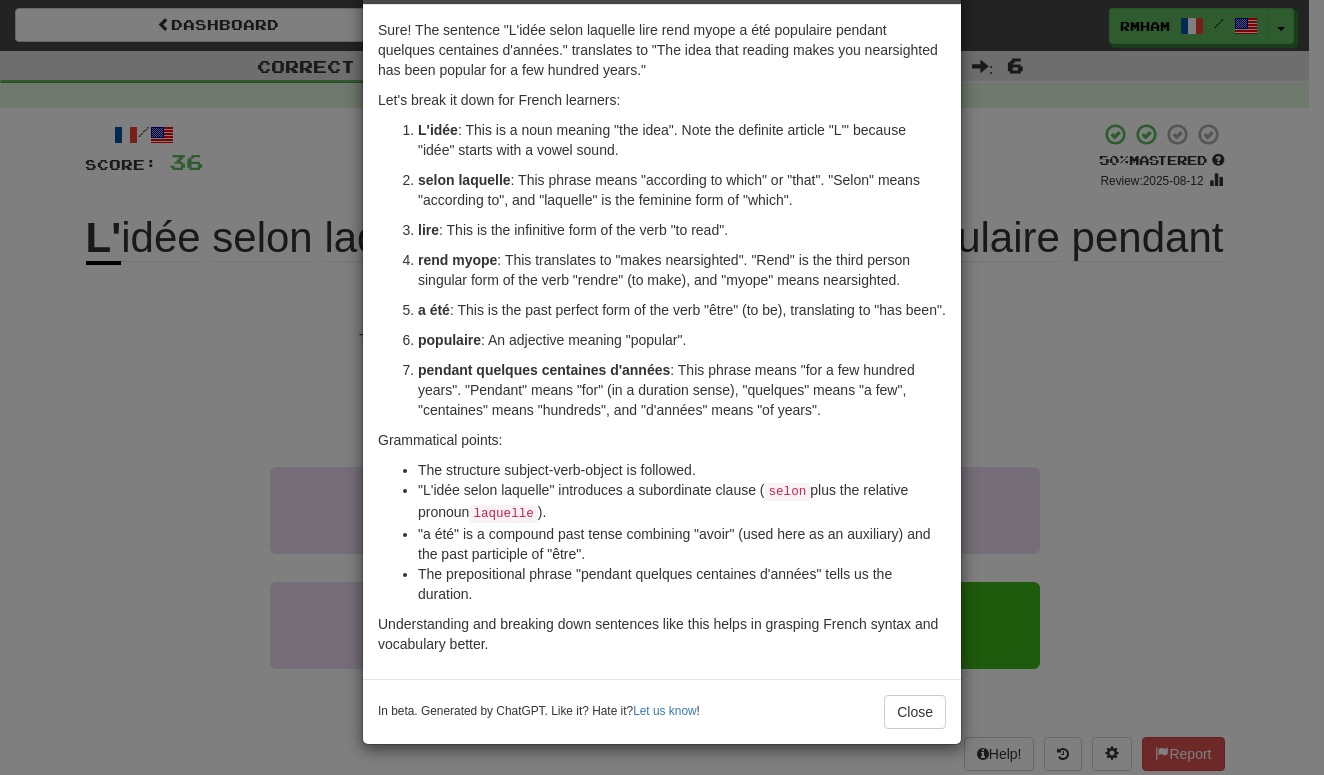 scroll, scrollTop: 93, scrollLeft: 0, axis: vertical 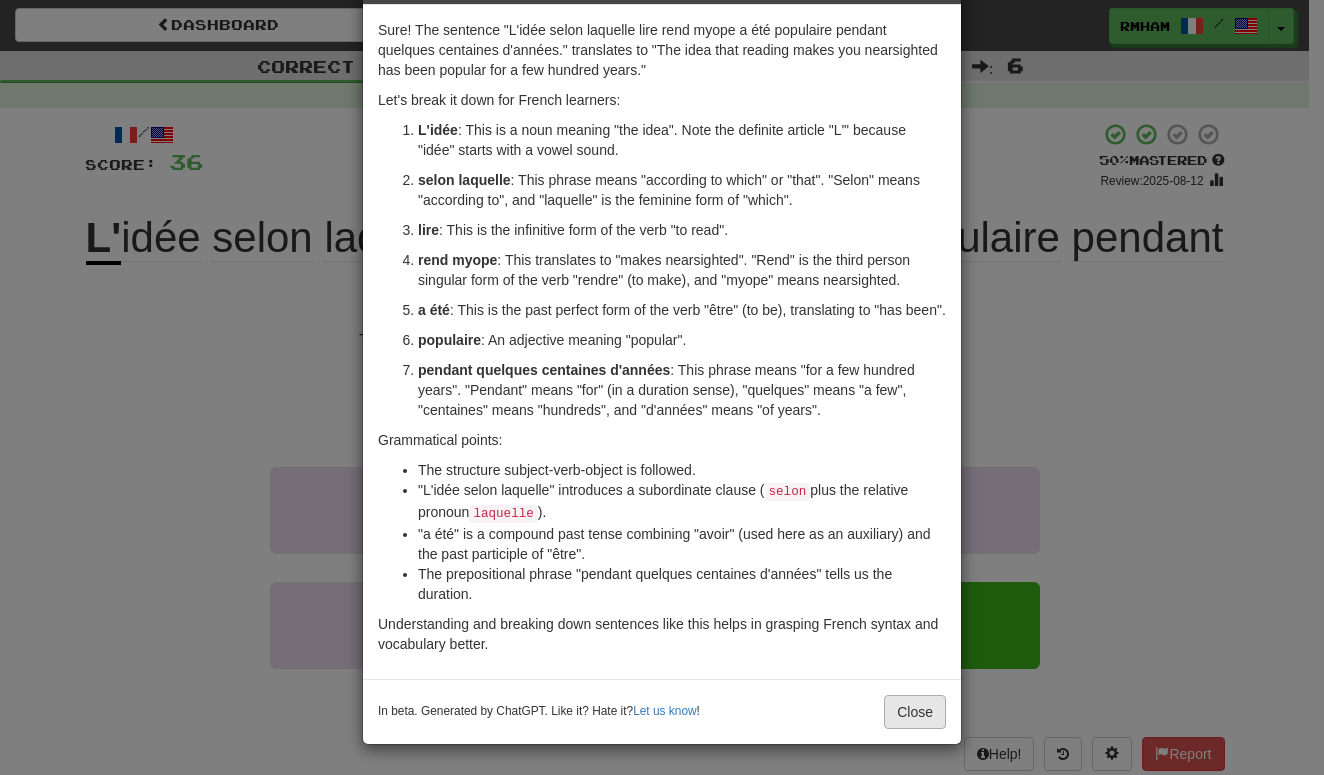 click on "Close" at bounding box center (915, 712) 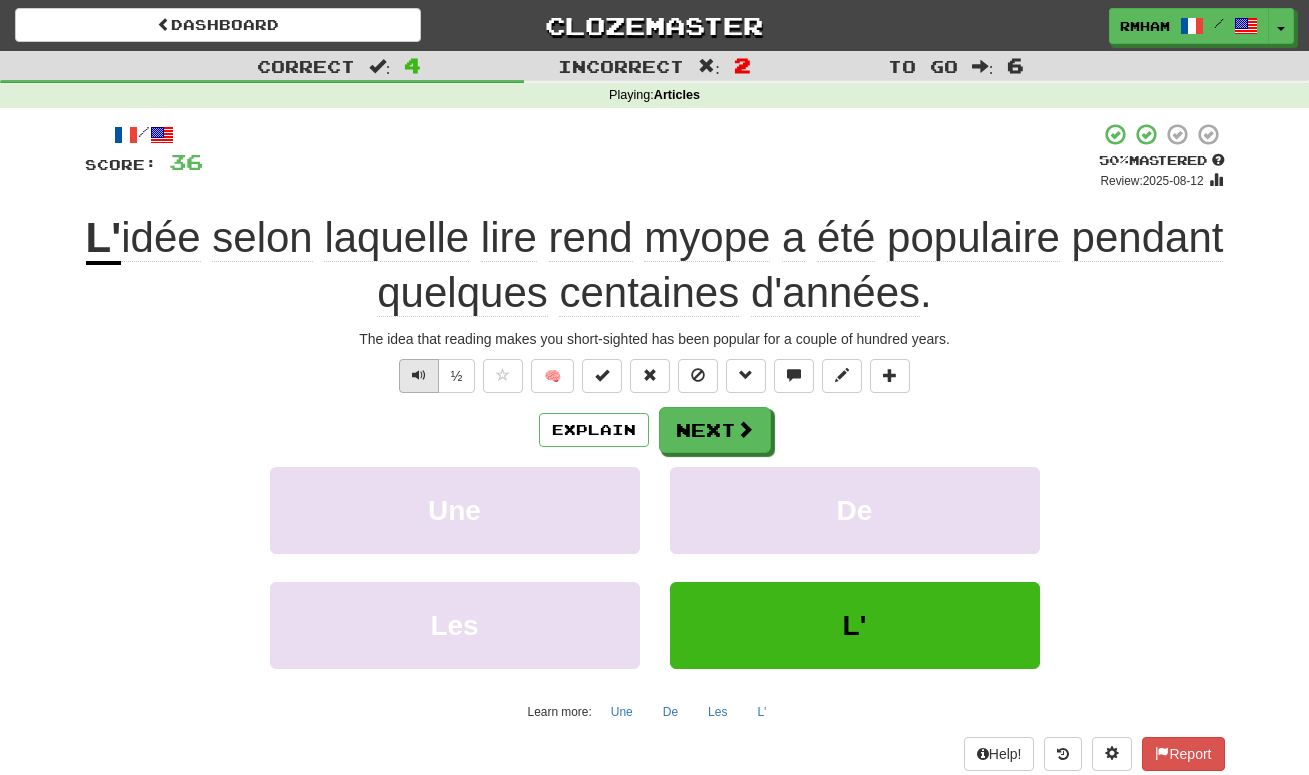 click at bounding box center (419, 375) 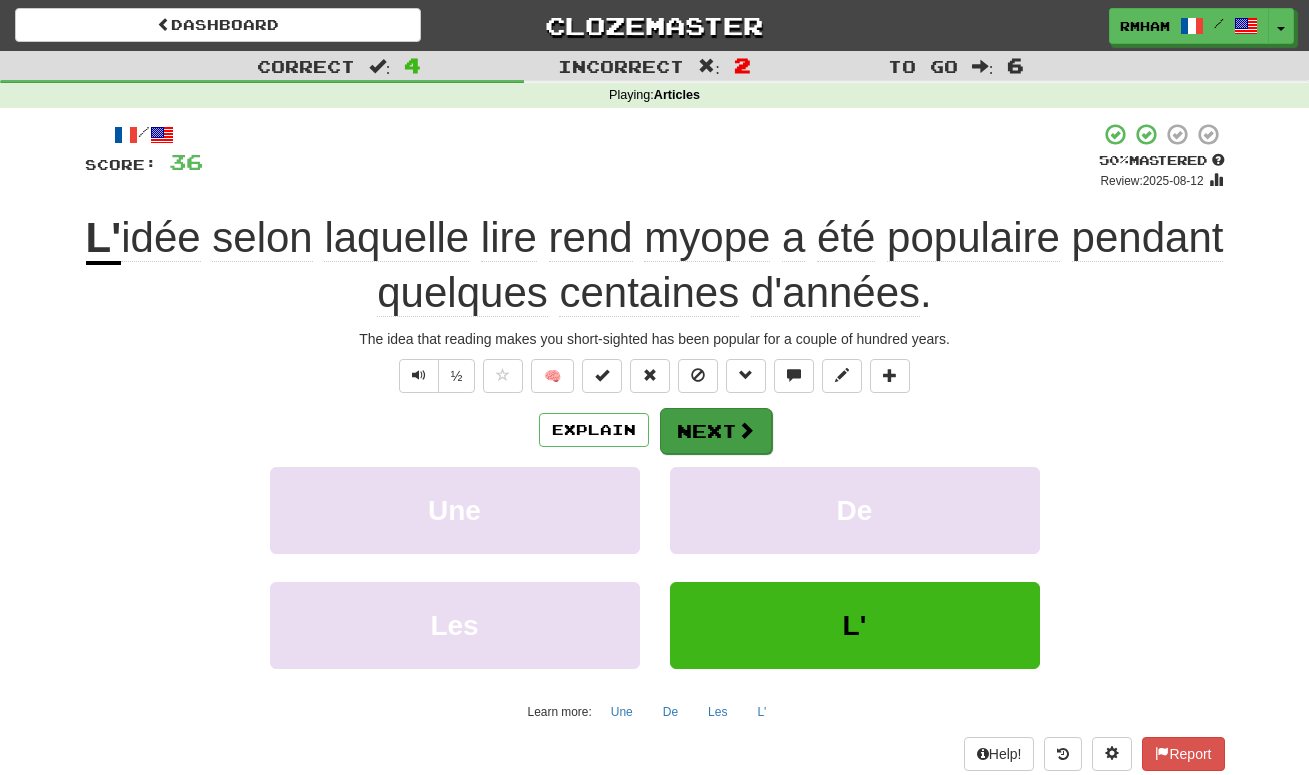 click on "Next" at bounding box center [716, 431] 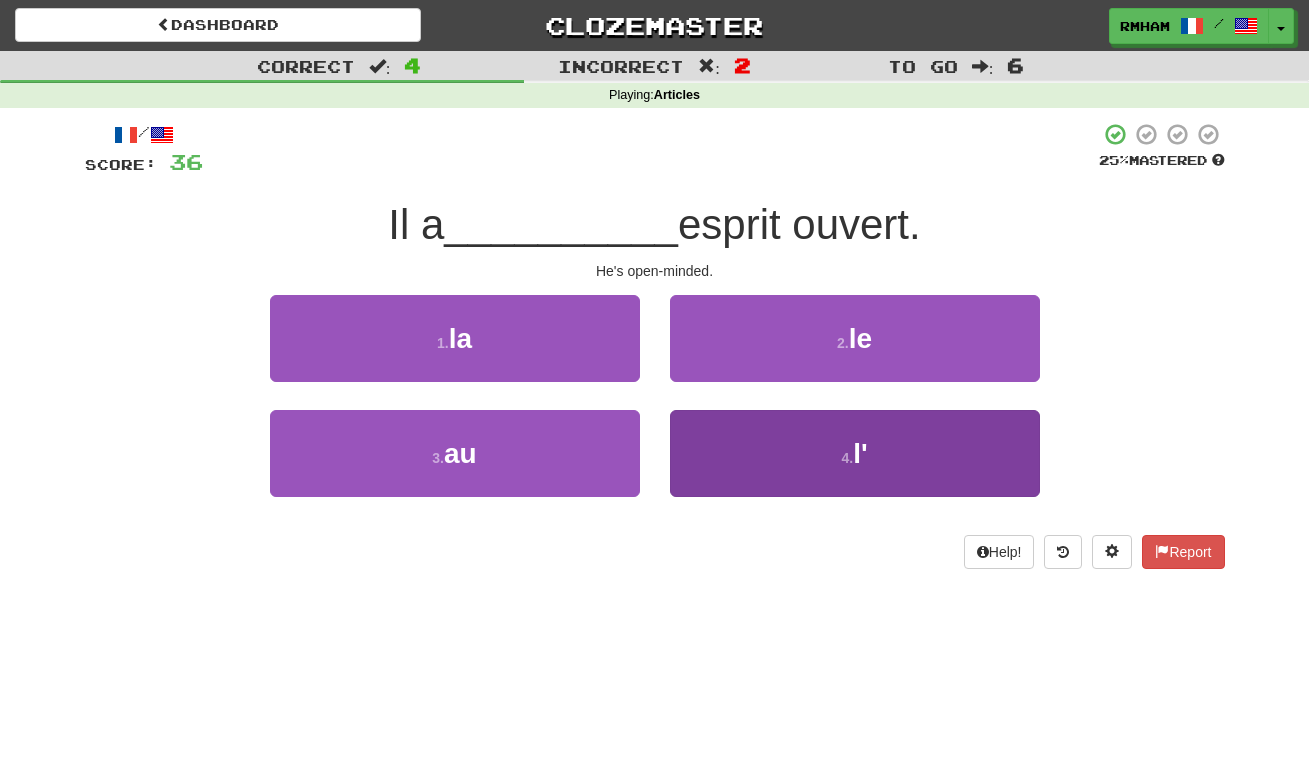 click on "4 .  l'" at bounding box center [855, 453] 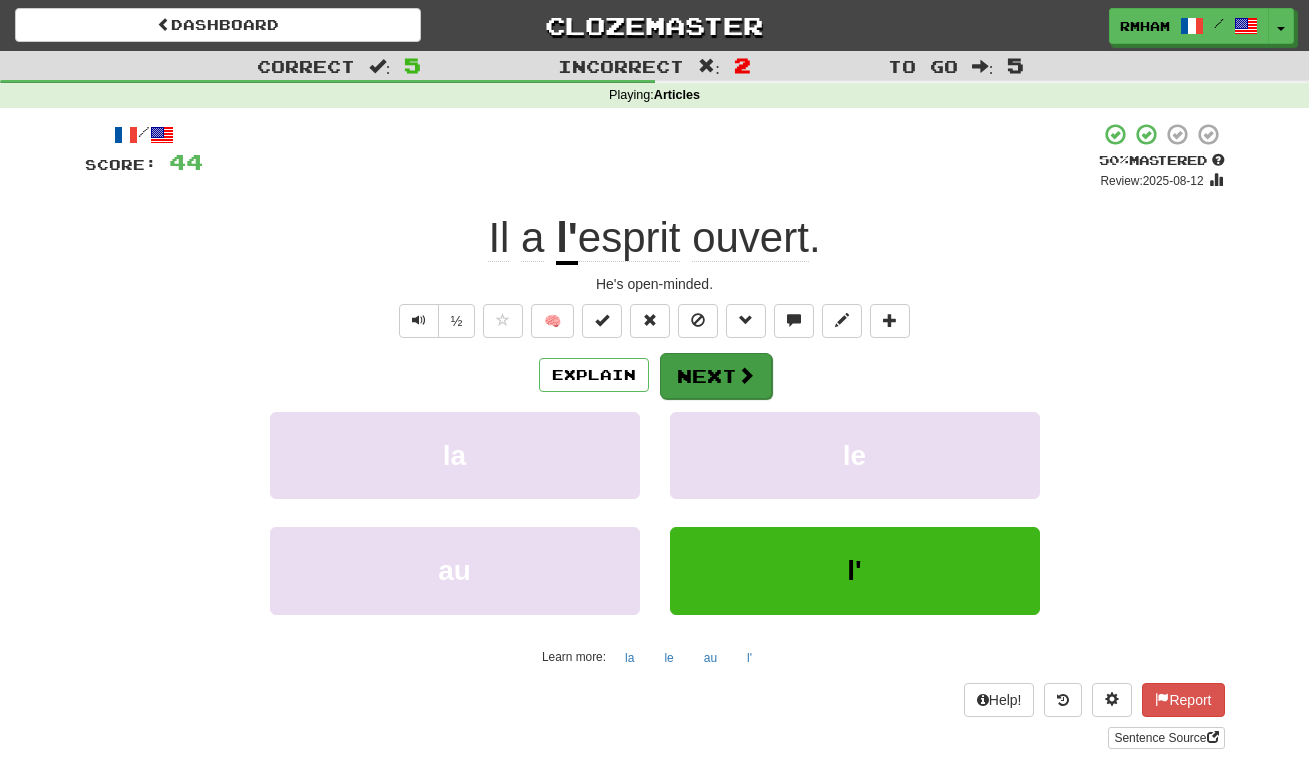 click on "Next" at bounding box center [716, 376] 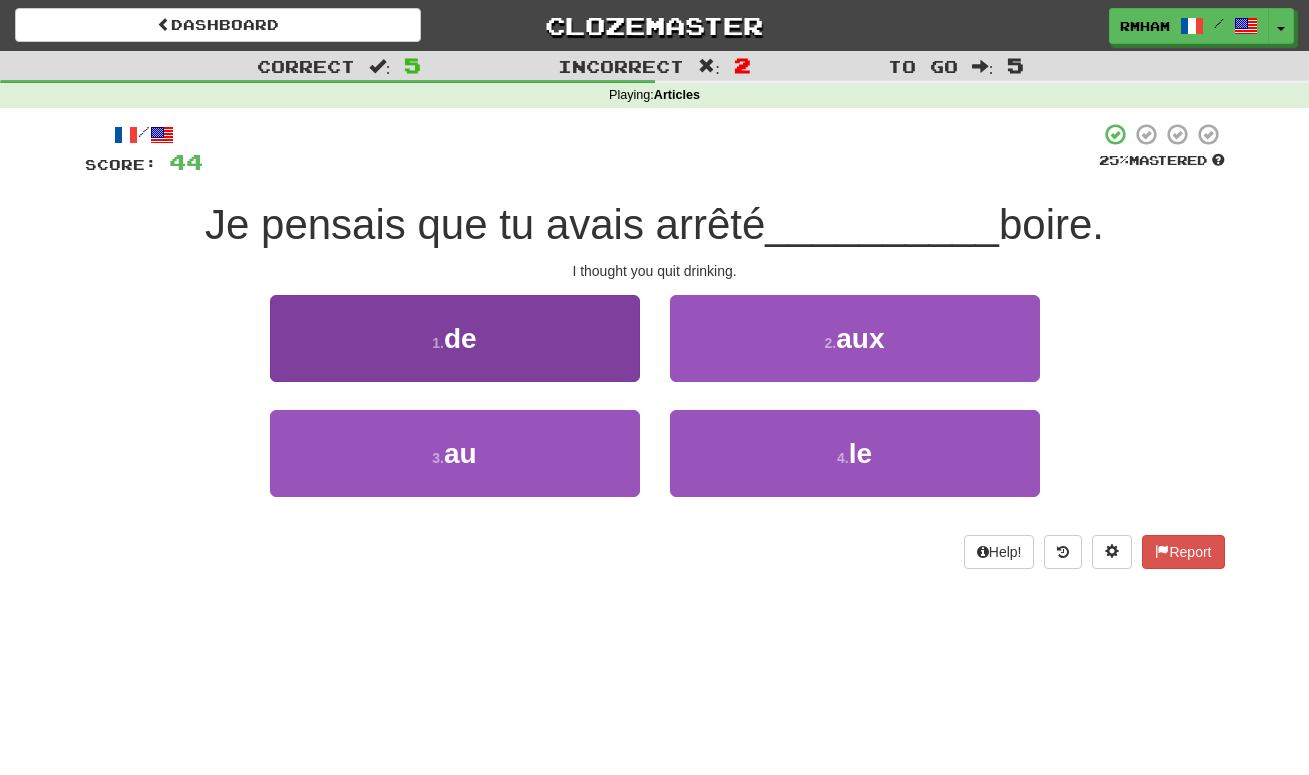 click on "1 .  de" at bounding box center (455, 338) 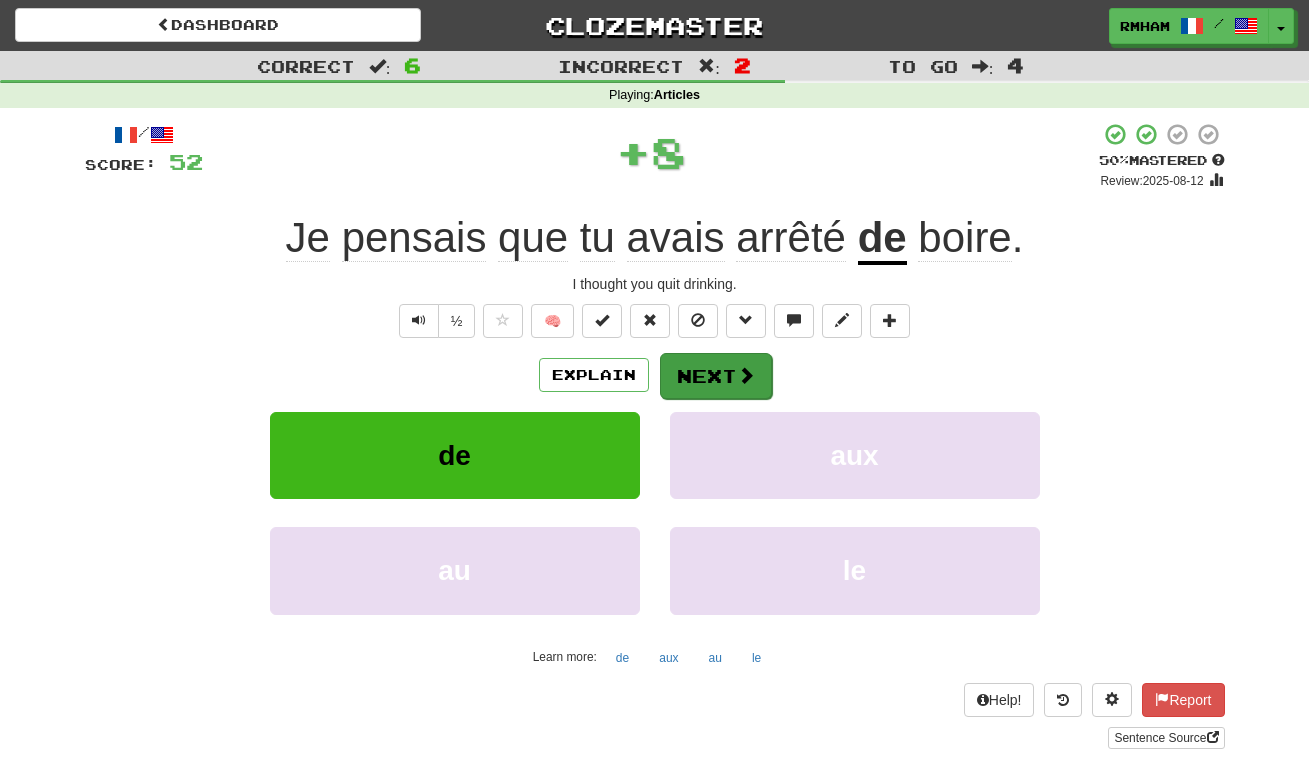 click on "Next" at bounding box center [716, 376] 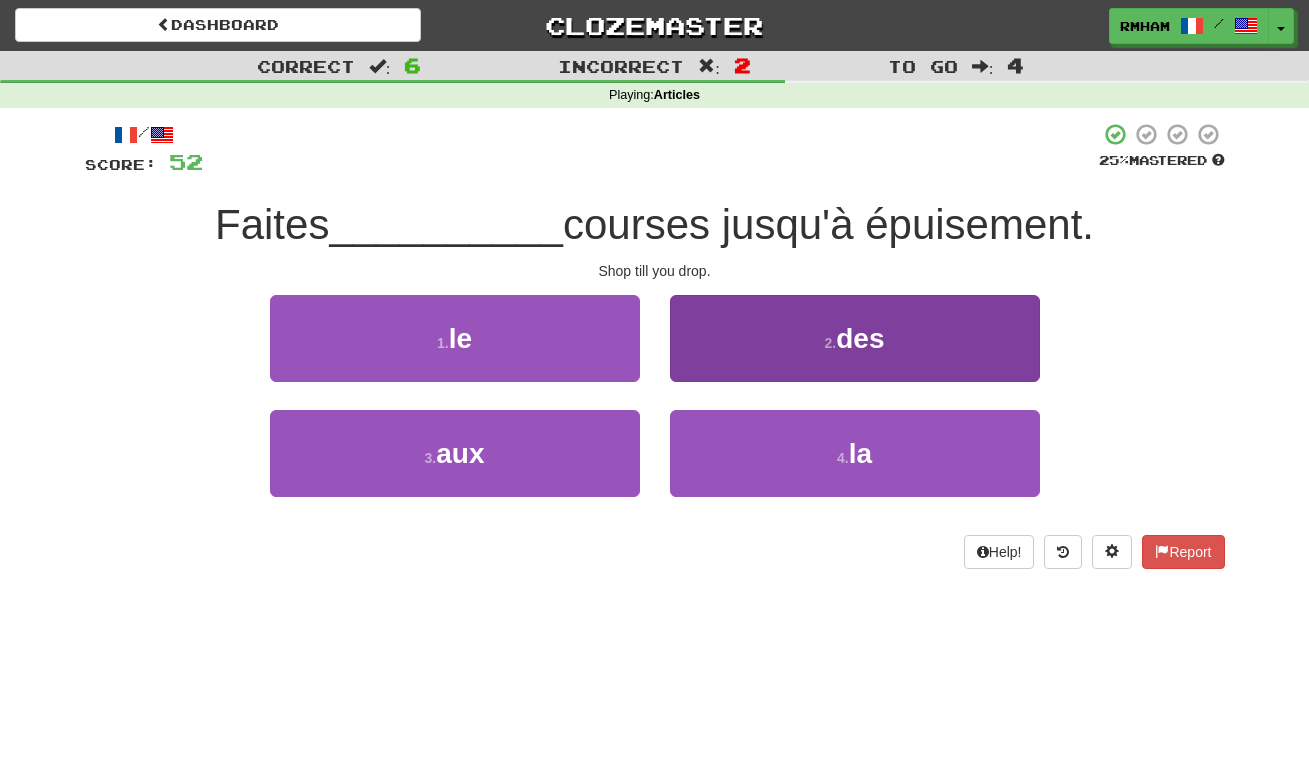 click on "2 .  des" at bounding box center [855, 338] 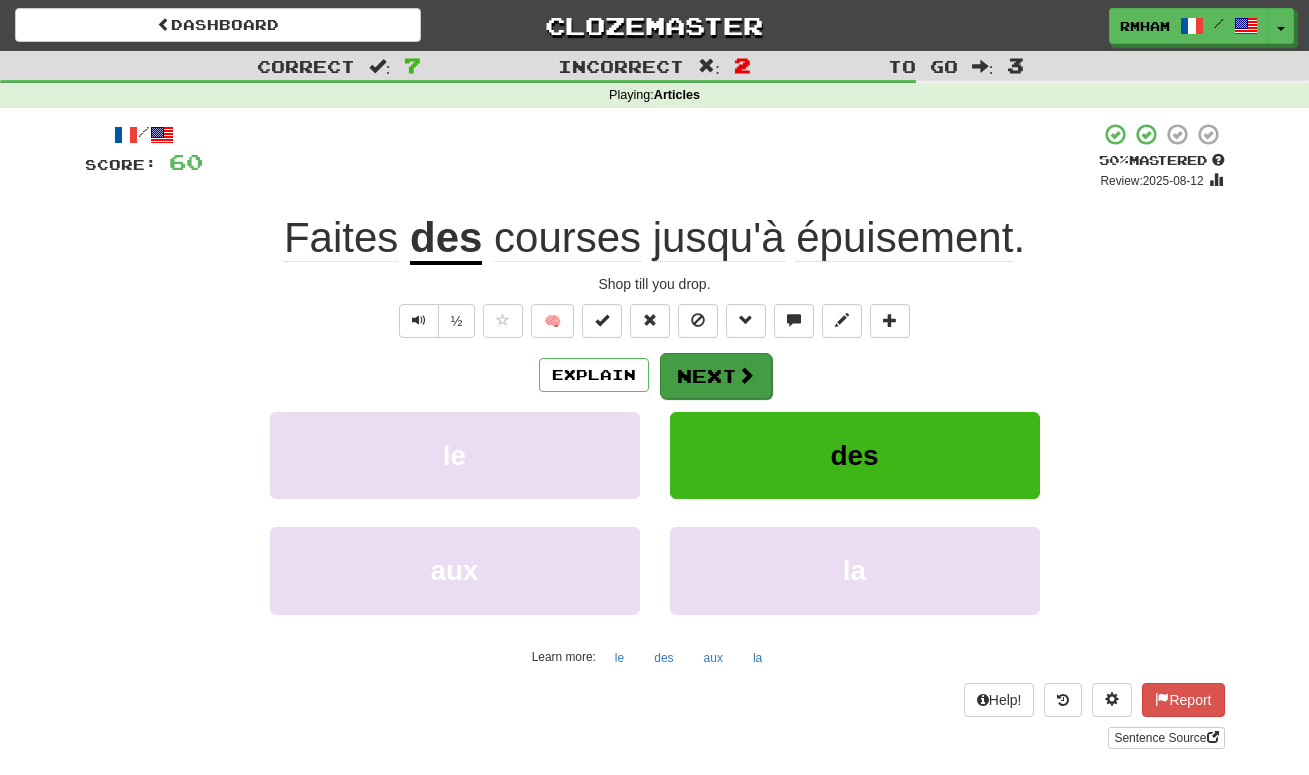 click on "Next" at bounding box center [716, 376] 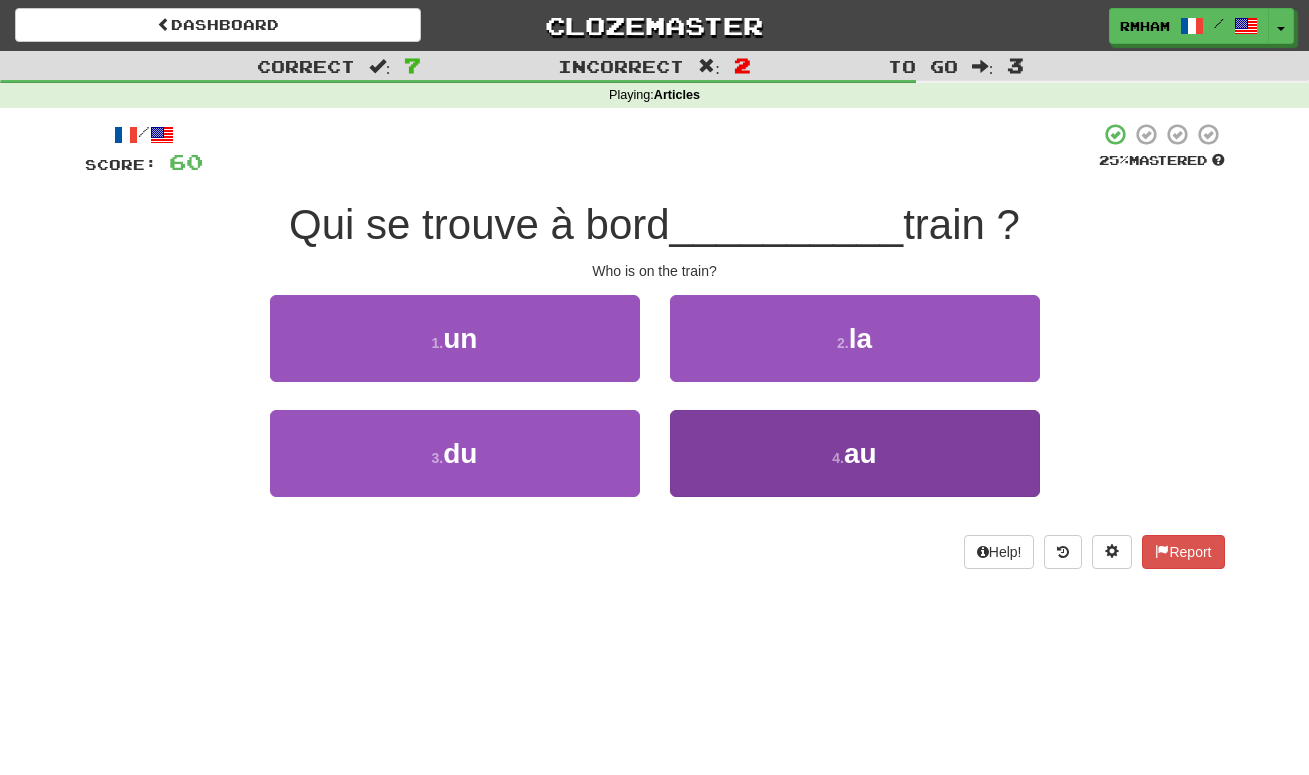 click on "4 ." at bounding box center (838, 458) 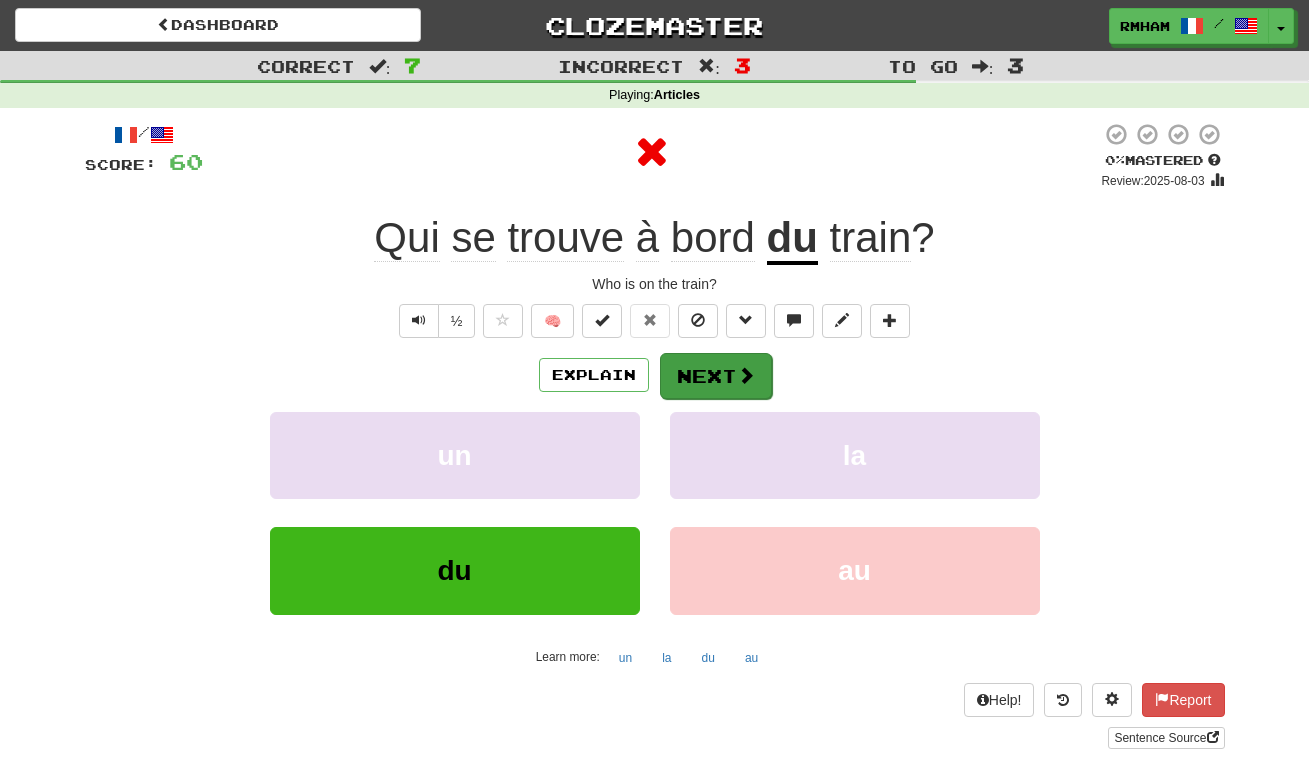 click on "Next" at bounding box center [716, 376] 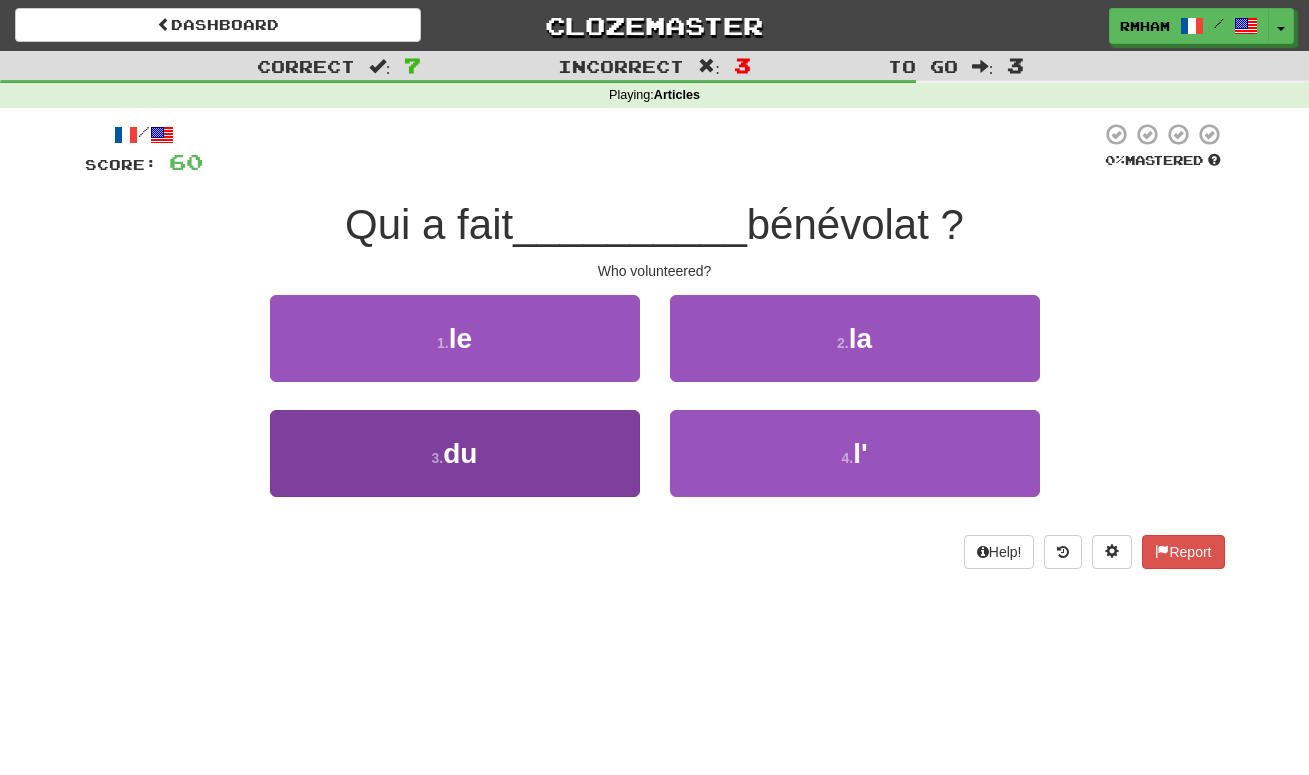 click on "3 .  du" at bounding box center [455, 453] 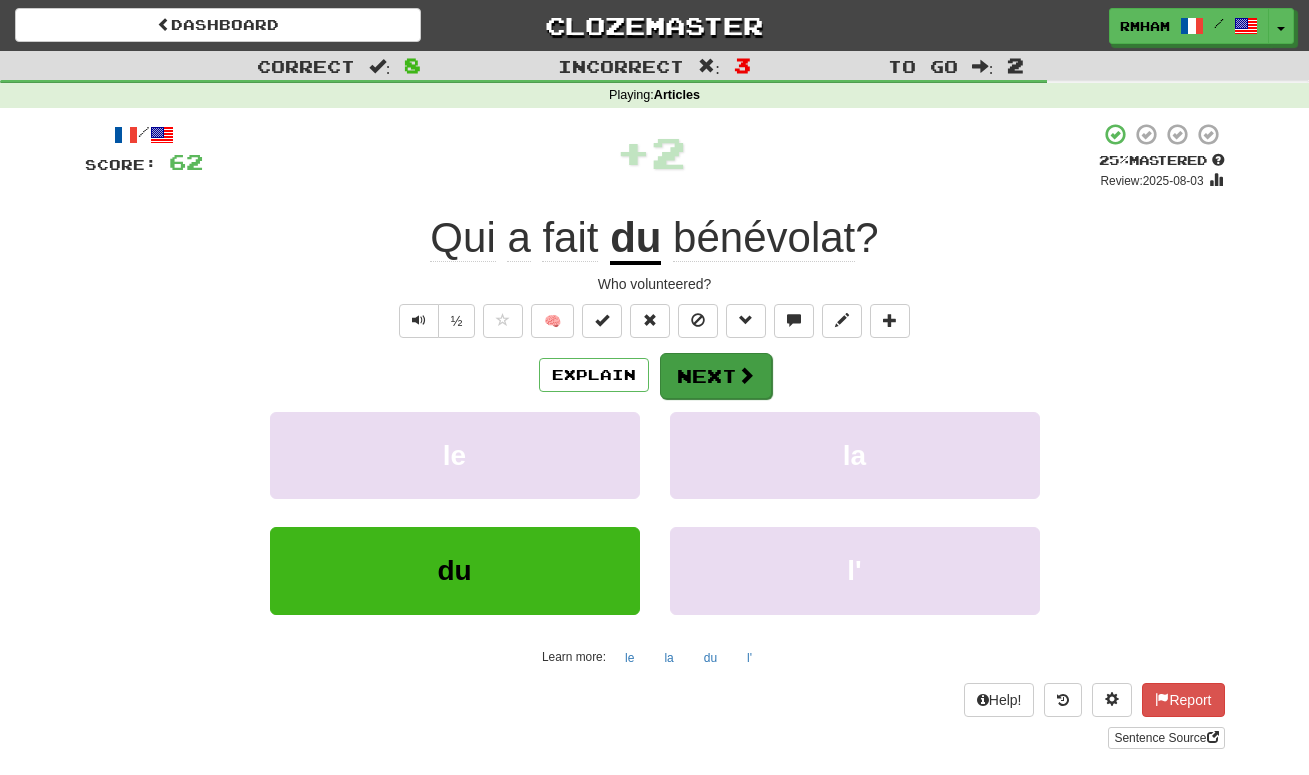click on "Next" at bounding box center [716, 376] 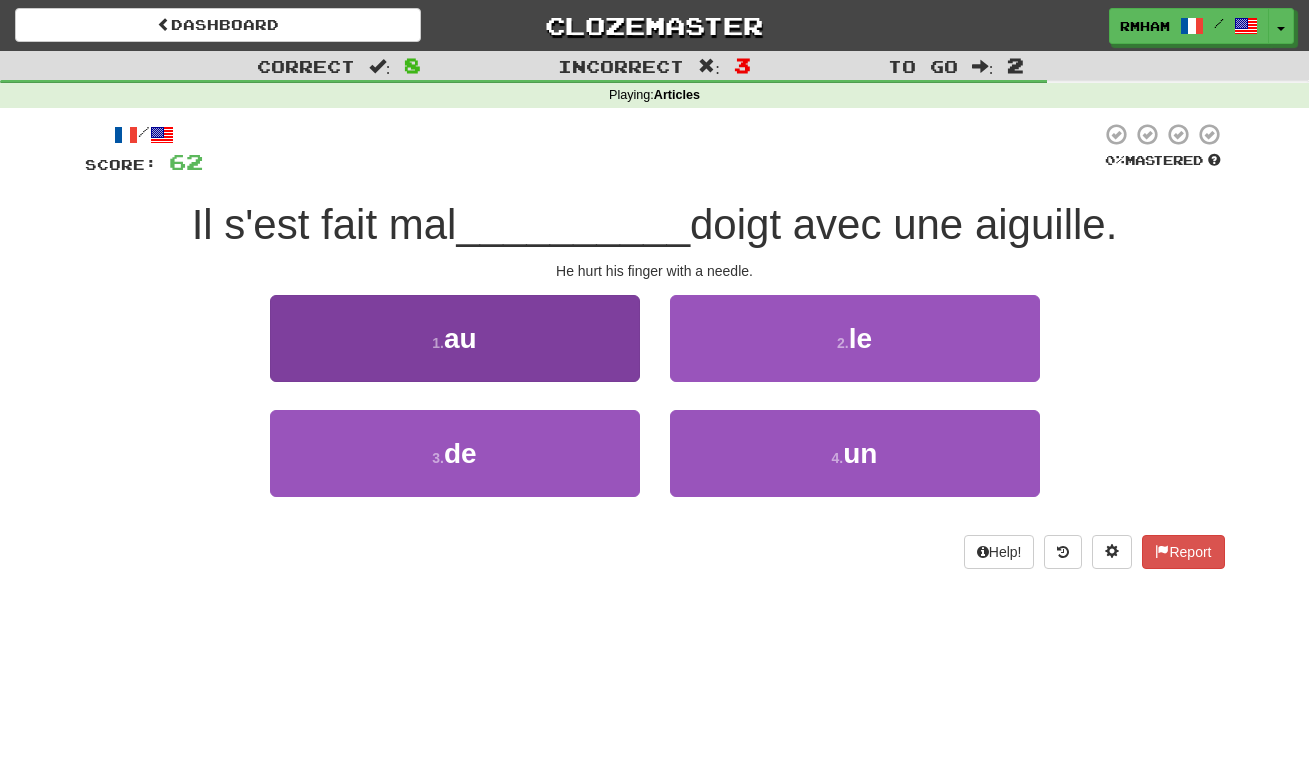 click on "1 .  au" at bounding box center (455, 338) 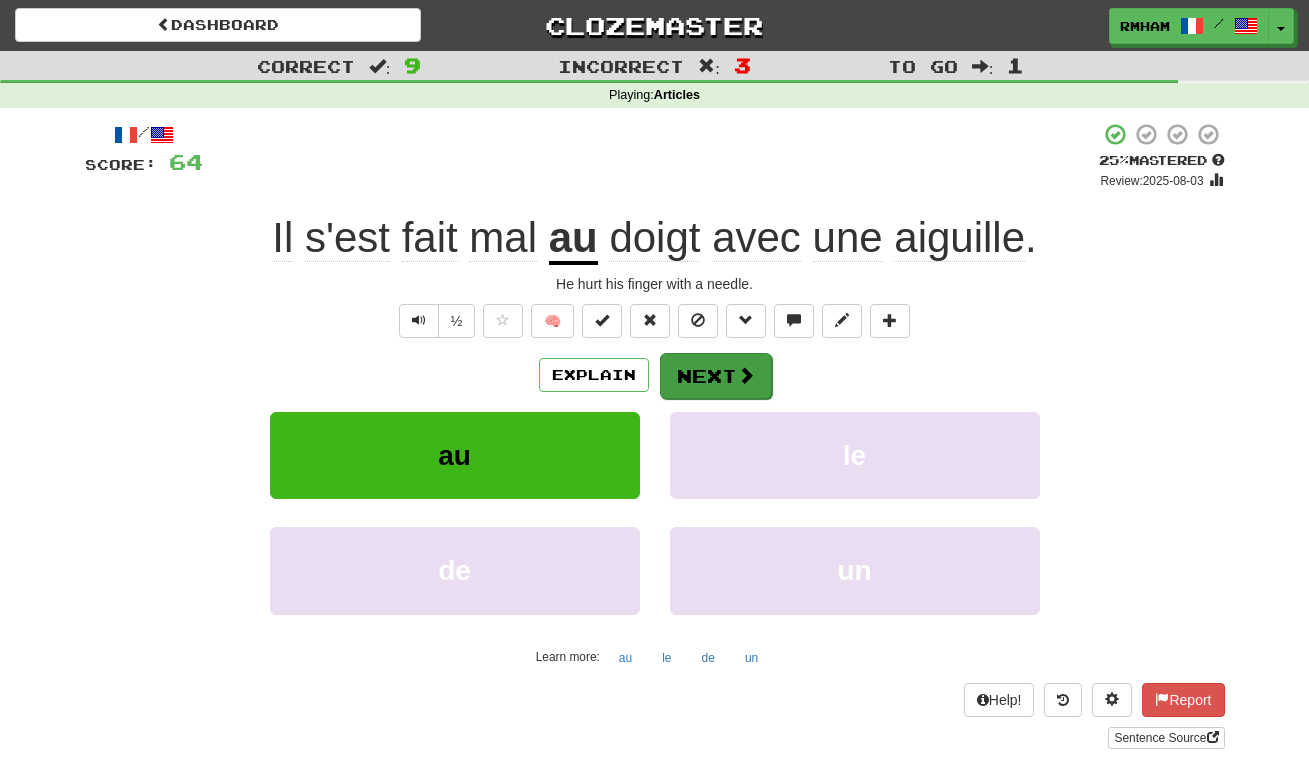 click on "Next" at bounding box center (716, 376) 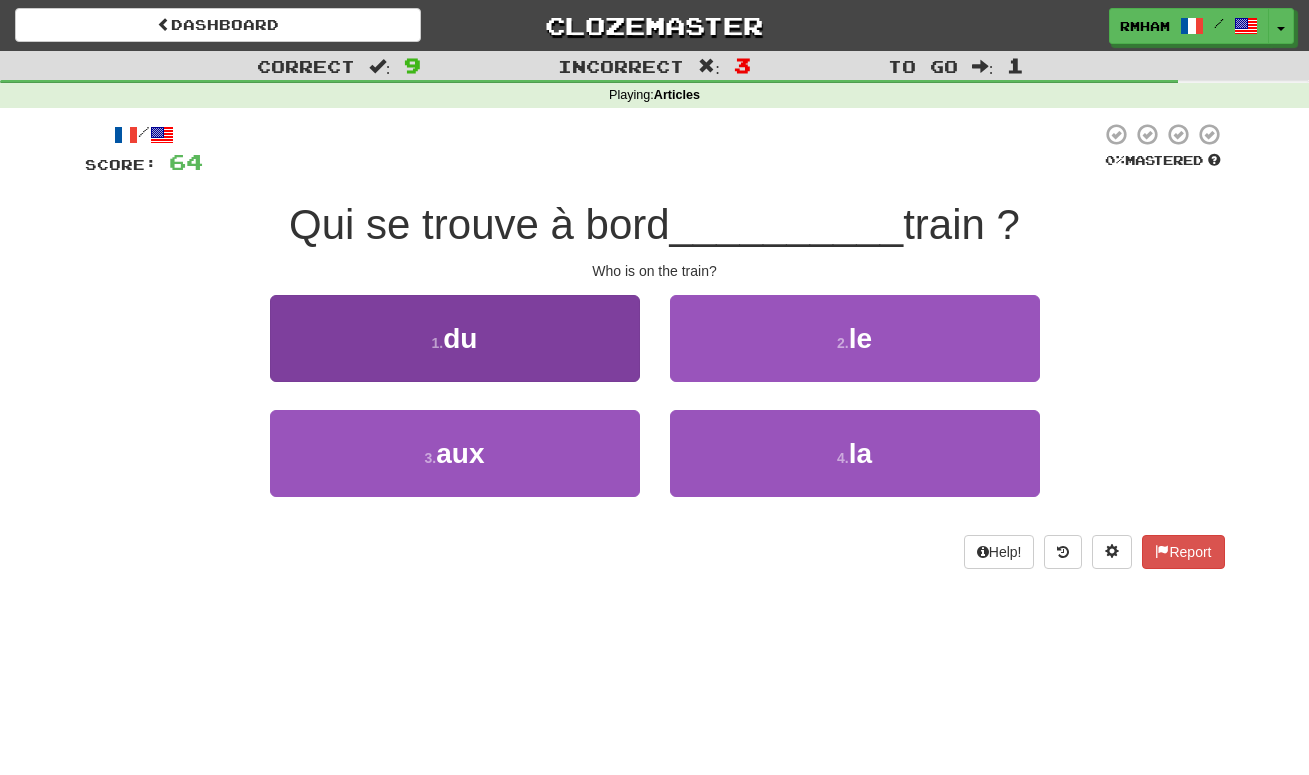click on "1 .  du" at bounding box center (455, 338) 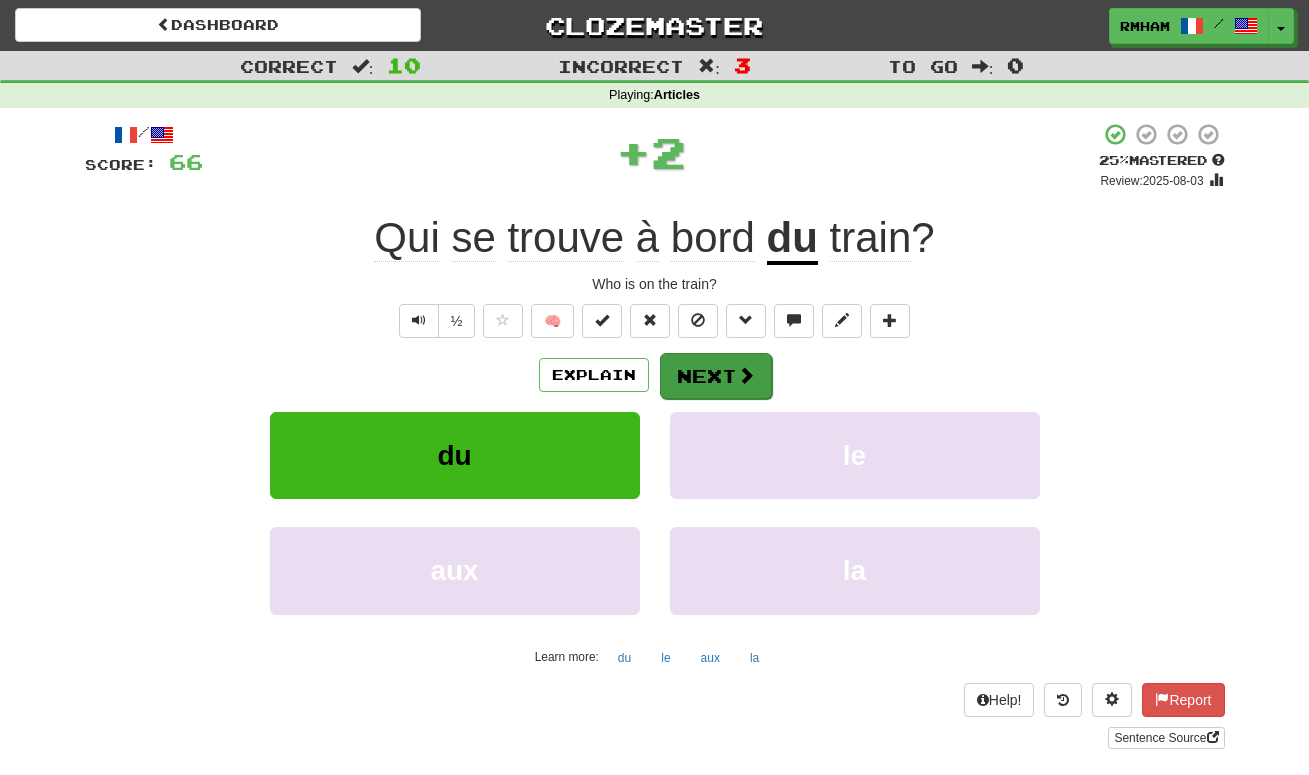 click on "Next" at bounding box center [716, 376] 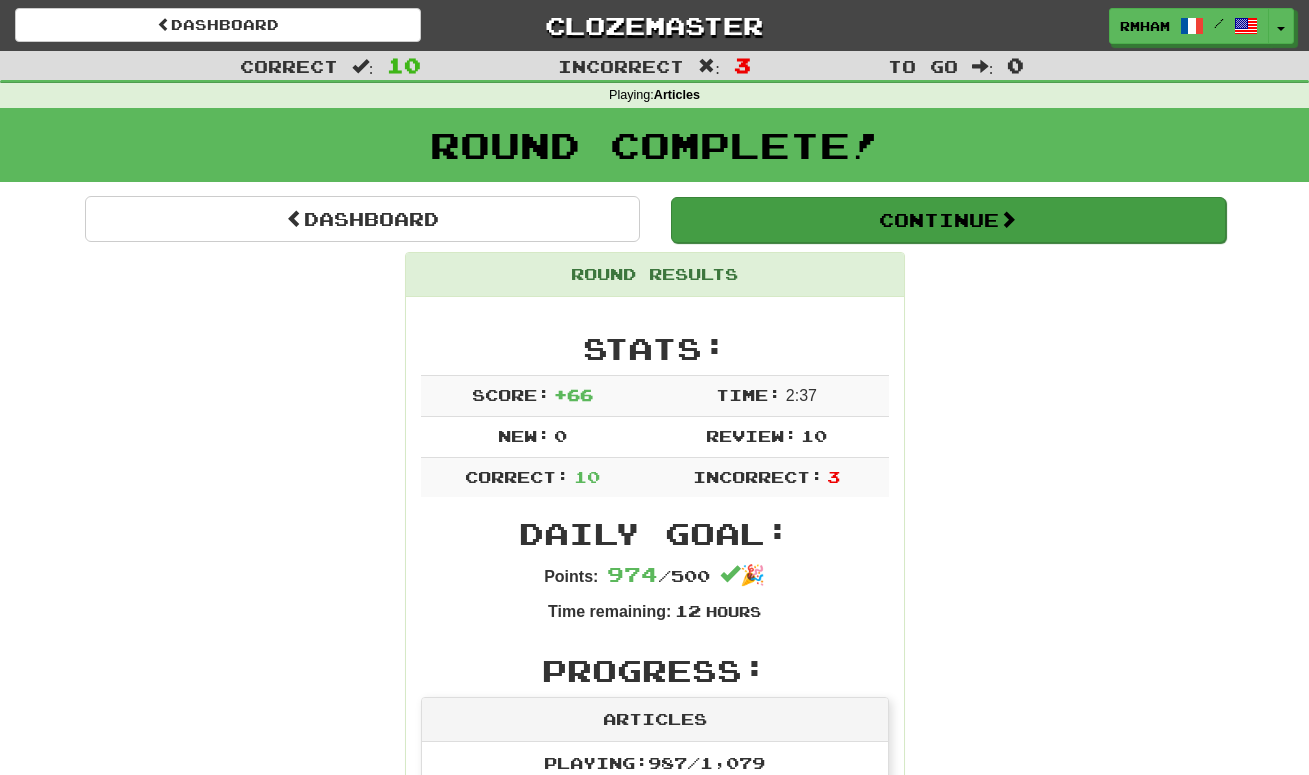 click on "Continue" at bounding box center [948, 220] 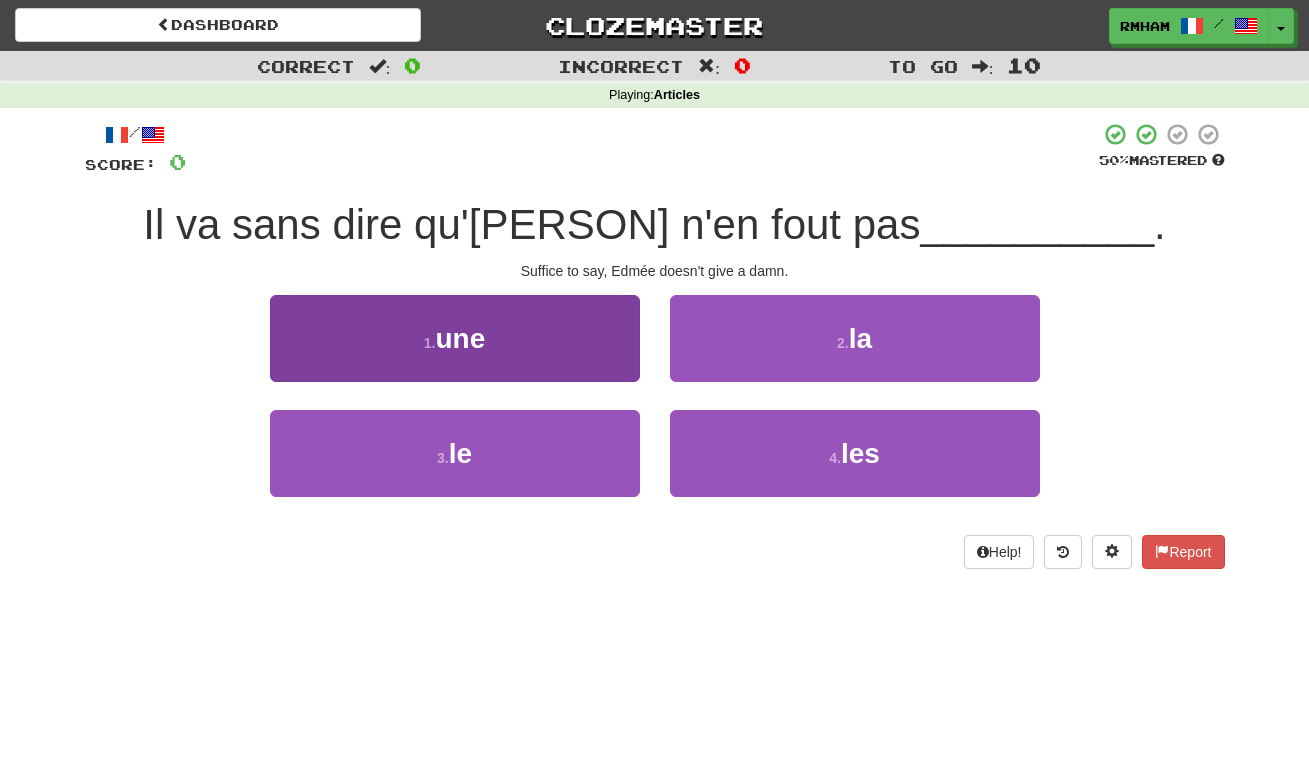 click on "1 .  une" at bounding box center [455, 338] 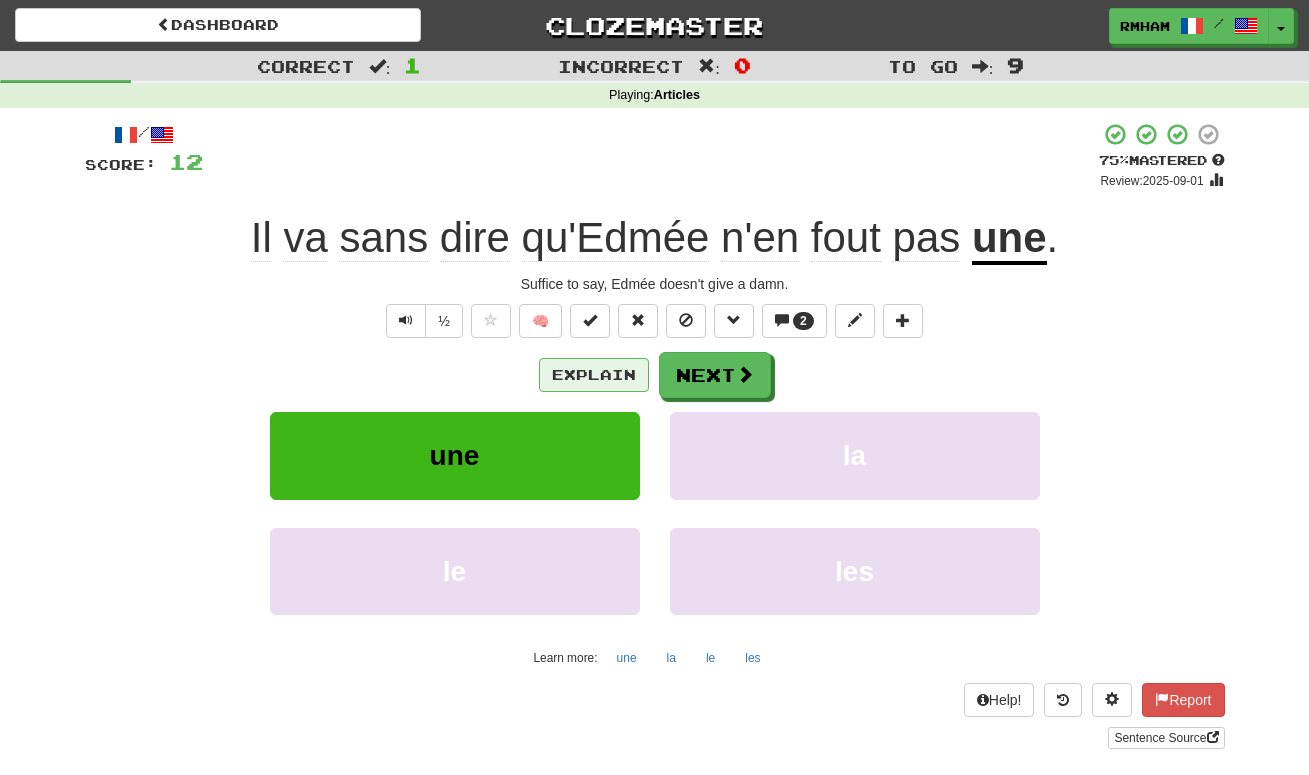 click on "Explain" at bounding box center [594, 375] 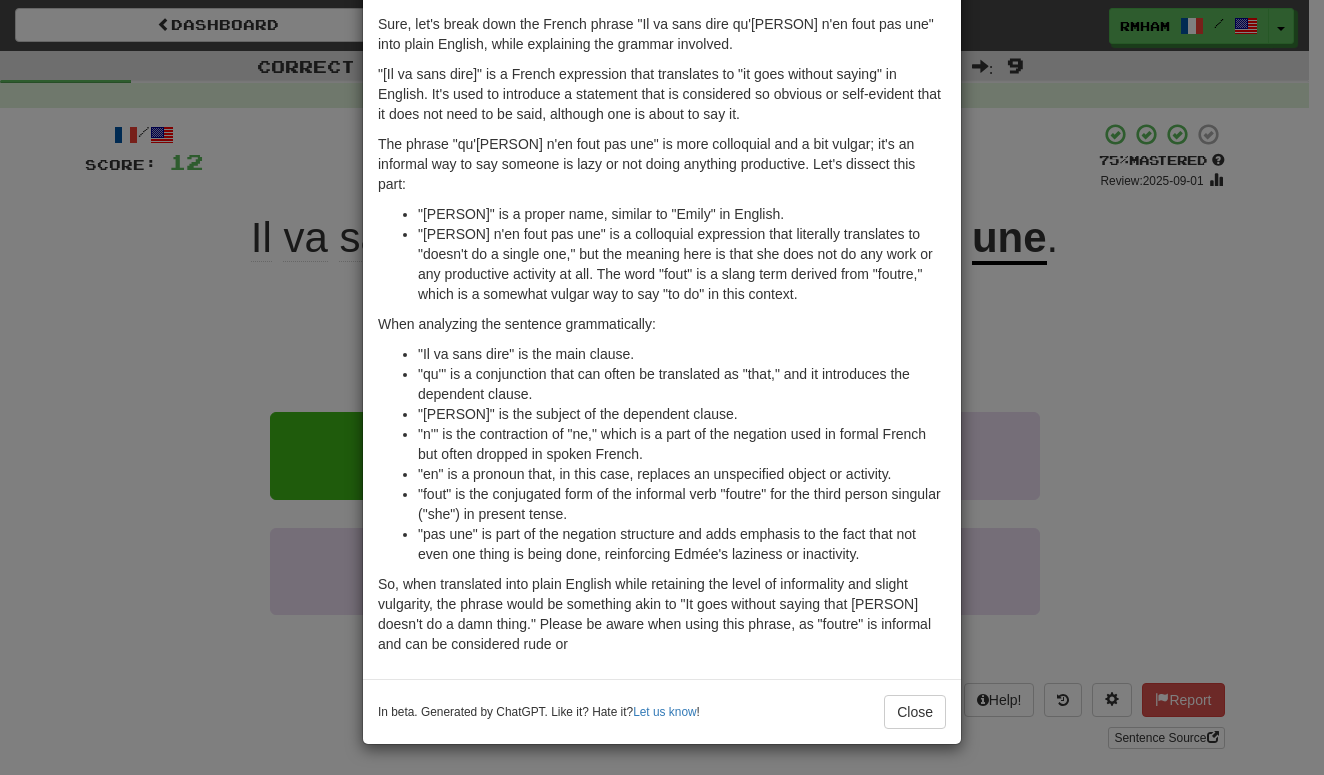 scroll, scrollTop: 83, scrollLeft: 0, axis: vertical 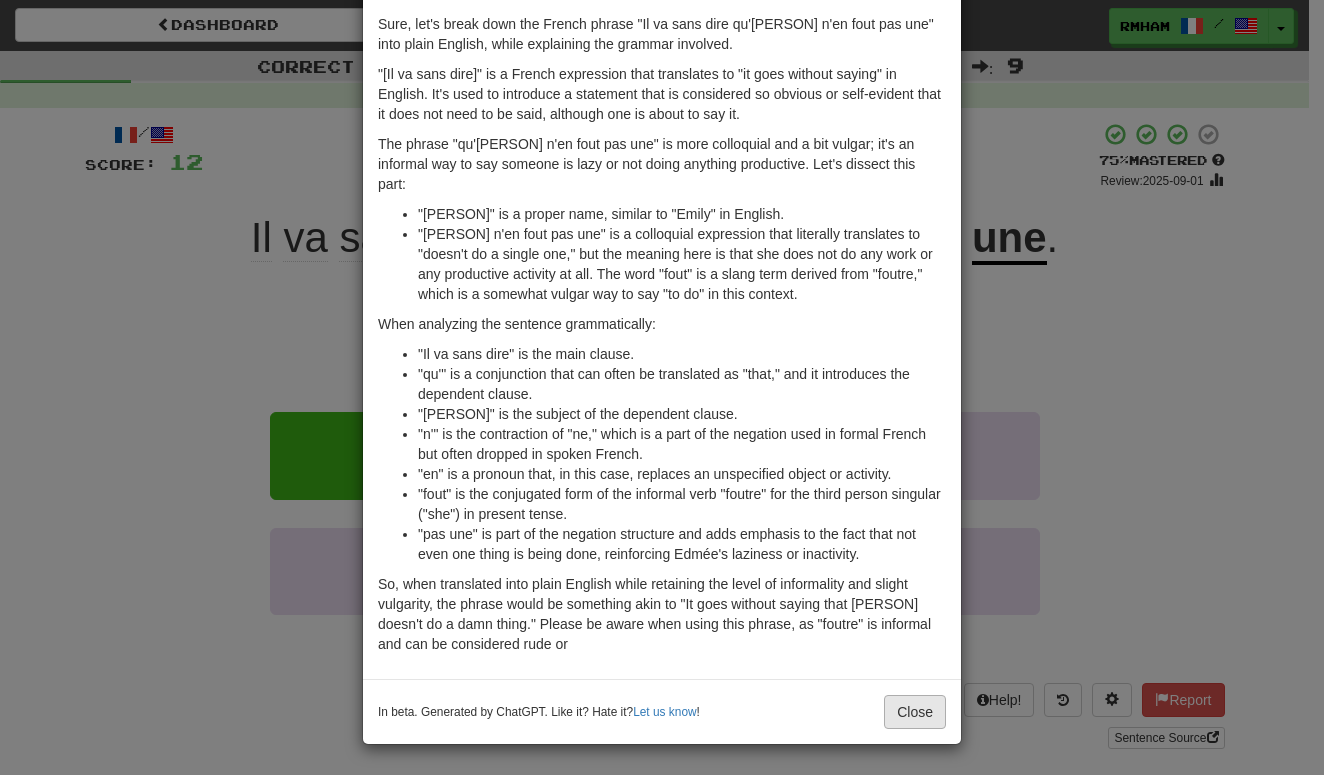 click on "Close" at bounding box center (915, 712) 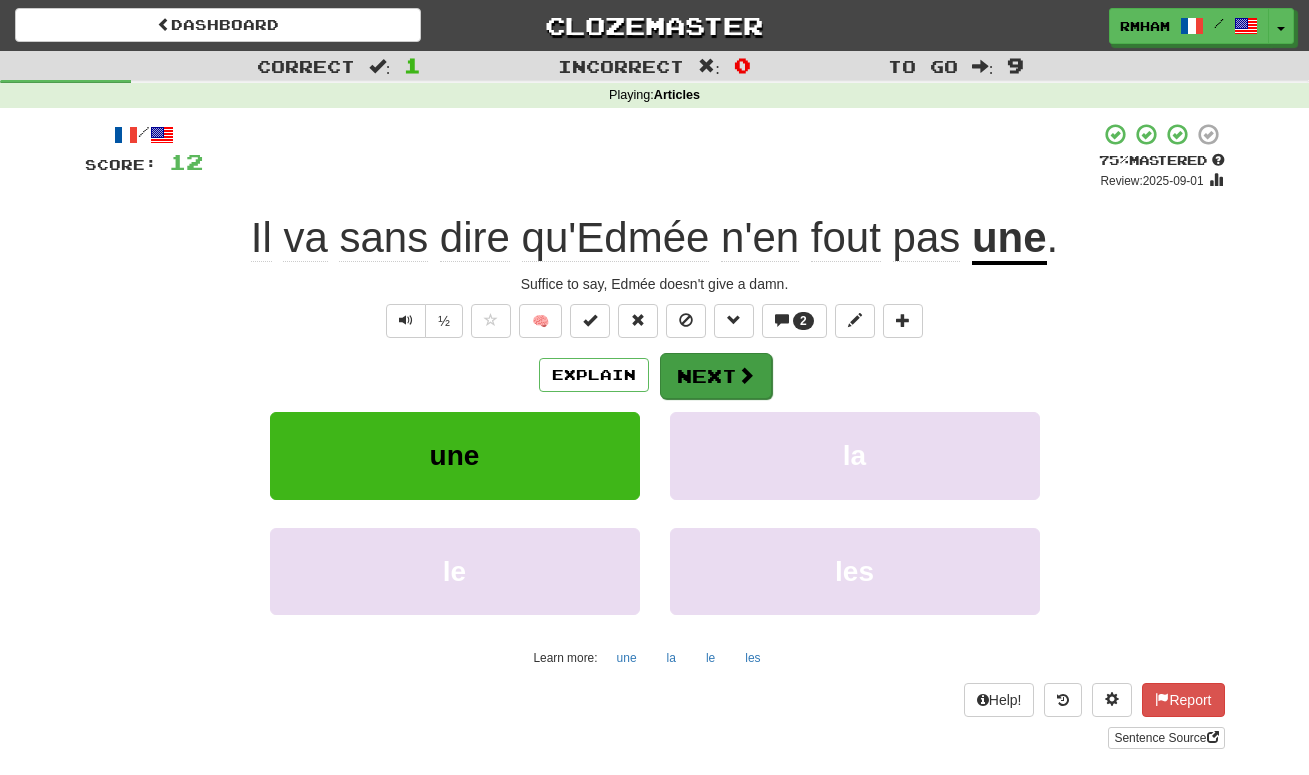 click on "Next" at bounding box center [716, 376] 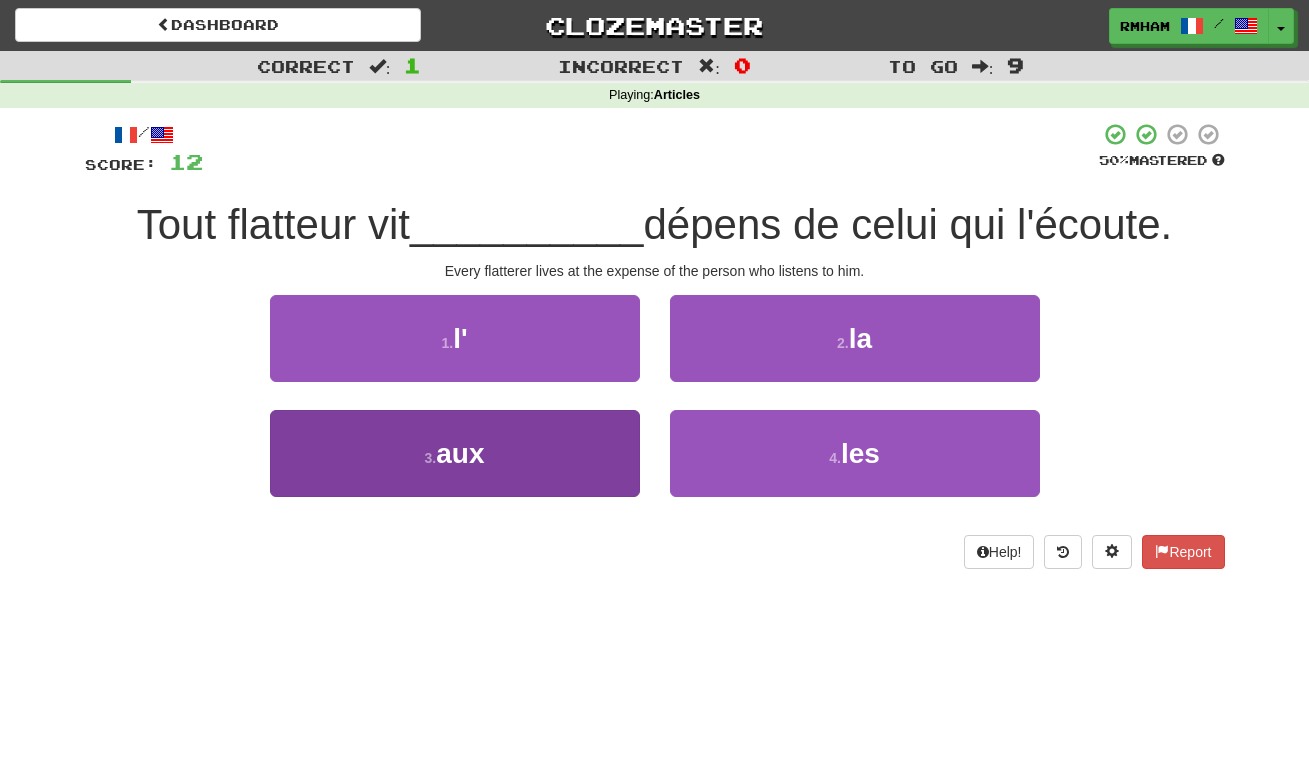 click on "aux" at bounding box center [460, 453] 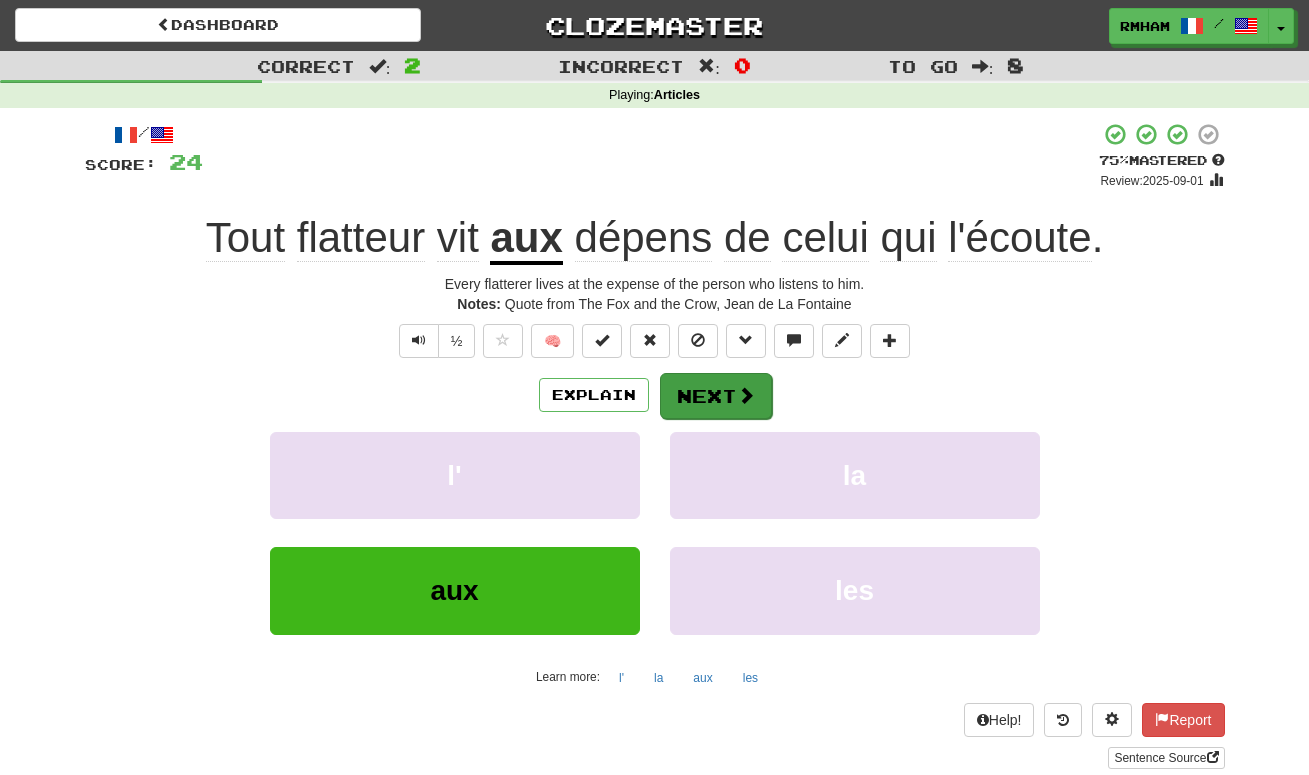 click on "Next" at bounding box center [716, 396] 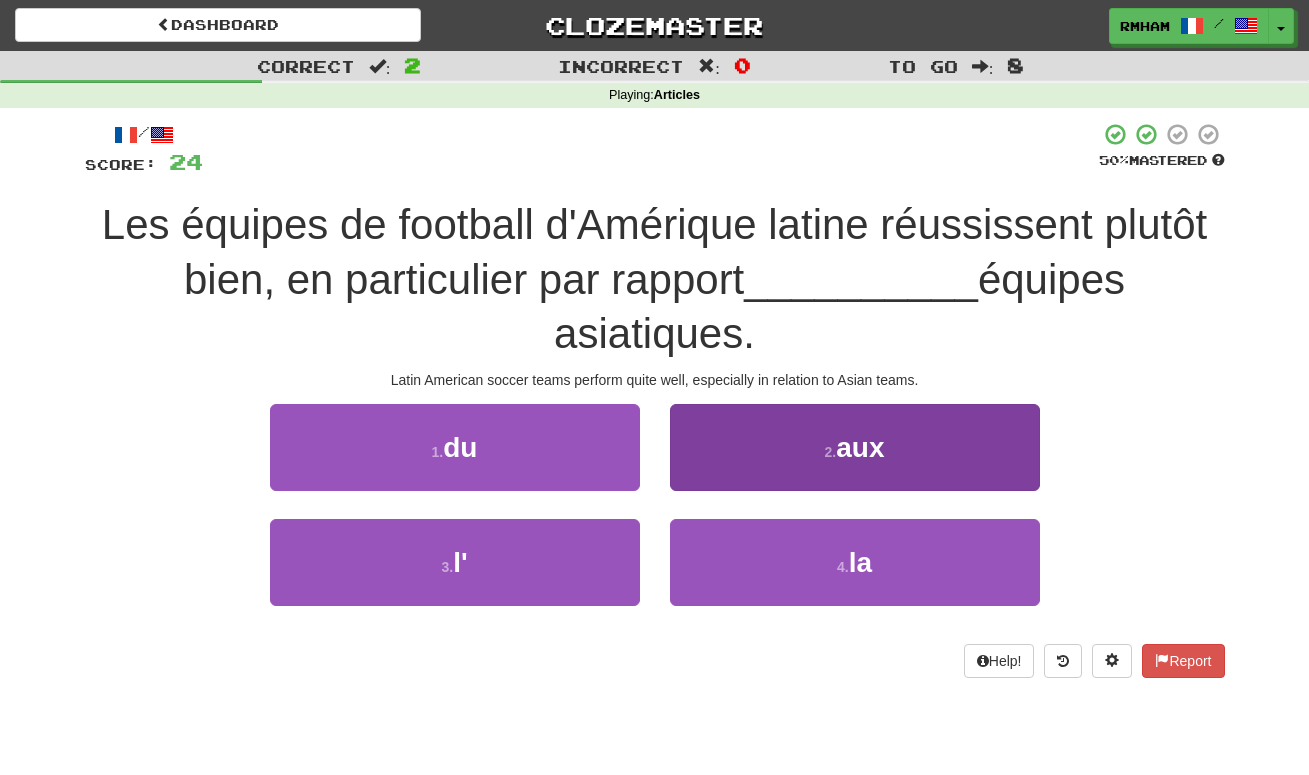 click on "2 .  aux" at bounding box center [855, 447] 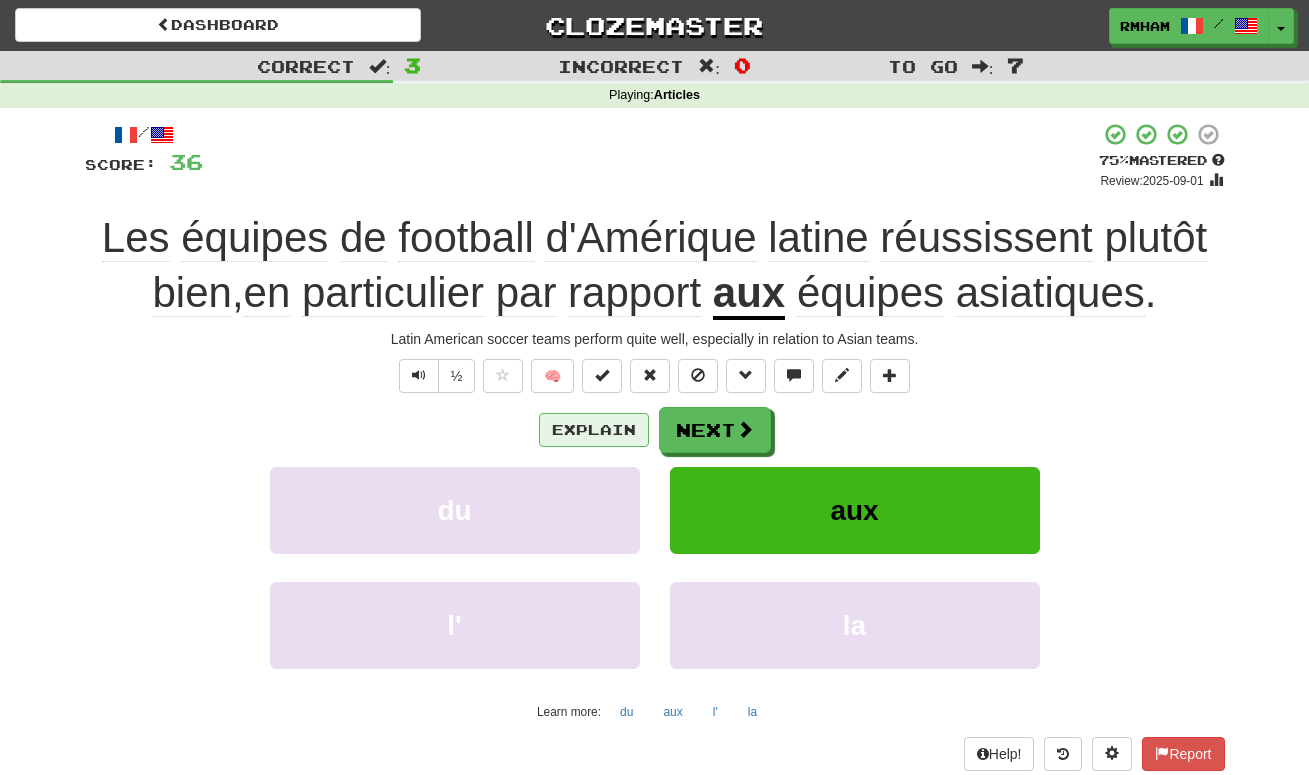 click on "Explain" at bounding box center [594, 430] 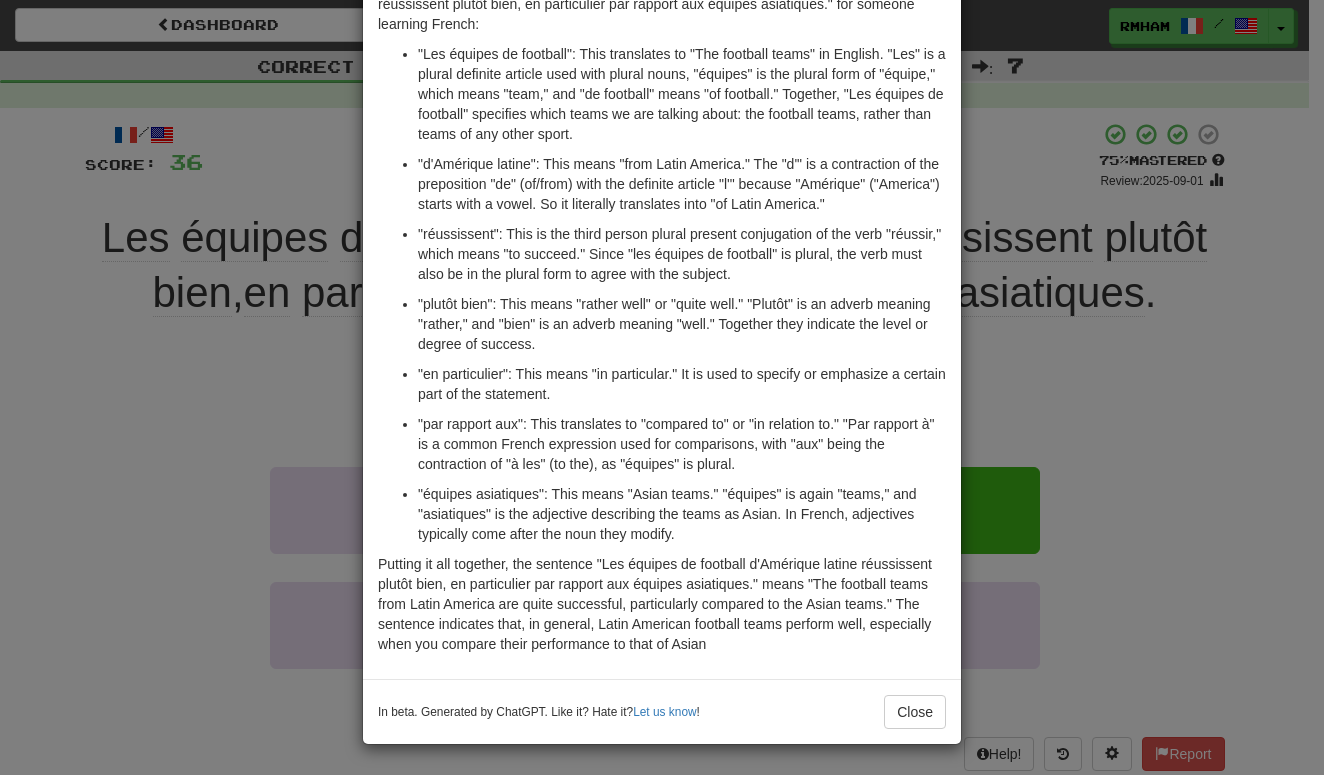 scroll, scrollTop: 123, scrollLeft: 0, axis: vertical 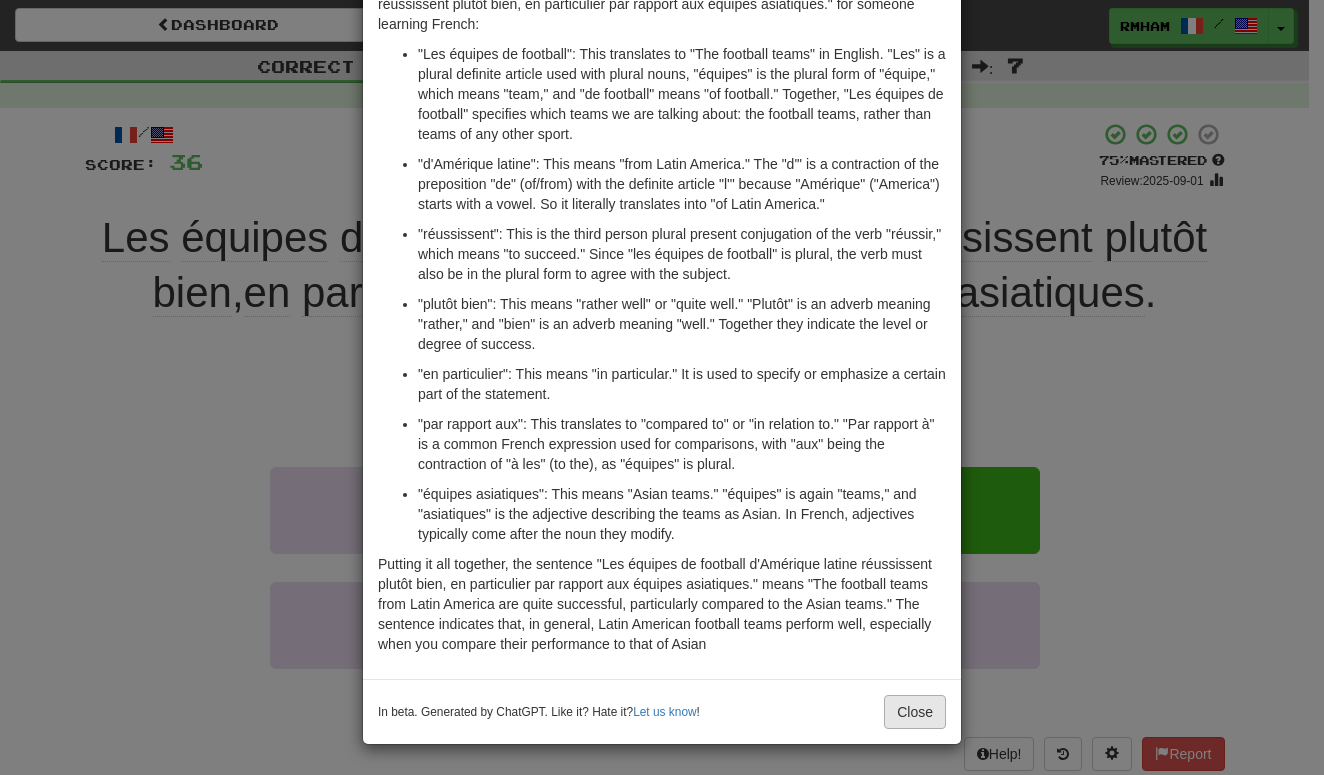 click on "Close" at bounding box center [915, 712] 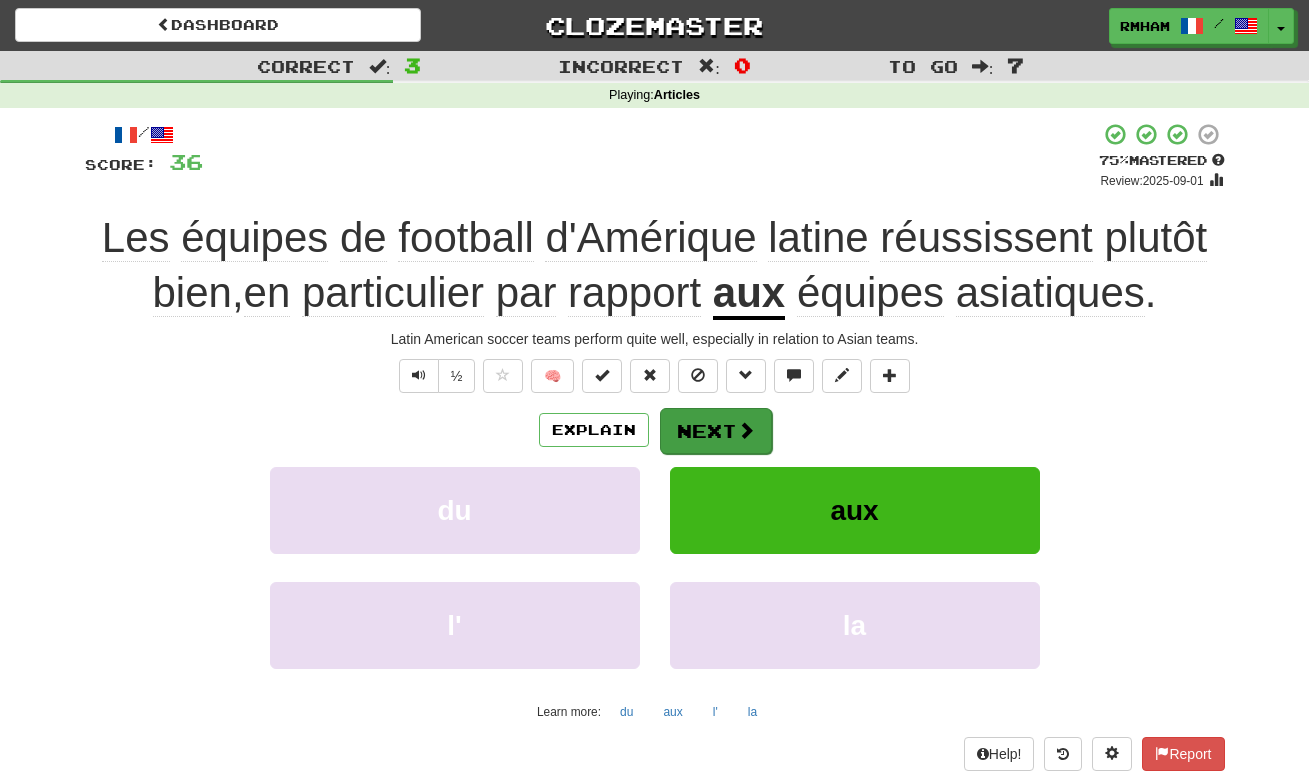 click at bounding box center [746, 430] 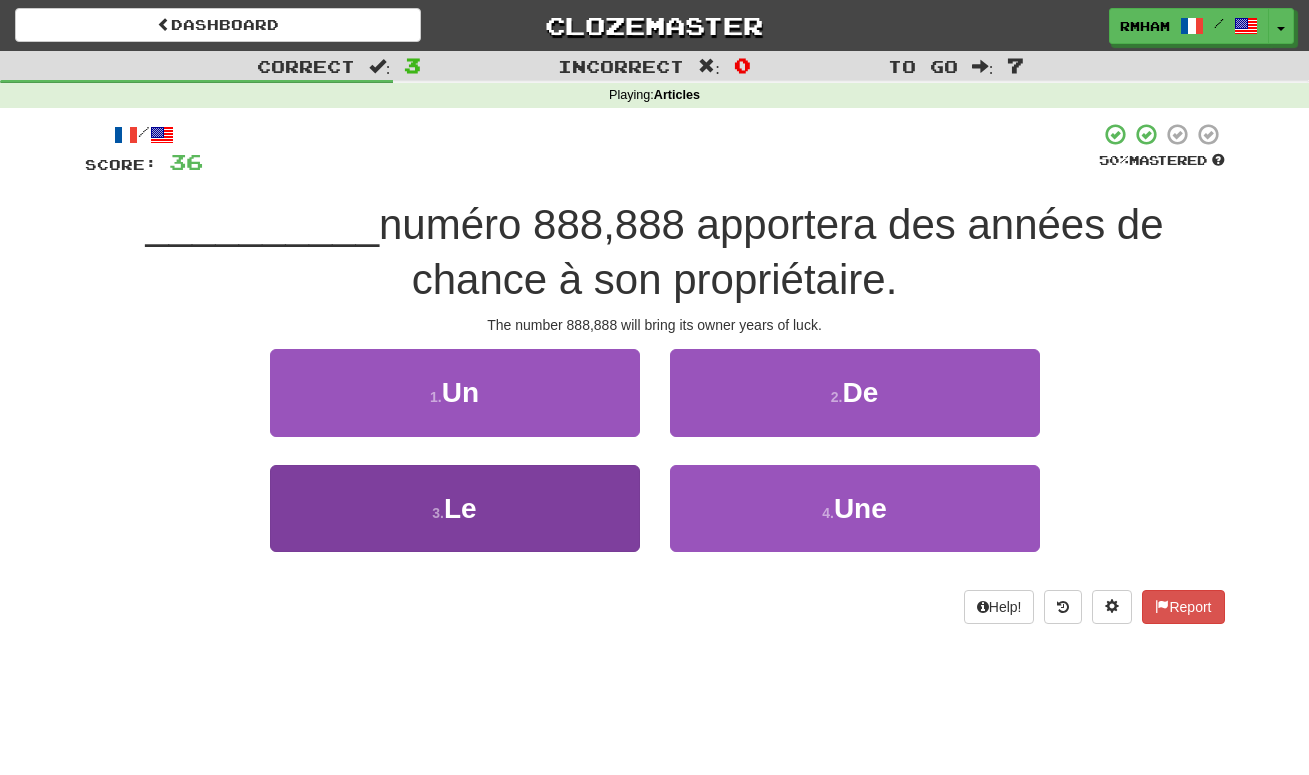 click on "3 .  Le" at bounding box center (455, 508) 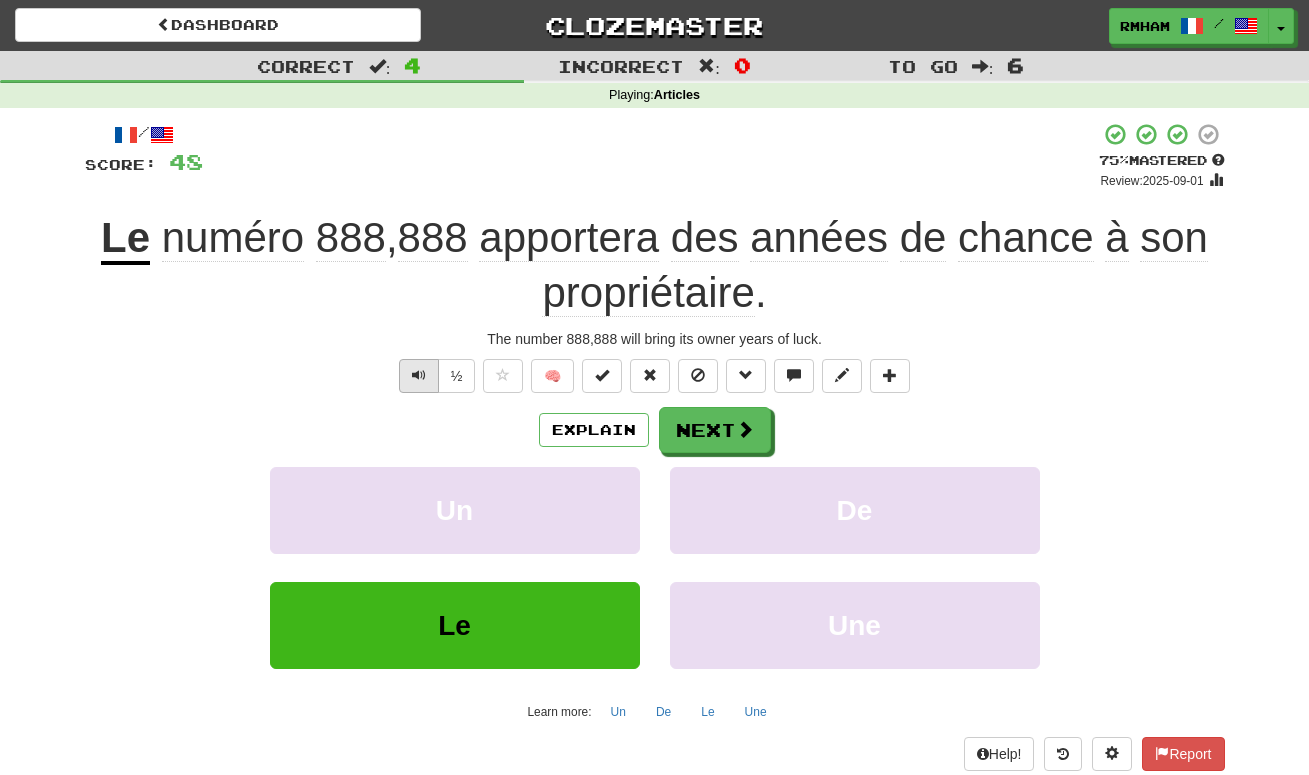 click at bounding box center [419, 375] 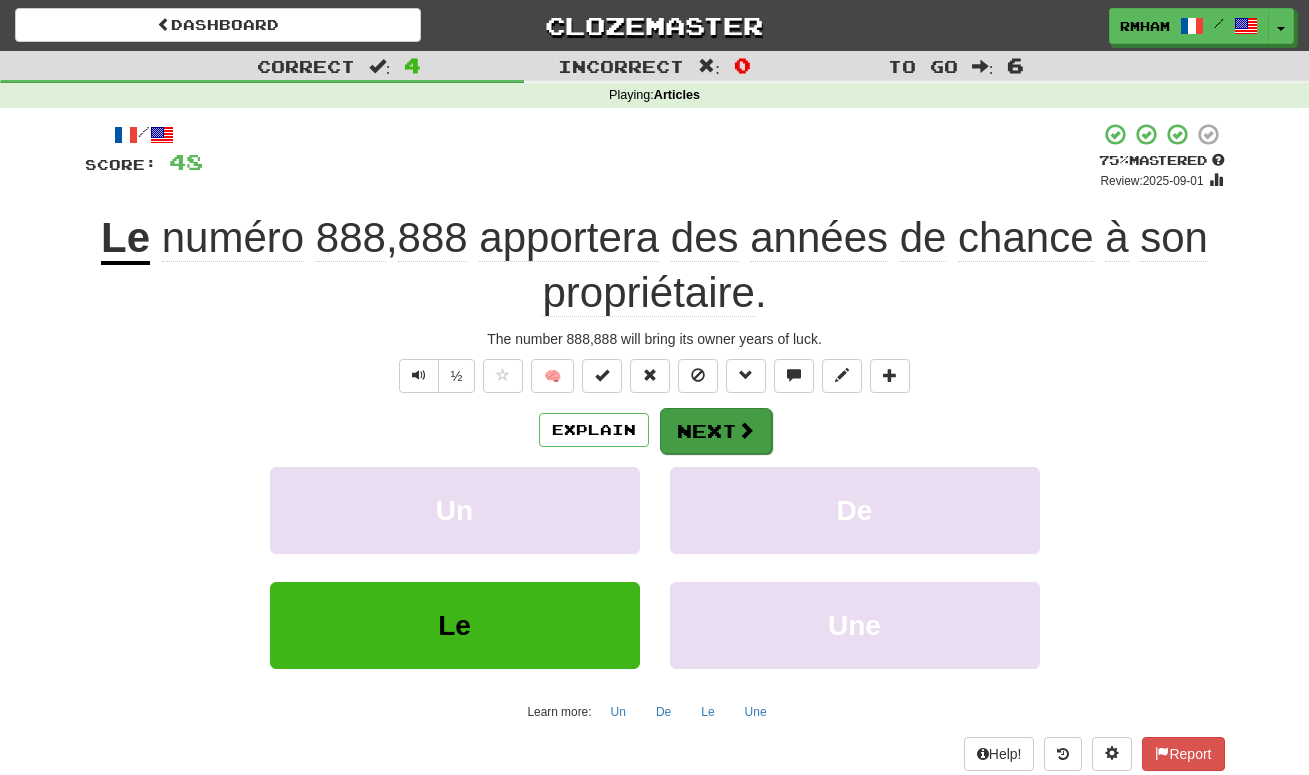 click on "Next" at bounding box center (716, 431) 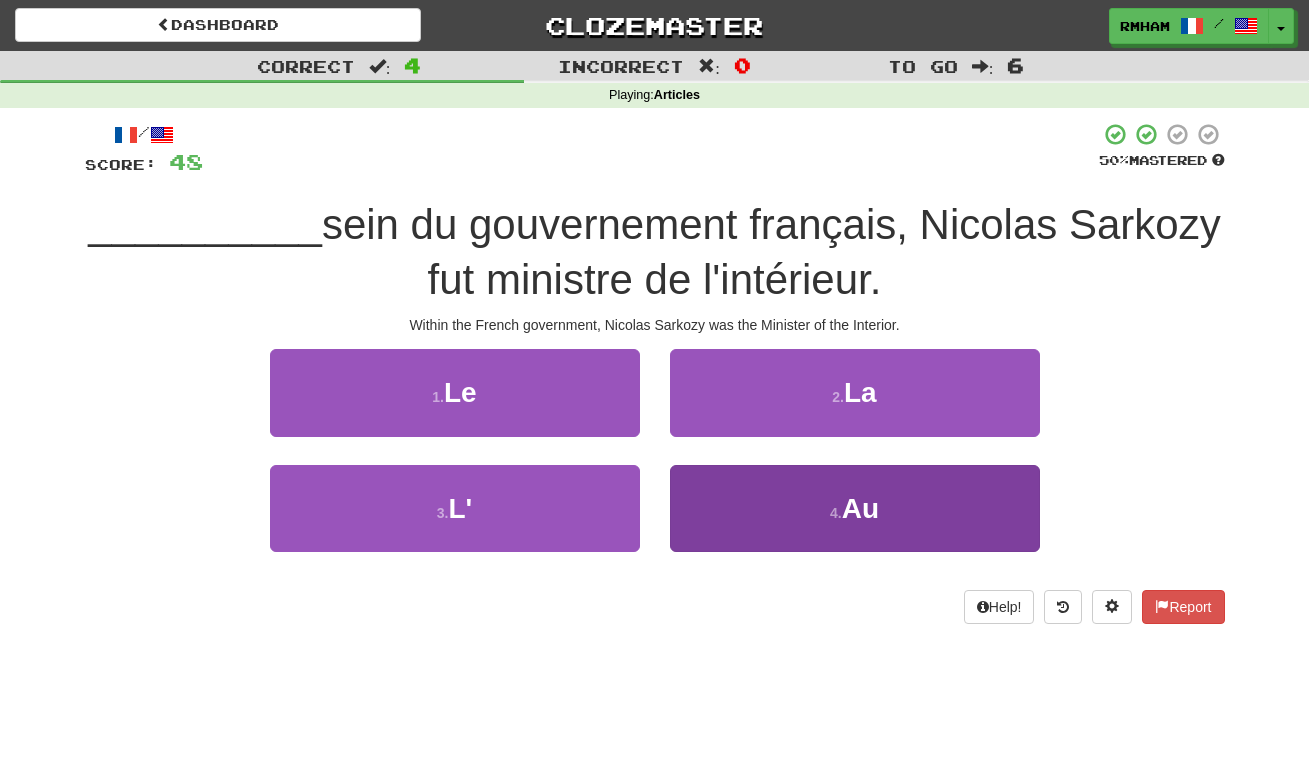 click on "4 .  Au" at bounding box center (855, 508) 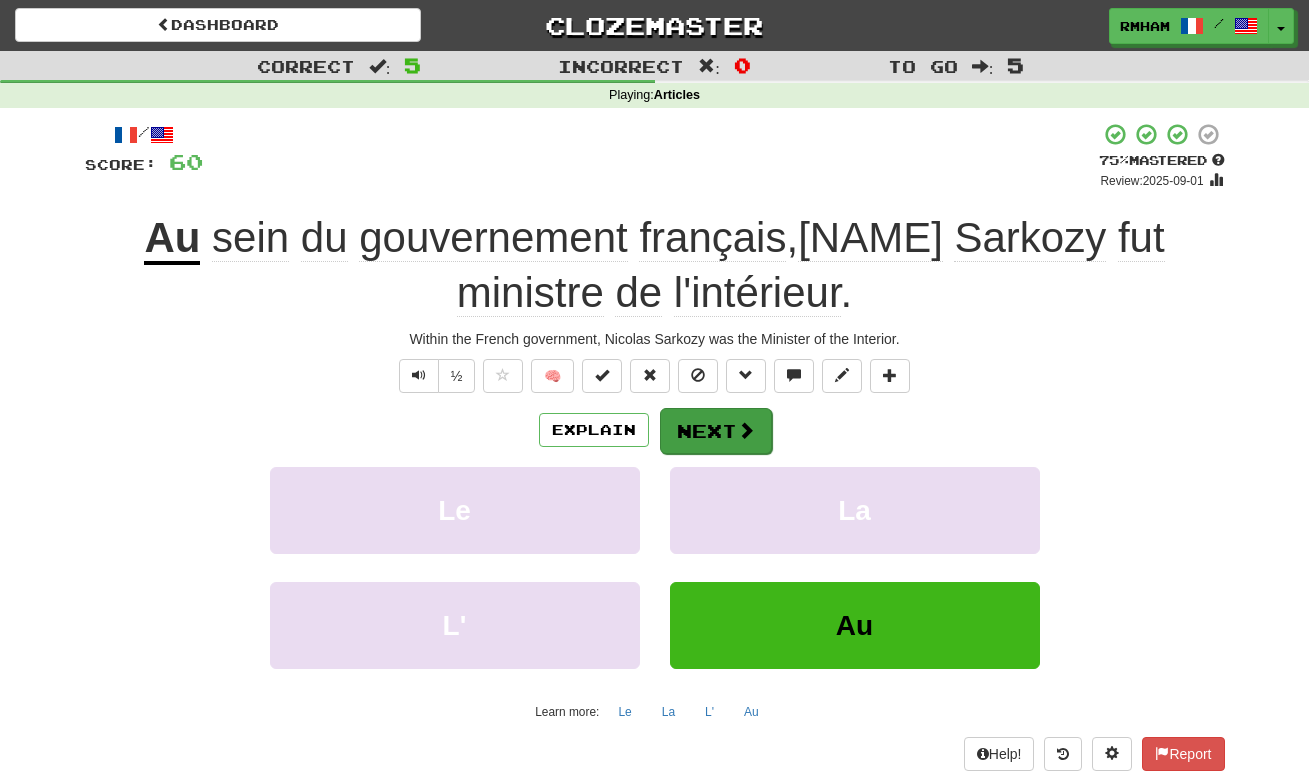 click at bounding box center (746, 430) 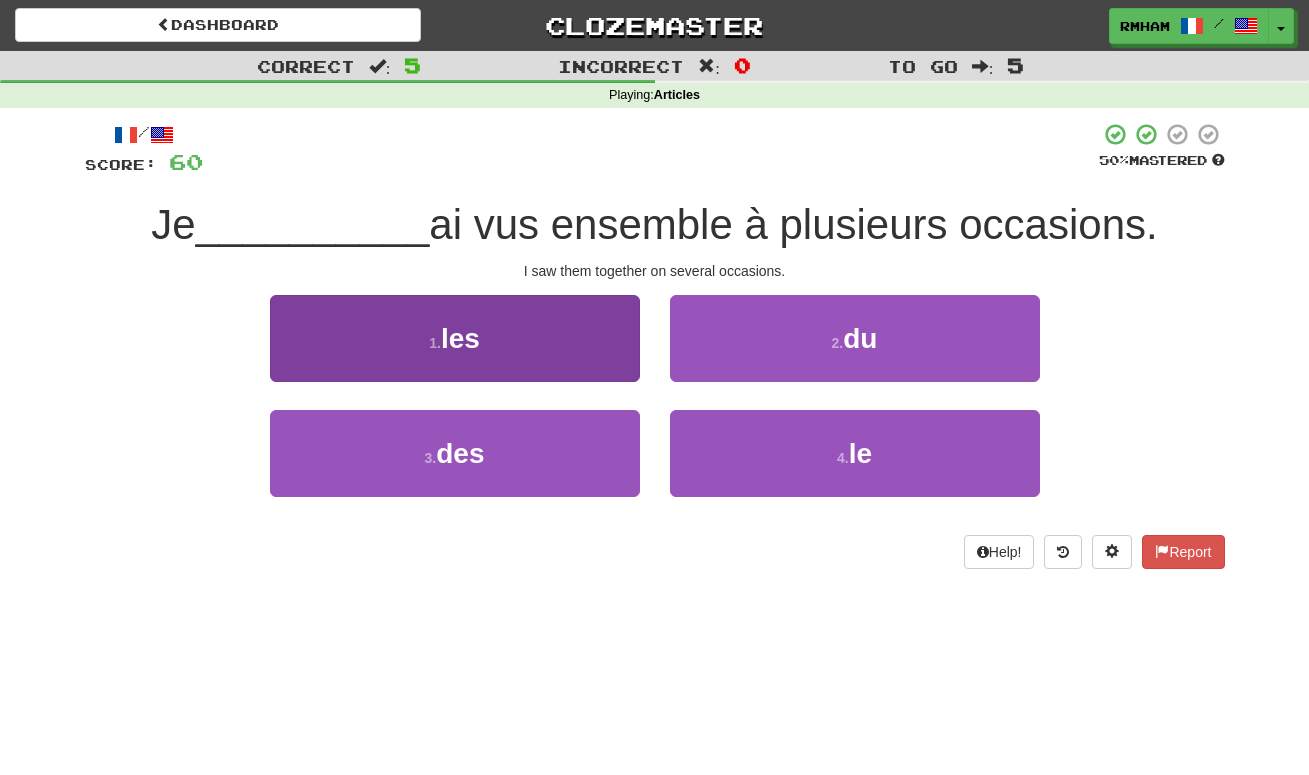 click on "1 .  les" at bounding box center (455, 338) 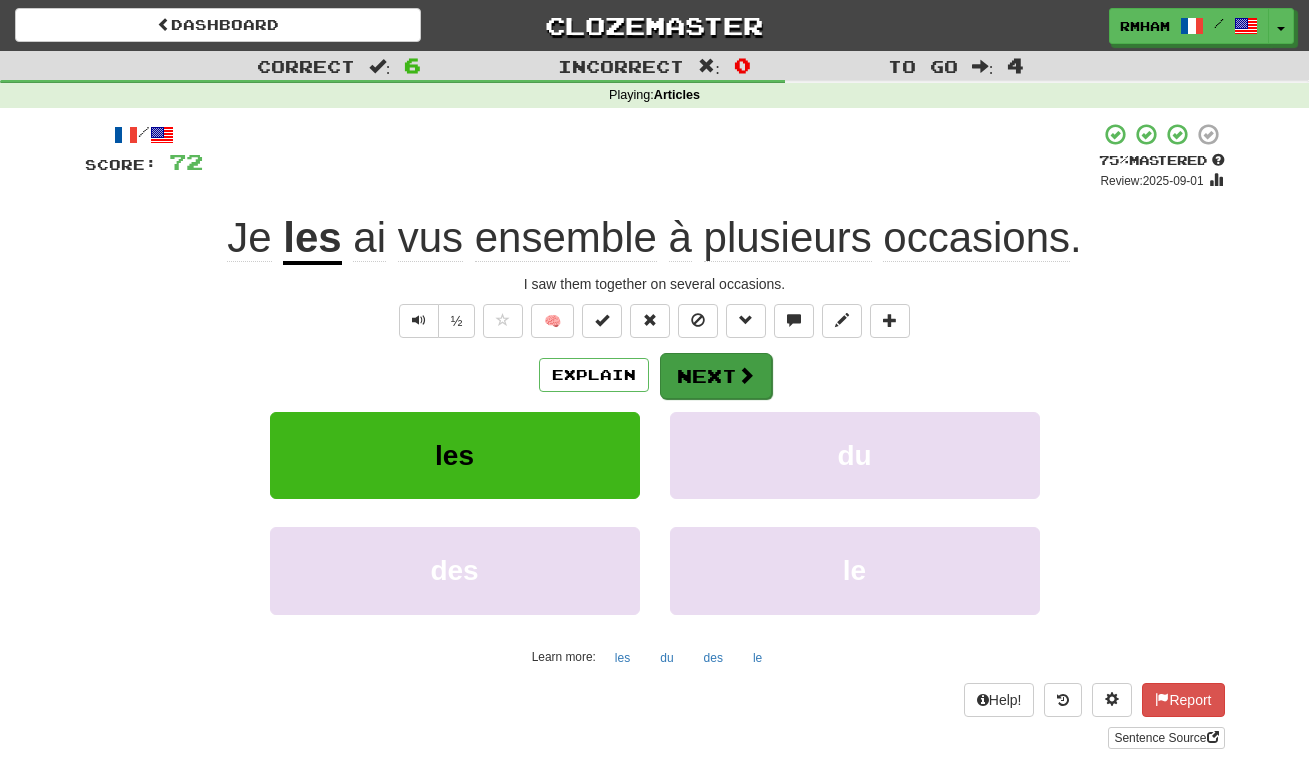 click on "Next" at bounding box center (716, 376) 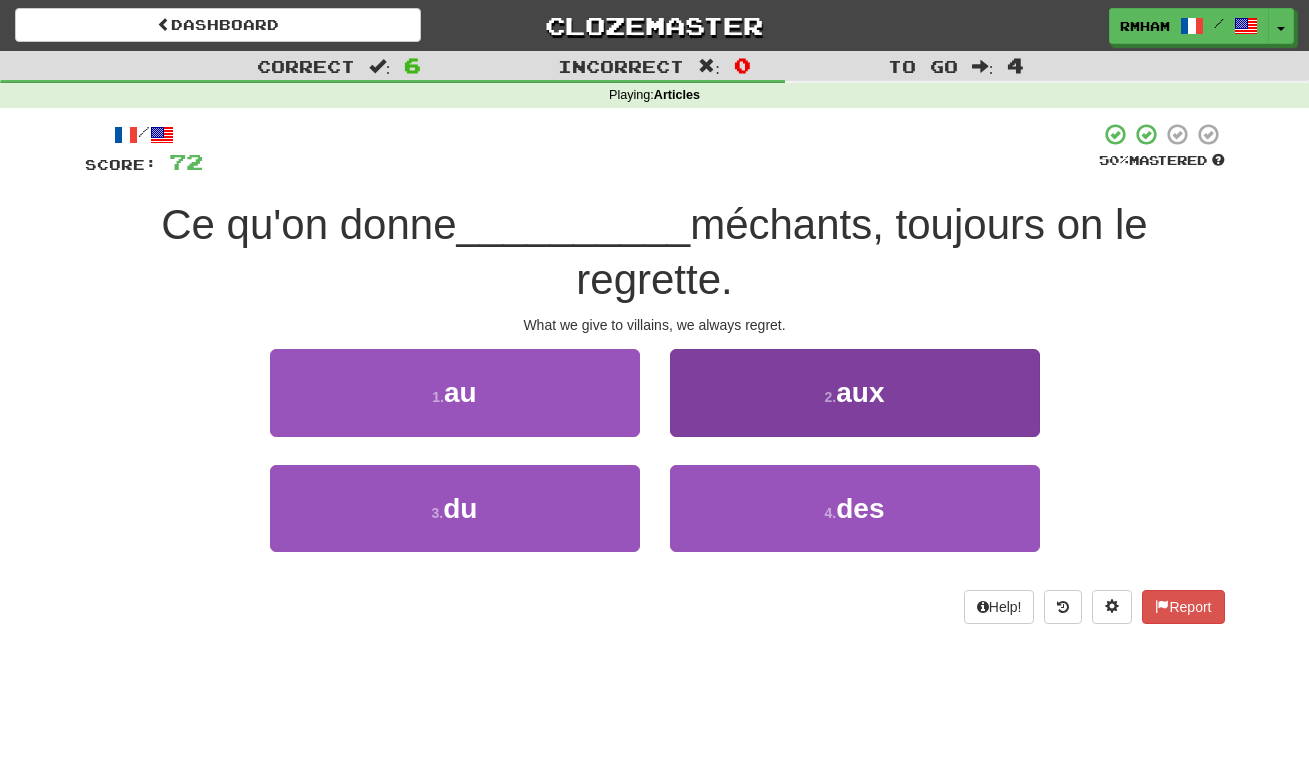 click on "2 .  aux" at bounding box center (855, 392) 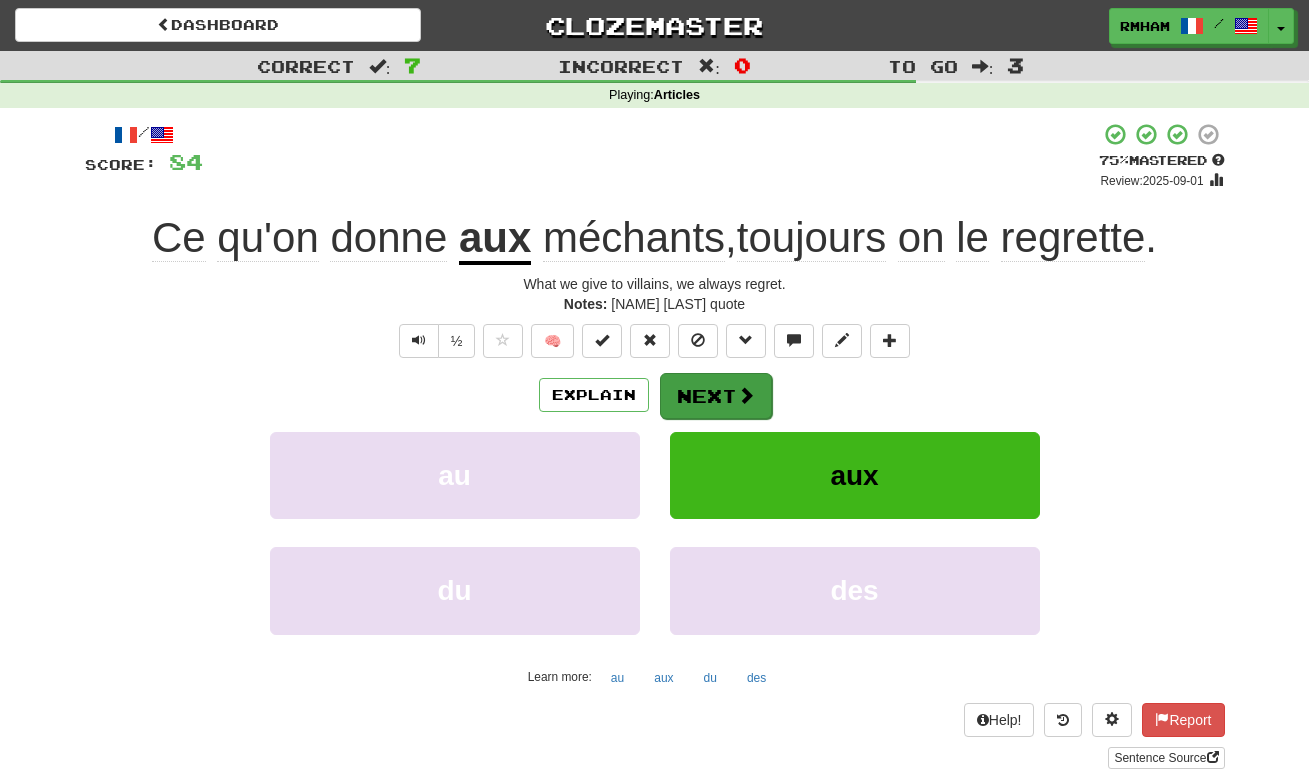 click on "Next" at bounding box center (716, 396) 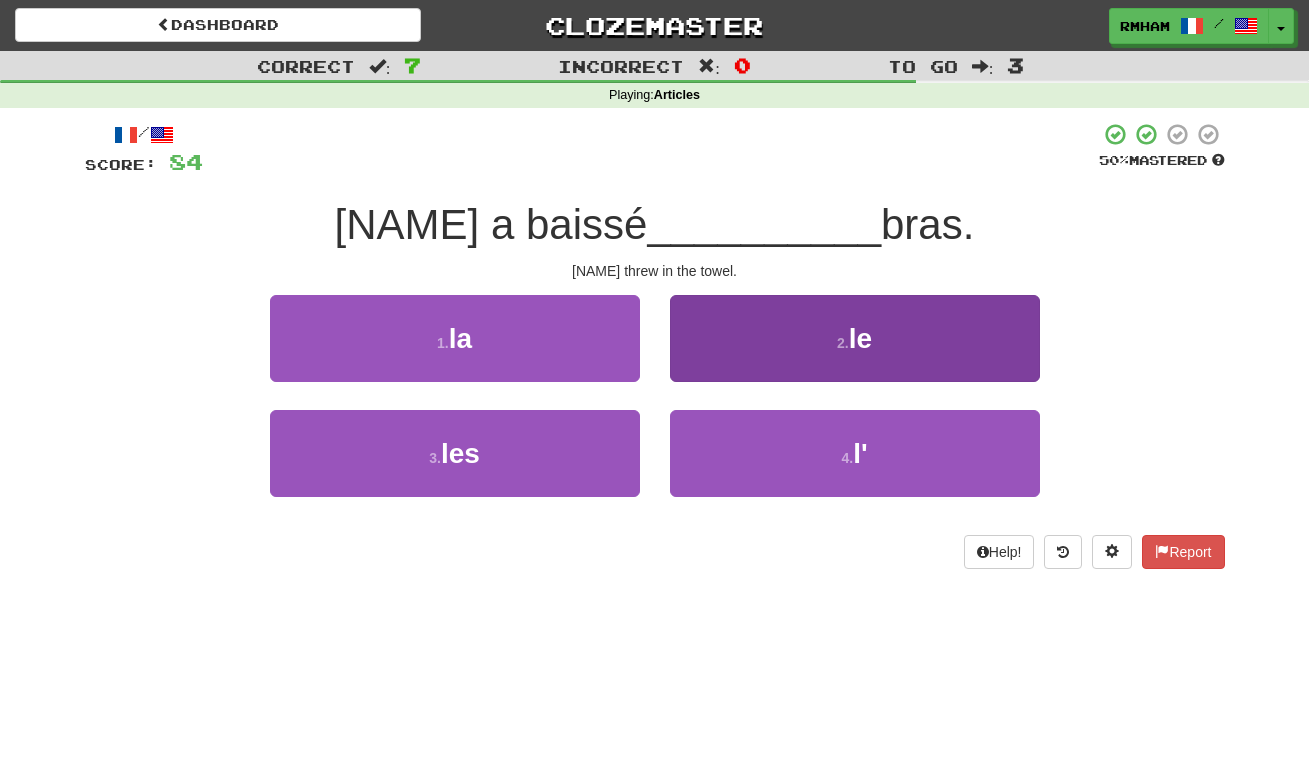 click on "2 .  le" at bounding box center (855, 338) 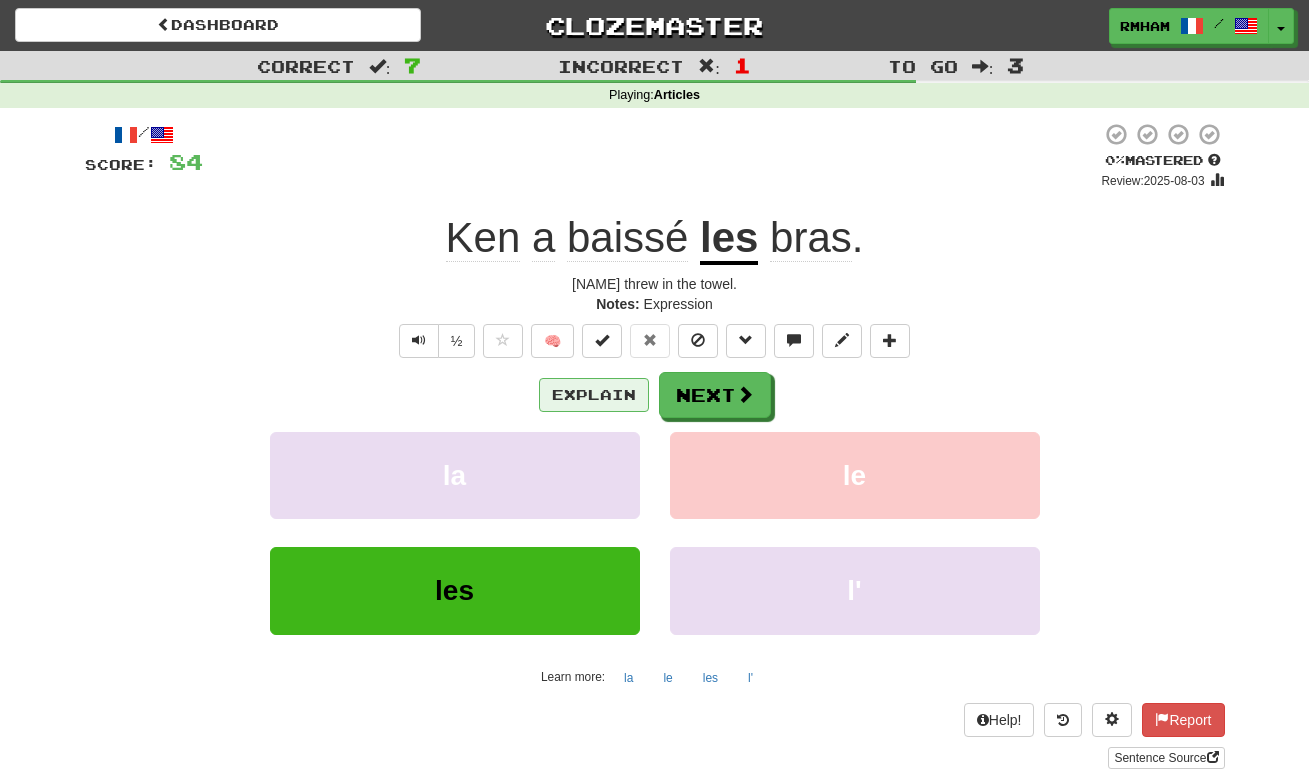 click on "Explain" at bounding box center [594, 395] 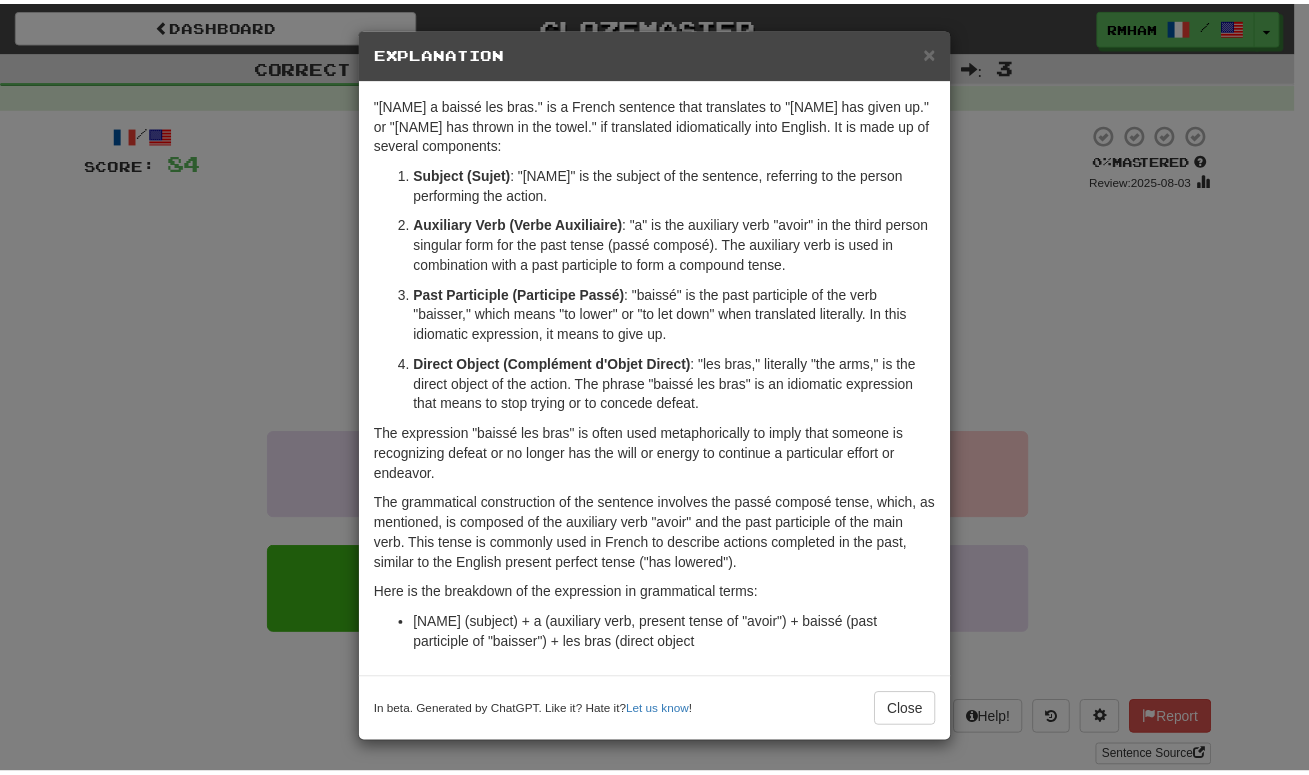 scroll, scrollTop: 3, scrollLeft: 0, axis: vertical 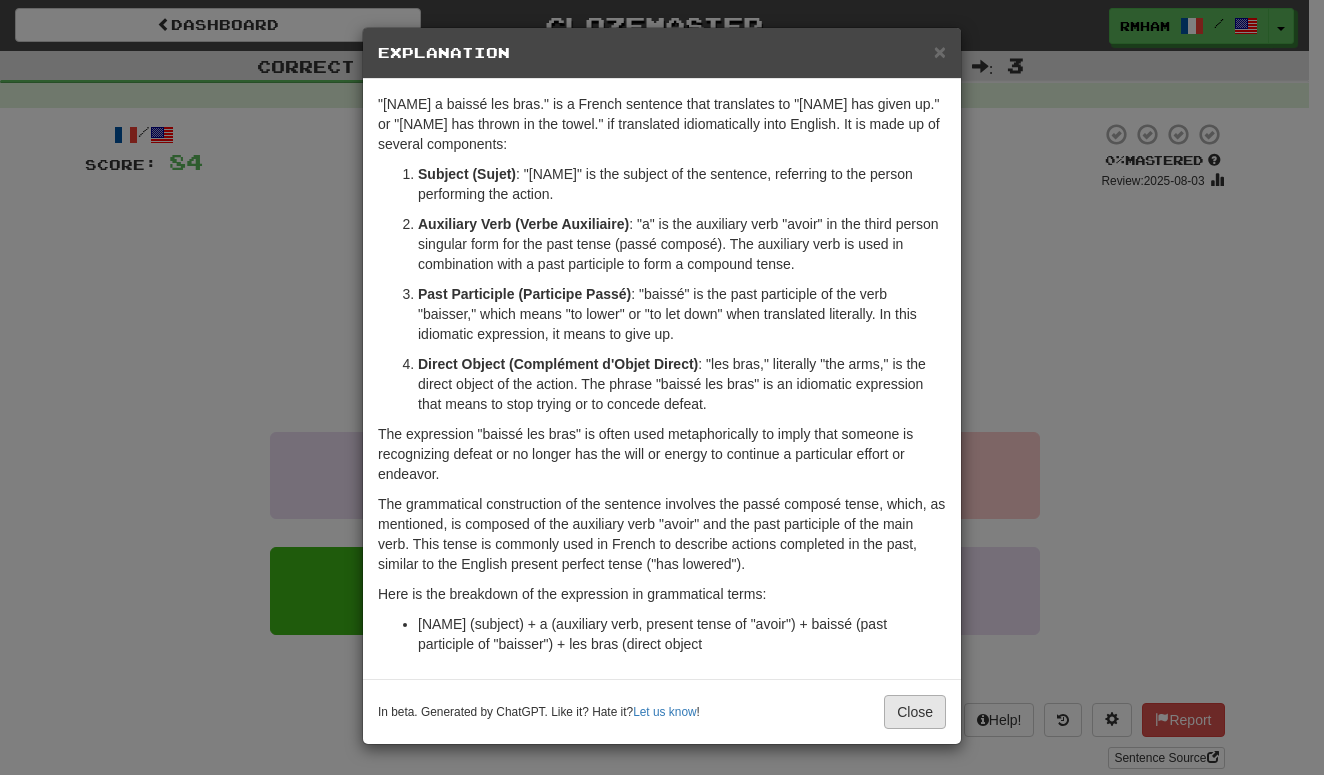 click on "Close" at bounding box center [915, 712] 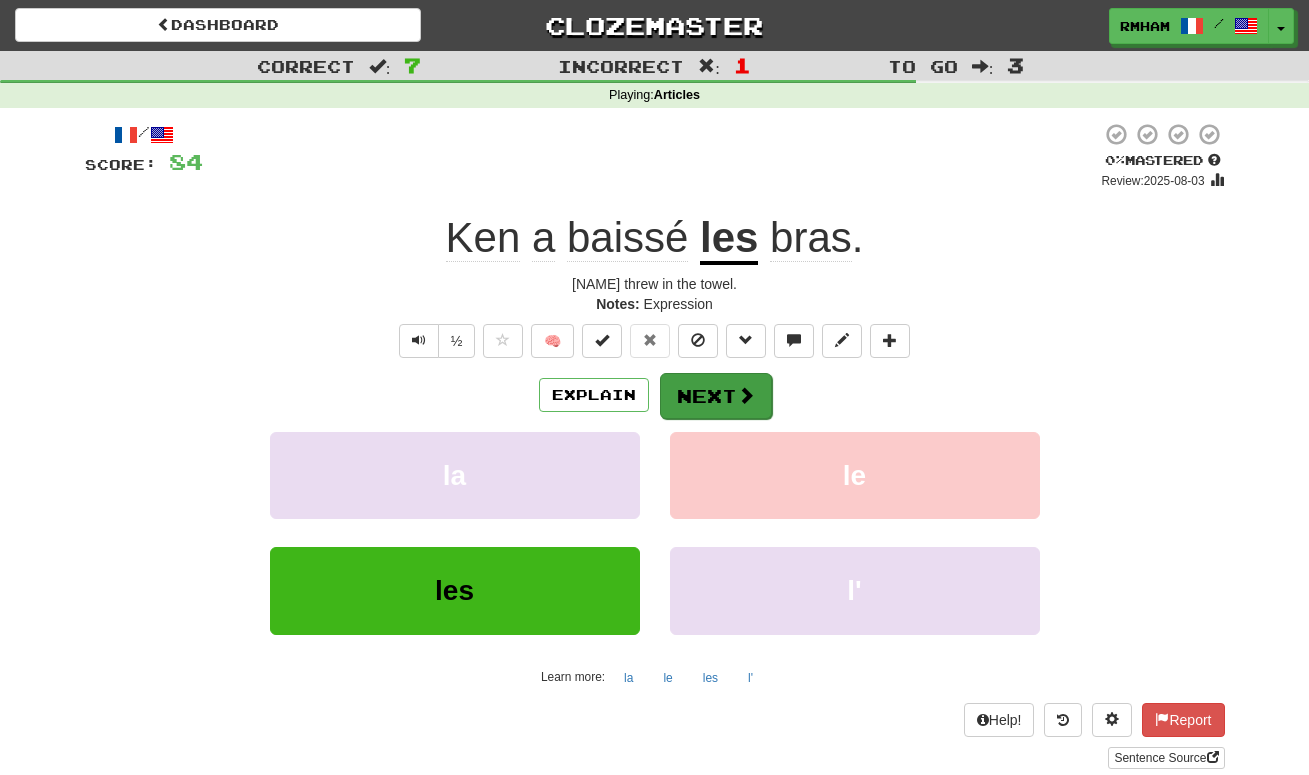 click on "Next" at bounding box center [716, 396] 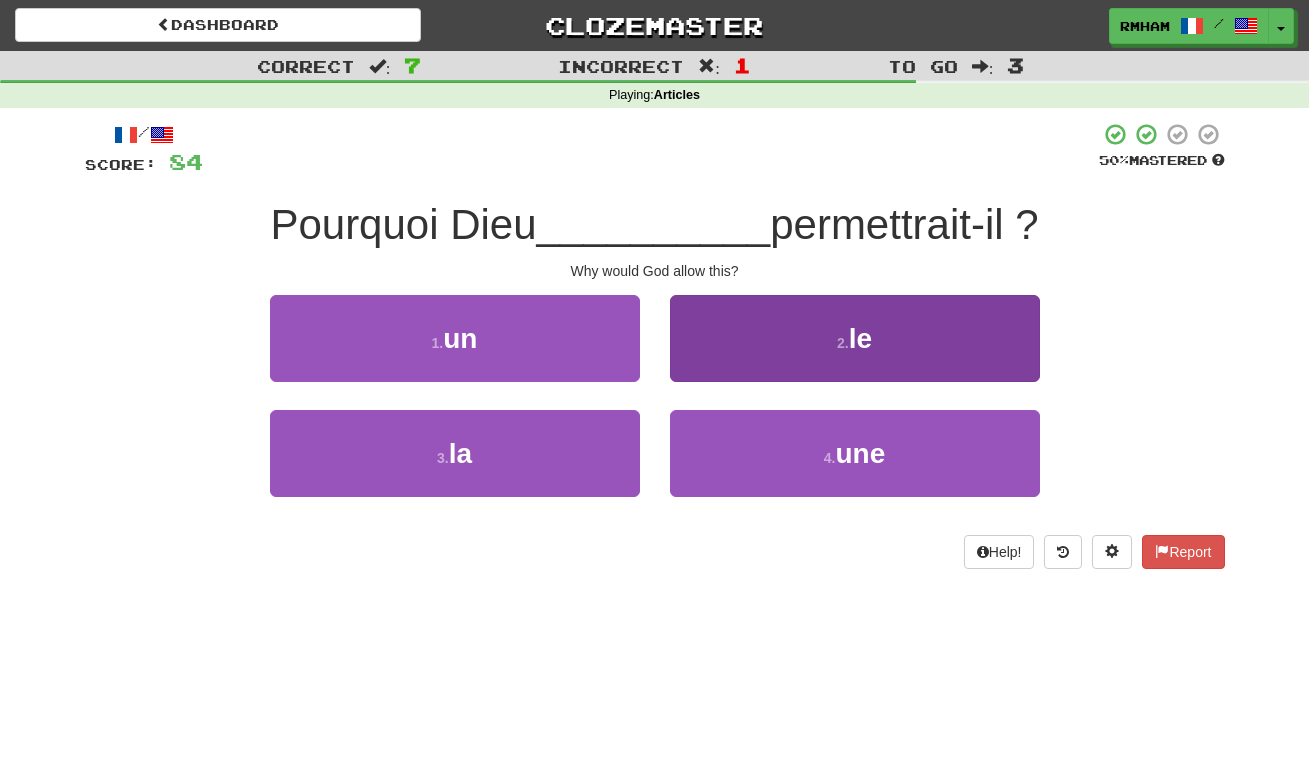 click on "2 .  le" at bounding box center (855, 338) 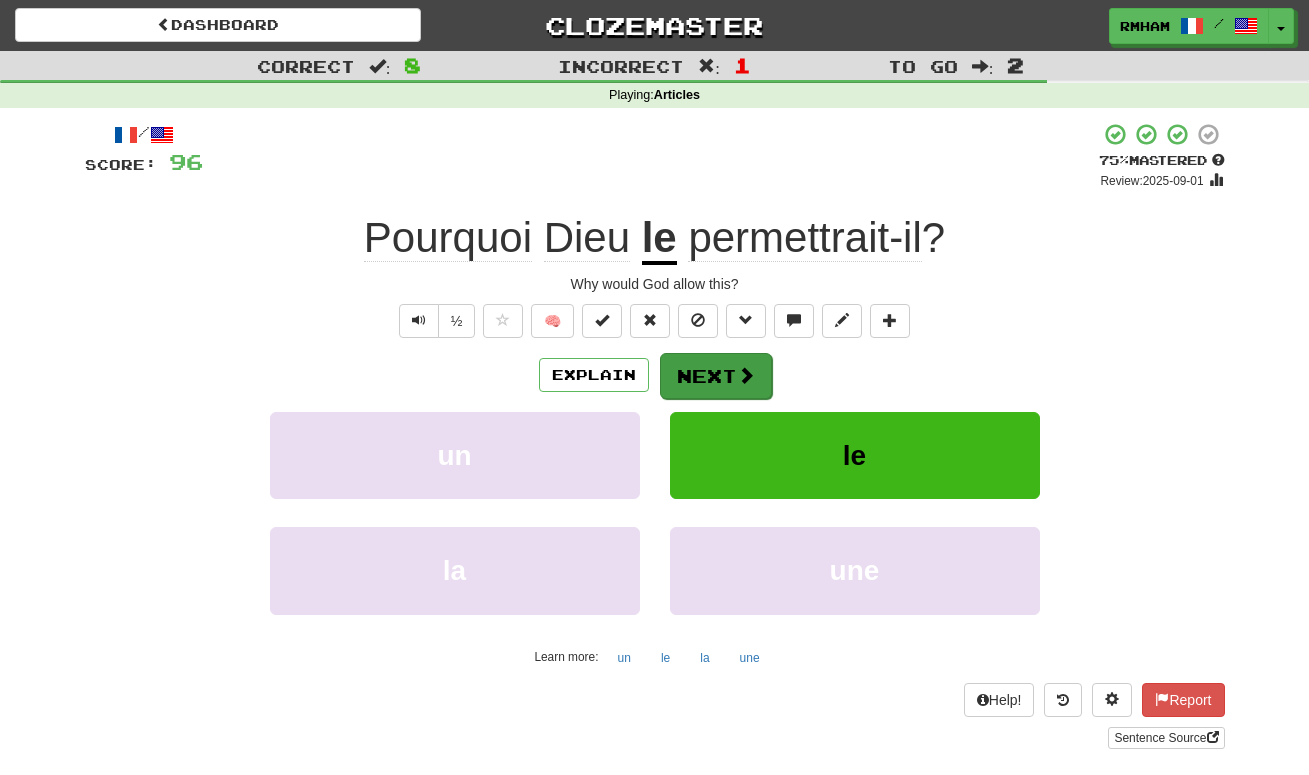 click on "Next" at bounding box center [716, 376] 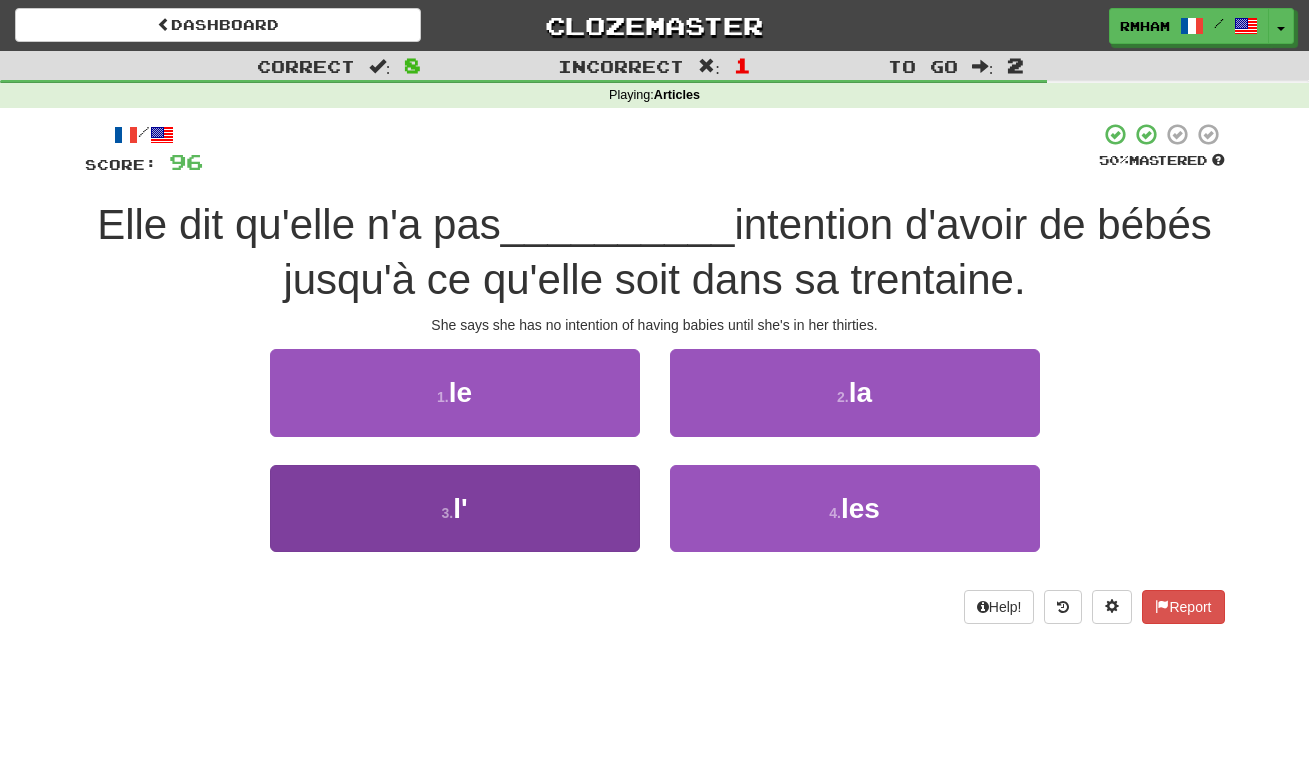 click on "3 .  l'" at bounding box center (455, 508) 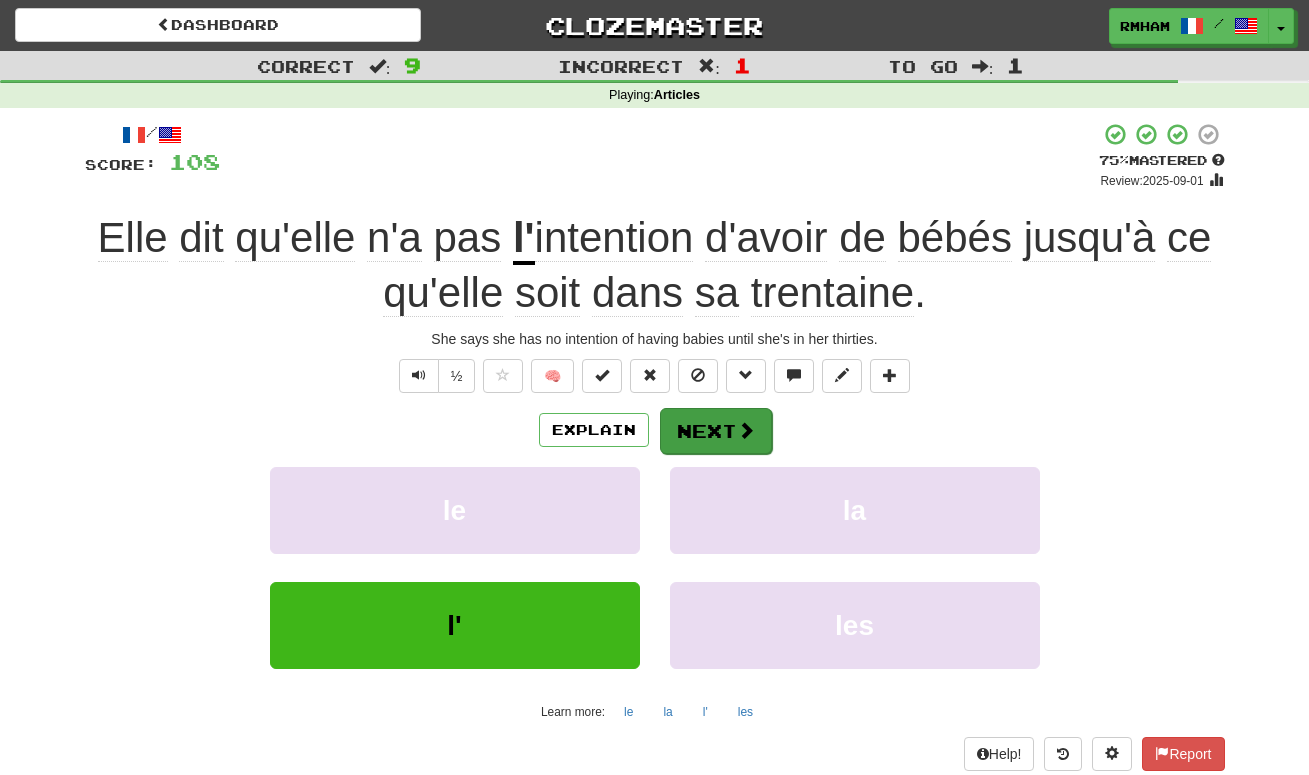 click on "Next" at bounding box center [716, 431] 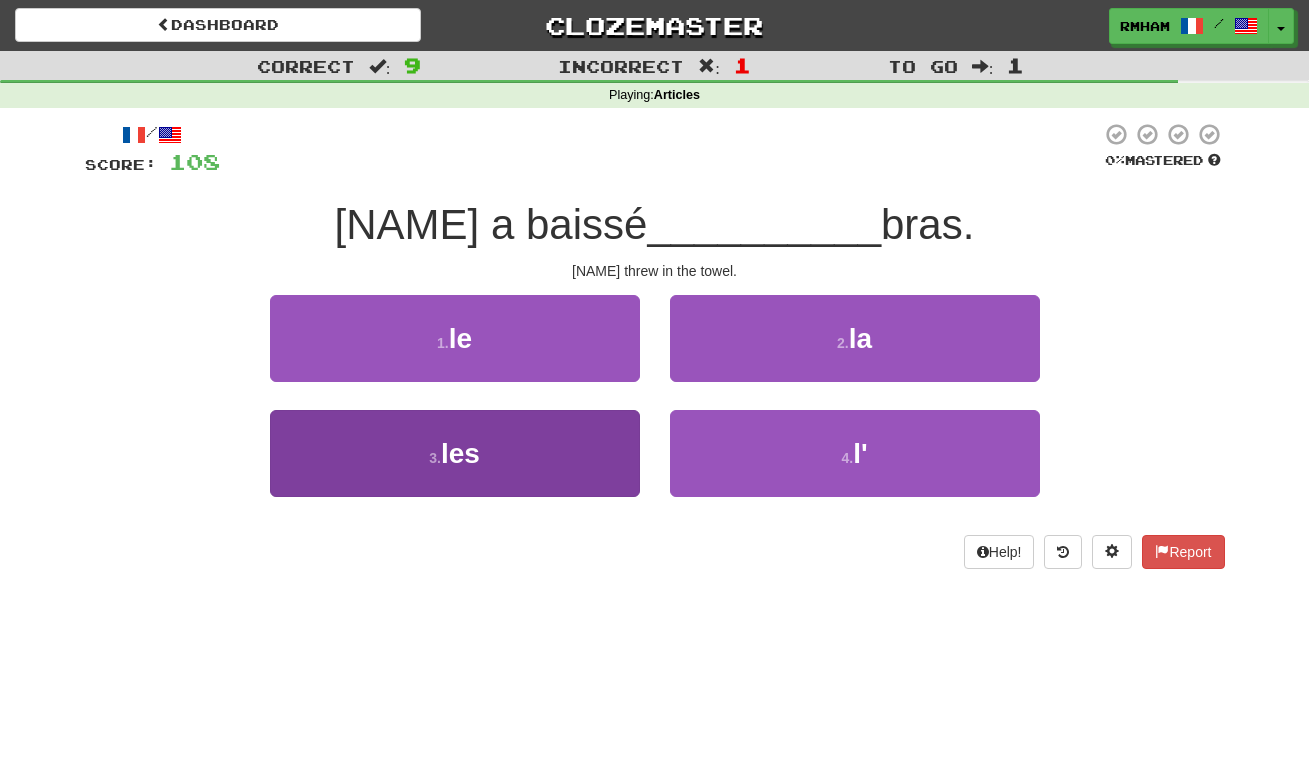 click on "3 .  les" at bounding box center (455, 453) 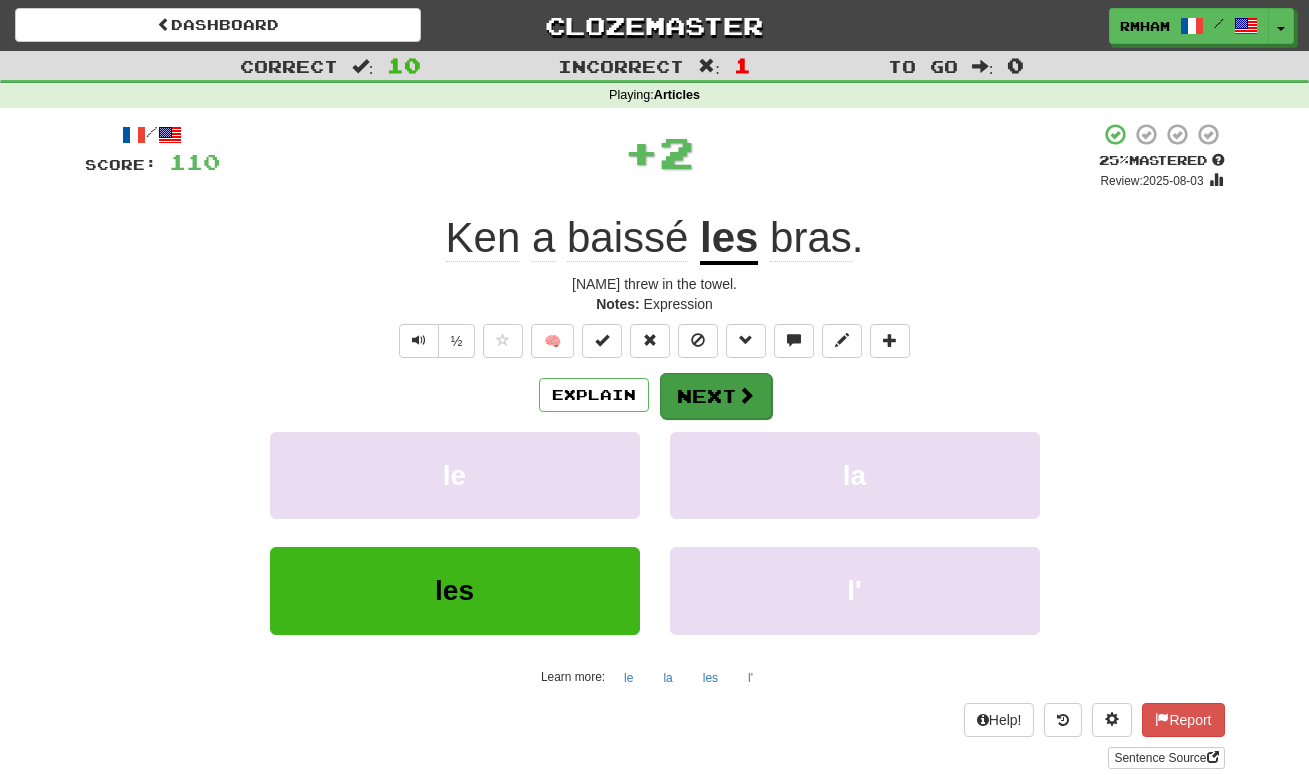 click on "Next" at bounding box center [716, 396] 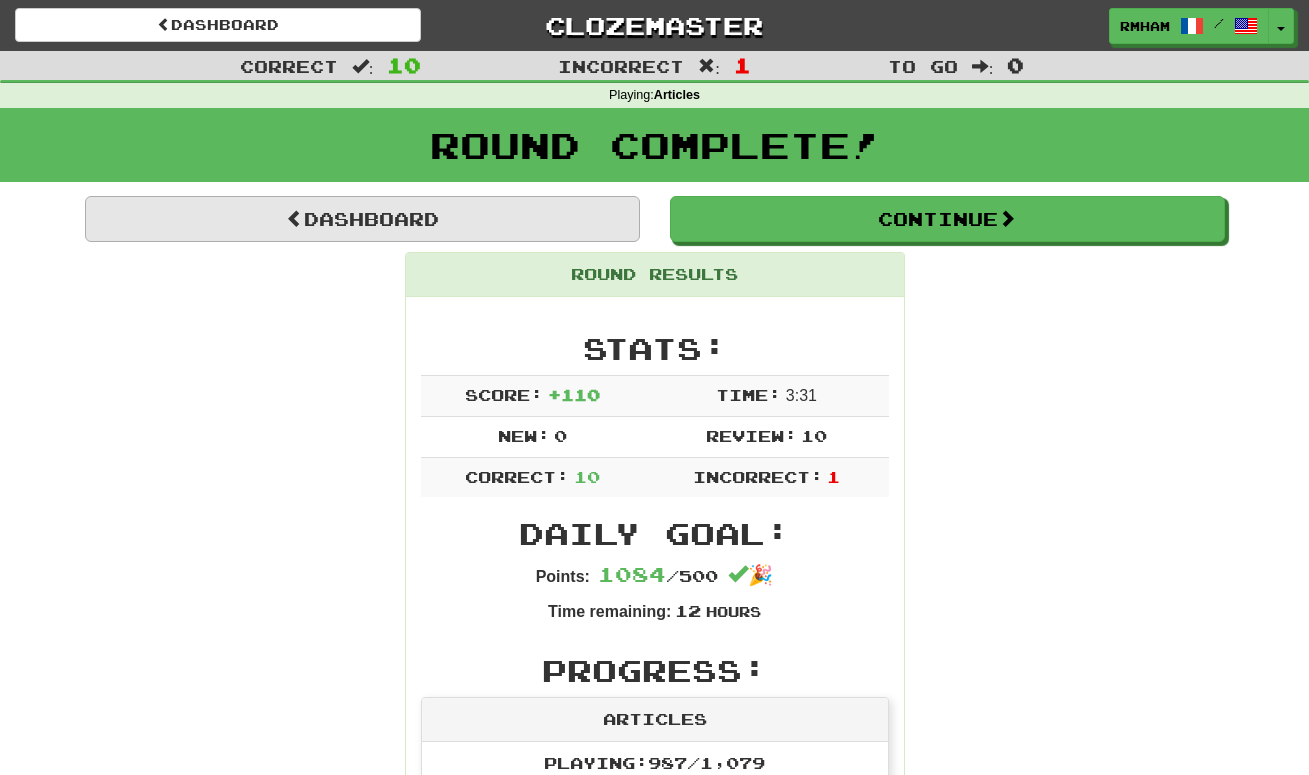 click on "Dashboard" at bounding box center (362, 219) 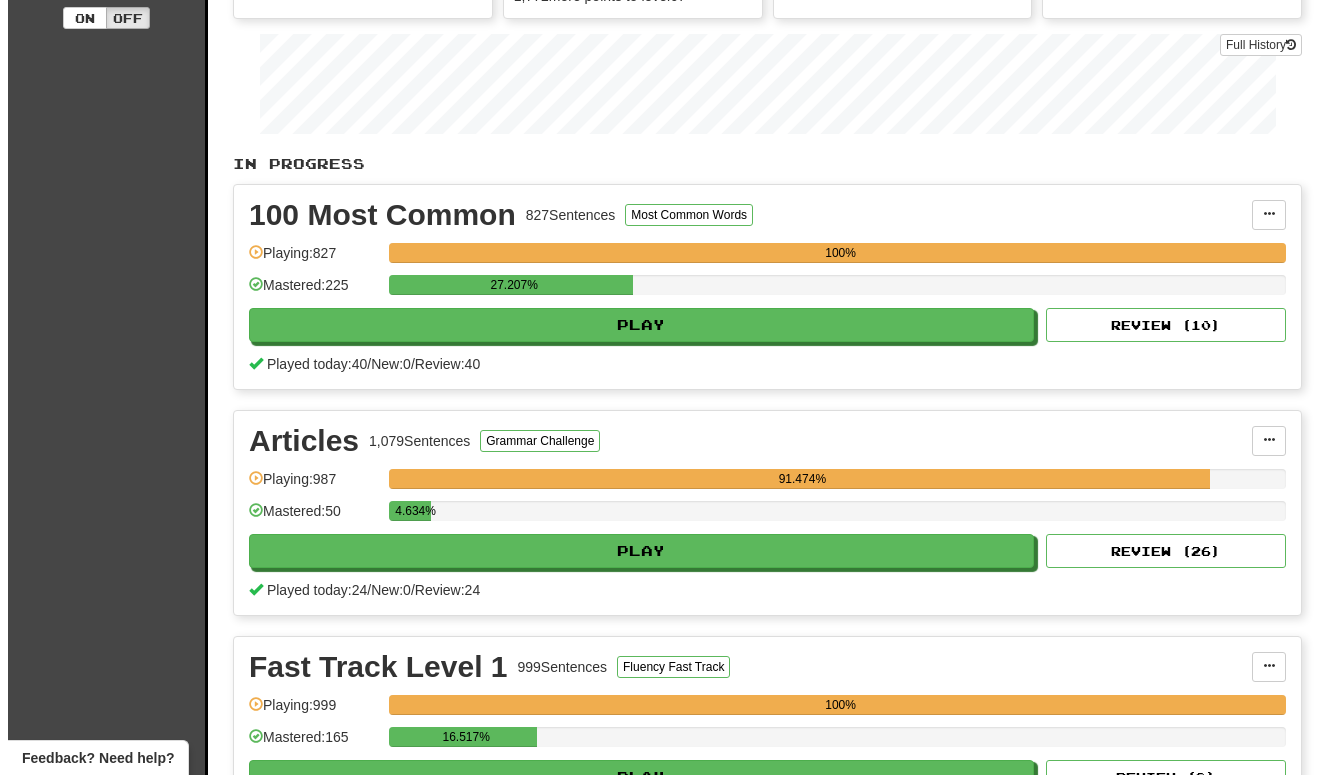 scroll, scrollTop: 276, scrollLeft: 0, axis: vertical 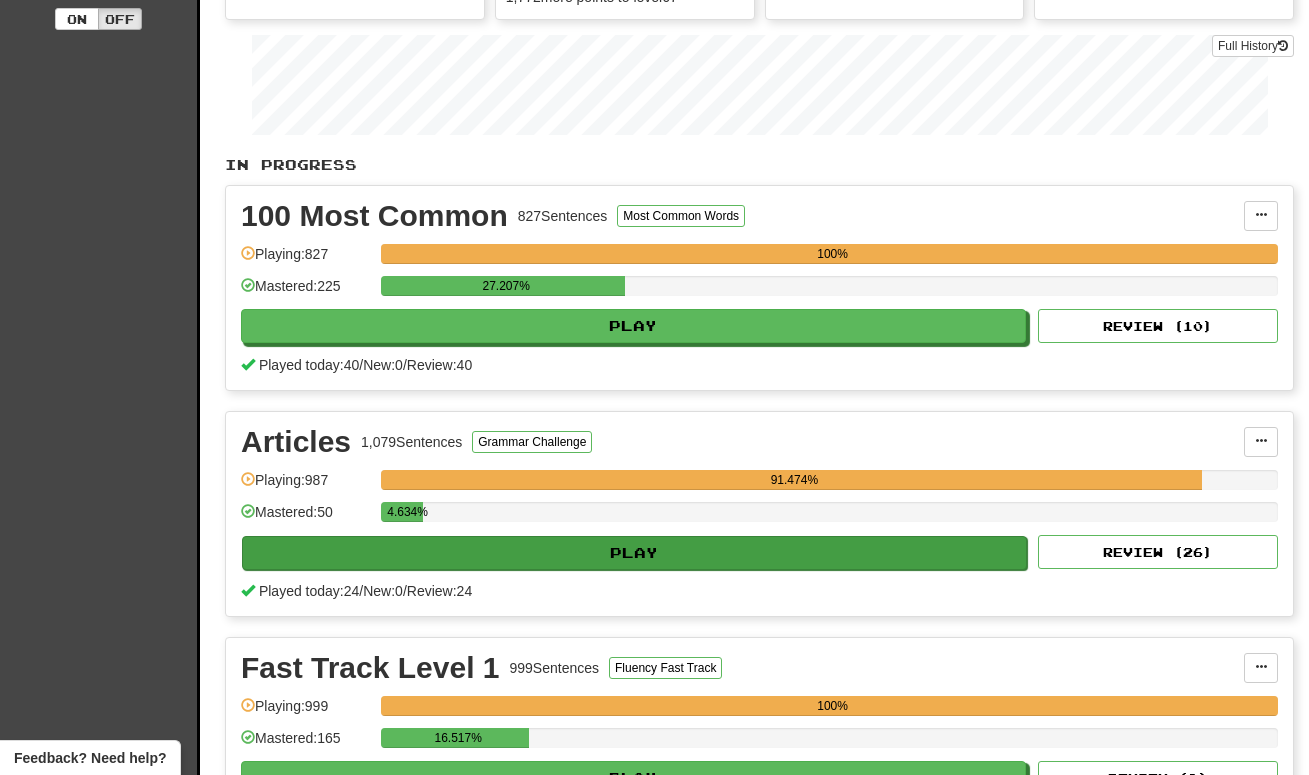 click on "Play" at bounding box center [634, 553] 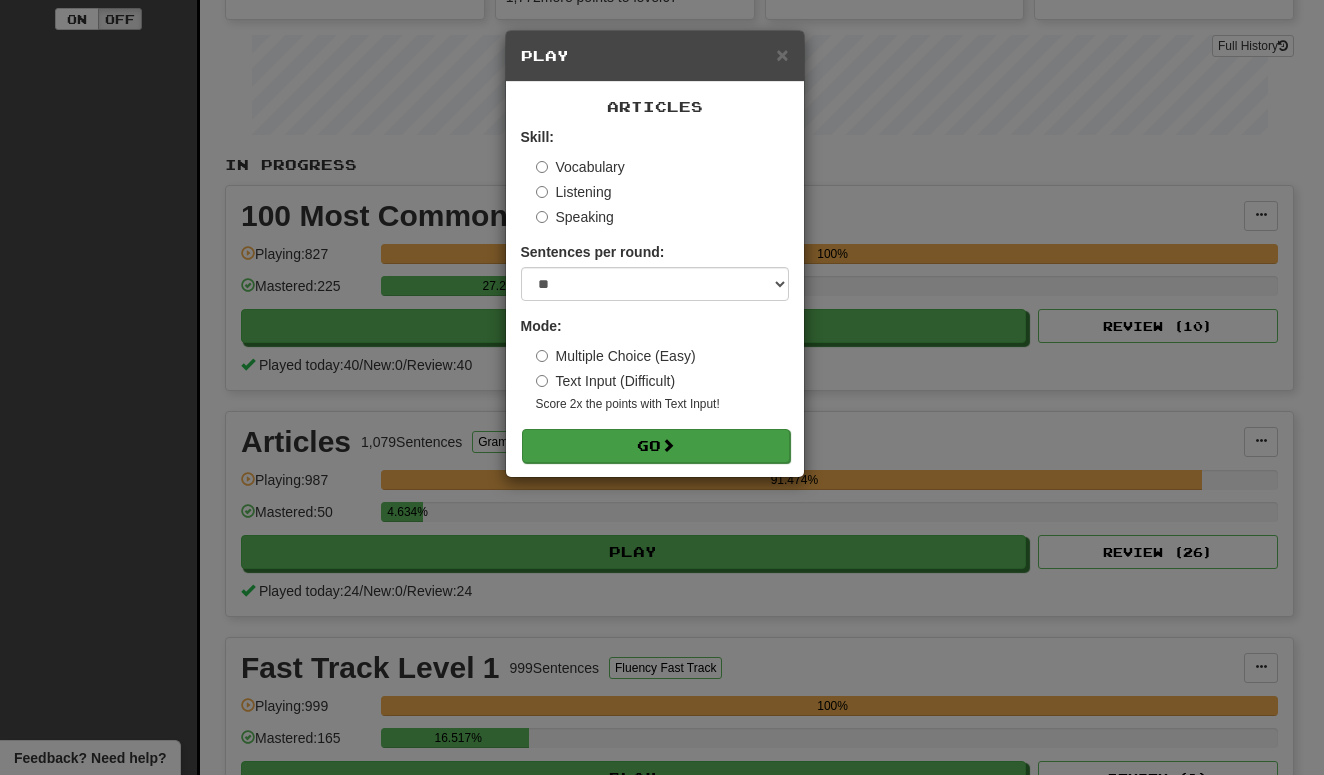 click on "Go" at bounding box center (656, 446) 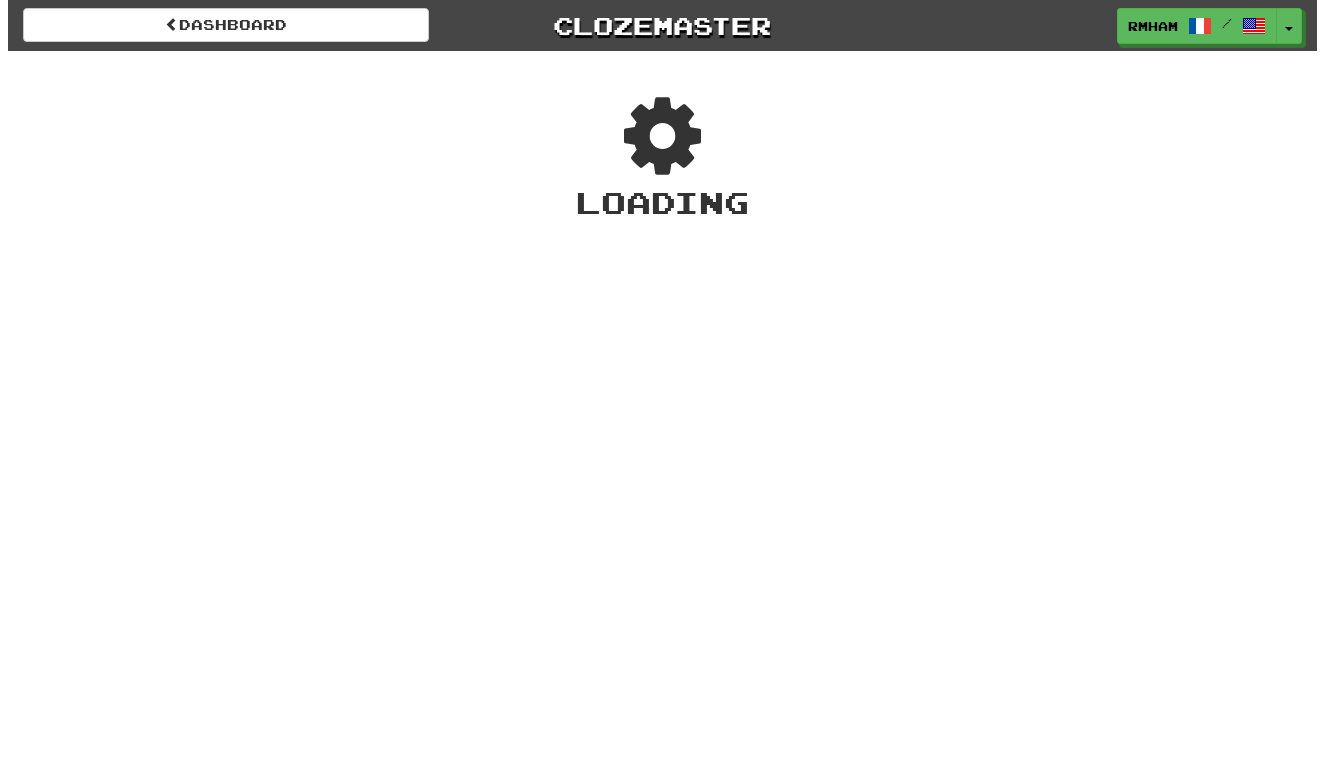 scroll, scrollTop: 0, scrollLeft: 0, axis: both 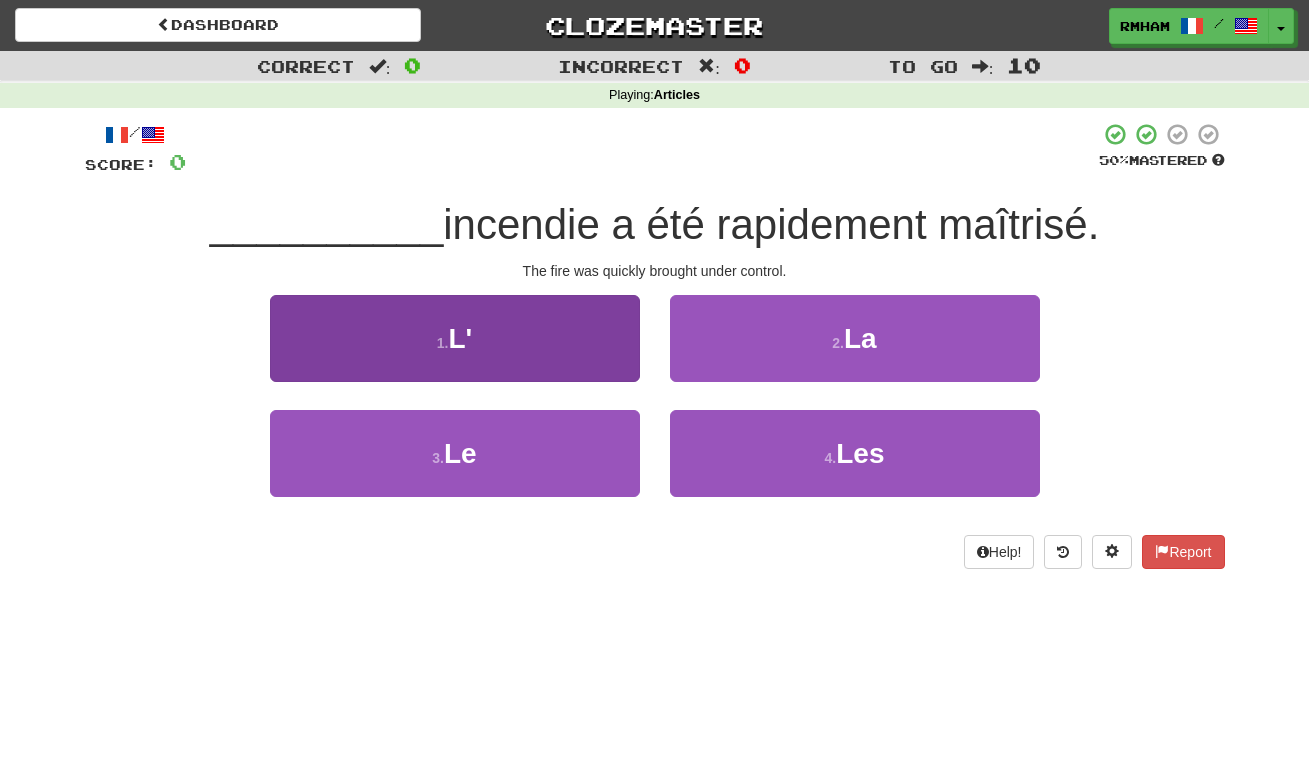 click on "1 .  L'" at bounding box center [455, 338] 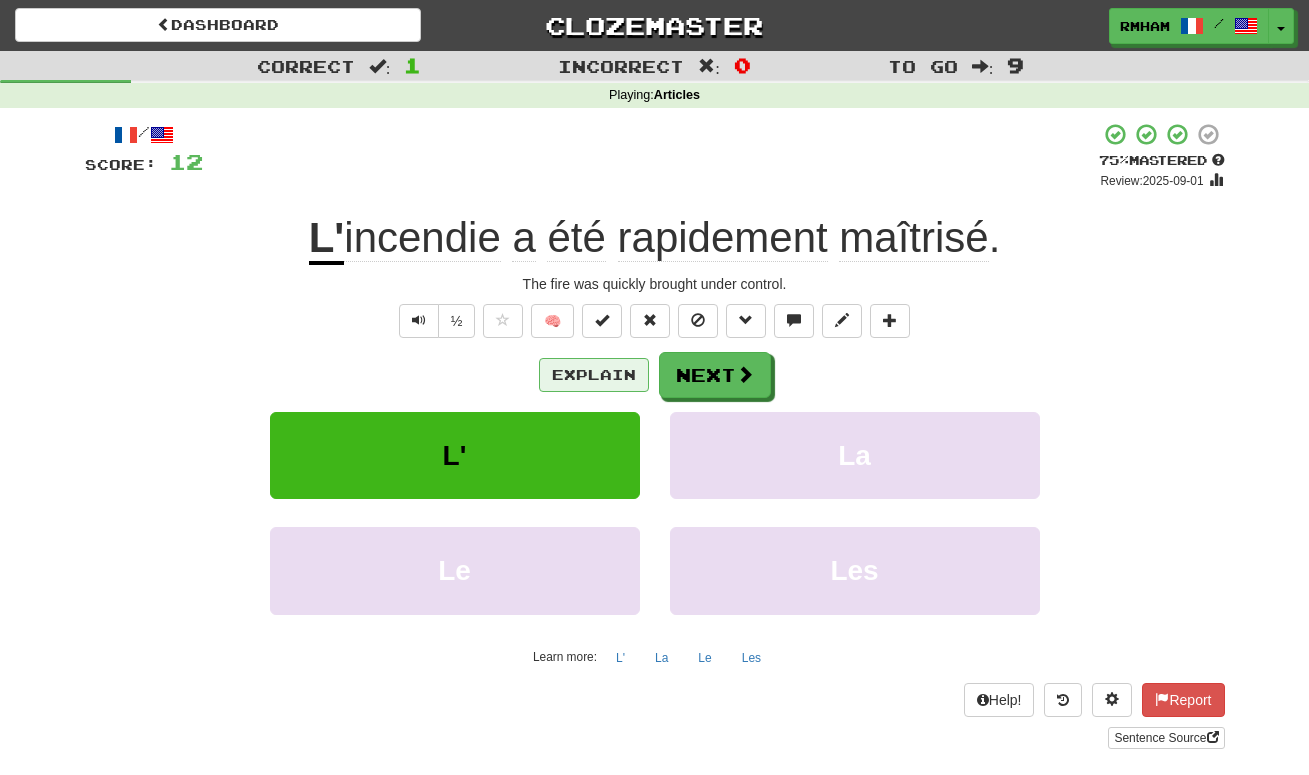 click on "Explain" at bounding box center [594, 375] 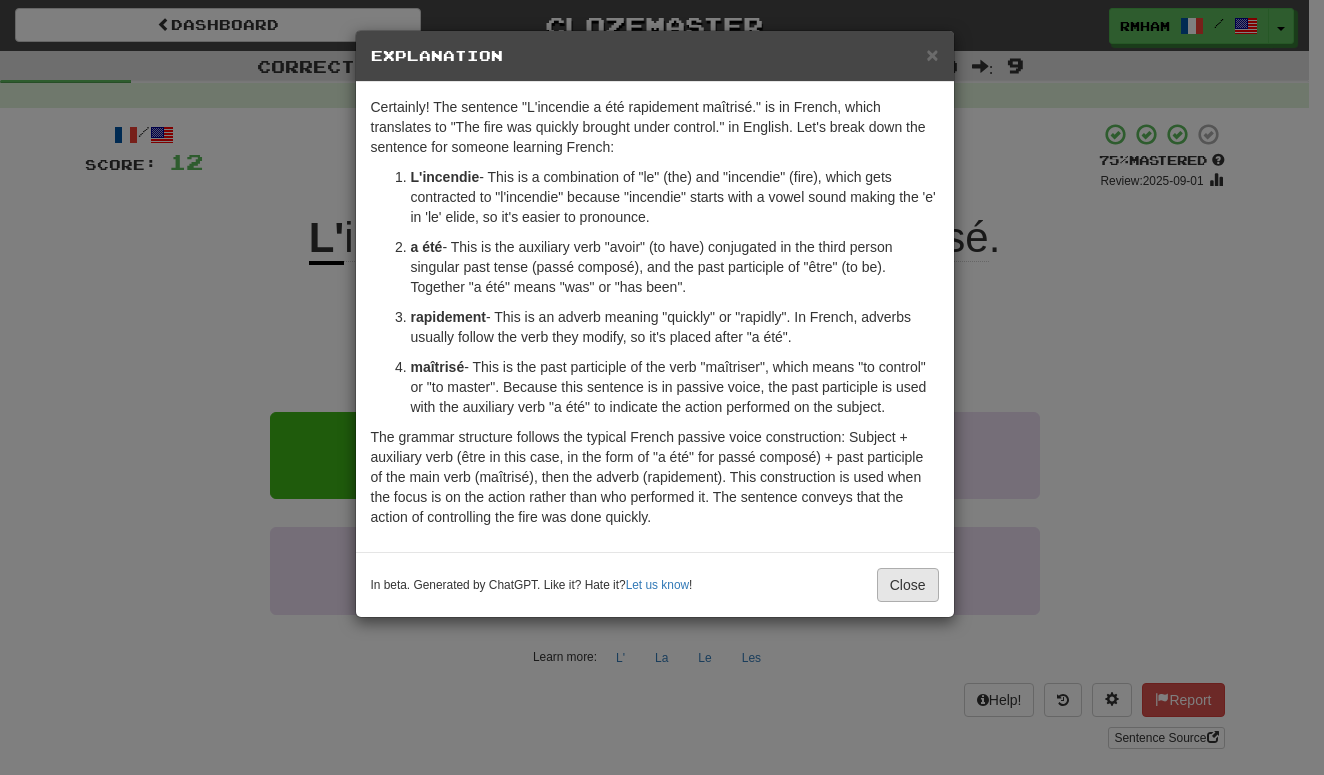 click on "Close" at bounding box center [908, 585] 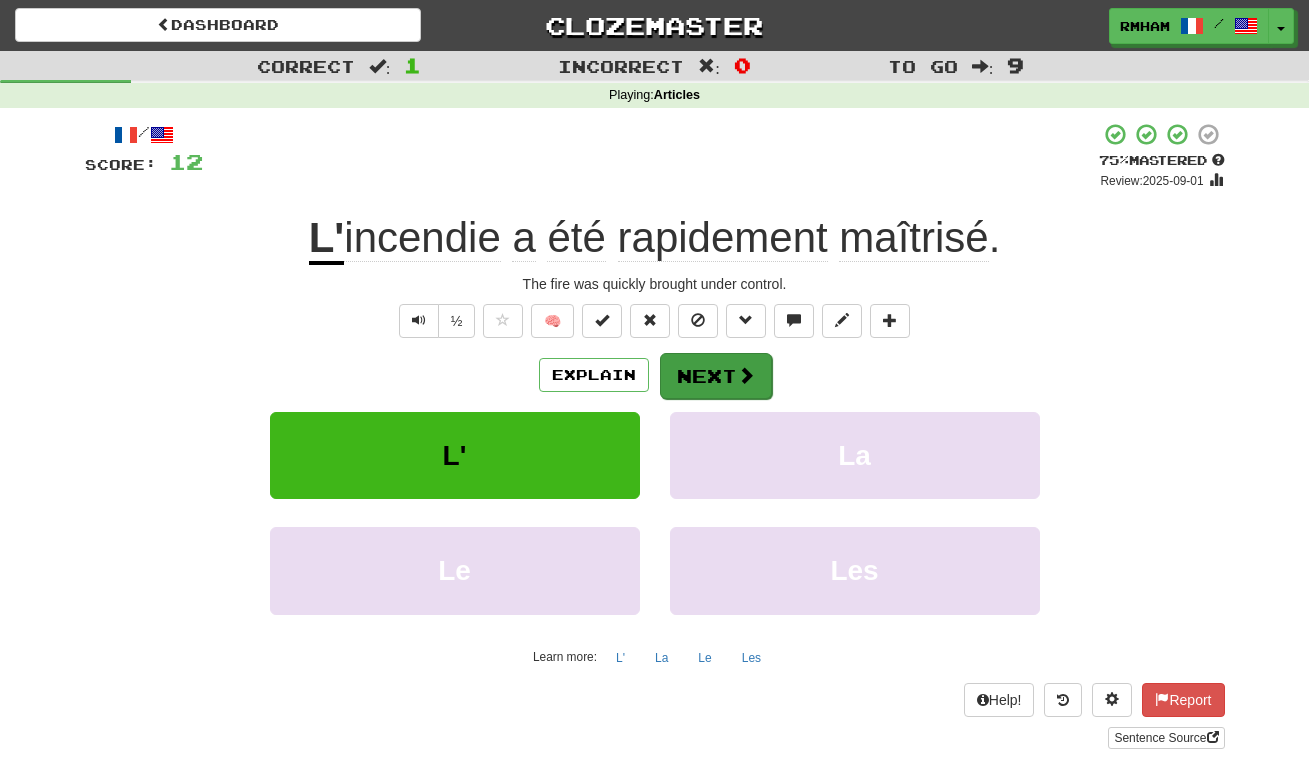 click on "Next" at bounding box center [716, 376] 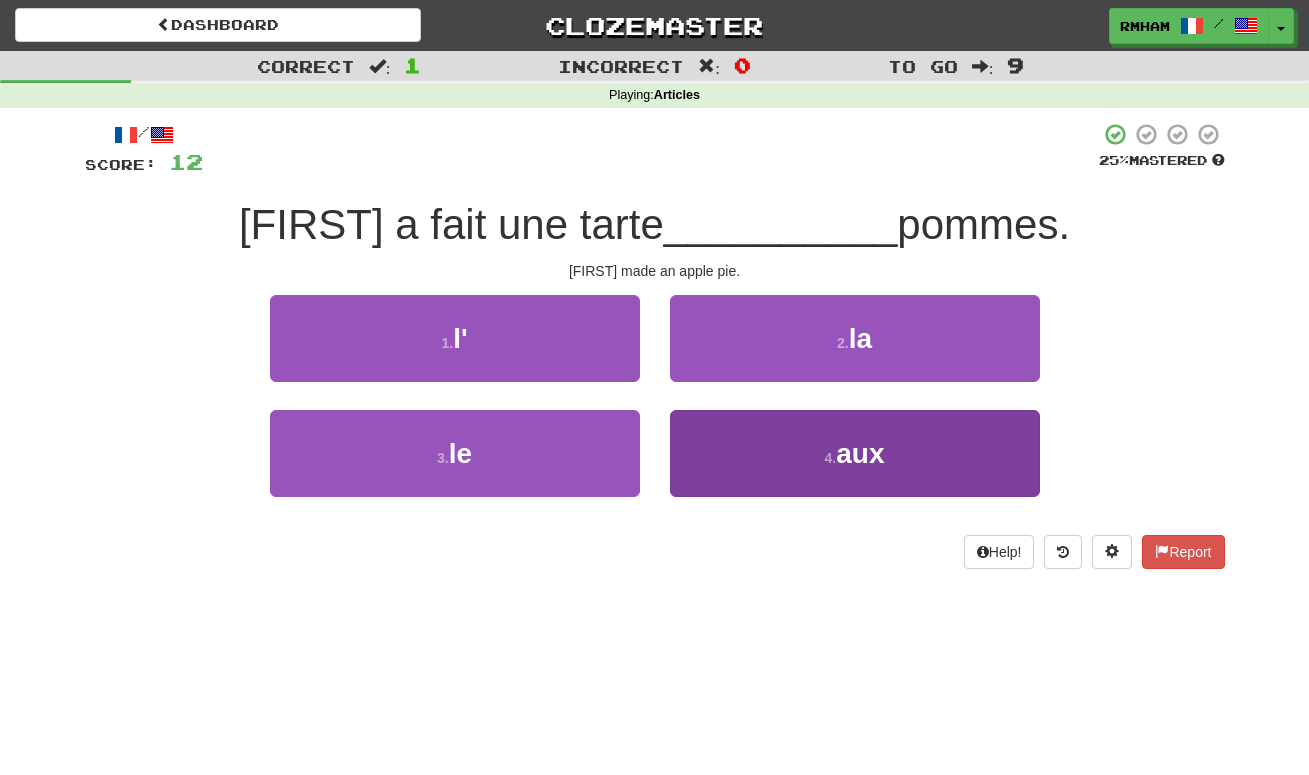 click on "4 .  aux" at bounding box center [855, 453] 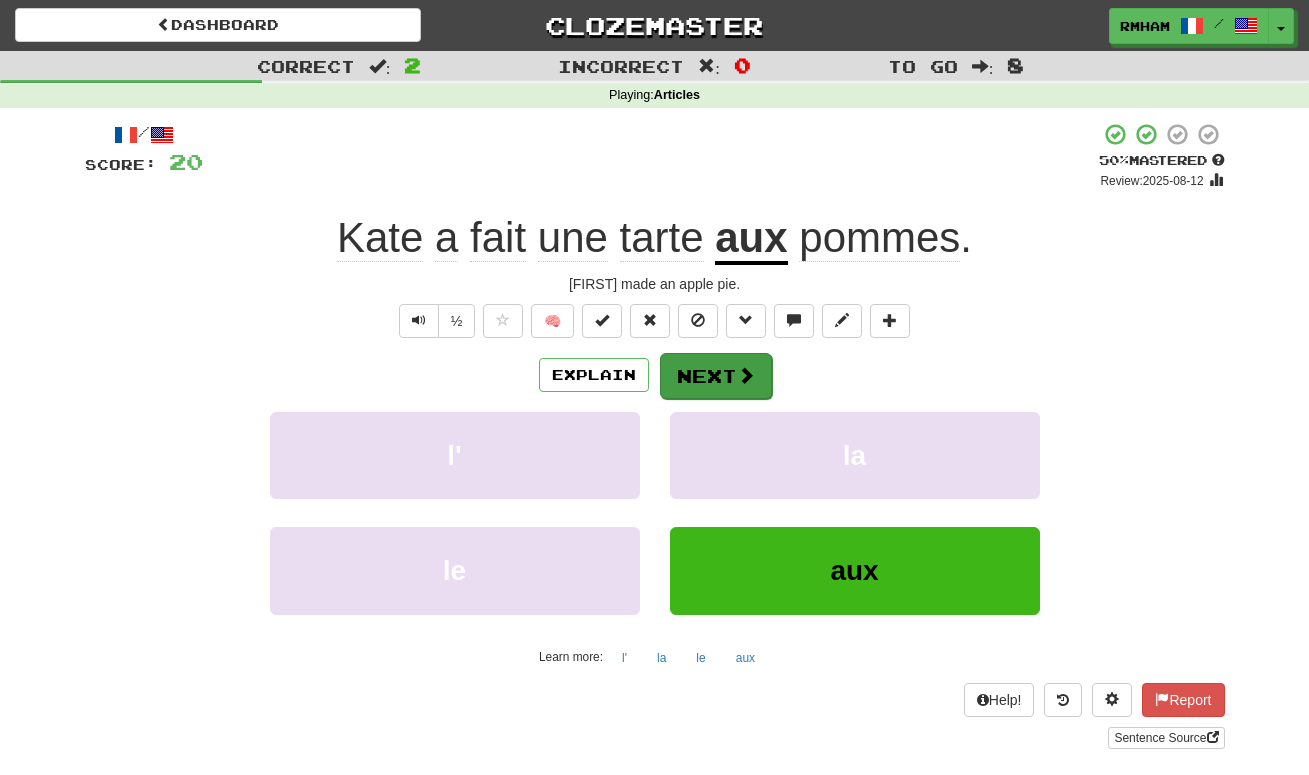 click on "Next" at bounding box center (716, 376) 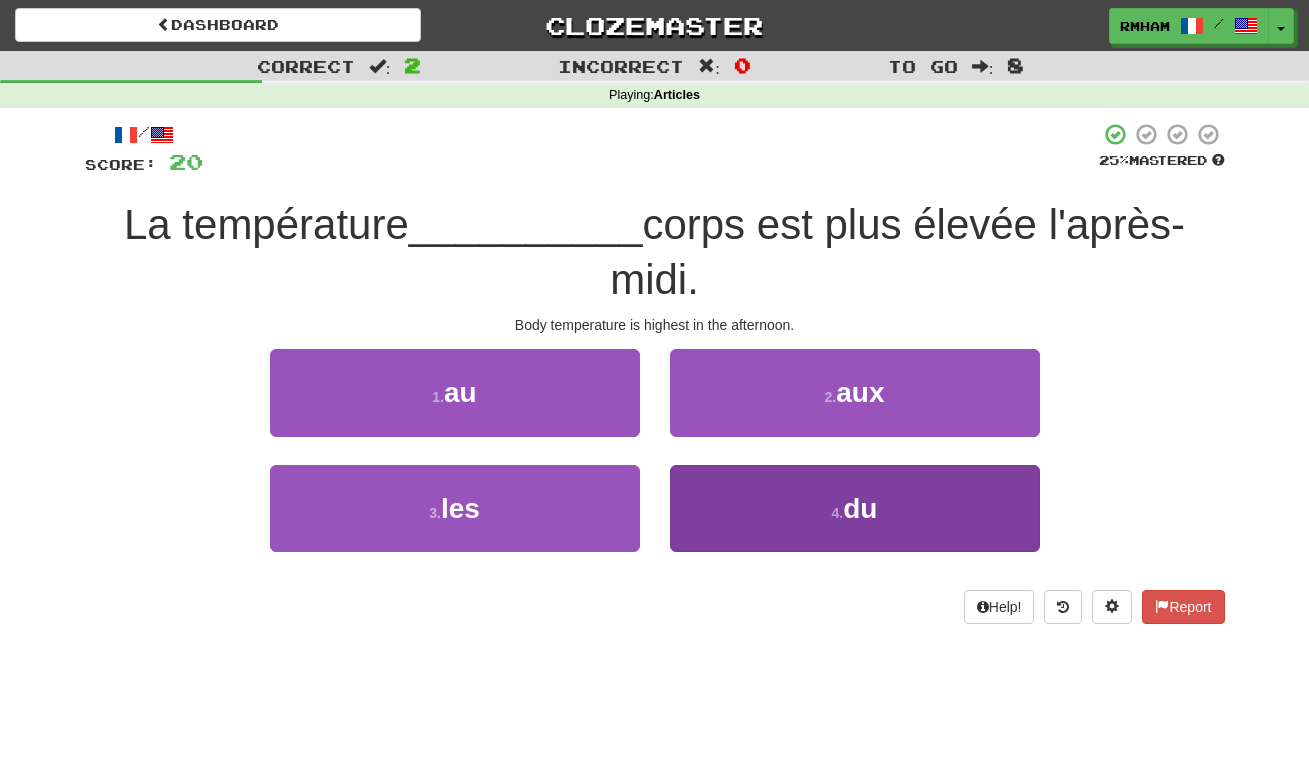 click on "4 .  du" at bounding box center [855, 508] 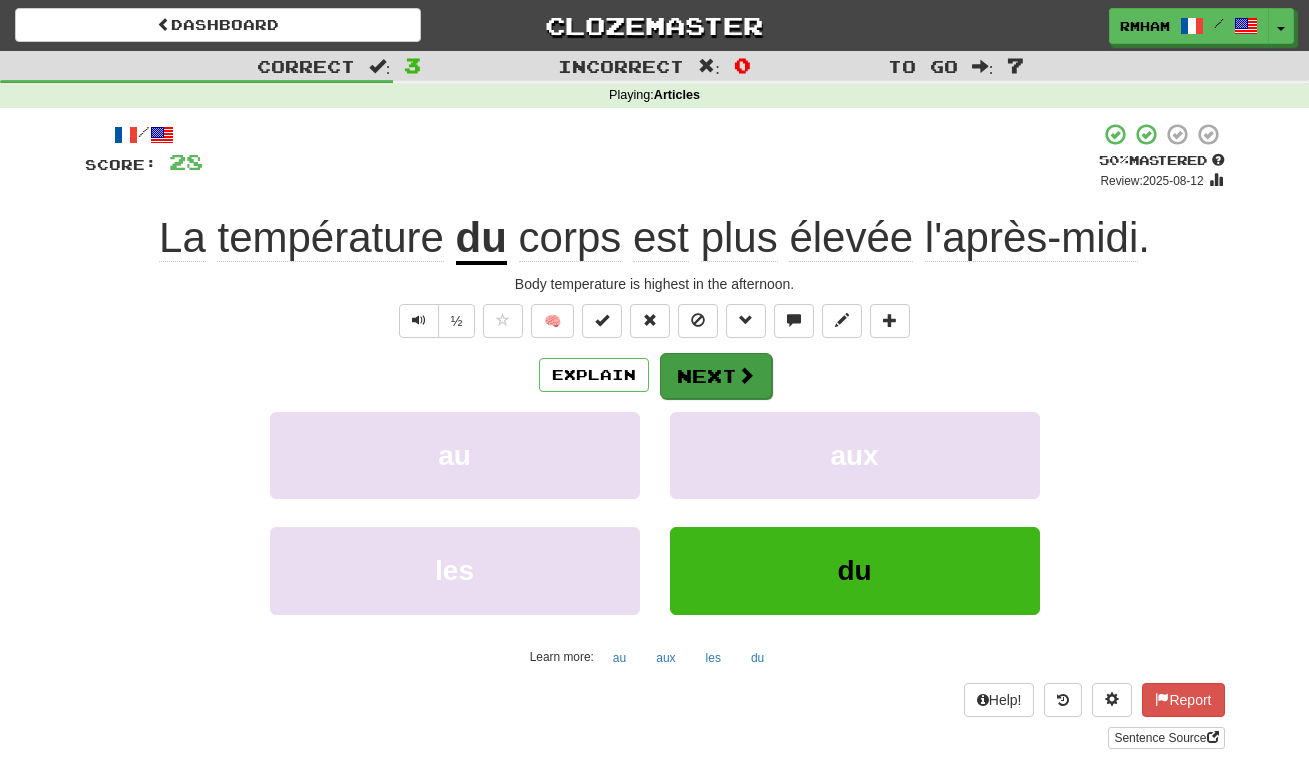 click on "Next" at bounding box center [716, 376] 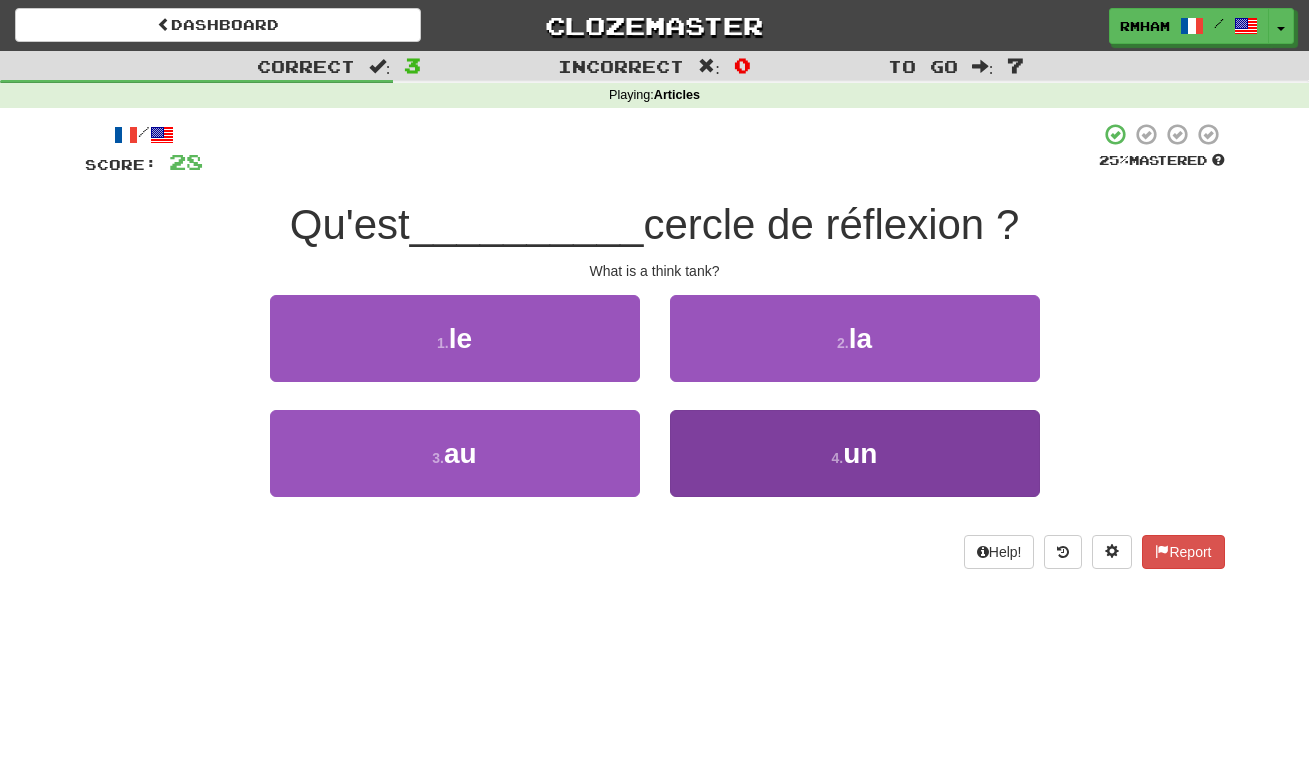 click on "un" at bounding box center (860, 453) 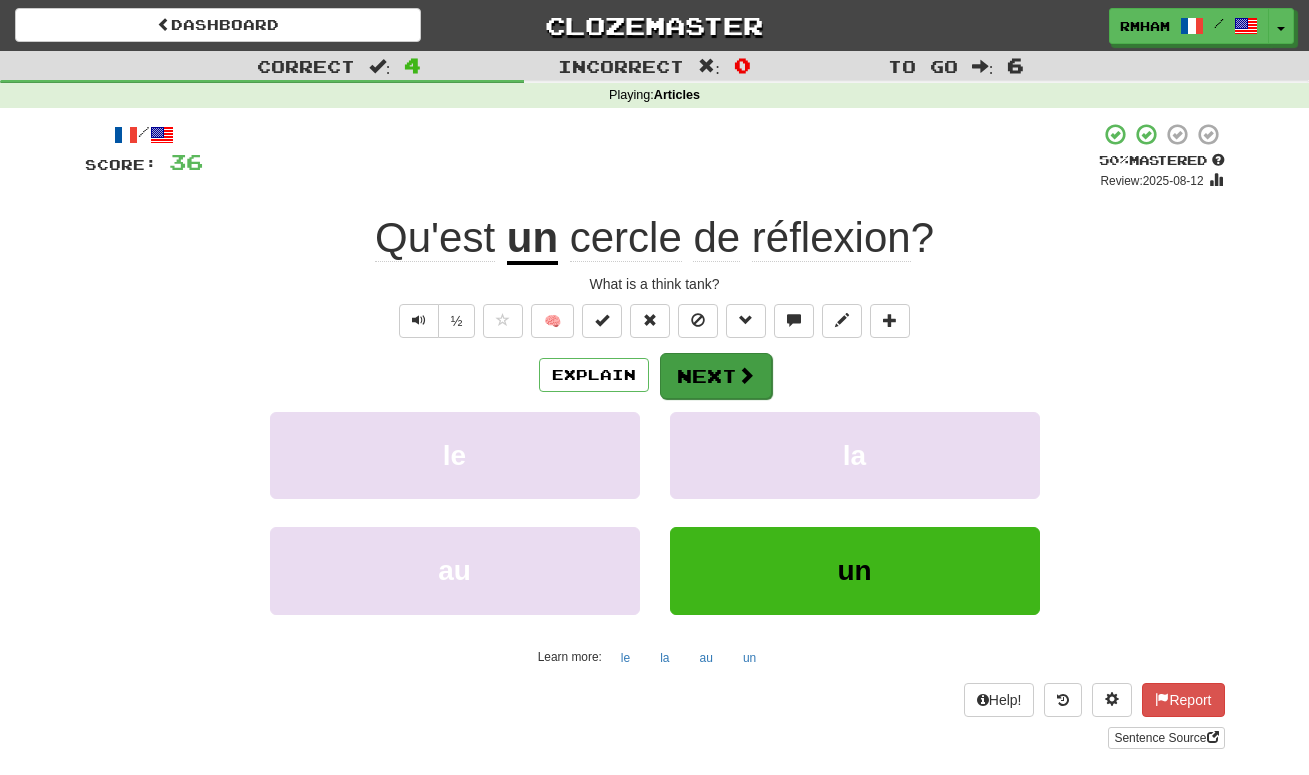 click on "Next" at bounding box center [716, 376] 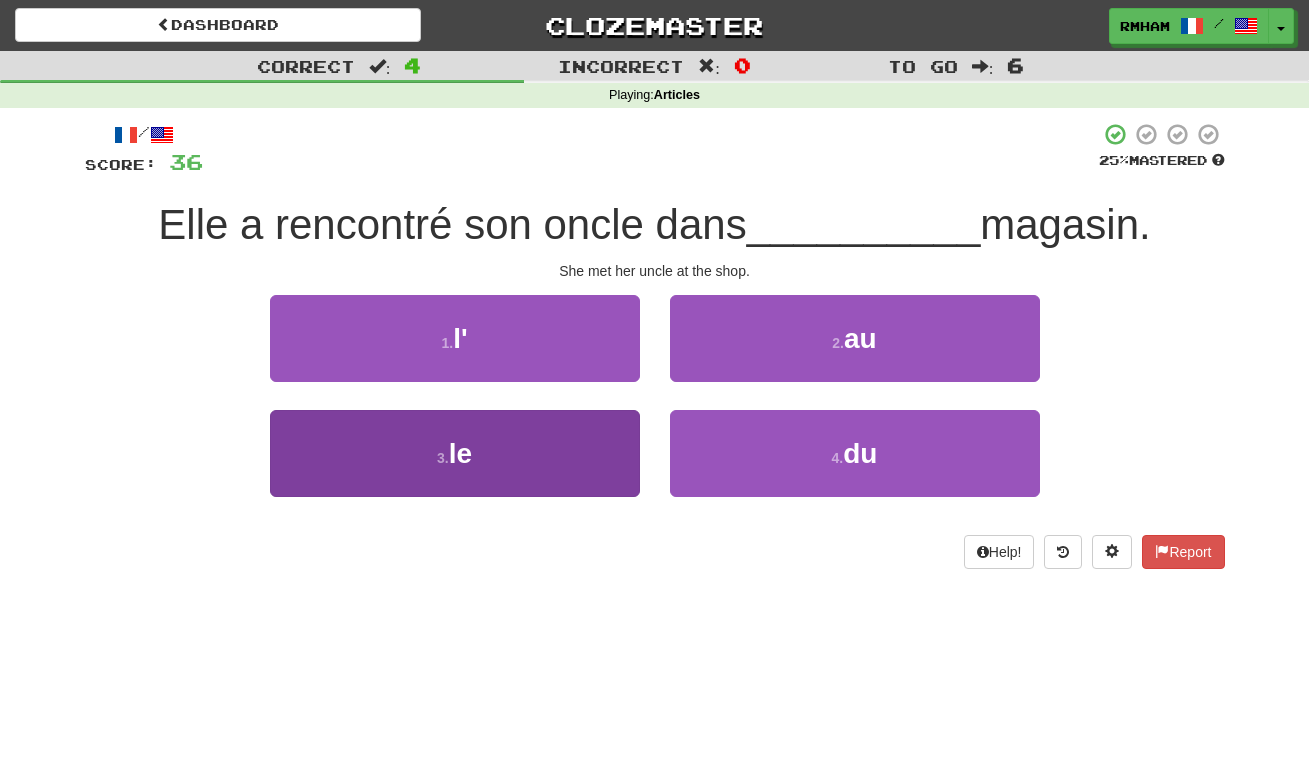 click on "3 .  le" at bounding box center (455, 453) 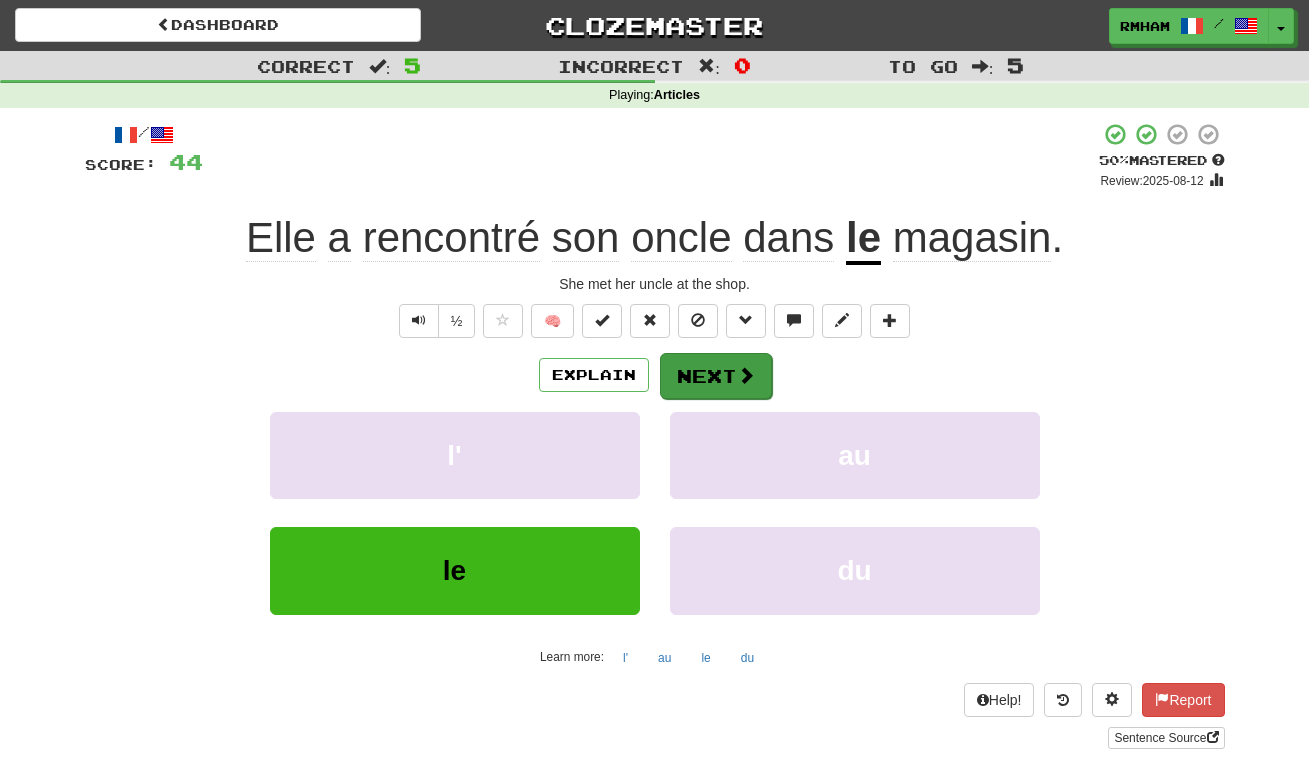 click on "Next" at bounding box center (716, 376) 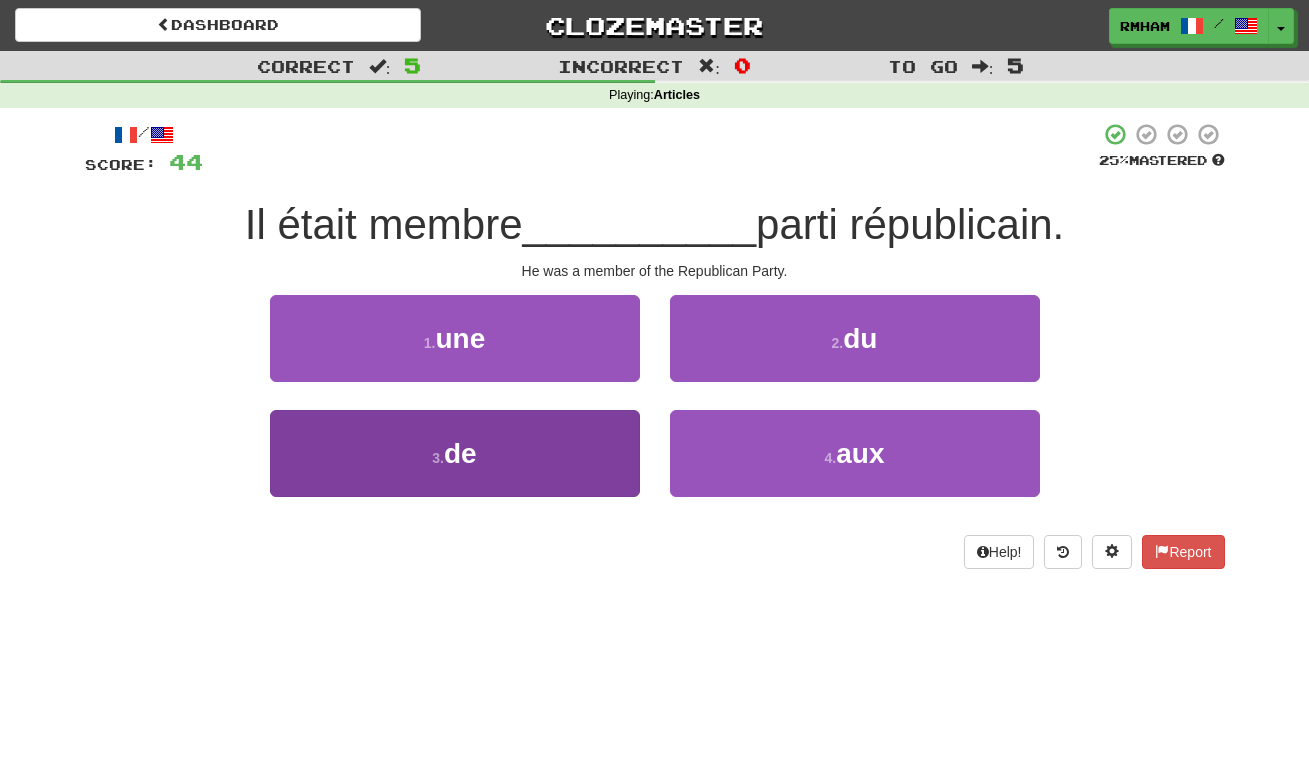click on "3 .  de" at bounding box center [455, 453] 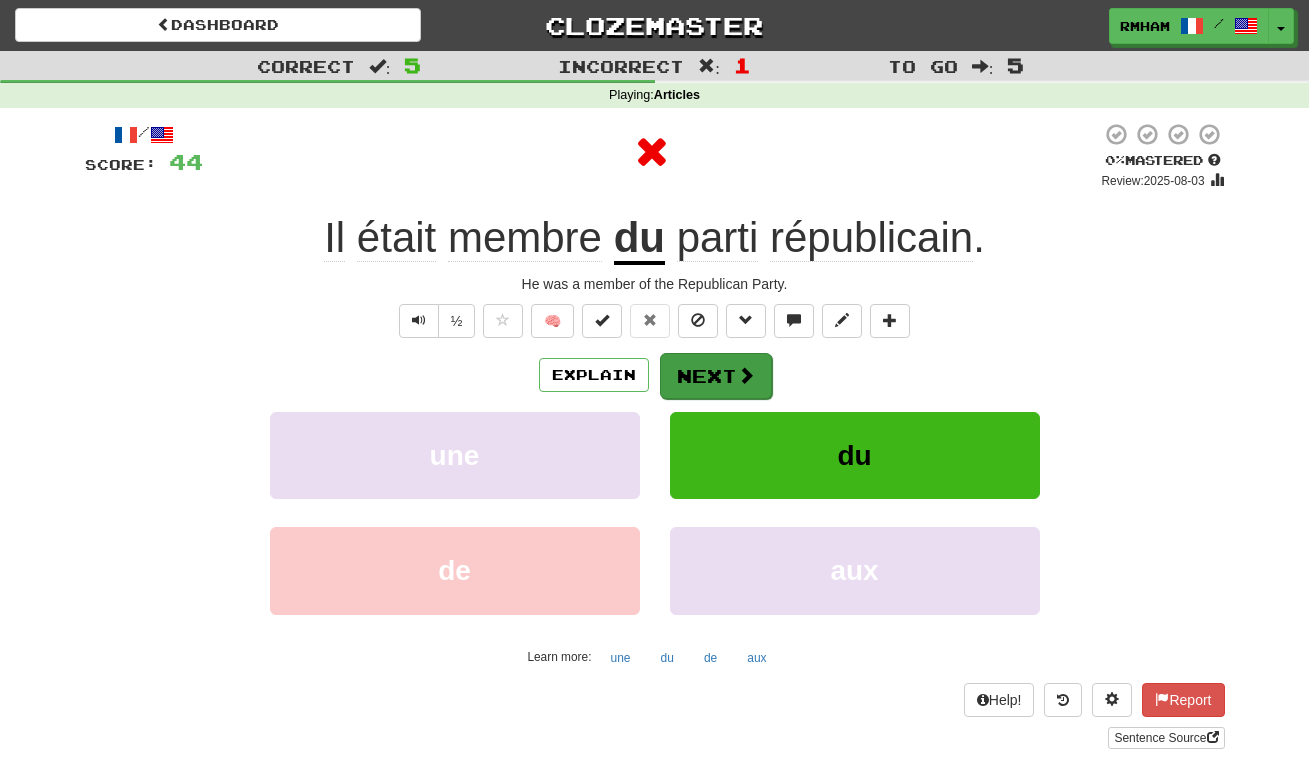 click at bounding box center [746, 375] 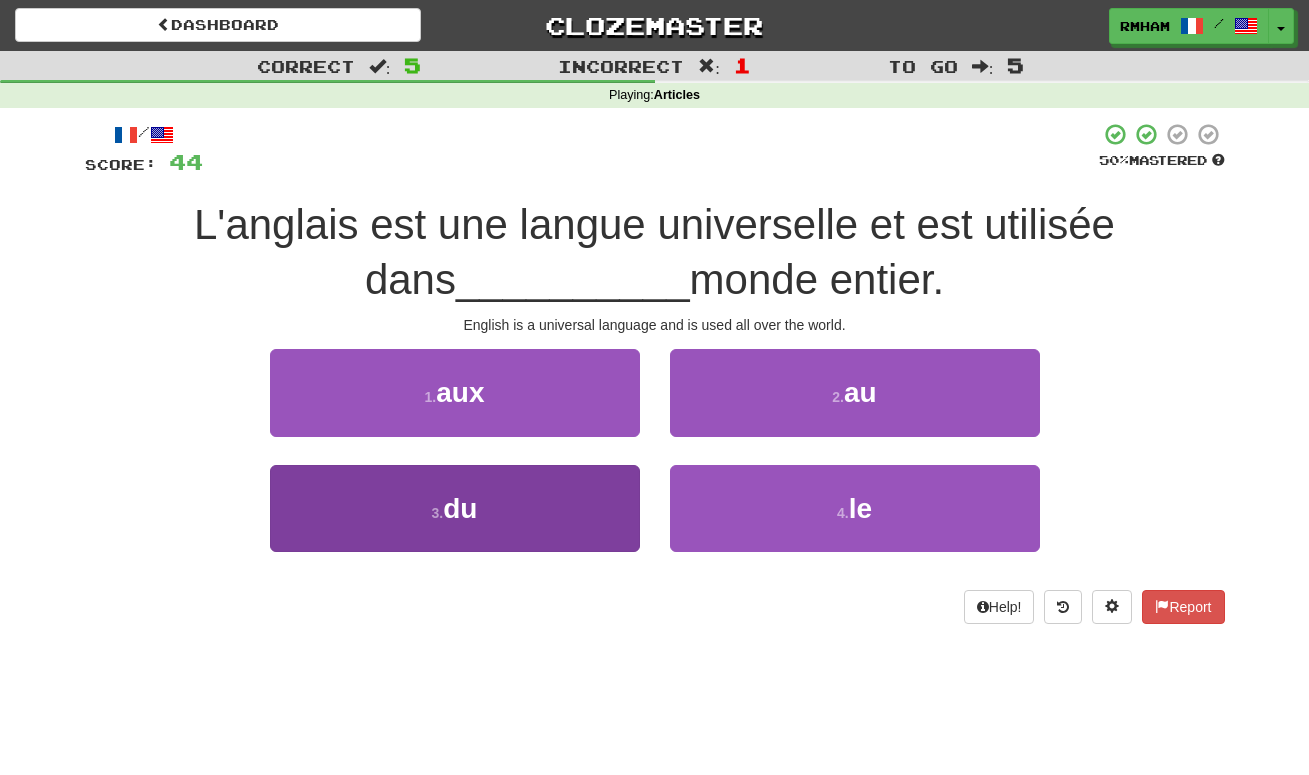click on "3 .  du" at bounding box center [455, 508] 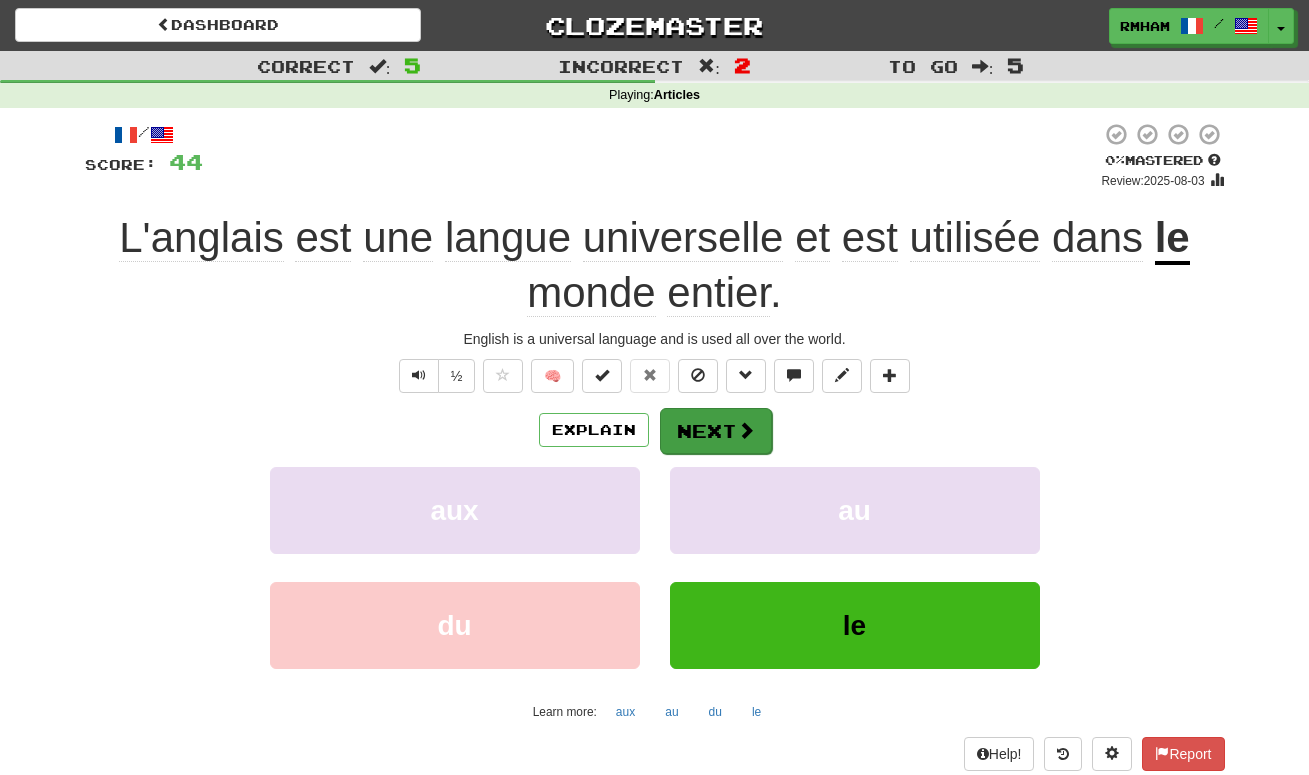 click on "Next" at bounding box center [716, 431] 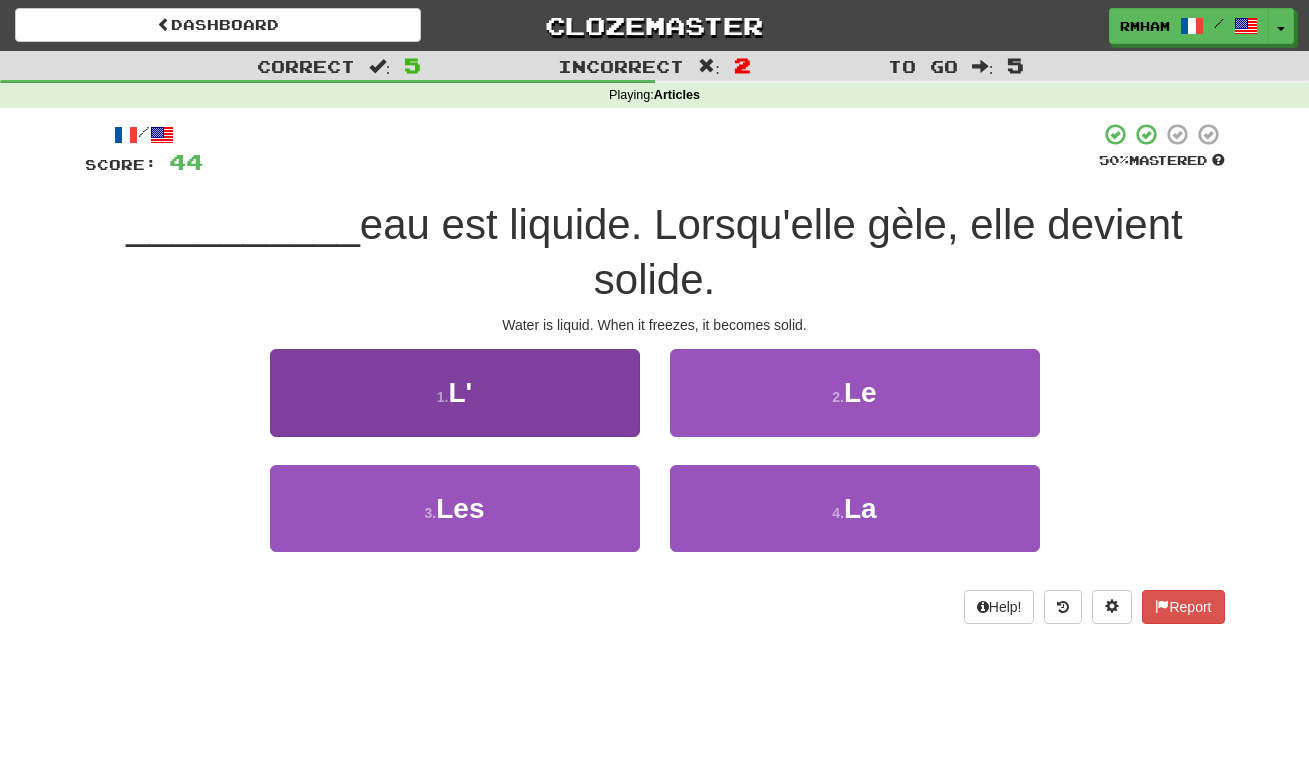 click on "1 .  L'" at bounding box center [455, 392] 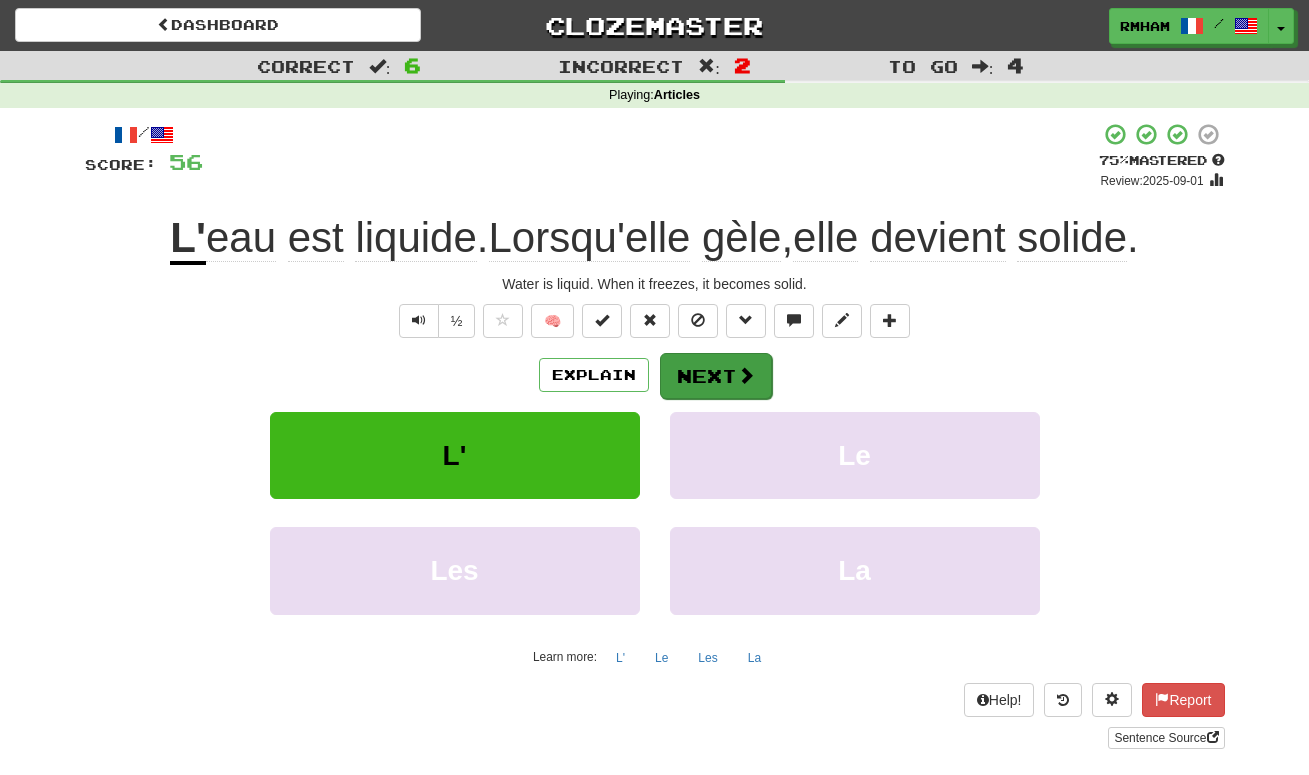 click at bounding box center (746, 375) 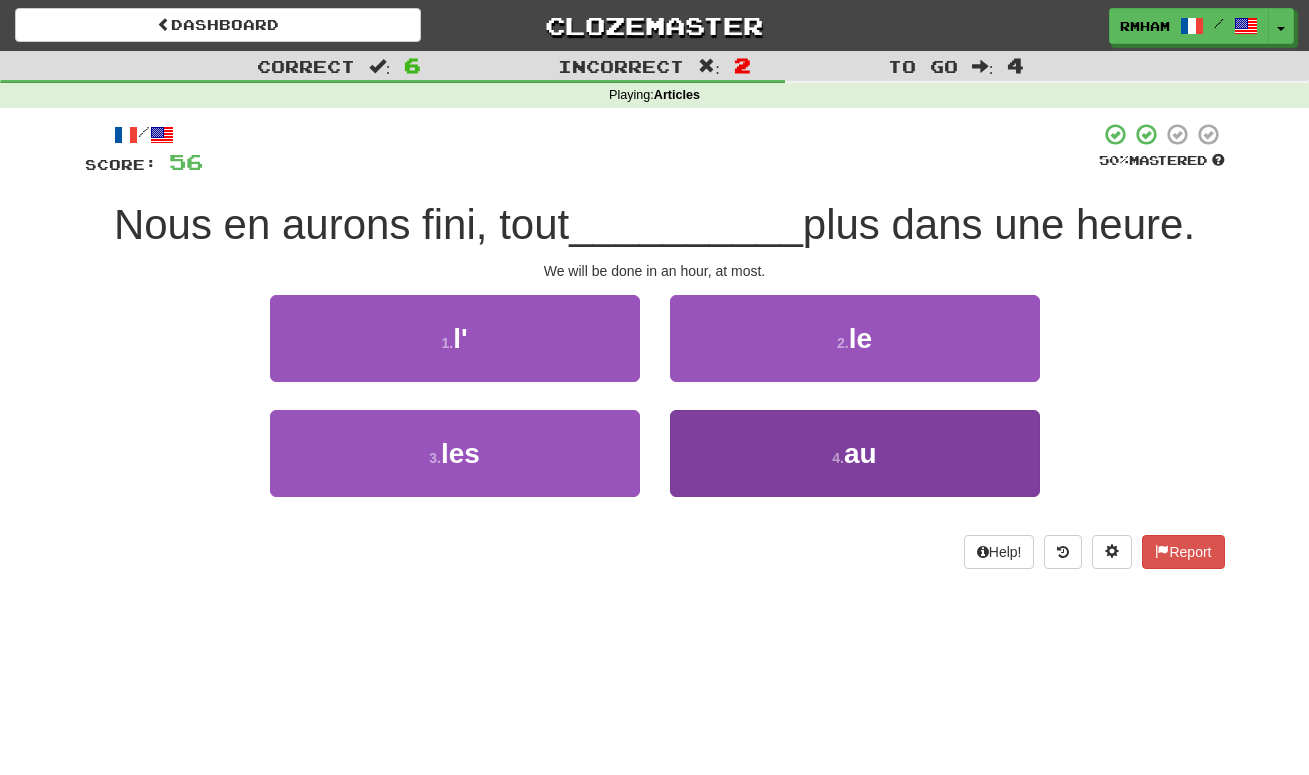 click on "4 .  au" at bounding box center [855, 453] 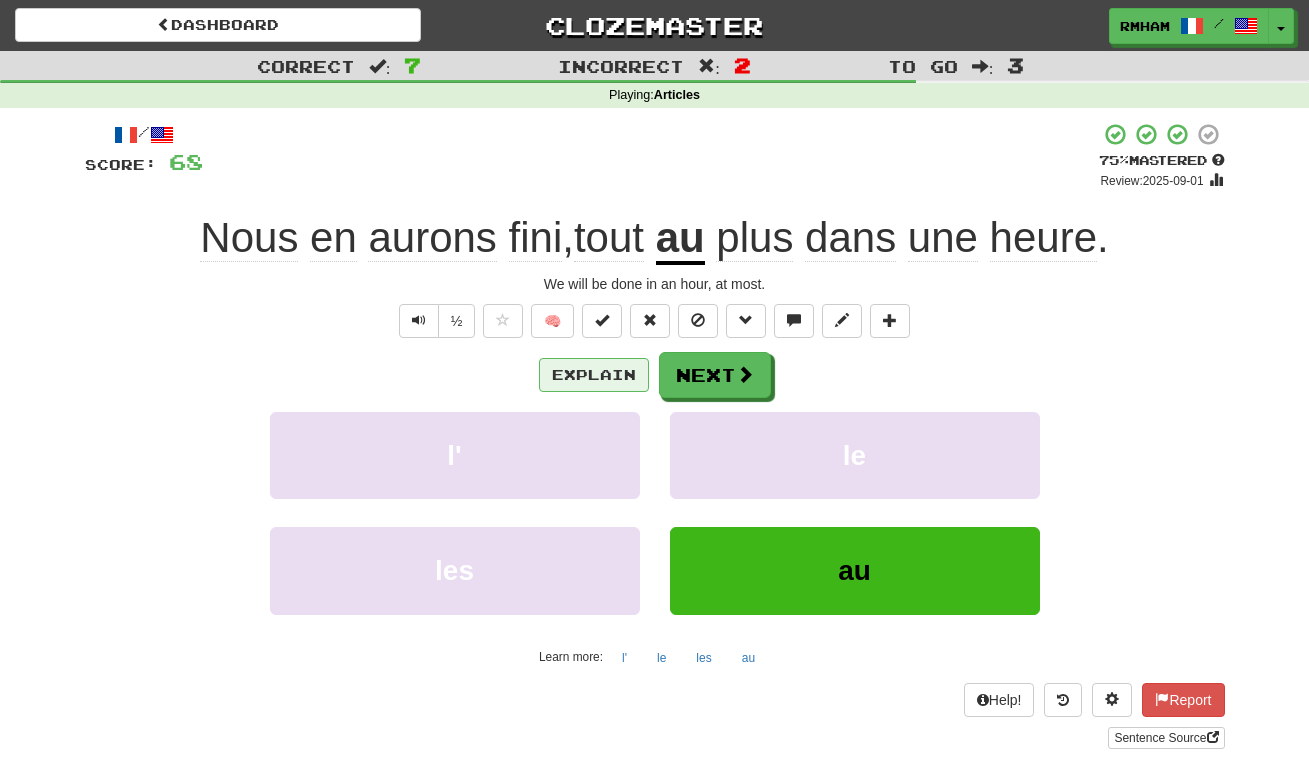 click on "Explain" at bounding box center [594, 375] 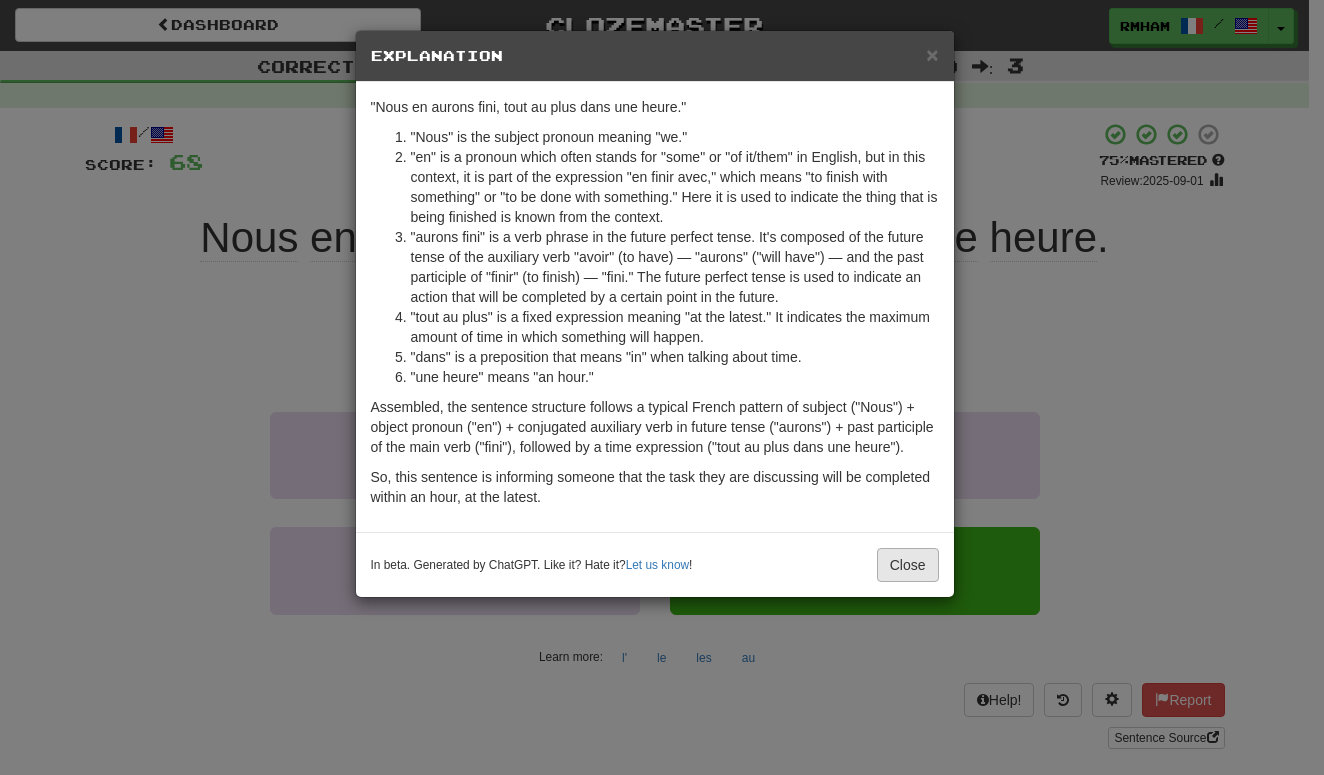 click on "Close" at bounding box center [908, 565] 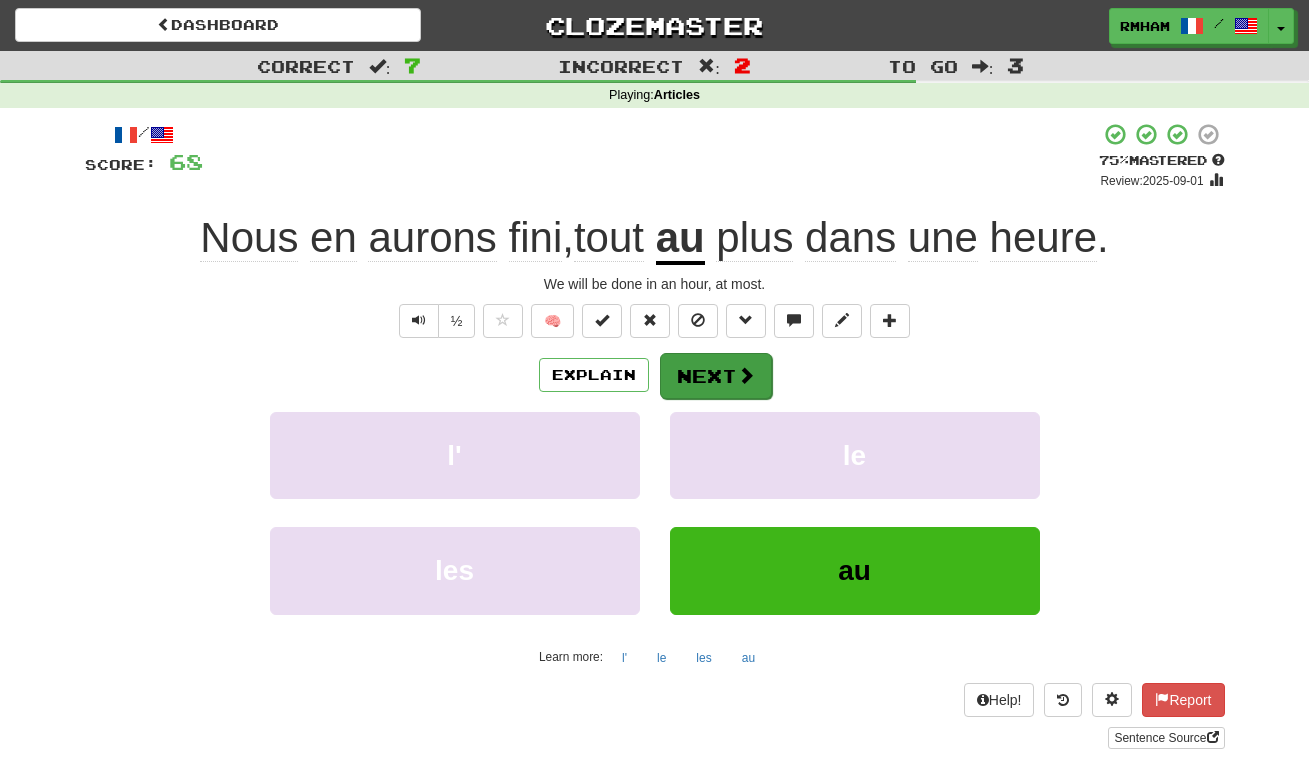 click on "Next" at bounding box center [716, 376] 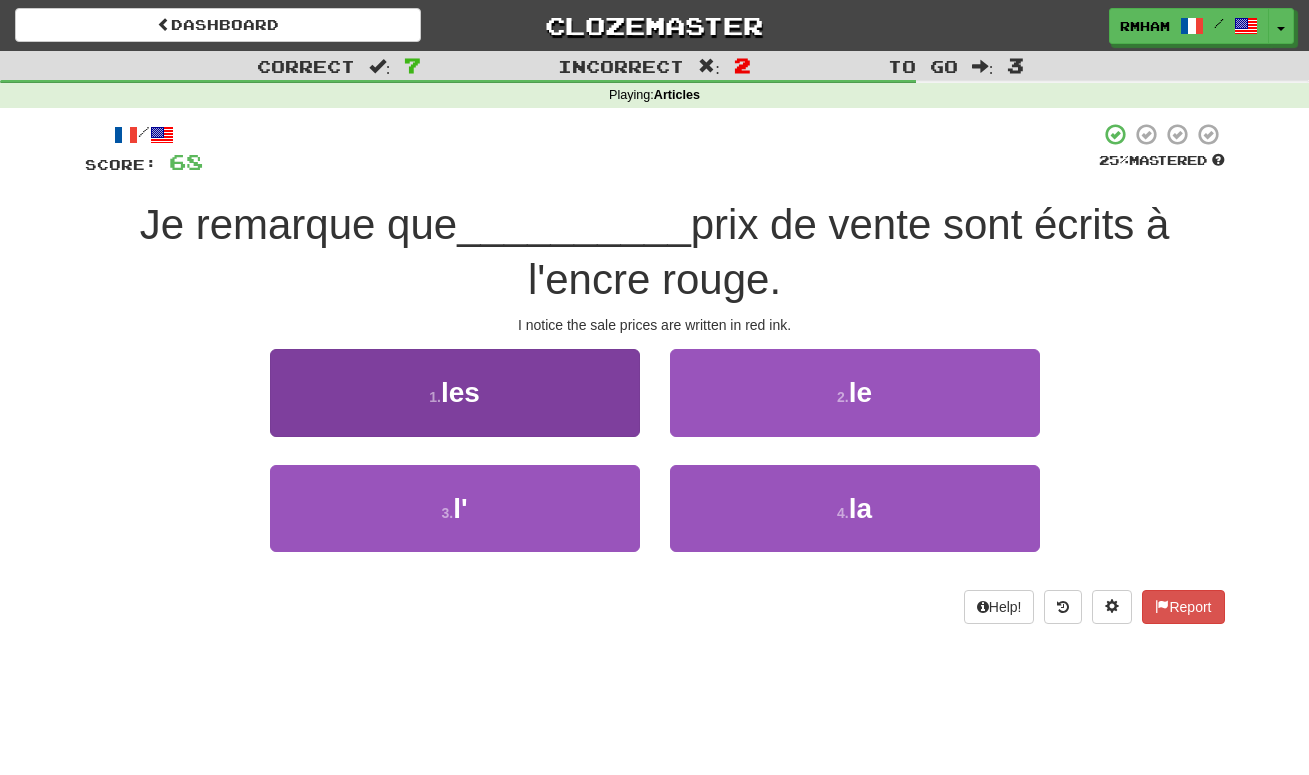 click on "1 .  les" at bounding box center (455, 392) 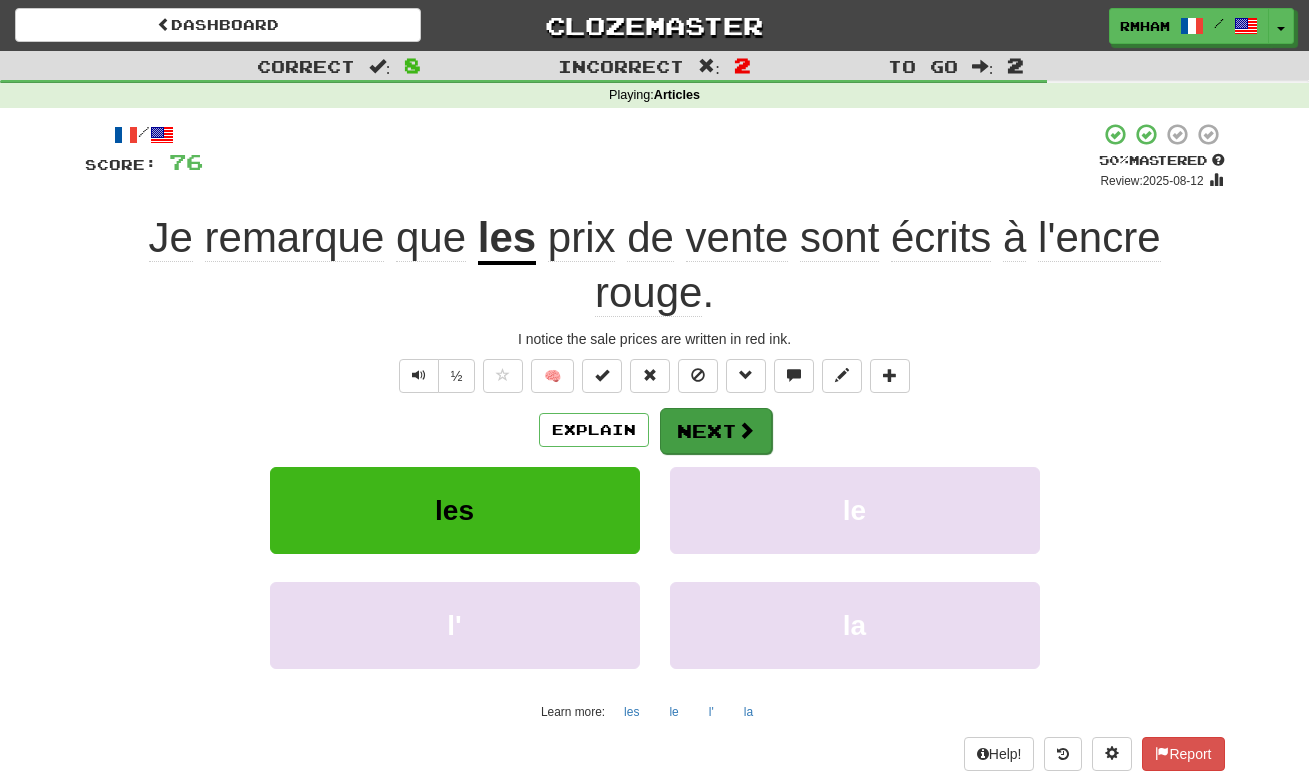 click on "Next" at bounding box center (716, 431) 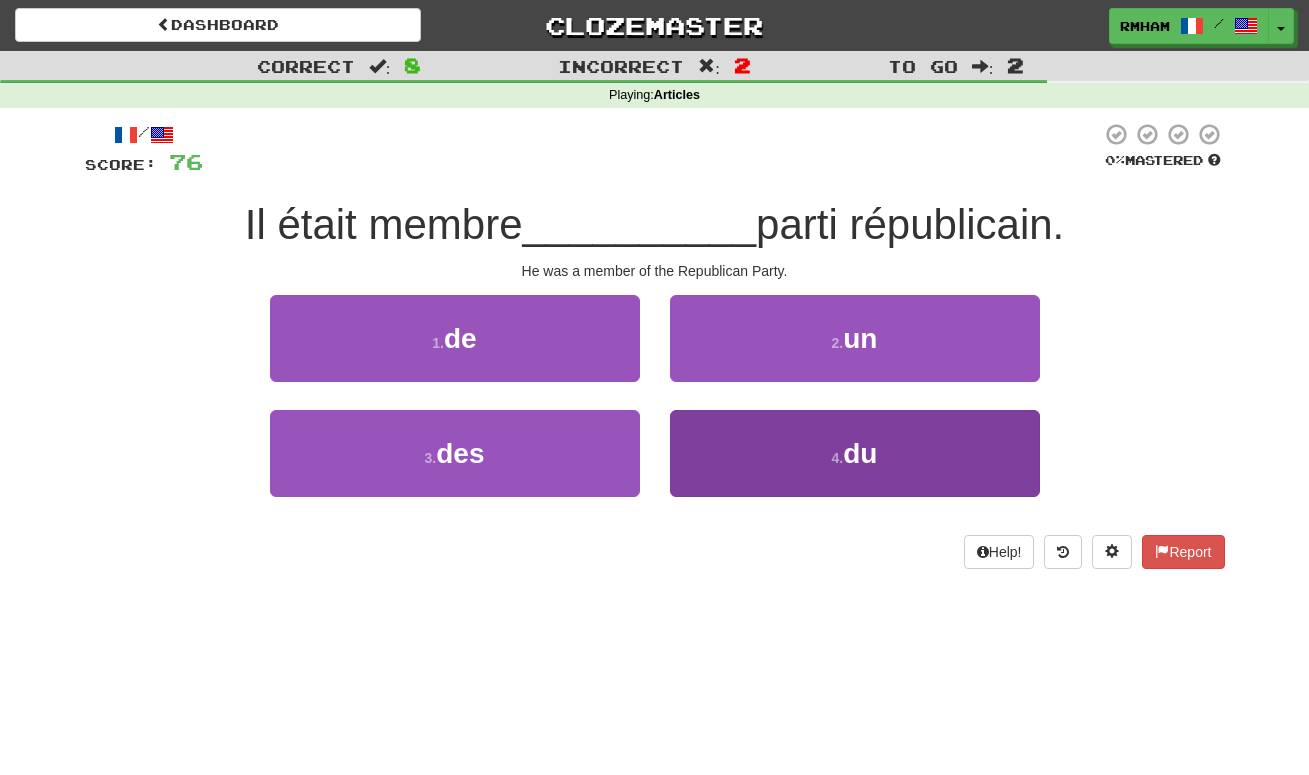 click on "4 .  du" at bounding box center [855, 453] 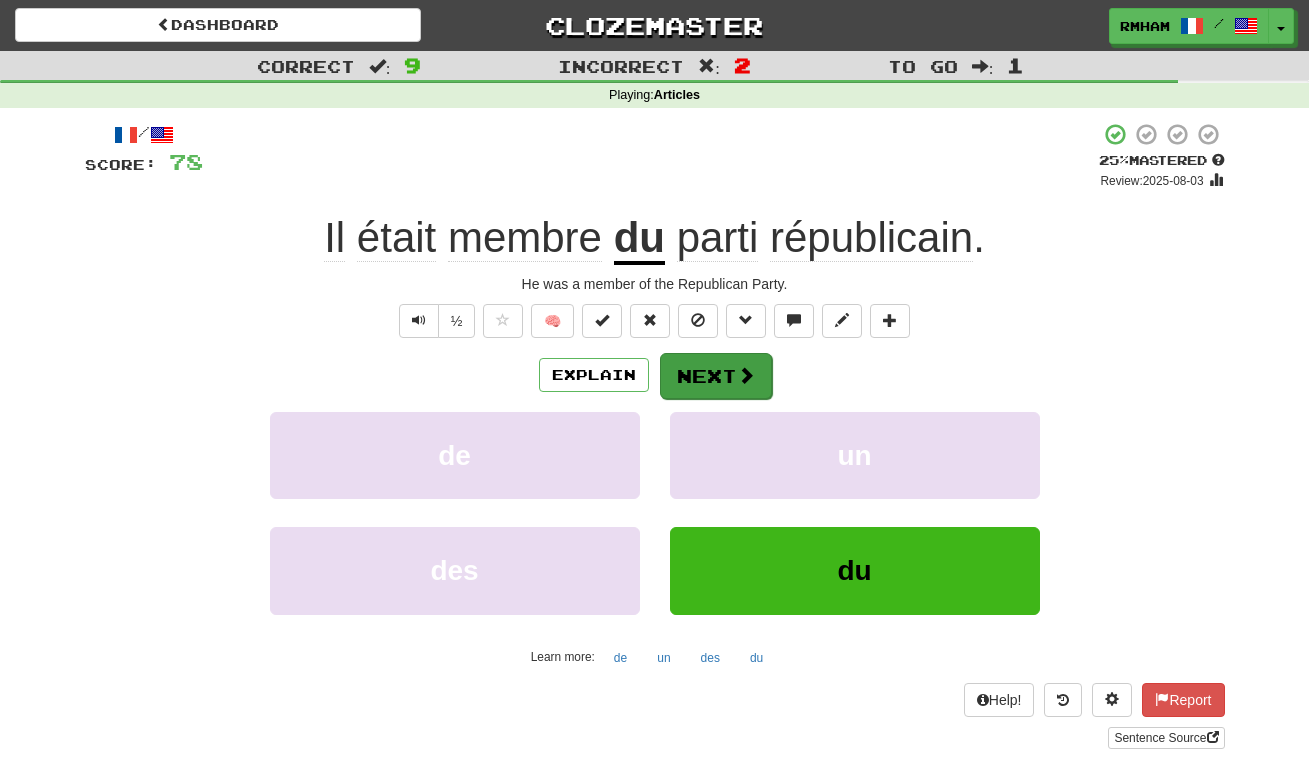 click on "Next" at bounding box center (716, 376) 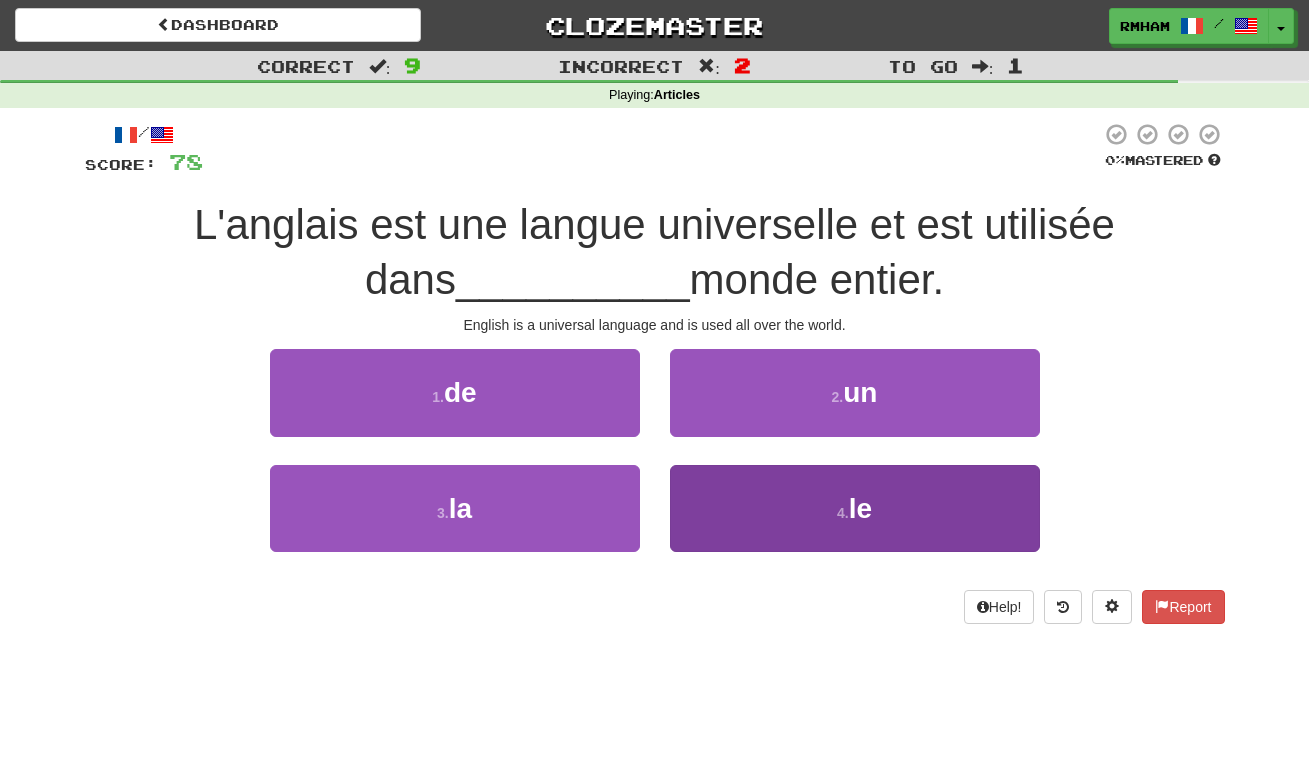click on "4 .  le" at bounding box center [855, 508] 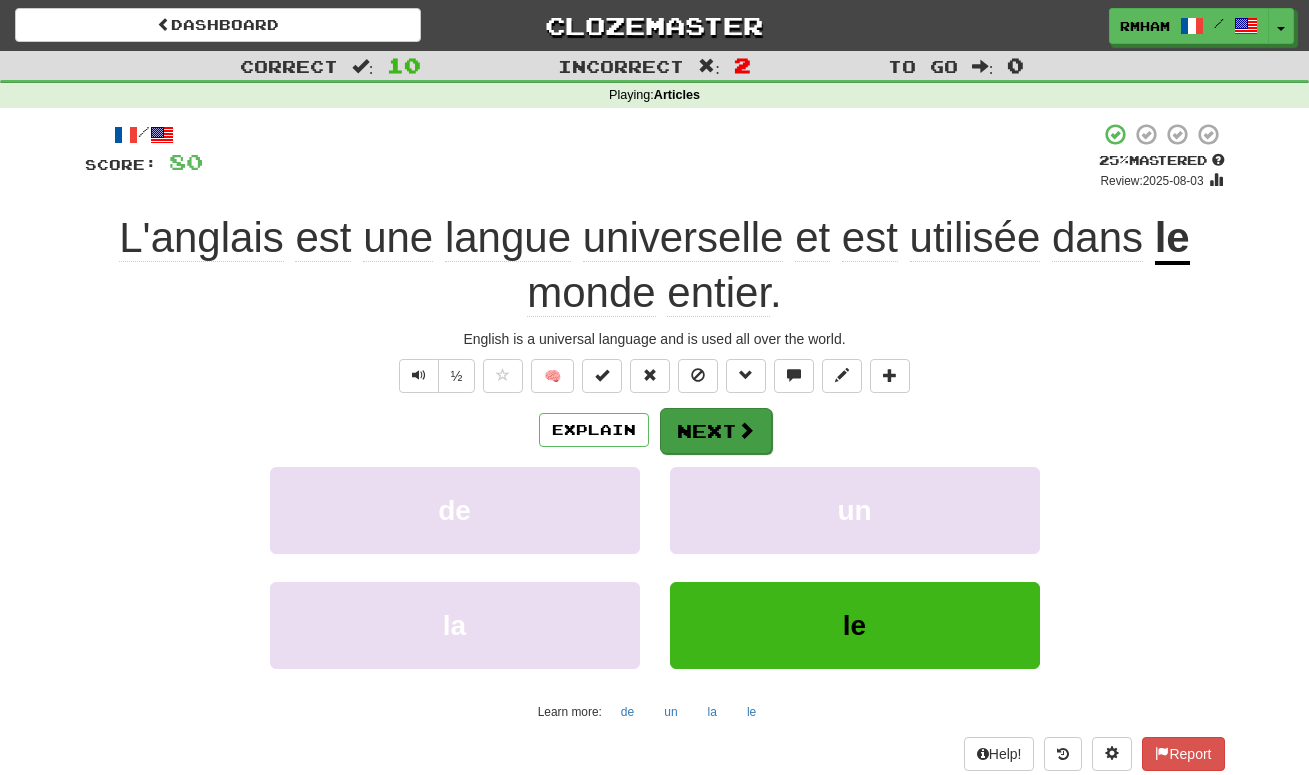 click on "Next" at bounding box center (716, 431) 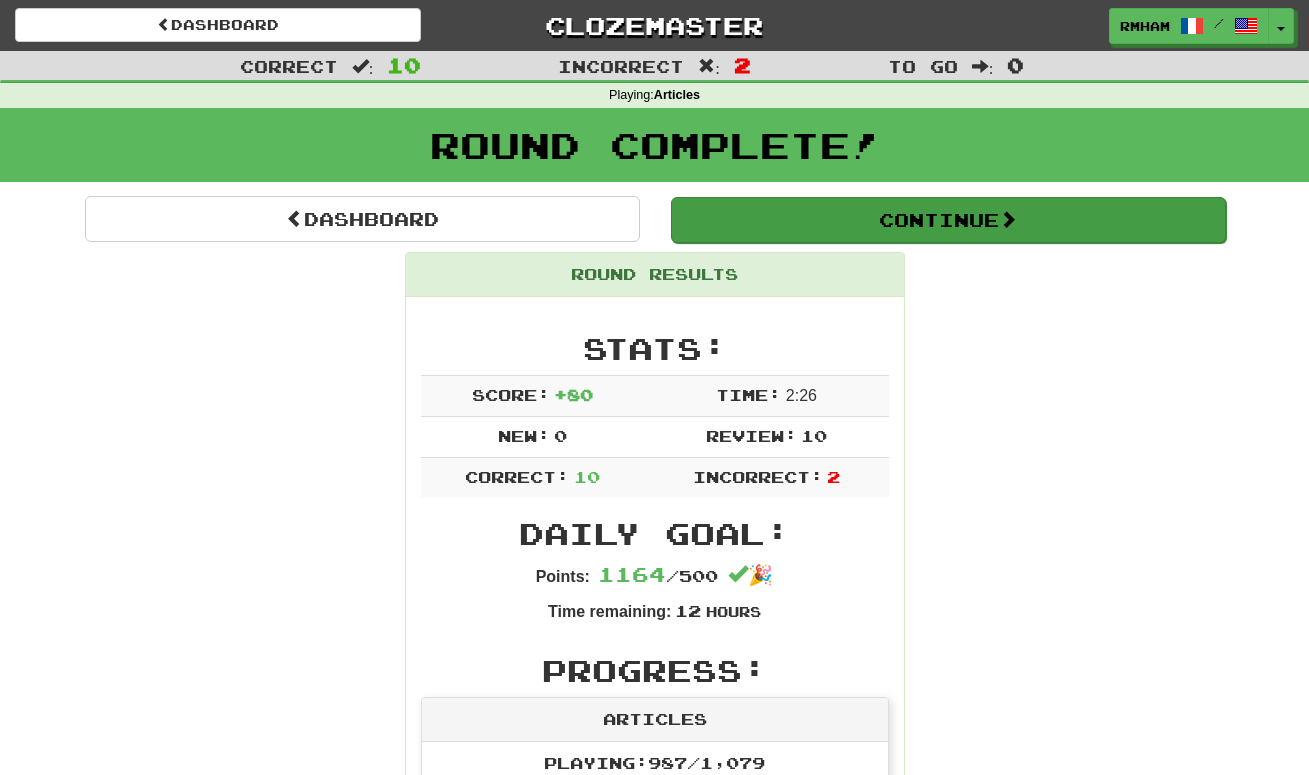 click on "Continue" at bounding box center (948, 220) 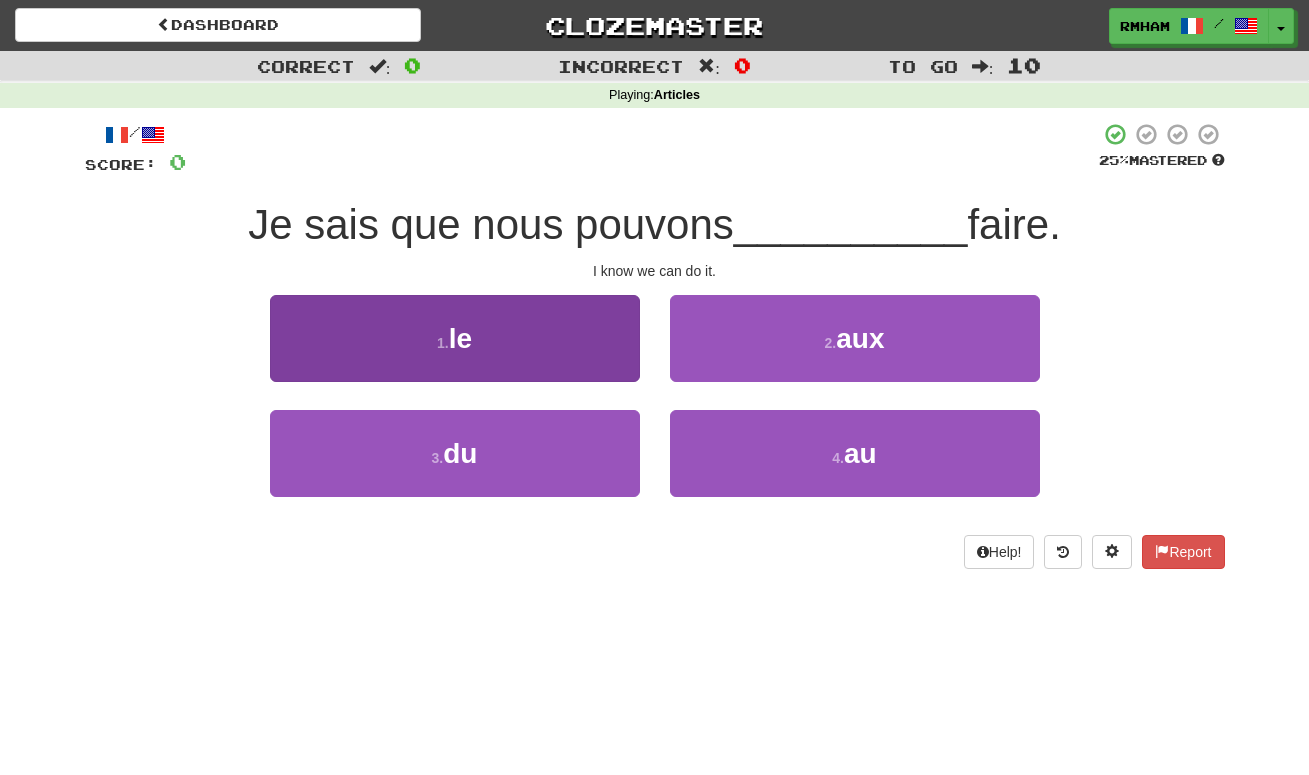 click on "1 .  le" at bounding box center [455, 338] 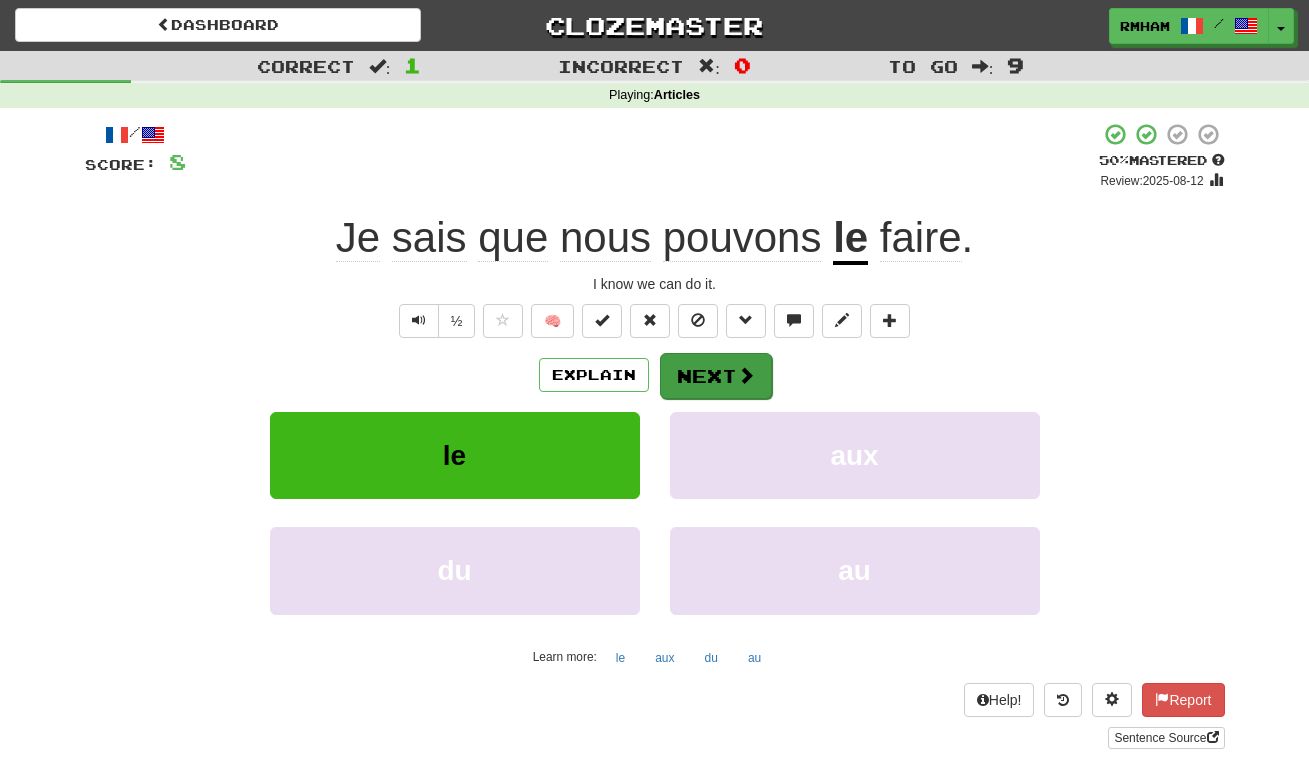 click on "Next" at bounding box center (716, 376) 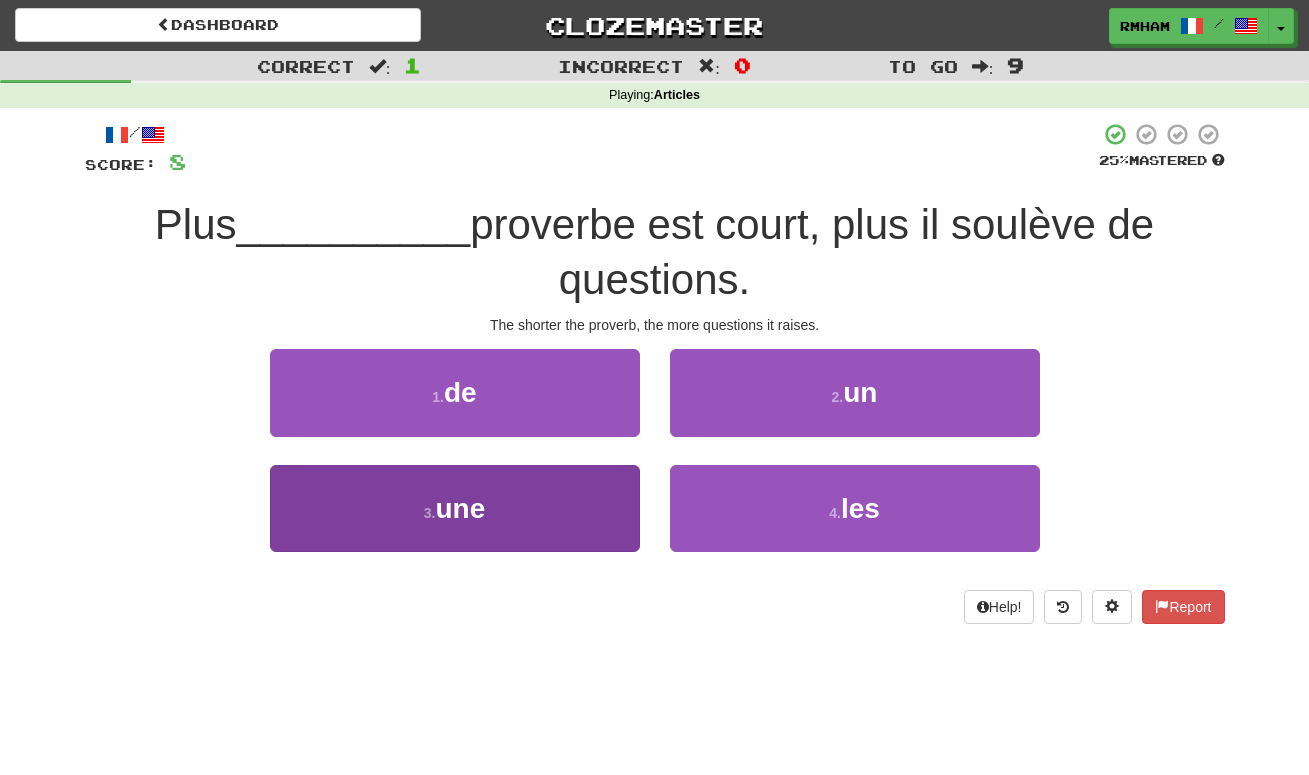click on "3 .  une" at bounding box center (455, 508) 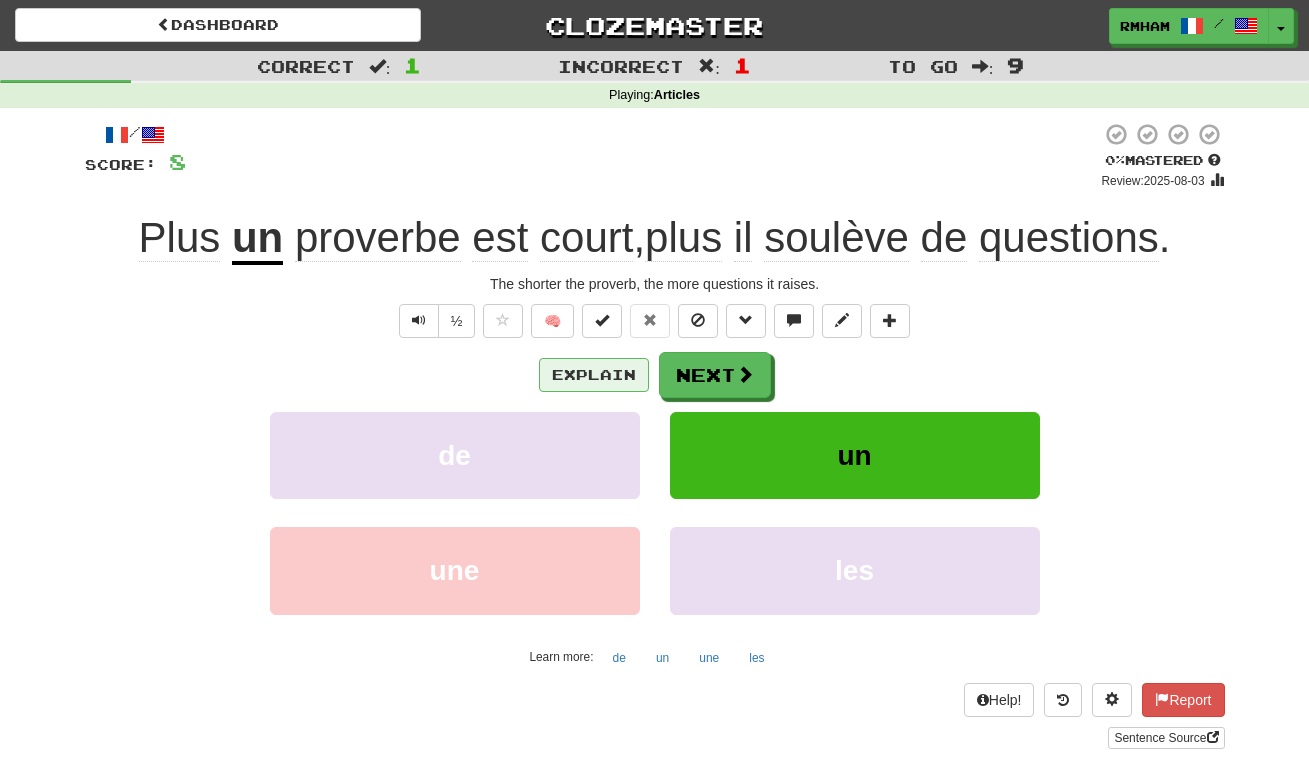 click on "Explain" at bounding box center (594, 375) 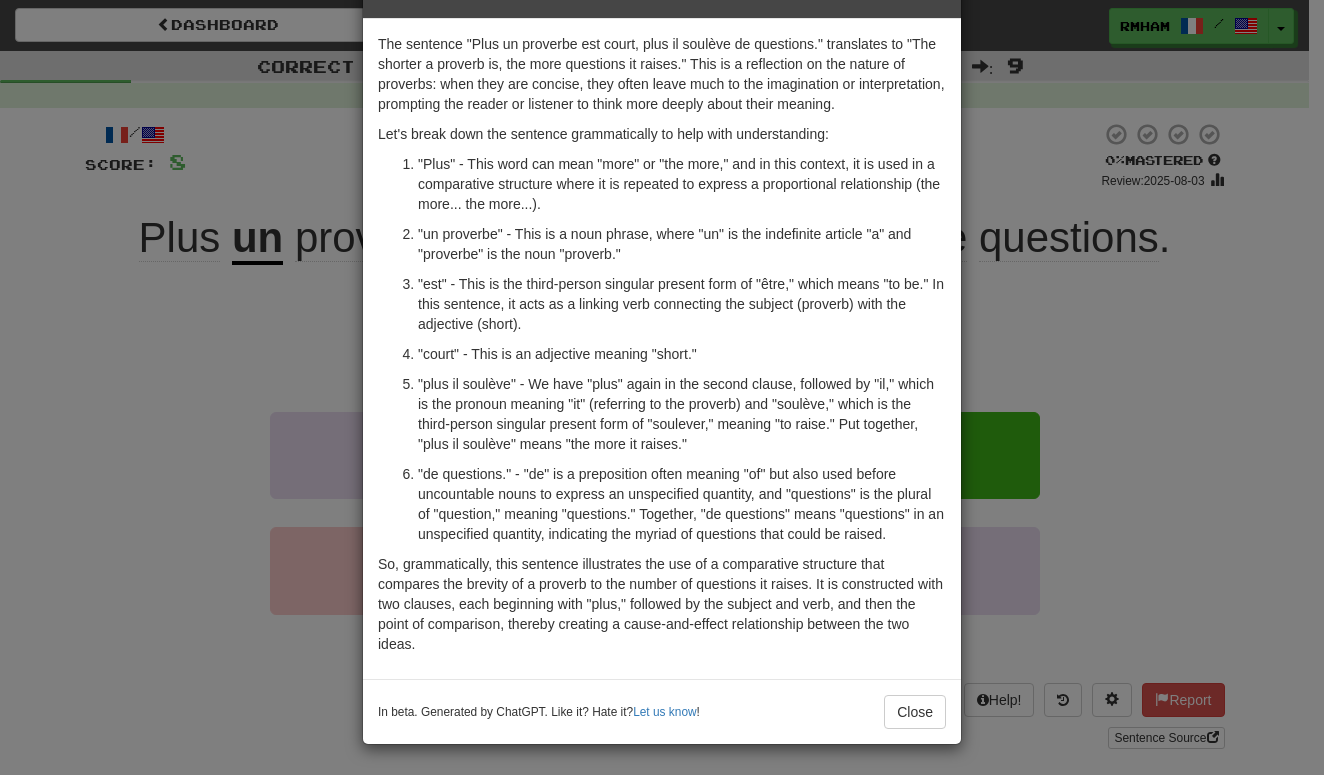 scroll, scrollTop: 63, scrollLeft: 0, axis: vertical 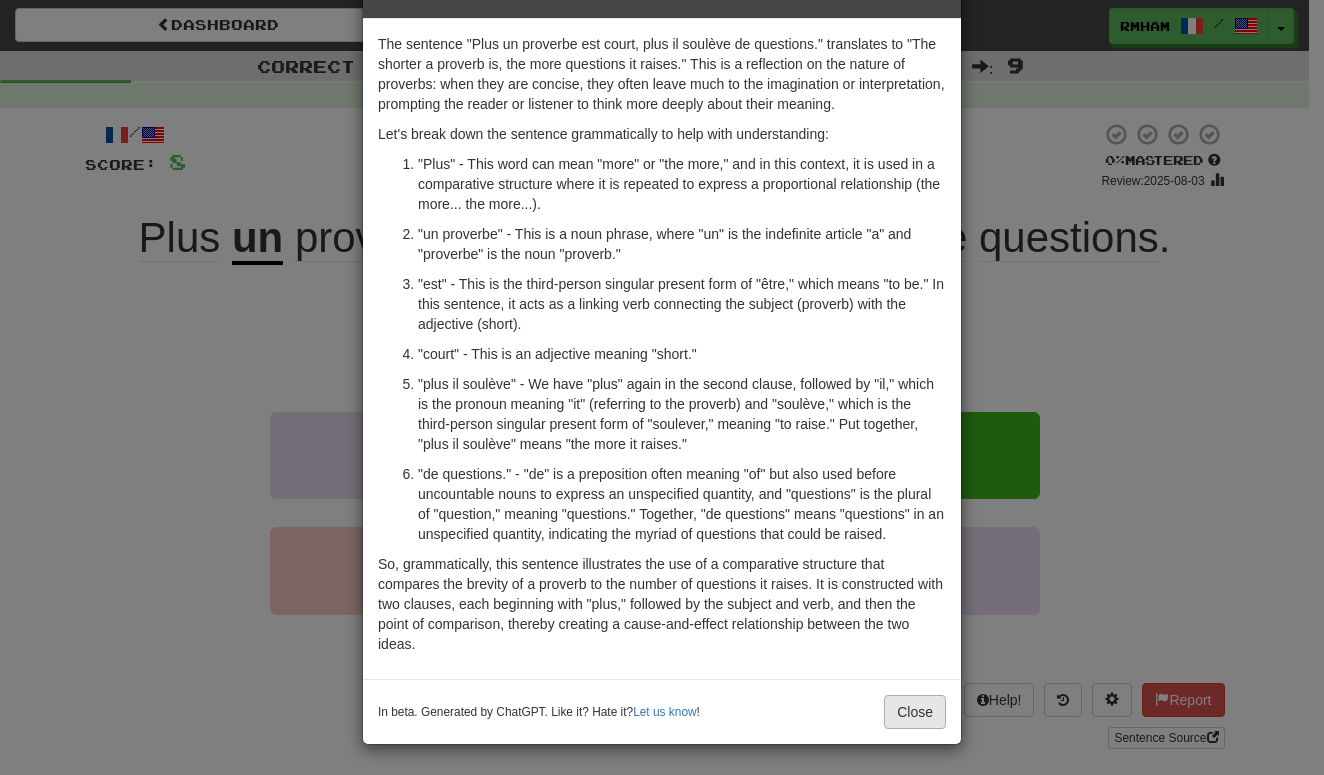 click on "Close" at bounding box center [915, 712] 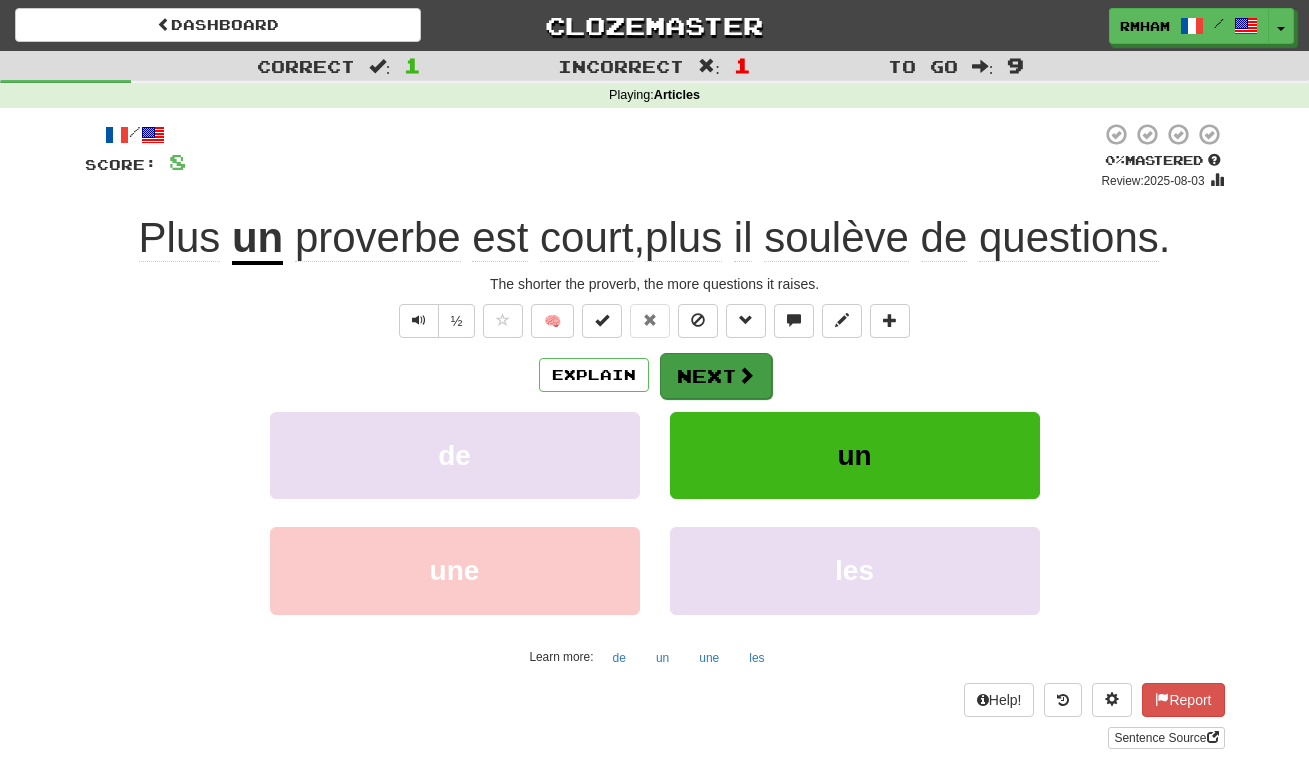 click at bounding box center [746, 375] 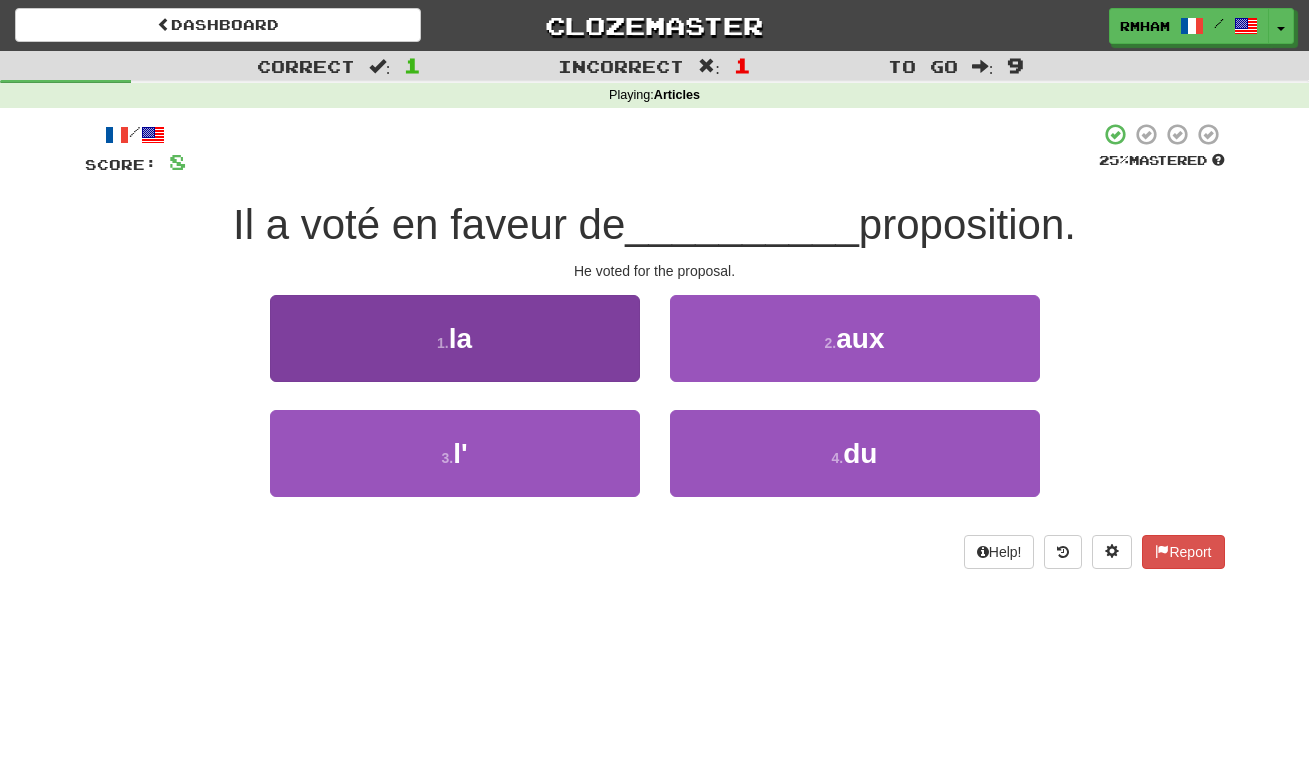 click on "1 .  la" at bounding box center [455, 338] 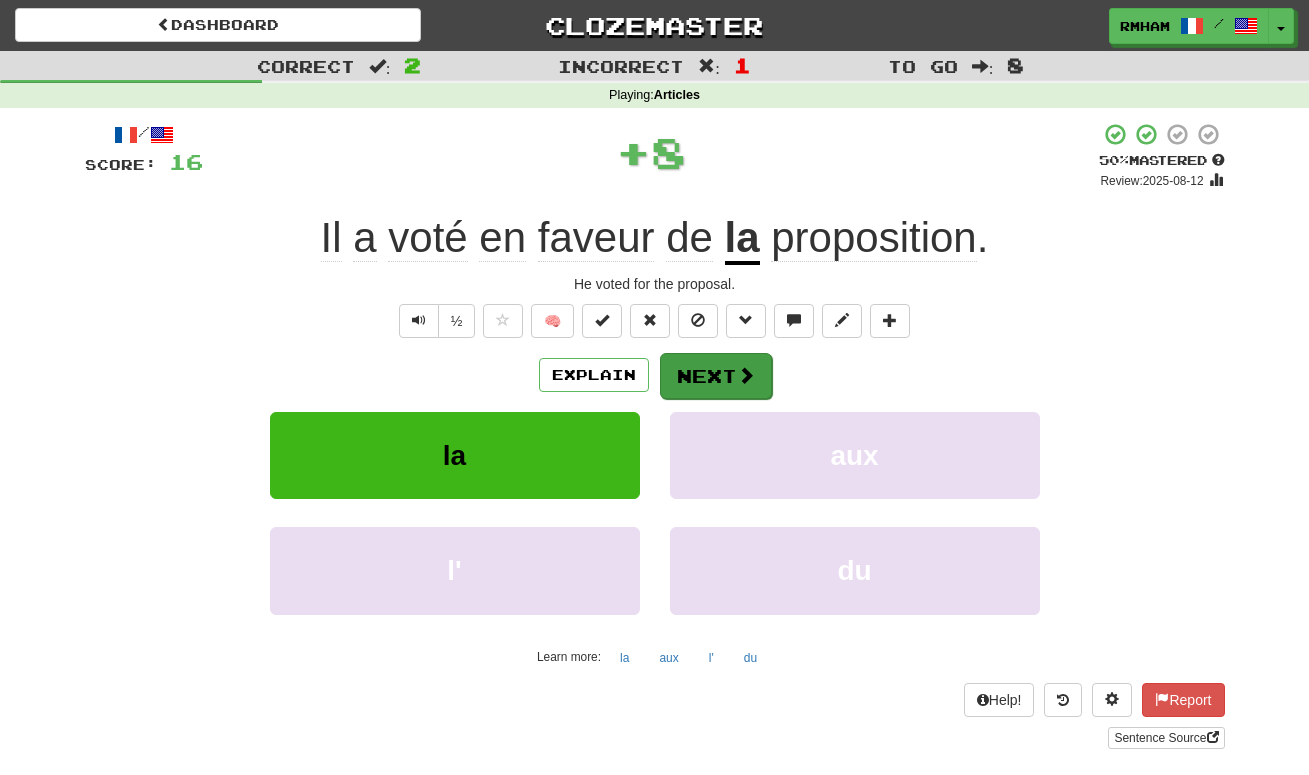 click on "Next" at bounding box center (716, 376) 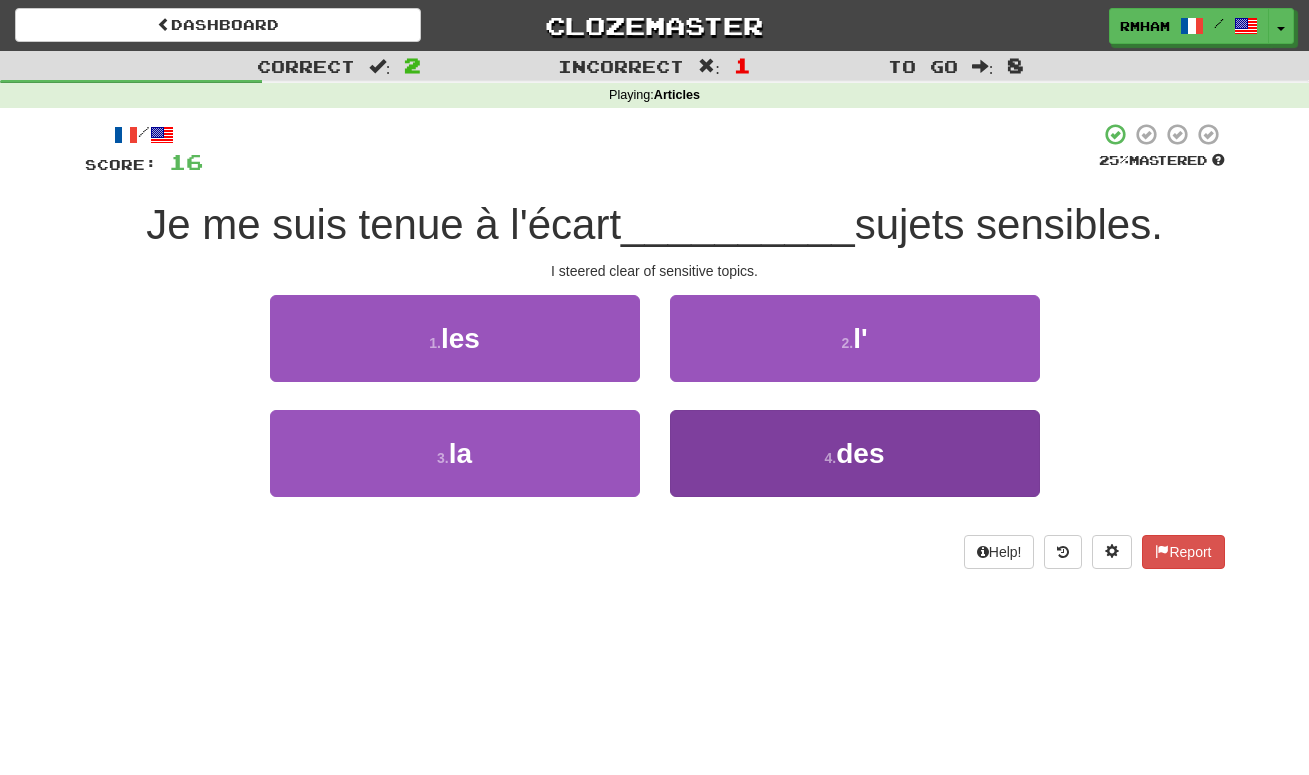 click on "4 .  des" at bounding box center (855, 453) 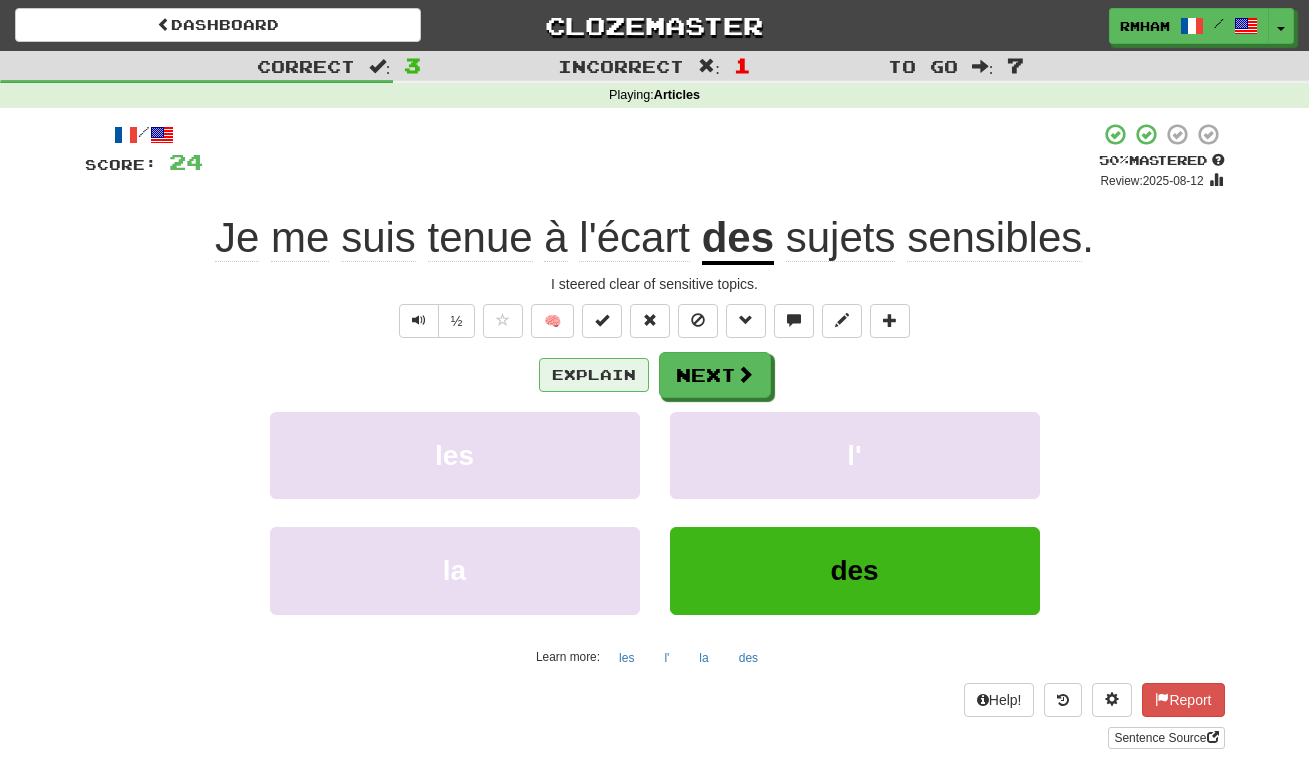 click on "Explain" at bounding box center (594, 375) 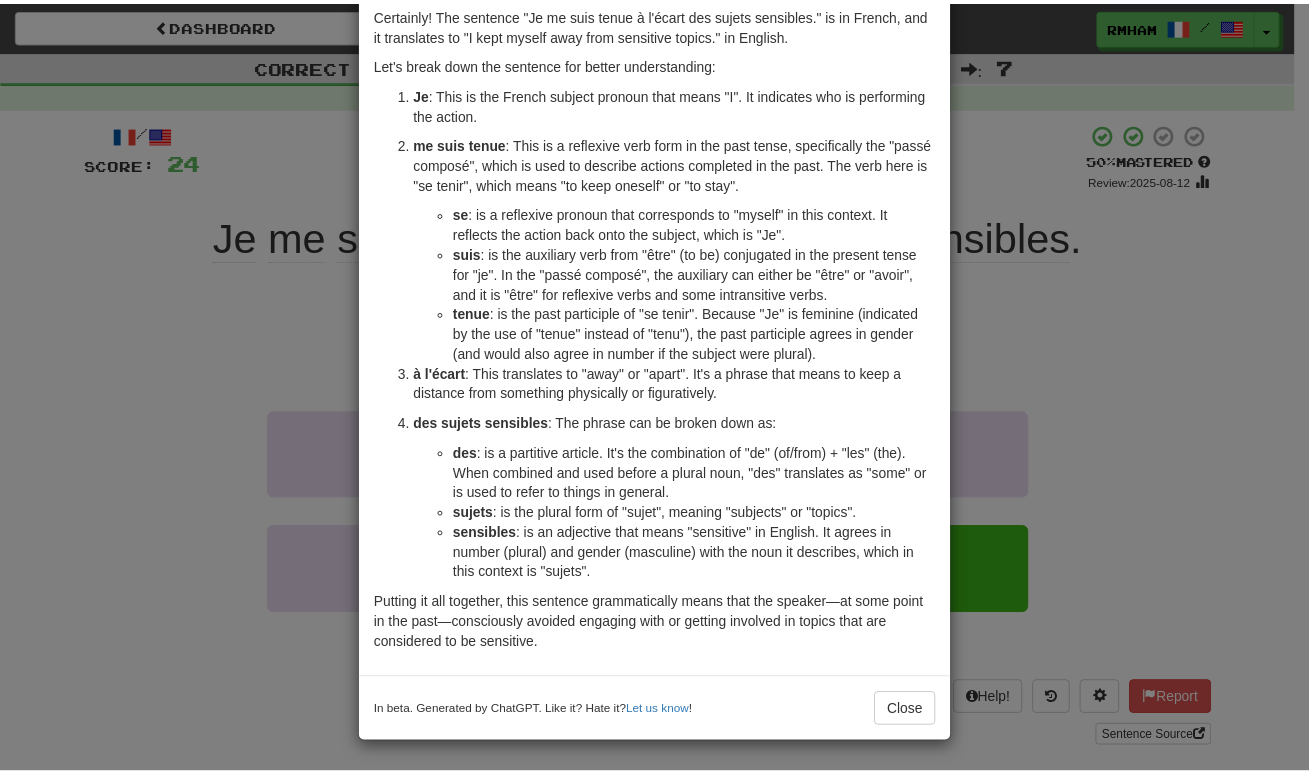 scroll, scrollTop: 93, scrollLeft: 0, axis: vertical 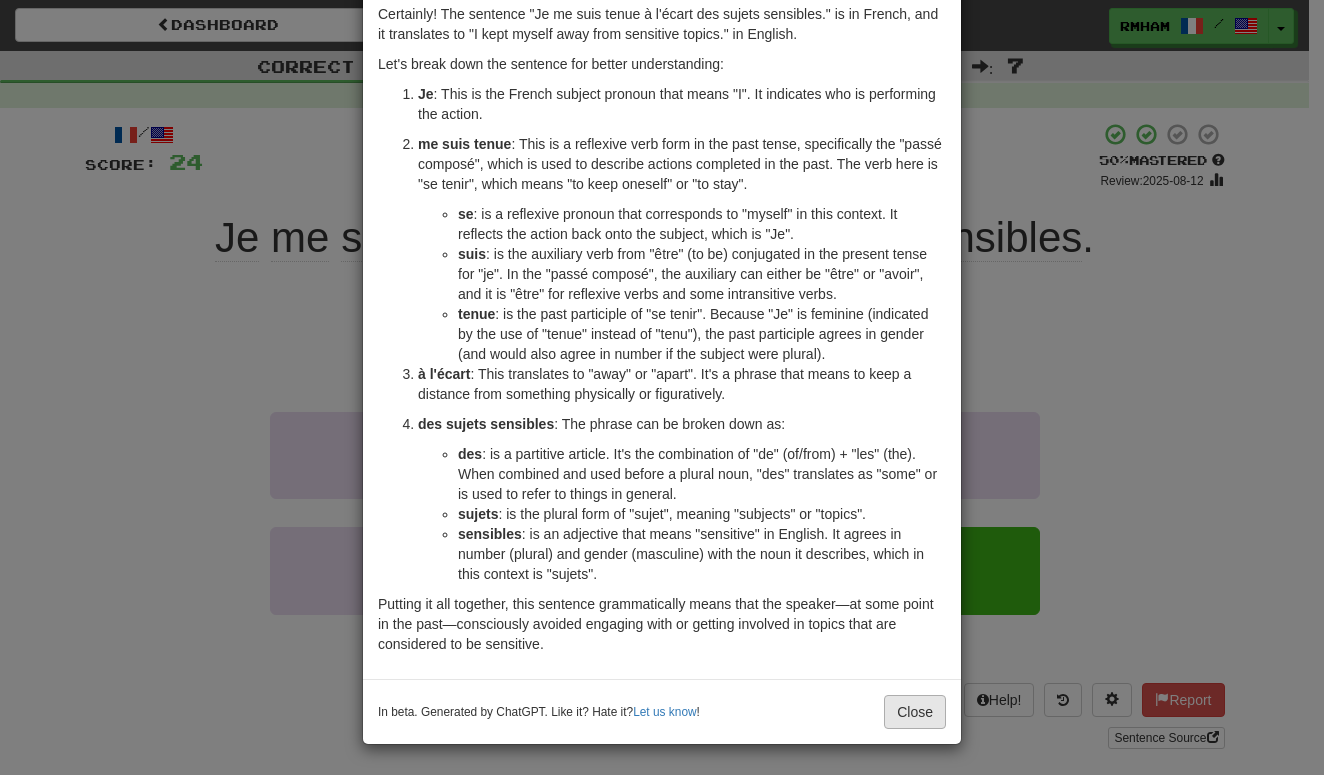 click on "Close" at bounding box center [915, 712] 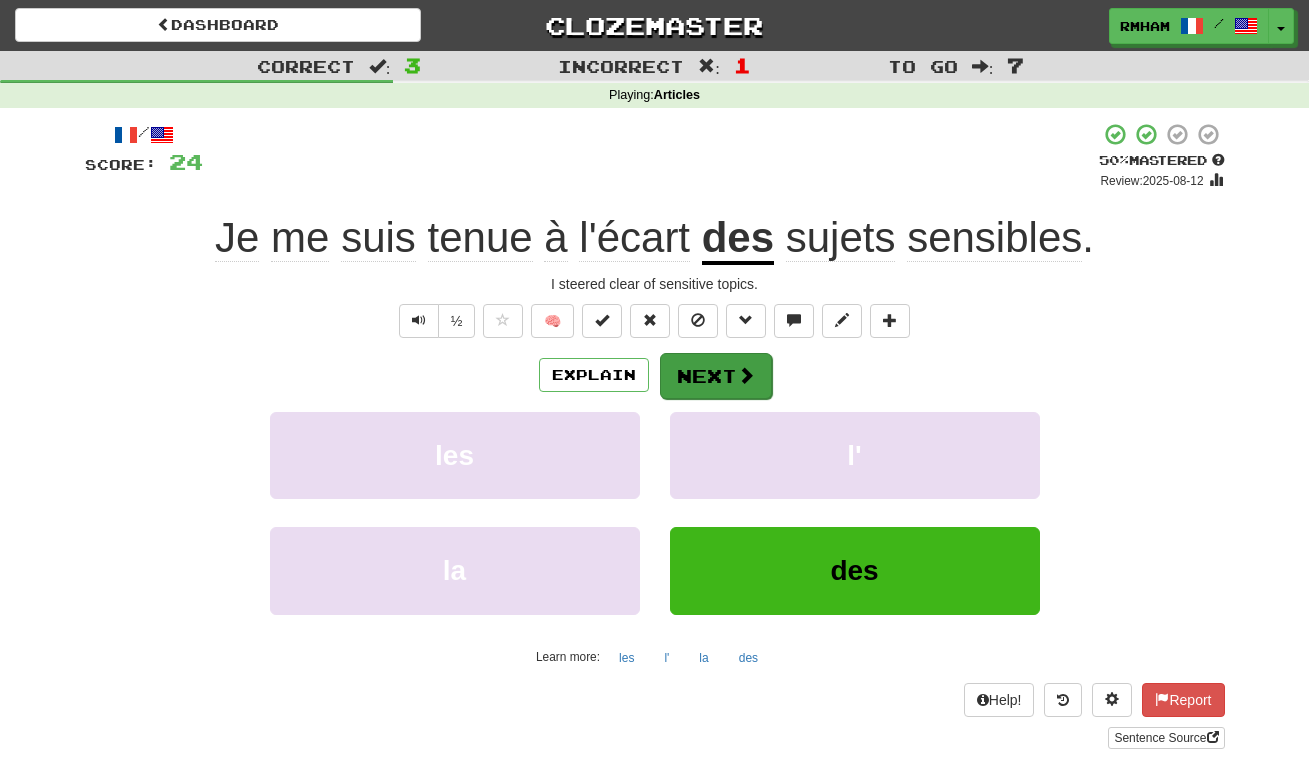 click on "Next" at bounding box center [716, 376] 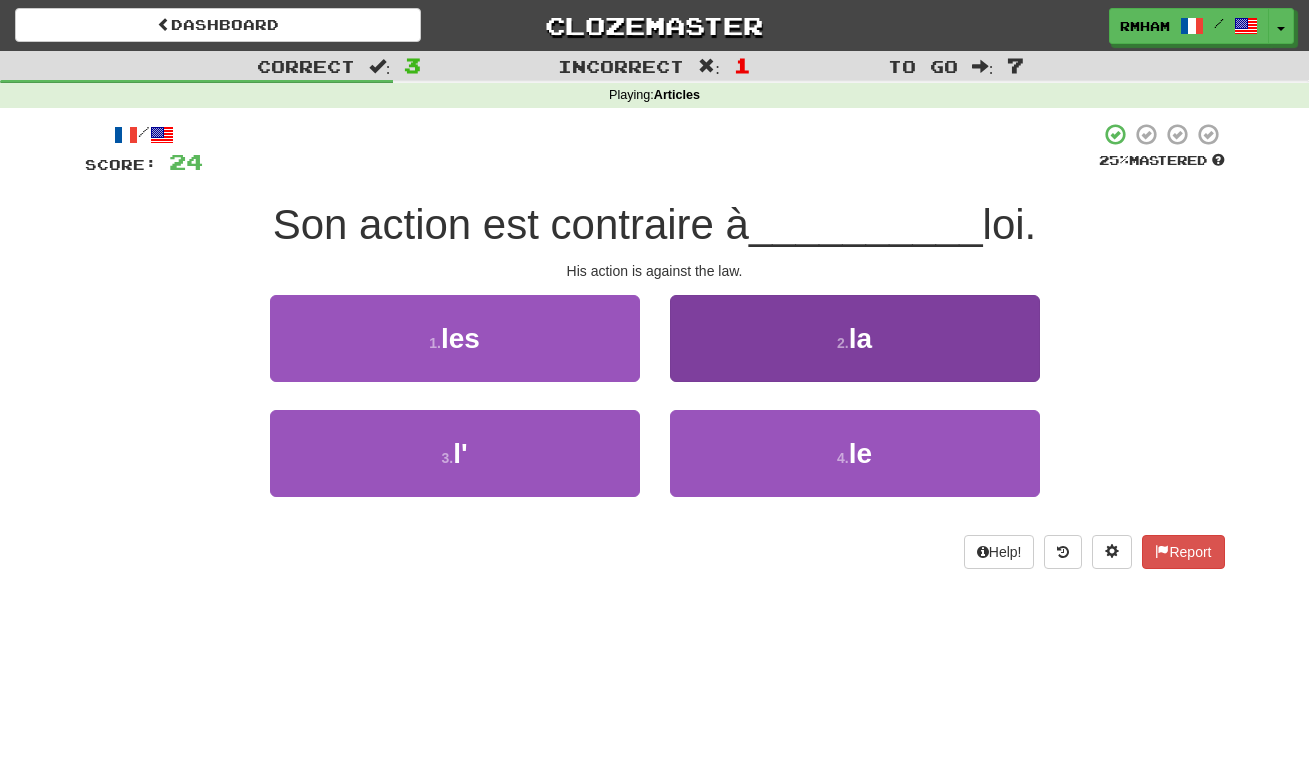 click on "2 .  la" at bounding box center (855, 338) 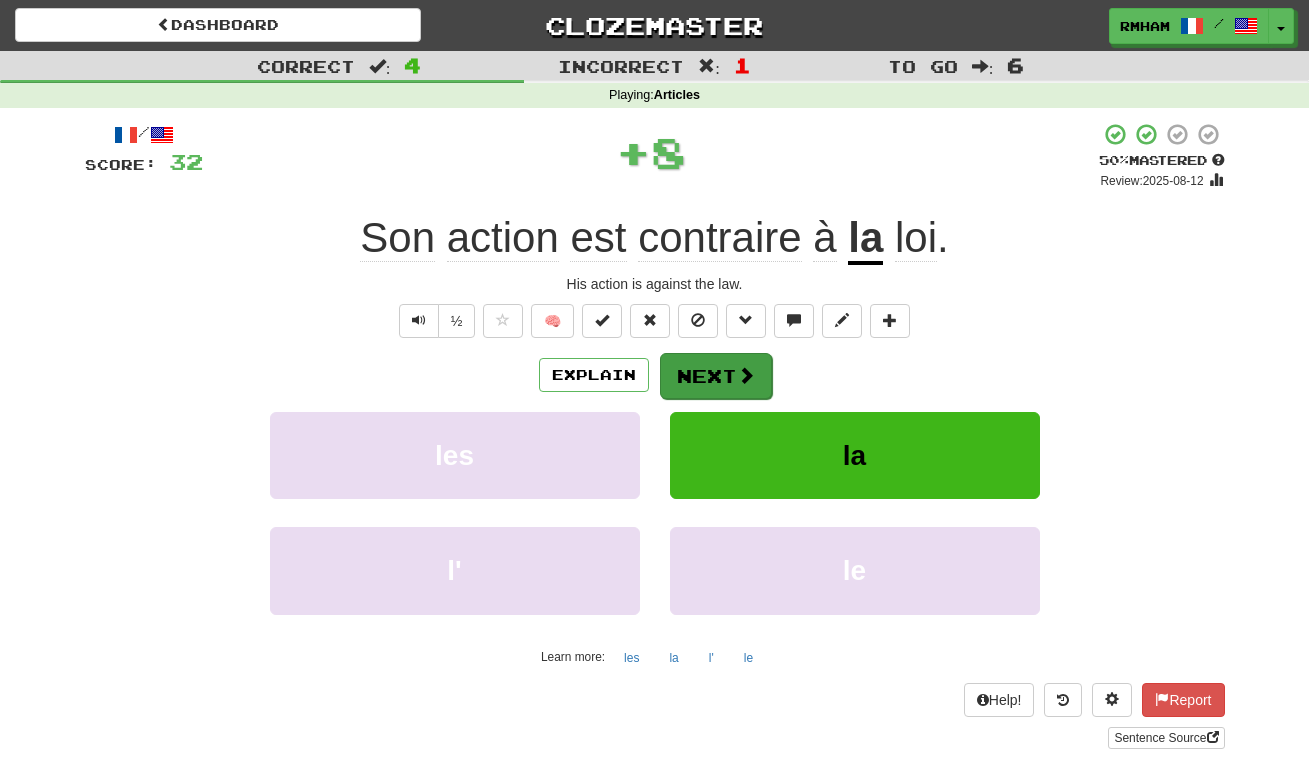 click on "Next" at bounding box center [716, 376] 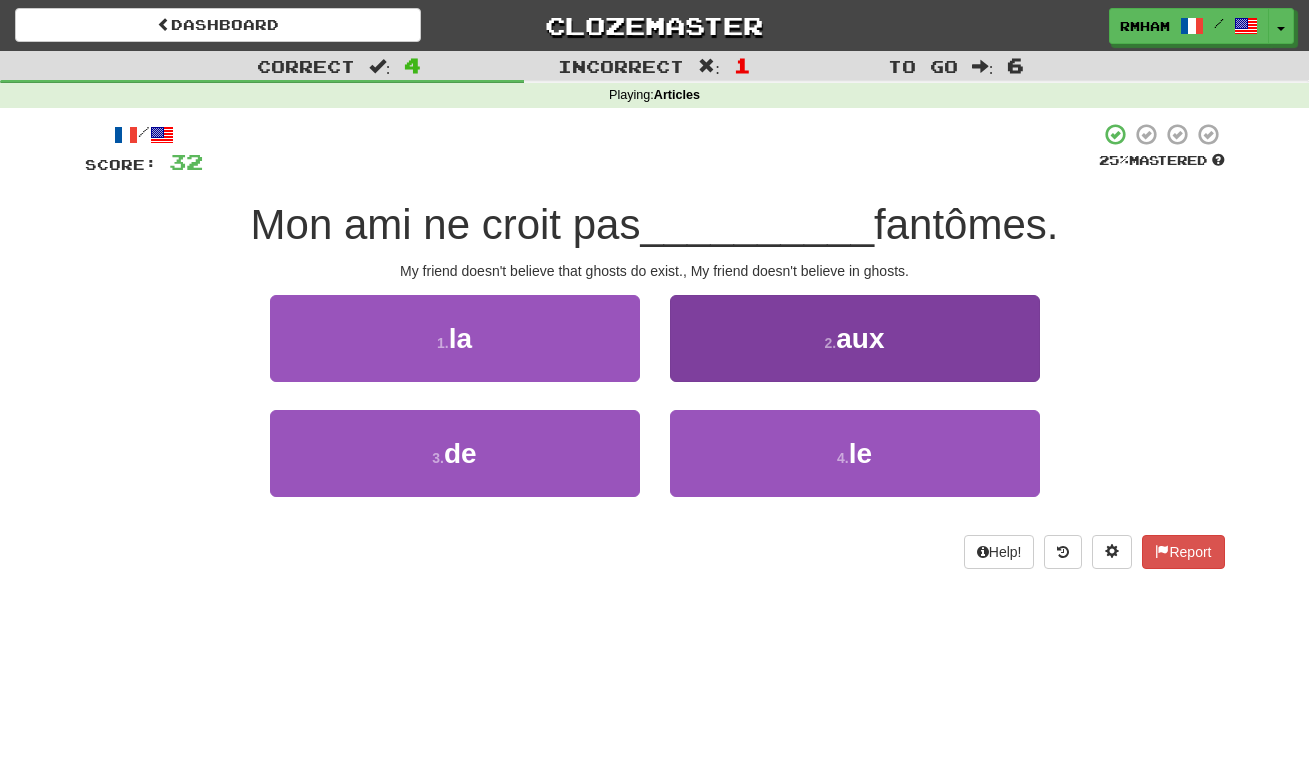 click on "2 .  aux" at bounding box center (855, 338) 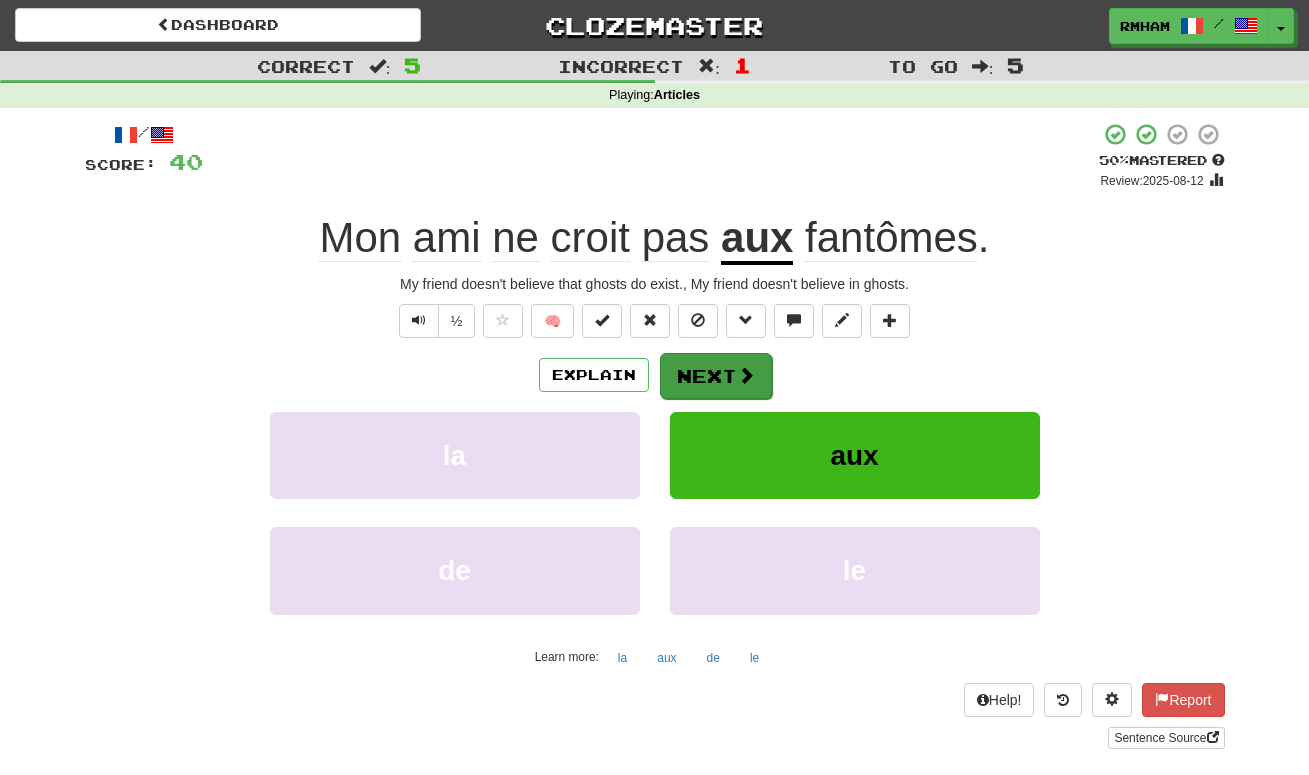 click on "Next" at bounding box center [716, 376] 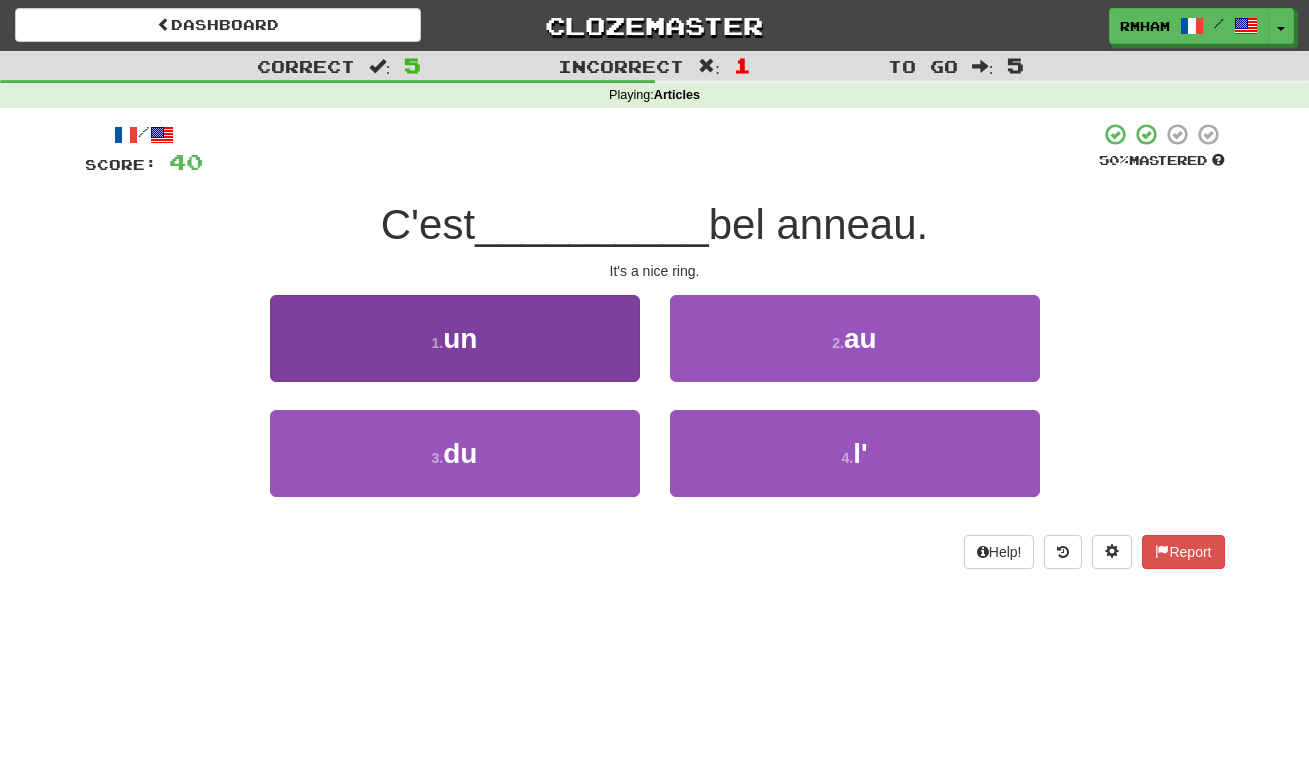click on "1 .  un" at bounding box center [455, 338] 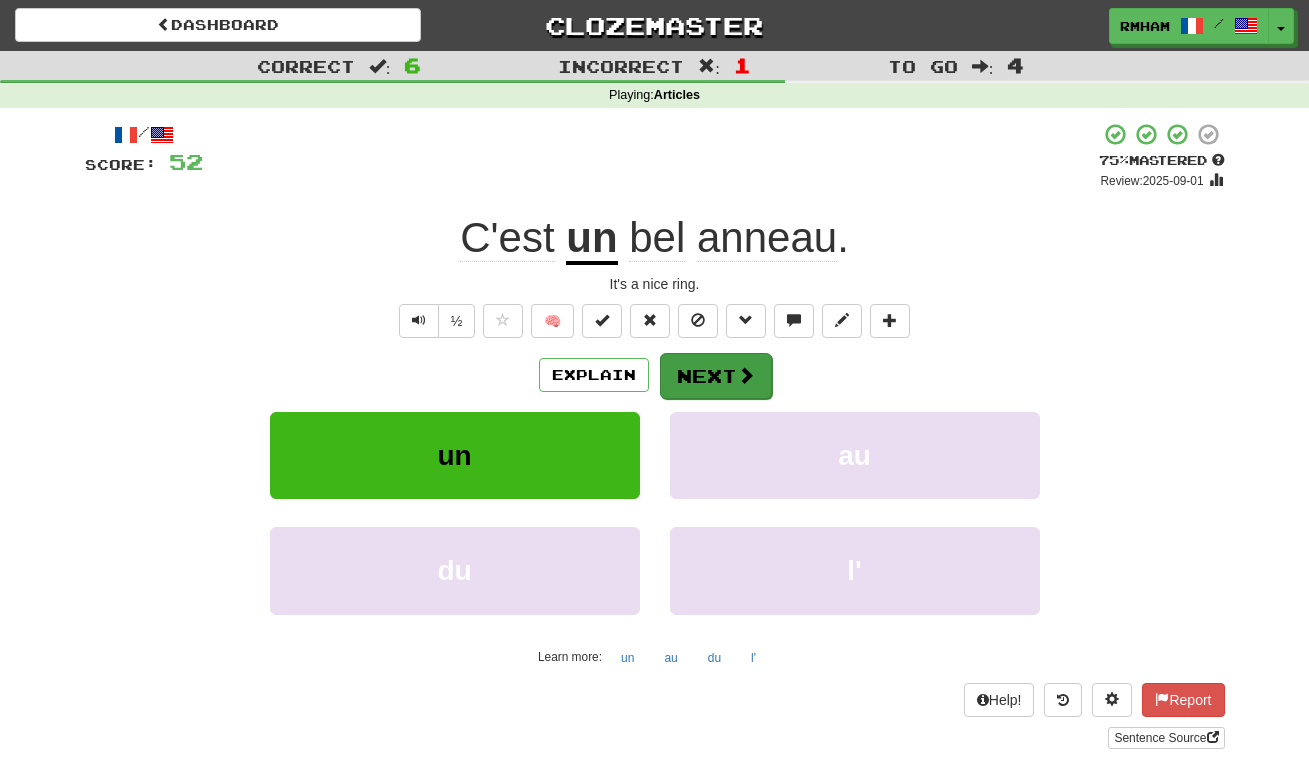 click on "Next" at bounding box center (716, 376) 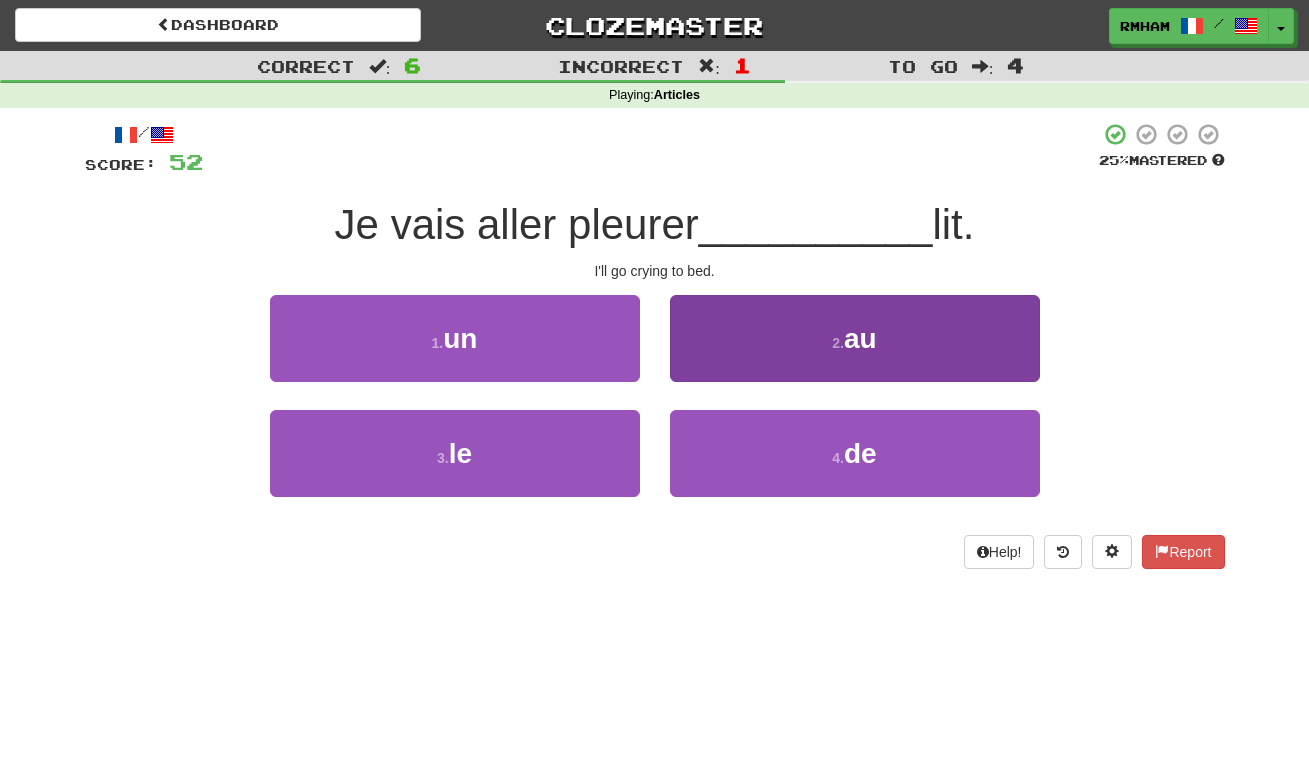 click on "2 .  au" at bounding box center [855, 338] 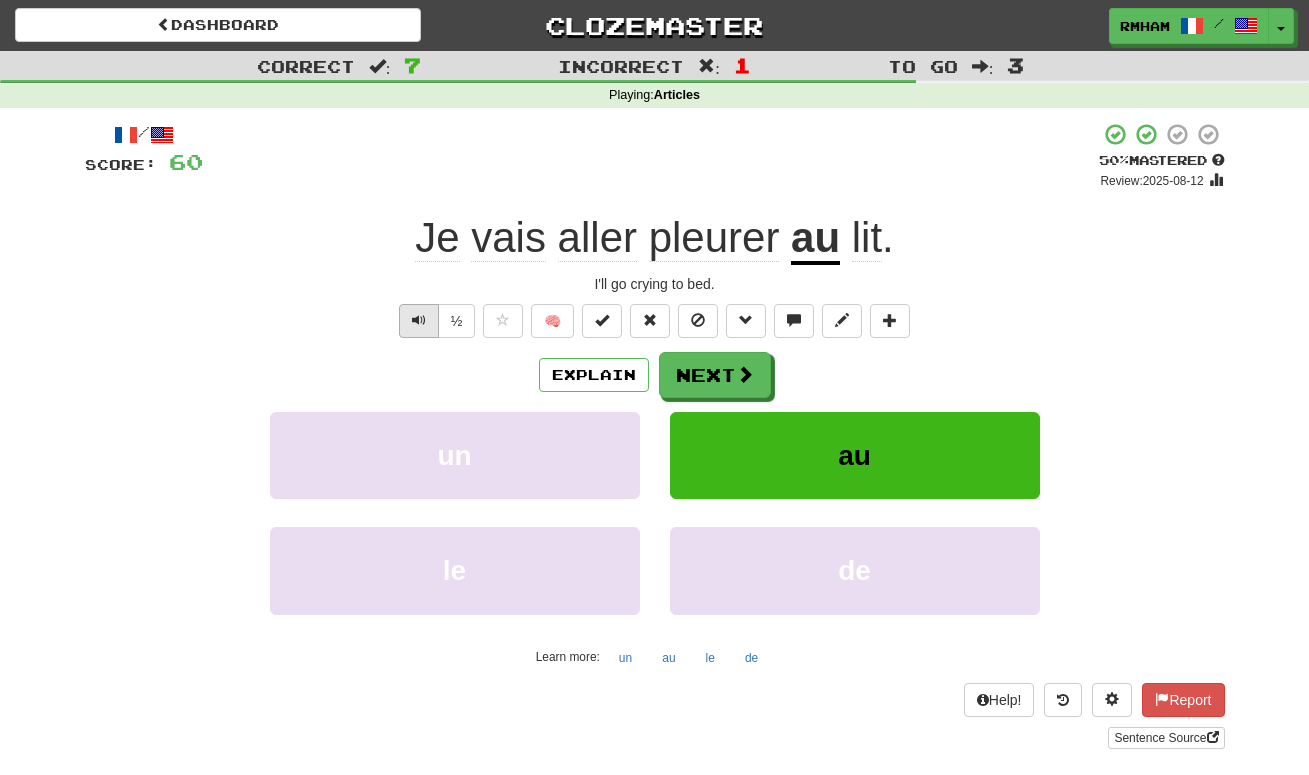 click at bounding box center (419, 320) 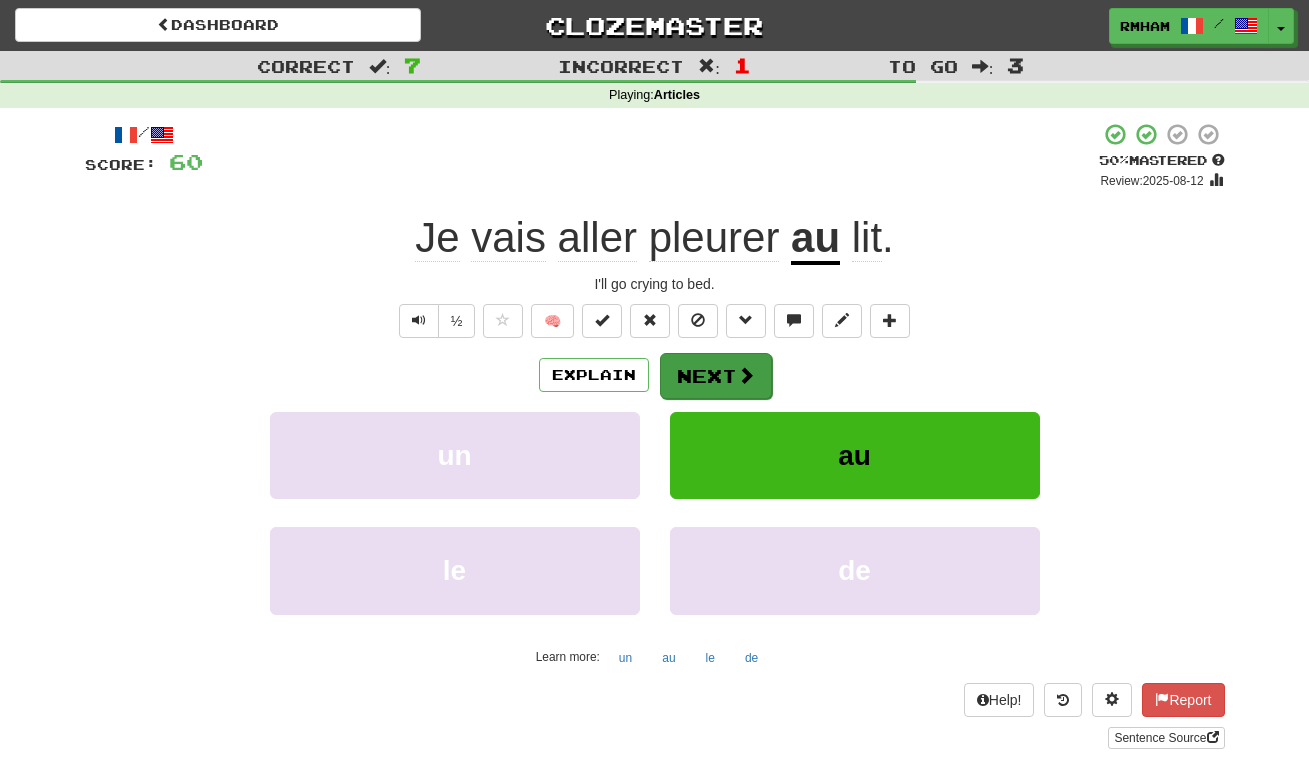 click on "Next" at bounding box center (716, 376) 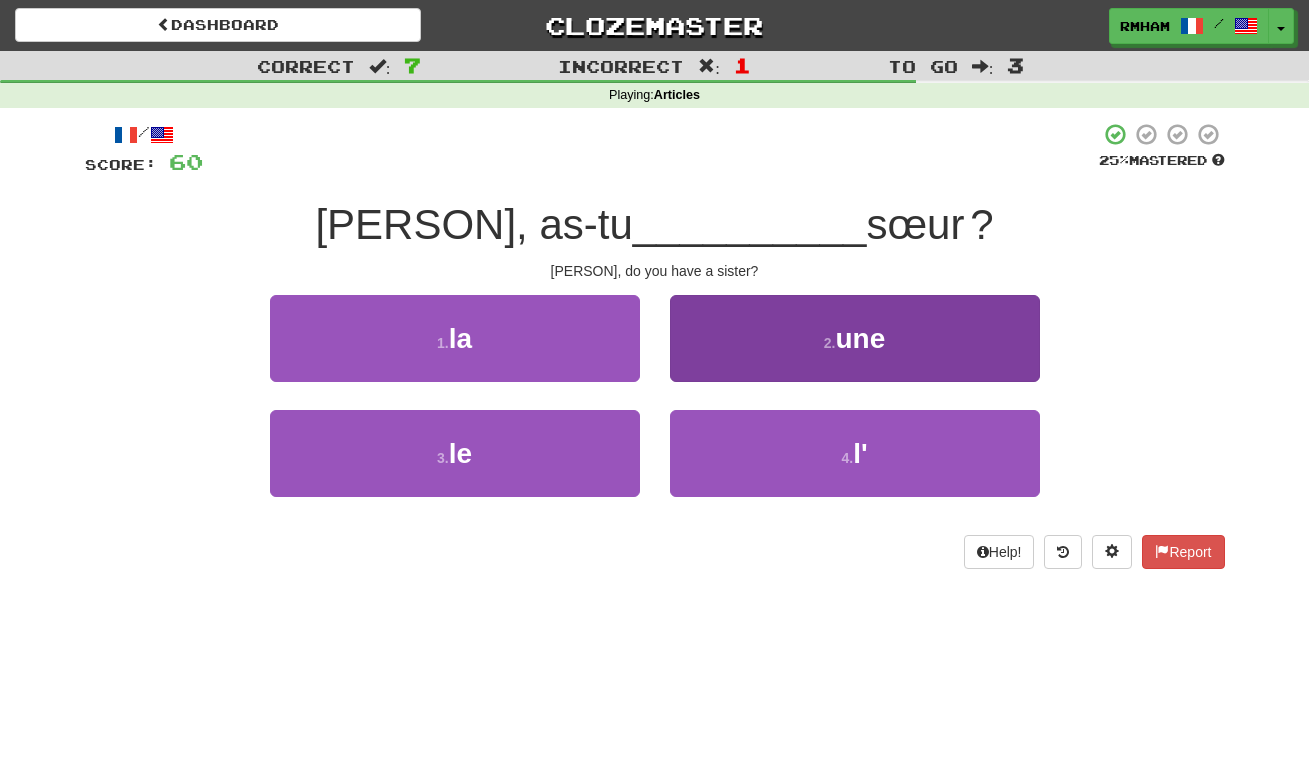 click on "une" at bounding box center (860, 338) 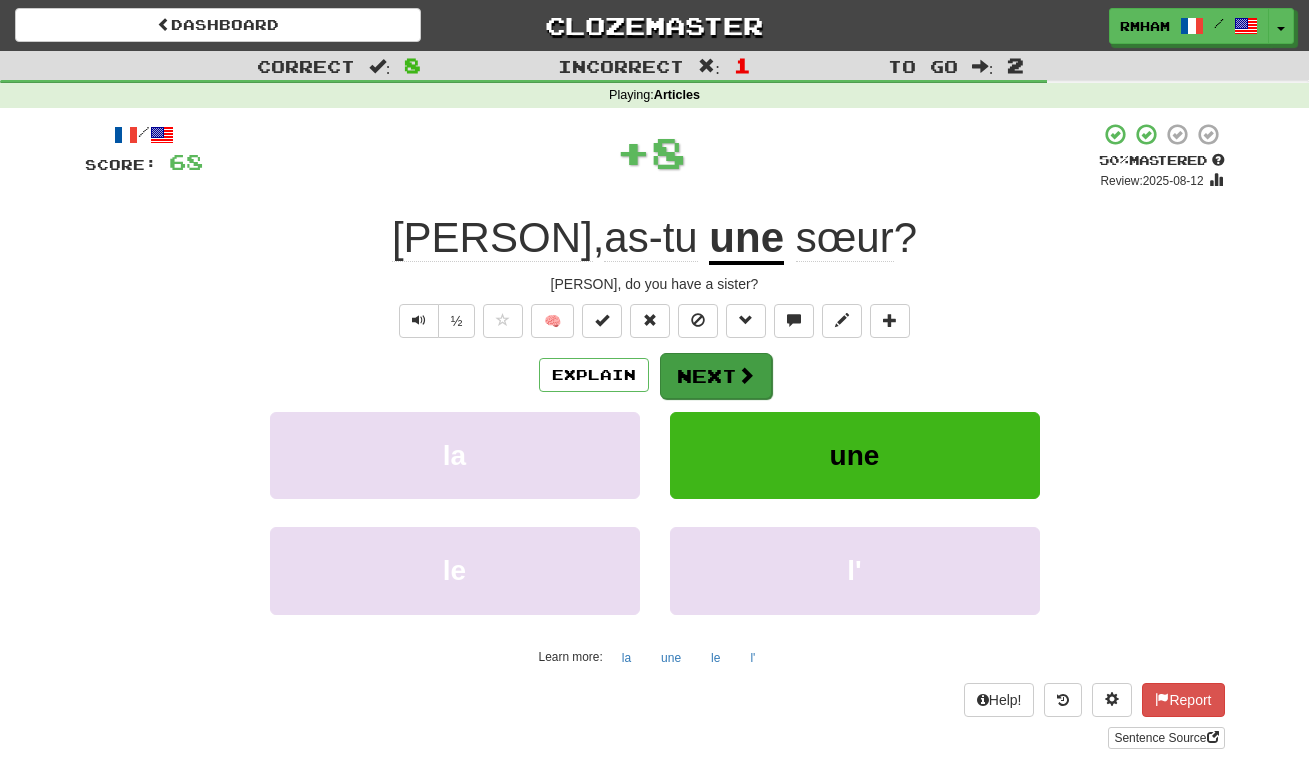 click on "Next" at bounding box center (716, 376) 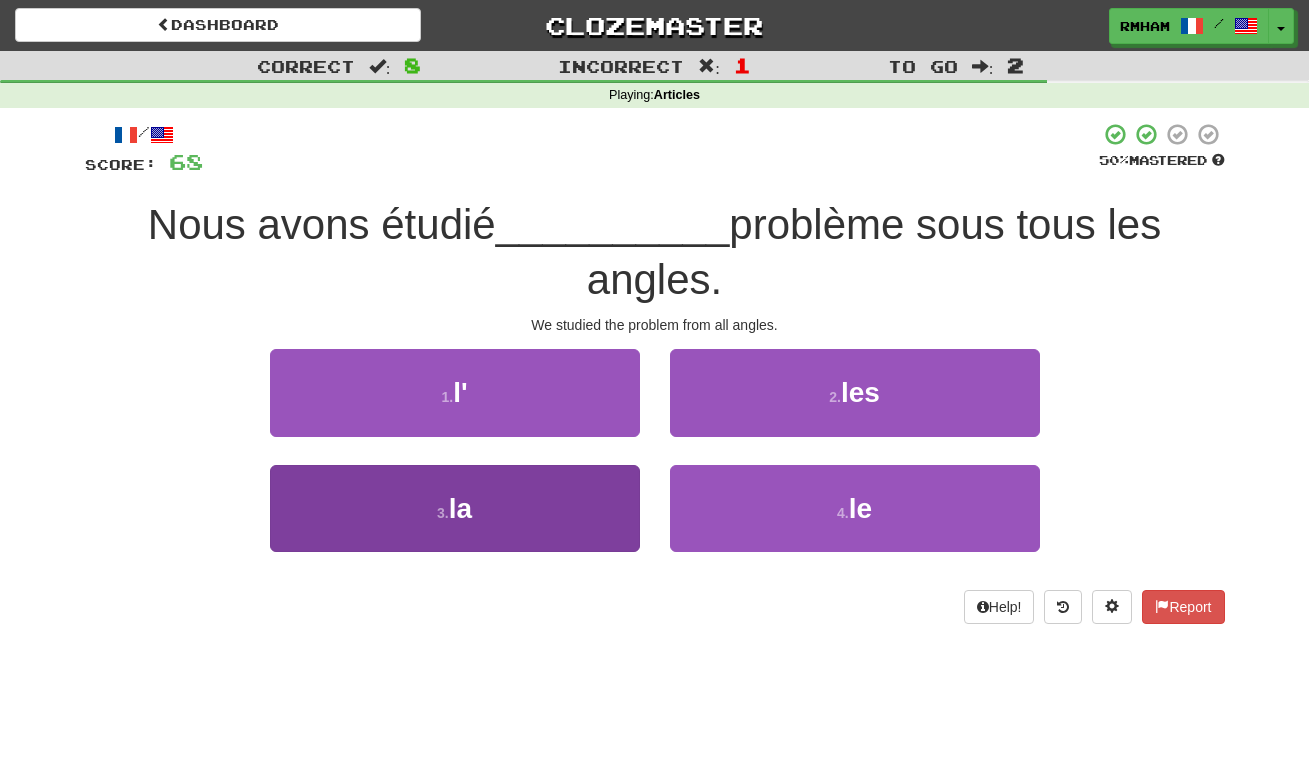 click on "3 .  la" at bounding box center [455, 508] 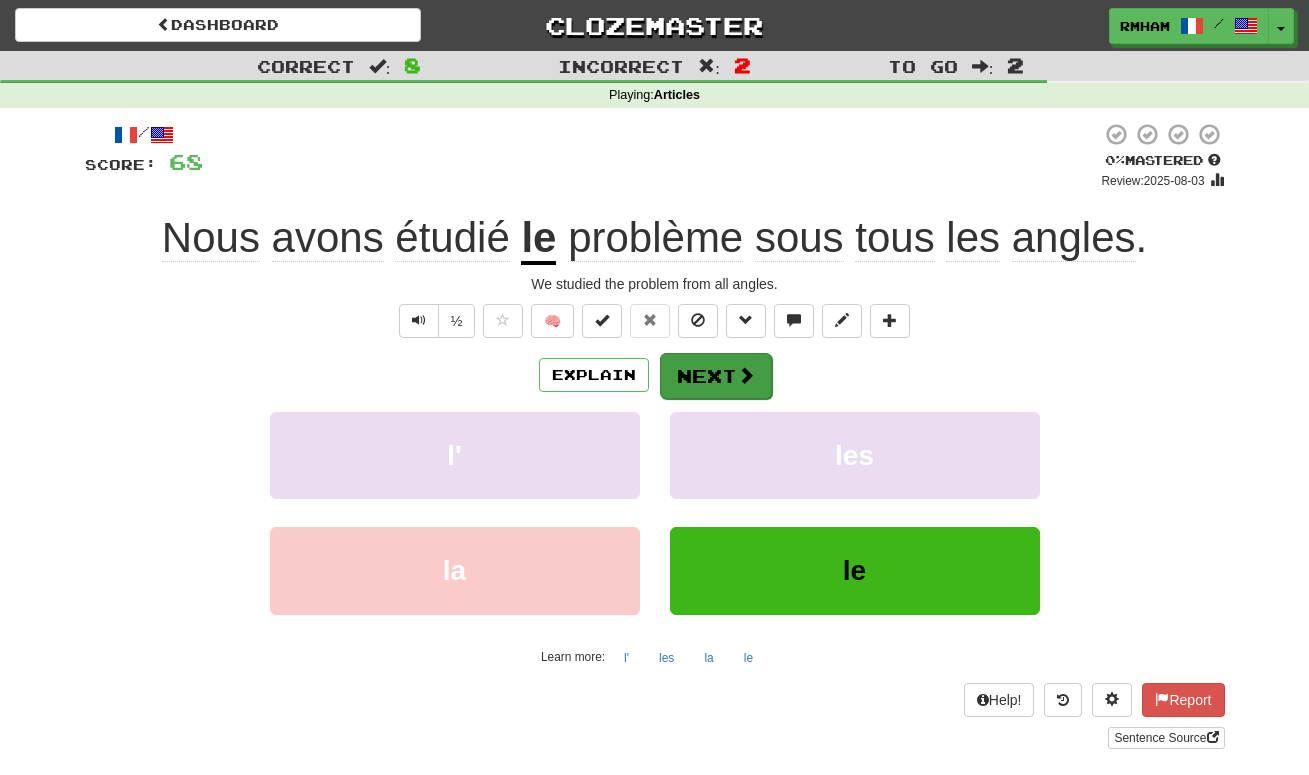 click on "Next" at bounding box center (716, 376) 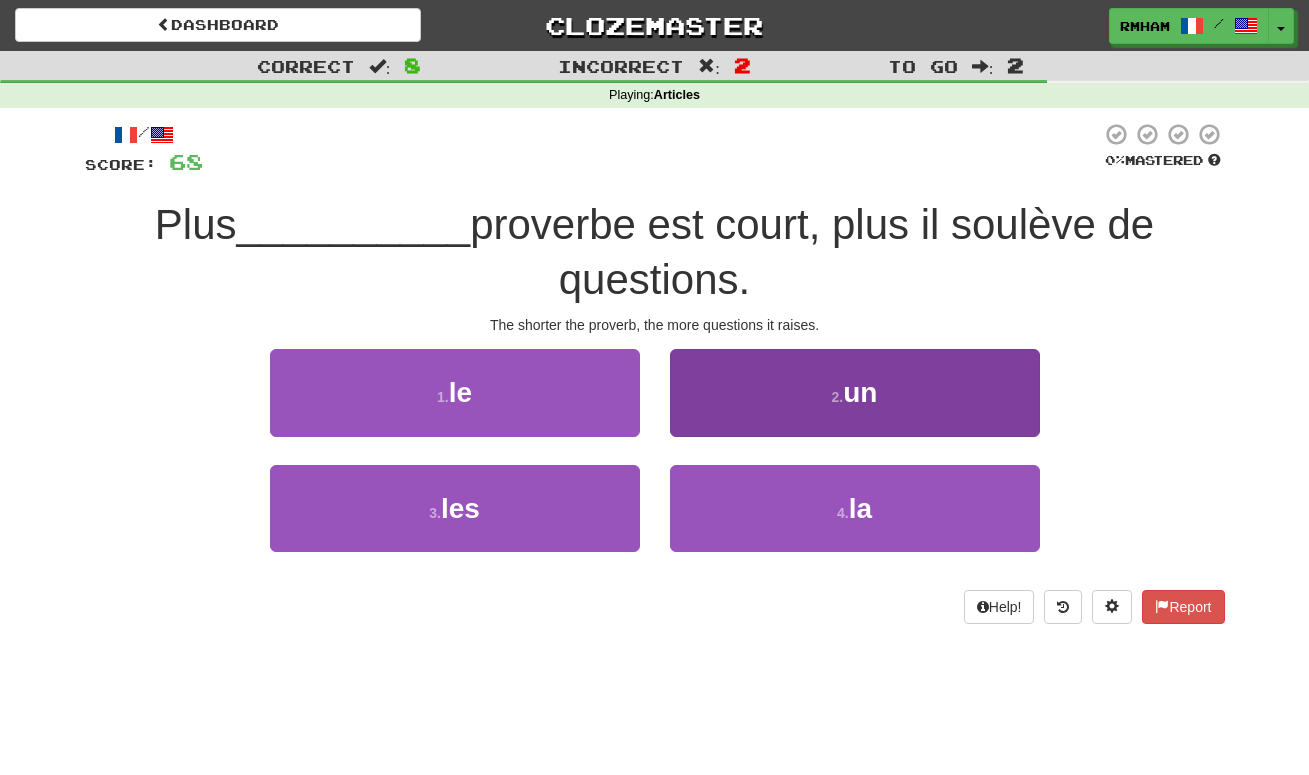 click on "2 .  un" at bounding box center (855, 392) 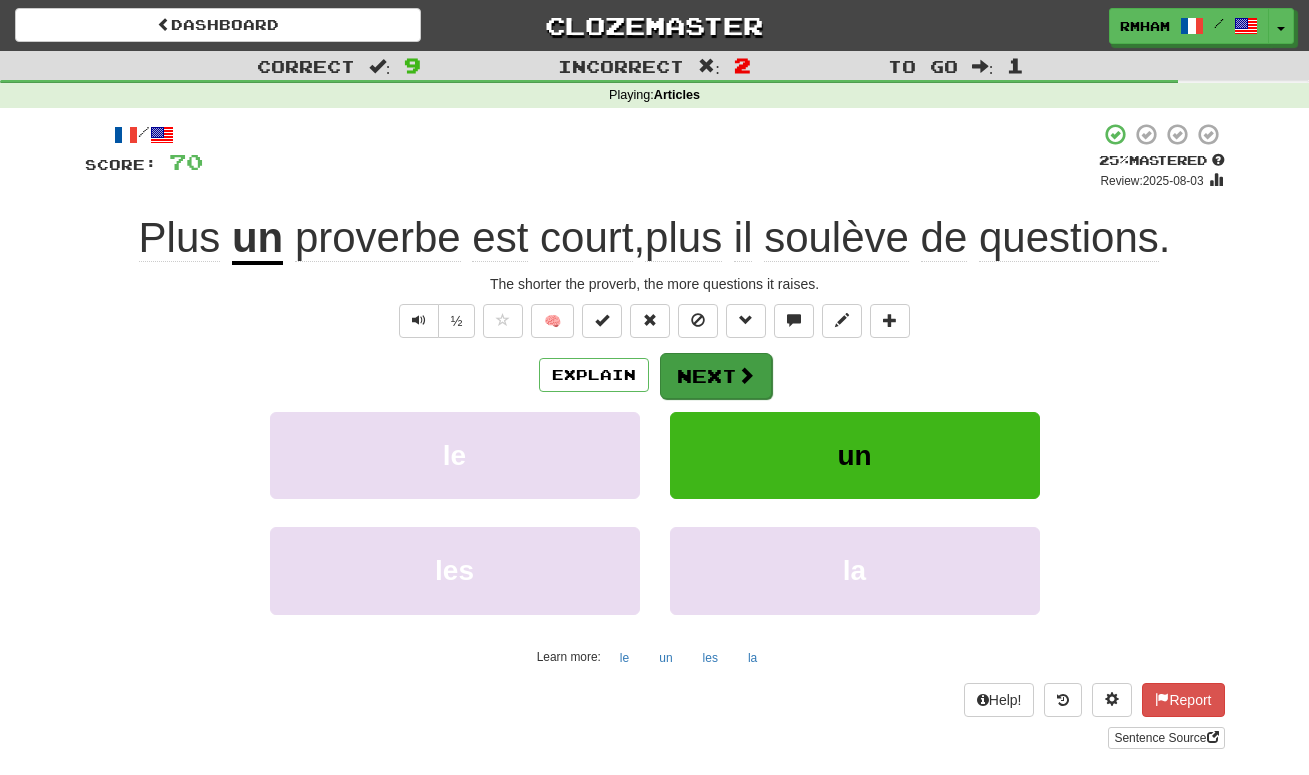 click on "Next" at bounding box center (716, 376) 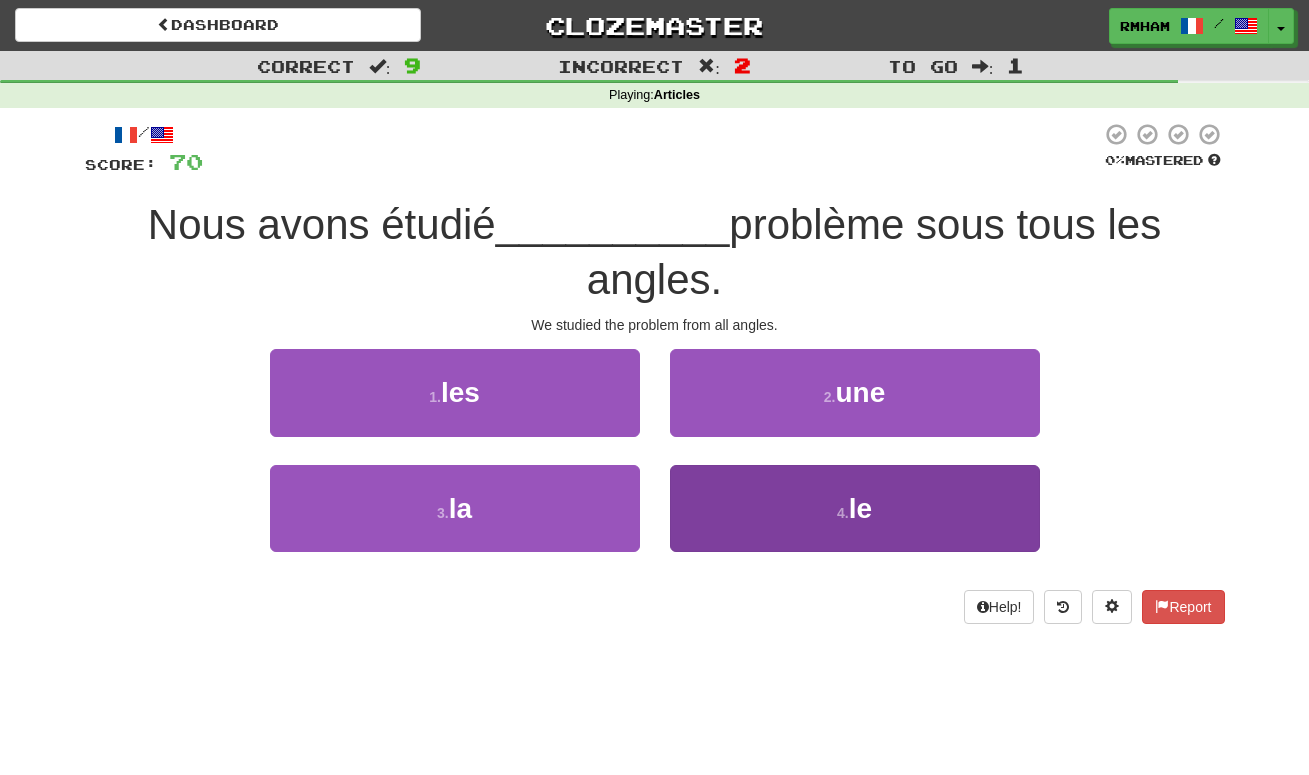 click on "4 .  le" at bounding box center (855, 508) 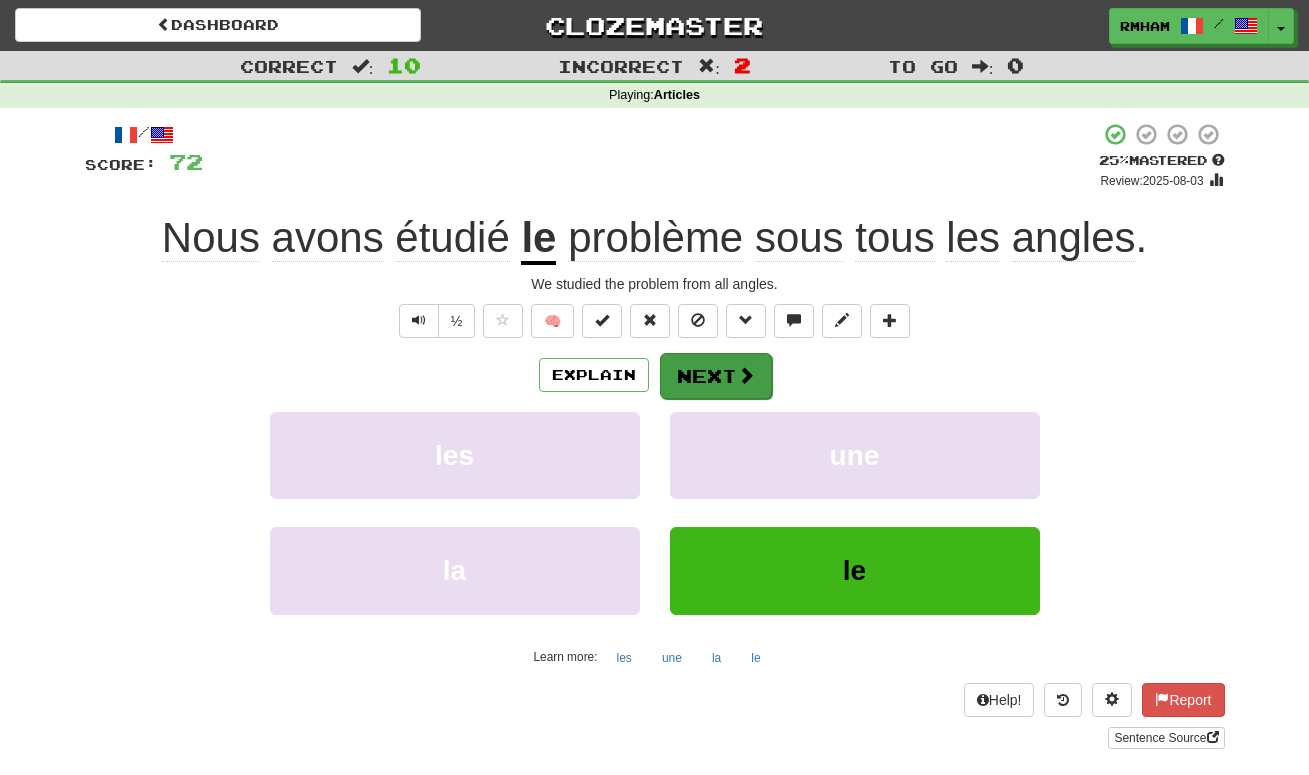 click at bounding box center (746, 375) 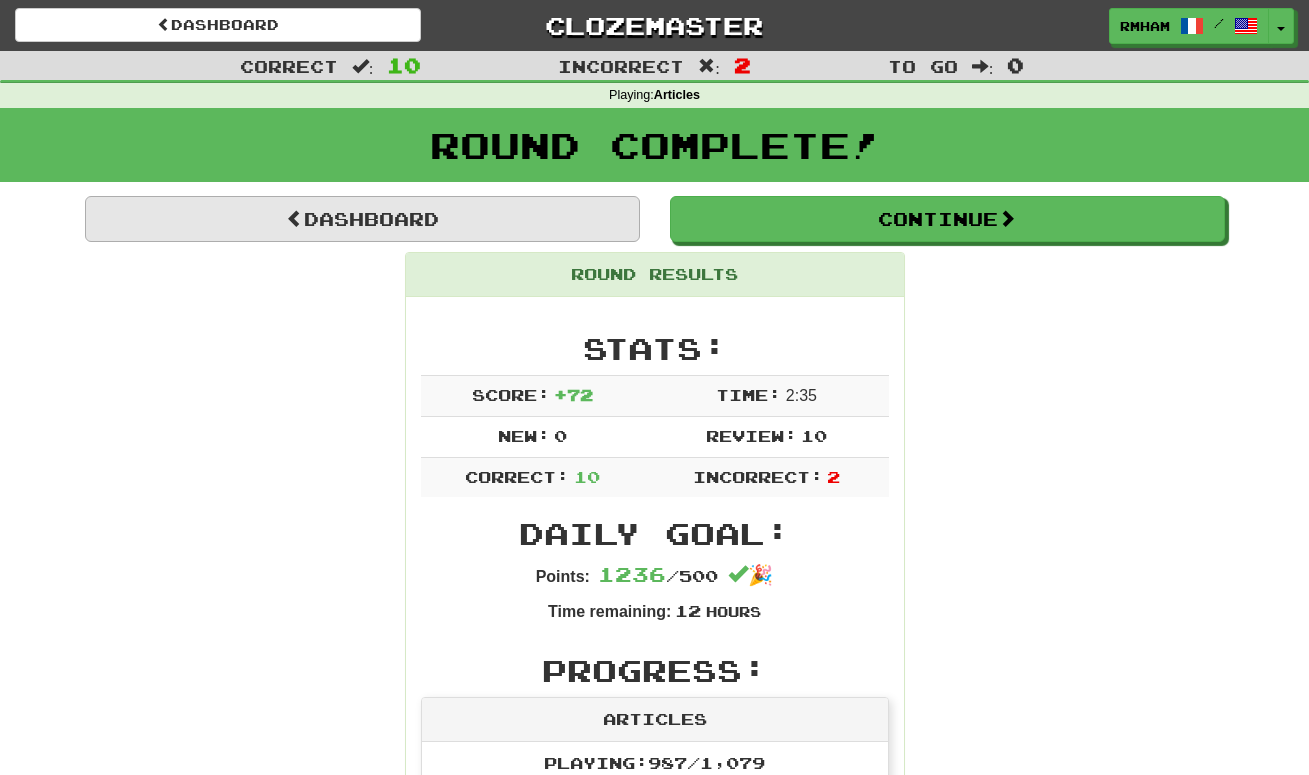 click on "Dashboard" at bounding box center [362, 219] 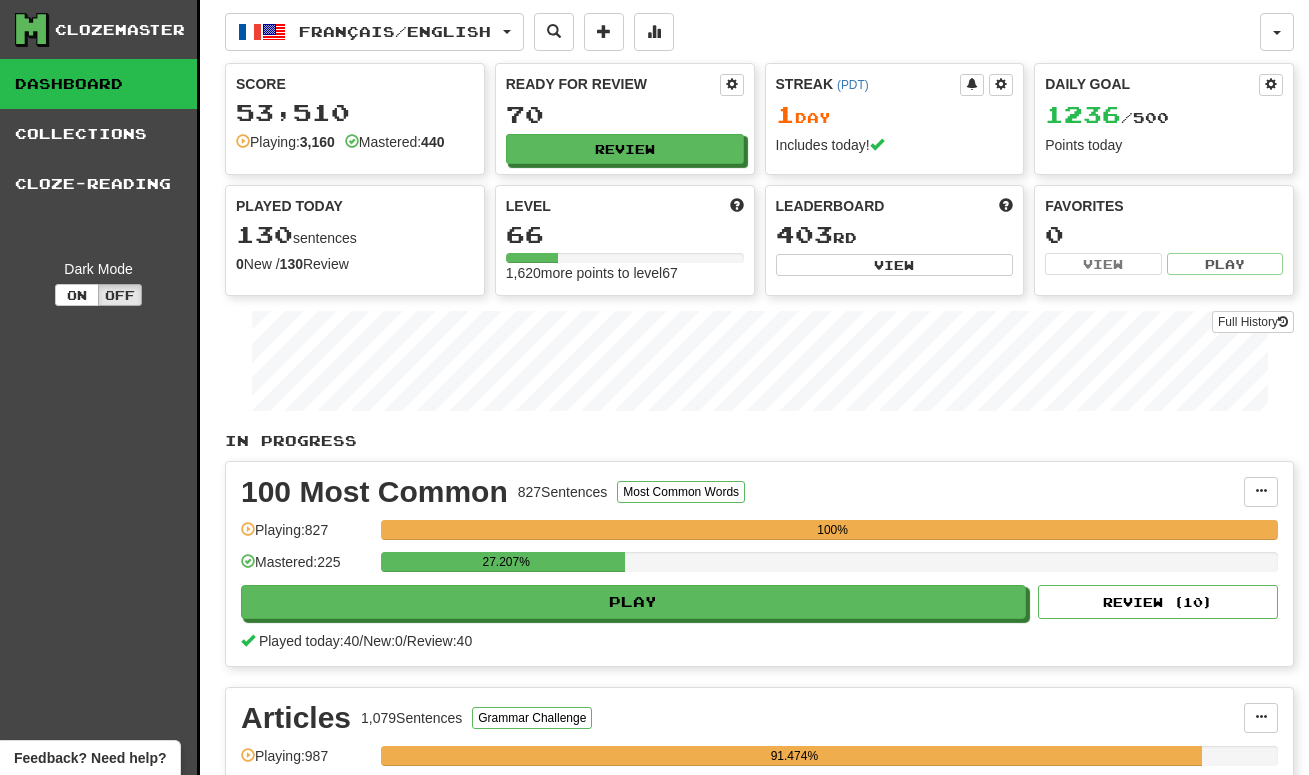 scroll, scrollTop: 0, scrollLeft: 0, axis: both 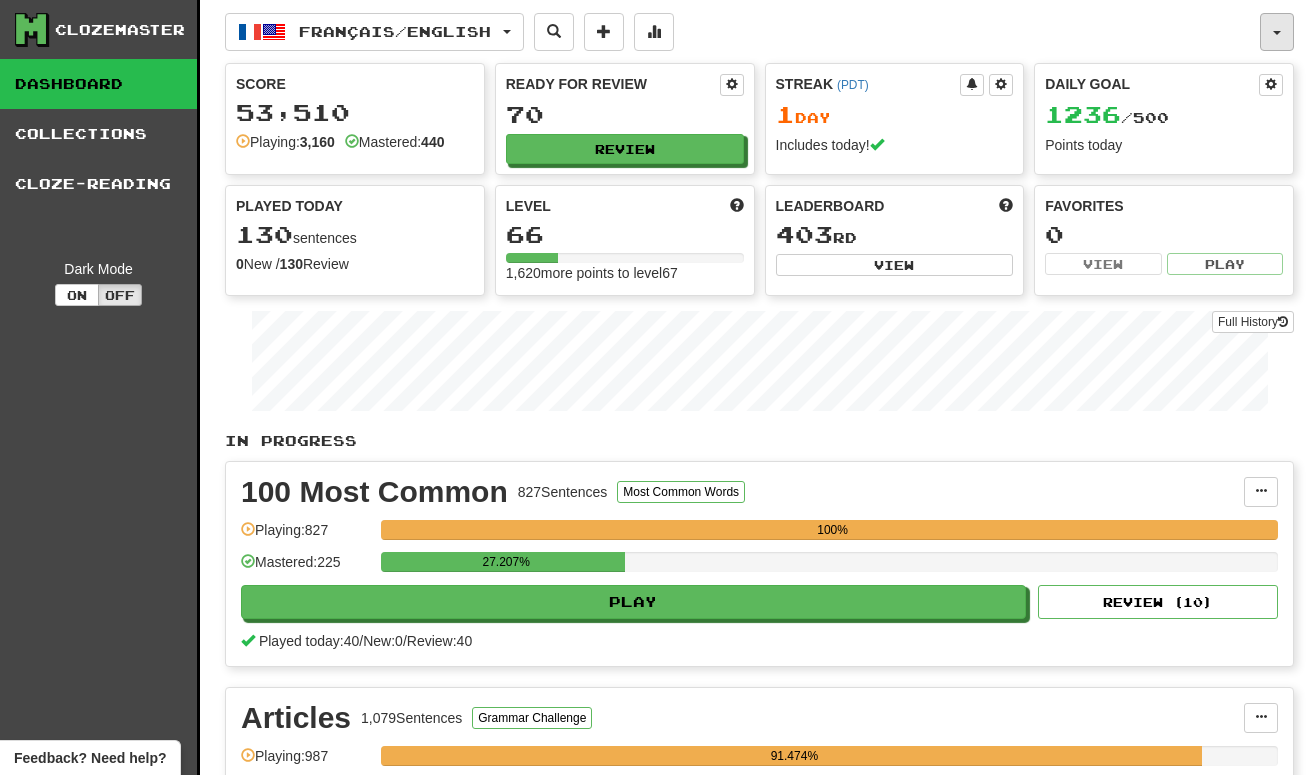 click at bounding box center [1277, 32] 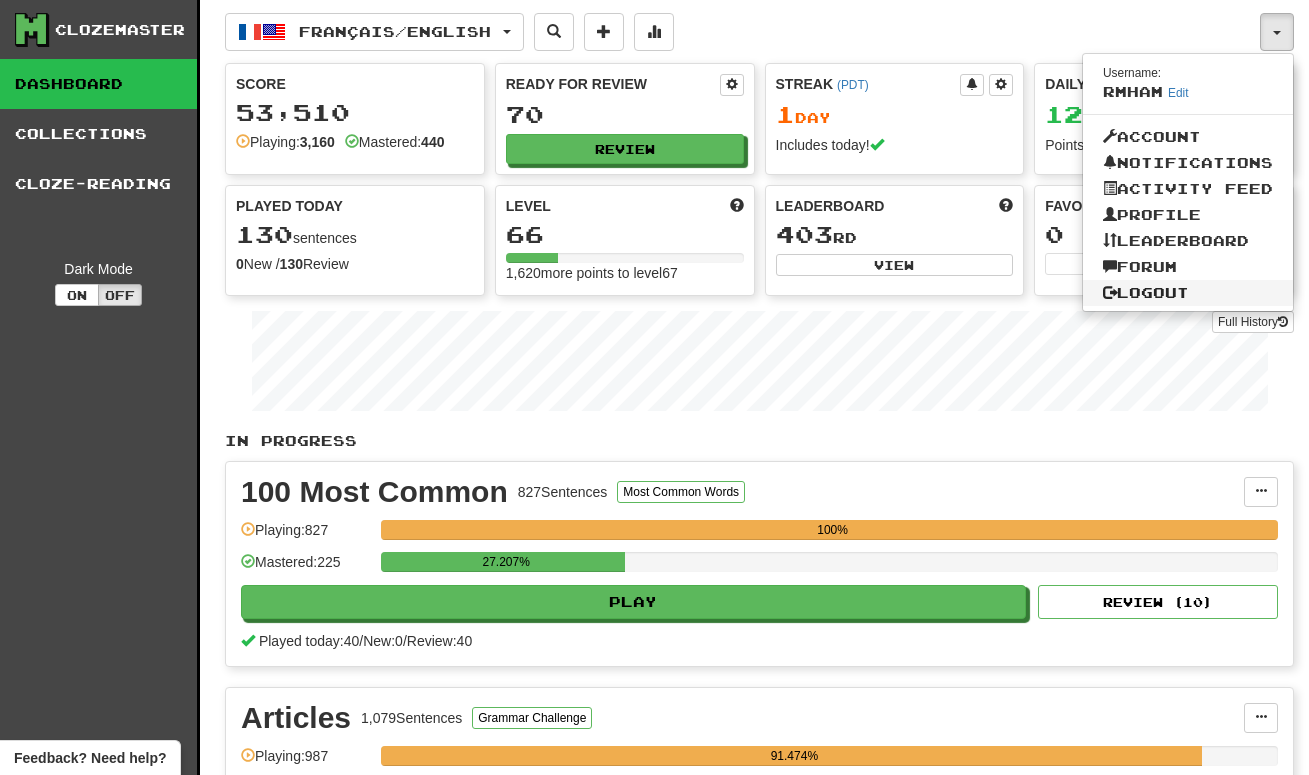 click on "Logout" at bounding box center (1188, 293) 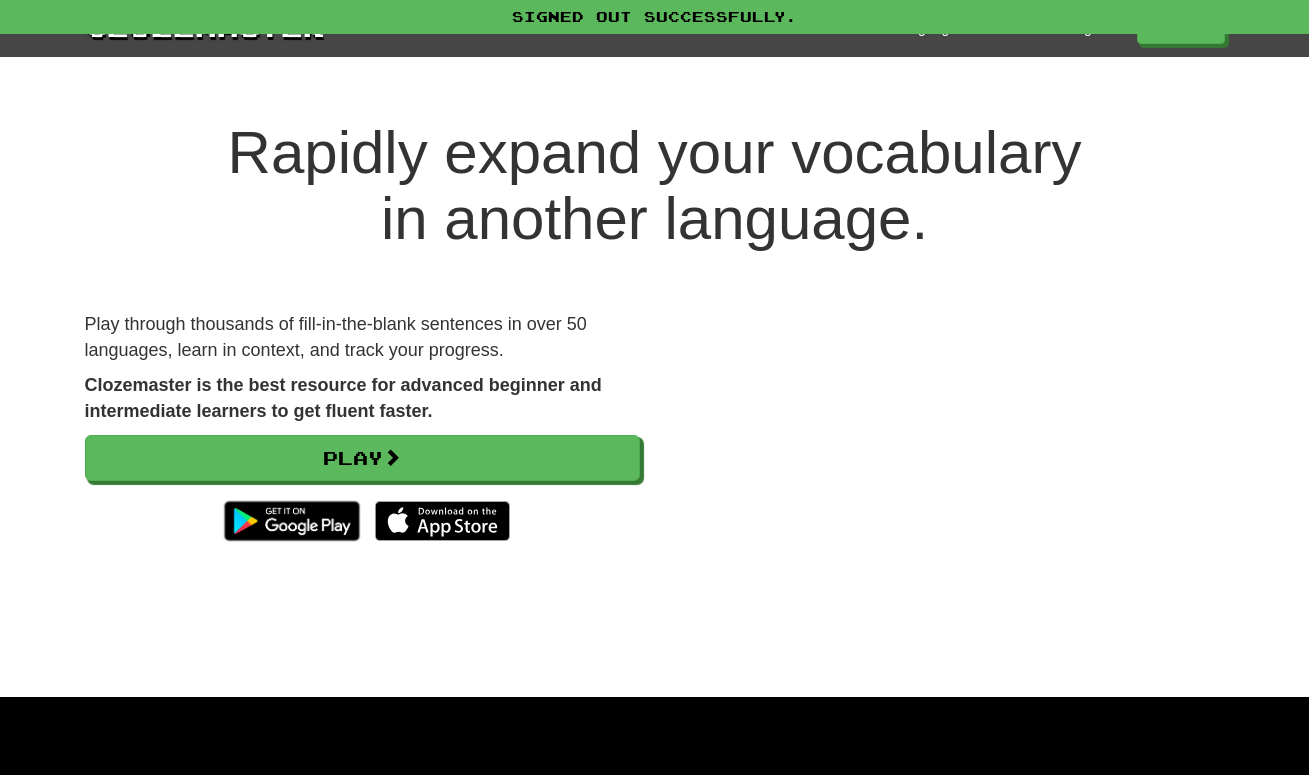 scroll, scrollTop: 0, scrollLeft: 0, axis: both 